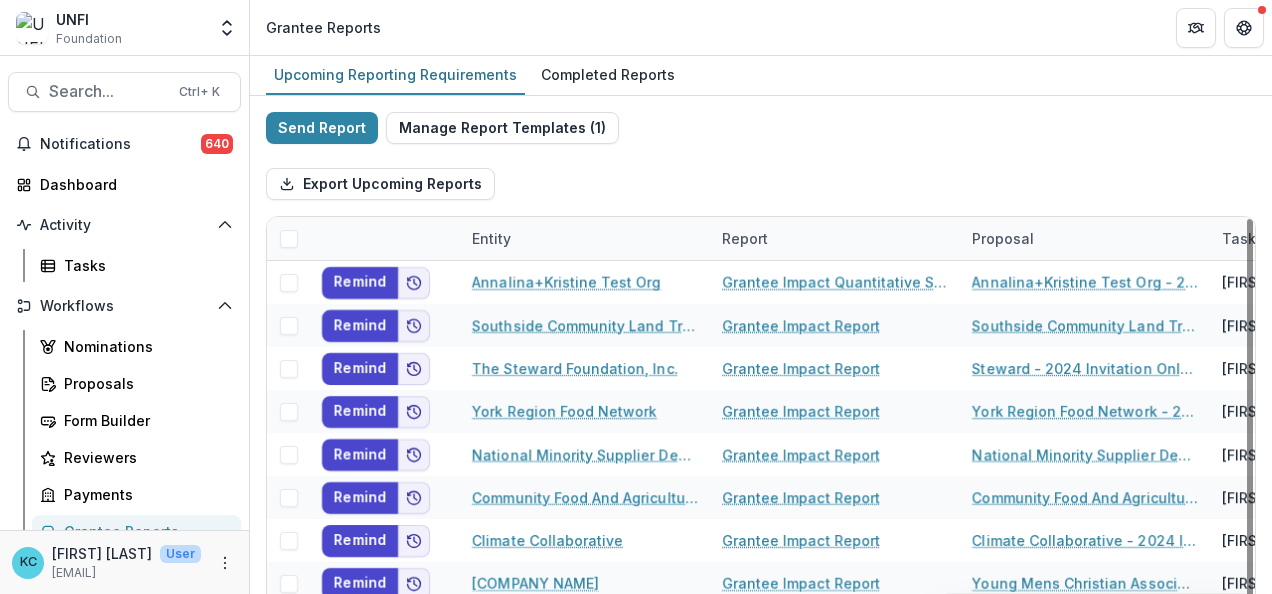scroll, scrollTop: 0, scrollLeft: 0, axis: both 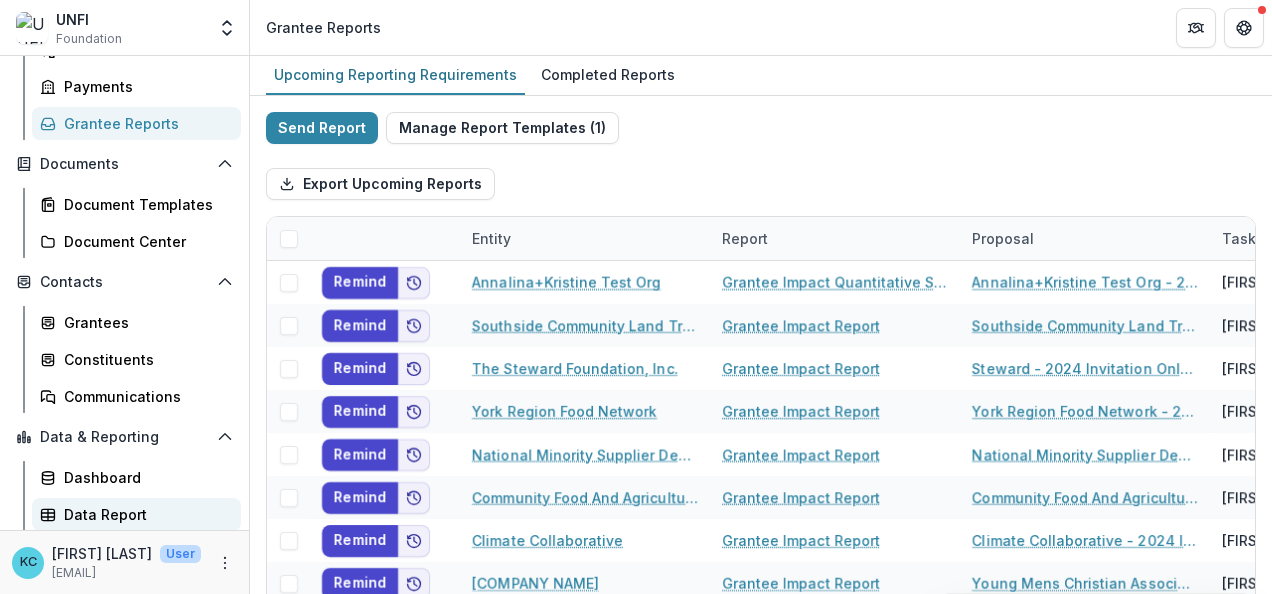 click on "Data Report" at bounding box center (144, 514) 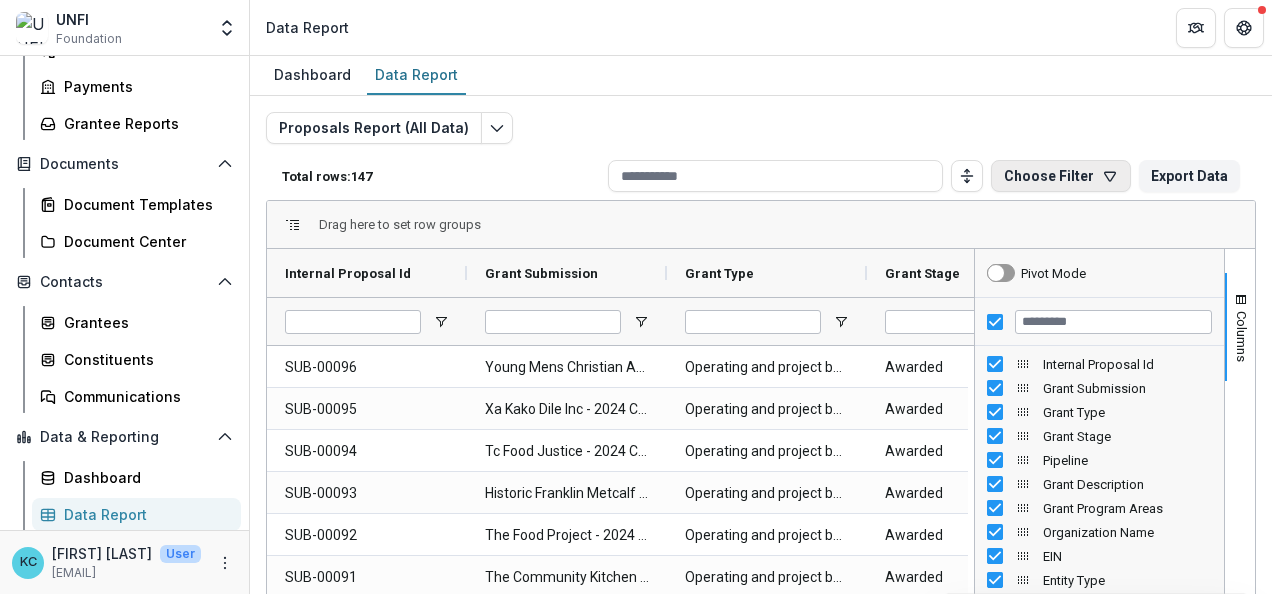 click on "Choose Filter" at bounding box center (1061, 176) 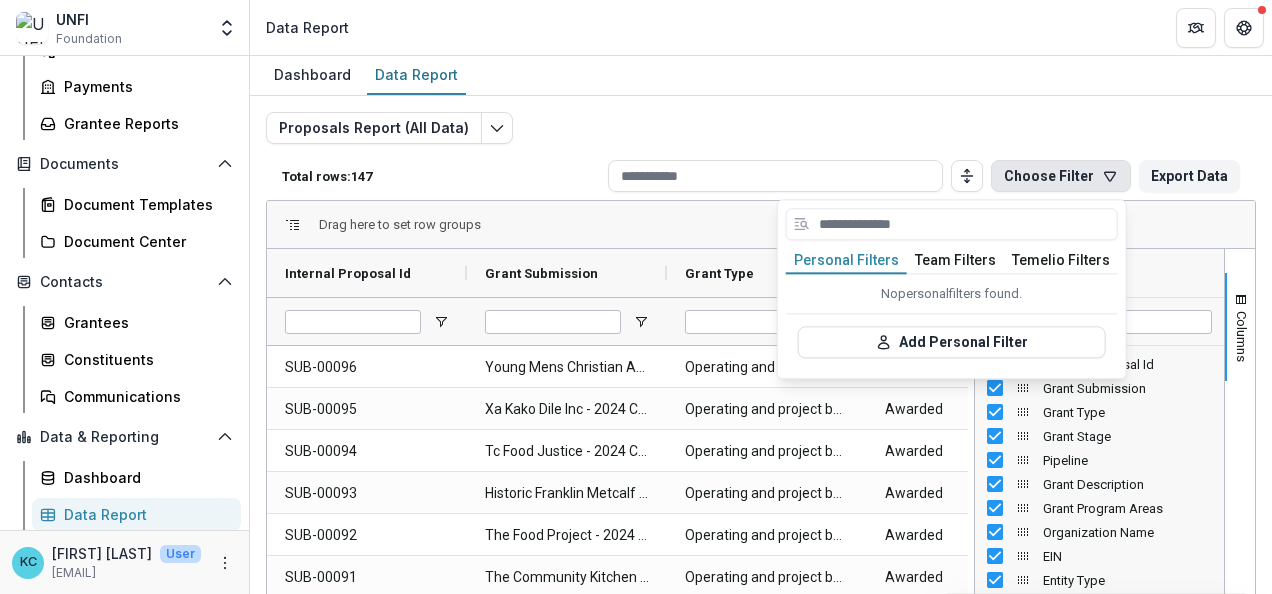 click on "Team Filters" at bounding box center (955, 261) 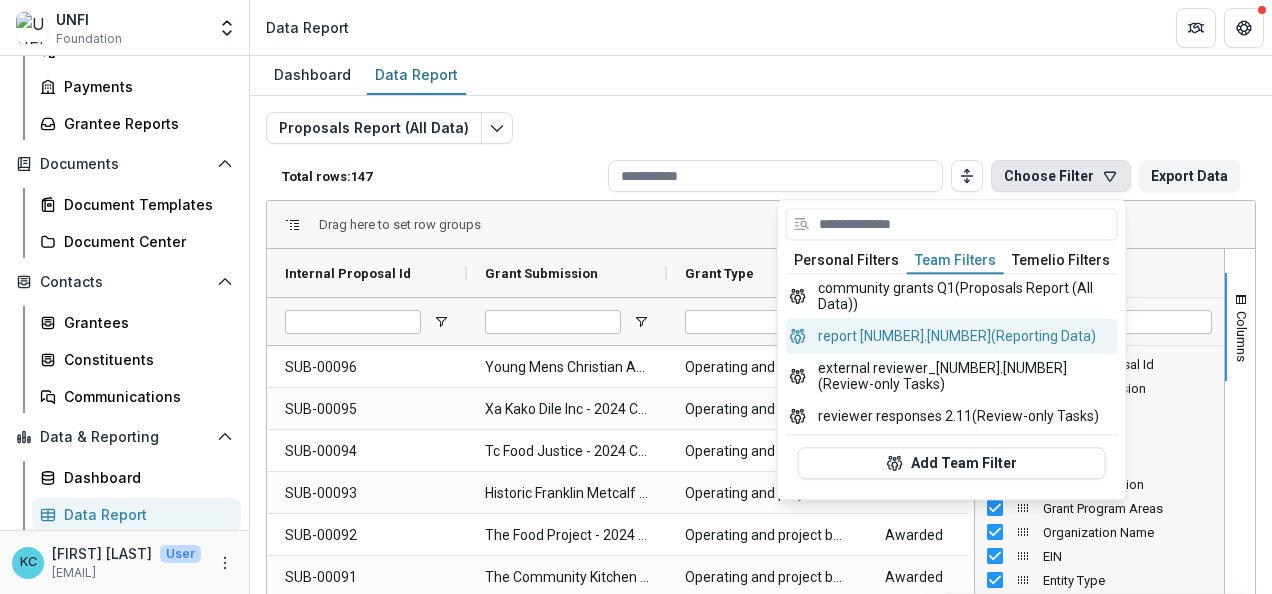 click on "report 8.5  (Reporting Data)" at bounding box center (952, 336) 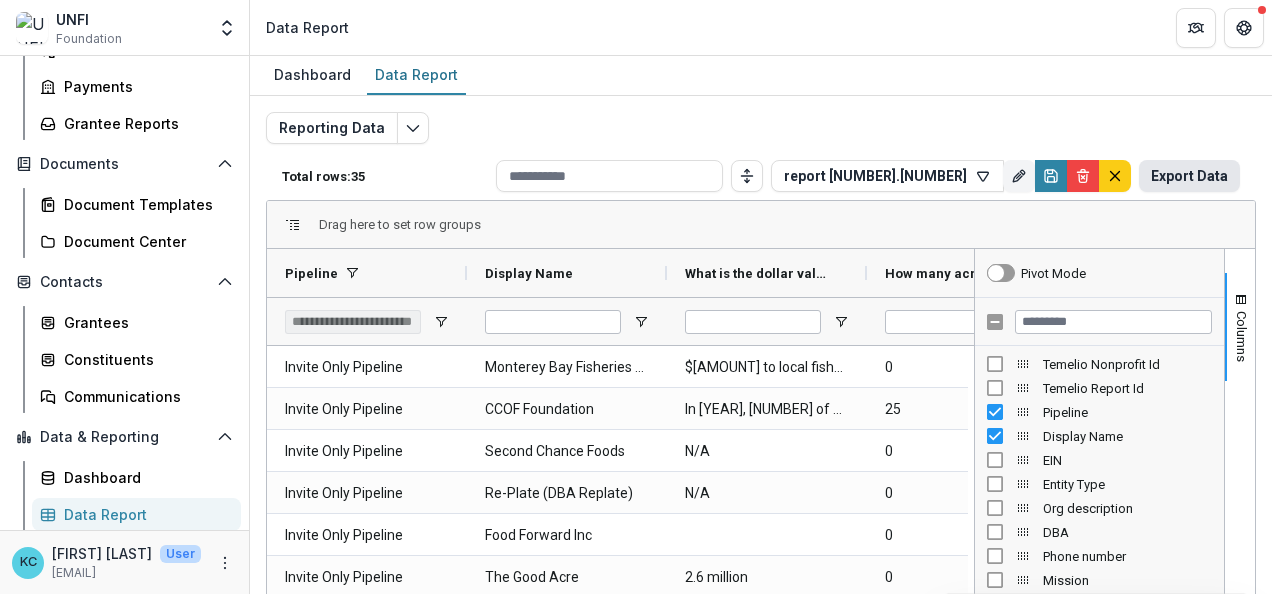 click on "Export Data" at bounding box center [1189, 176] 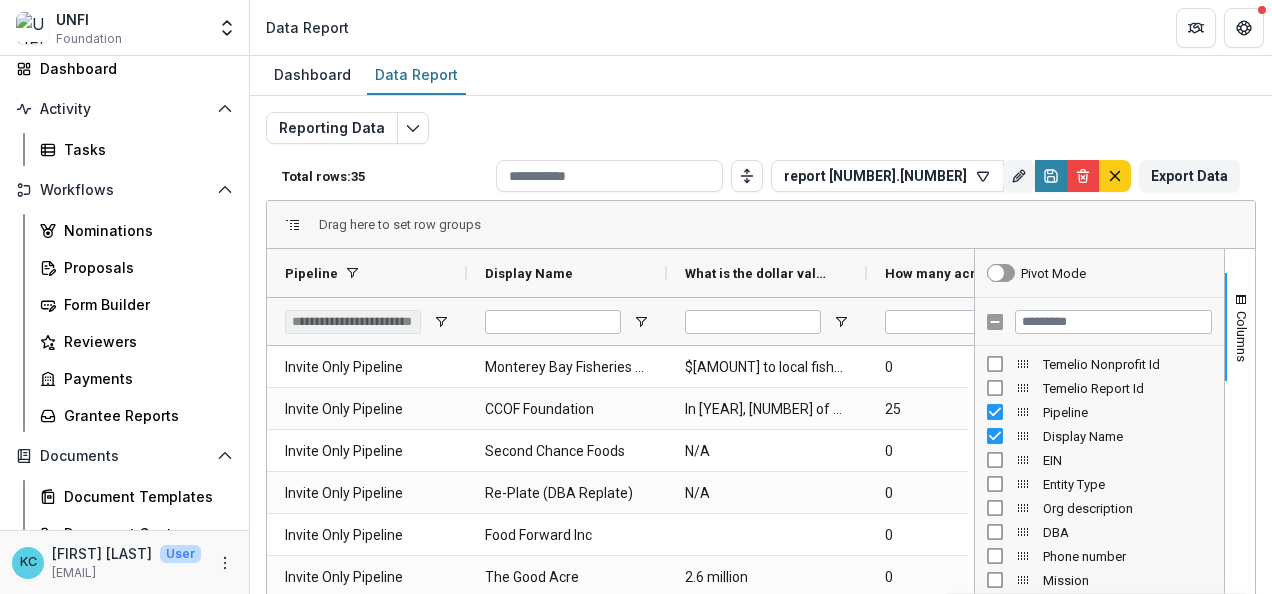 scroll, scrollTop: 116, scrollLeft: 0, axis: vertical 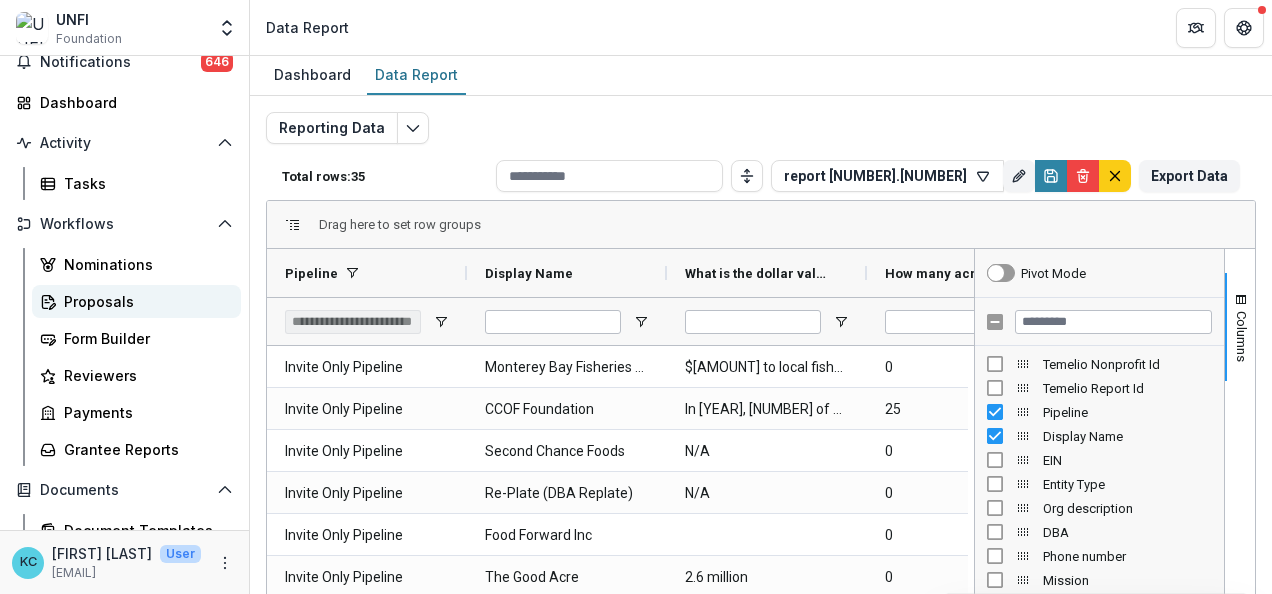 click on "Proposals" at bounding box center [144, 301] 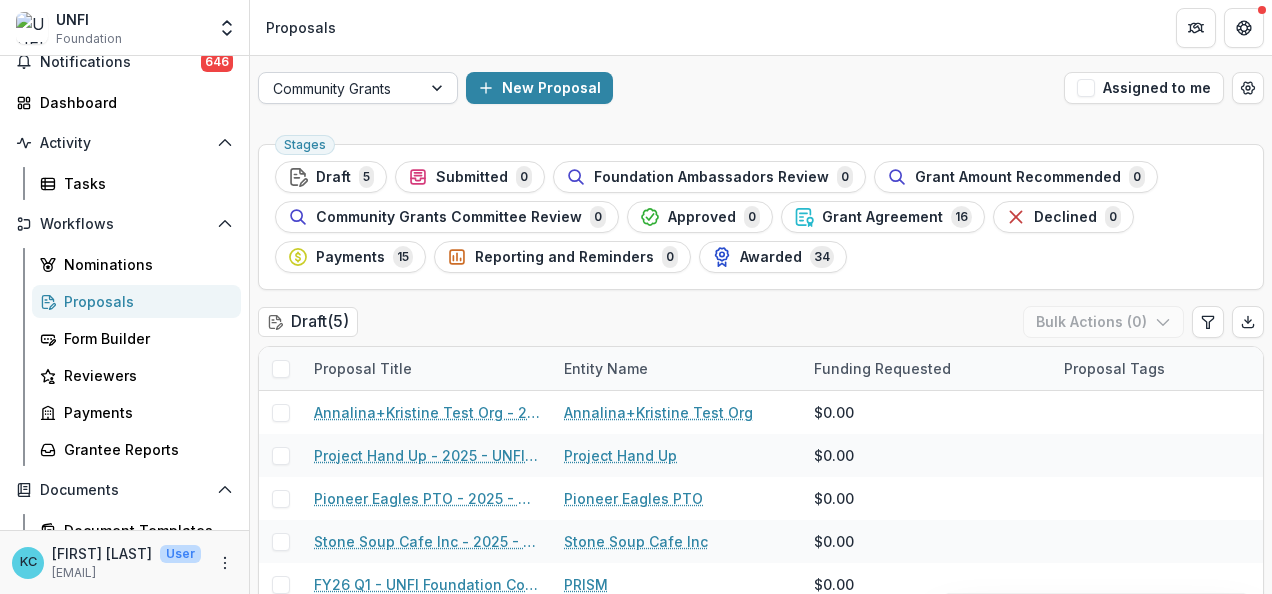 click at bounding box center [439, 88] 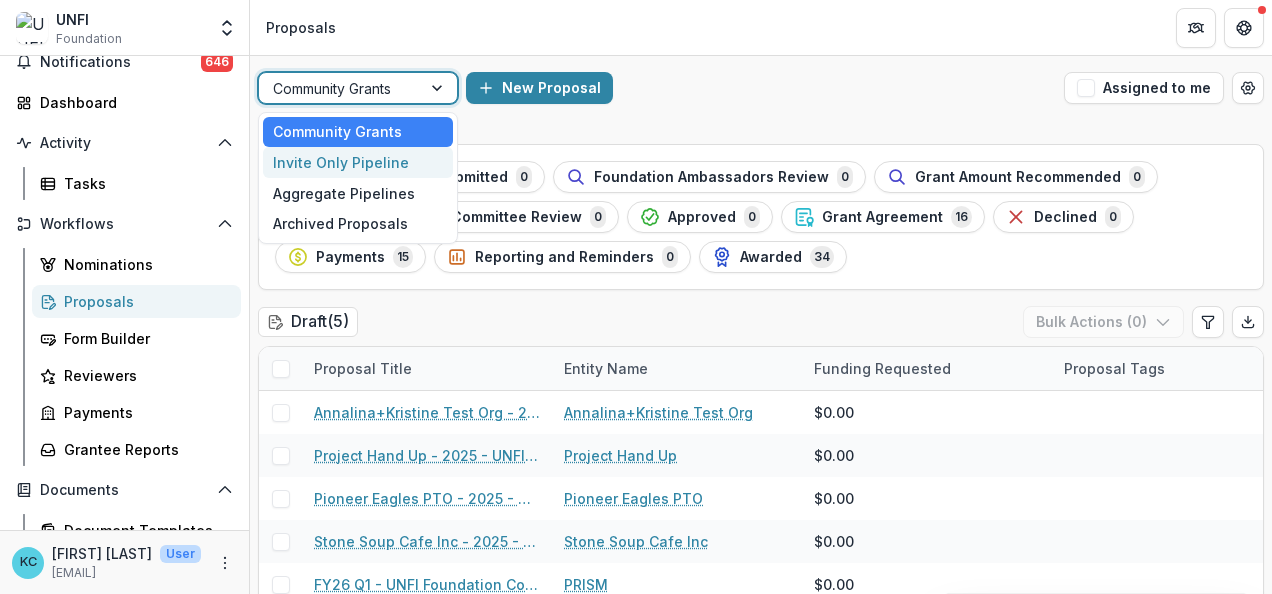 click on "Invite Only Pipeline" at bounding box center (358, 162) 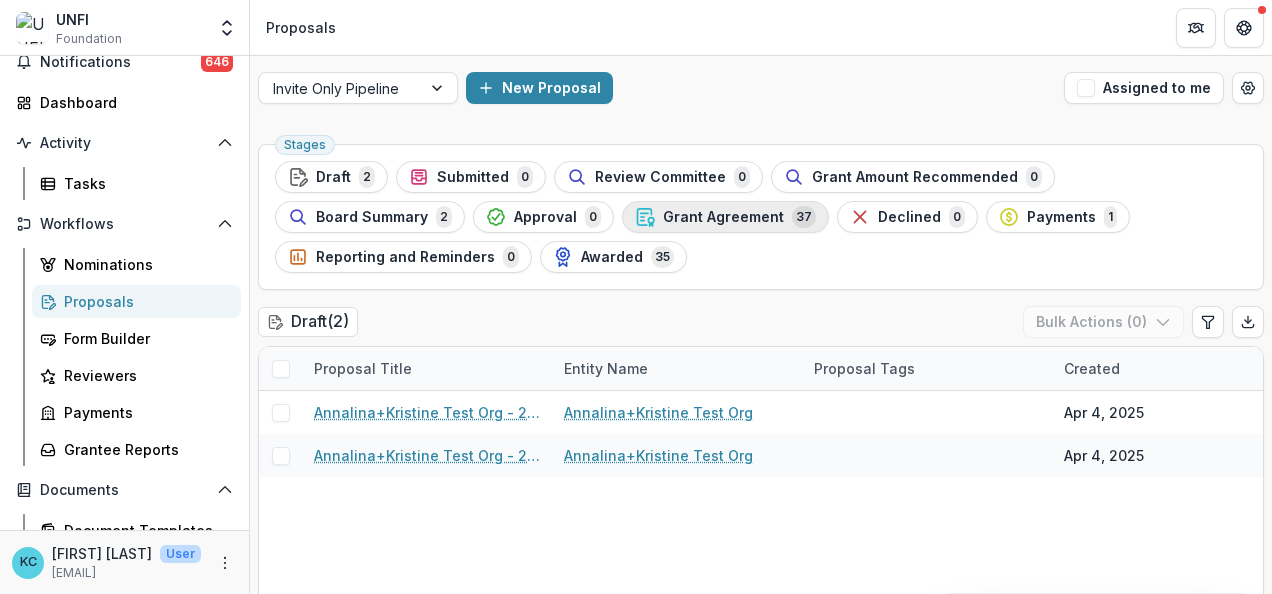 click on "Grant Agreement" at bounding box center [723, 217] 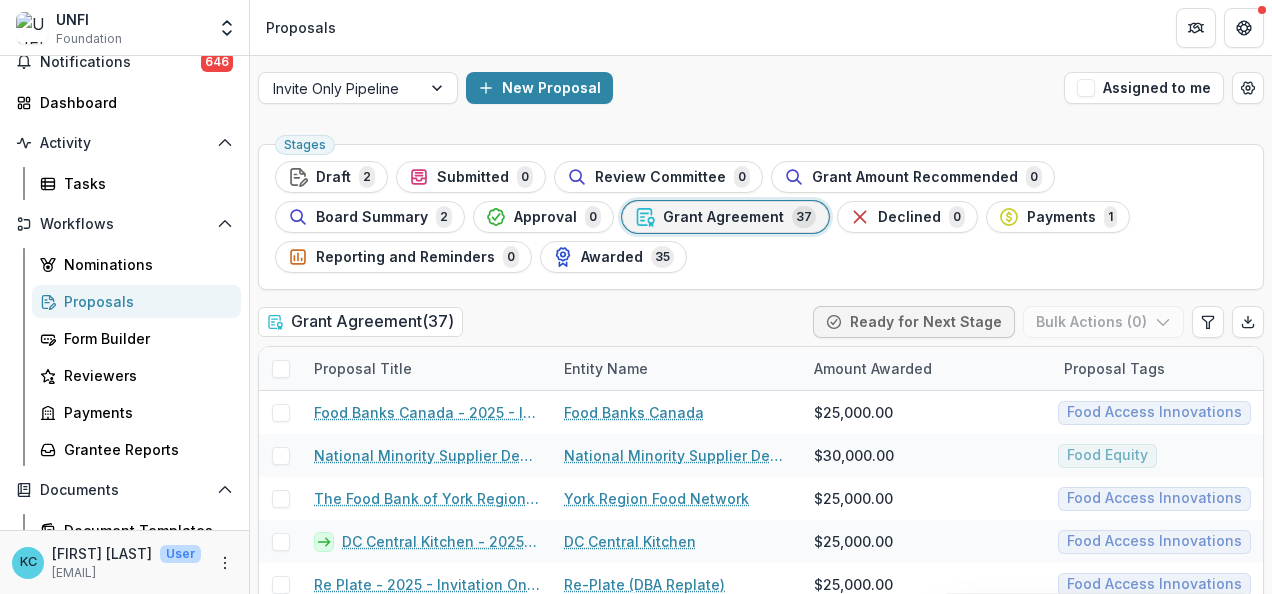 scroll, scrollTop: 118, scrollLeft: 0, axis: vertical 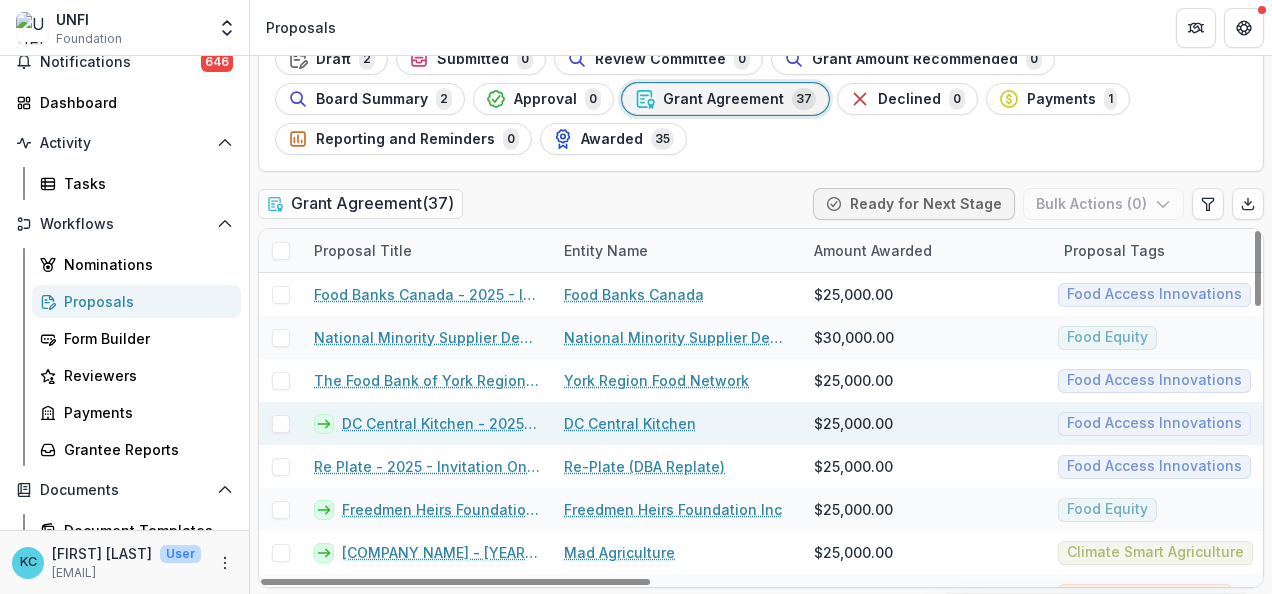 click at bounding box center [281, 424] 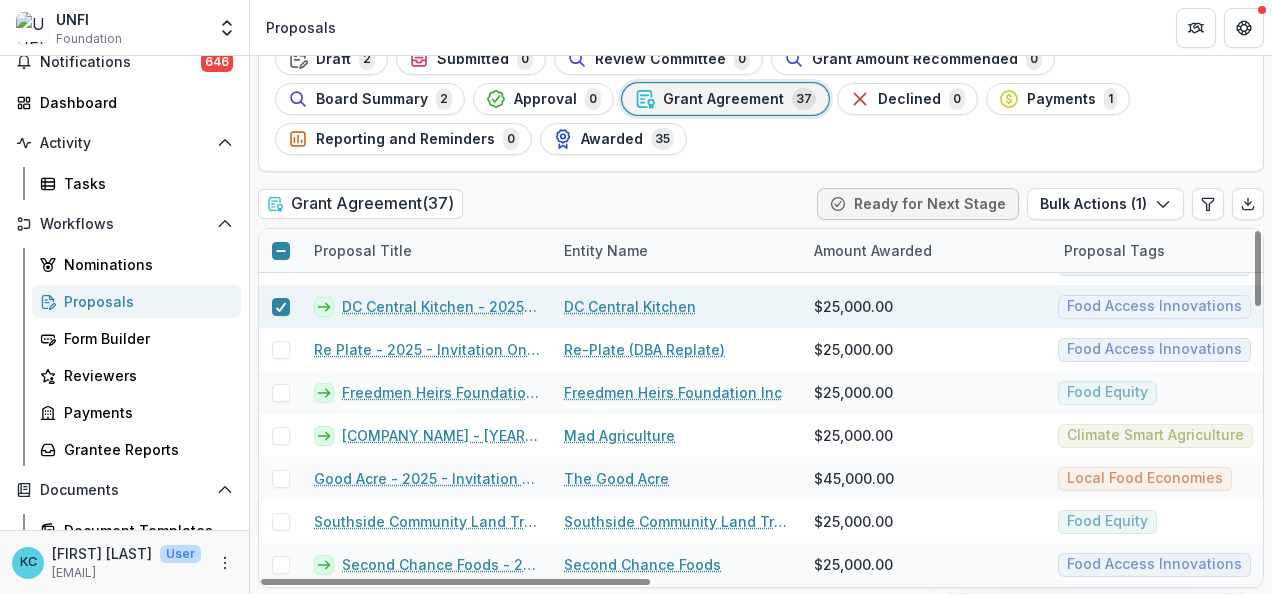 scroll, scrollTop: 118, scrollLeft: 0, axis: vertical 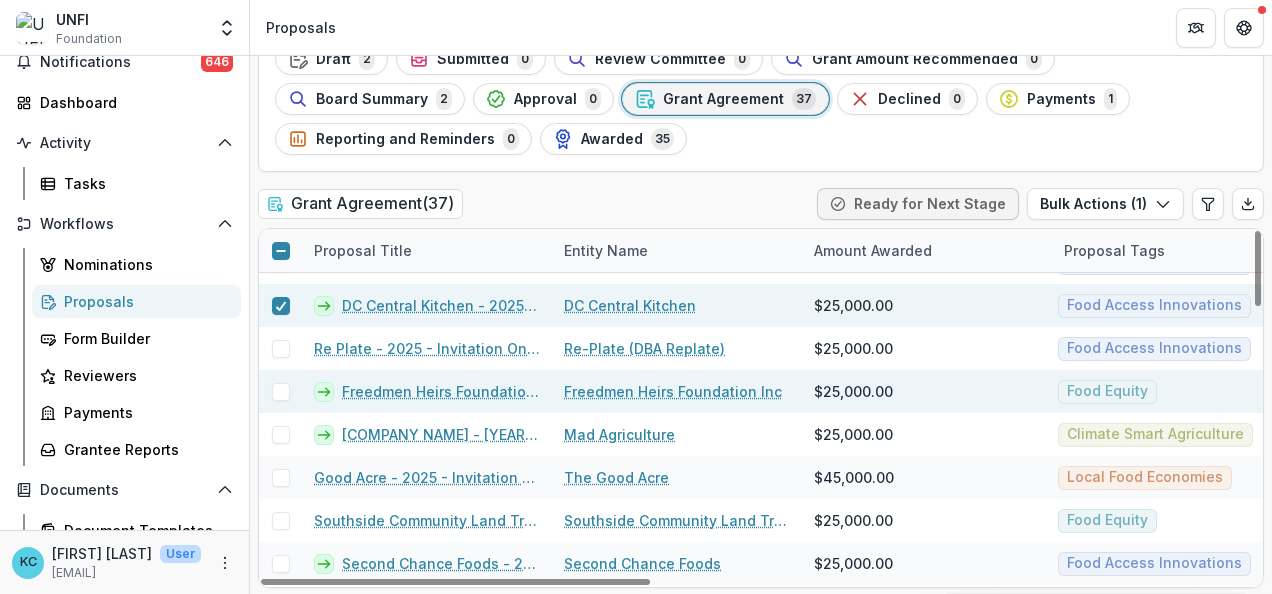 click at bounding box center (281, 392) 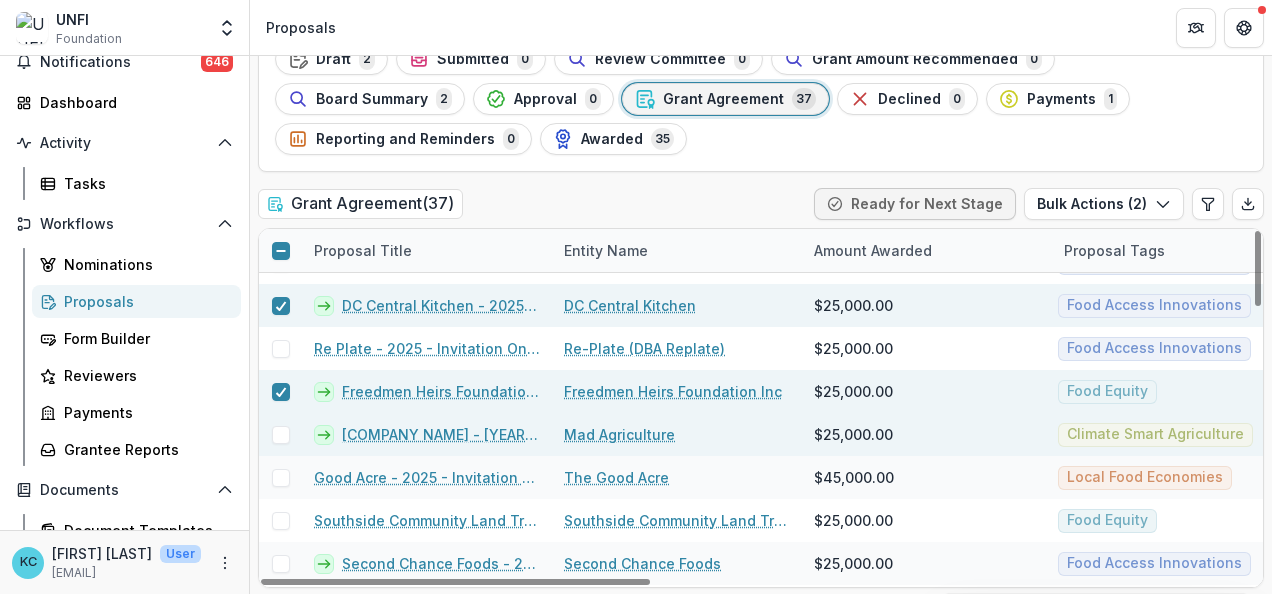 click at bounding box center (281, 435) 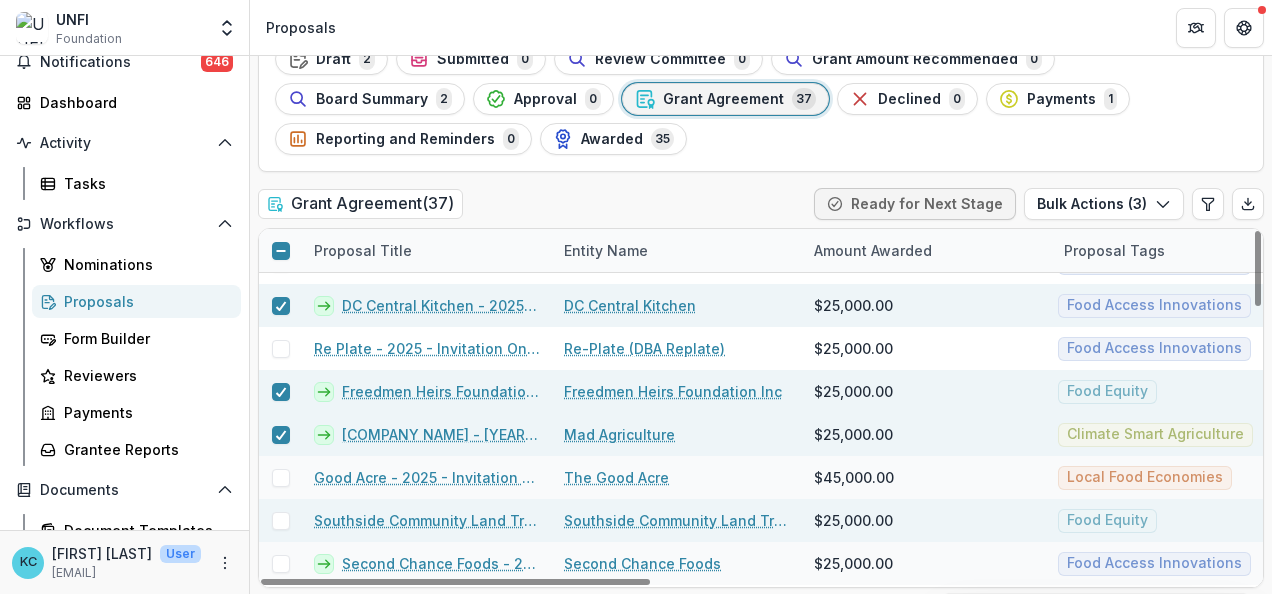 scroll, scrollTop: 312, scrollLeft: 0, axis: vertical 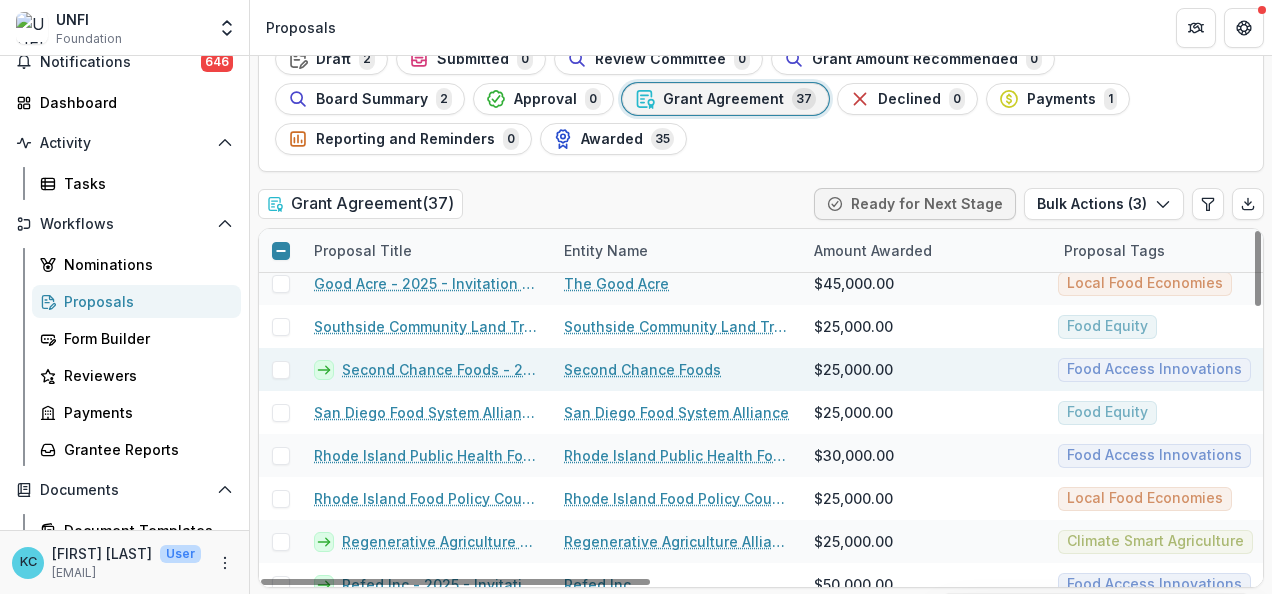 click at bounding box center (281, 370) 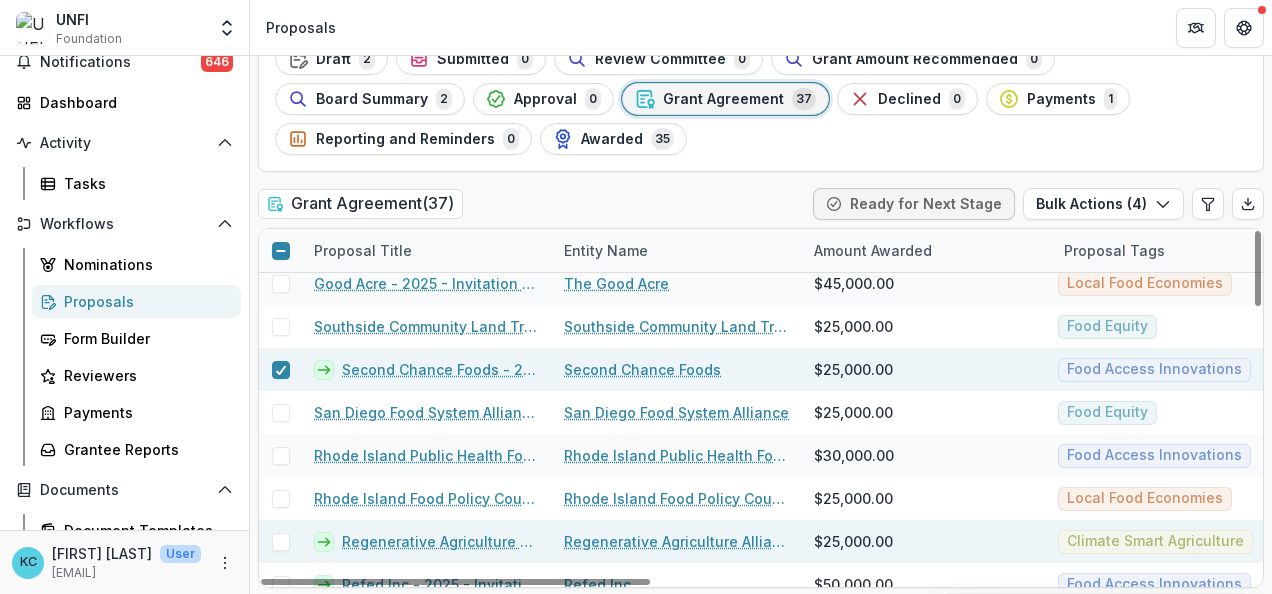 click at bounding box center (281, 542) 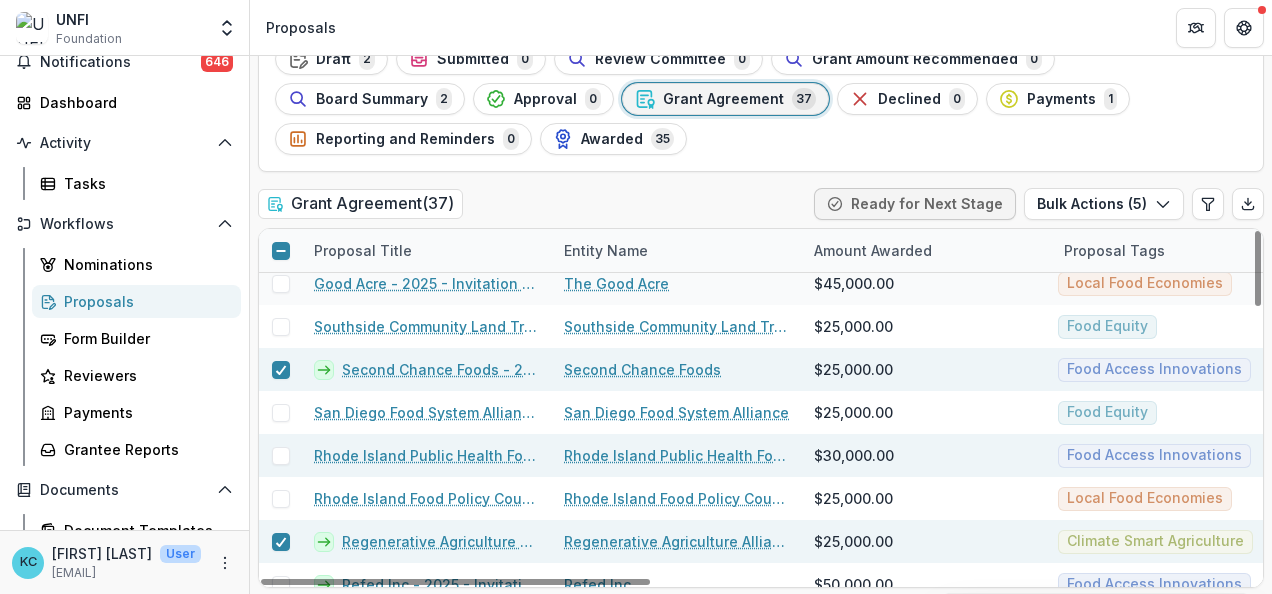 scroll, scrollTop: 481, scrollLeft: 0, axis: vertical 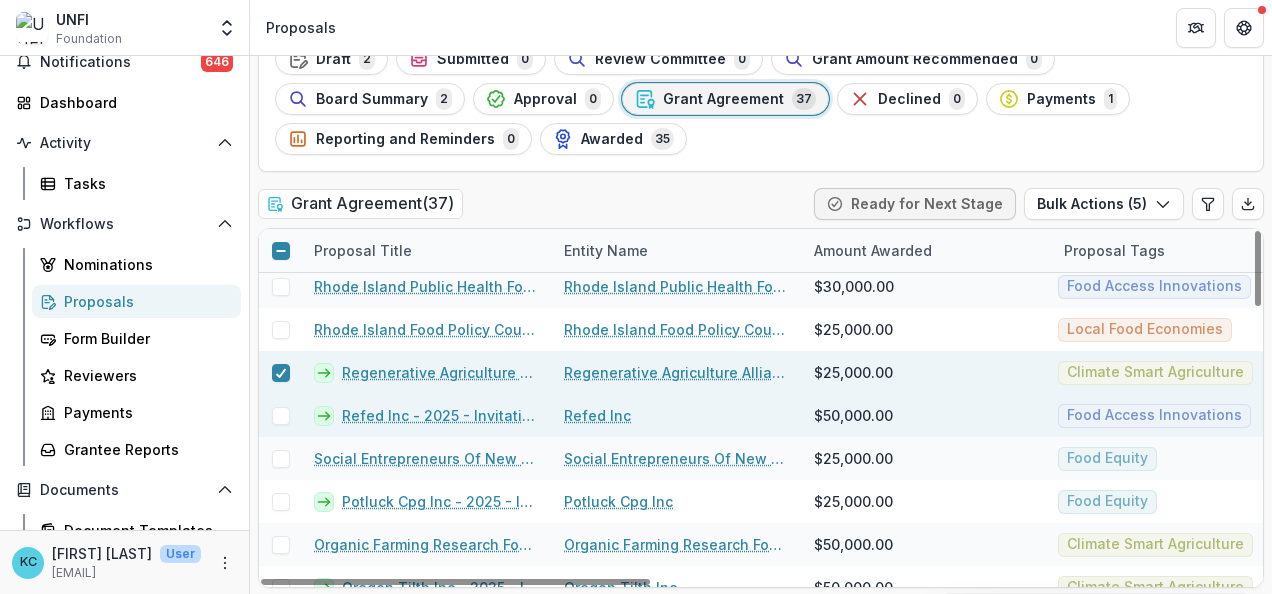 click at bounding box center [281, 416] 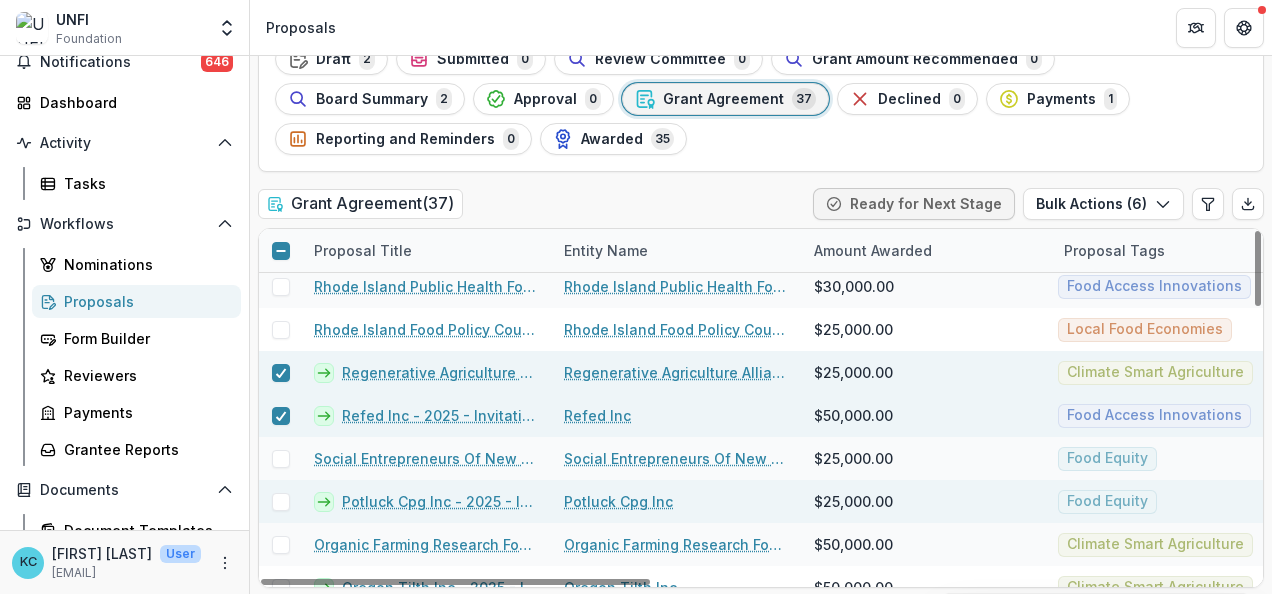 click at bounding box center (281, 502) 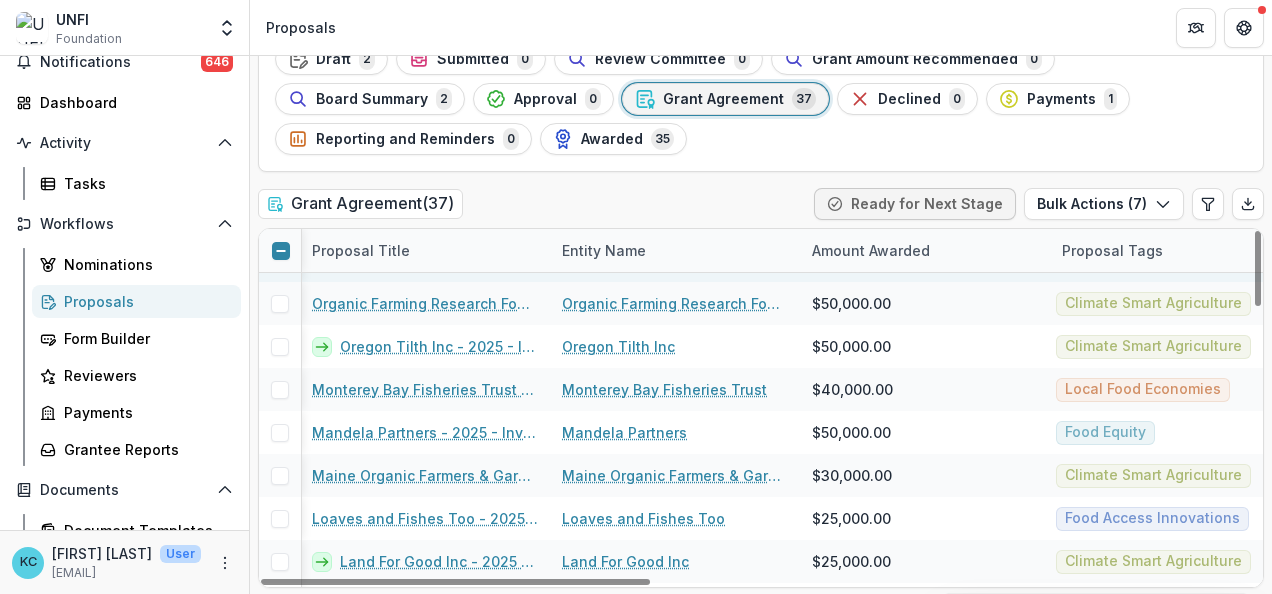 scroll, scrollTop: 723, scrollLeft: 2, axis: both 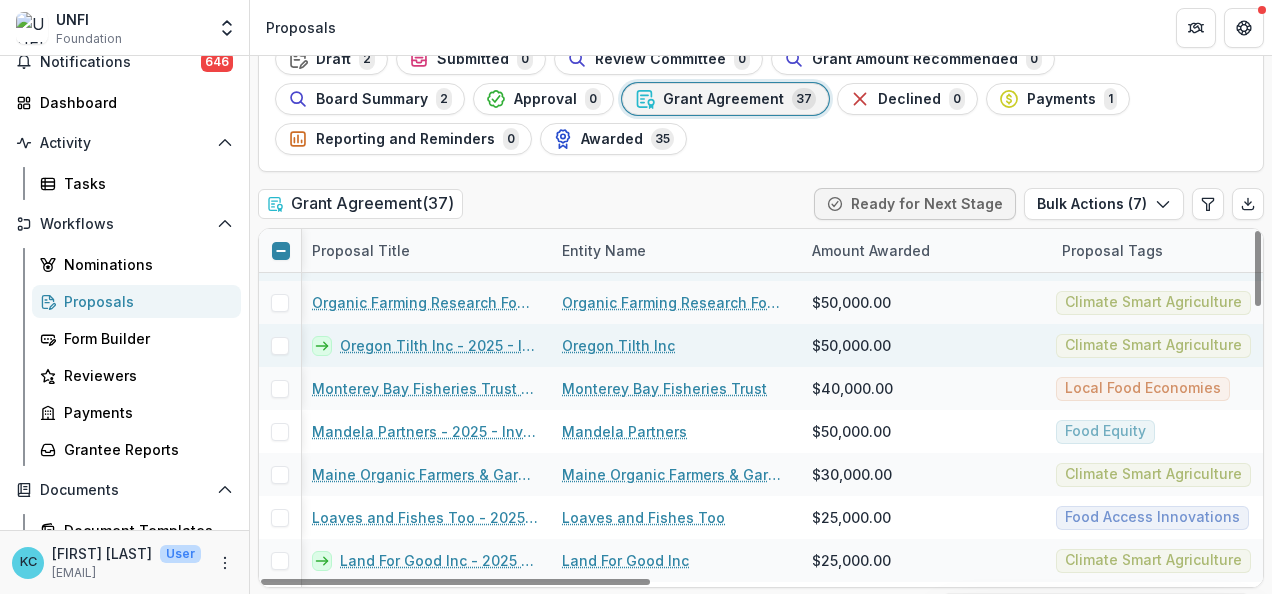 click at bounding box center [280, 346] 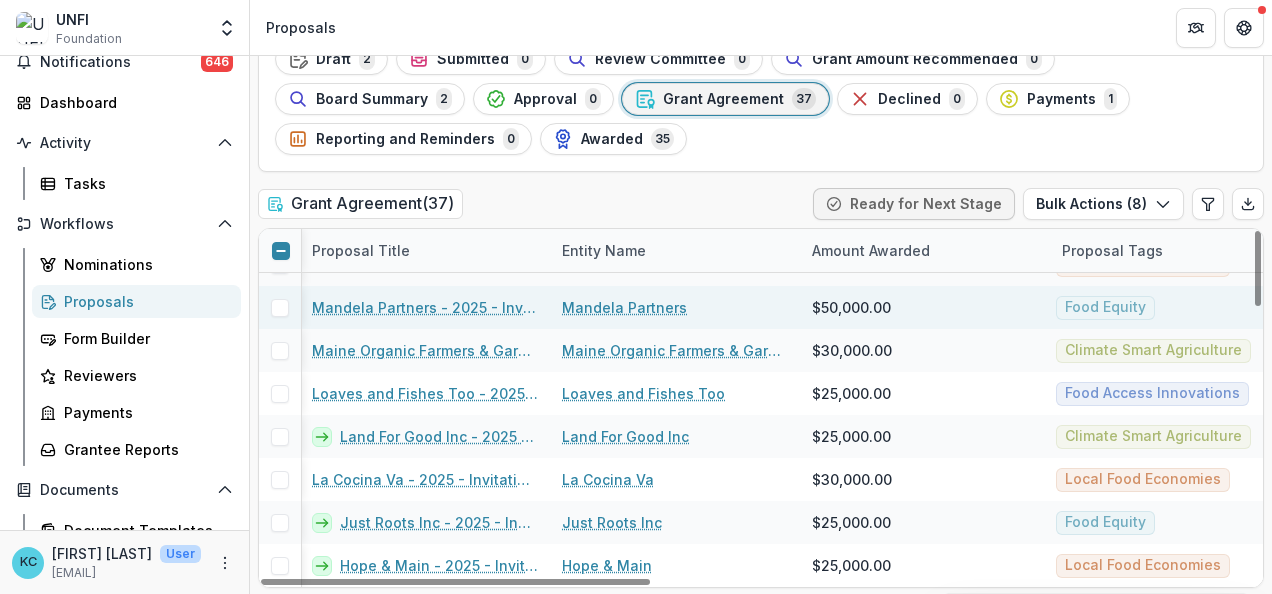 scroll, scrollTop: 848, scrollLeft: 2, axis: both 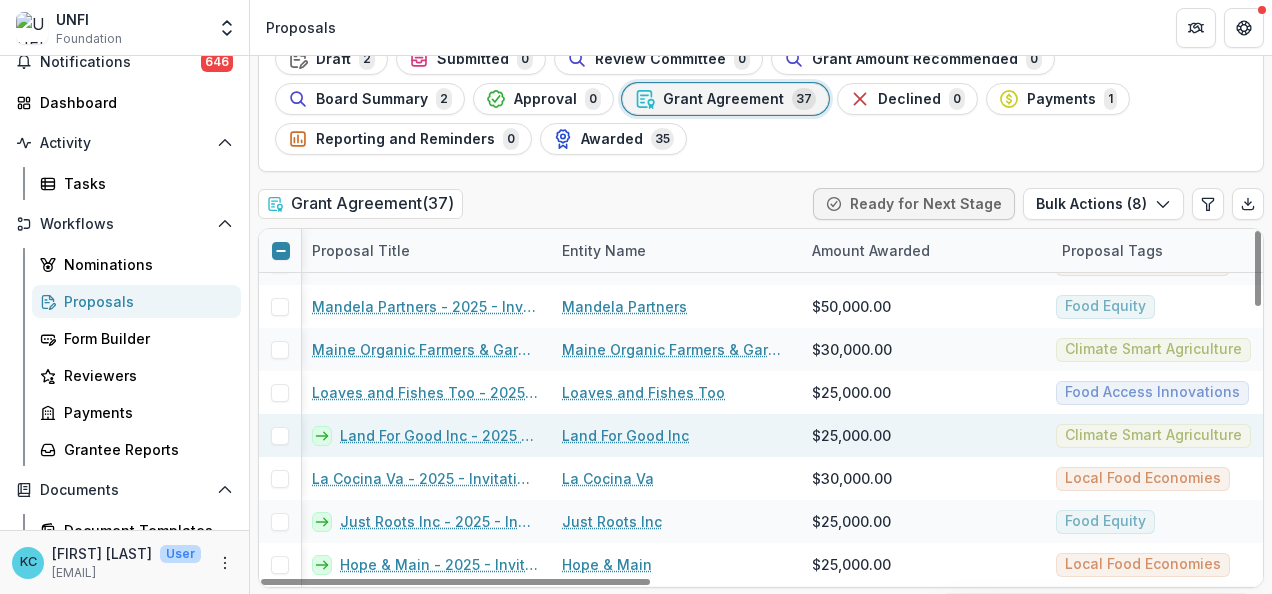 click at bounding box center (280, 436) 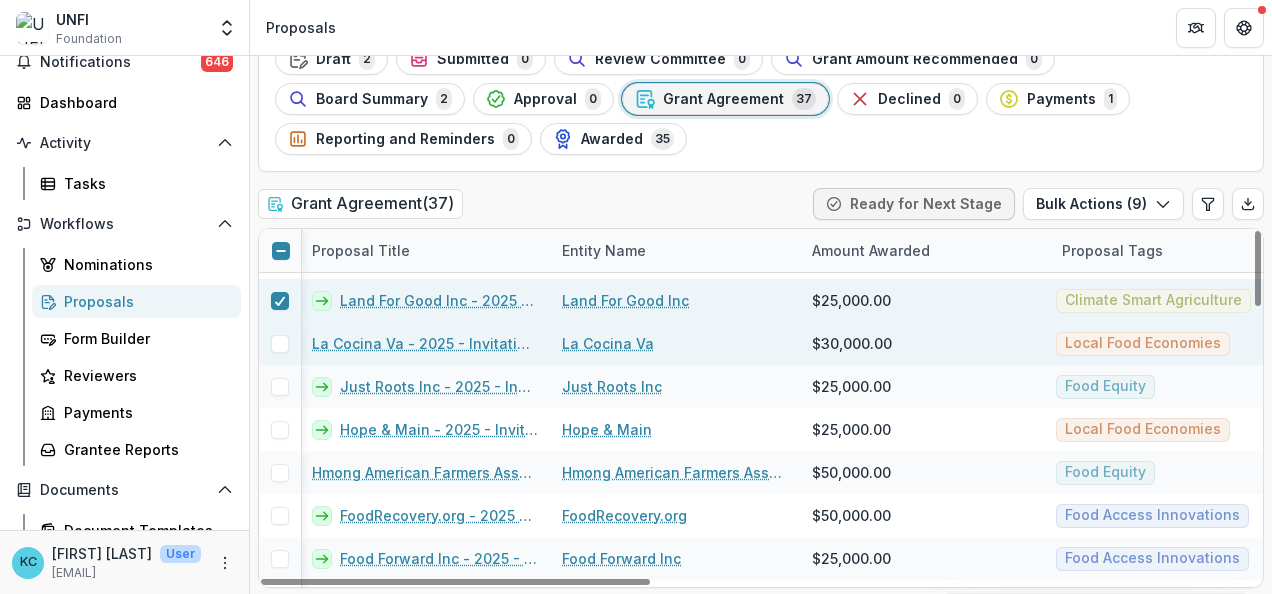scroll, scrollTop: 984, scrollLeft: 2, axis: both 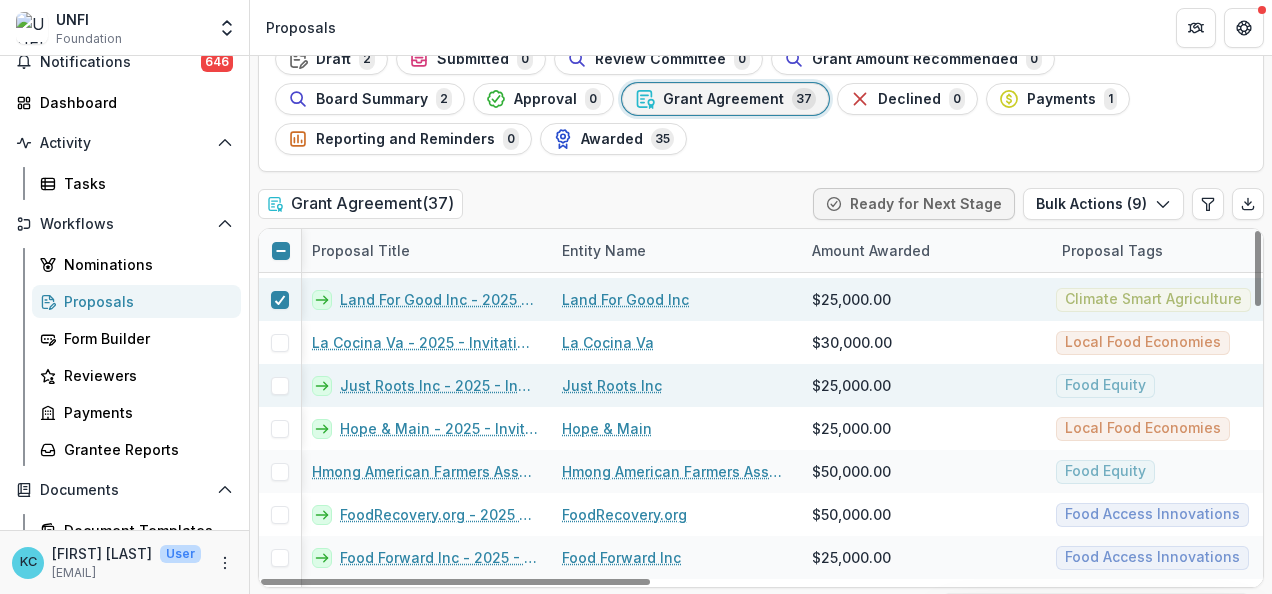 click at bounding box center (280, 386) 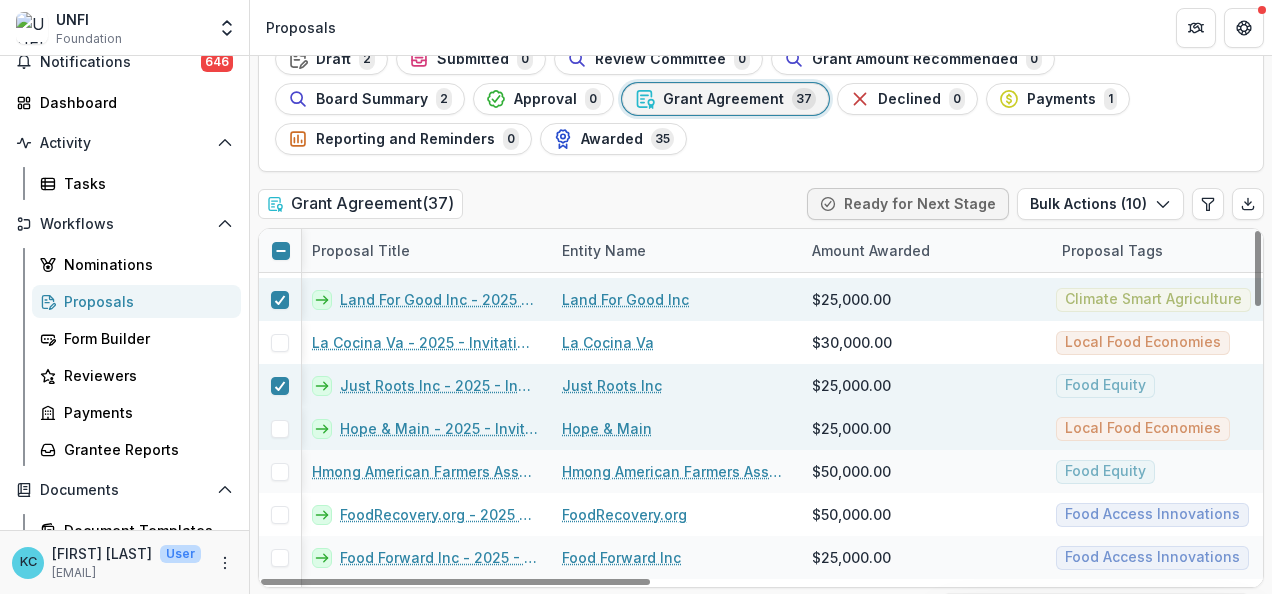 click at bounding box center [280, 429] 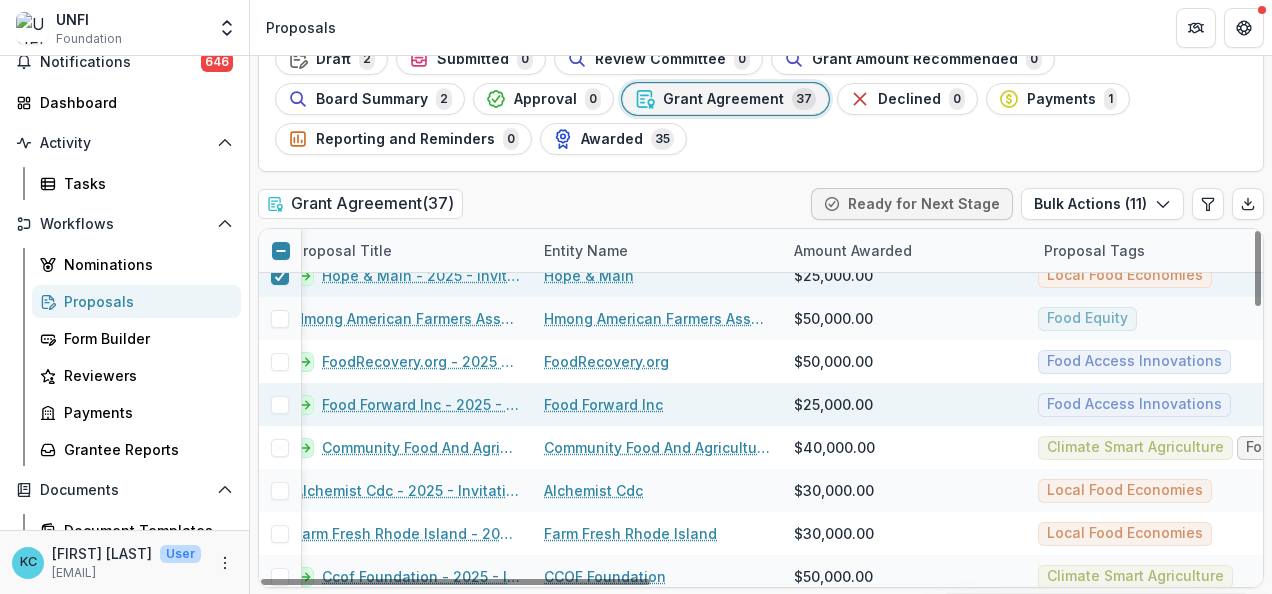 scroll, scrollTop: 1137, scrollLeft: 0, axis: vertical 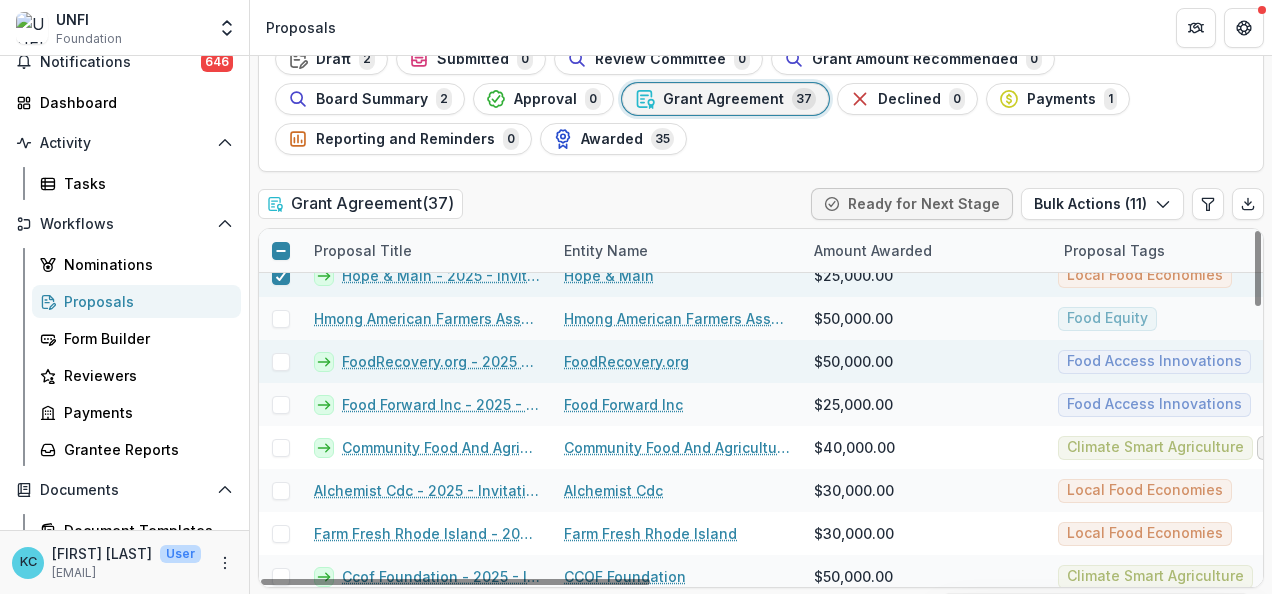 click at bounding box center [281, 362] 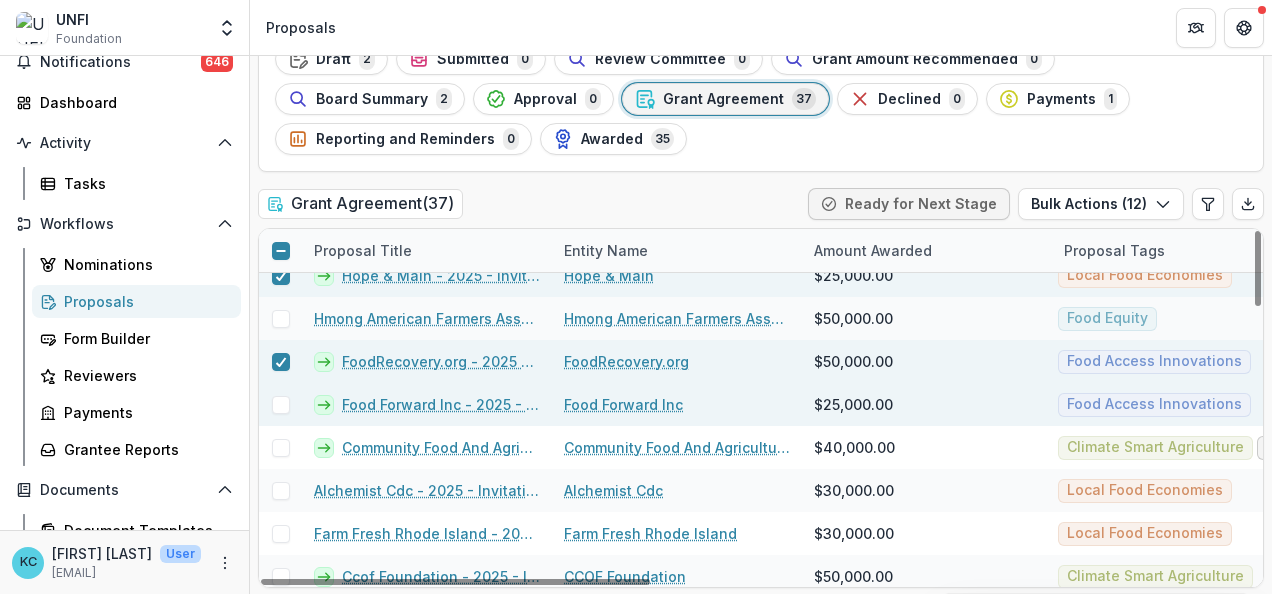 click at bounding box center [281, 405] 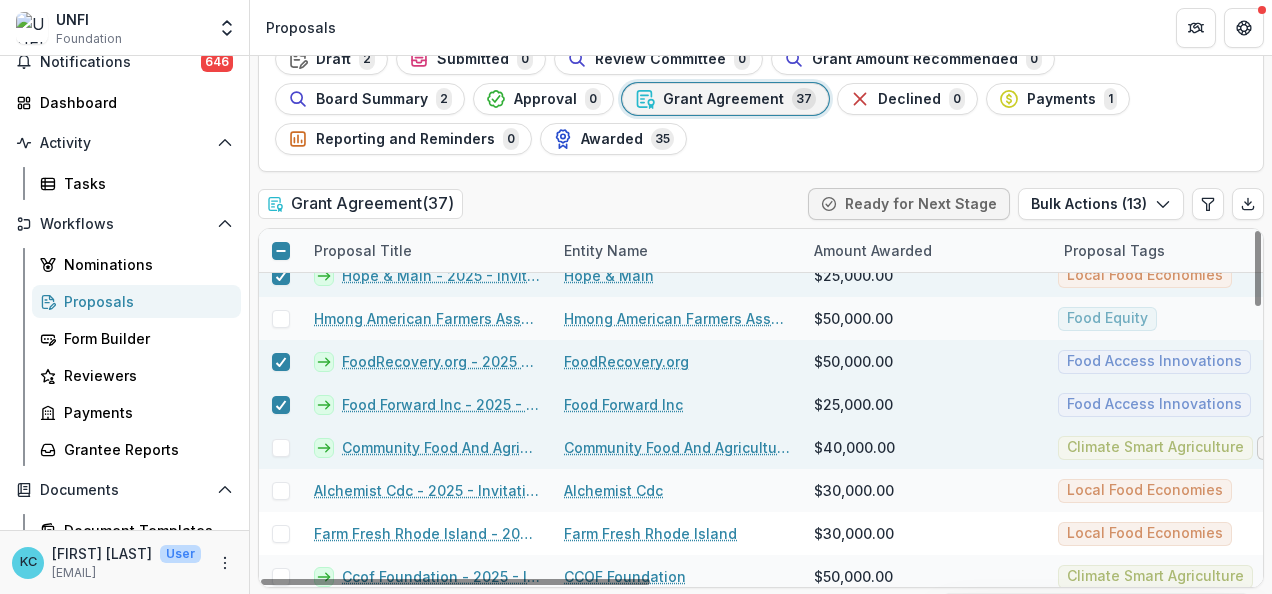 click at bounding box center (281, 448) 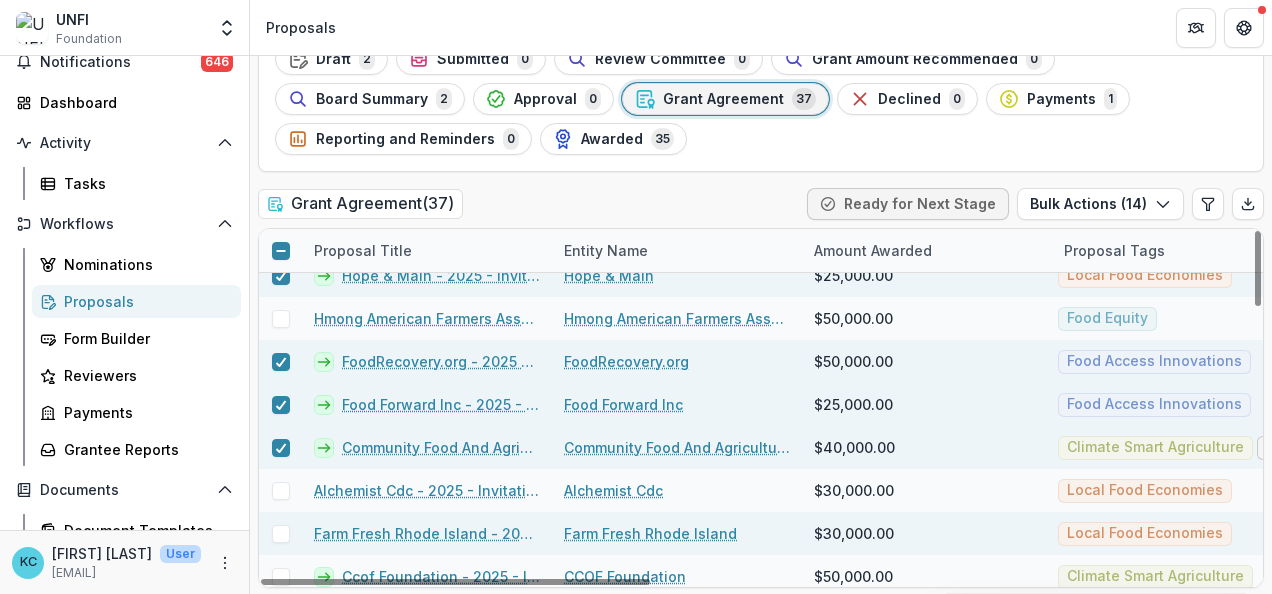 scroll, scrollTop: 1276, scrollLeft: 0, axis: vertical 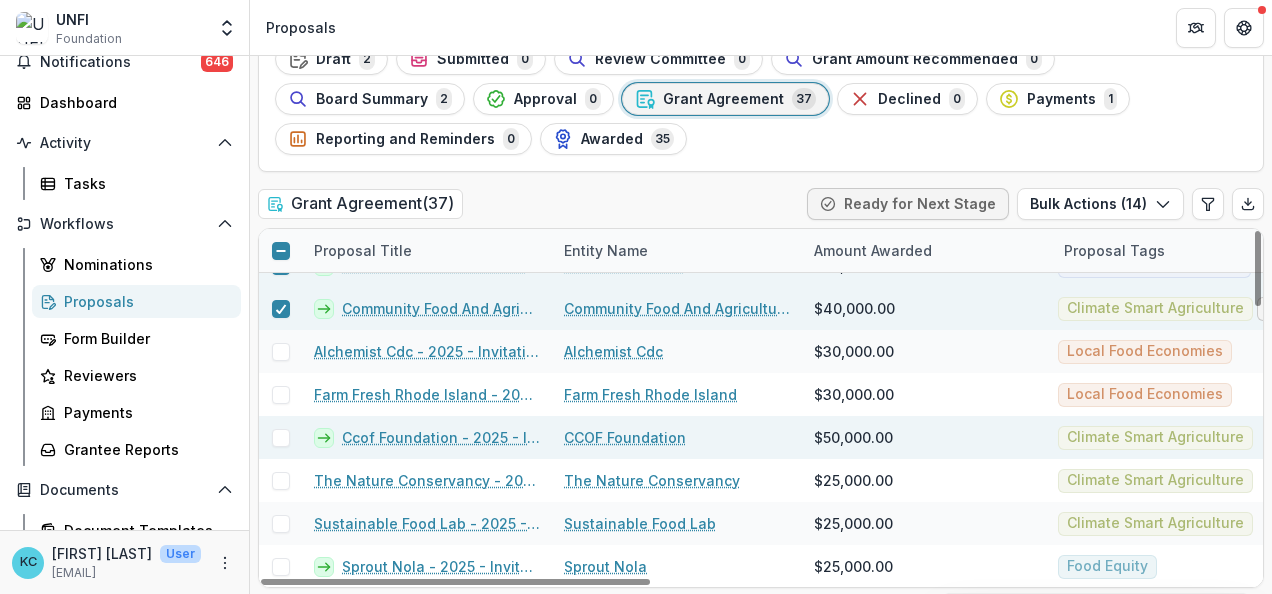 click at bounding box center [281, 438] 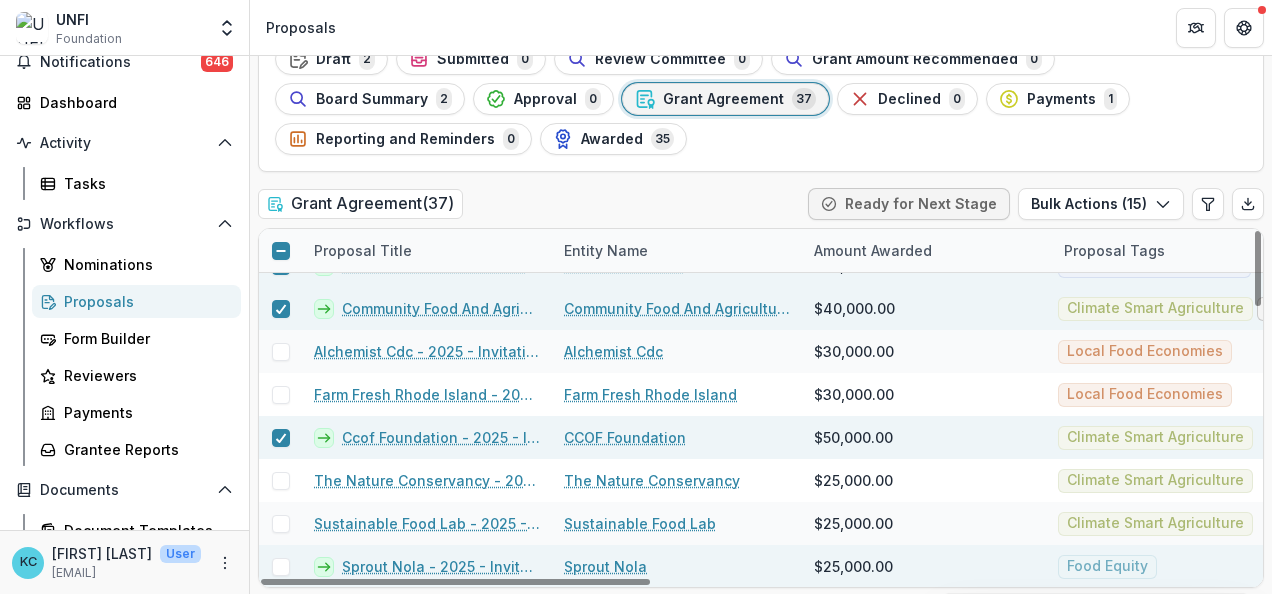 click at bounding box center [281, 567] 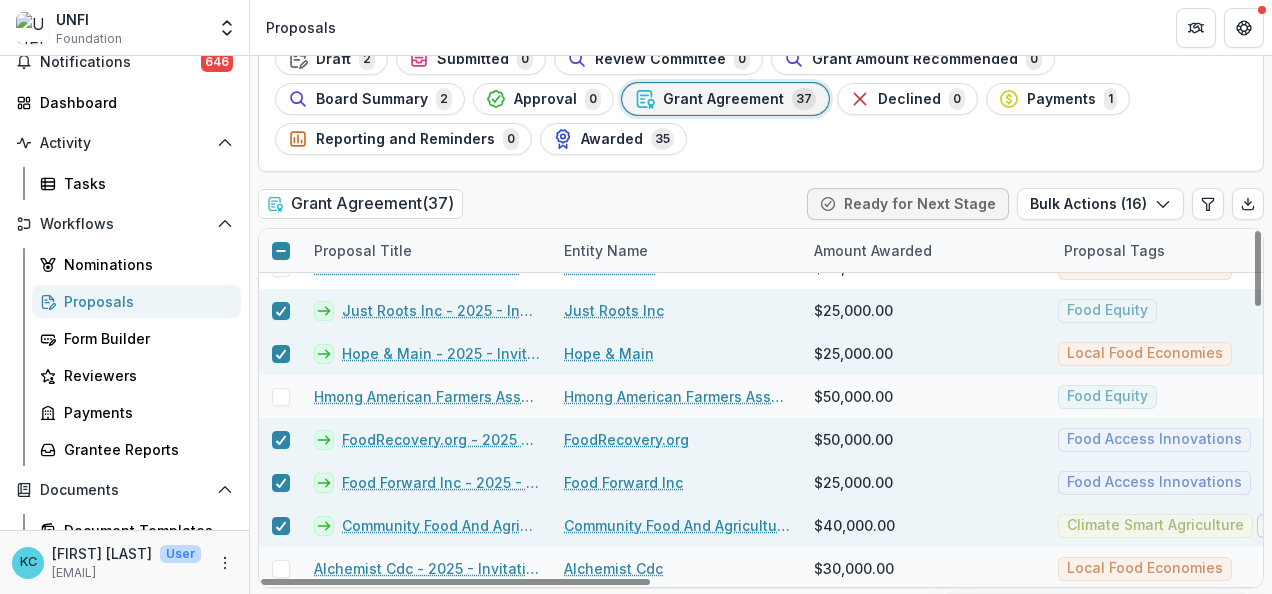 scroll, scrollTop: 1058, scrollLeft: 0, axis: vertical 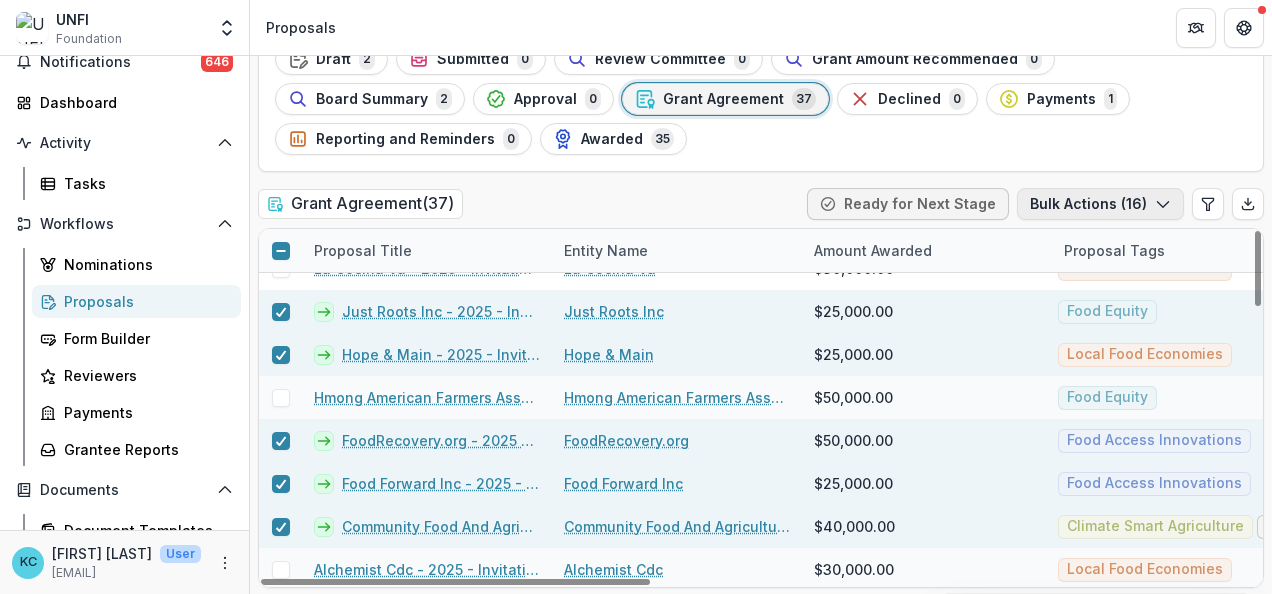 click on "Bulk Actions ( 16 )" at bounding box center (1100, 204) 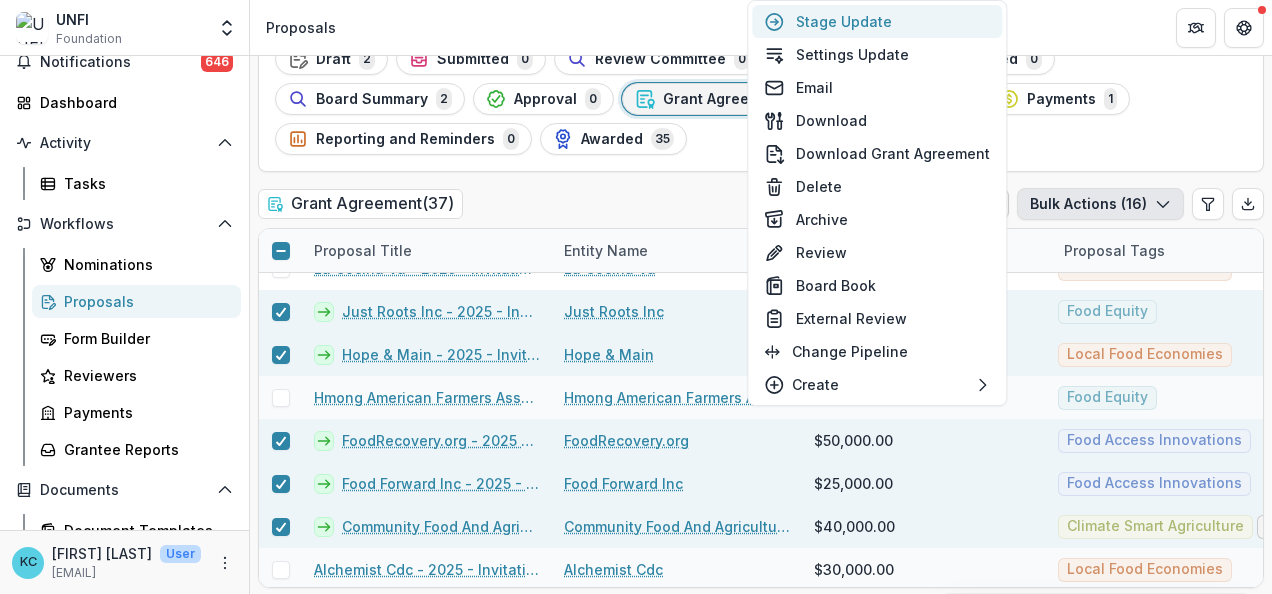 click on "Stage Update" at bounding box center [877, 21] 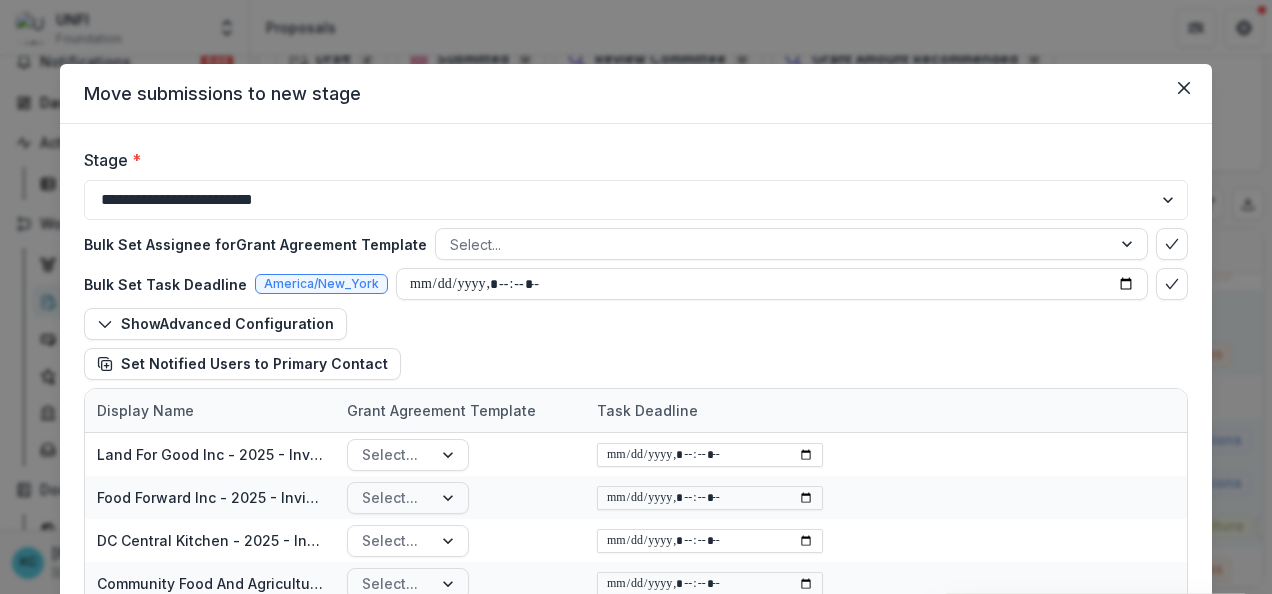 type 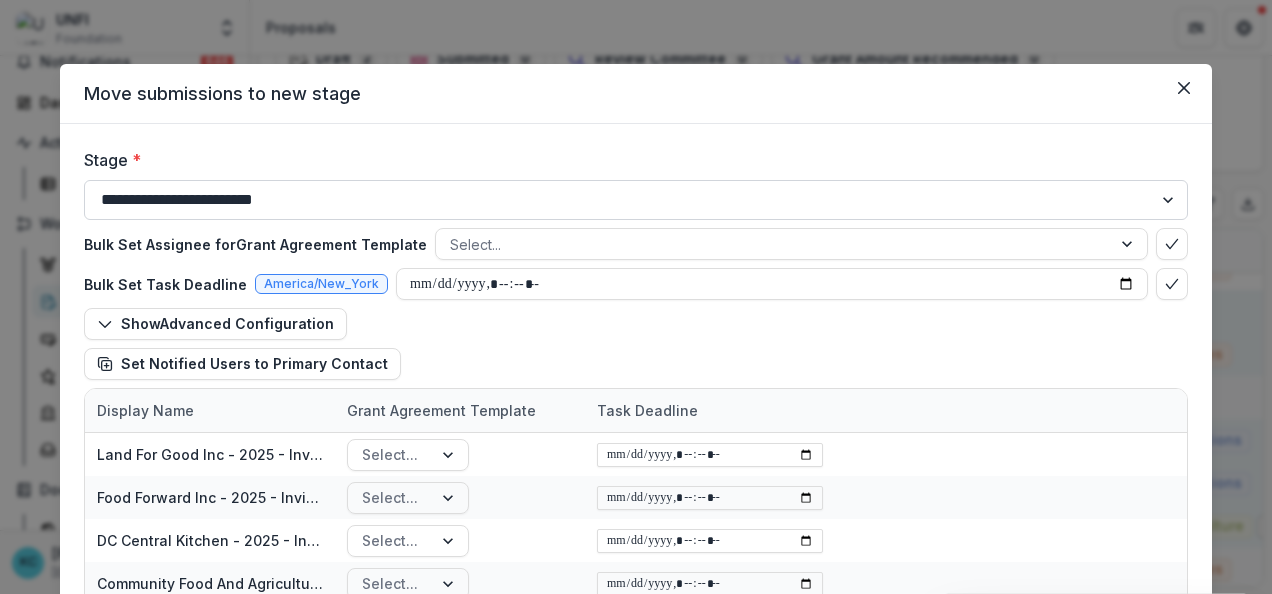 type 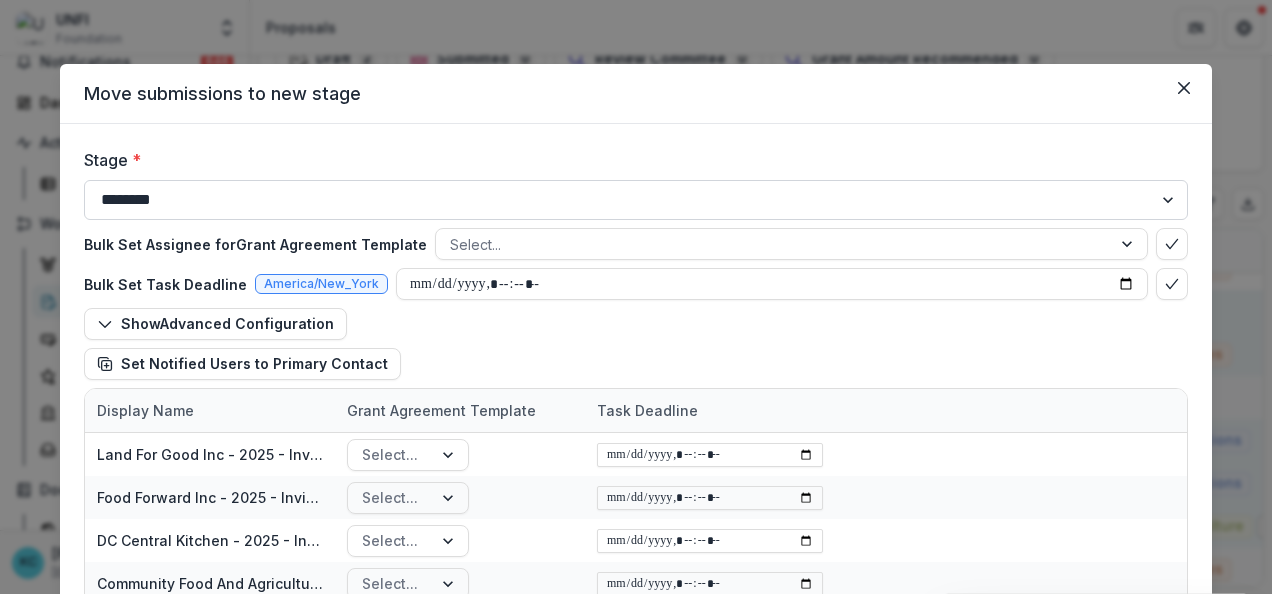 click on "**********" at bounding box center (636, 200) 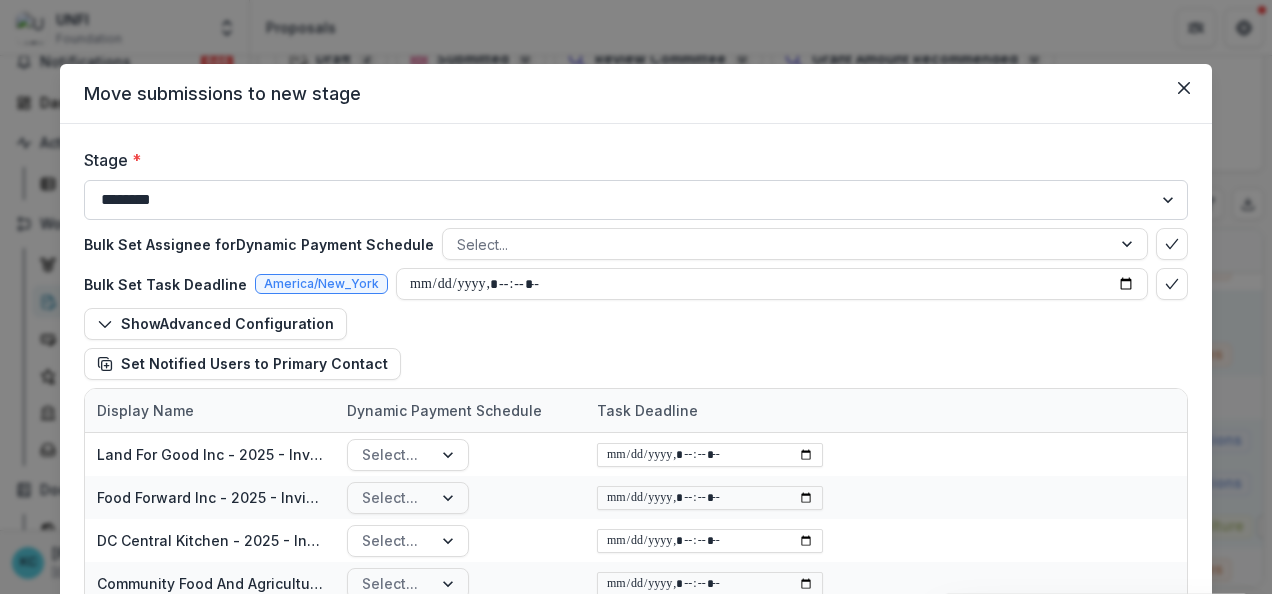 type 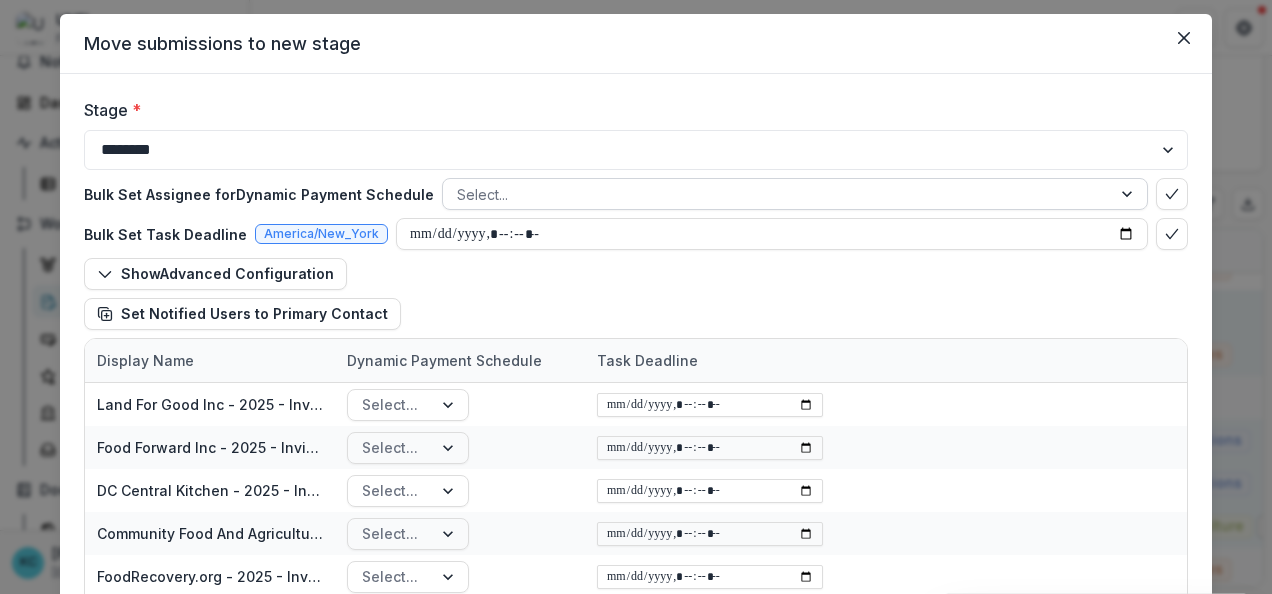 click at bounding box center [777, 194] 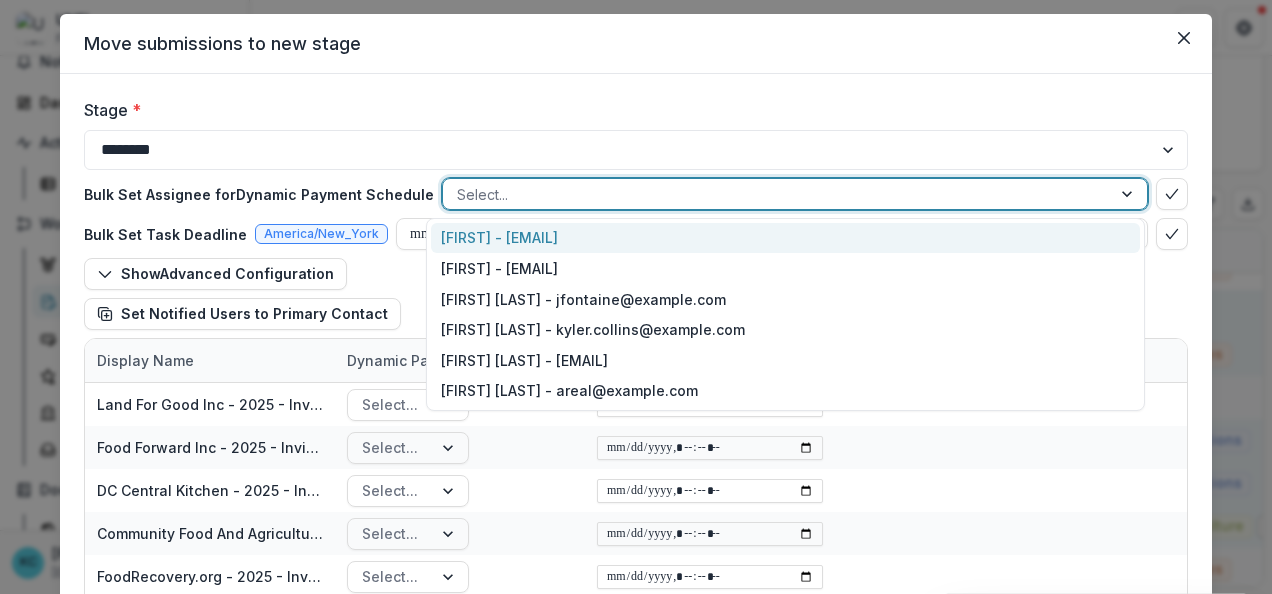 click on "Kristine Creveling - [EMAIL]" at bounding box center (785, 238) 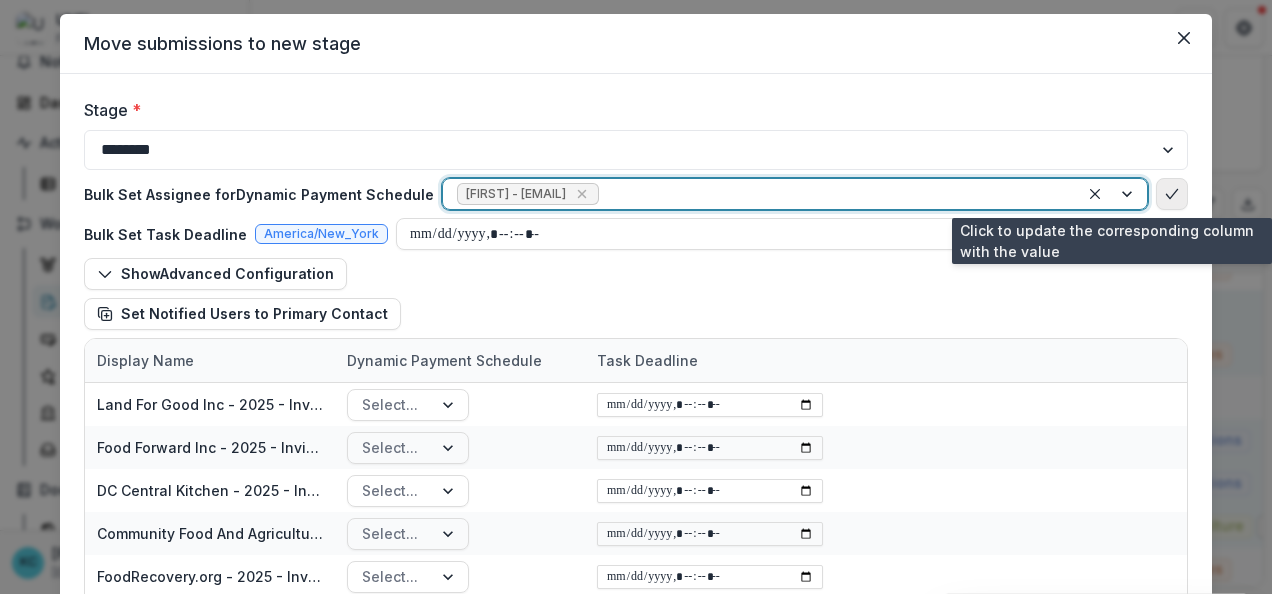 click 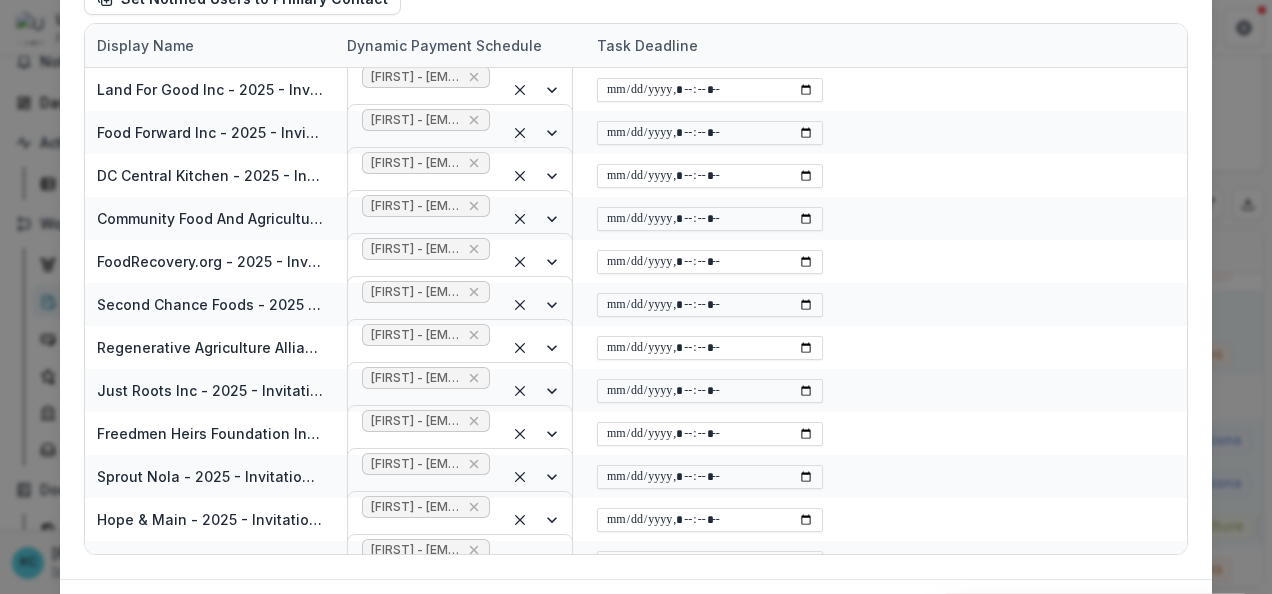 scroll, scrollTop: 478, scrollLeft: 0, axis: vertical 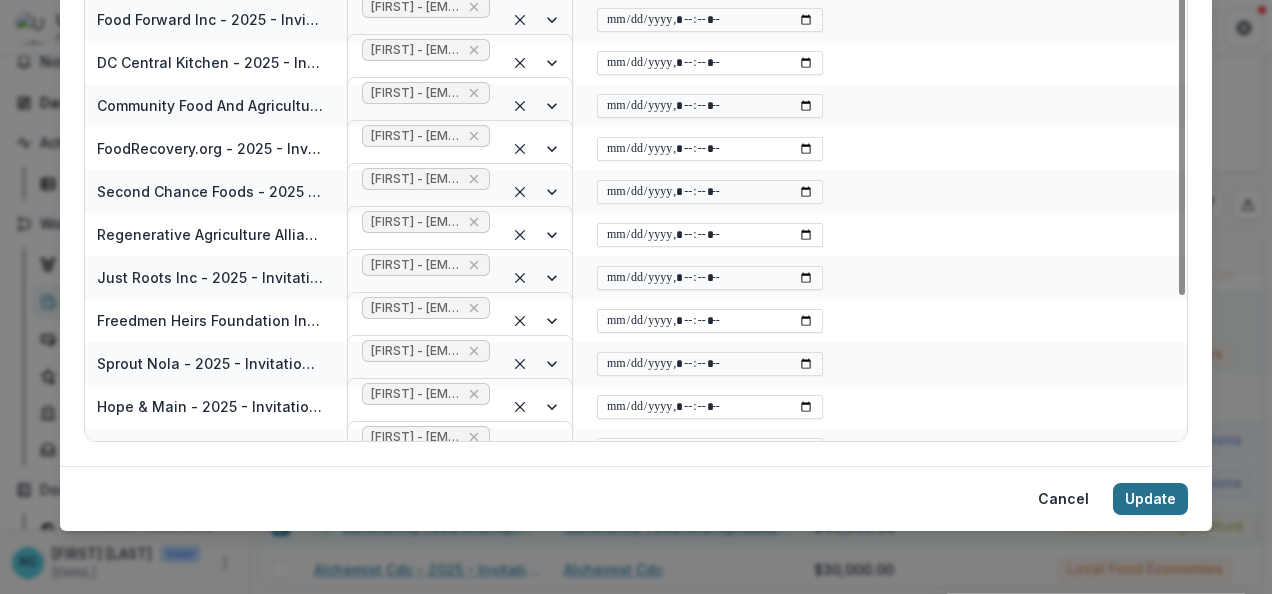 click on "Update" at bounding box center (1150, 499) 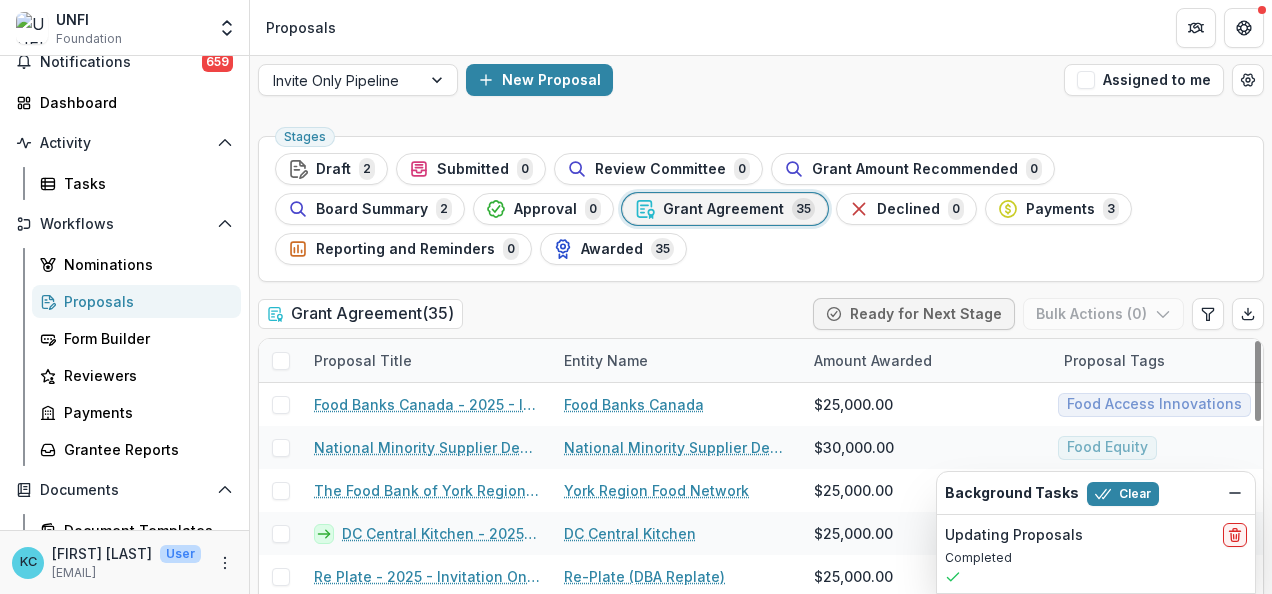 scroll, scrollTop: 118, scrollLeft: 0, axis: vertical 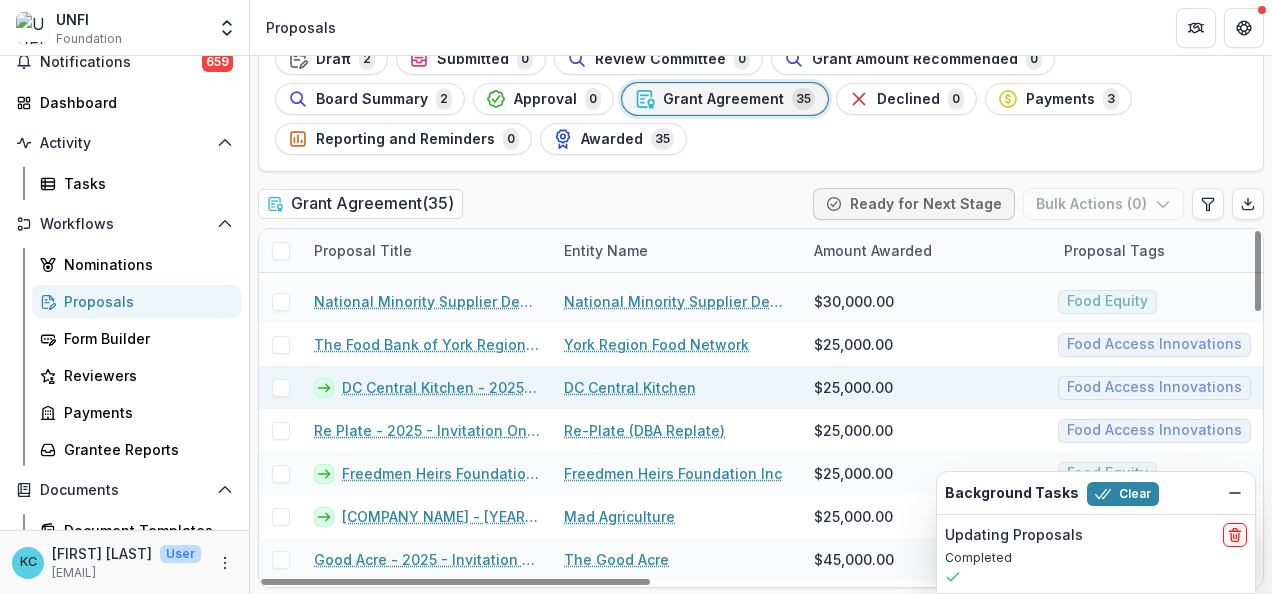 click on "DC Central Kitchen - 2025 - Invitation Only Application" at bounding box center (441, 387) 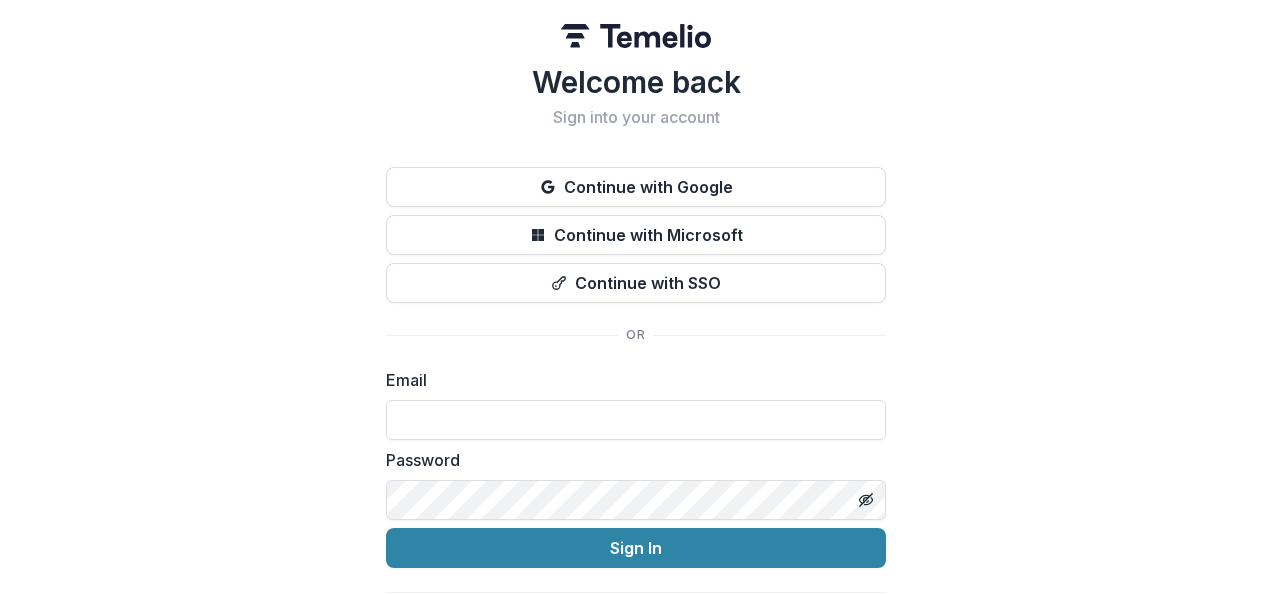 type on "**********" 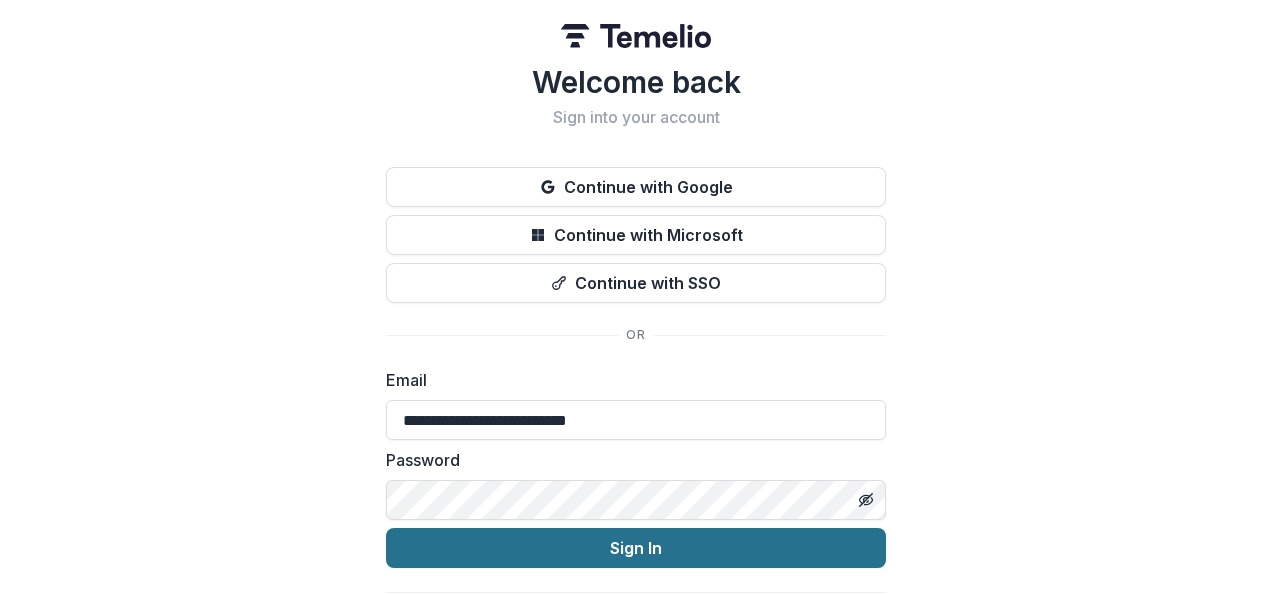 click on "Sign In" at bounding box center [636, 548] 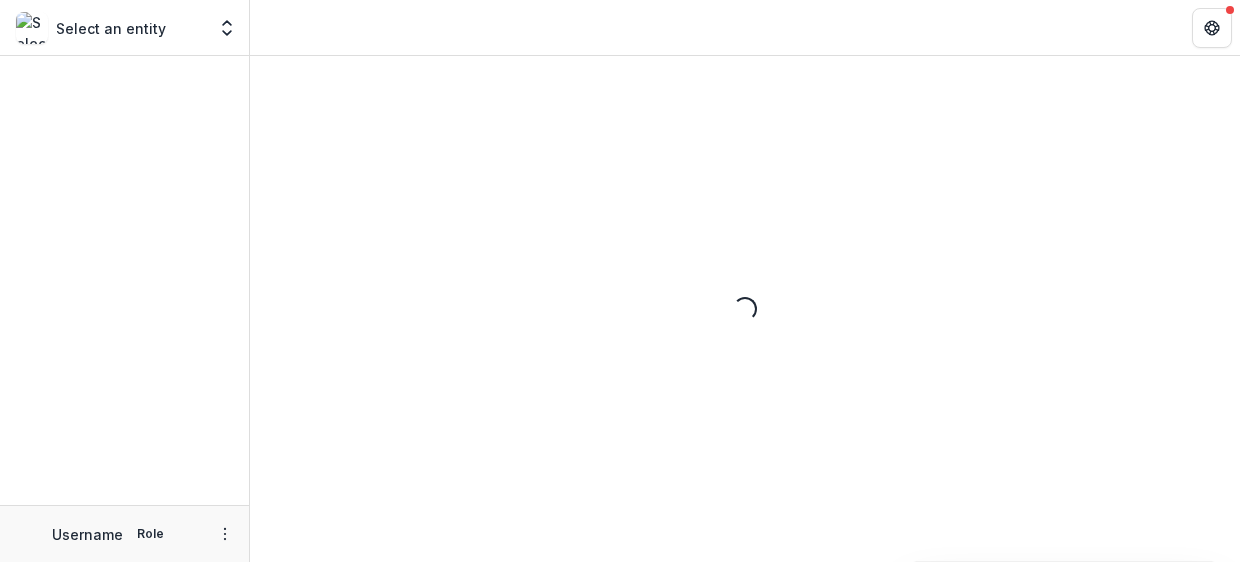 scroll, scrollTop: 0, scrollLeft: 0, axis: both 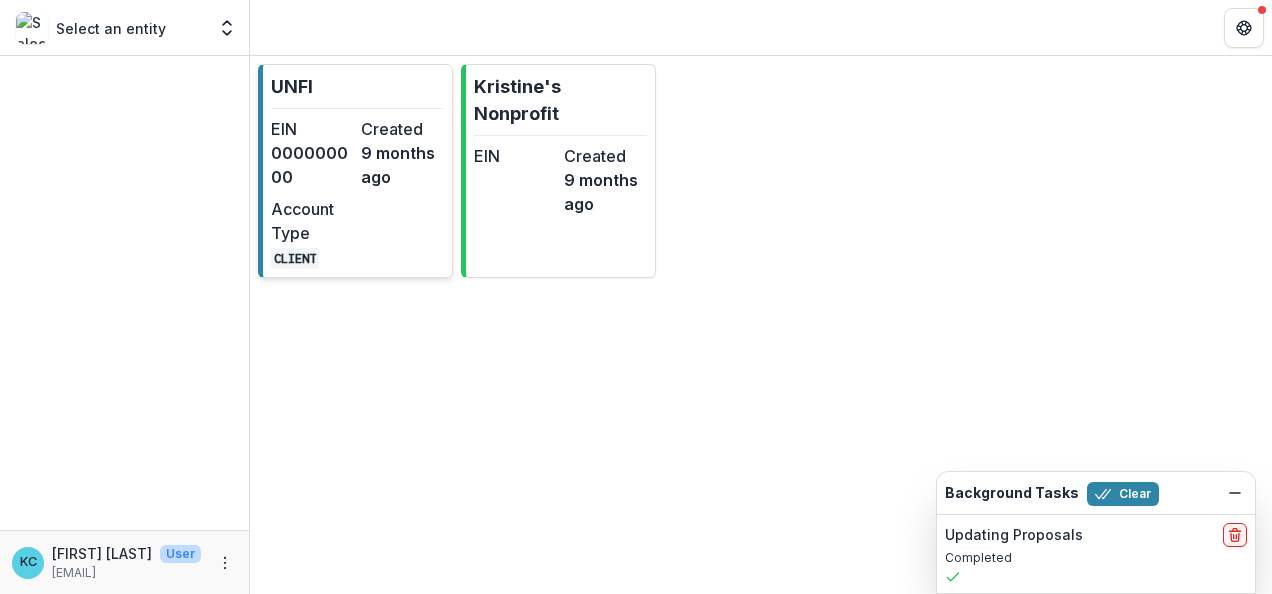click on "EIN 000000000 Created 9 months ago Account Type CLIENT" at bounding box center (357, 193) 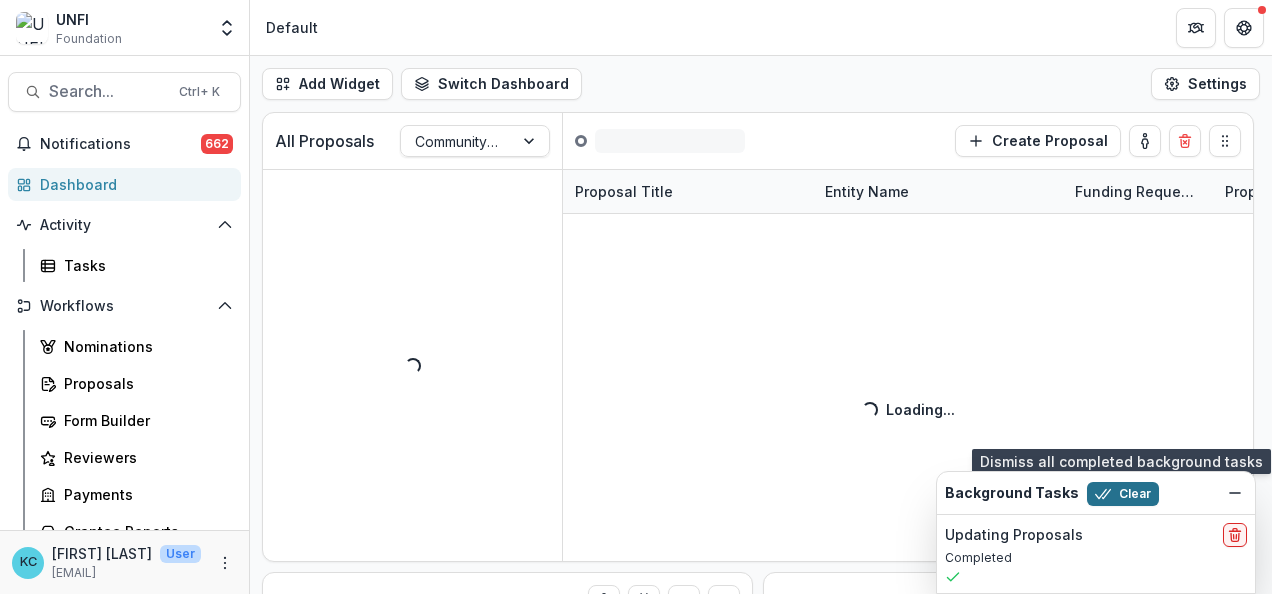click on "Clear" at bounding box center (1123, 494) 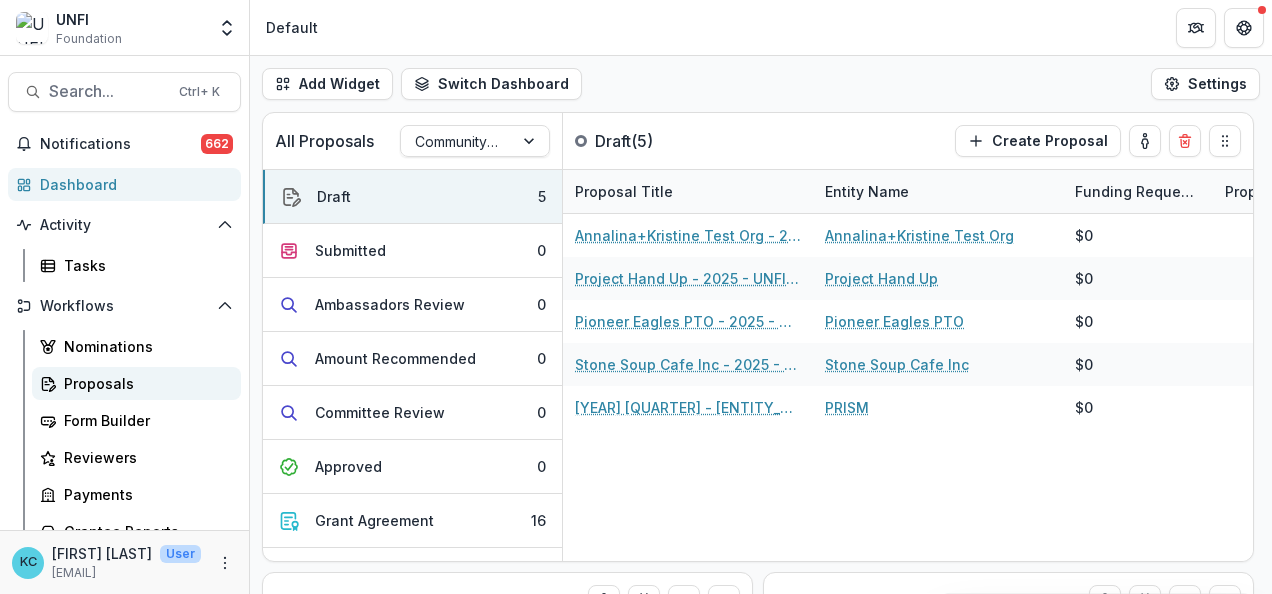 click on "Proposals" at bounding box center (144, 383) 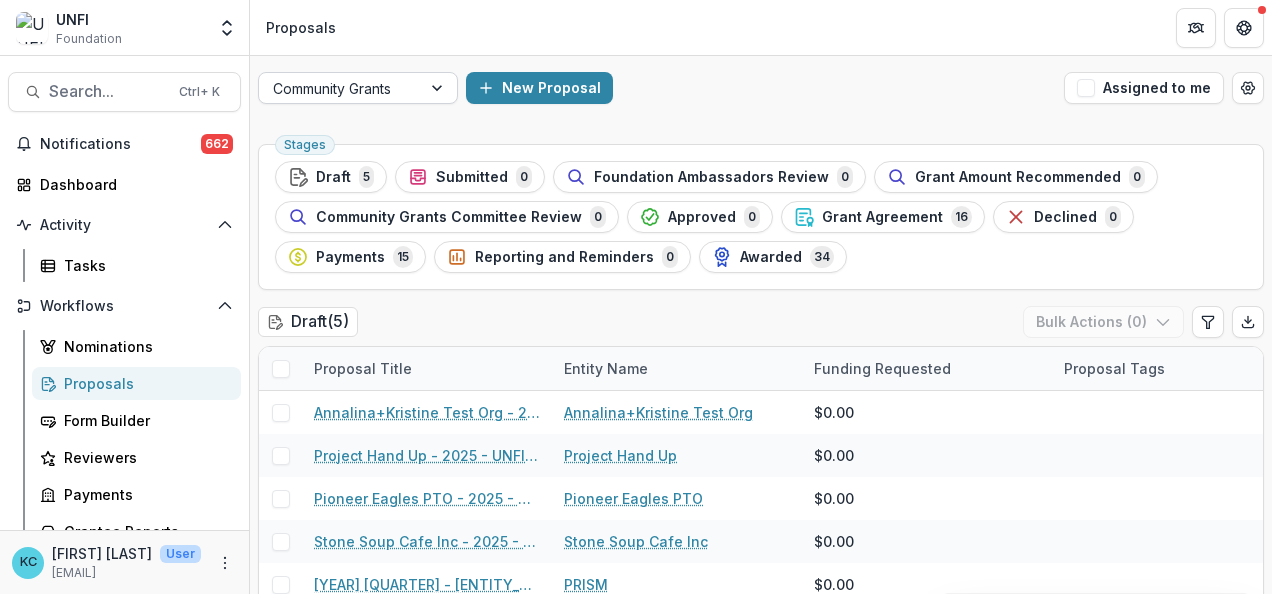 click at bounding box center [439, 88] 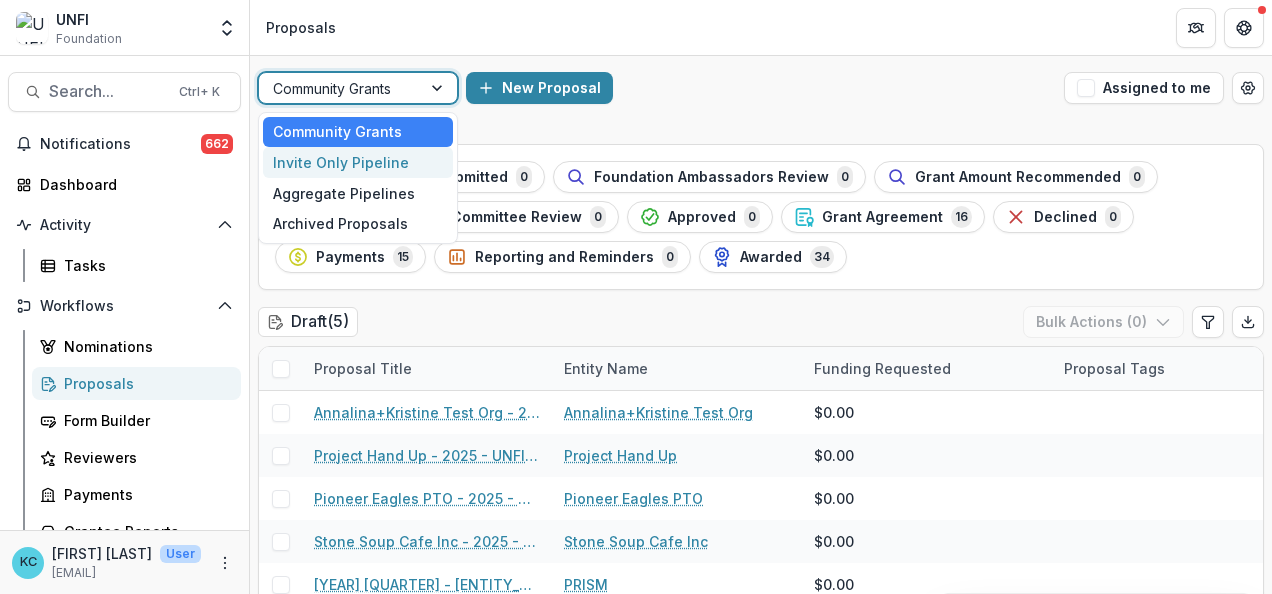 click on "Invite Only Pipeline" at bounding box center (358, 162) 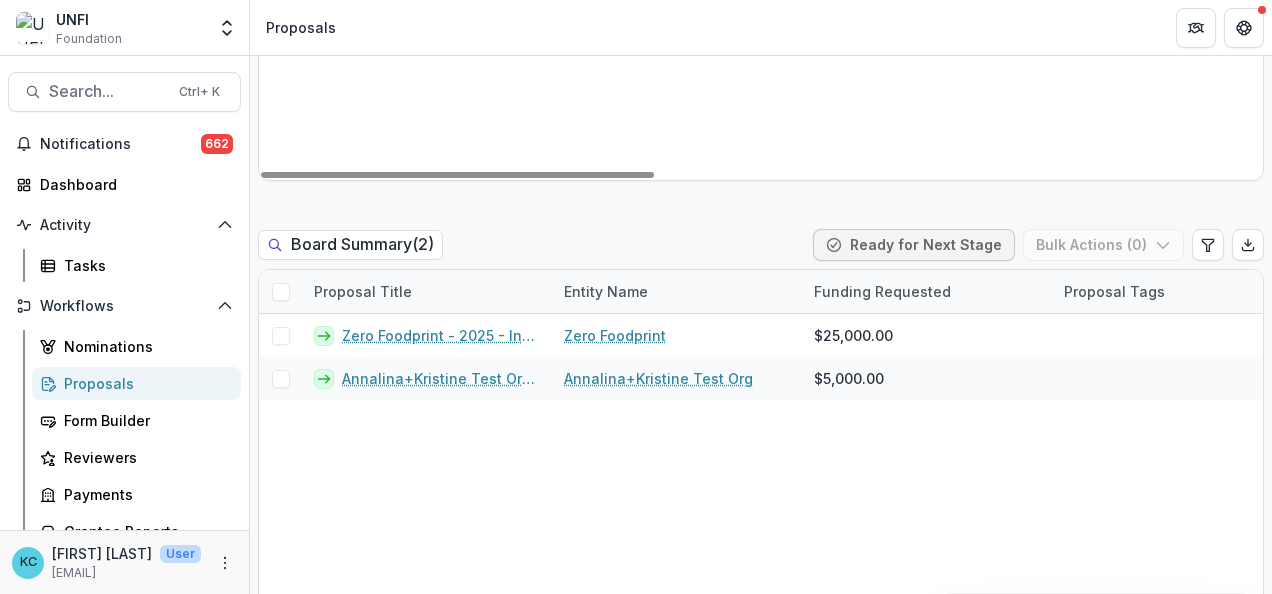scroll, scrollTop: 2035, scrollLeft: 0, axis: vertical 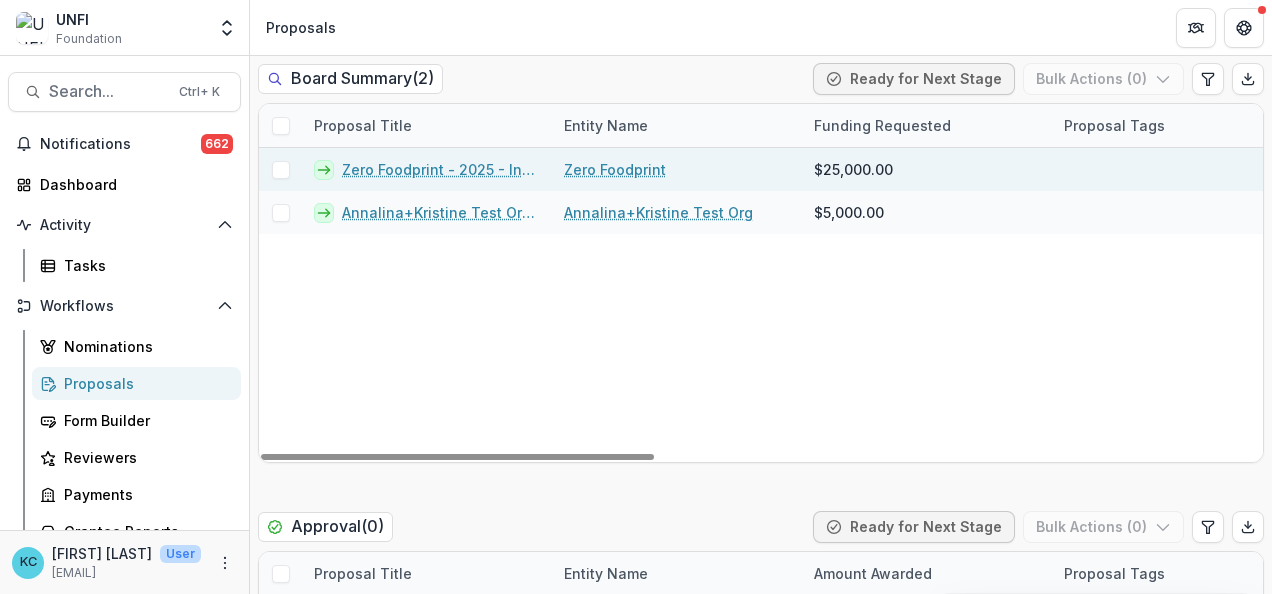 click at bounding box center (281, 170) 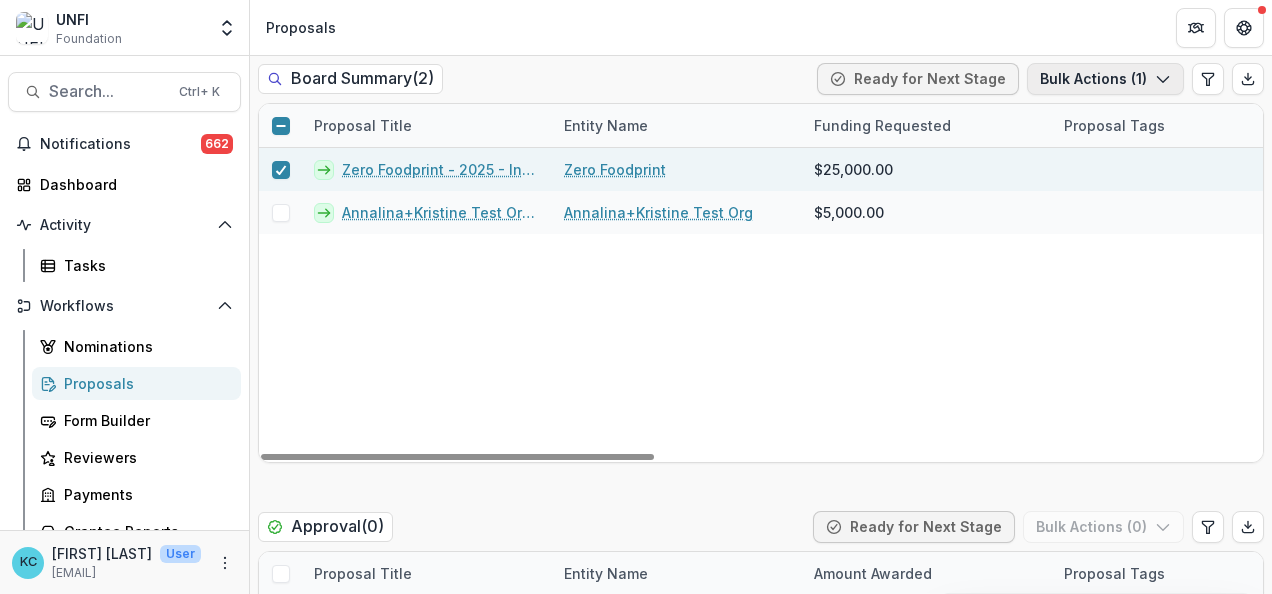 click on "Bulk Actions ( 1 )" at bounding box center (1105, 79) 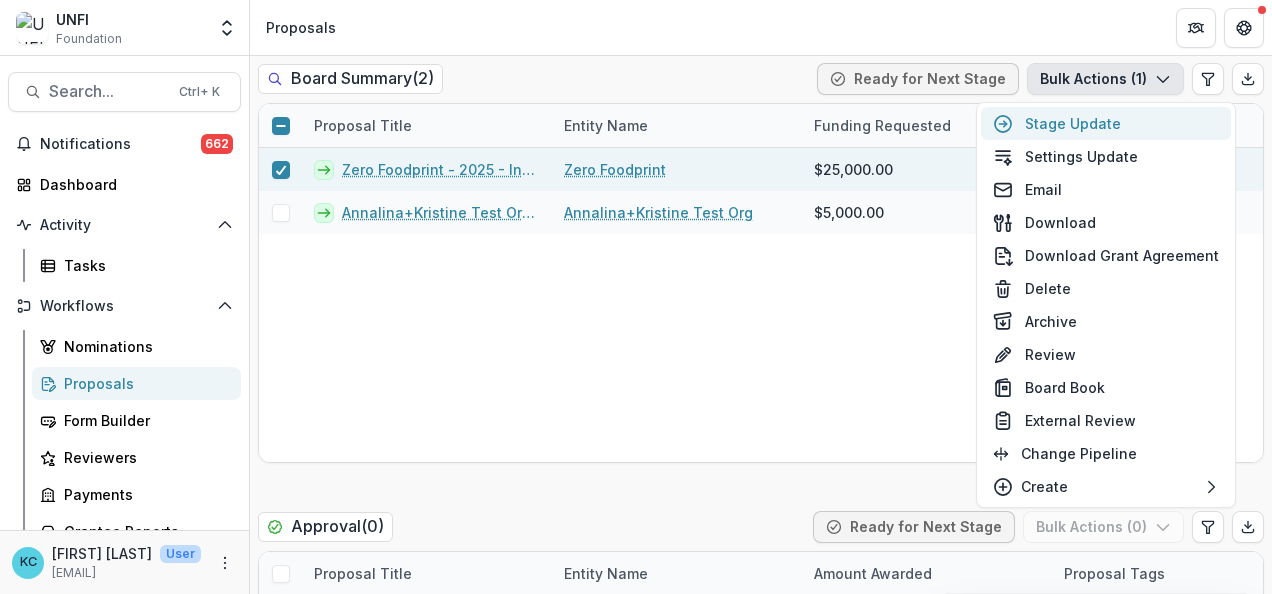 click on "Stage Update" at bounding box center [1106, 123] 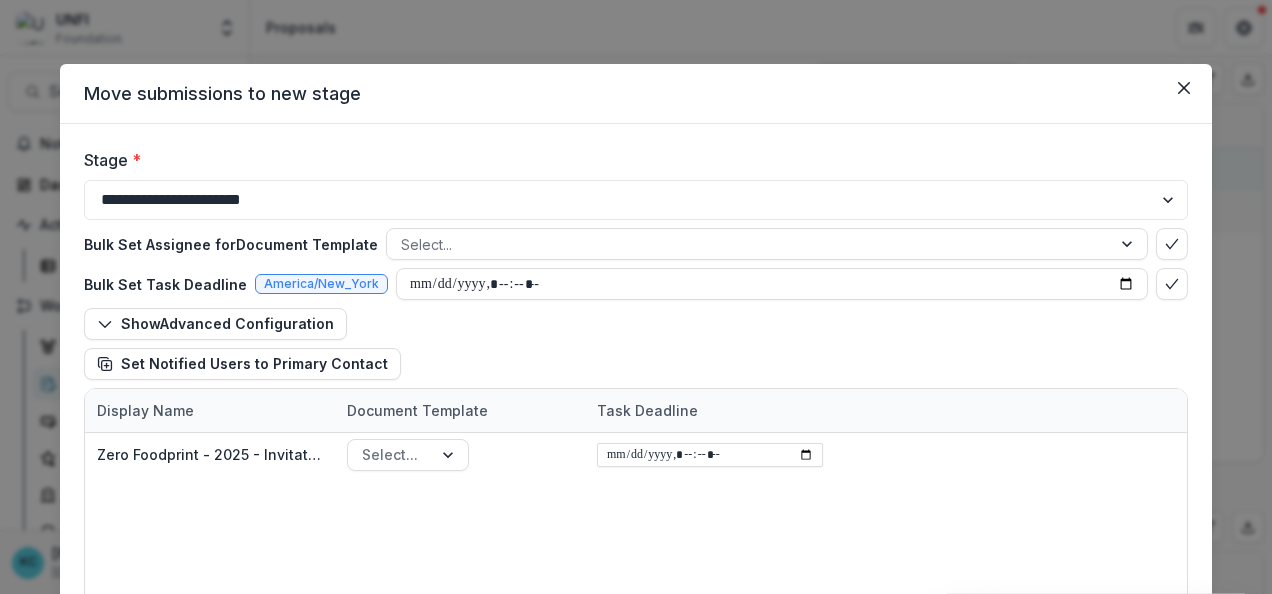 type 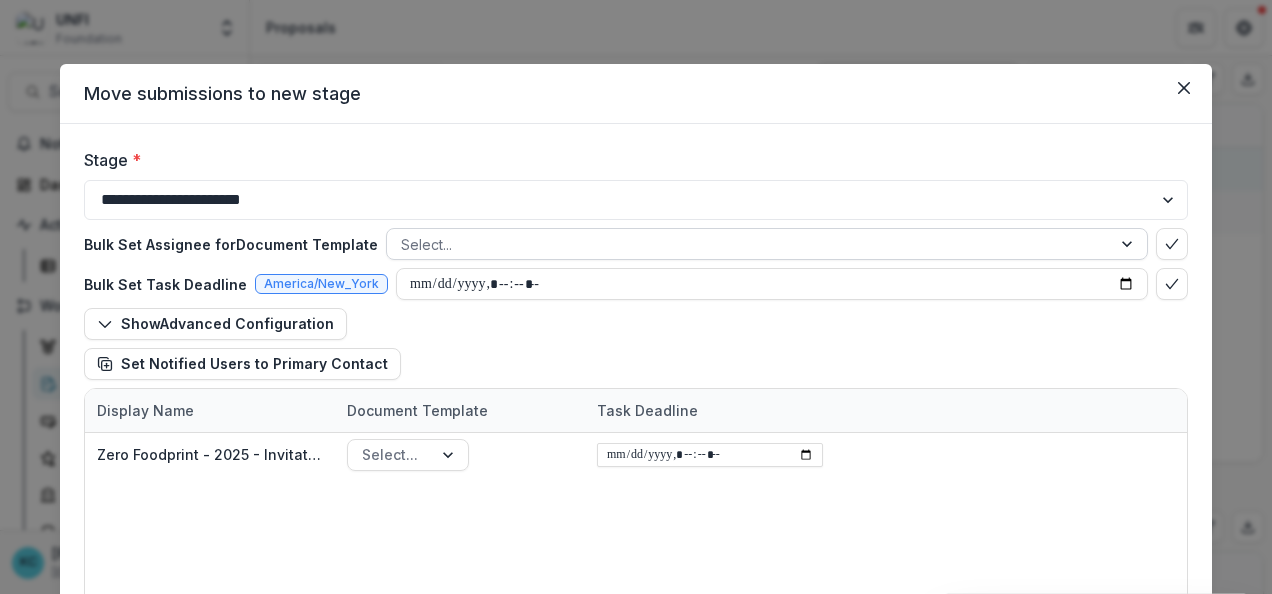 type 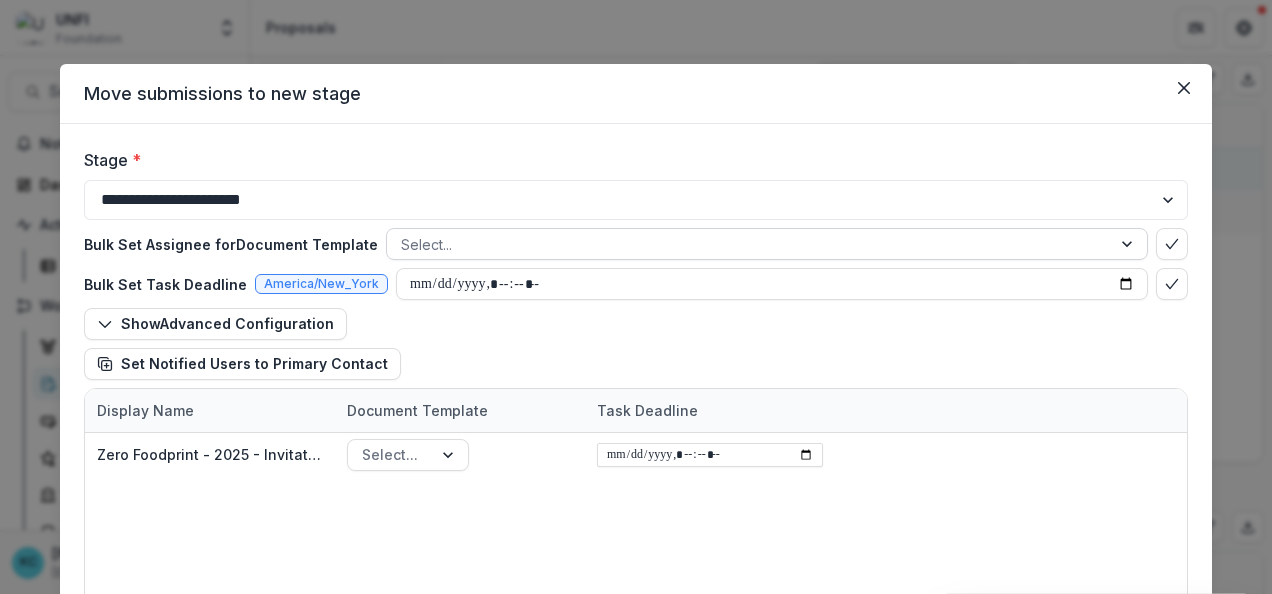 type 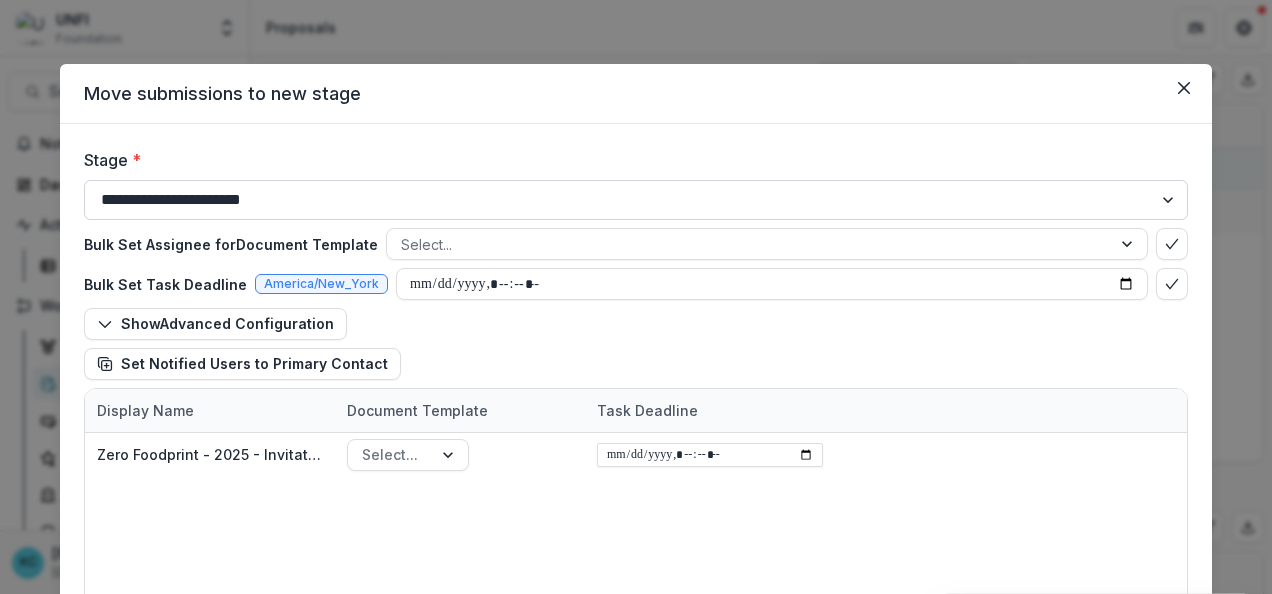 click on "**********" at bounding box center (636, 200) 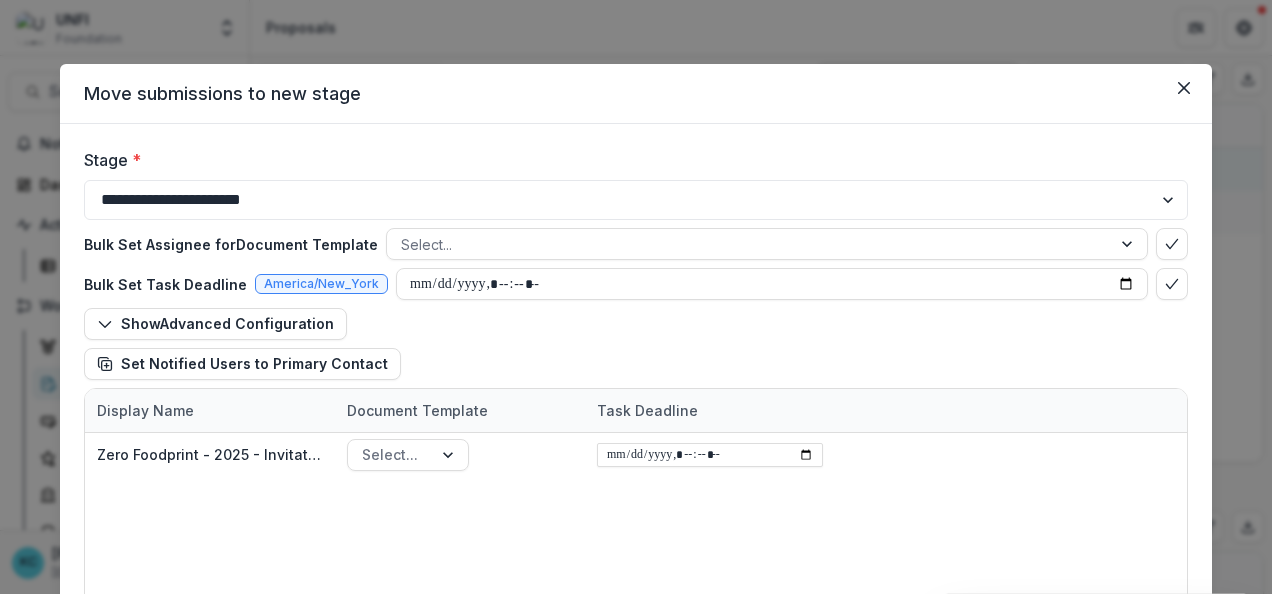 select on "********" 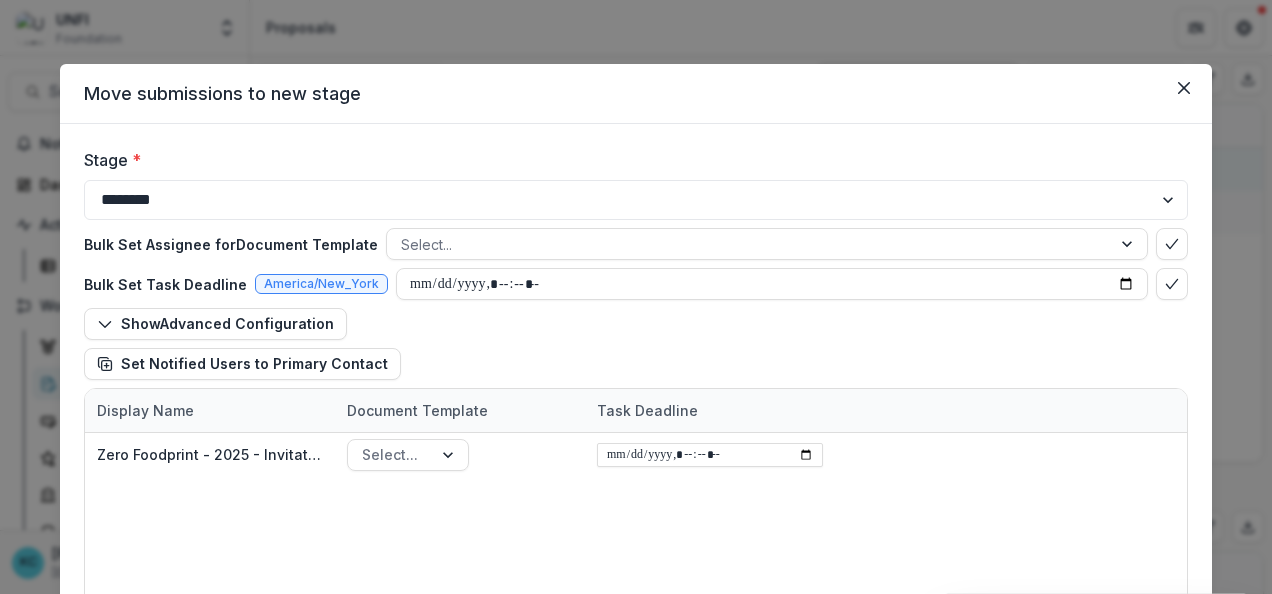 click on "**********" at bounding box center [636, 200] 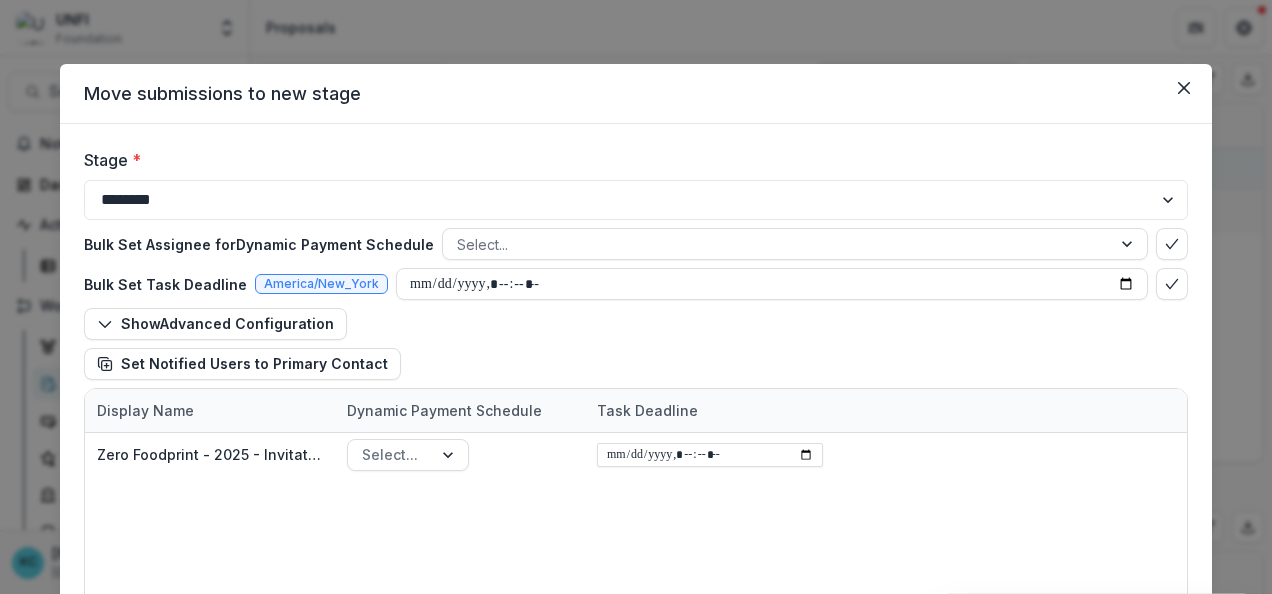 type 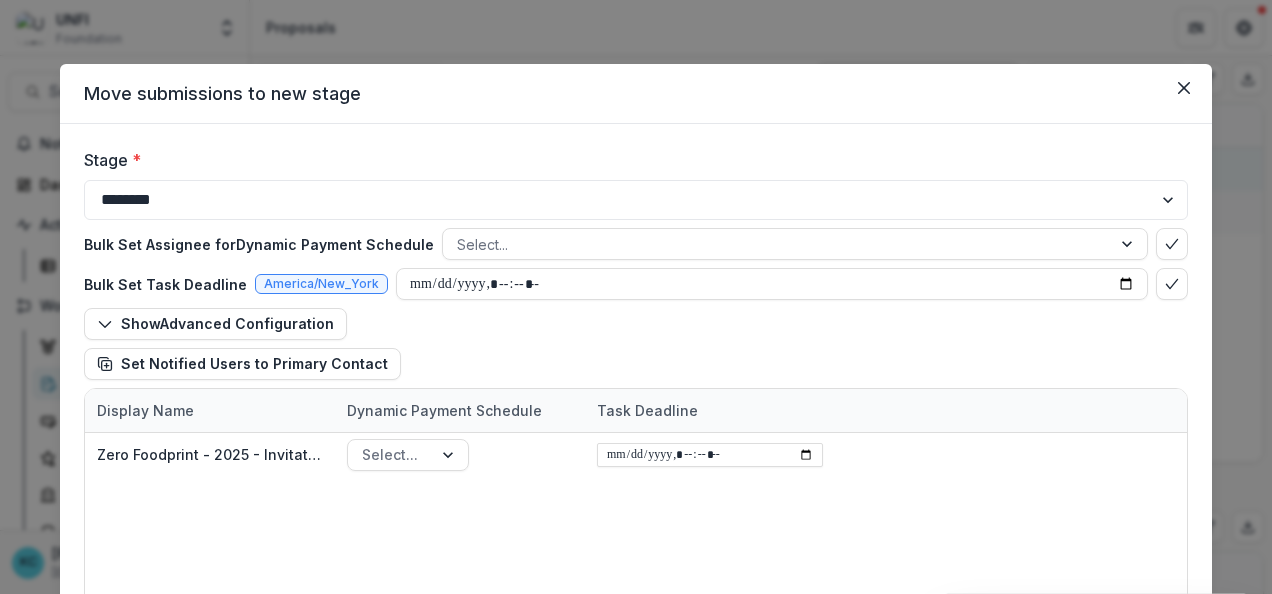 type 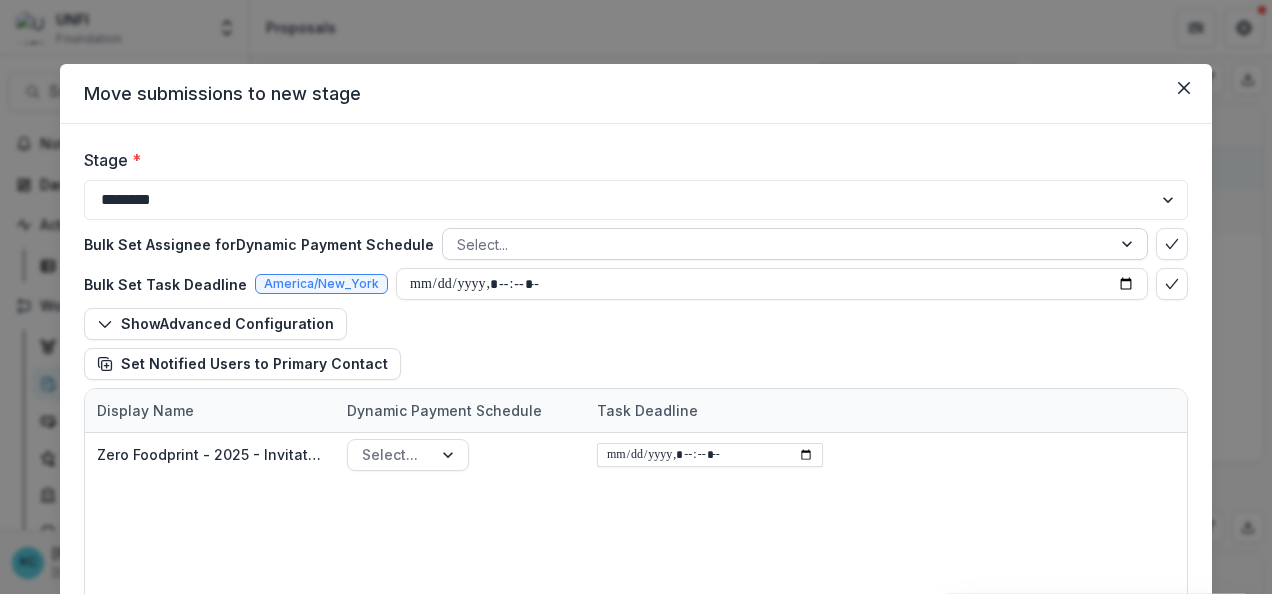 click on "Select..." at bounding box center (795, 244) 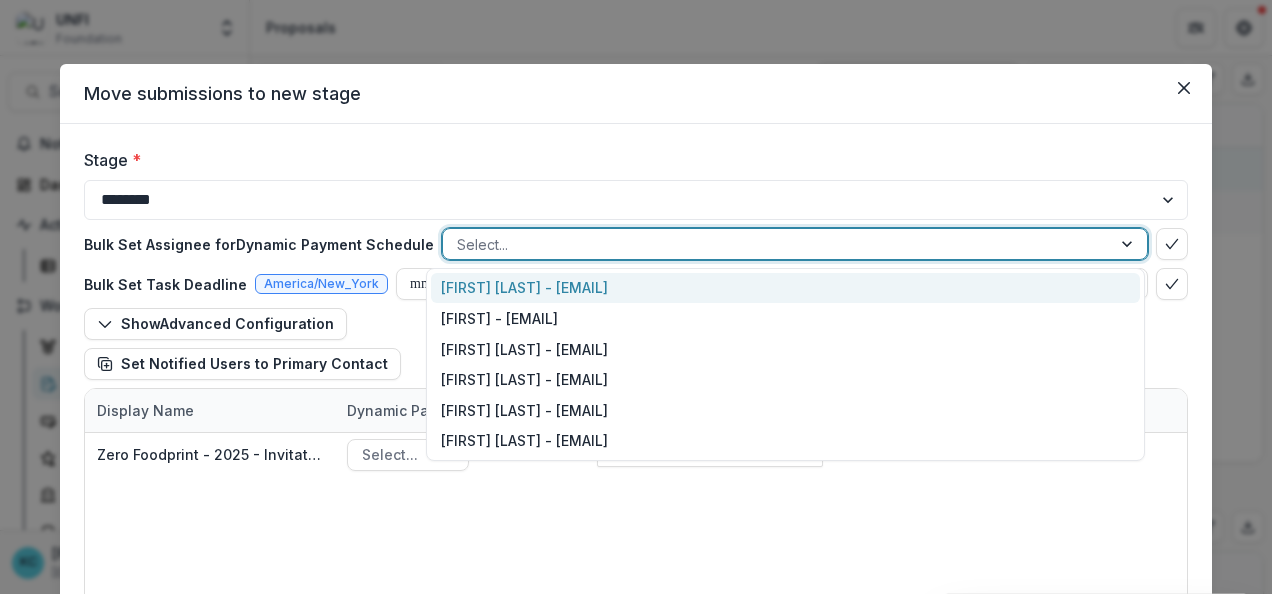 click on "[FIRST] [LAST] - [EMAIL]" at bounding box center [785, 288] 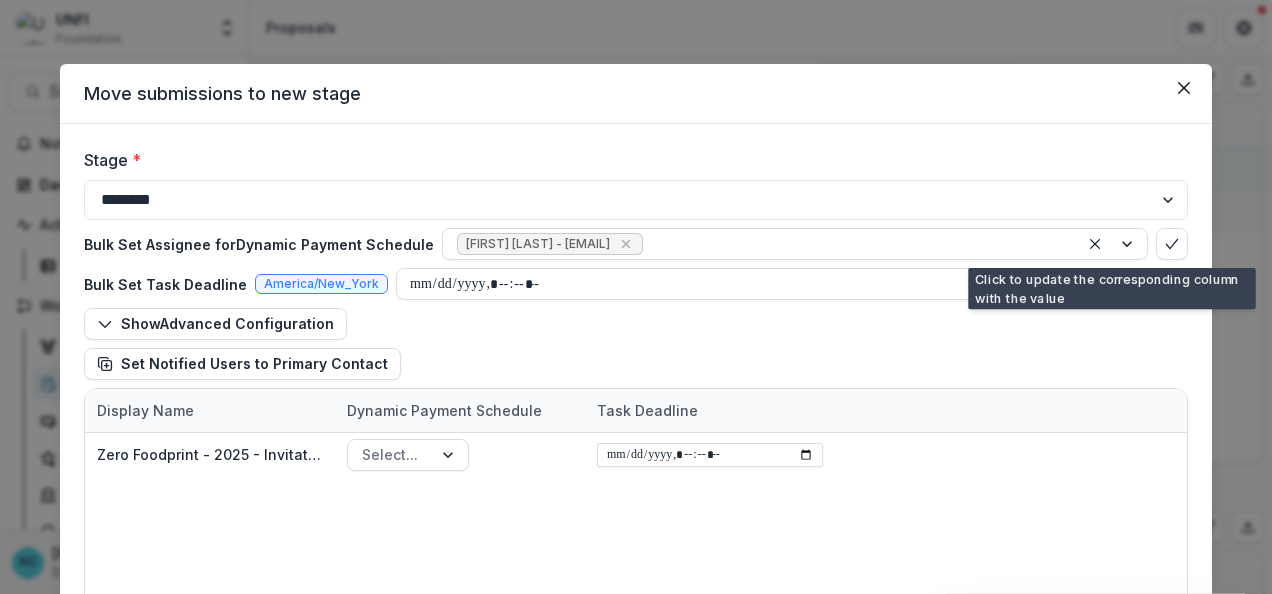 drag, startPoint x: 1172, startPoint y: 254, endPoint x: 739, endPoint y: 370, distance: 448.2689 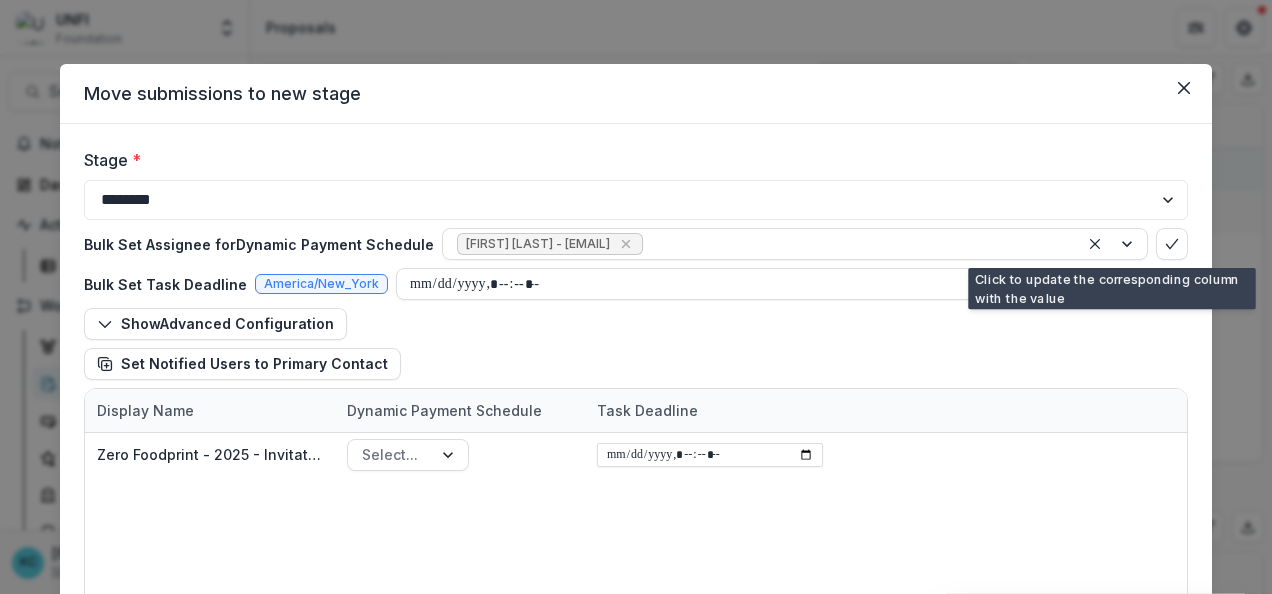 click on "Show  Advanced Configuration Set Notified Users to Primary Contact" at bounding box center [636, 344] 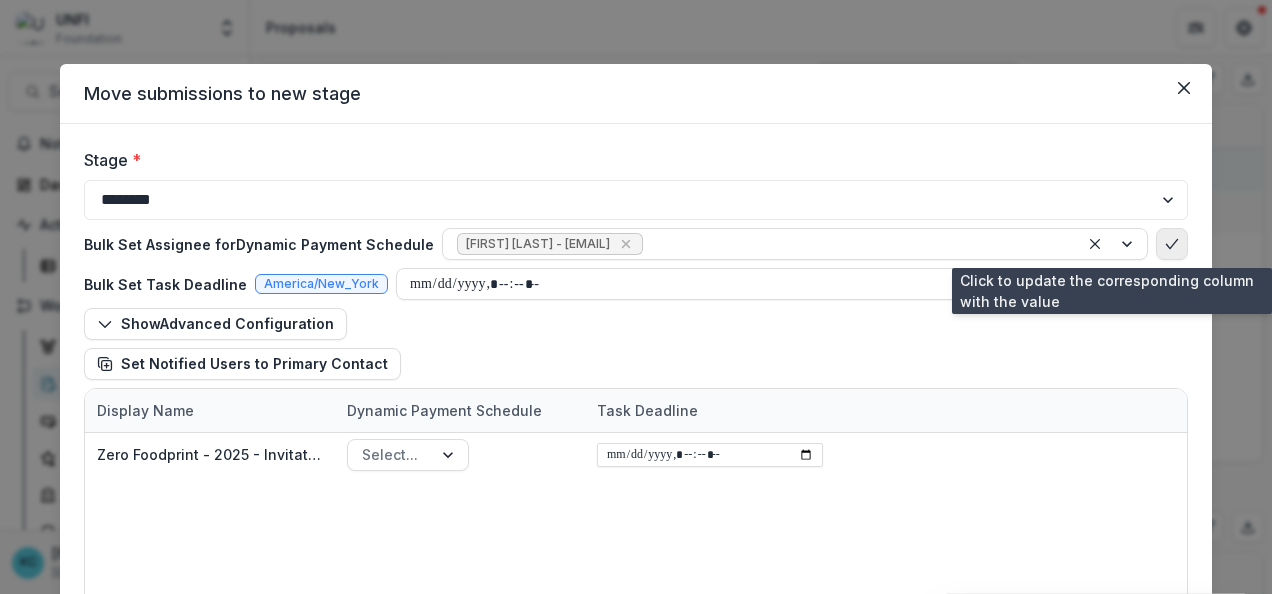 click 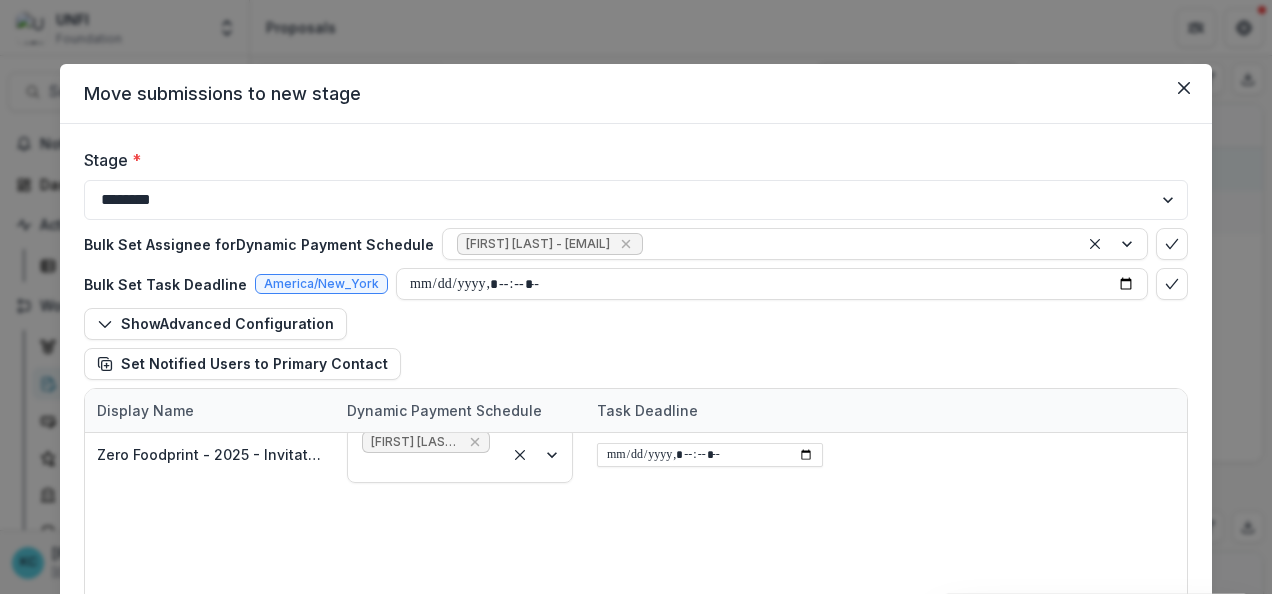 scroll, scrollTop: 178, scrollLeft: 0, axis: vertical 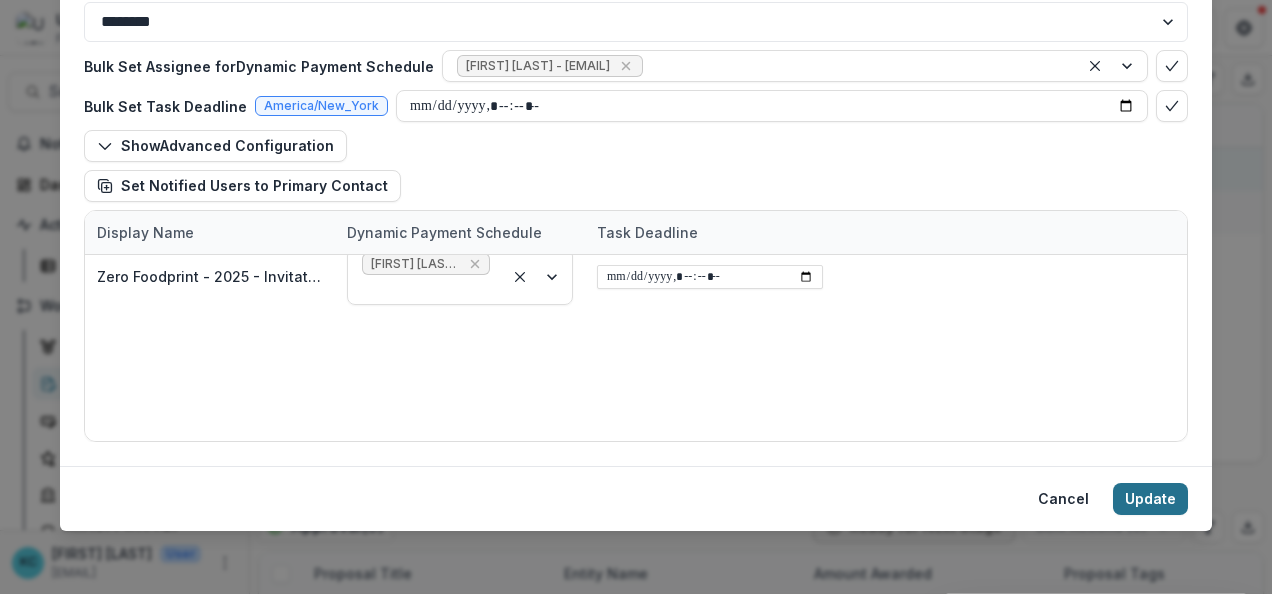 click on "Update" at bounding box center (1150, 499) 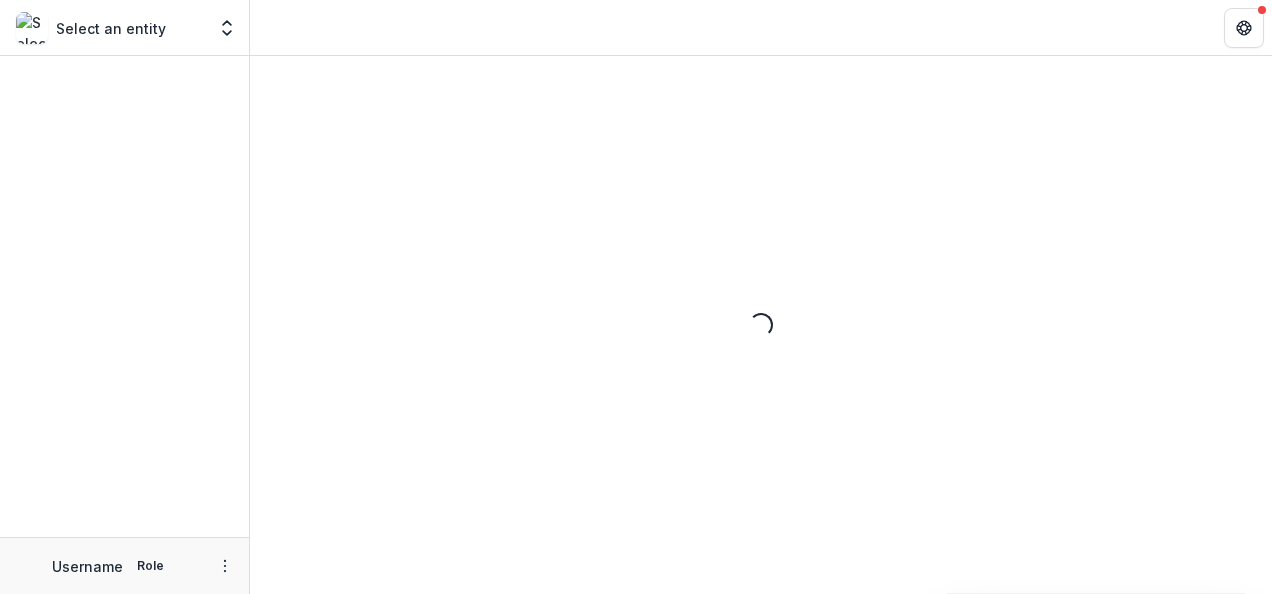 scroll, scrollTop: 0, scrollLeft: 0, axis: both 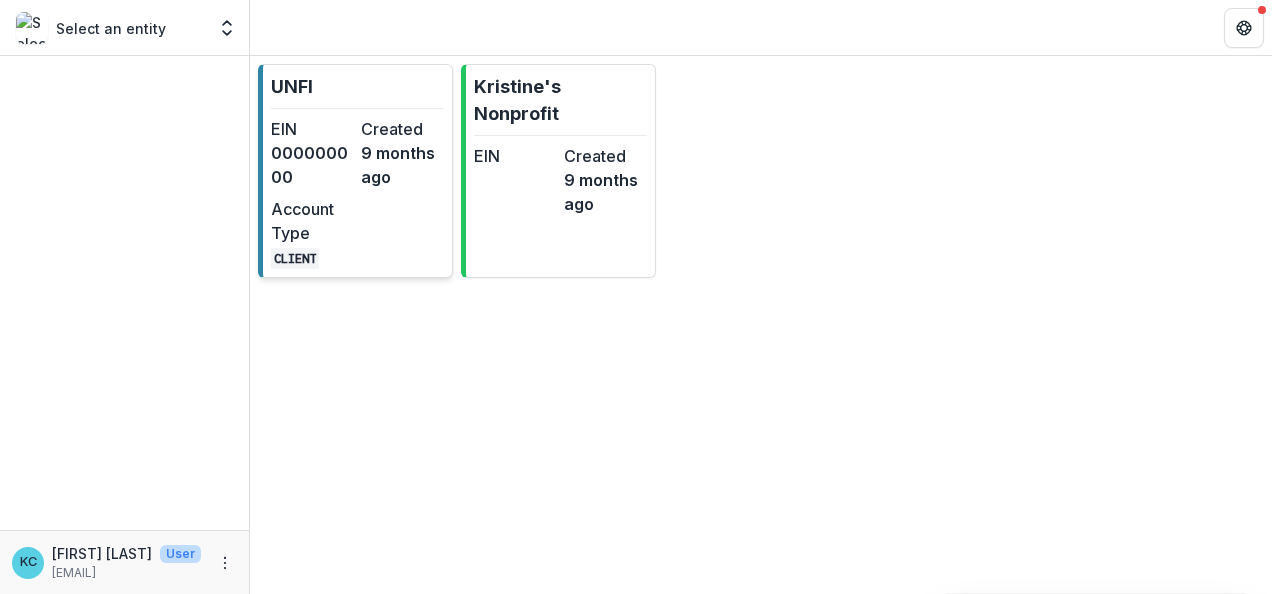 click on "EIN [EIN] Created 9 months ago Account Type CLIENT" at bounding box center [357, 193] 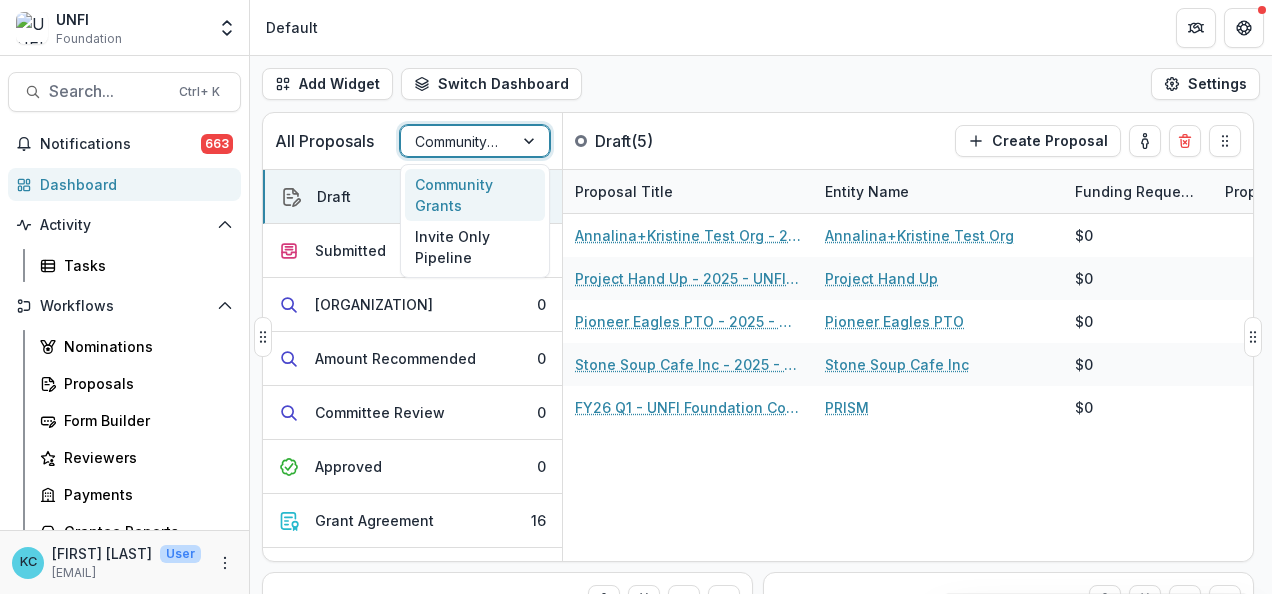 click at bounding box center (457, 141) 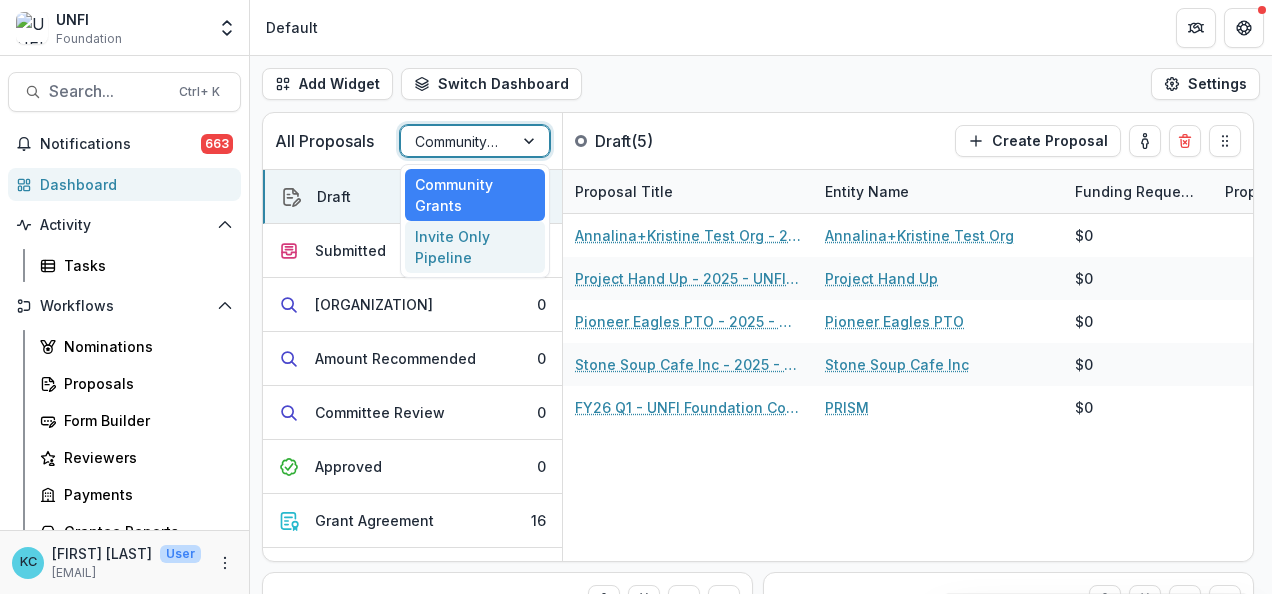 click on "Invite Only Pipeline" at bounding box center (475, 247) 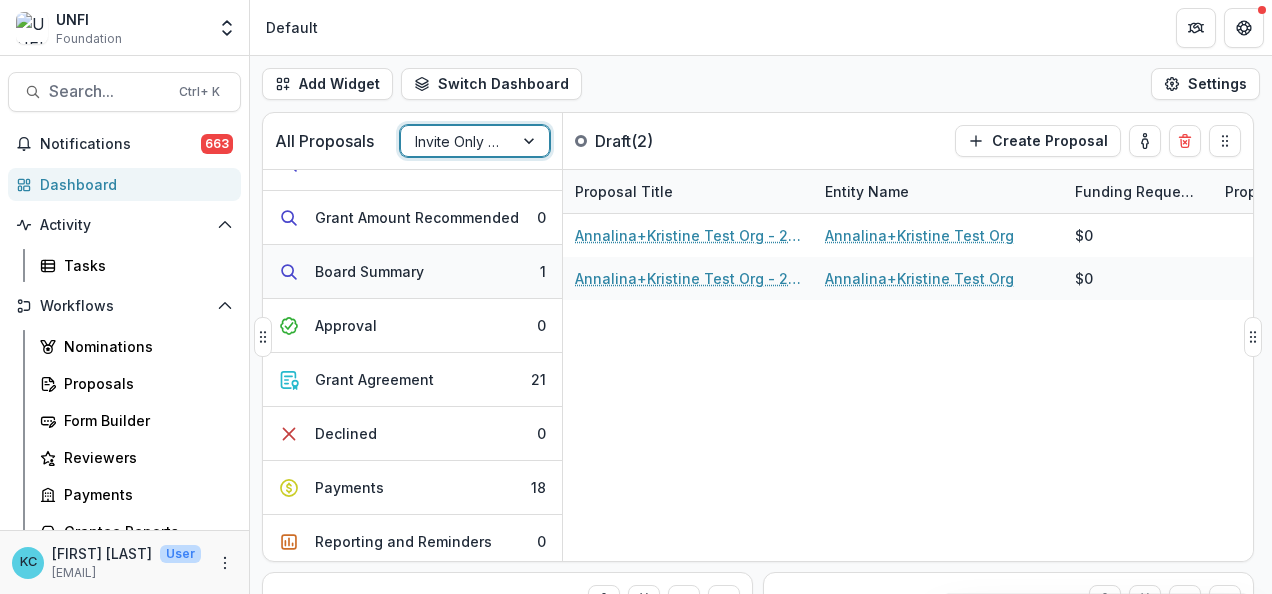 scroll, scrollTop: 197, scrollLeft: 0, axis: vertical 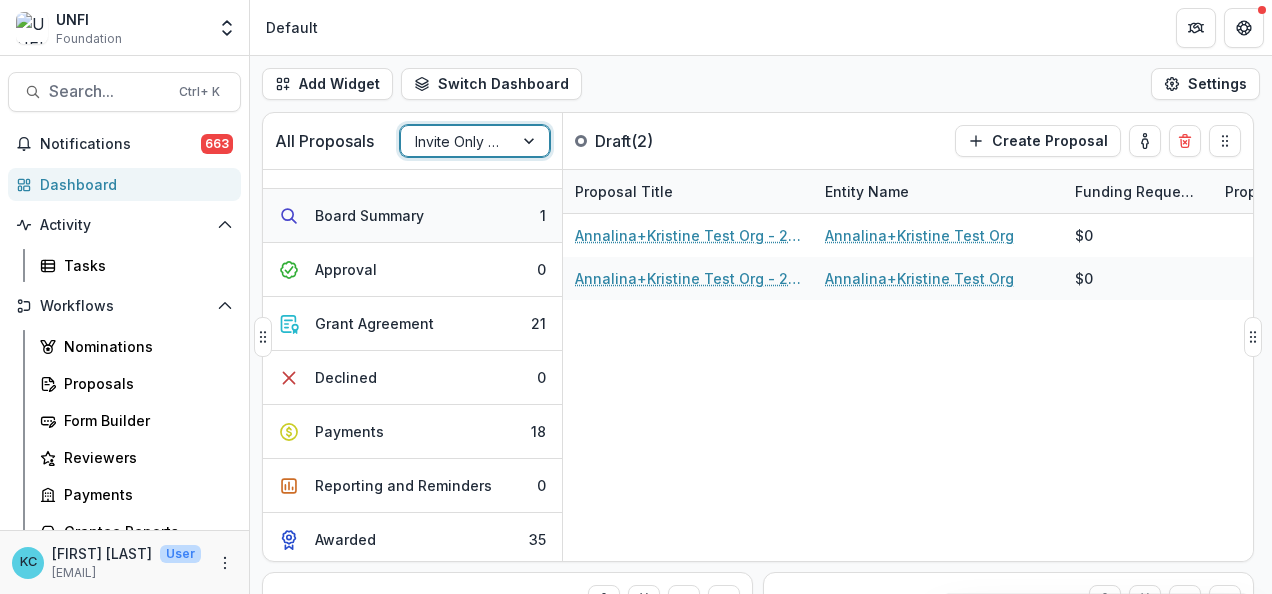 click on "Payments 18" at bounding box center [412, 432] 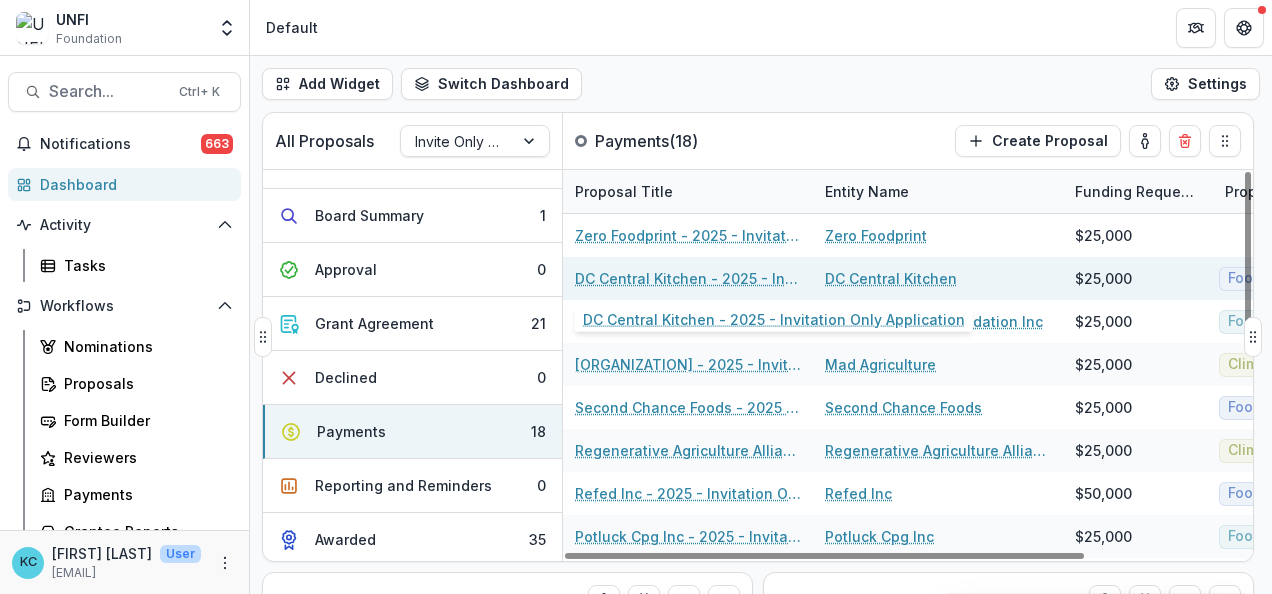 click on "DC Central Kitchen - 2025 - Invitation Only Application" at bounding box center (688, 278) 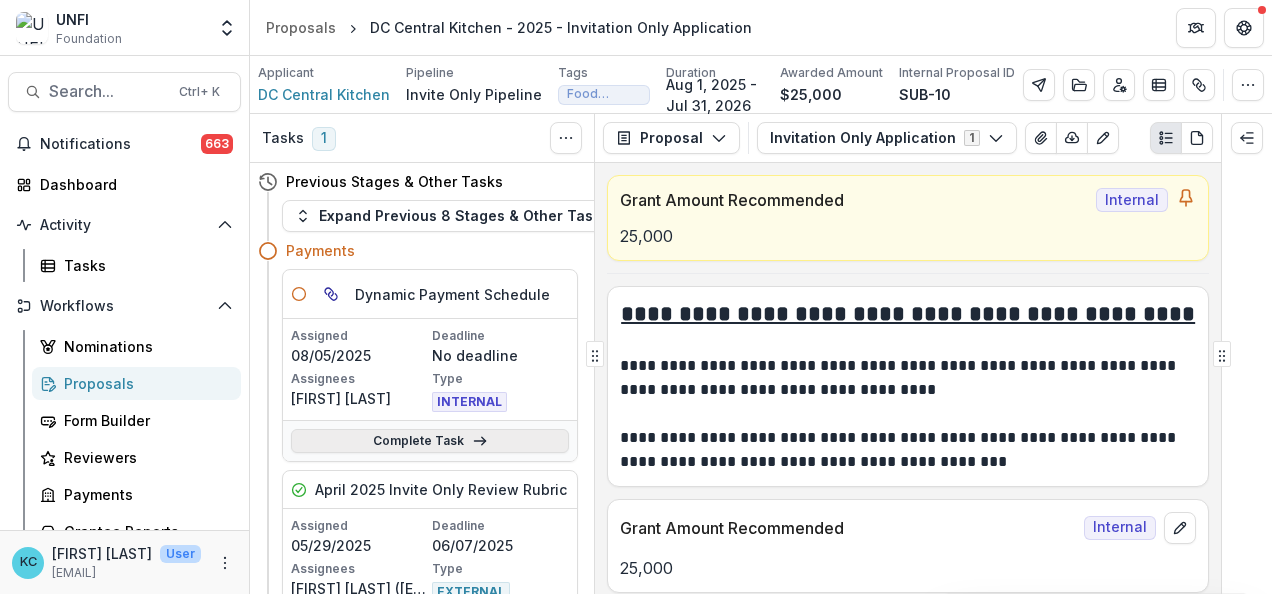click on "Complete Task" at bounding box center (430, 441) 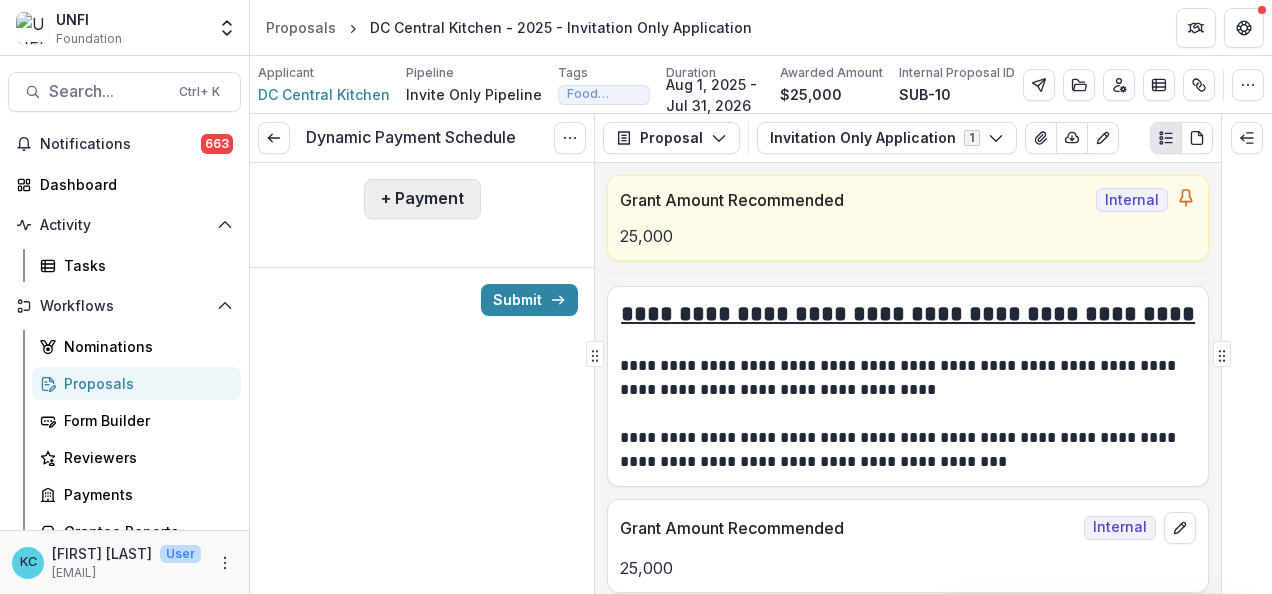 click on "+ Payment" at bounding box center (422, 199) 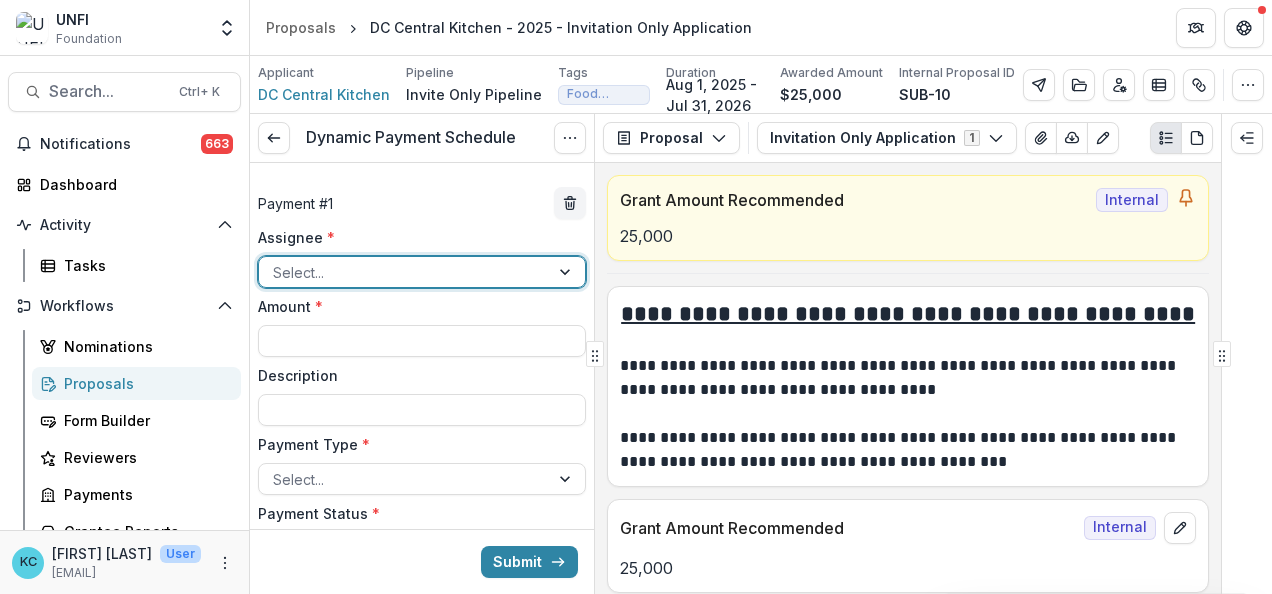 click at bounding box center [404, 272] 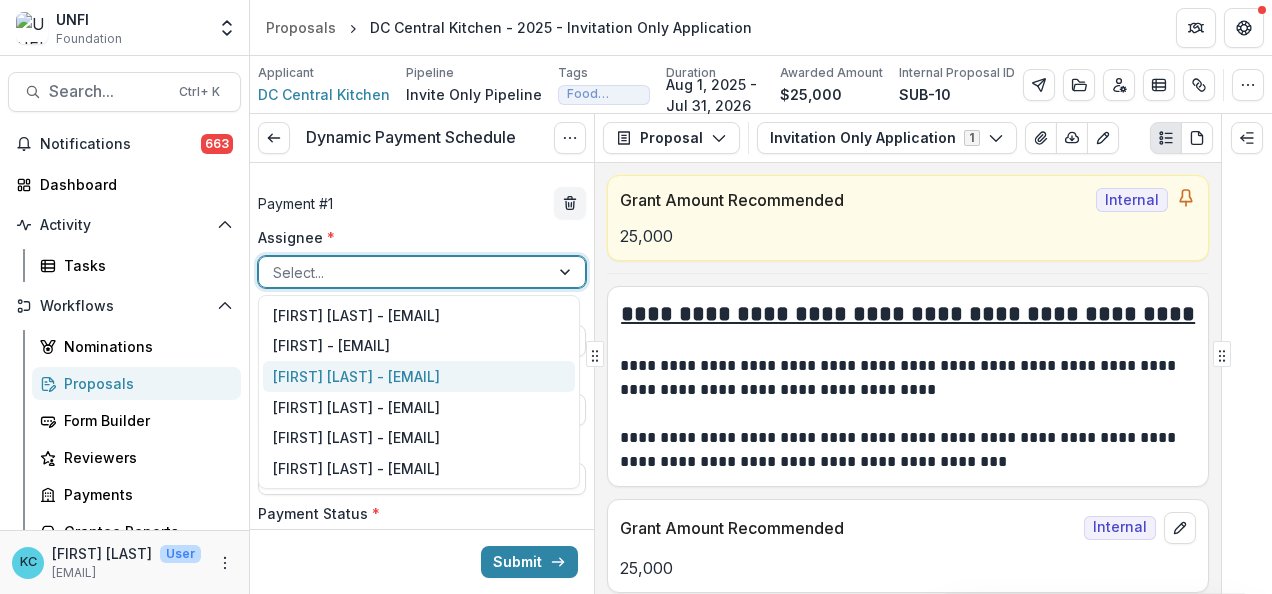 click on "[FIRST] [LAST] - jfontaine@example.com" at bounding box center (419, 376) 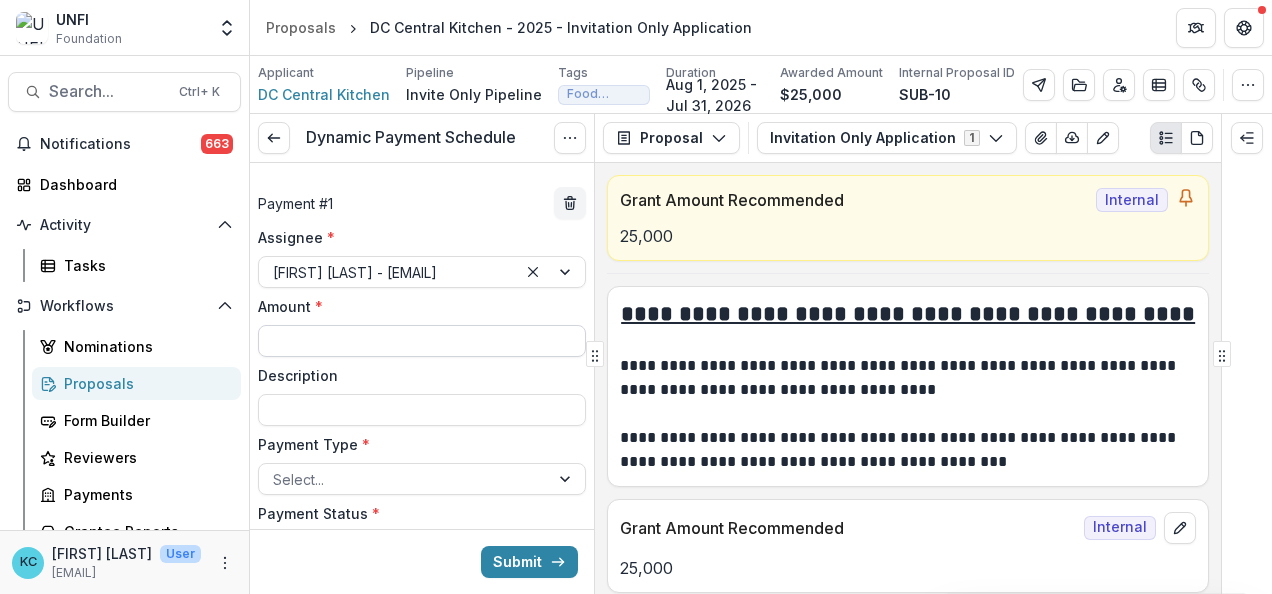 click on "Amount *" at bounding box center [422, 341] 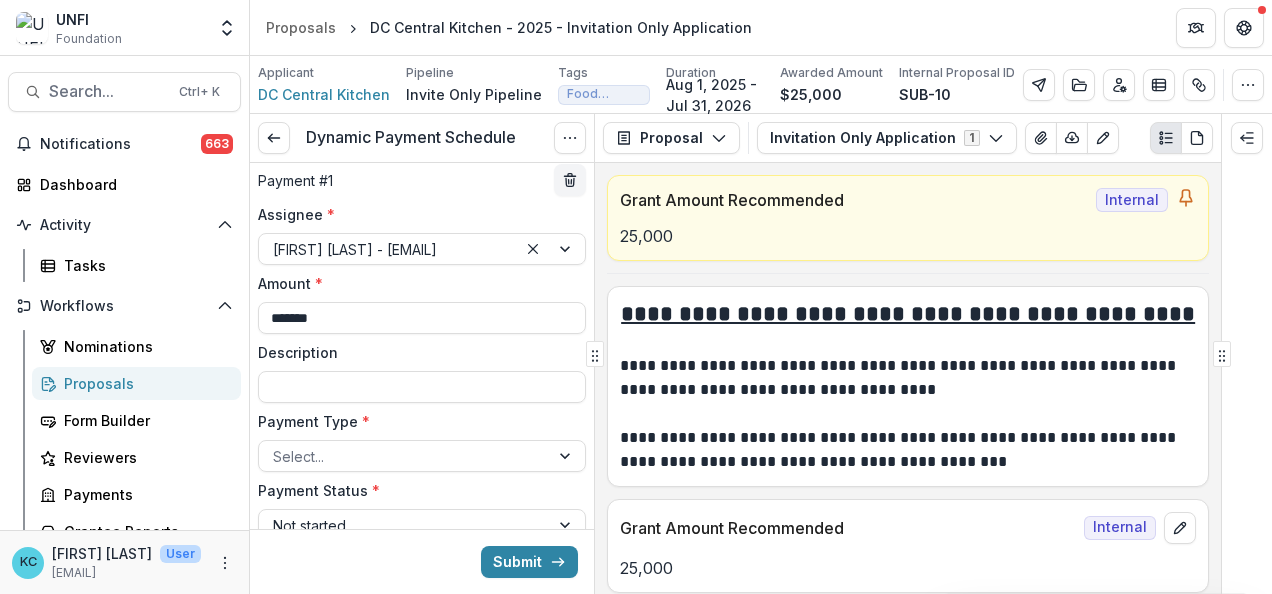 scroll, scrollTop: 24, scrollLeft: 0, axis: vertical 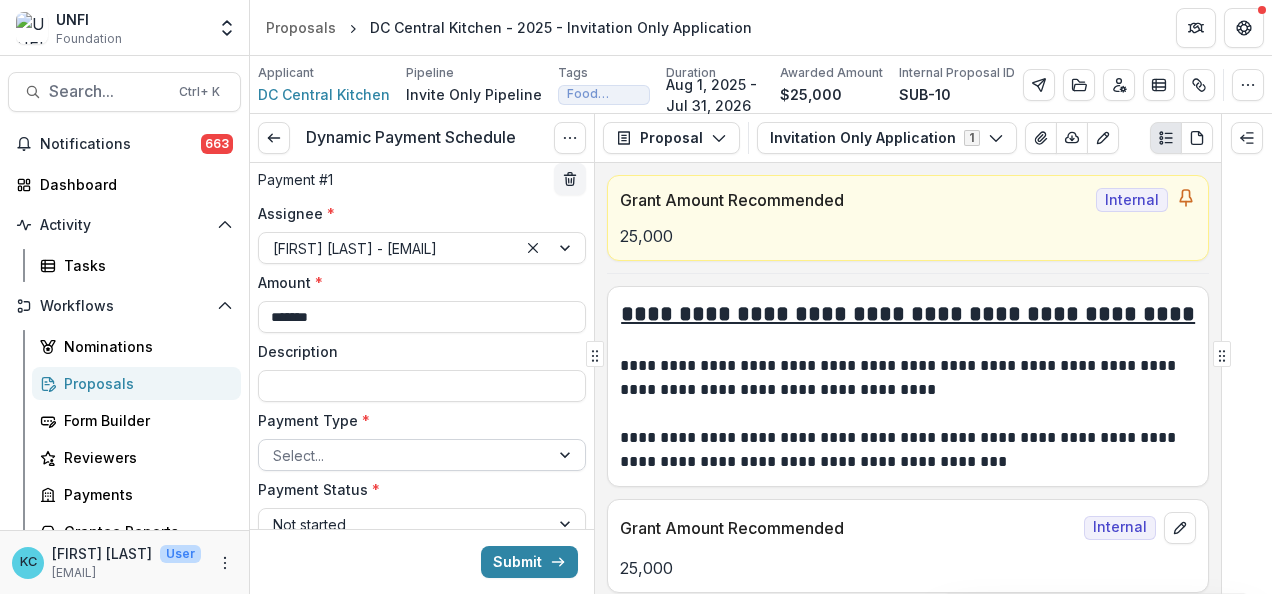 type on "*******" 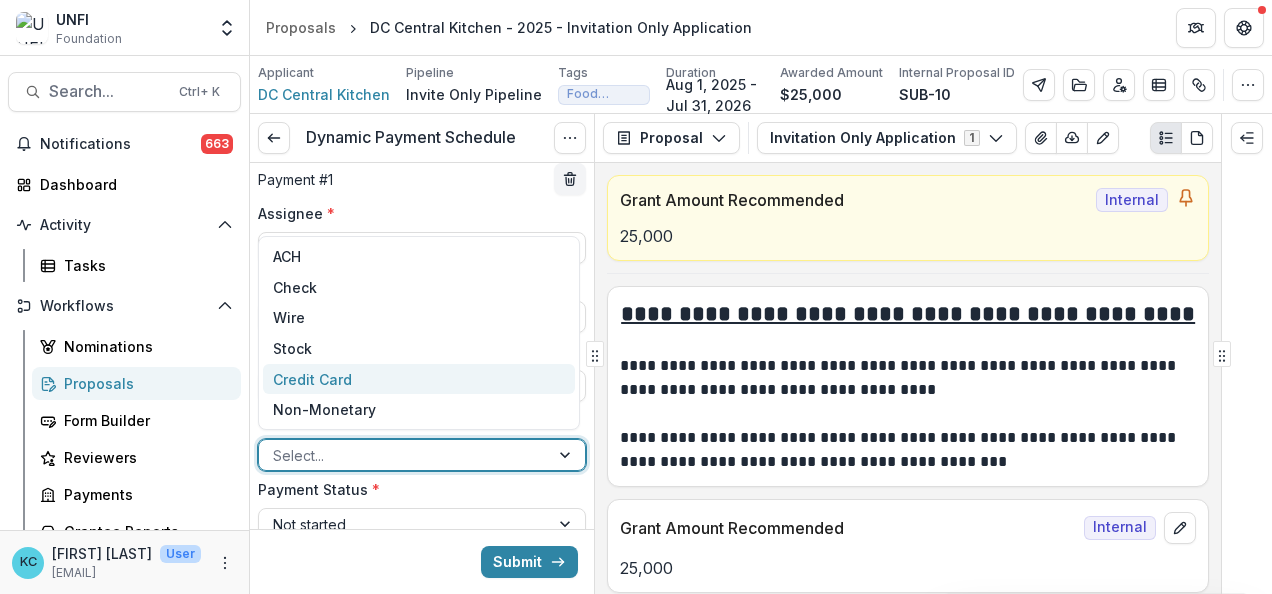 click on "Credit Card" at bounding box center [419, 379] 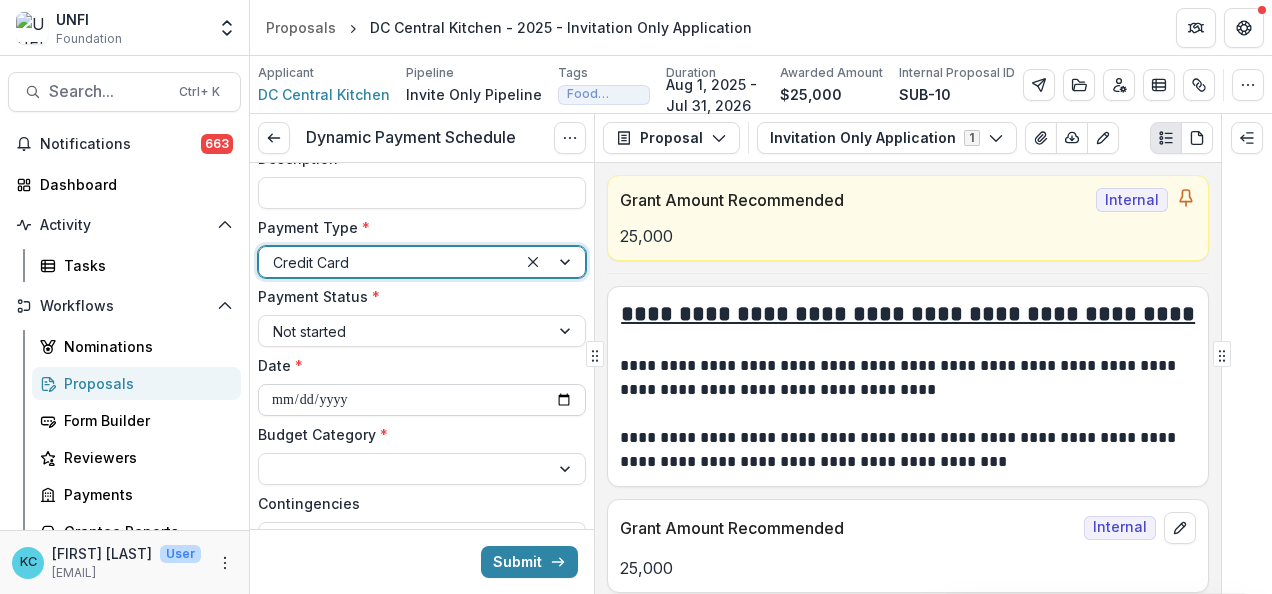 scroll, scrollTop: 315, scrollLeft: 0, axis: vertical 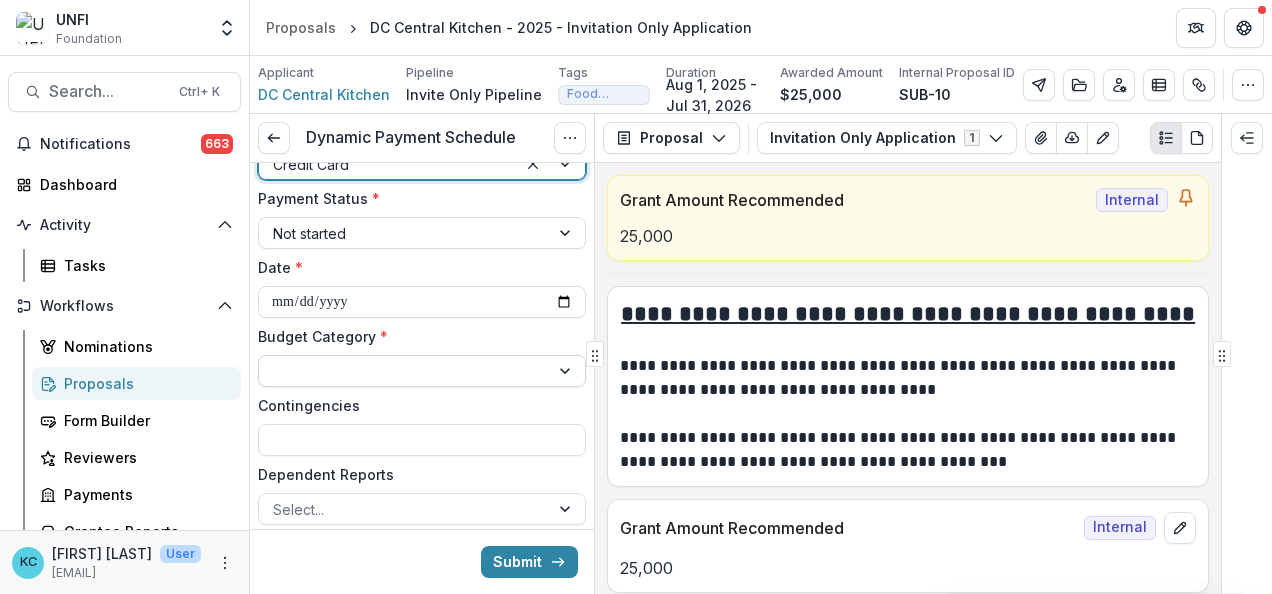 click at bounding box center (567, 371) 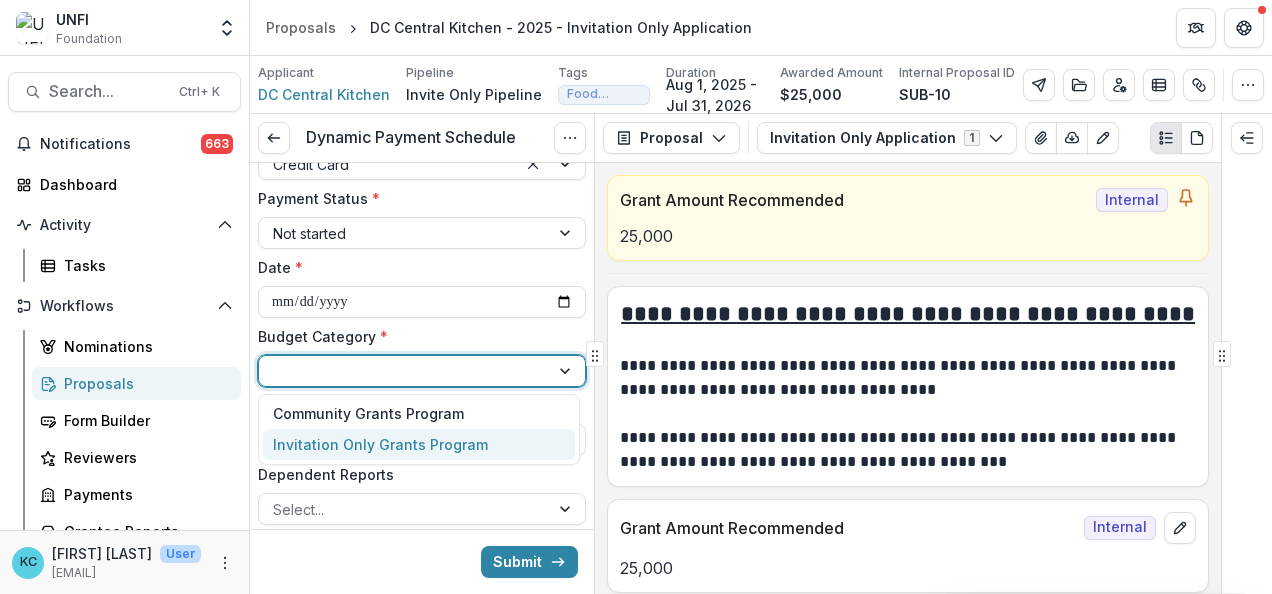 click on "Invitation Only Grants Program" at bounding box center [419, 444] 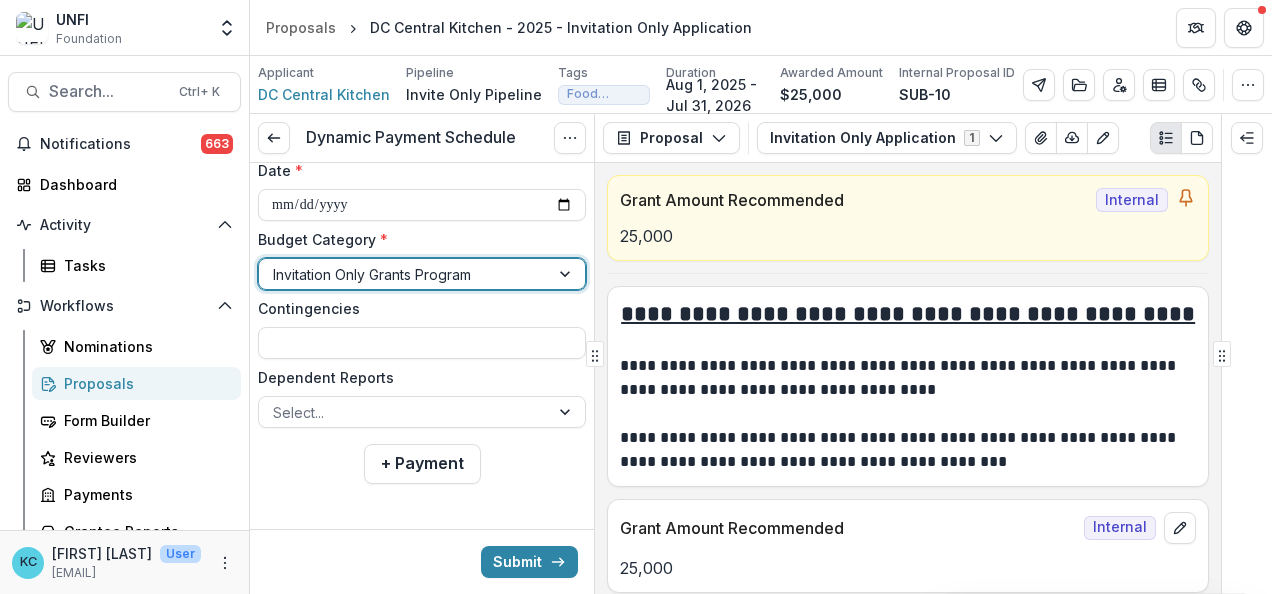 scroll, scrollTop: 413, scrollLeft: 0, axis: vertical 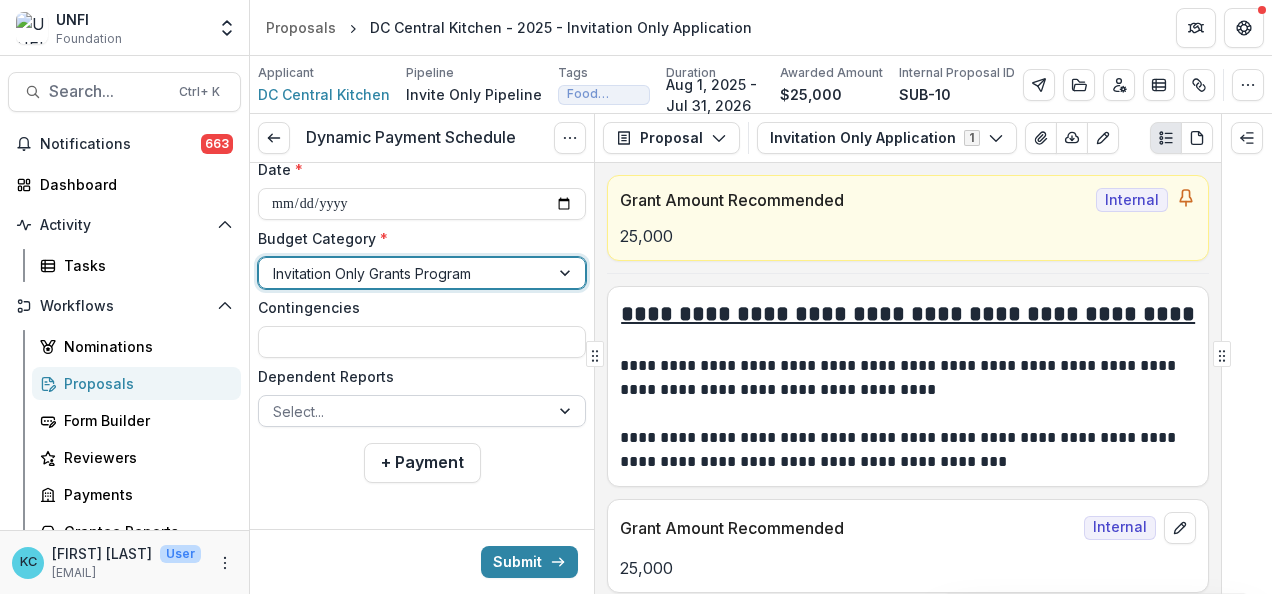 click at bounding box center (404, 411) 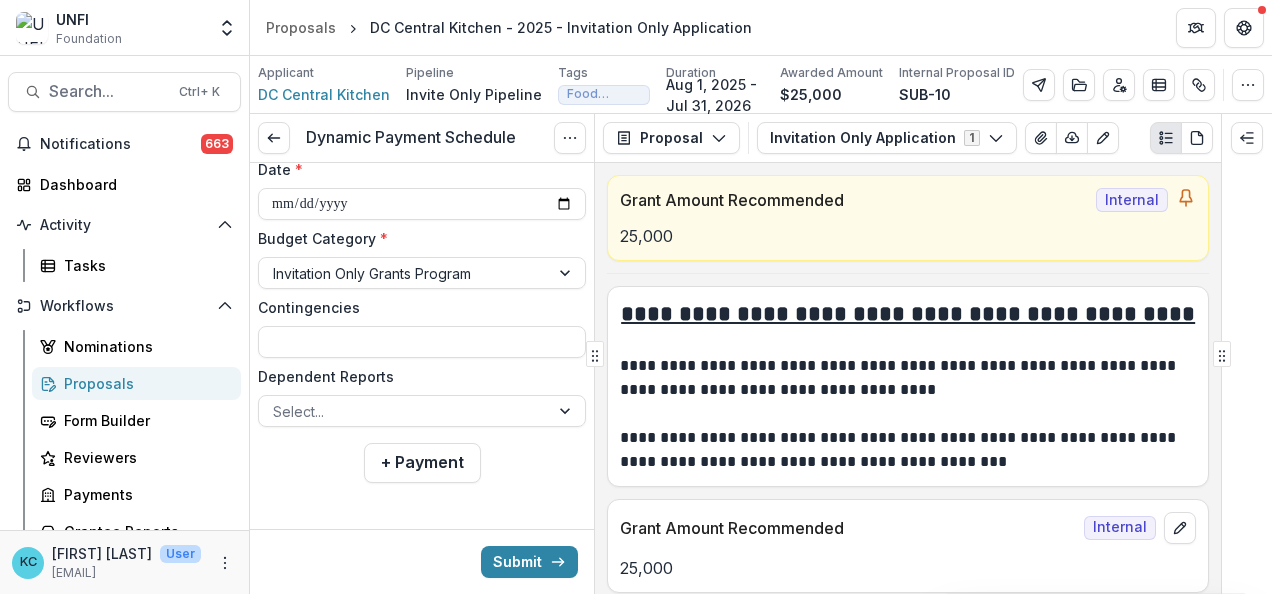 click at bounding box center [422, 515] 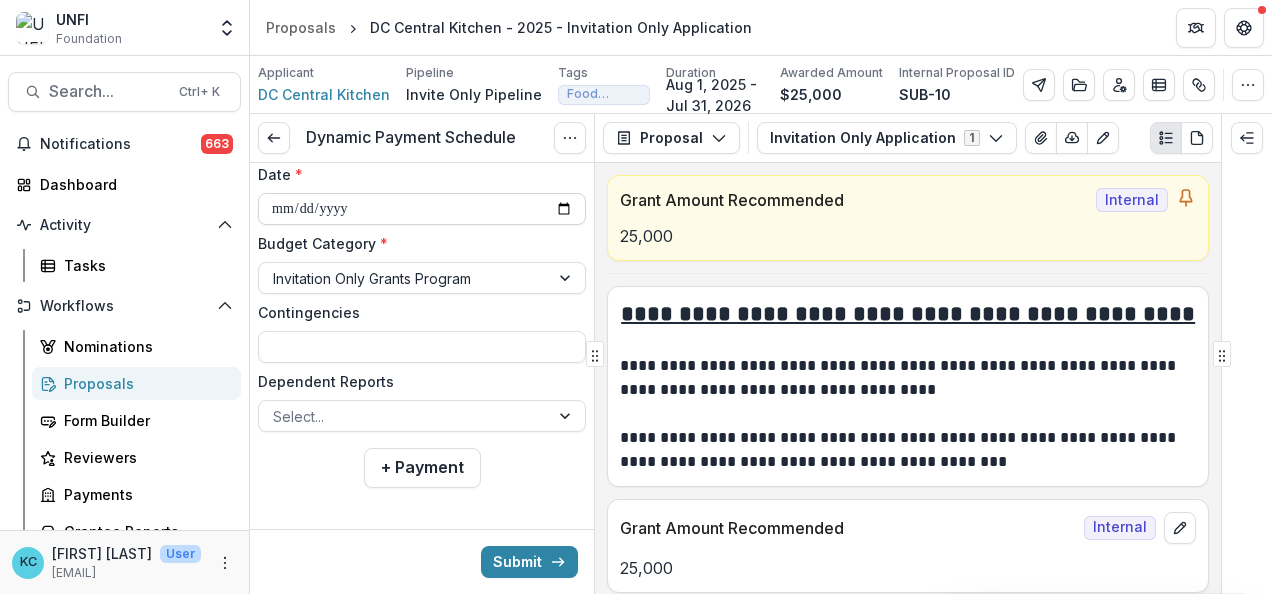 scroll, scrollTop: 414, scrollLeft: 0, axis: vertical 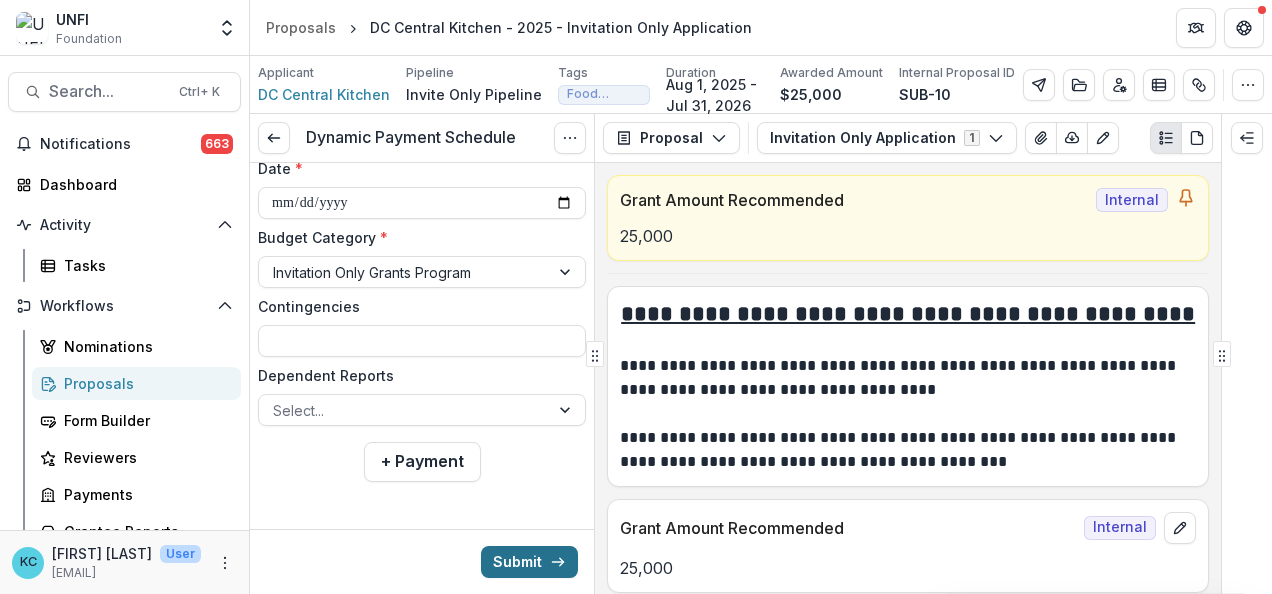 click on "Submit" at bounding box center [529, 562] 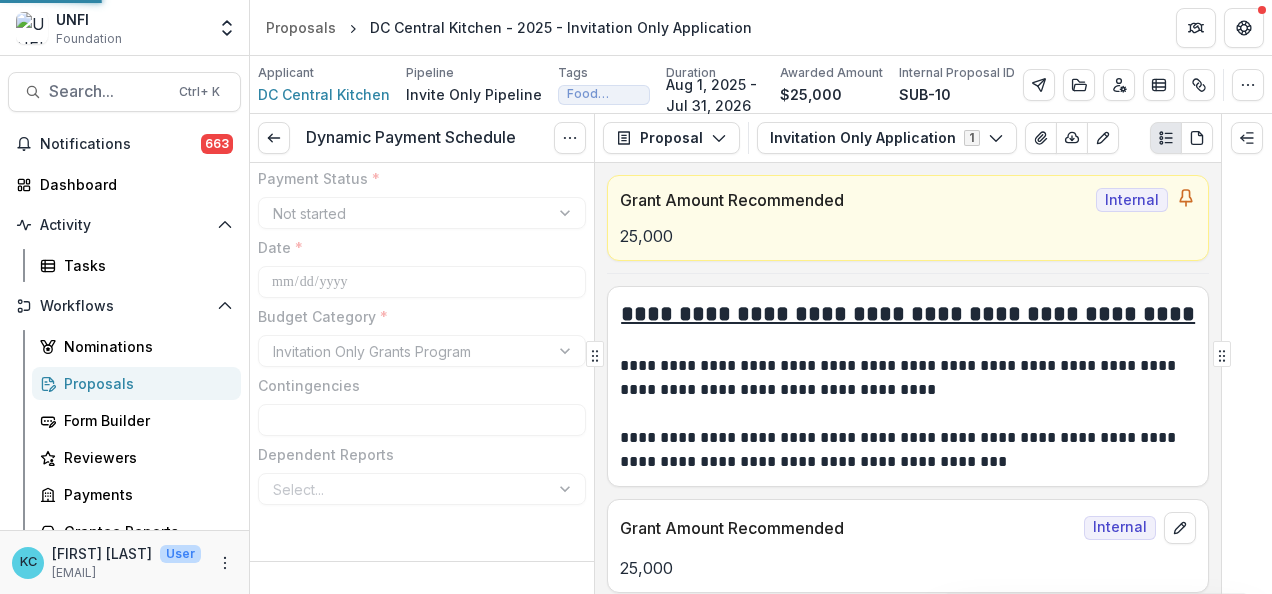 type on "*******" 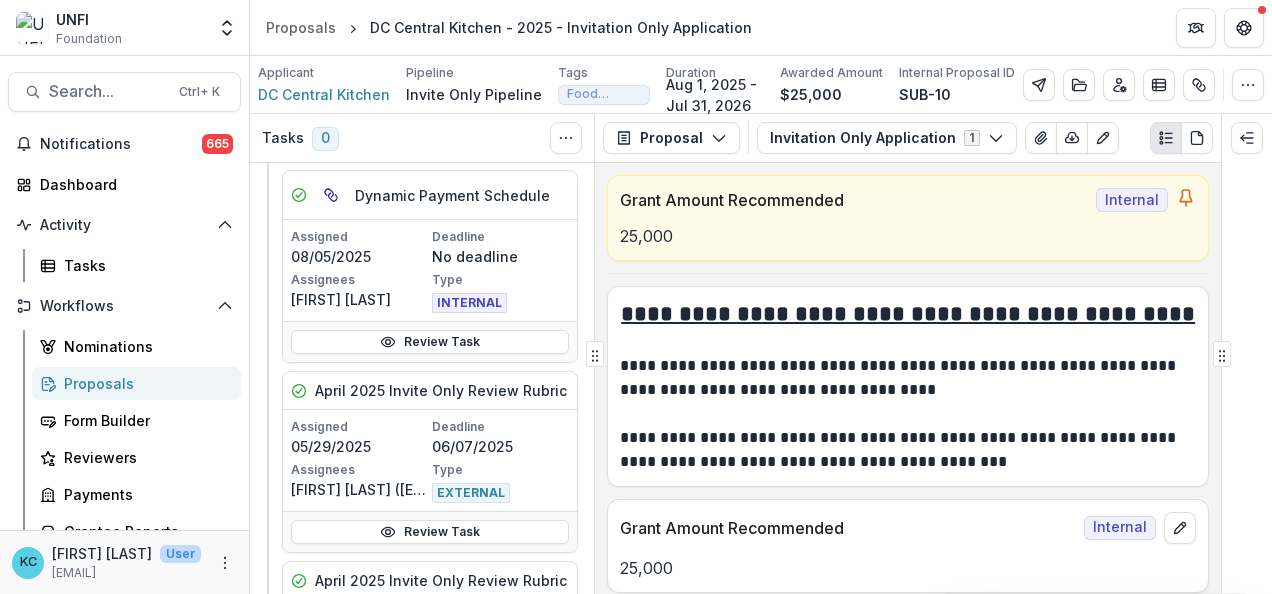 scroll, scrollTop: 0, scrollLeft: 0, axis: both 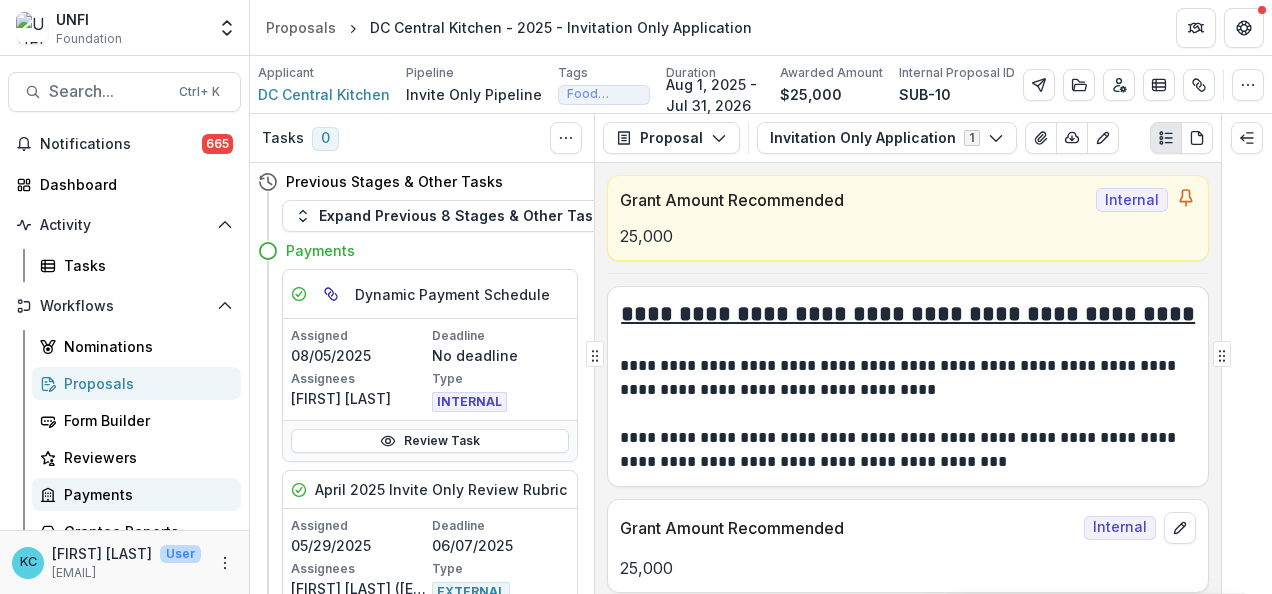 click on "Payments" at bounding box center [144, 494] 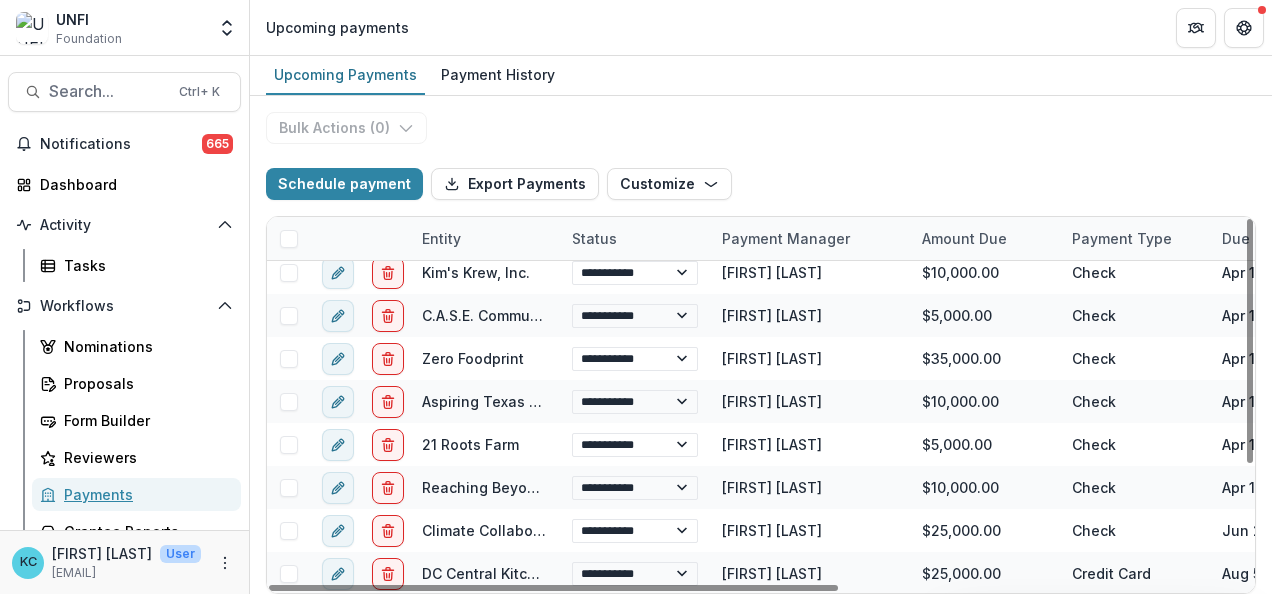 scroll, scrollTop: 0, scrollLeft: 0, axis: both 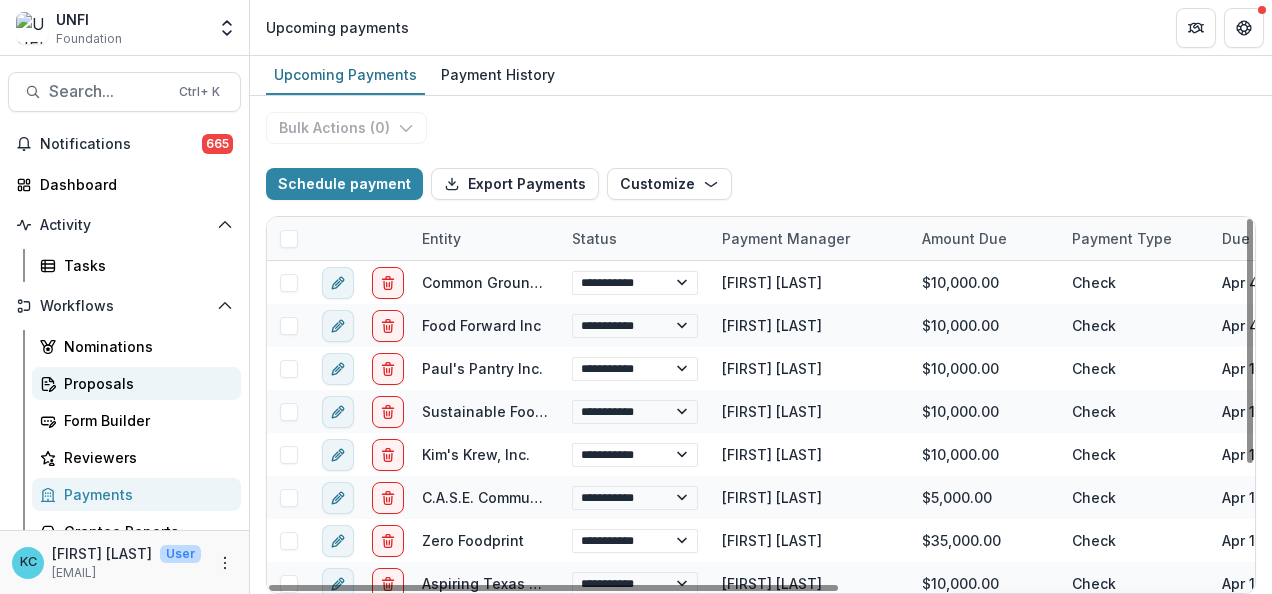 click on "Proposals" at bounding box center [144, 383] 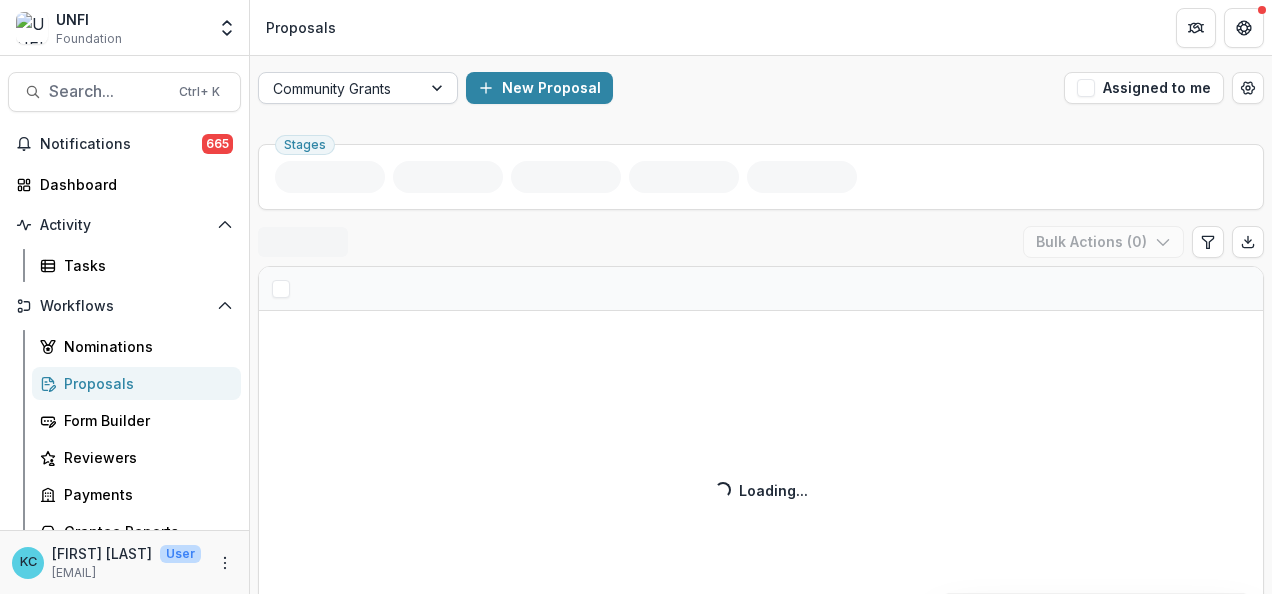 click at bounding box center [439, 88] 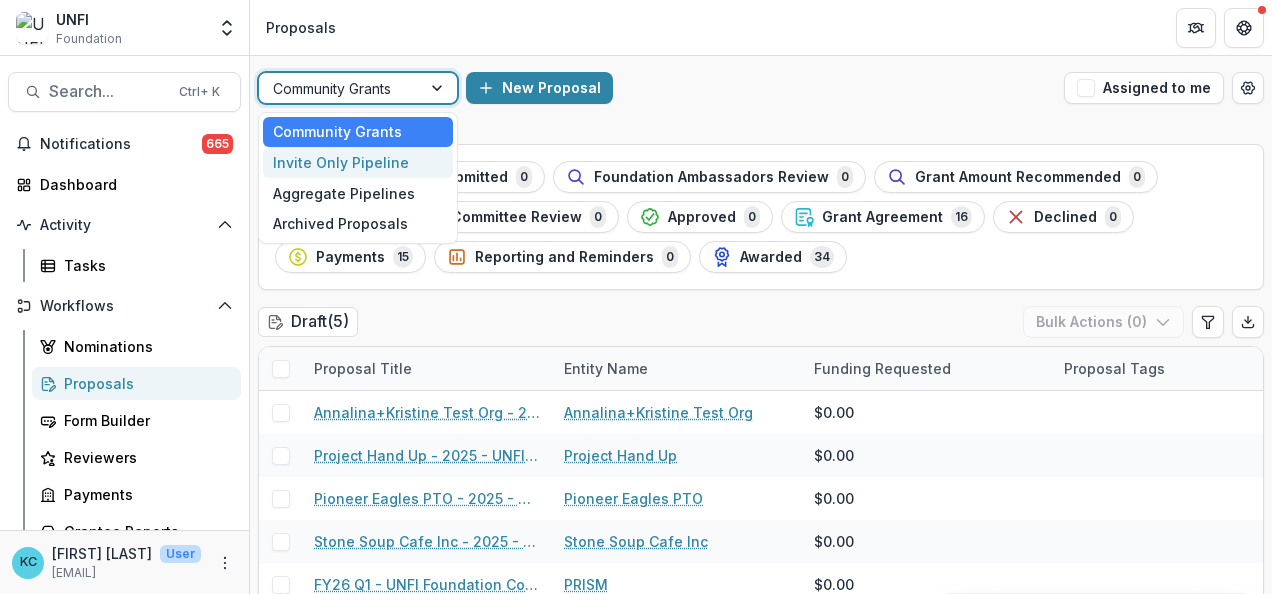 click on "Invite Only Pipeline" at bounding box center (358, 162) 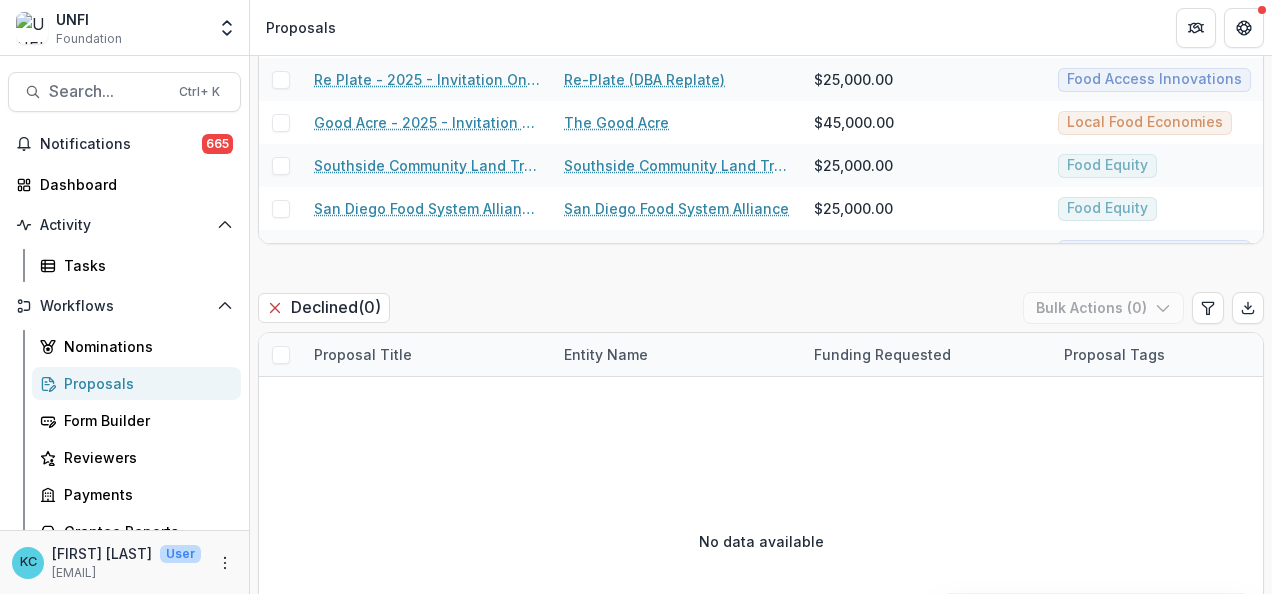 scroll, scrollTop: 3151, scrollLeft: 0, axis: vertical 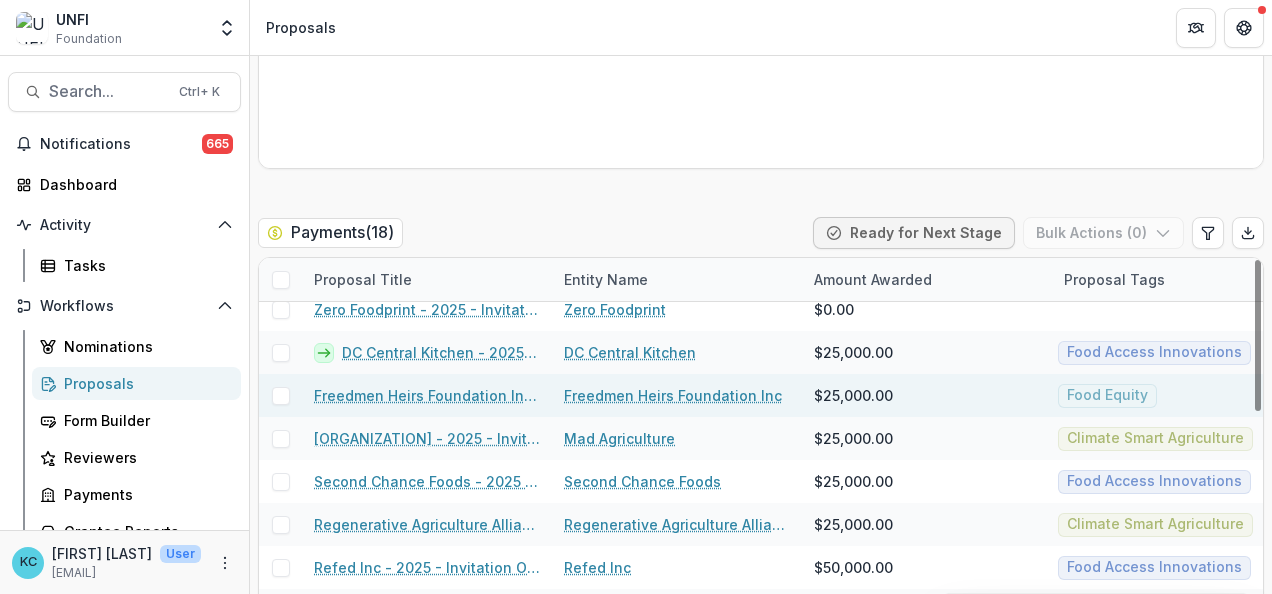 click on "Freedmen Heirs Foundation Inc - 2025 - Invitation Only Application" at bounding box center [427, 395] 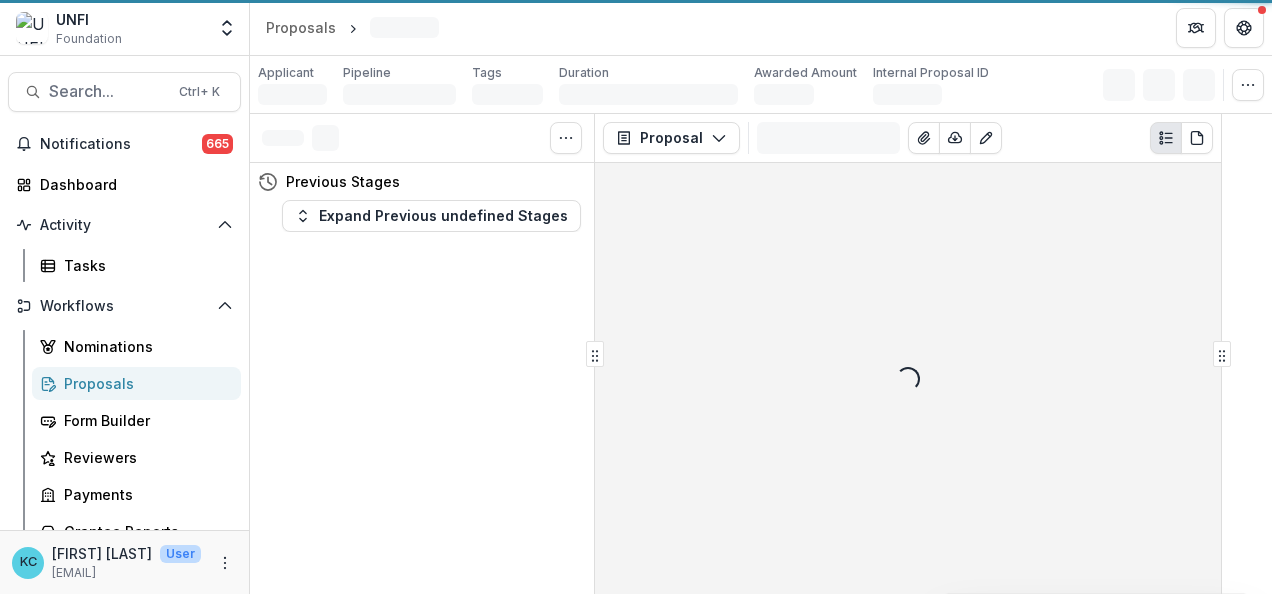 scroll, scrollTop: 0, scrollLeft: 0, axis: both 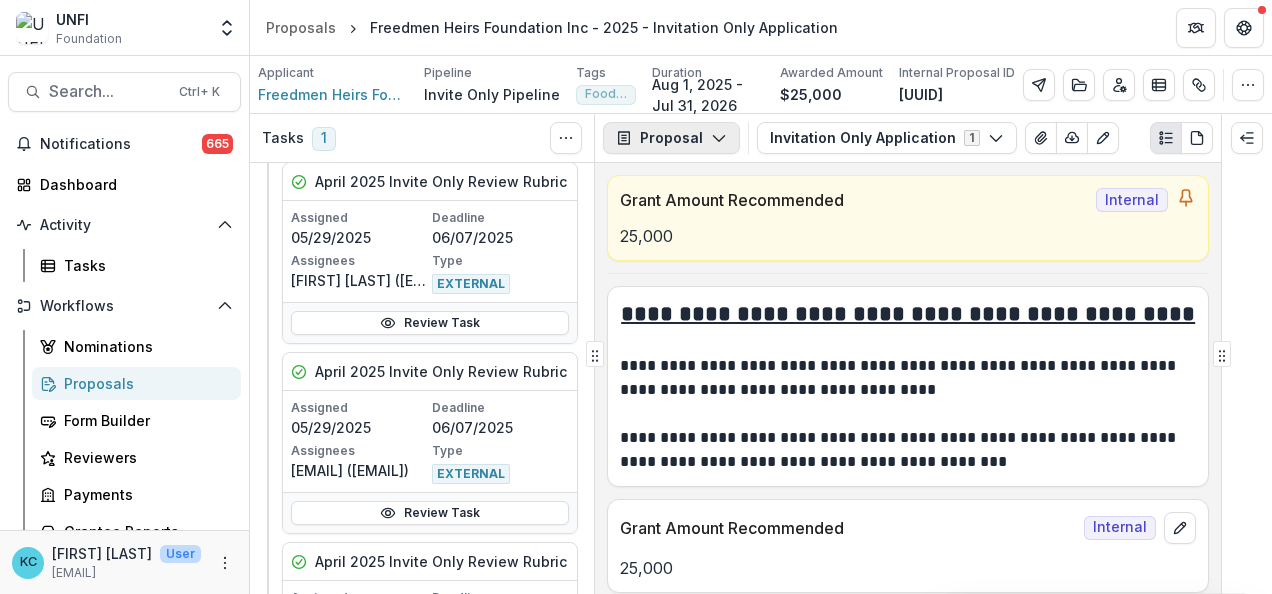 click on "Proposal" at bounding box center [671, 138] 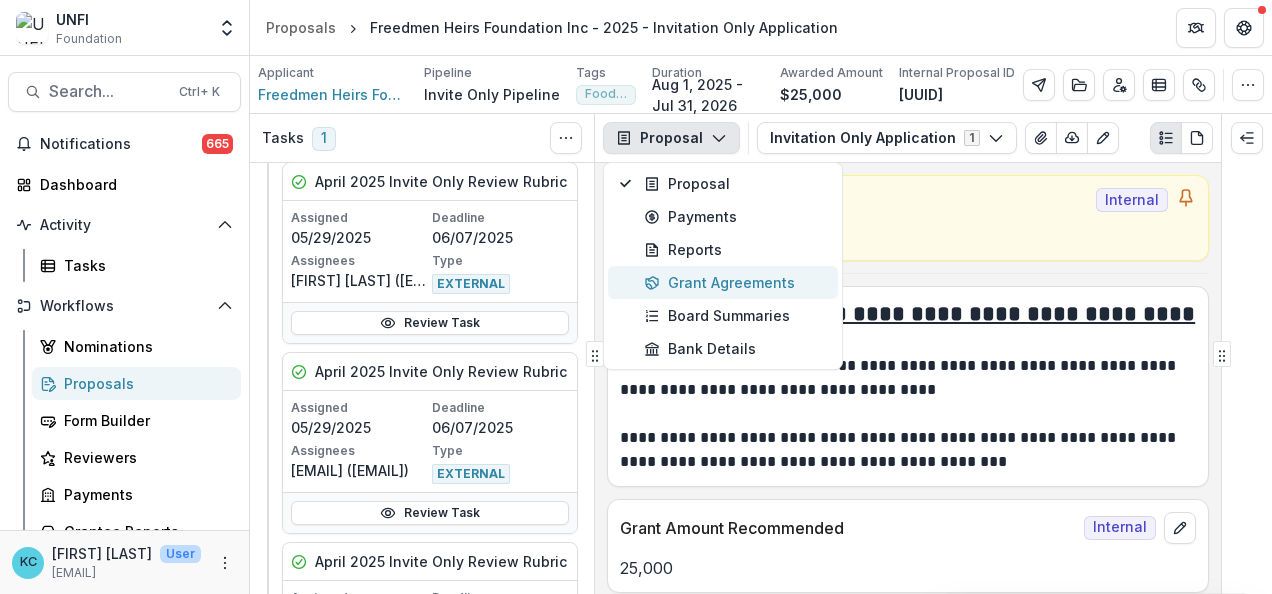 click on "Grant Agreements" at bounding box center [735, 282] 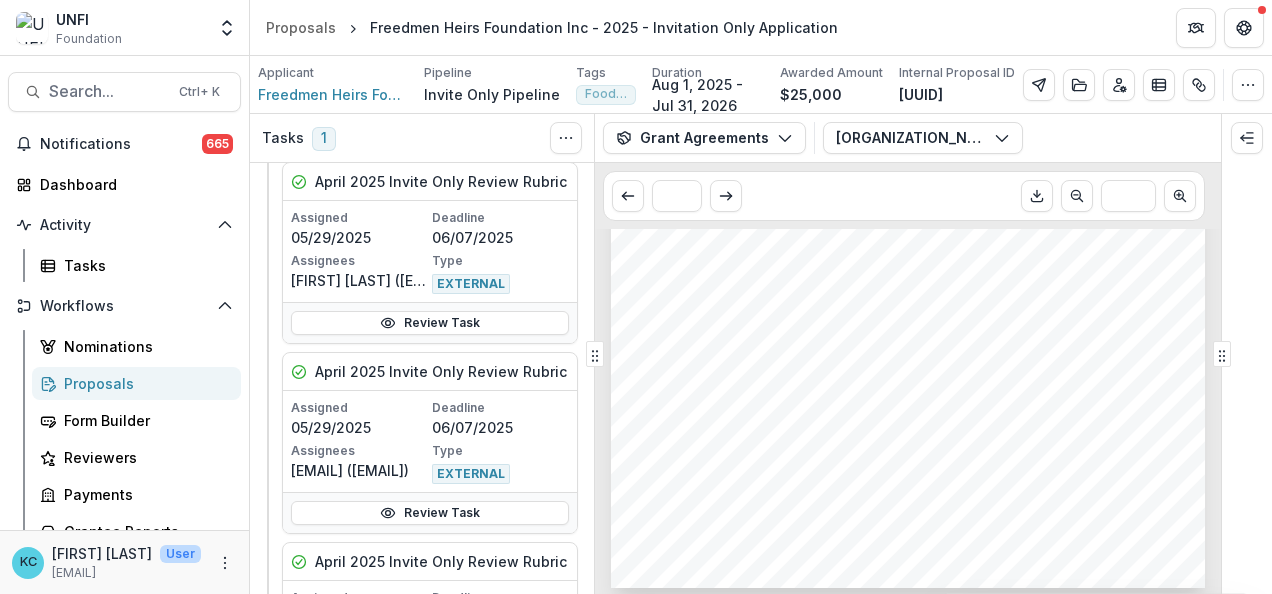 scroll, scrollTop: 3472, scrollLeft: 0, axis: vertical 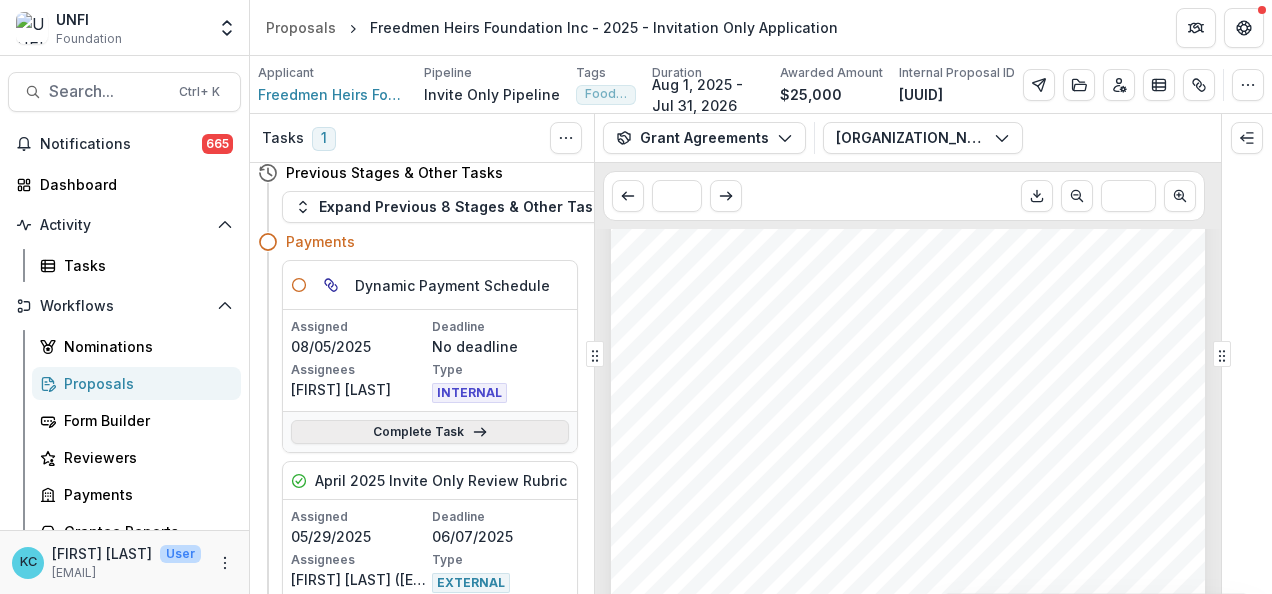 click on "Complete Task" at bounding box center (430, 432) 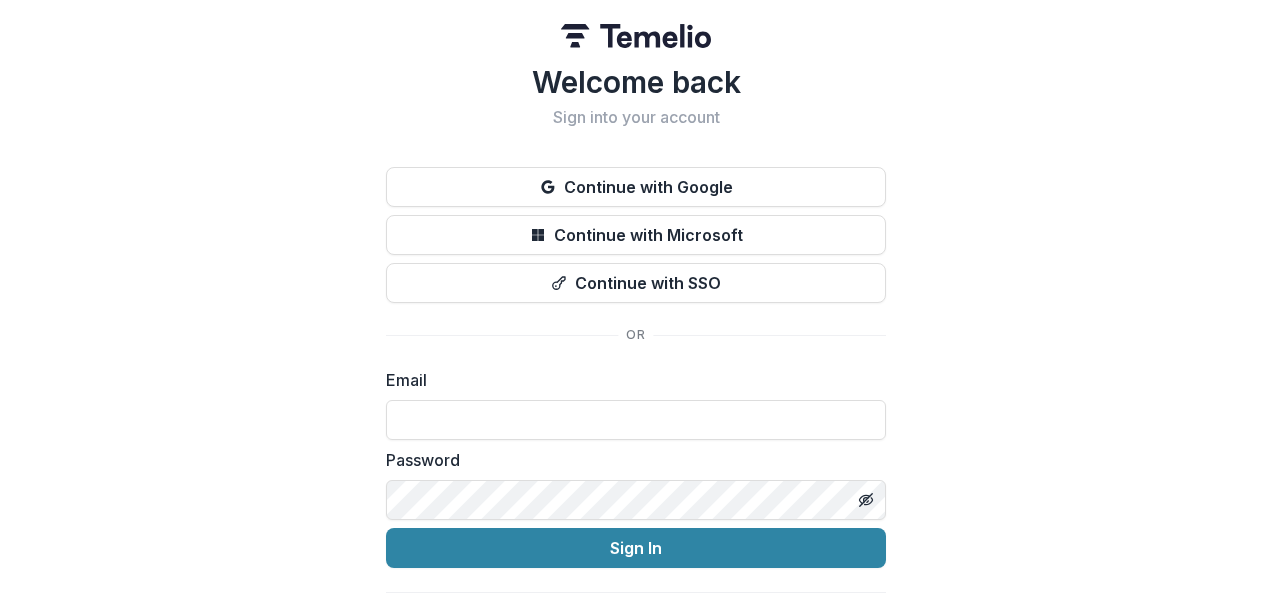 type on "**********" 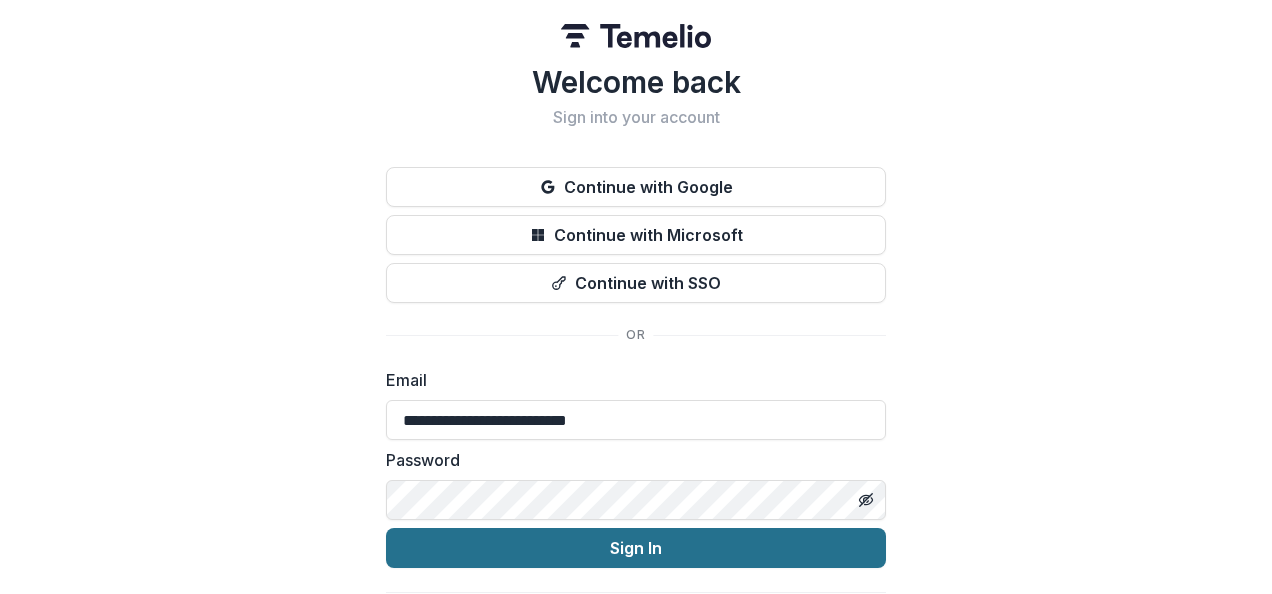 click on "Sign In" at bounding box center [636, 548] 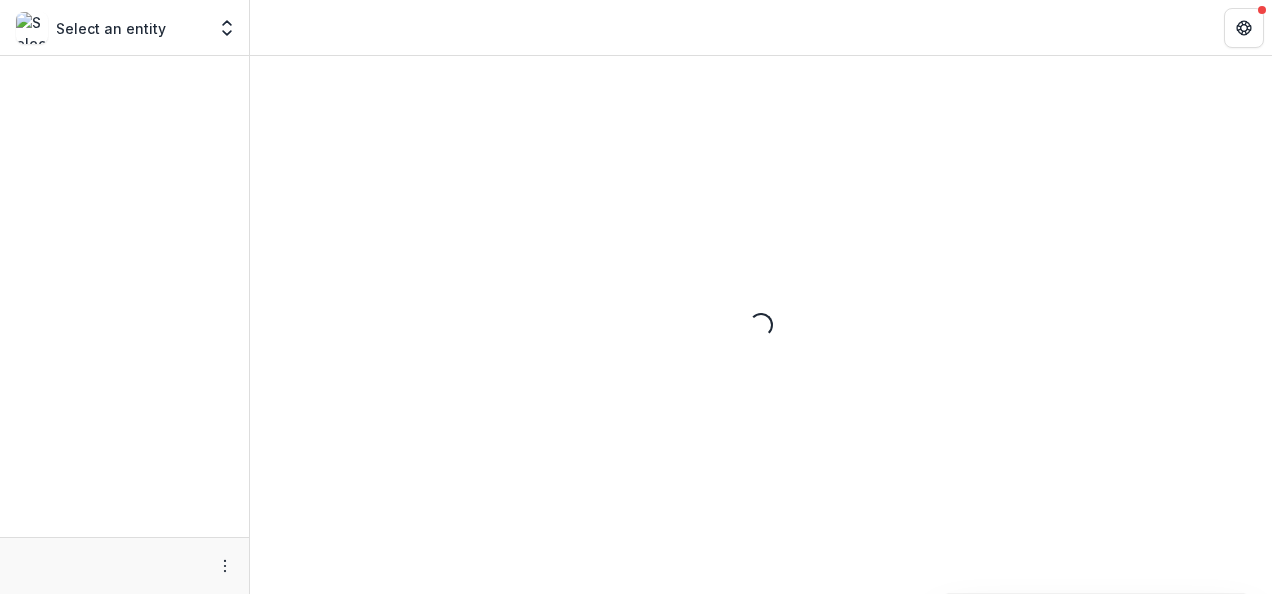 scroll, scrollTop: 0, scrollLeft: 0, axis: both 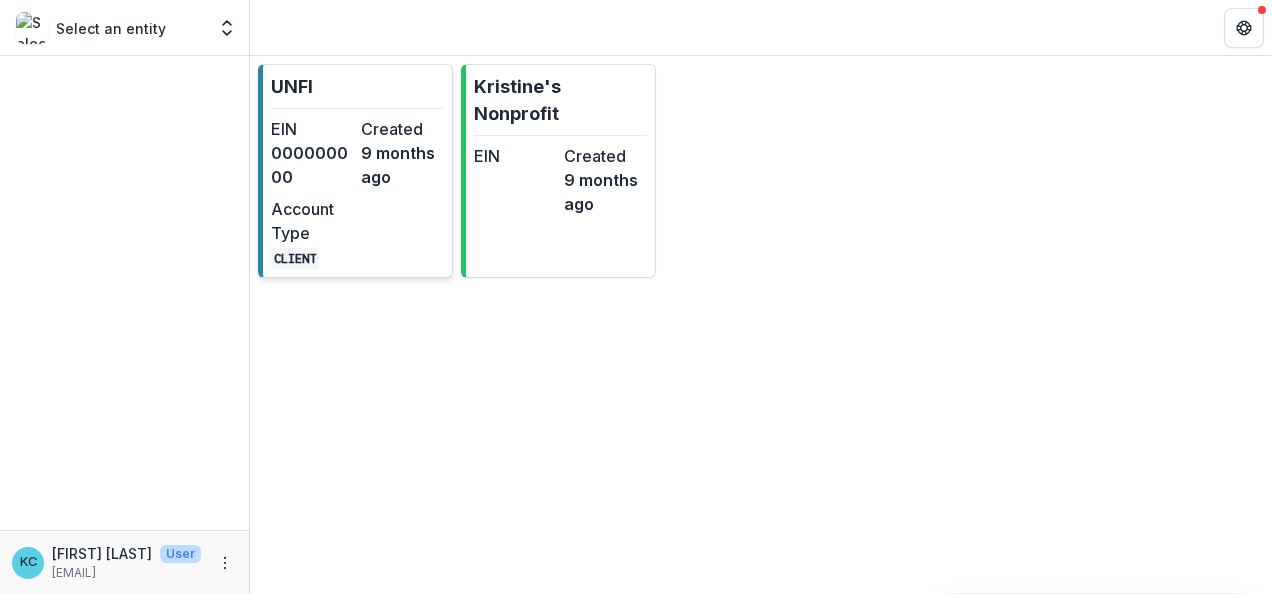 click on "EIN [EIN] Created 9 months ago Account Type CLIENT" at bounding box center [357, 193] 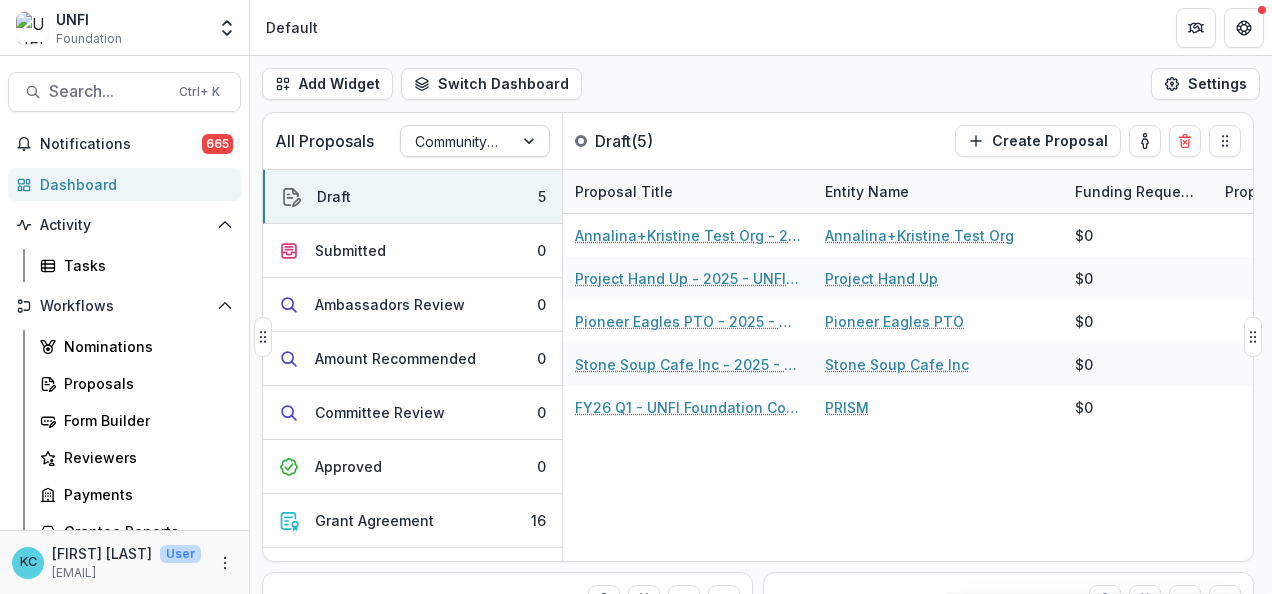 click at bounding box center (457, 141) 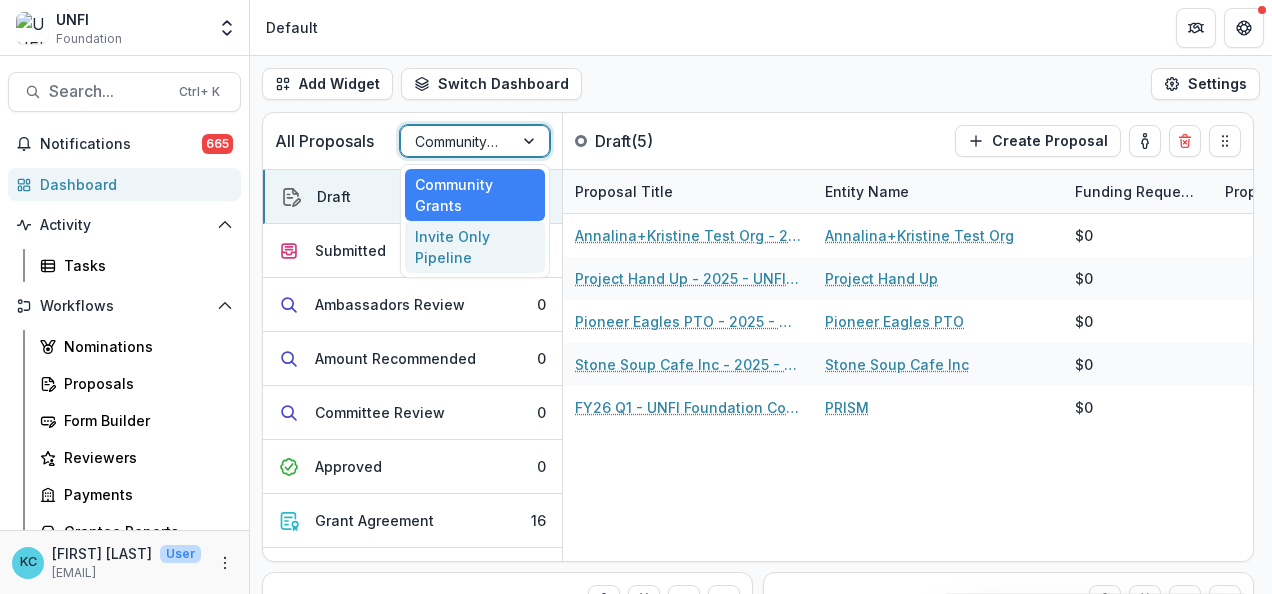 click on "Invite Only Pipeline" at bounding box center [475, 247] 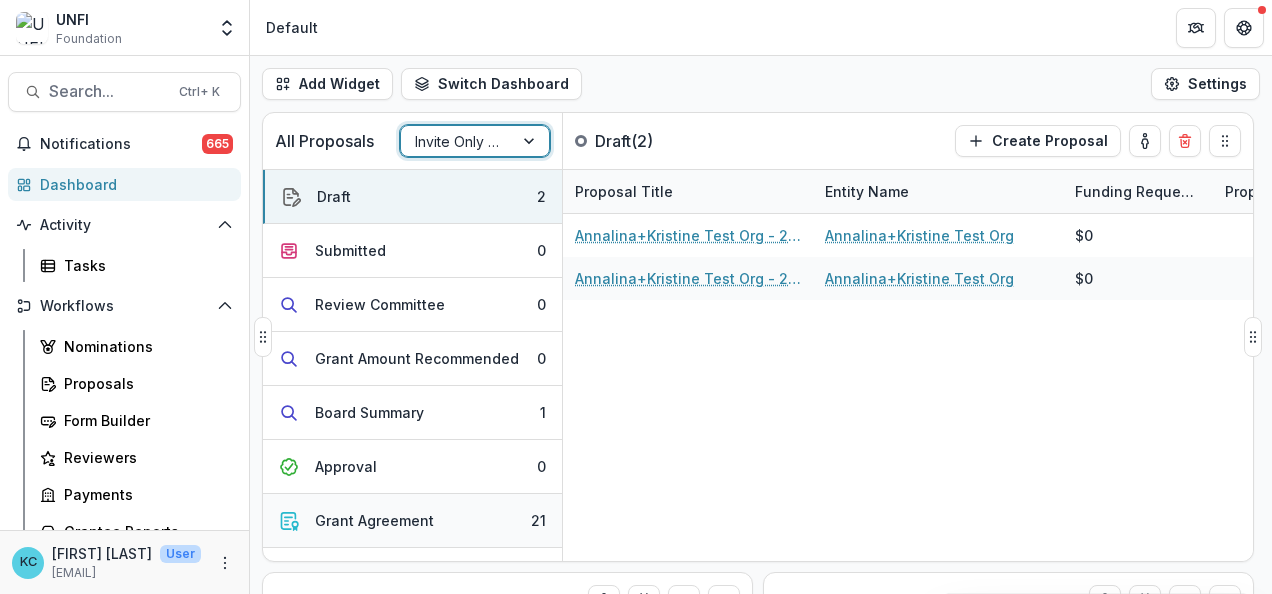 scroll, scrollTop: 162, scrollLeft: 0, axis: vertical 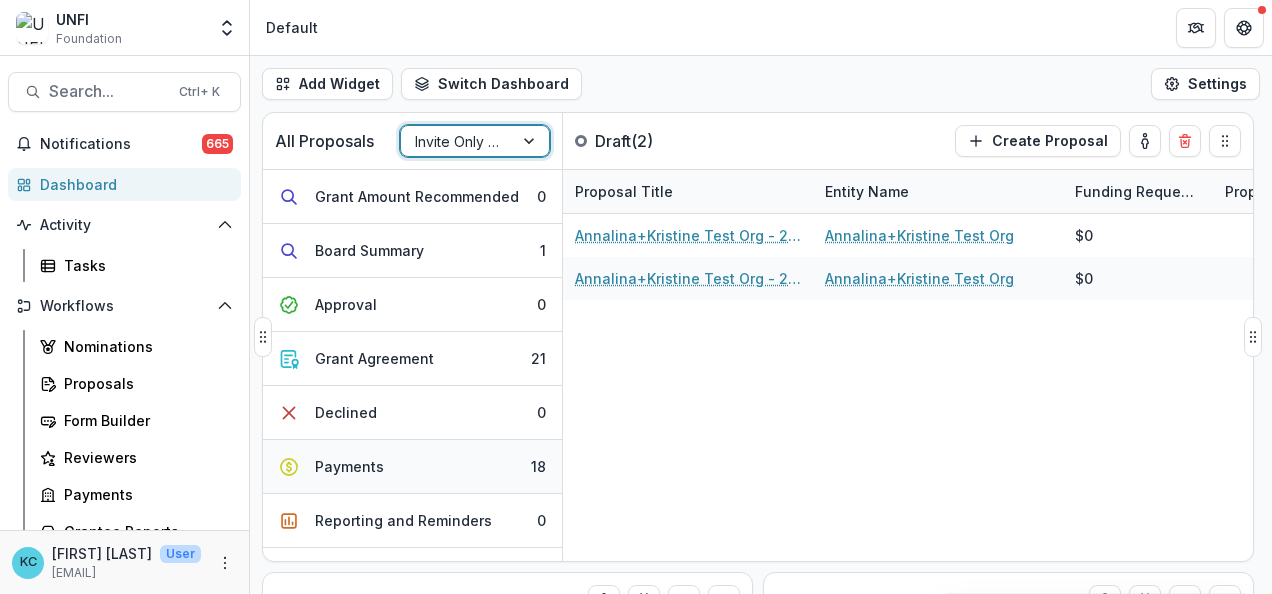click on "Payments" at bounding box center [349, 466] 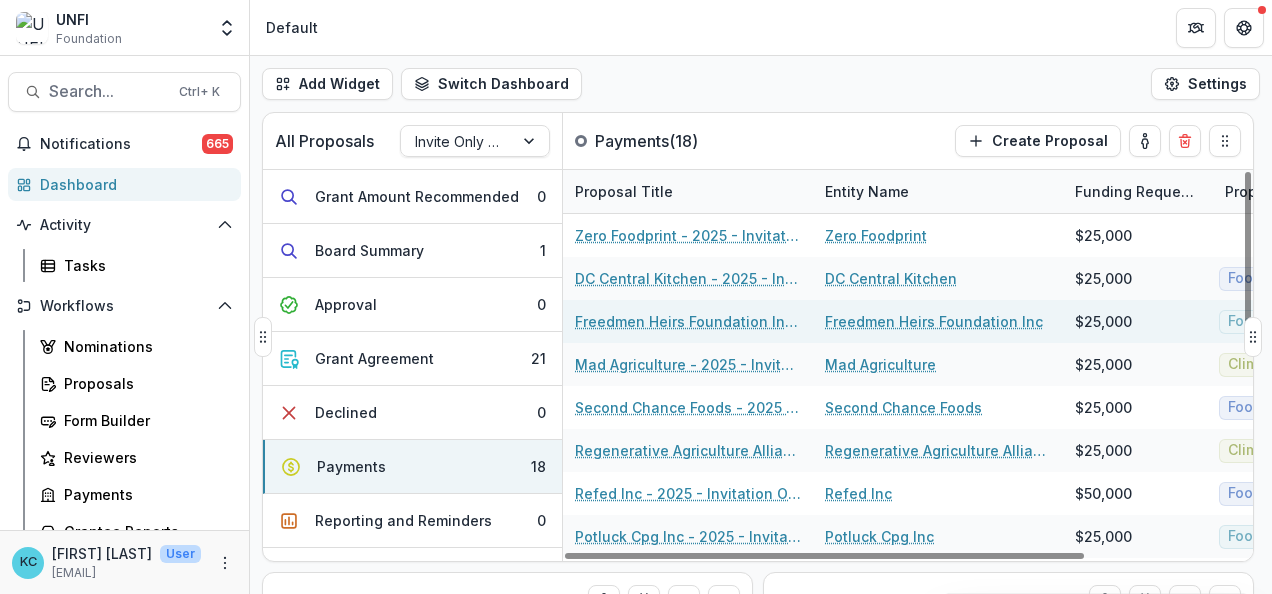 click on "Freedmen Heirs Foundation Inc - 2025 - Invitation Only Application" at bounding box center [688, 321] 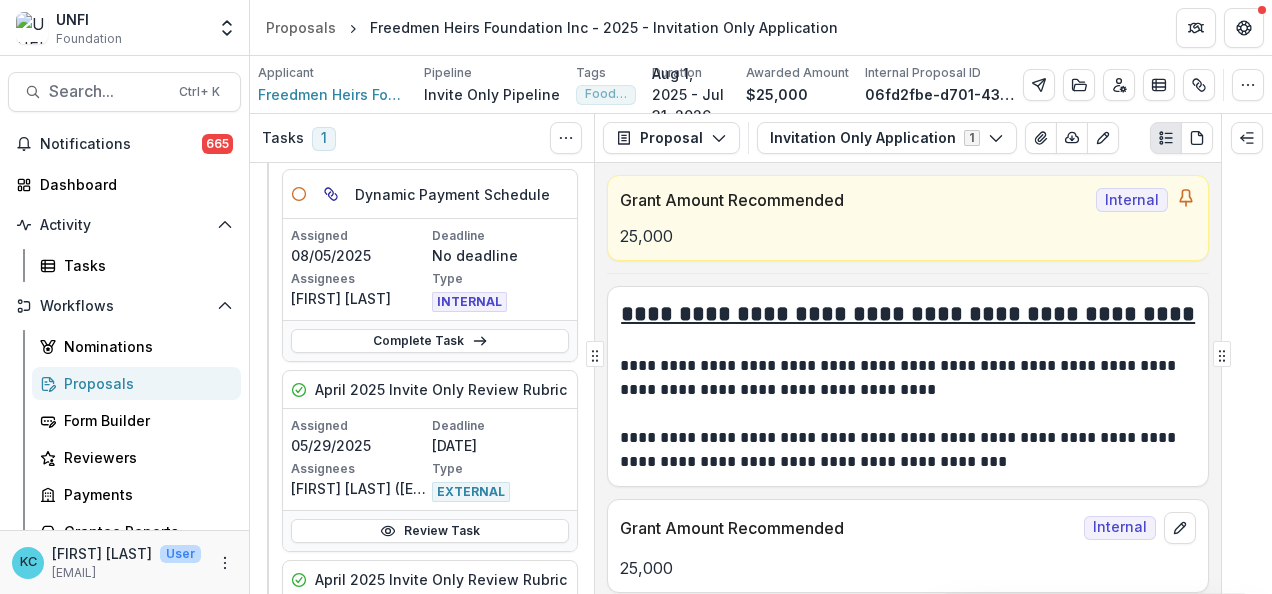 scroll, scrollTop: 104, scrollLeft: 0, axis: vertical 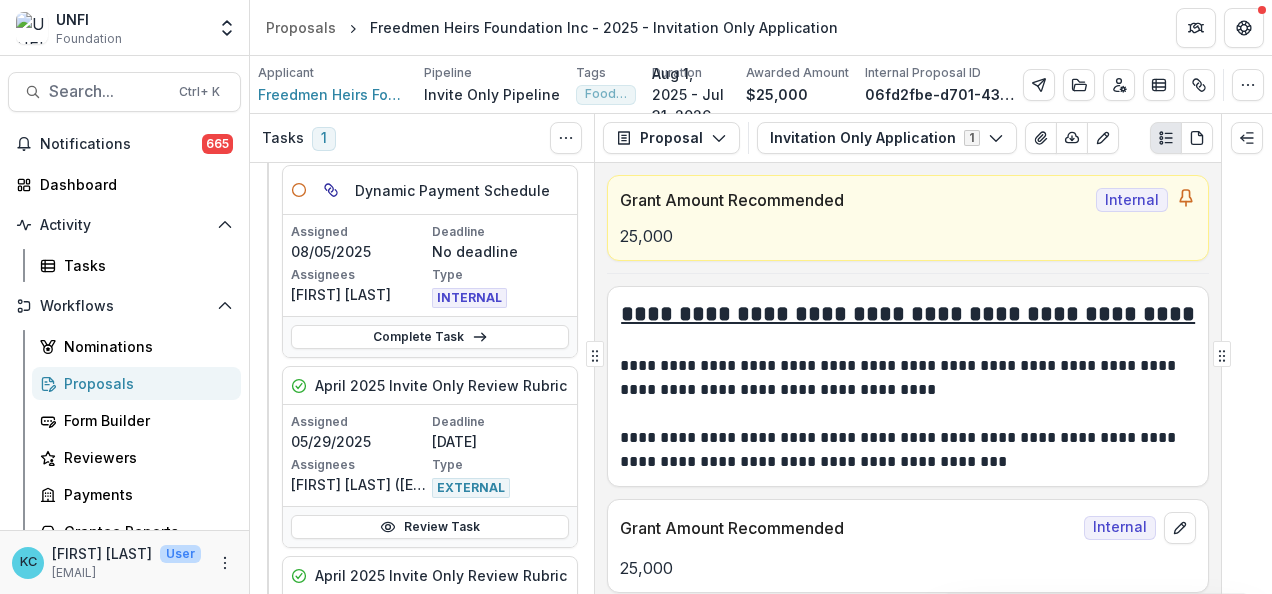 click on "Complete Task" at bounding box center [430, 336] 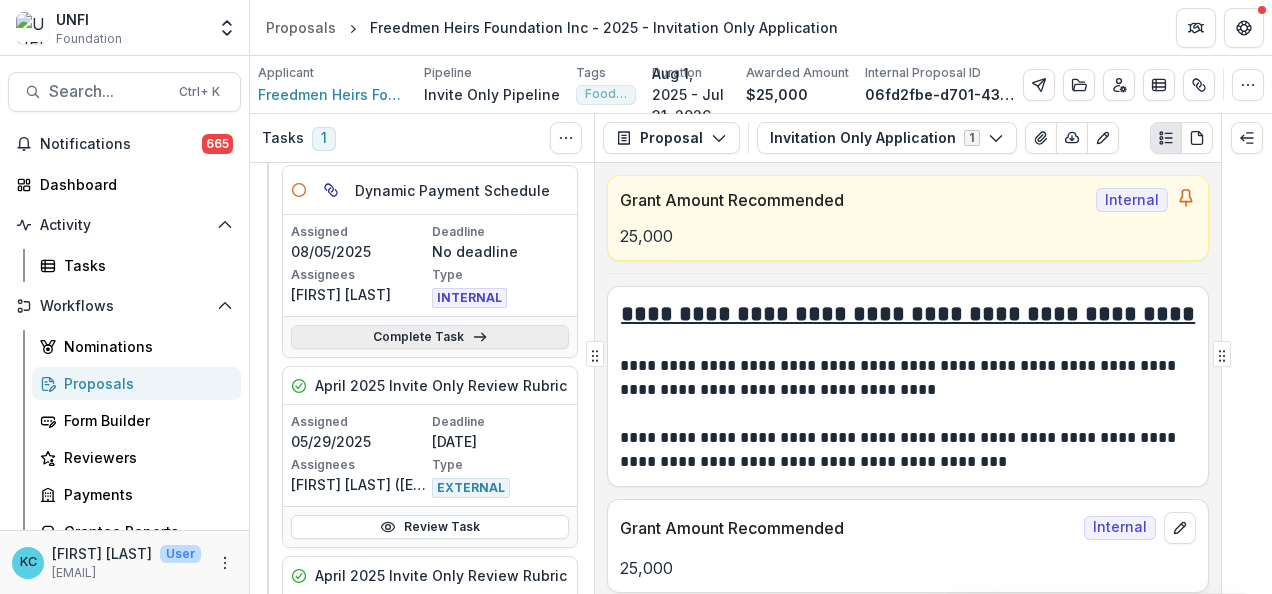 click on "Complete Task" at bounding box center (430, 337) 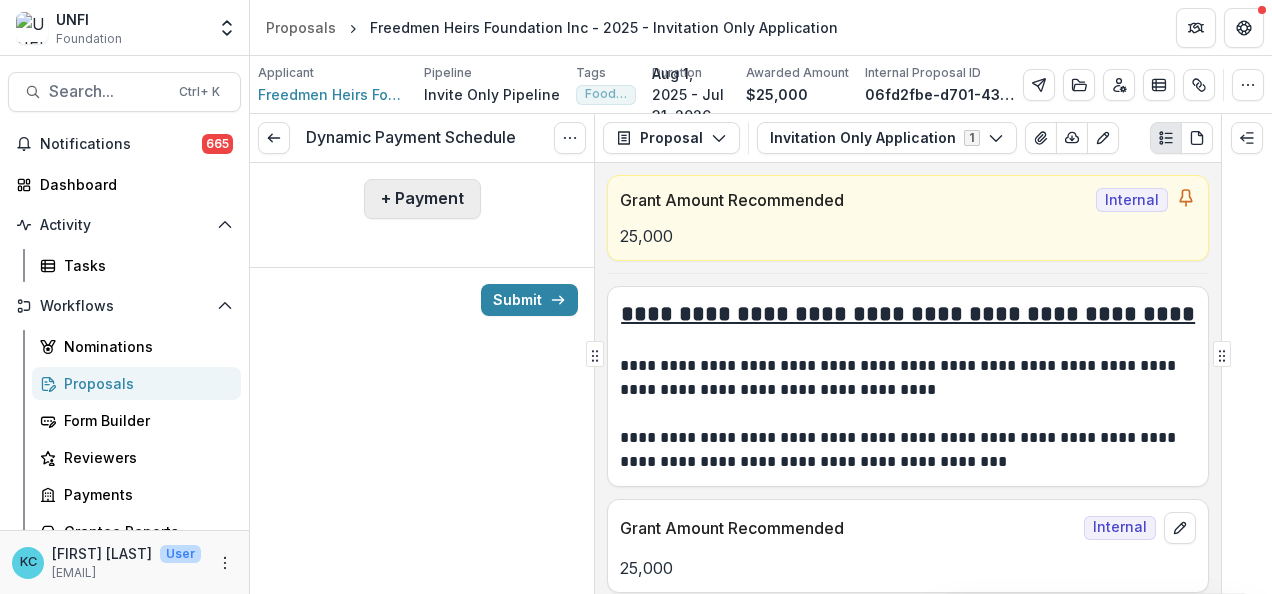 click on "+ Payment" at bounding box center (422, 199) 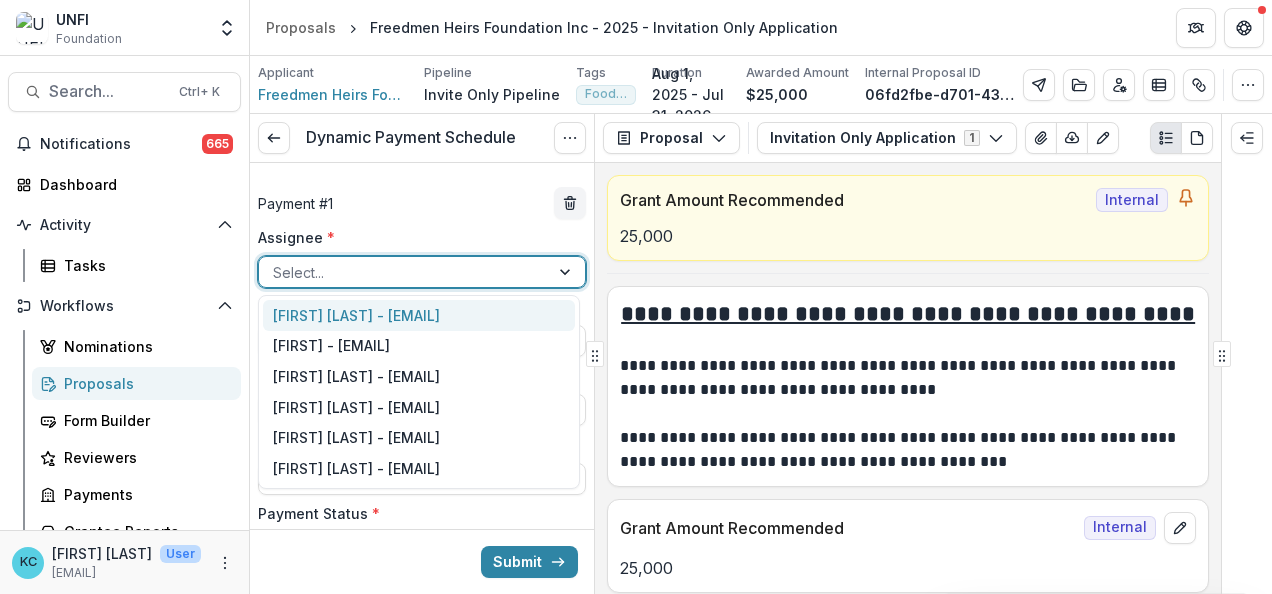 click at bounding box center (404, 272) 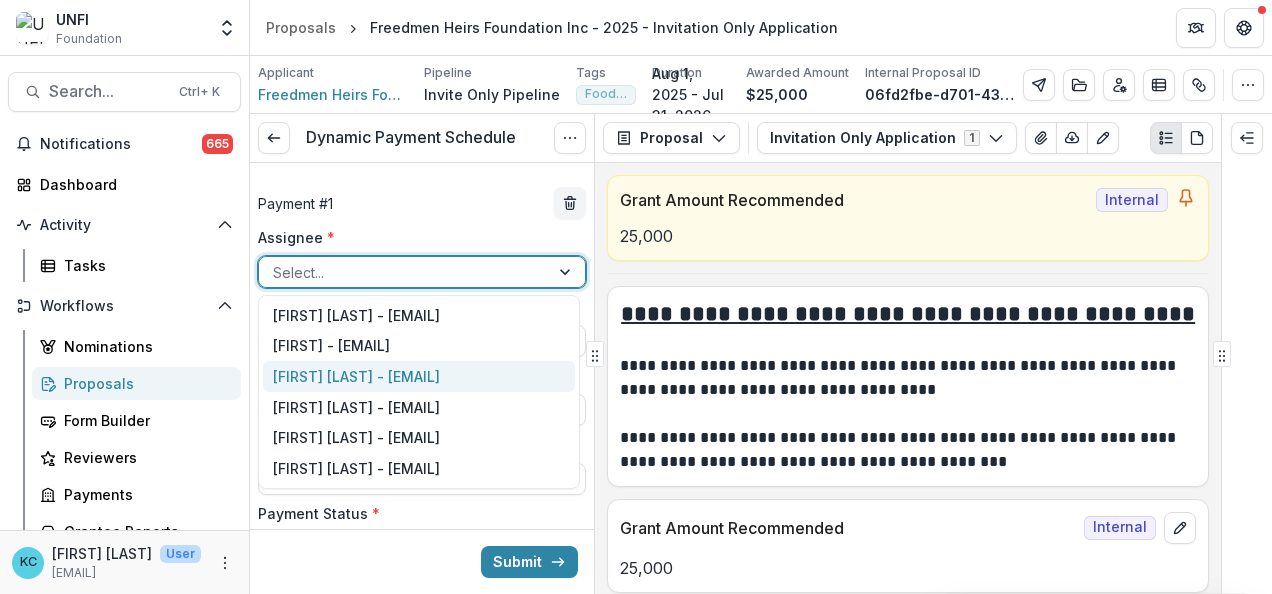 click on "[FIRST] [LAST] - jfontaine@example.com" at bounding box center [419, 376] 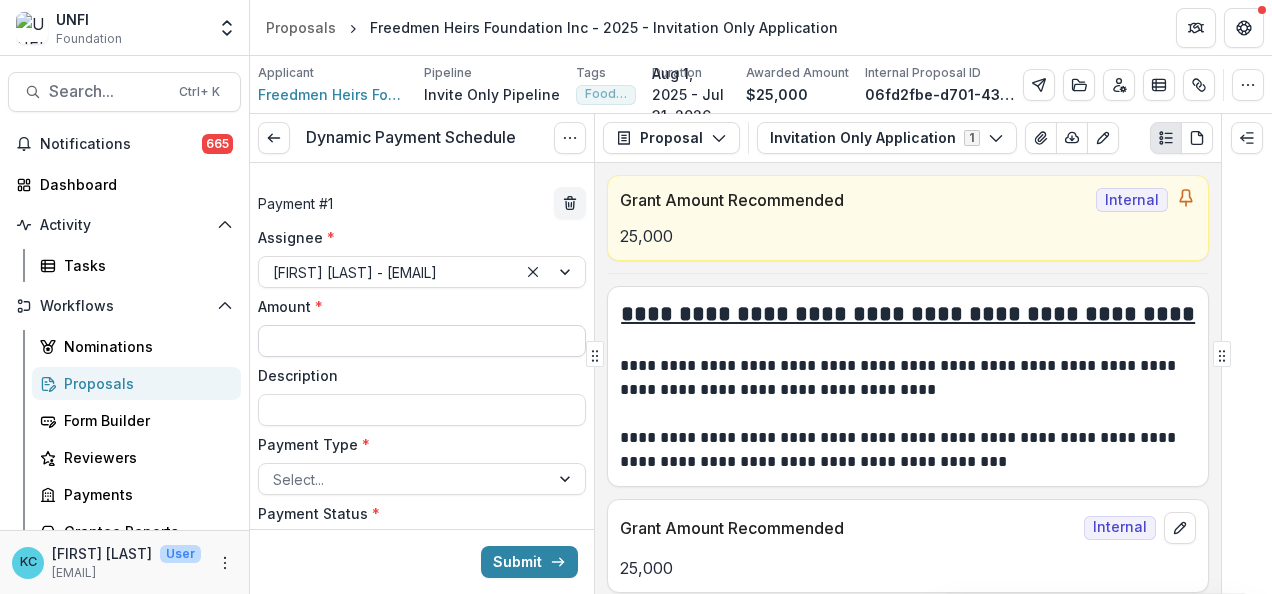 click on "Amount *" at bounding box center [422, 341] 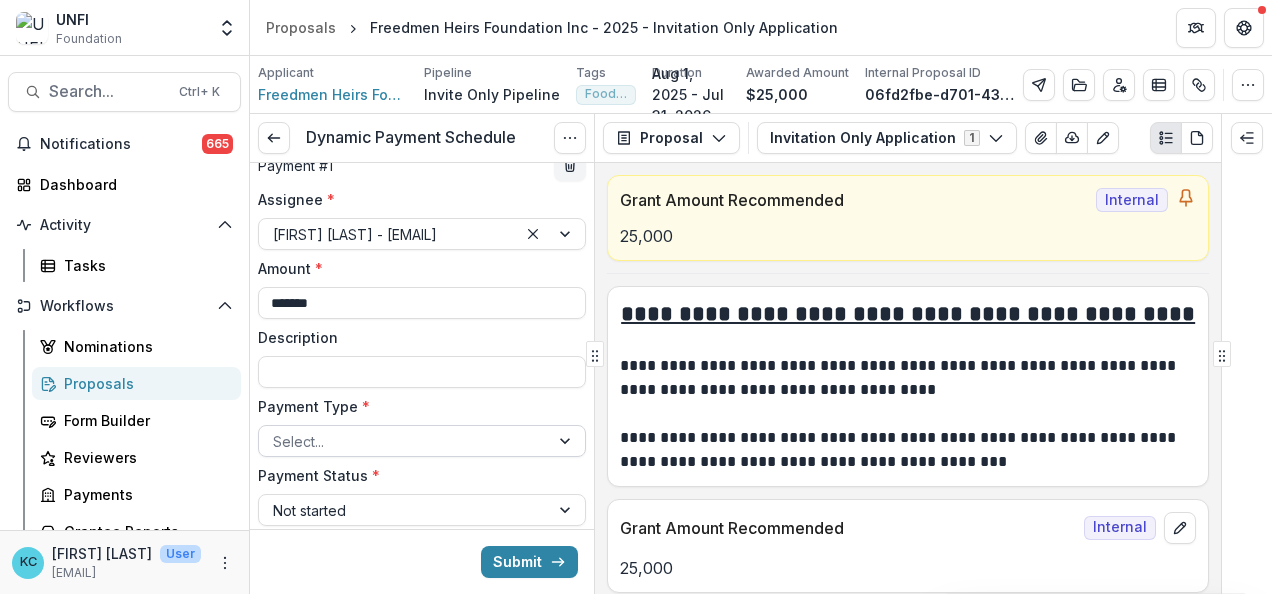 scroll, scrollTop: 53, scrollLeft: 0, axis: vertical 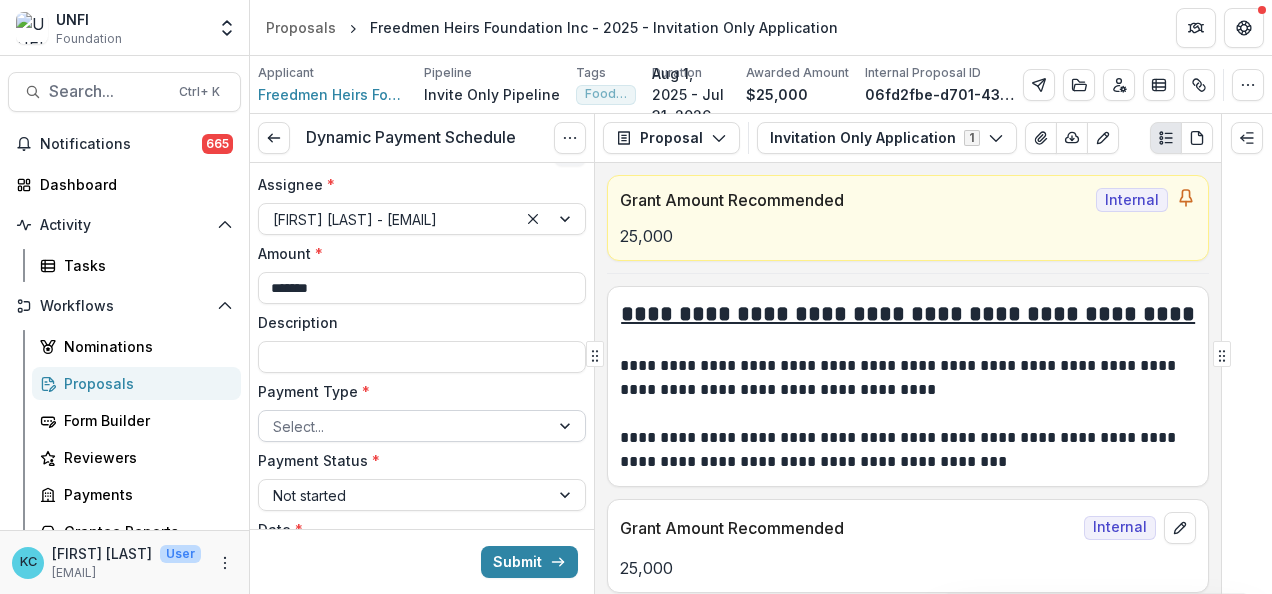 type on "*******" 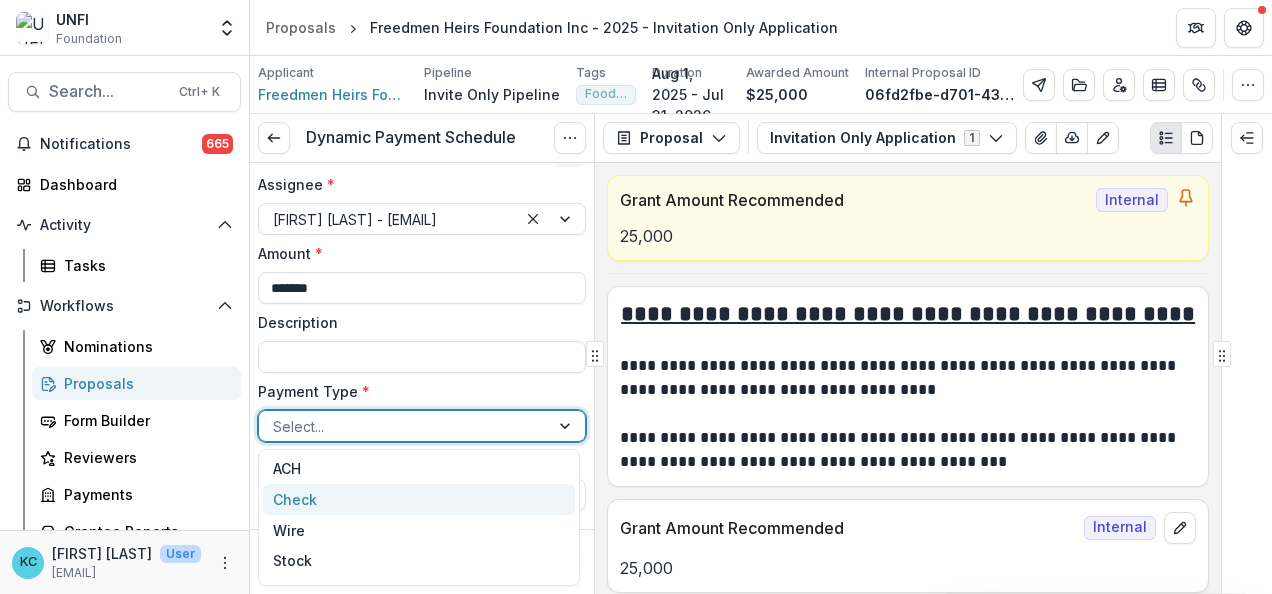 click on "Check" at bounding box center [419, 499] 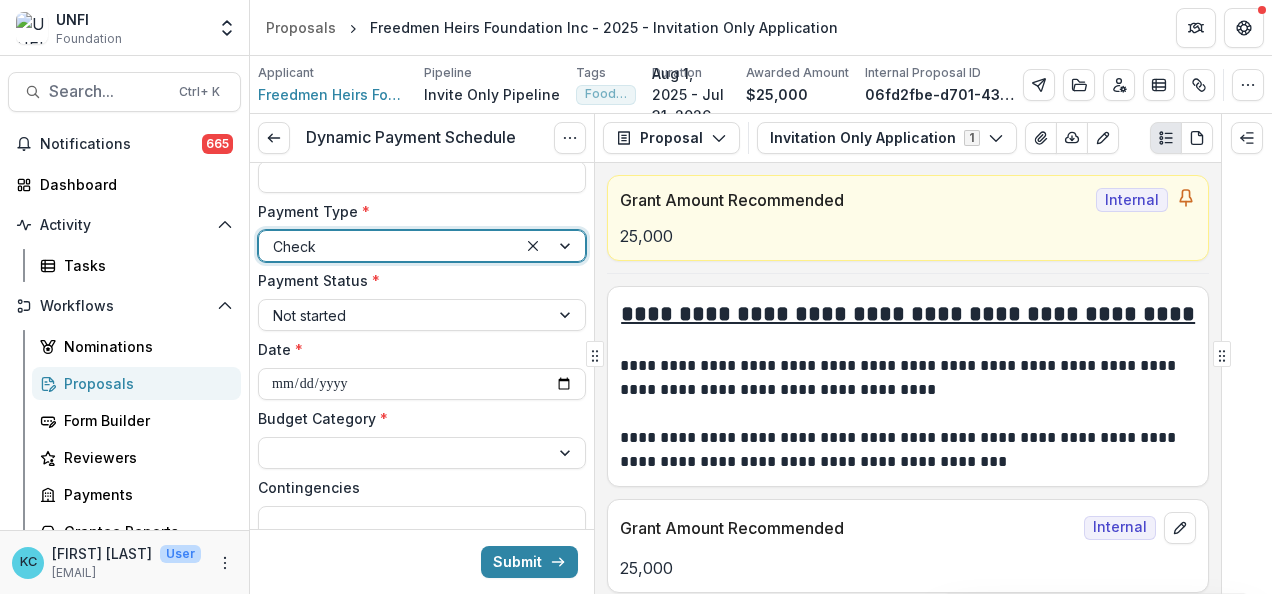 scroll, scrollTop: 372, scrollLeft: 0, axis: vertical 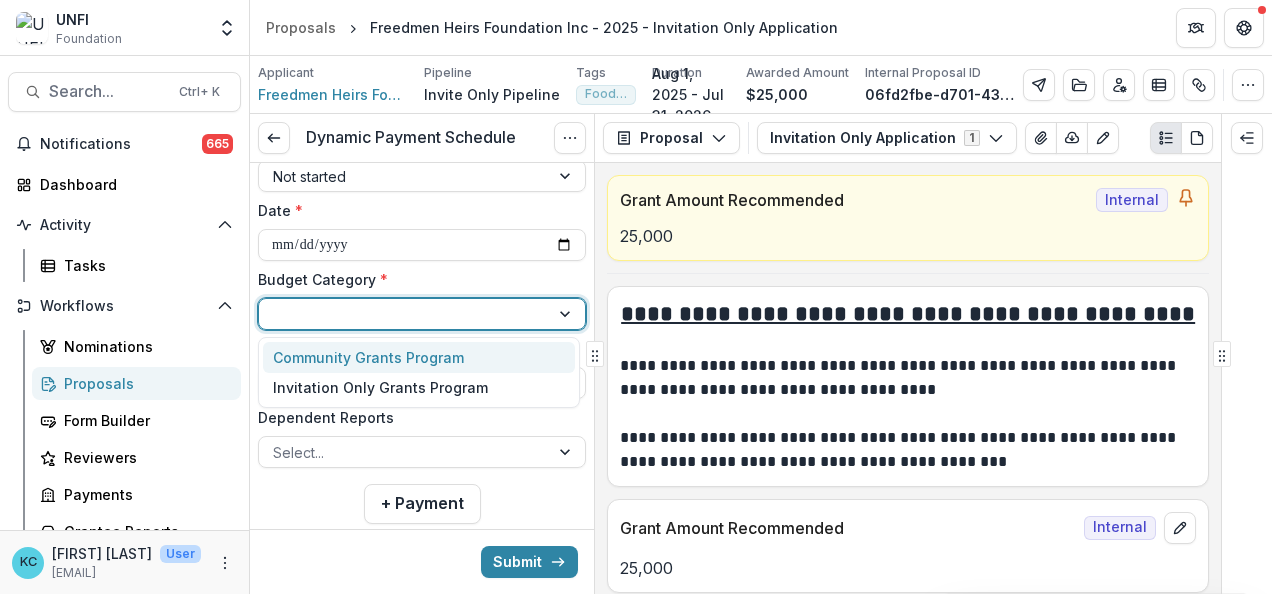 click at bounding box center [404, 314] 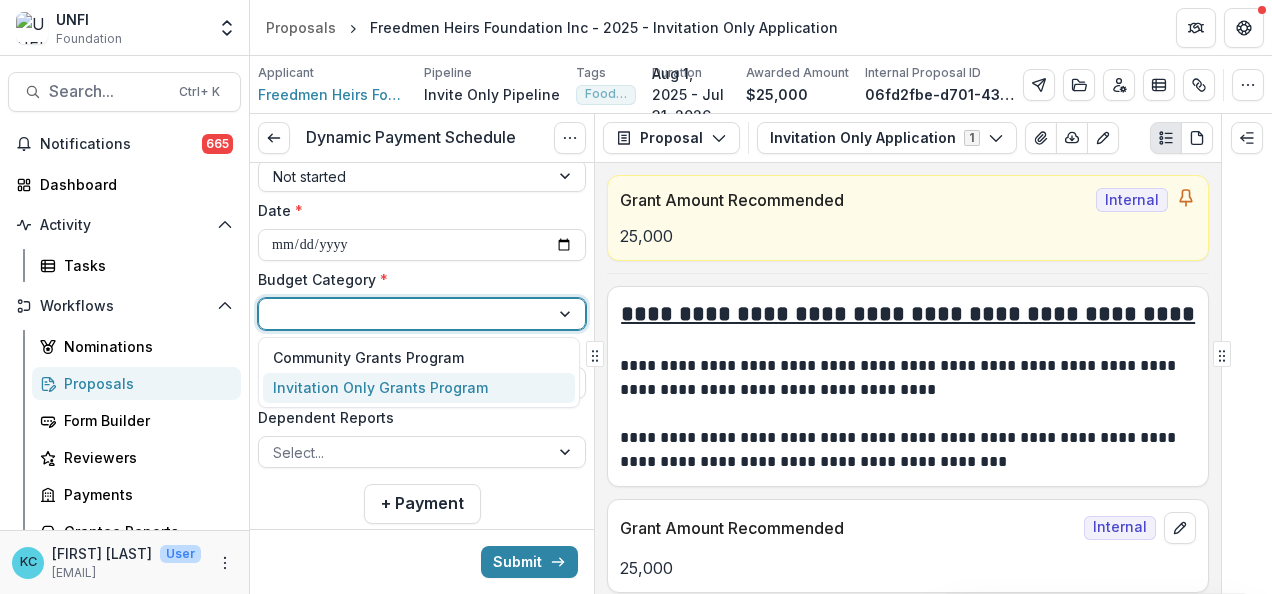 click on "Invitation Only Grants Program" at bounding box center (380, 387) 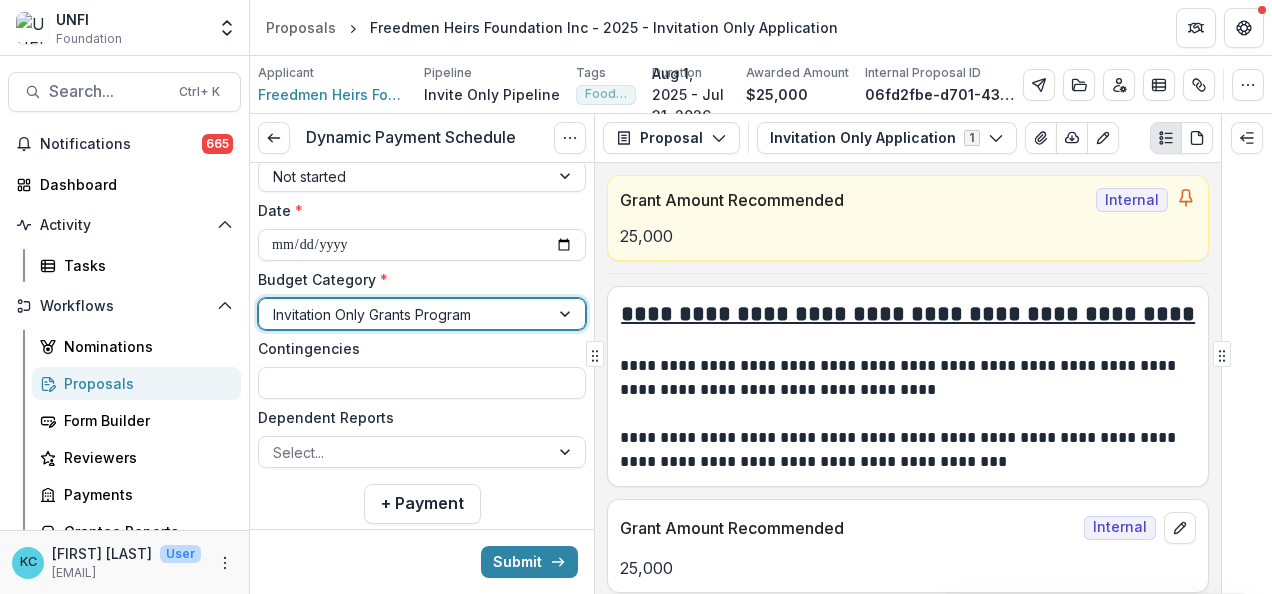 scroll, scrollTop: 414, scrollLeft: 0, axis: vertical 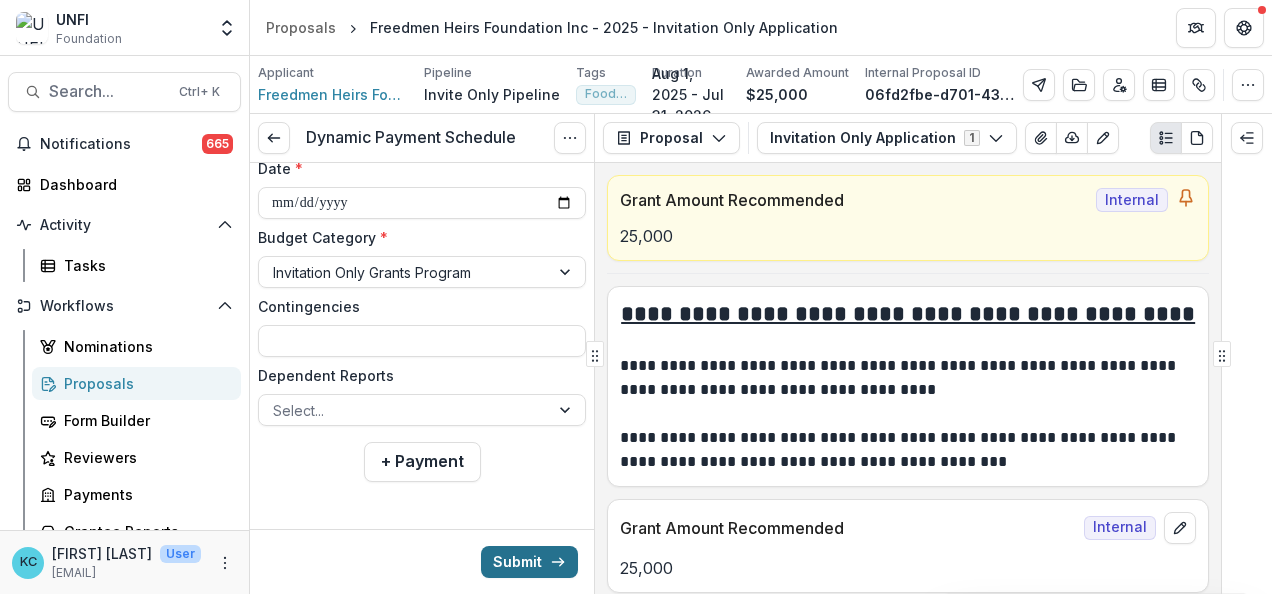 click on "Submit" at bounding box center (529, 562) 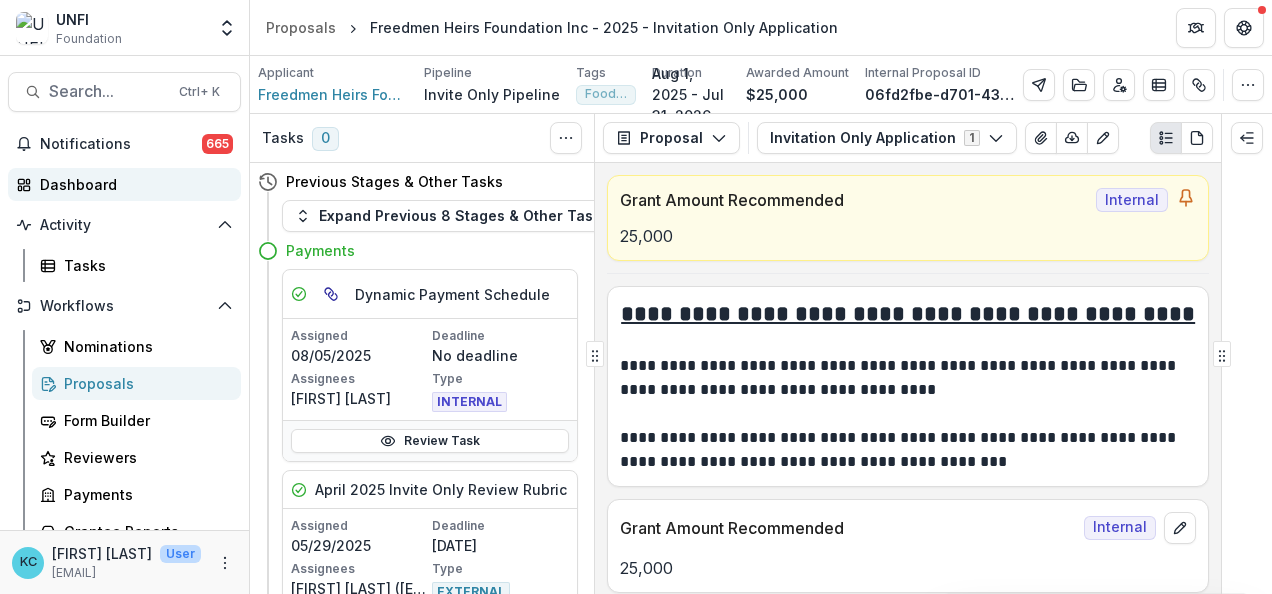 click on "Dashboard" at bounding box center [132, 184] 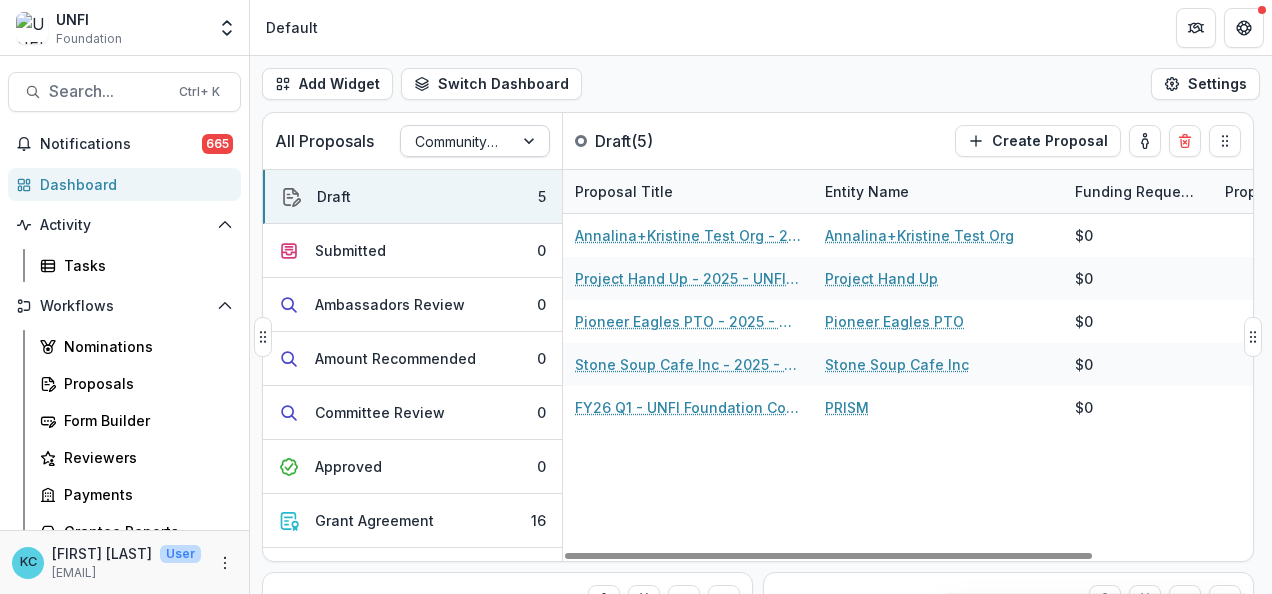 click at bounding box center [457, 141] 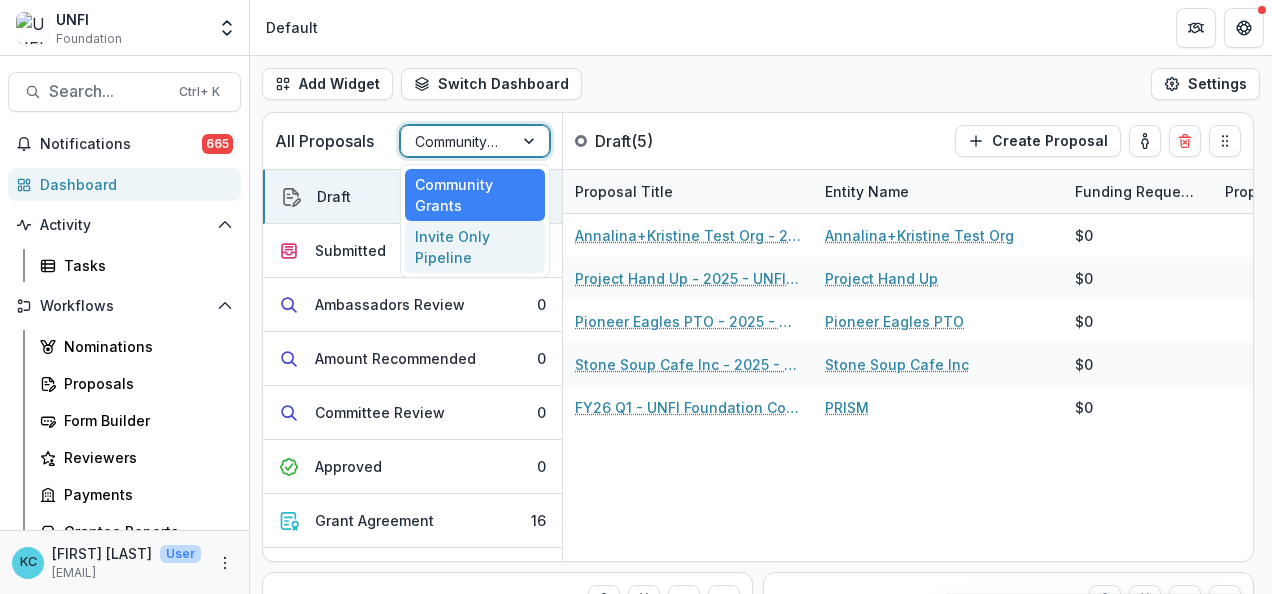 click on "Invite Only Pipeline" at bounding box center (475, 247) 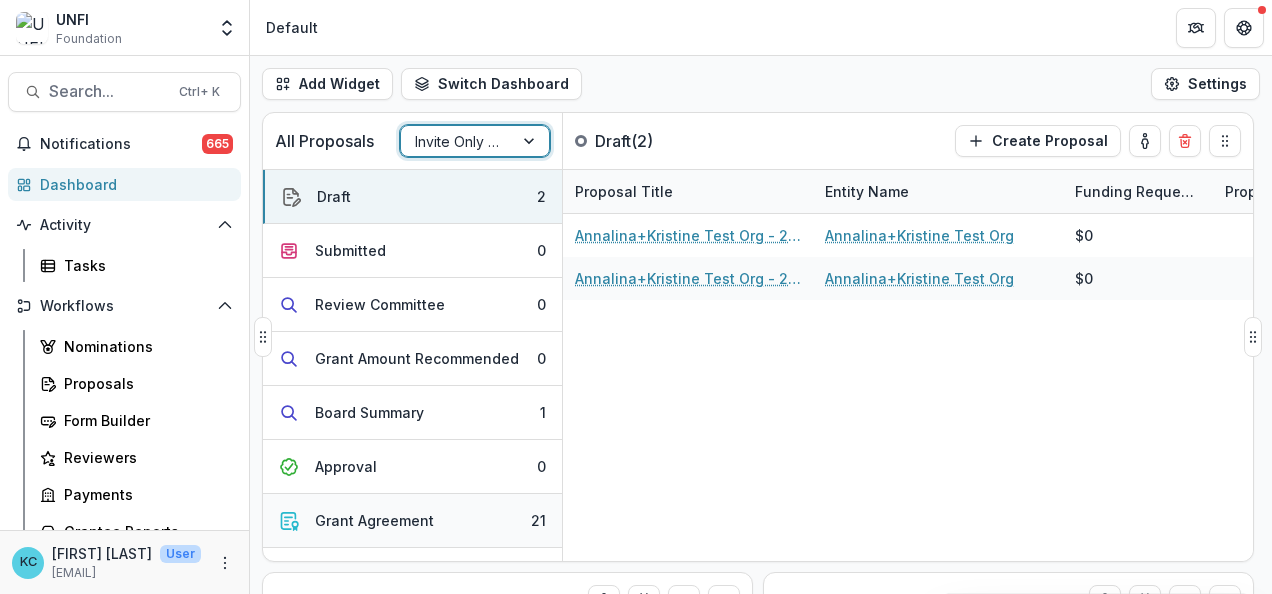 scroll, scrollTop: 156, scrollLeft: 0, axis: vertical 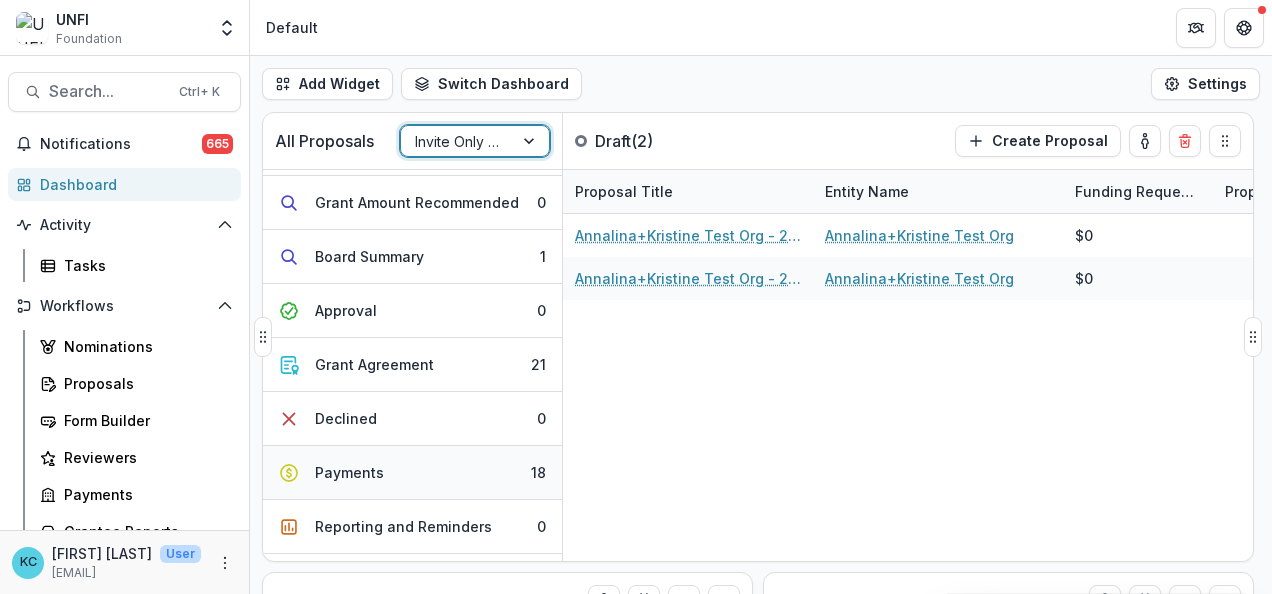 click on "Payments 18" at bounding box center (412, 473) 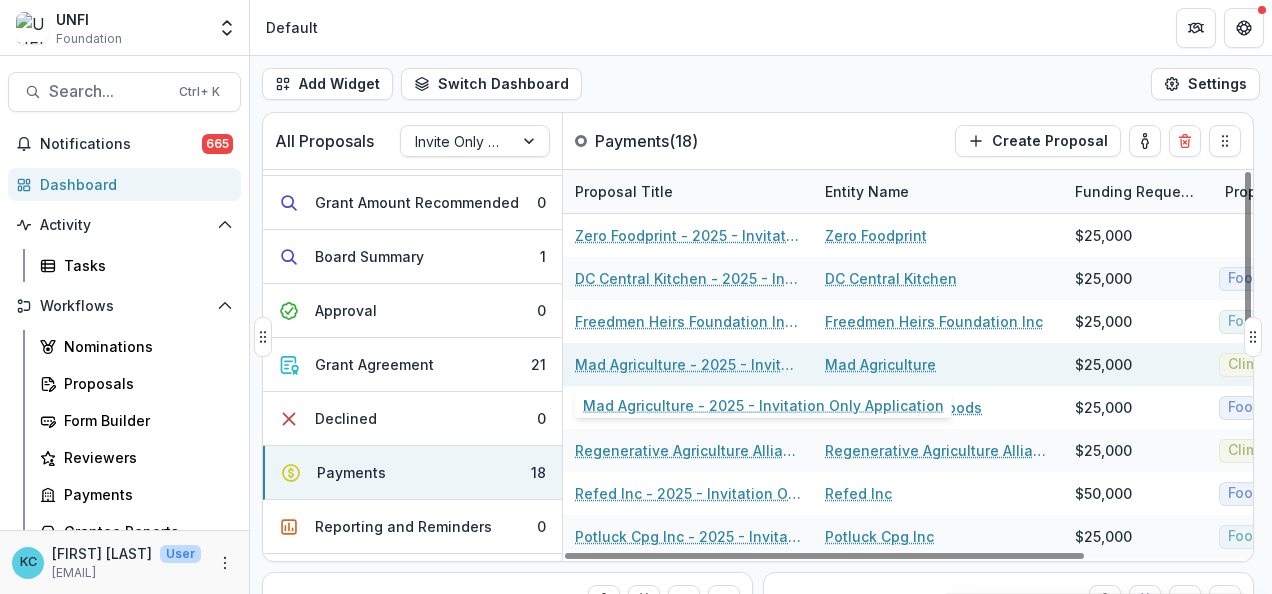click on "[COMPANY NAME] - [YEAR] - Invitation Only Application" at bounding box center [688, 364] 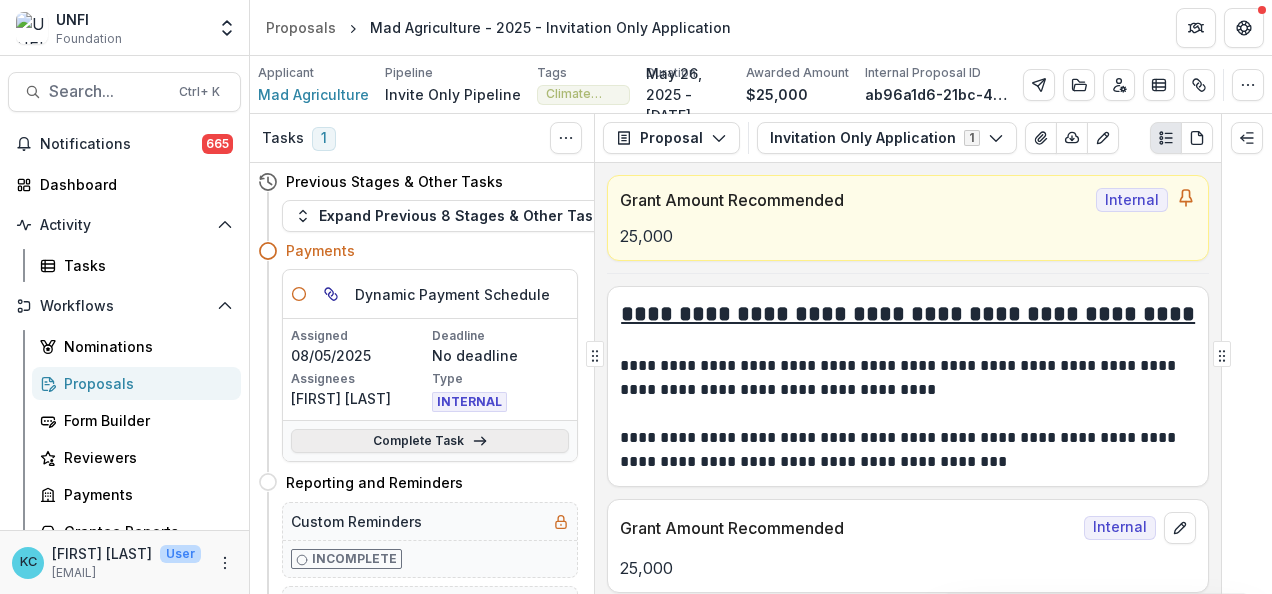 click on "Complete Task" at bounding box center (430, 441) 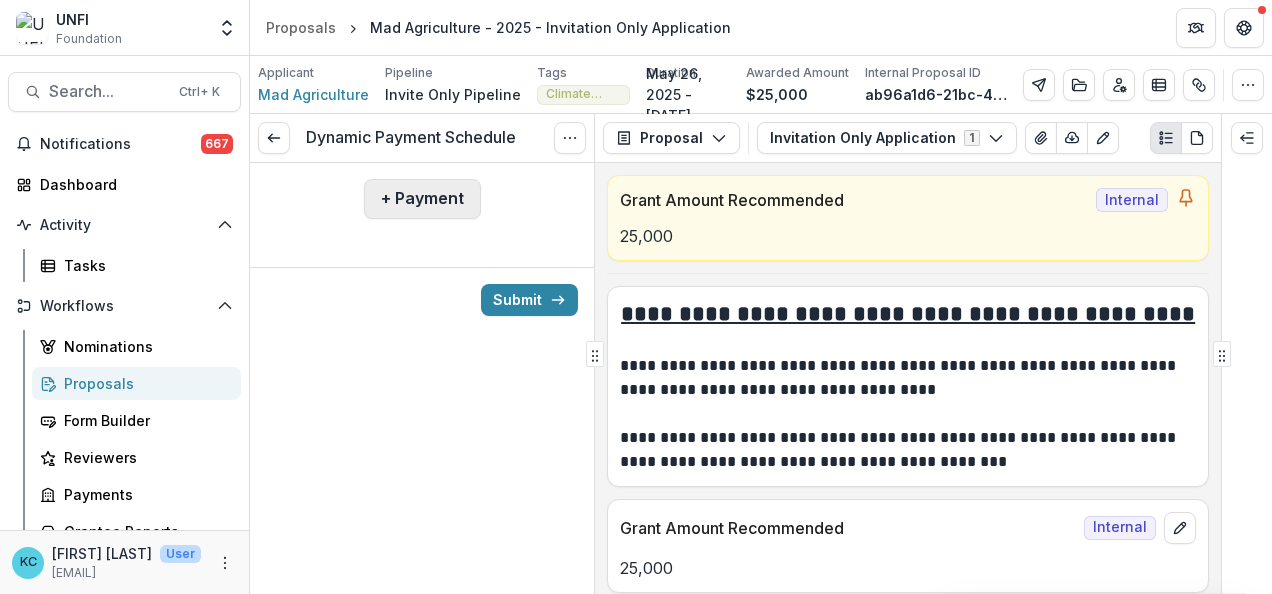 click on "+ Payment" at bounding box center [422, 199] 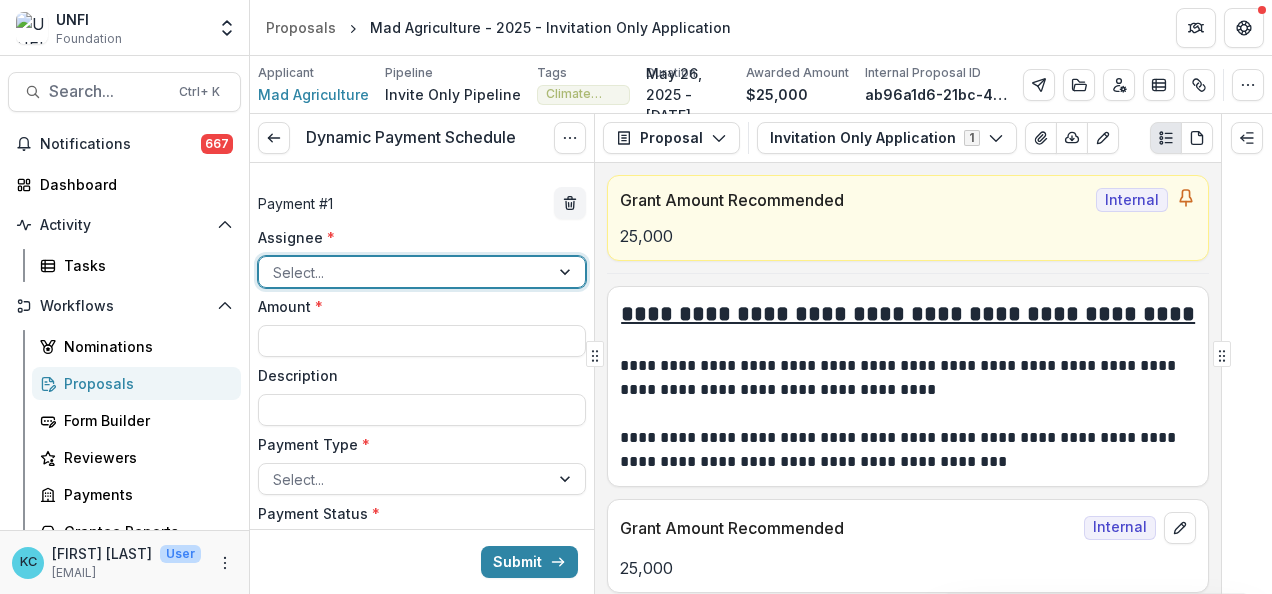click at bounding box center (404, 272) 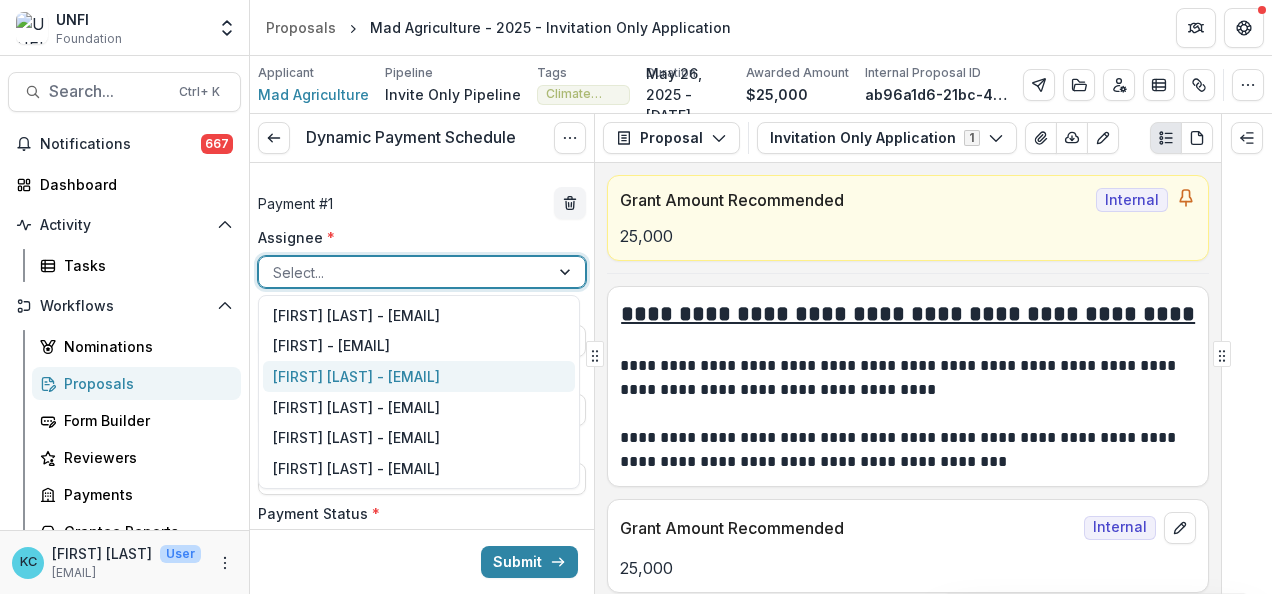 click on "[FIRST] [LAST] - jfontaine@example.com" at bounding box center (419, 376) 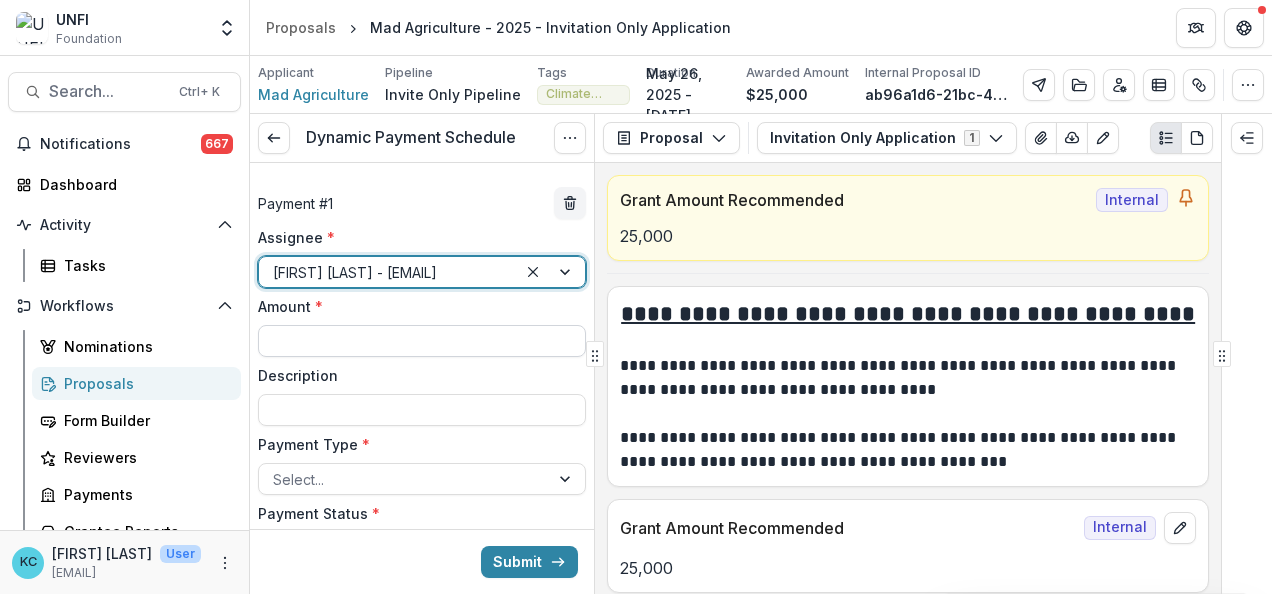click on "Amount *" at bounding box center [422, 341] 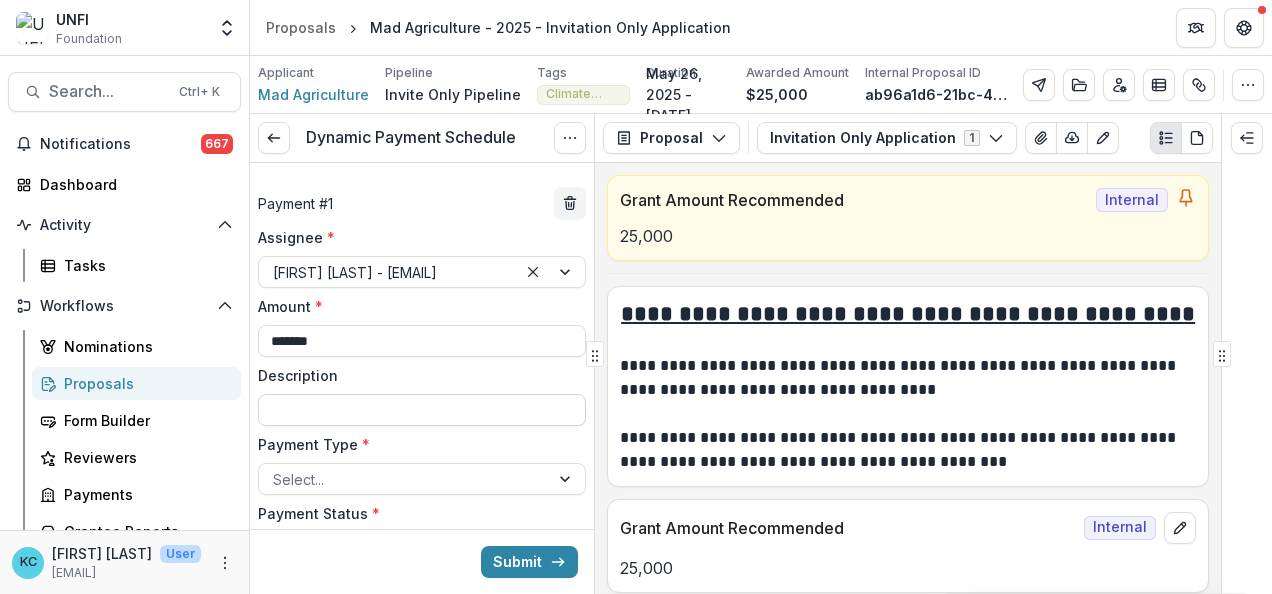 scroll, scrollTop: 66, scrollLeft: 0, axis: vertical 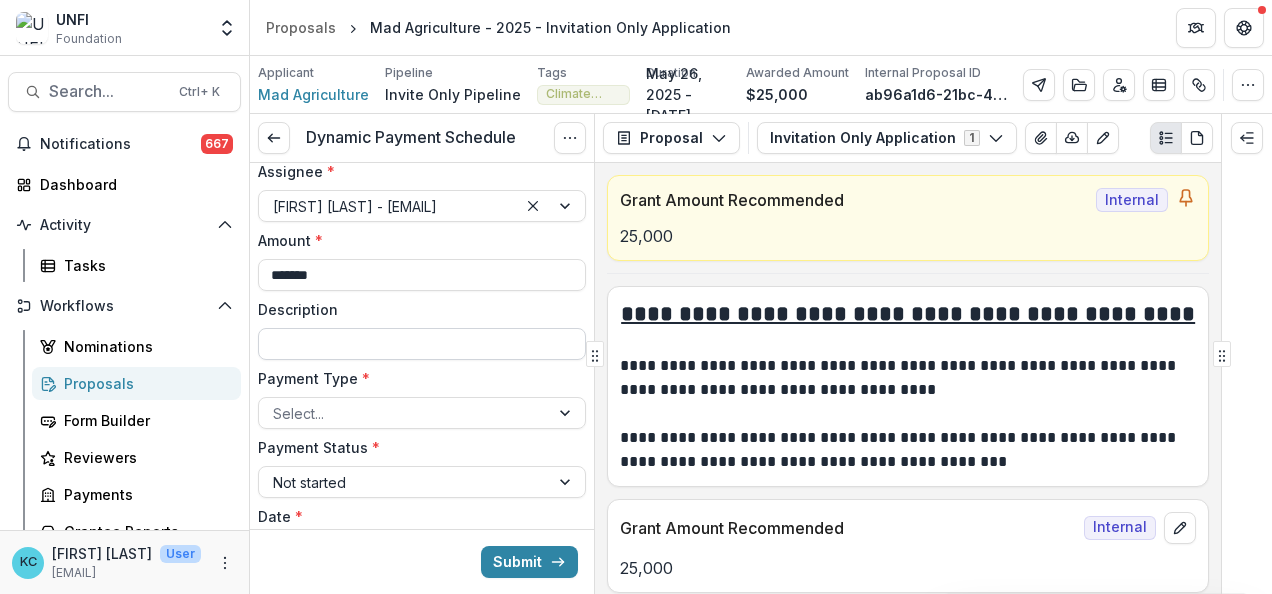 type on "*******" 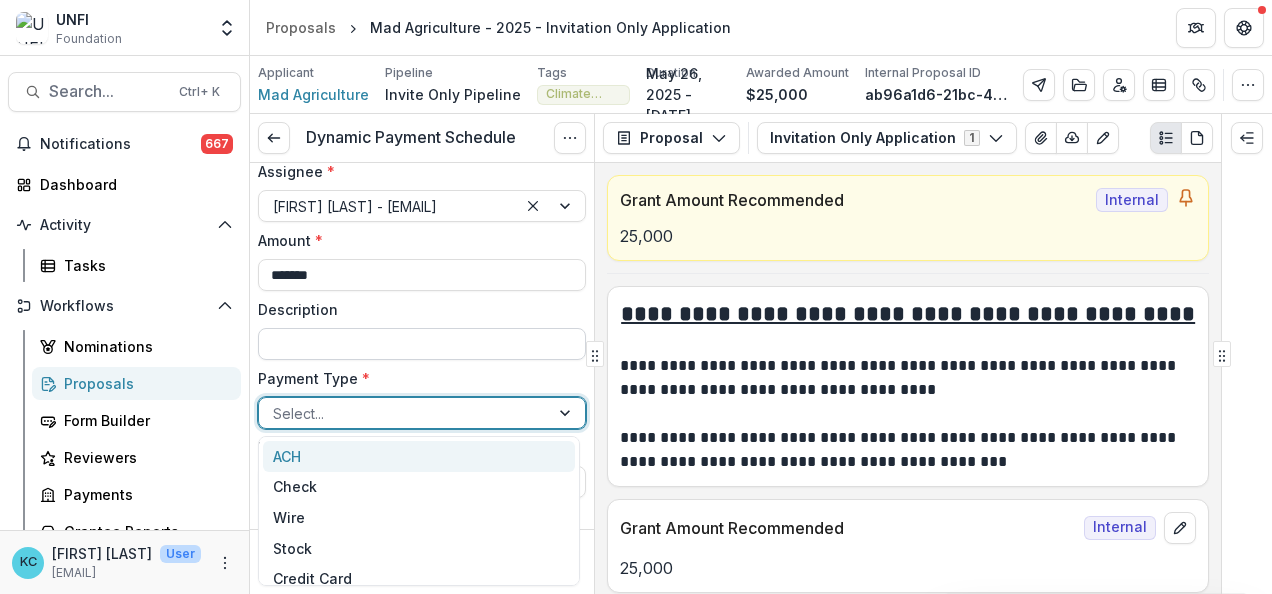 click at bounding box center [404, 413] 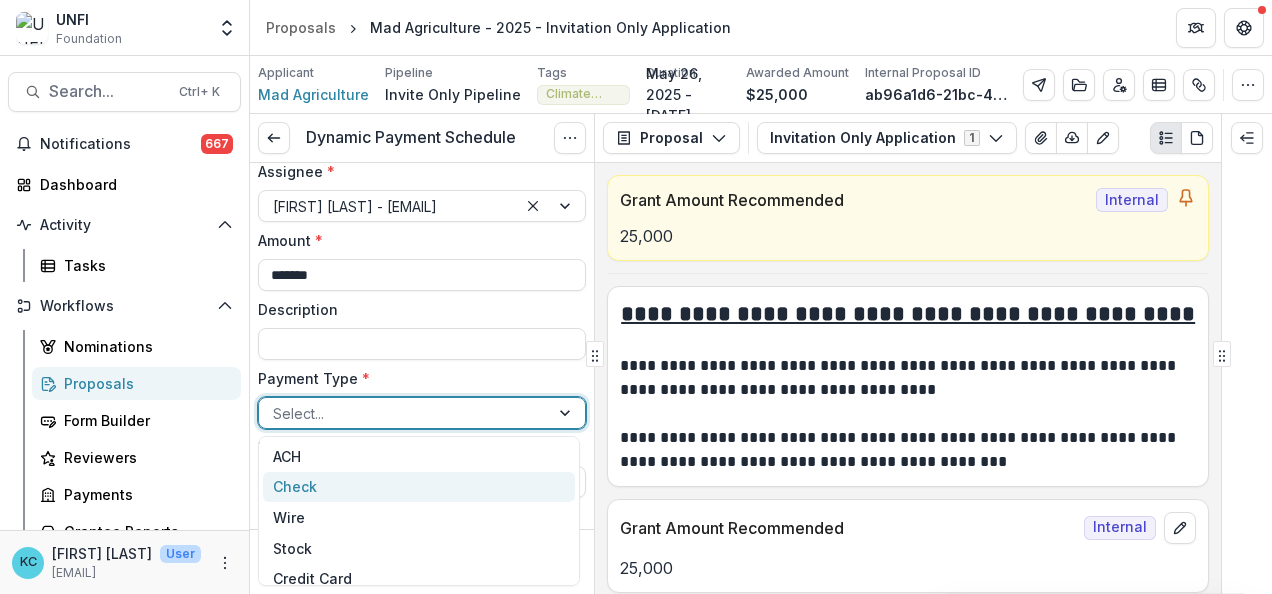 click on "Check" at bounding box center [419, 487] 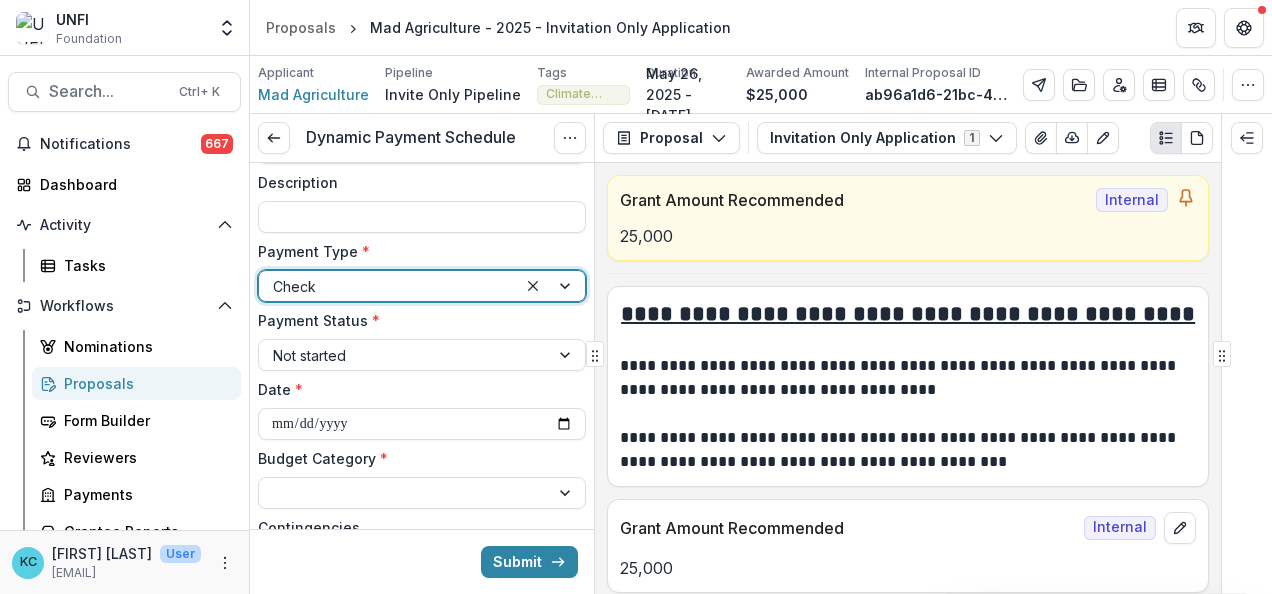scroll, scrollTop: 194, scrollLeft: 0, axis: vertical 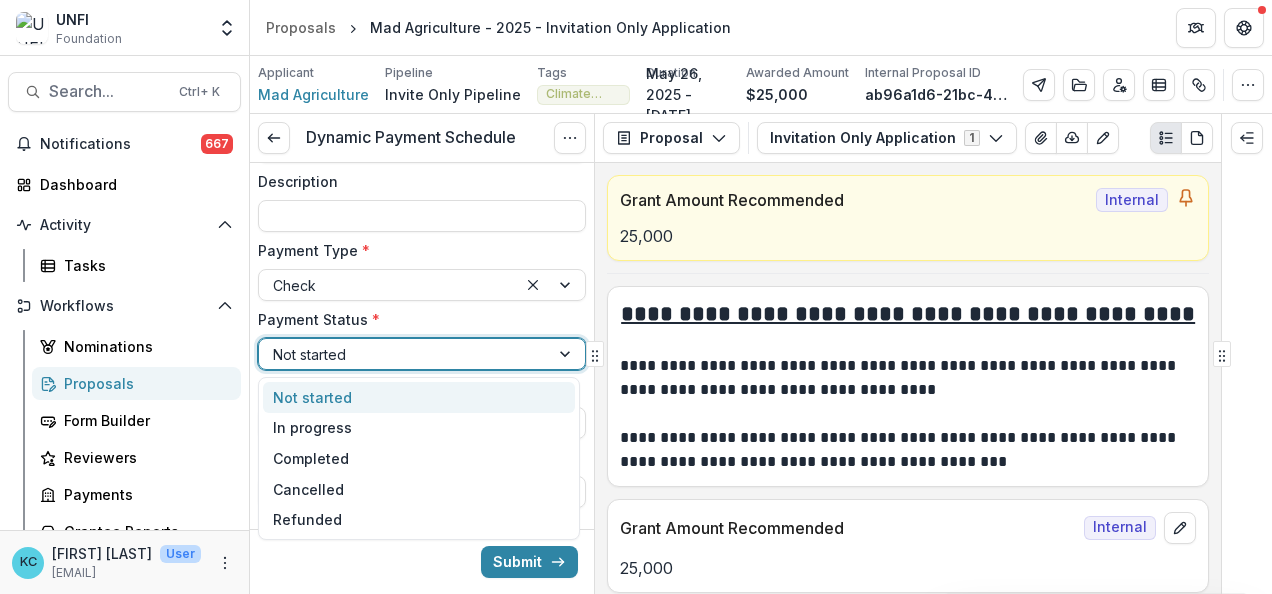 click at bounding box center (404, 354) 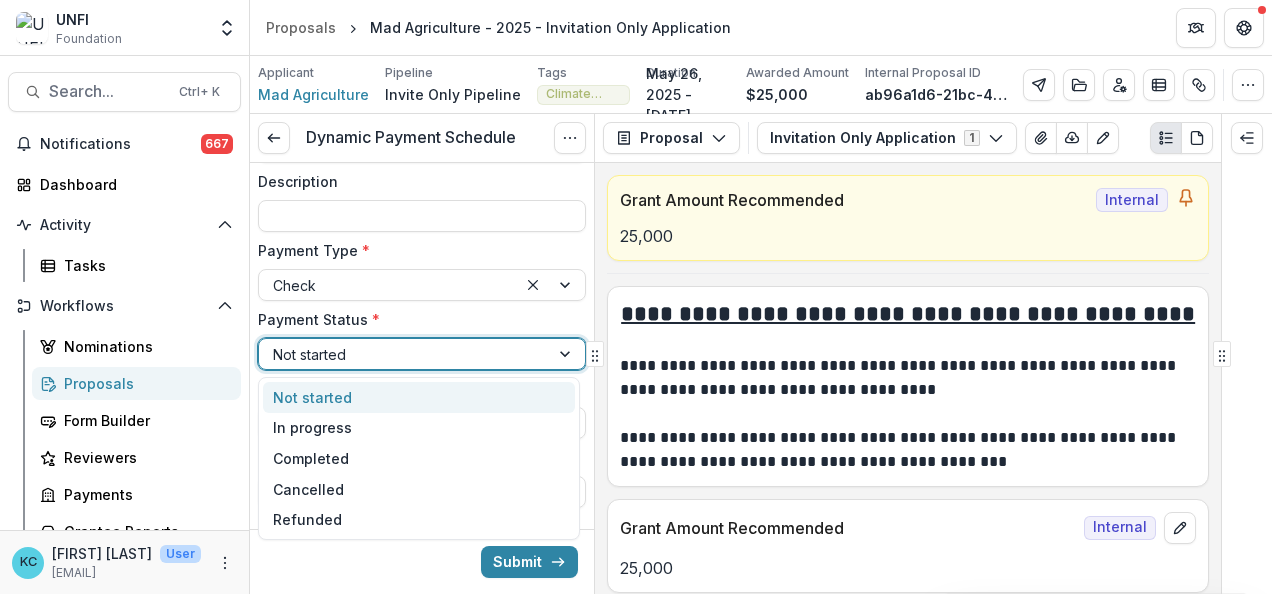 click on "Not started" at bounding box center [419, 397] 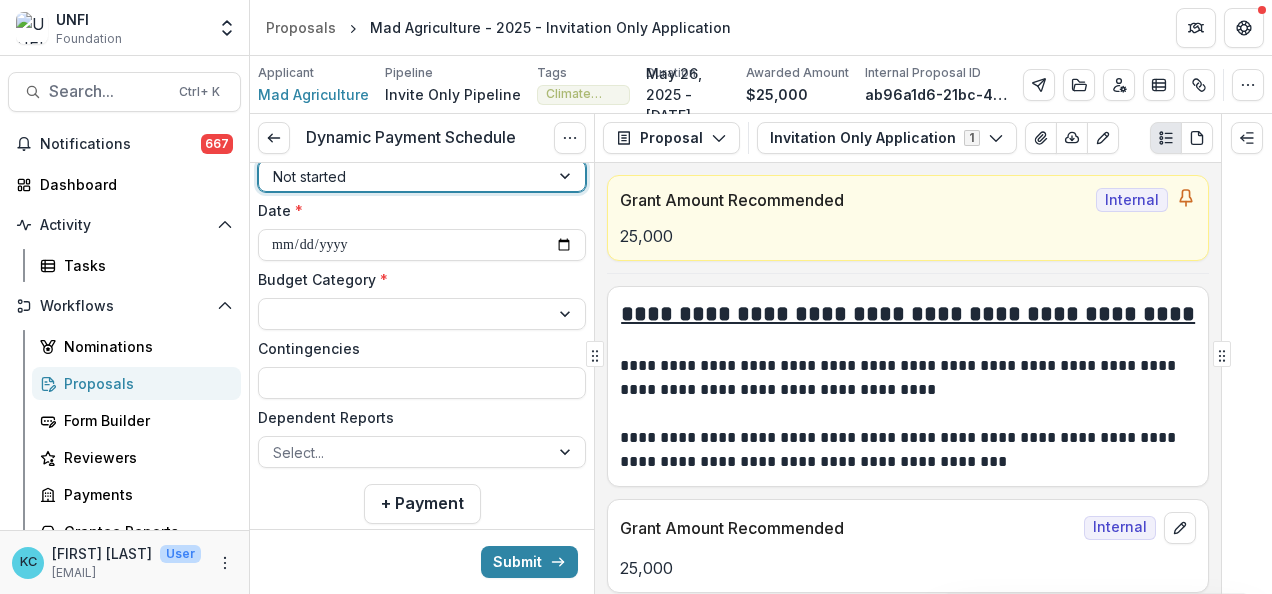 scroll, scrollTop: 412, scrollLeft: 0, axis: vertical 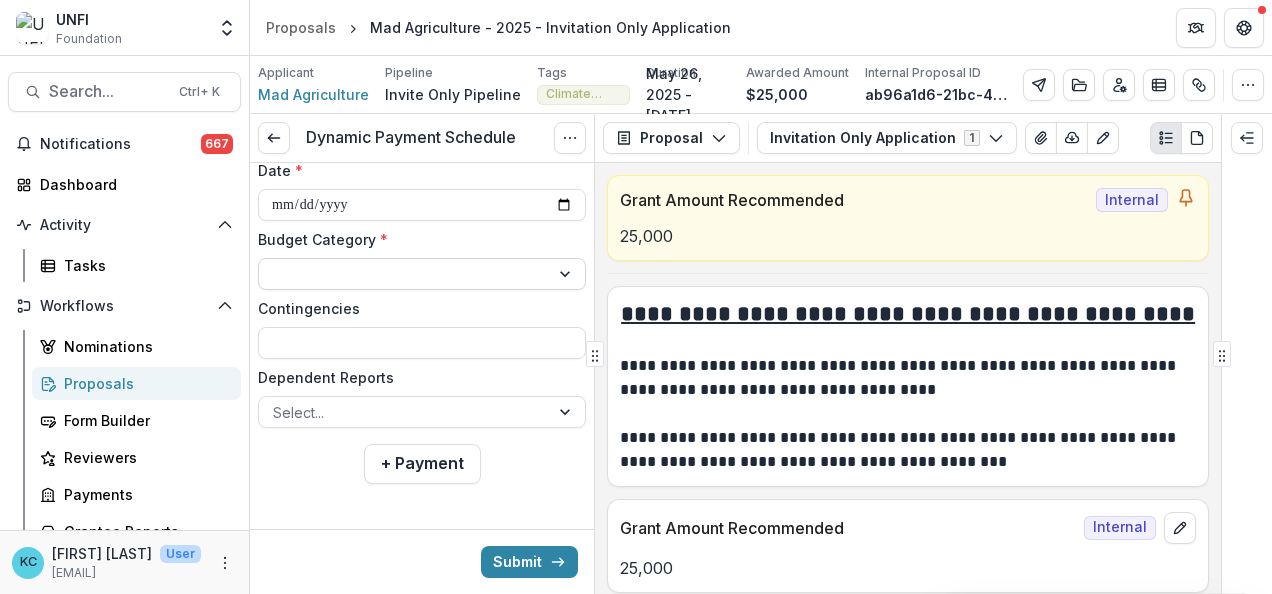 click at bounding box center (404, 274) 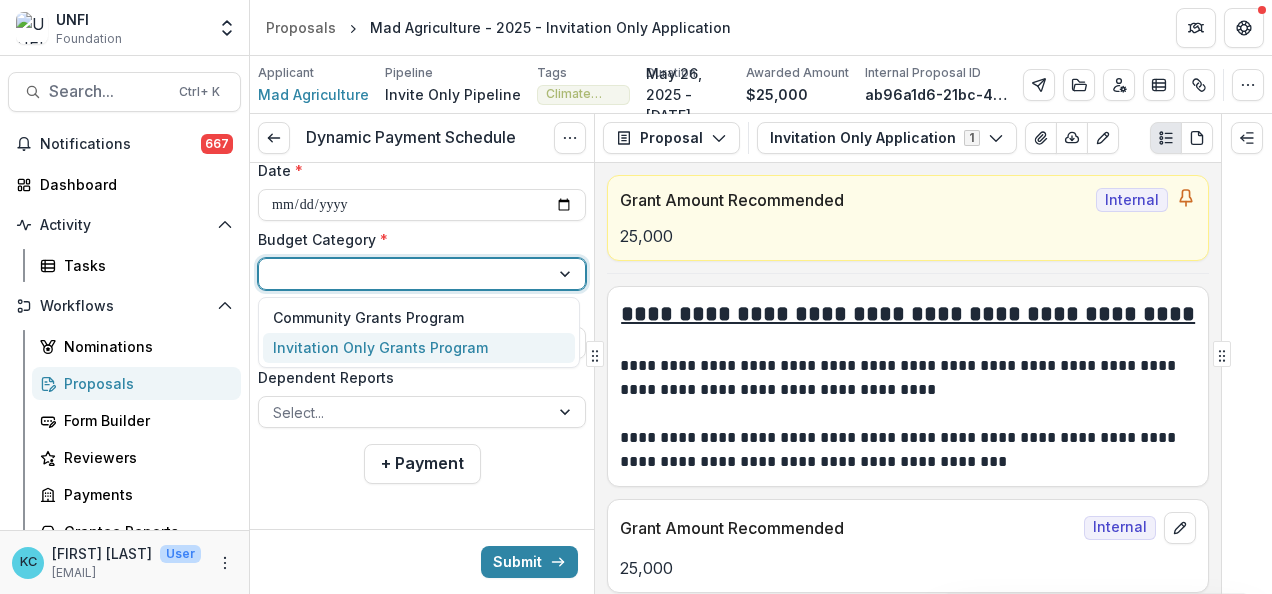 click on "Invitation Only Grants Program" at bounding box center (380, 347) 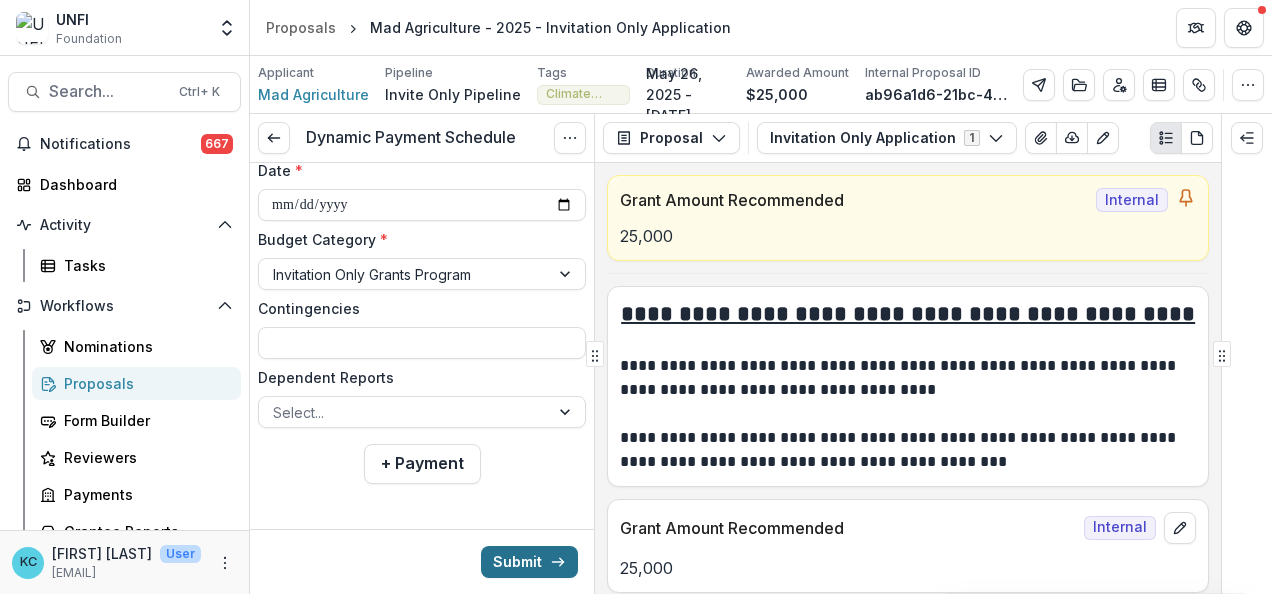 click on "Submit" at bounding box center [529, 562] 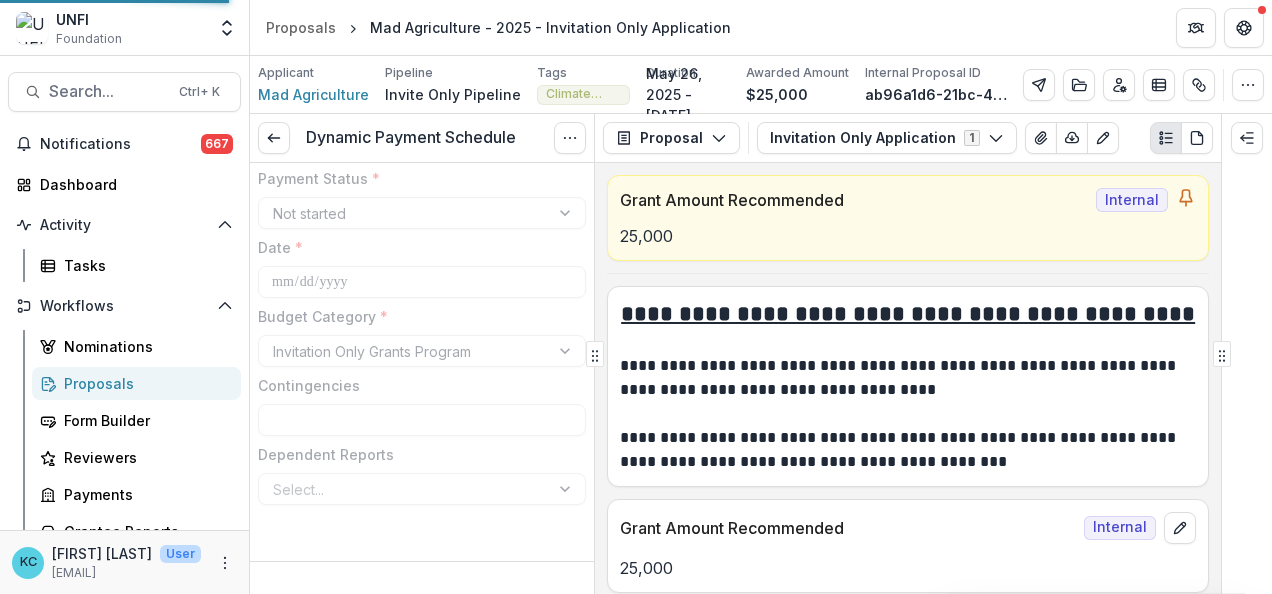 type on "*******" 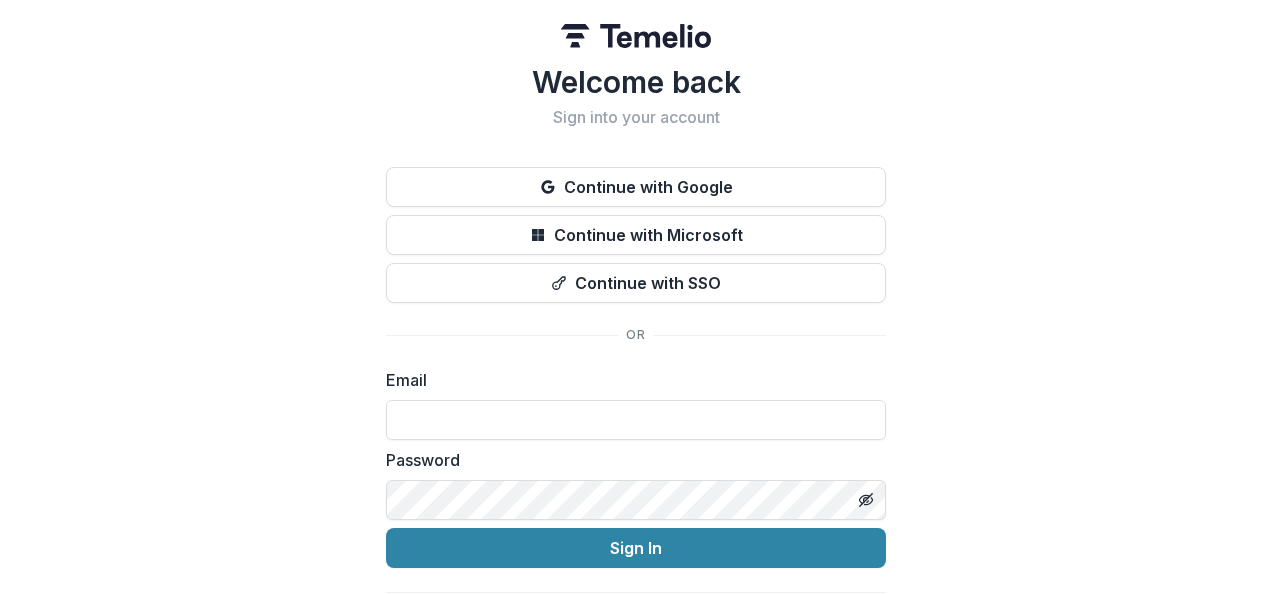 type on "**********" 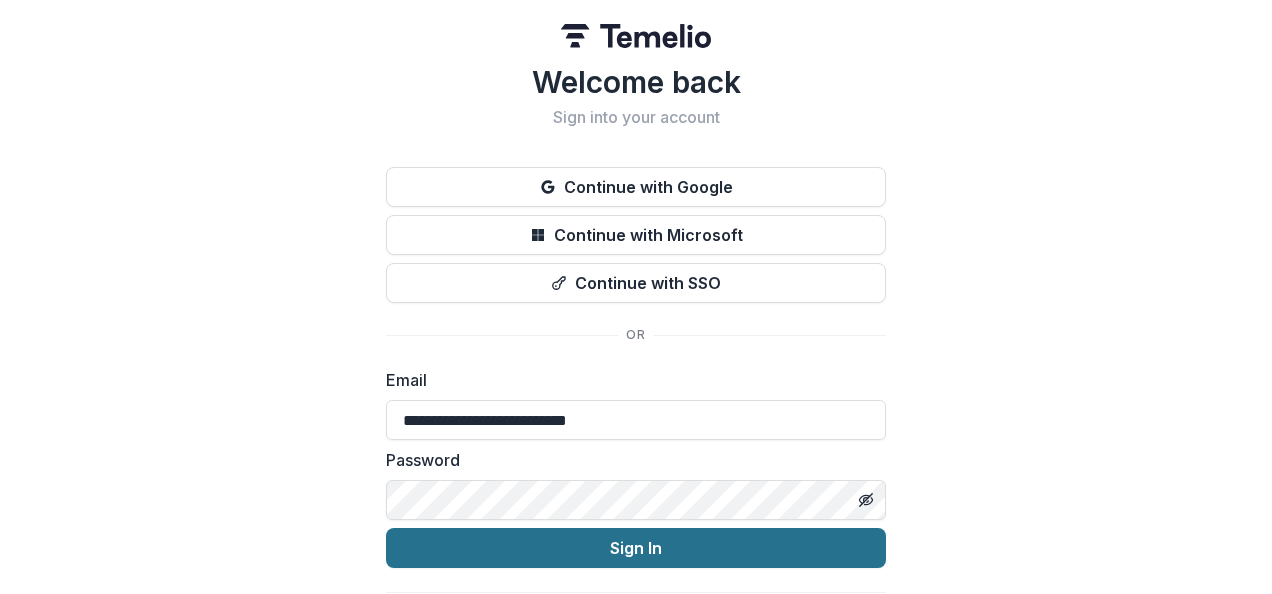 click on "Sign In" at bounding box center (636, 548) 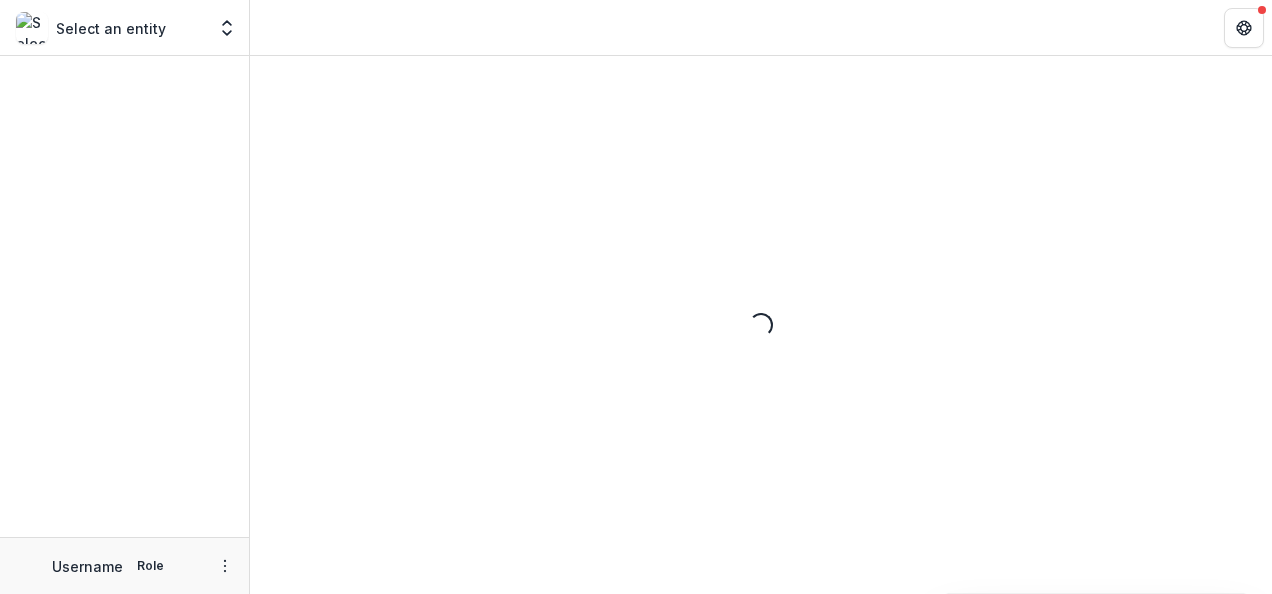scroll, scrollTop: 0, scrollLeft: 0, axis: both 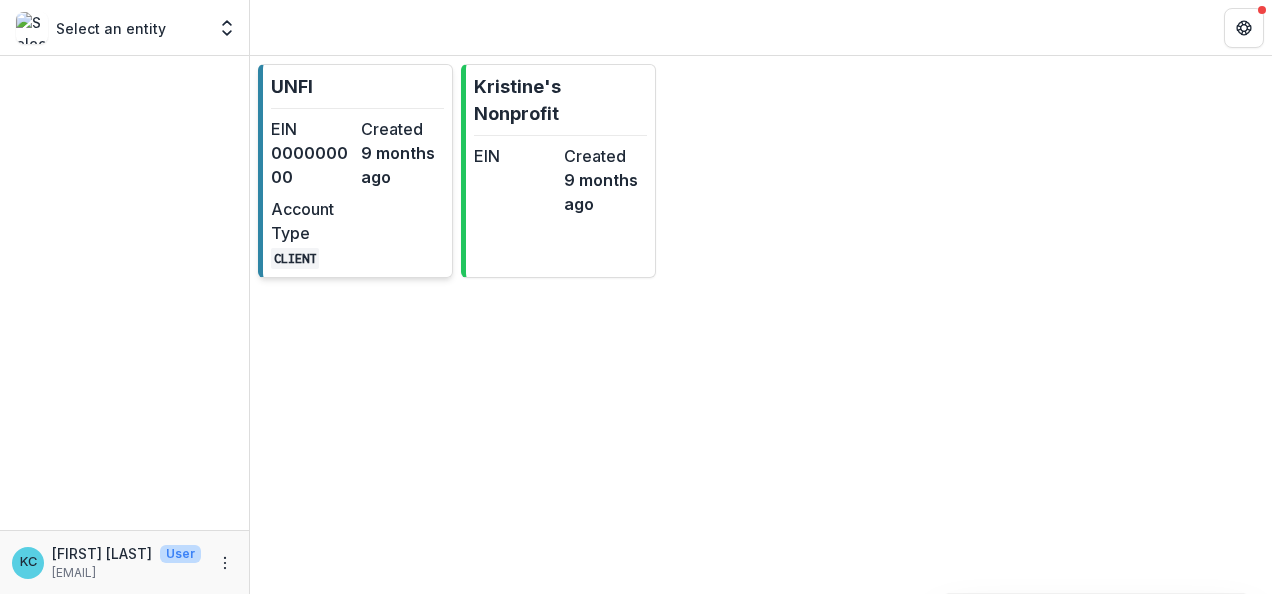 click on "EIN [EIN] Created 9 months ago Account Type CLIENT" at bounding box center [357, 193] 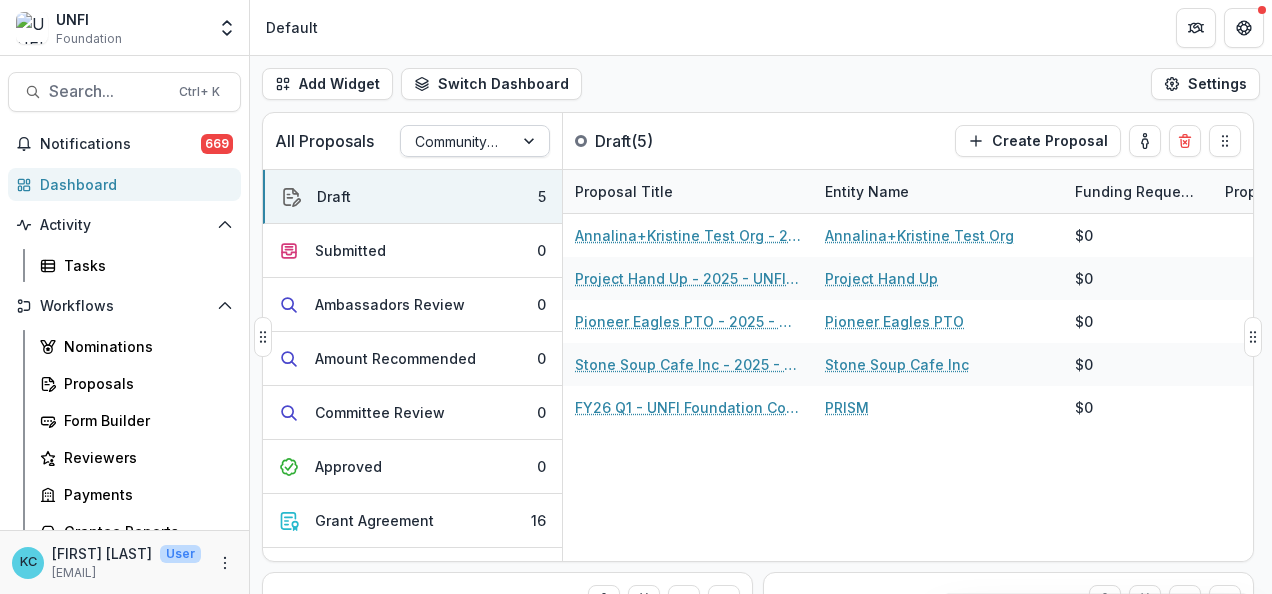 click at bounding box center (457, 141) 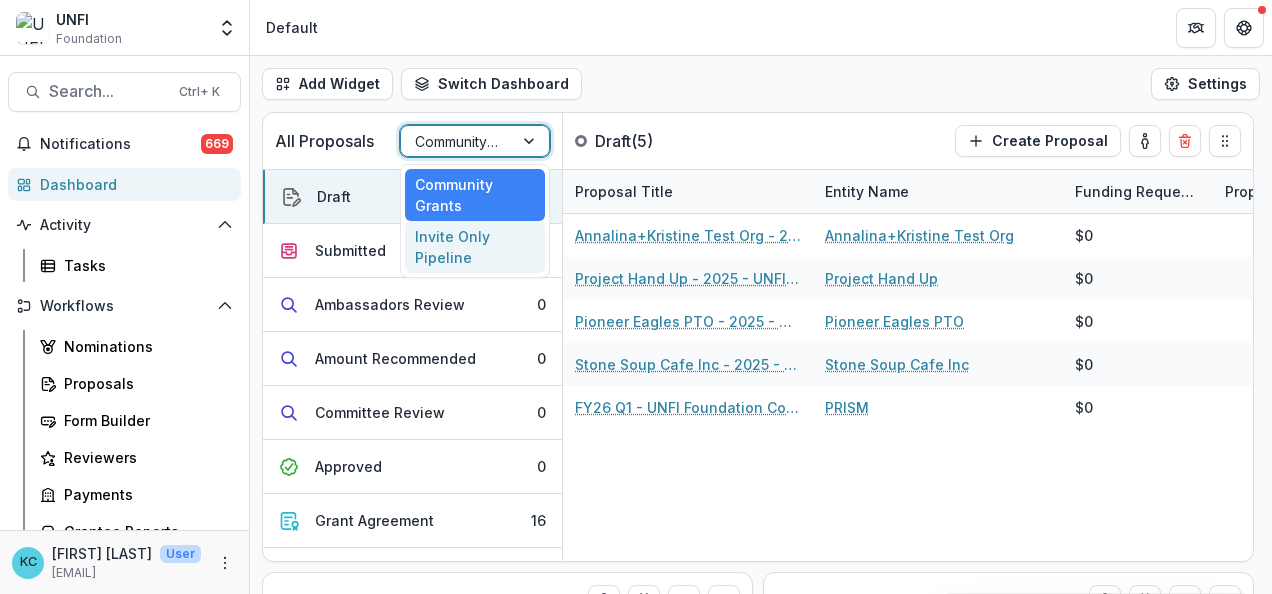 click on "Invite Only Pipeline" at bounding box center (475, 247) 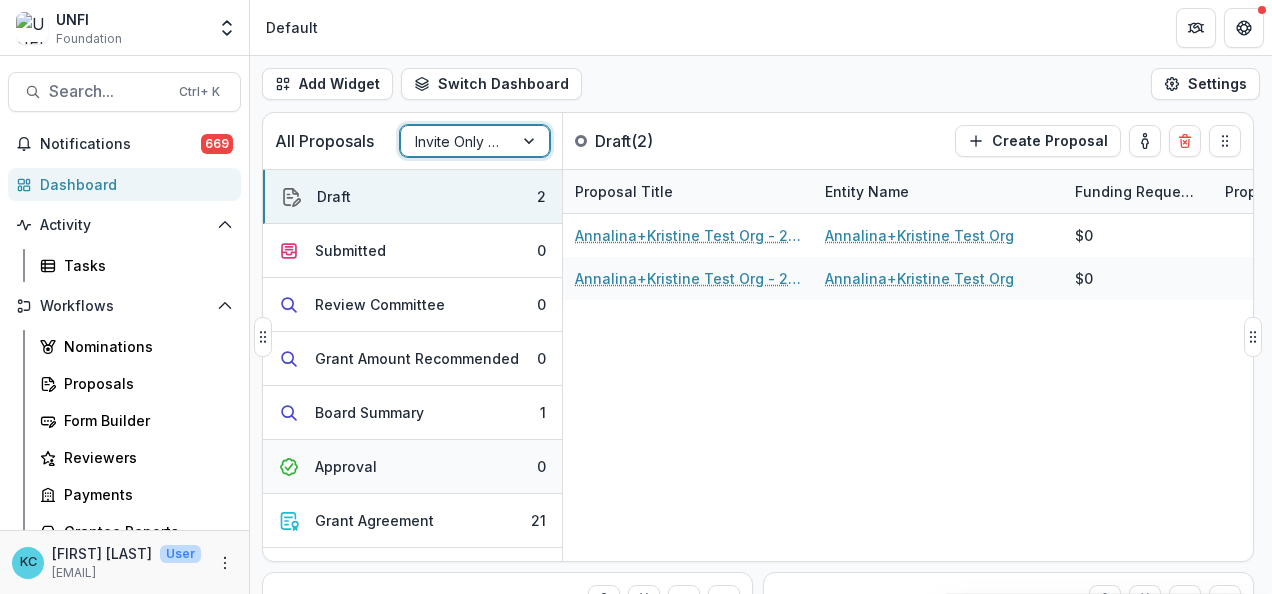 scroll, scrollTop: 197, scrollLeft: 0, axis: vertical 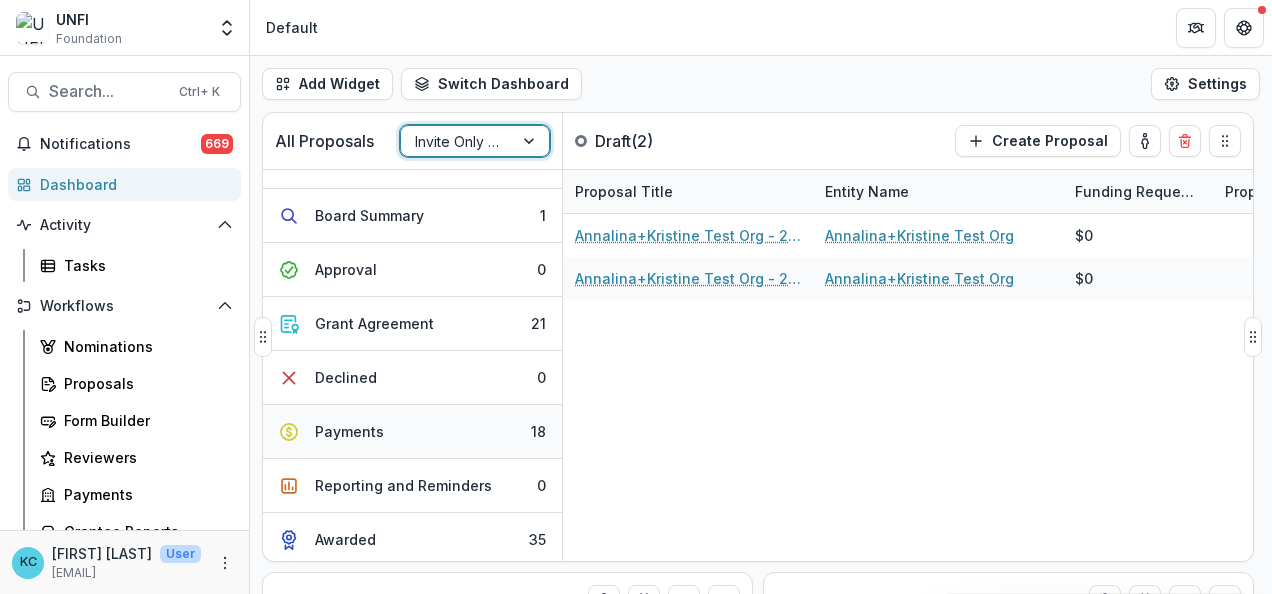 click on "Payments" at bounding box center [349, 431] 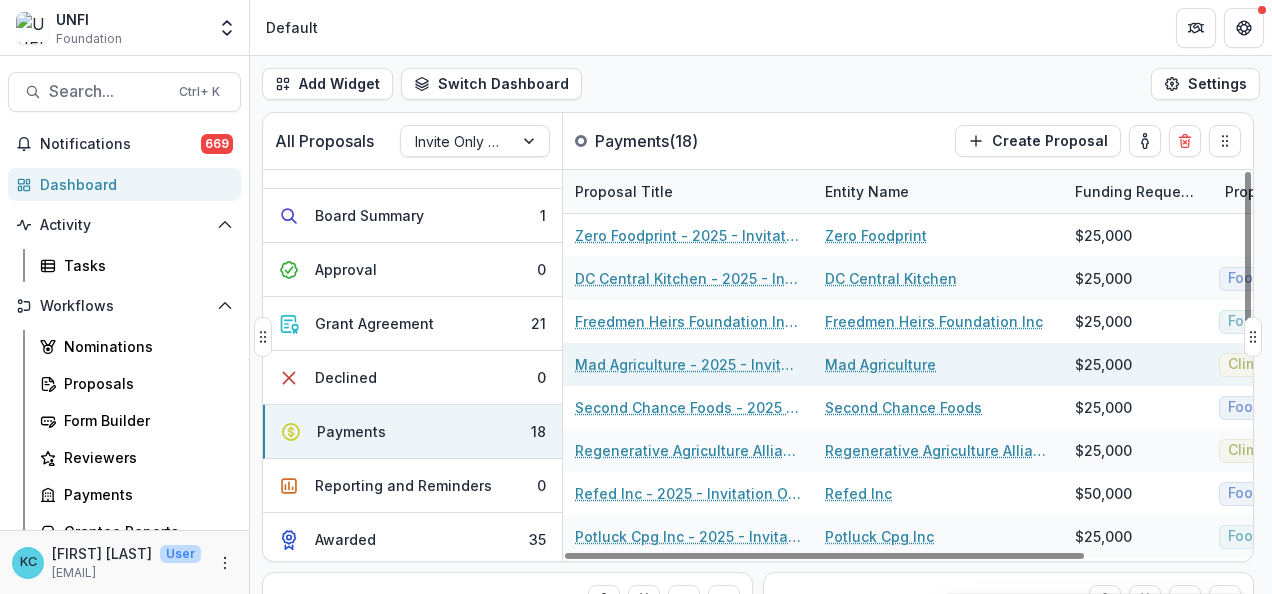 click on "Mad Agriculture - 2025 - Invitation Only Application" at bounding box center [688, 364] 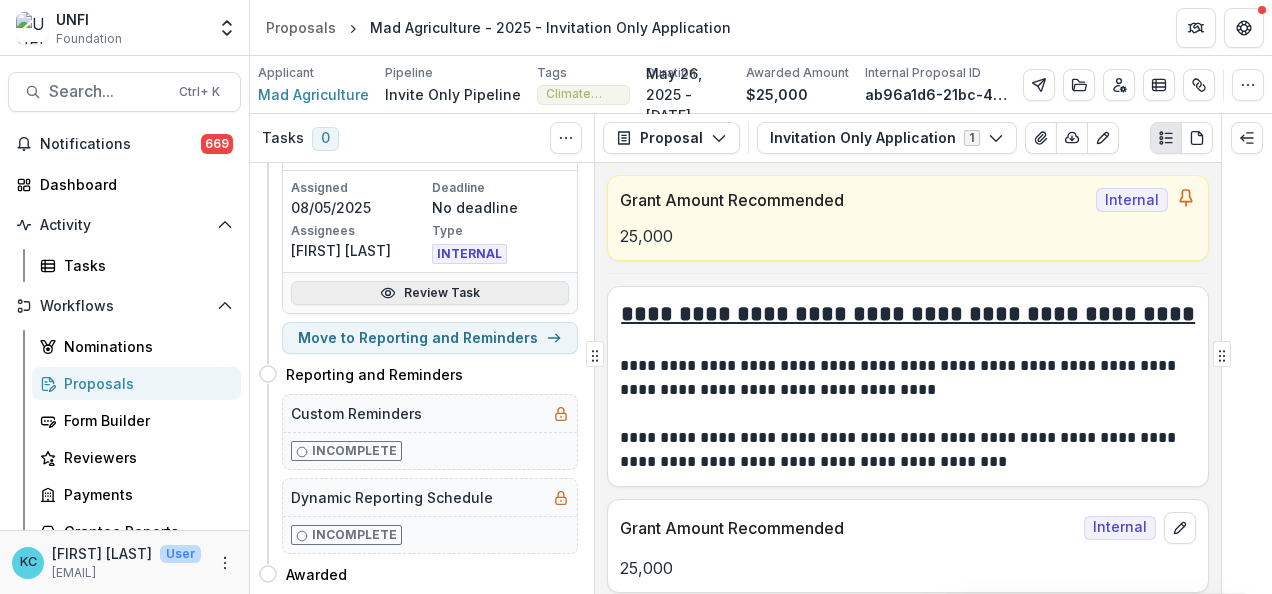 scroll, scrollTop: 0, scrollLeft: 0, axis: both 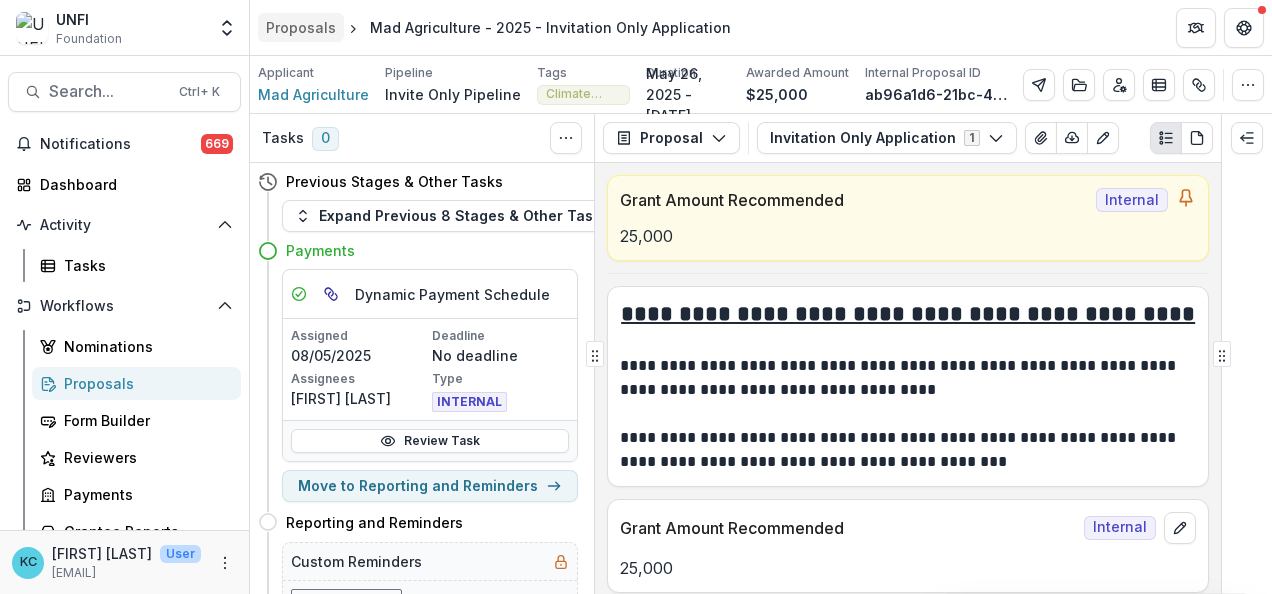 click on "Proposals" at bounding box center [301, 27] 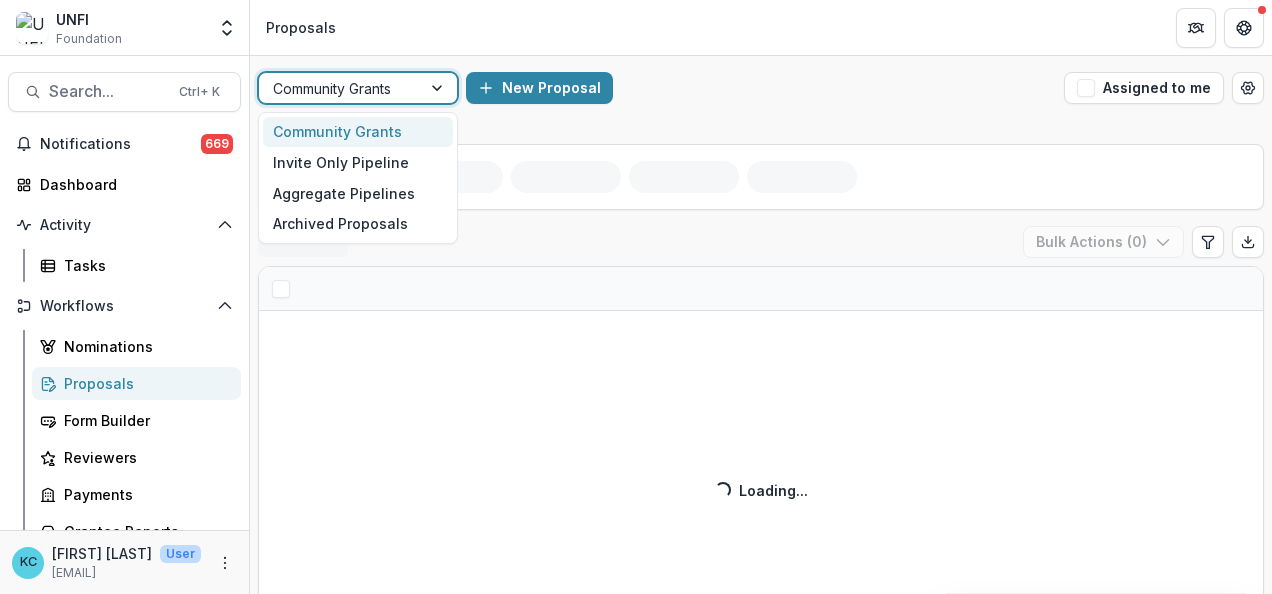 click at bounding box center (340, 88) 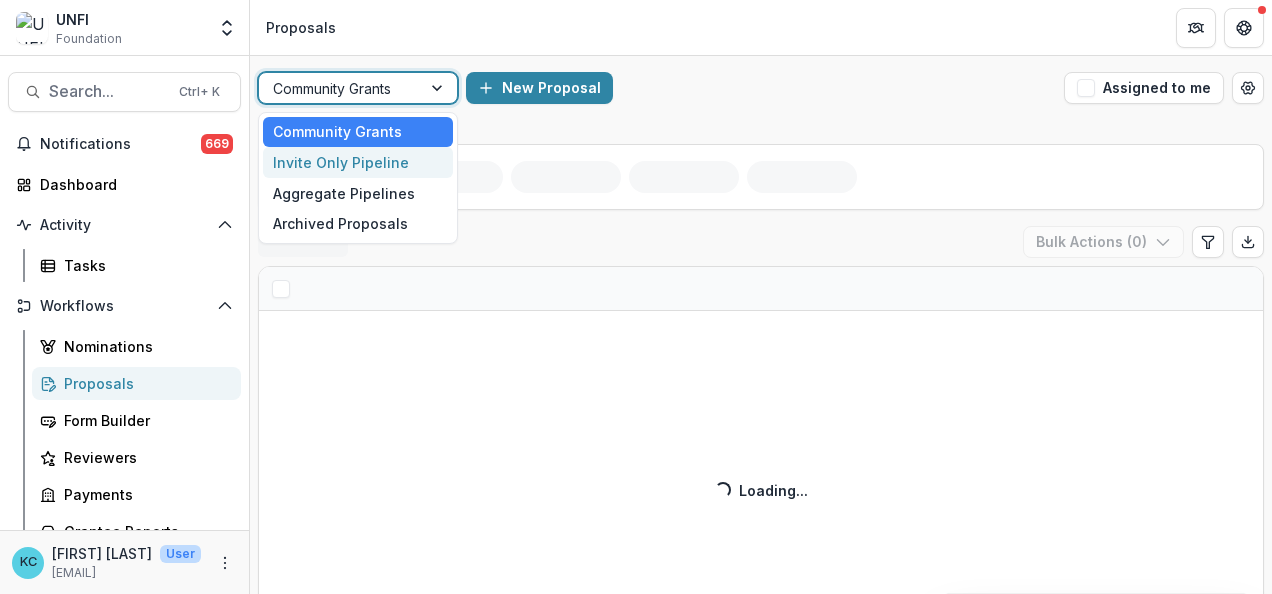 click on "Invite Only Pipeline" at bounding box center (358, 162) 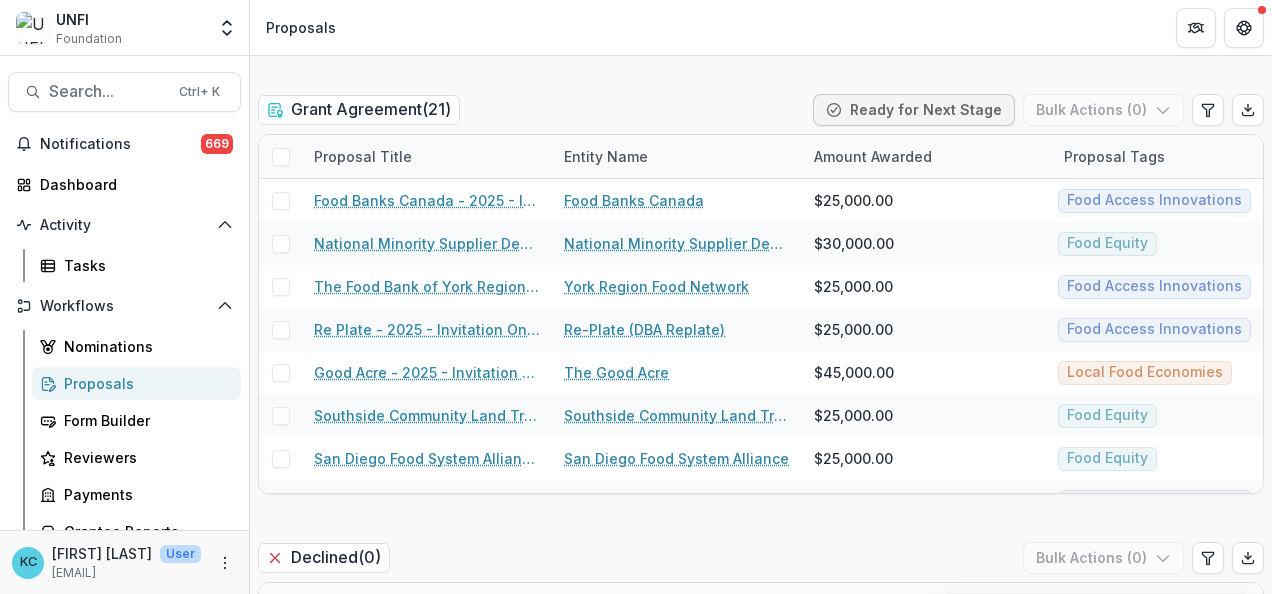 scroll, scrollTop: 2905, scrollLeft: 0, axis: vertical 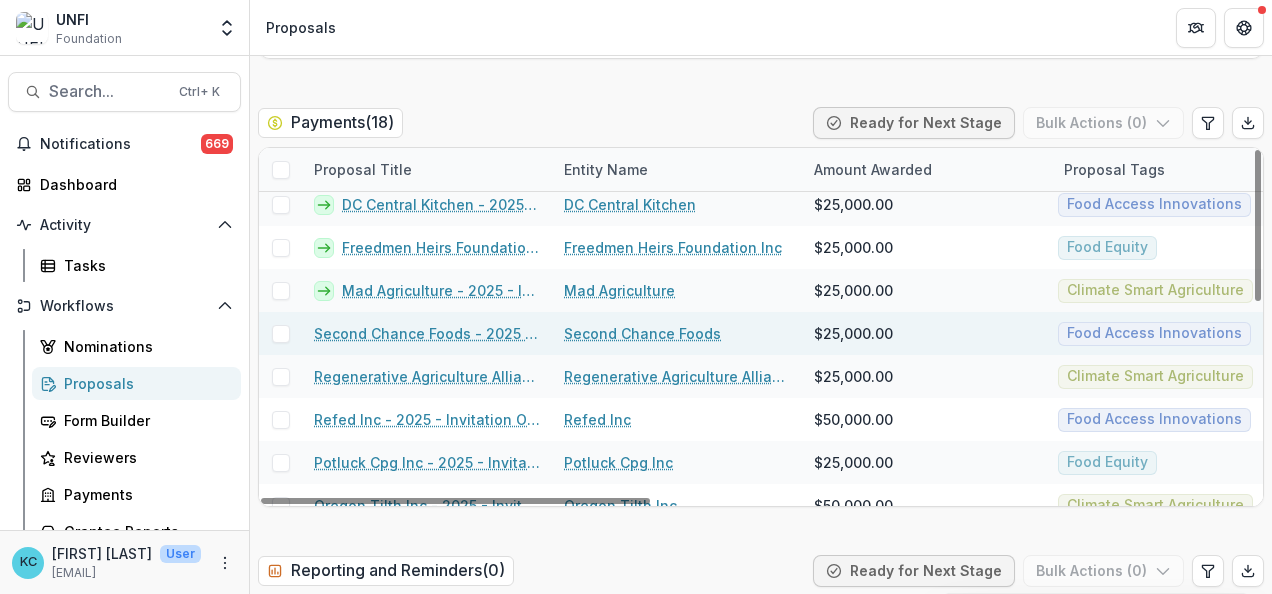 click on "Second Chance Foods - 2025 - Invitation Only Application" at bounding box center (427, 333) 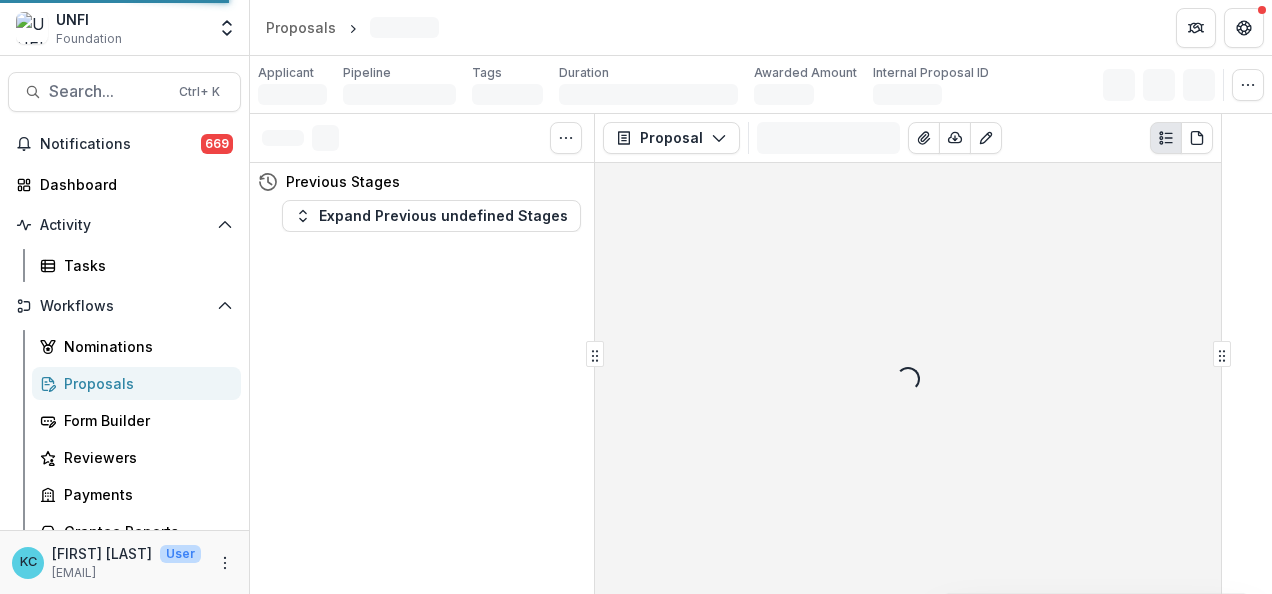 scroll, scrollTop: 0, scrollLeft: 0, axis: both 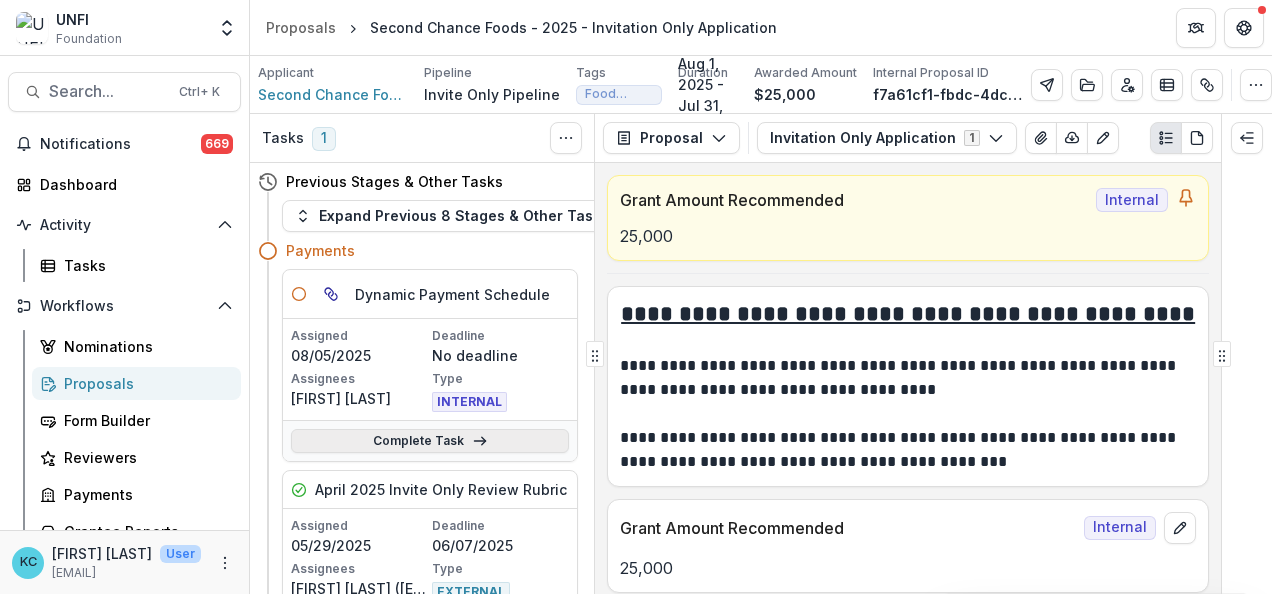 click on "Complete Task" at bounding box center (430, 441) 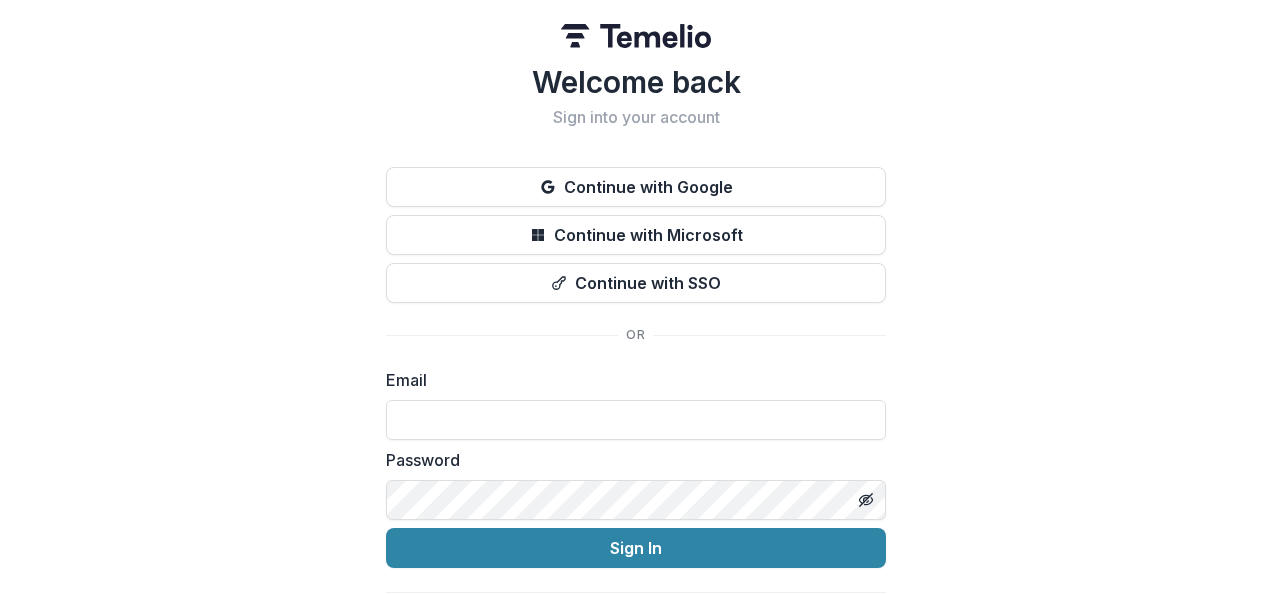 type on "**********" 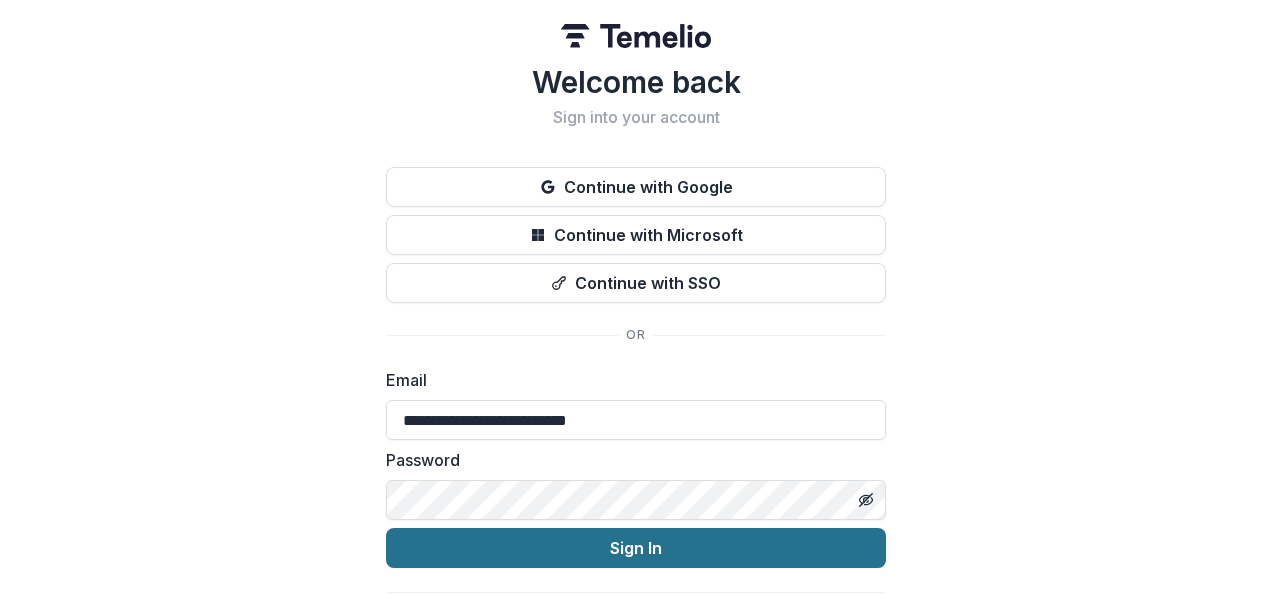 click on "Sign In" at bounding box center [636, 548] 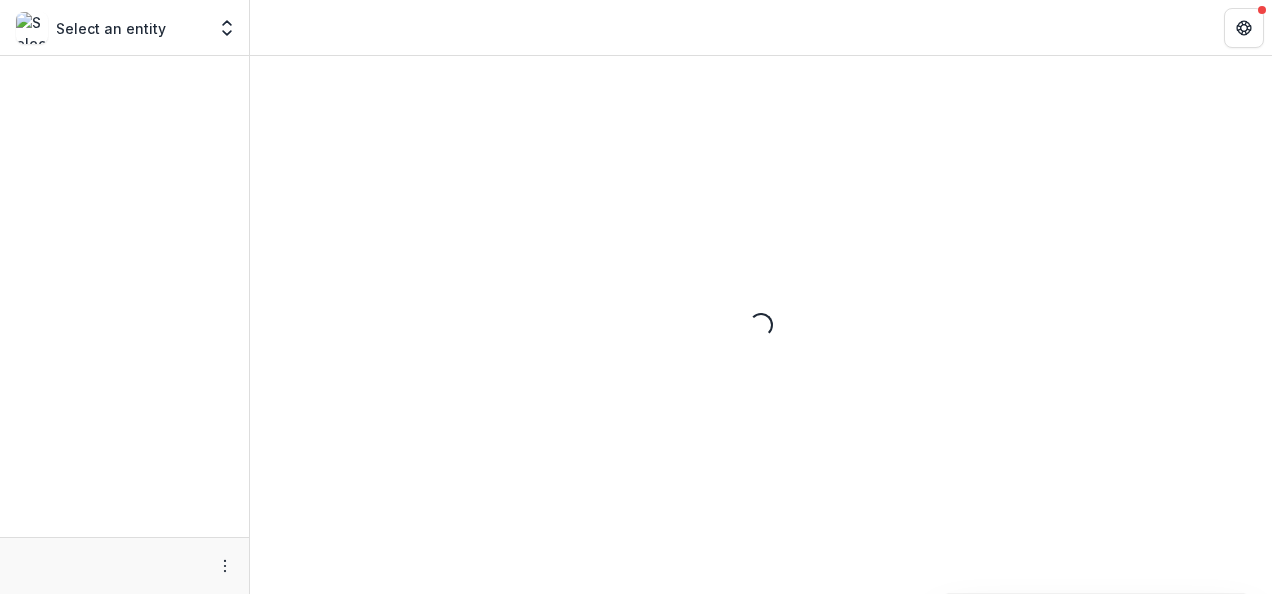 scroll, scrollTop: 0, scrollLeft: 0, axis: both 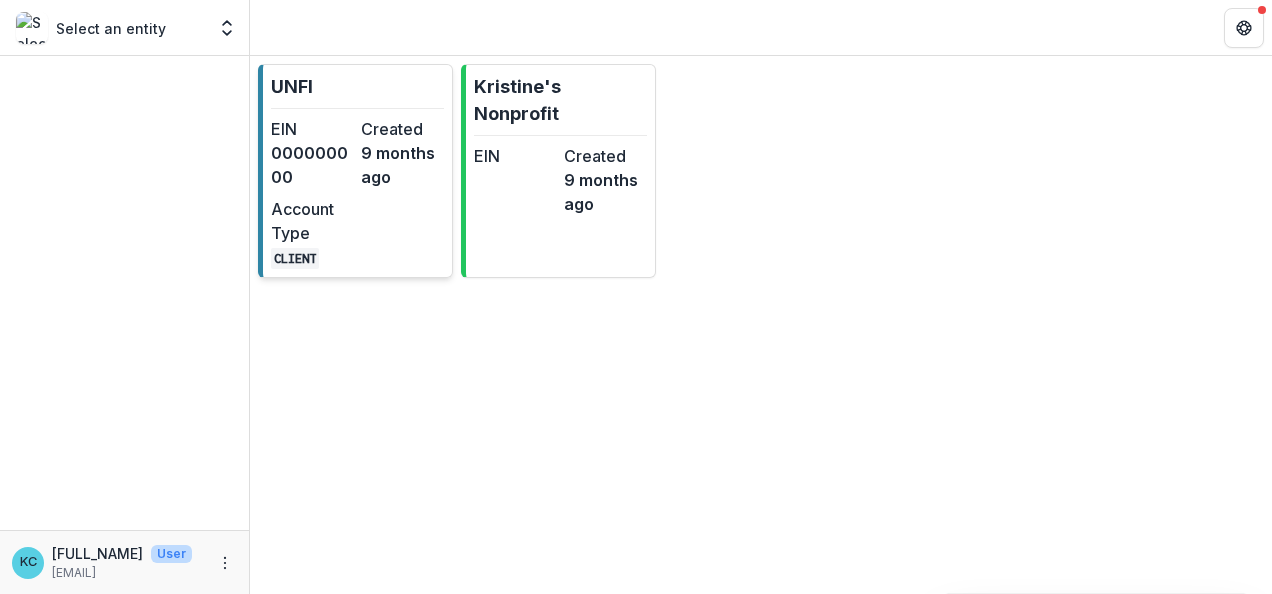 click on "000000000" at bounding box center [312, 165] 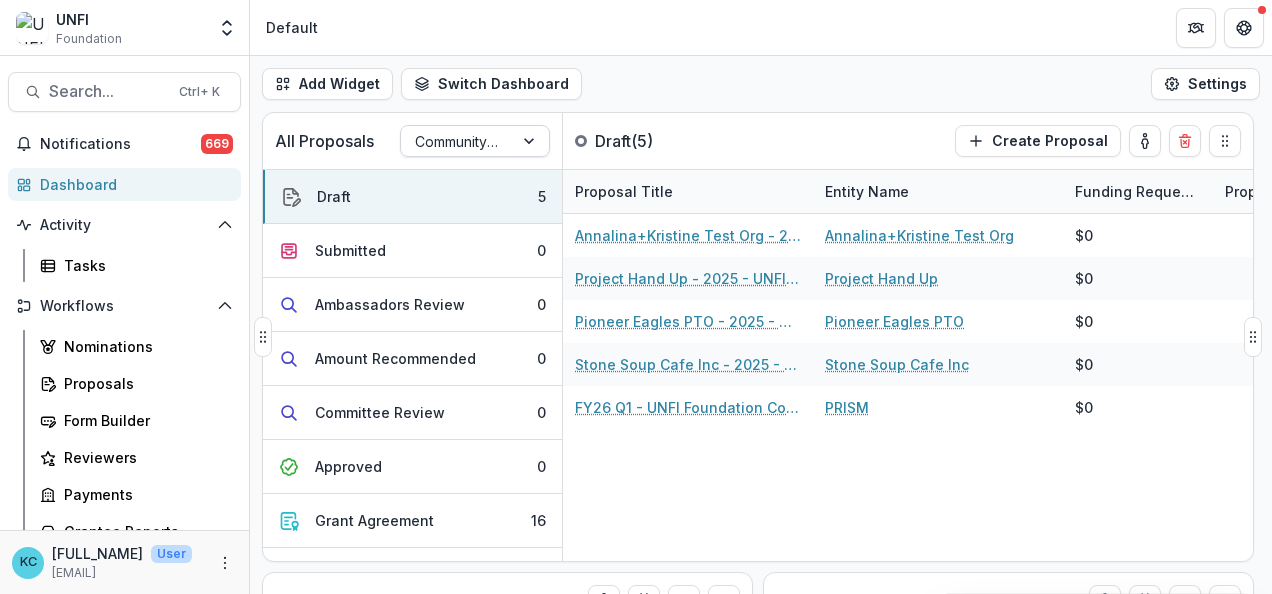 click at bounding box center (457, 141) 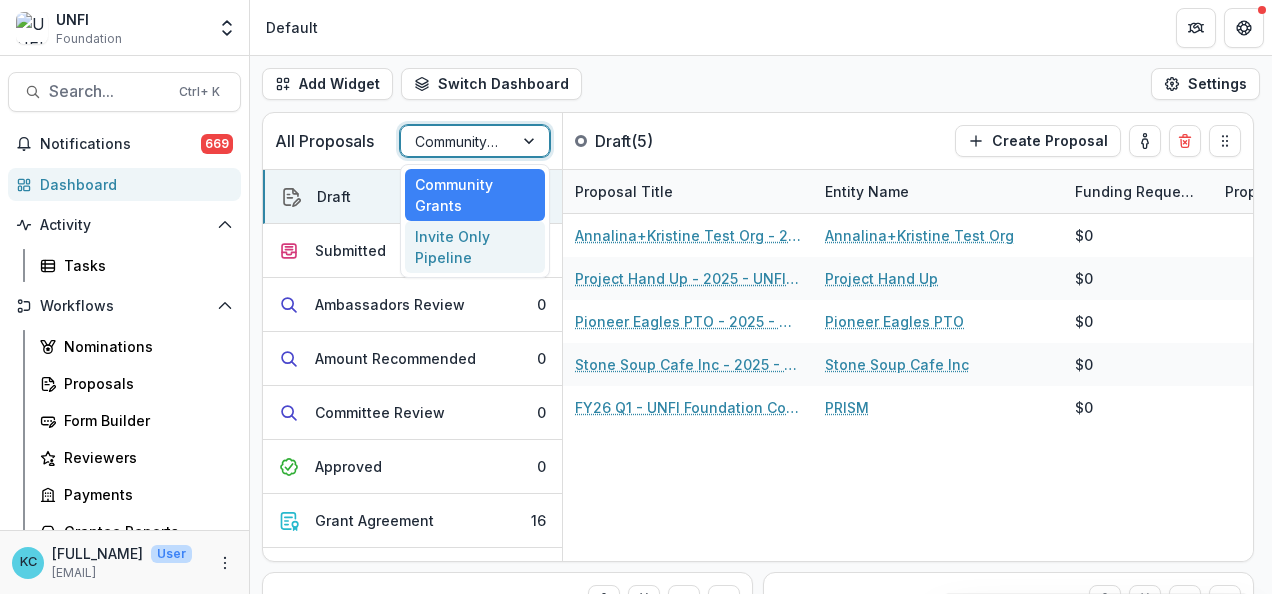 click on "Invite Only Pipeline" at bounding box center (475, 247) 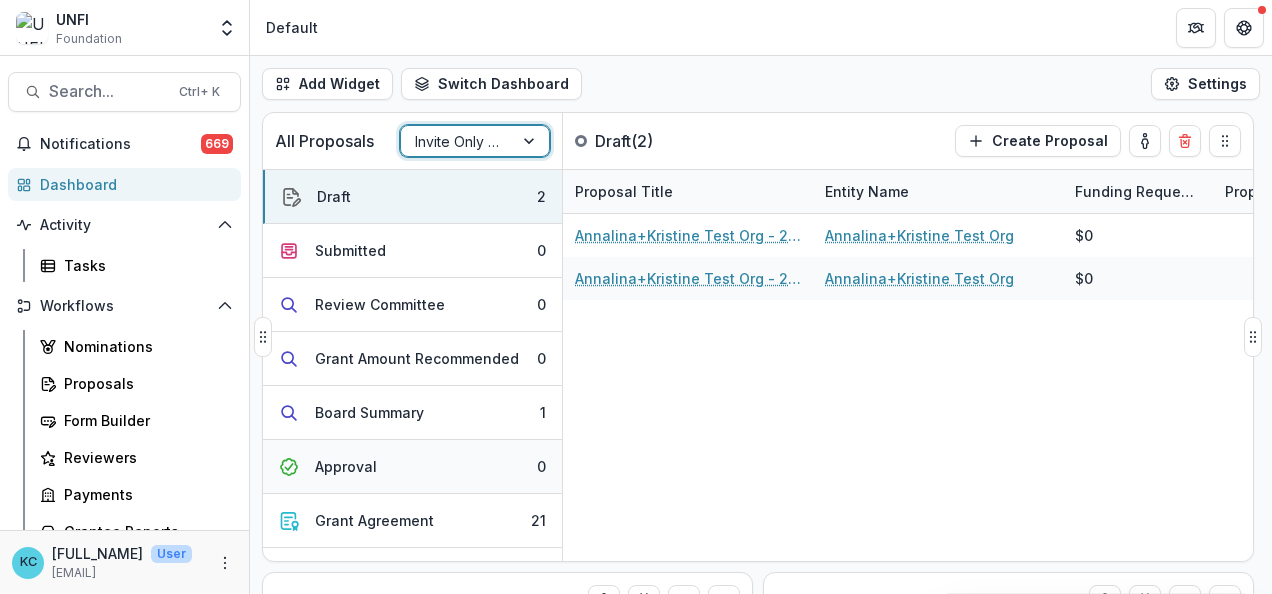 scroll, scrollTop: 197, scrollLeft: 0, axis: vertical 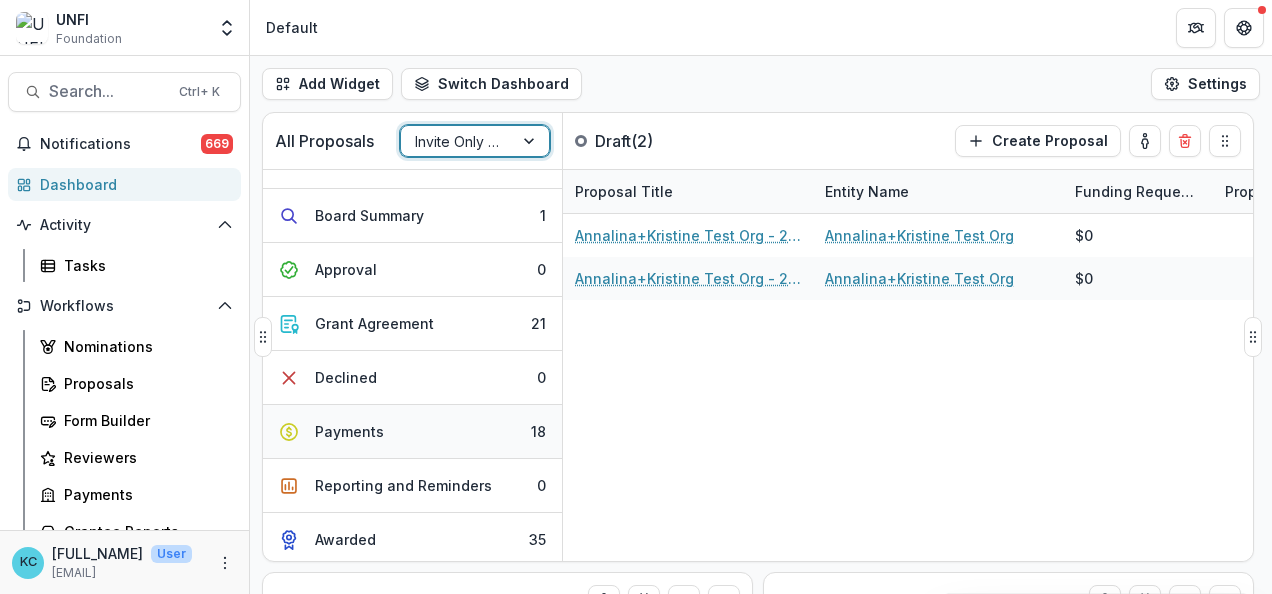click on "Payments 18" at bounding box center (412, 432) 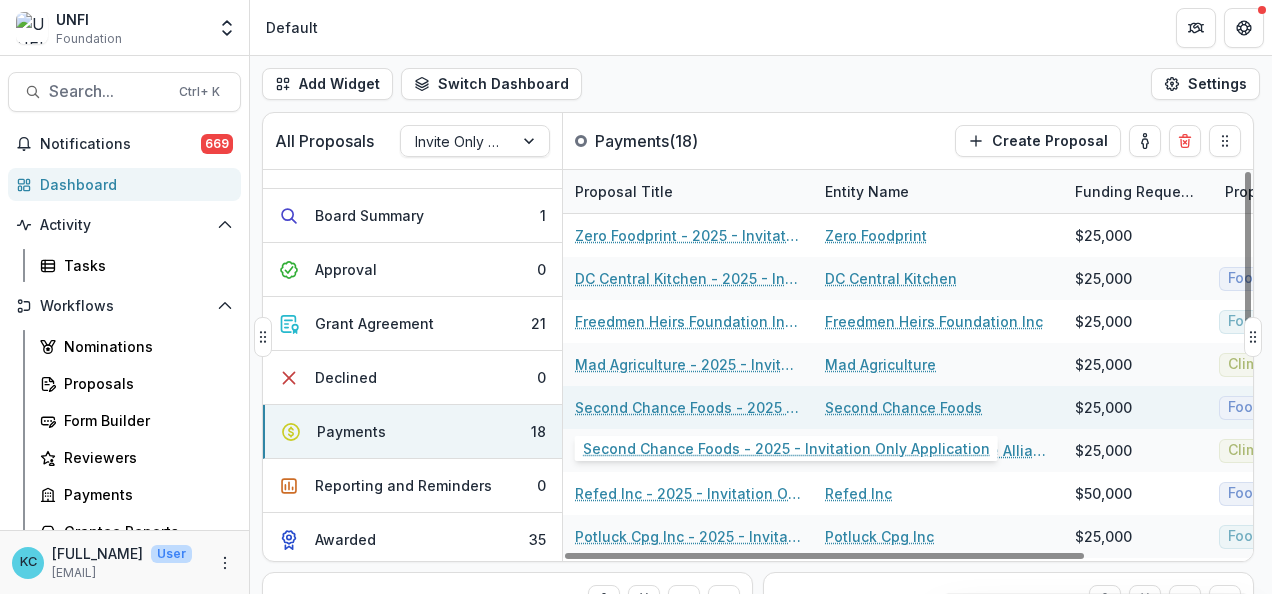 click on "Second Chance Foods - 2025 - Invitation Only Application" at bounding box center [688, 407] 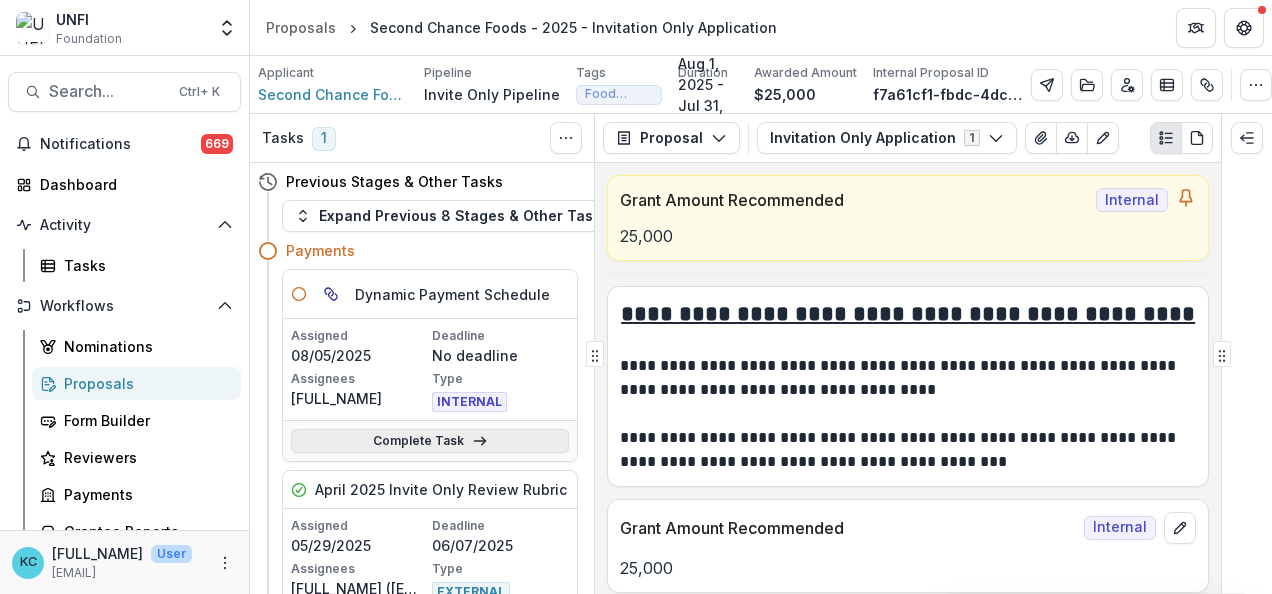 click on "Complete Task" at bounding box center [430, 441] 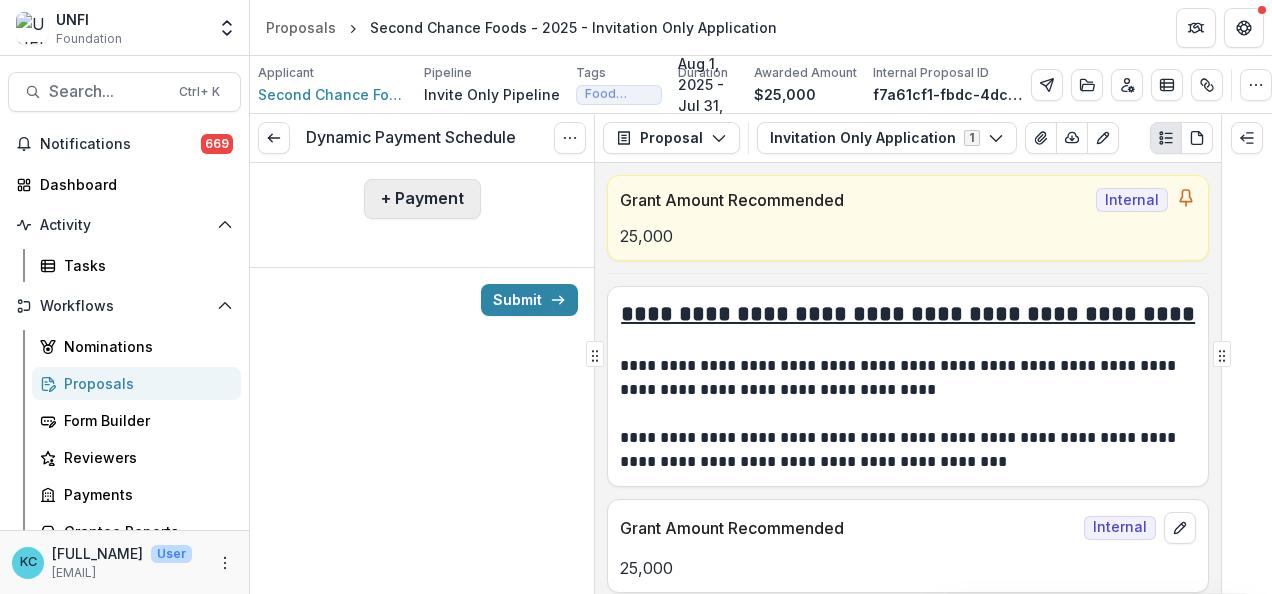 click on "+ Payment" at bounding box center (422, 199) 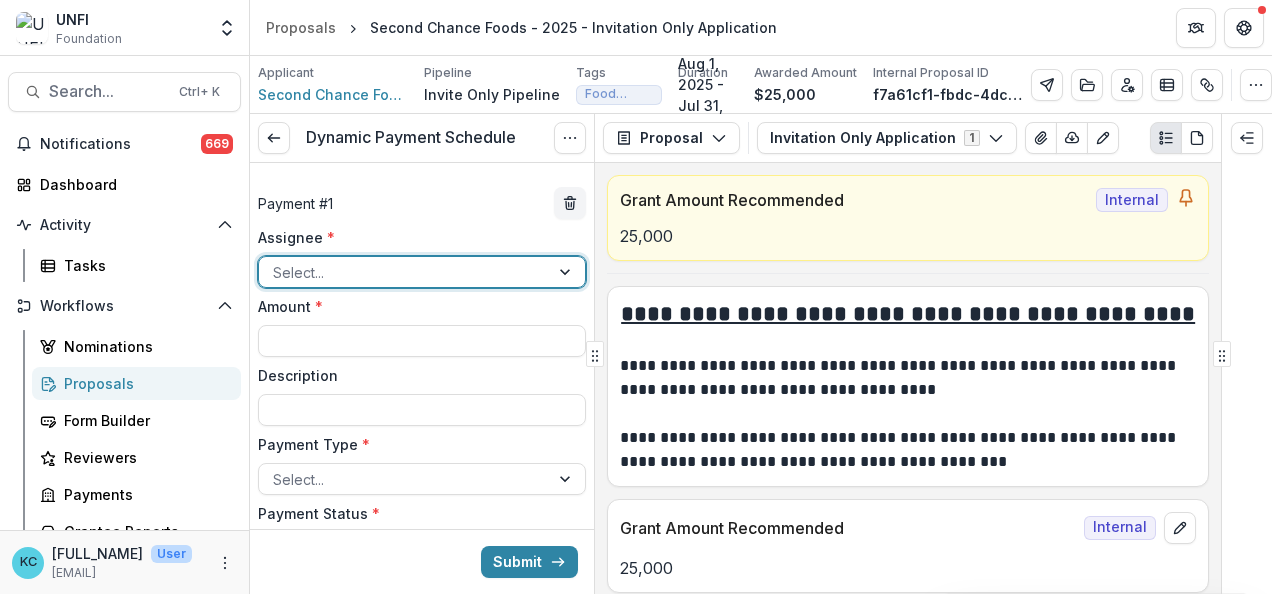 click at bounding box center (404, 272) 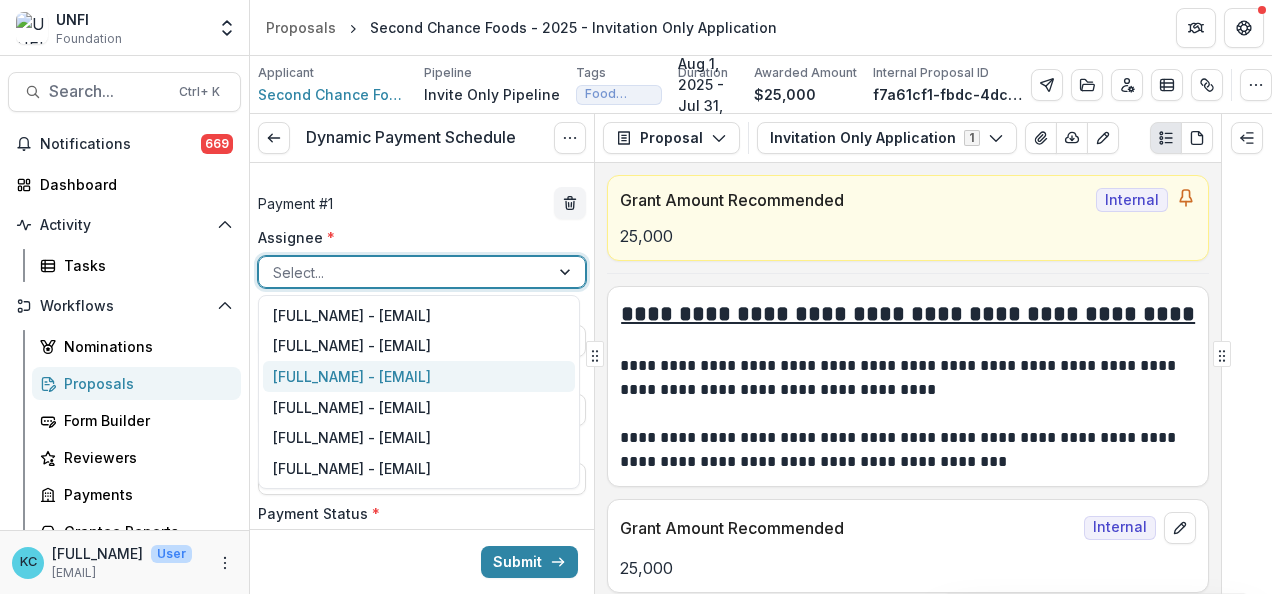 click on "[FULL_NAME] - [EMAIL]" at bounding box center (419, 376) 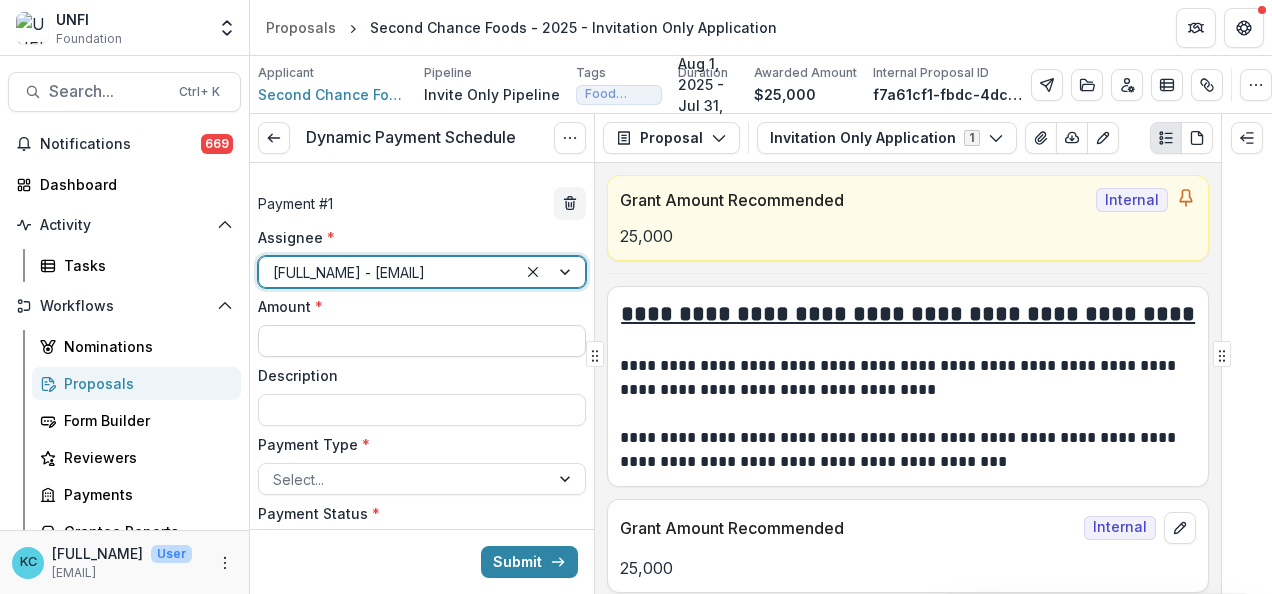 click on "Amount *" at bounding box center (422, 341) 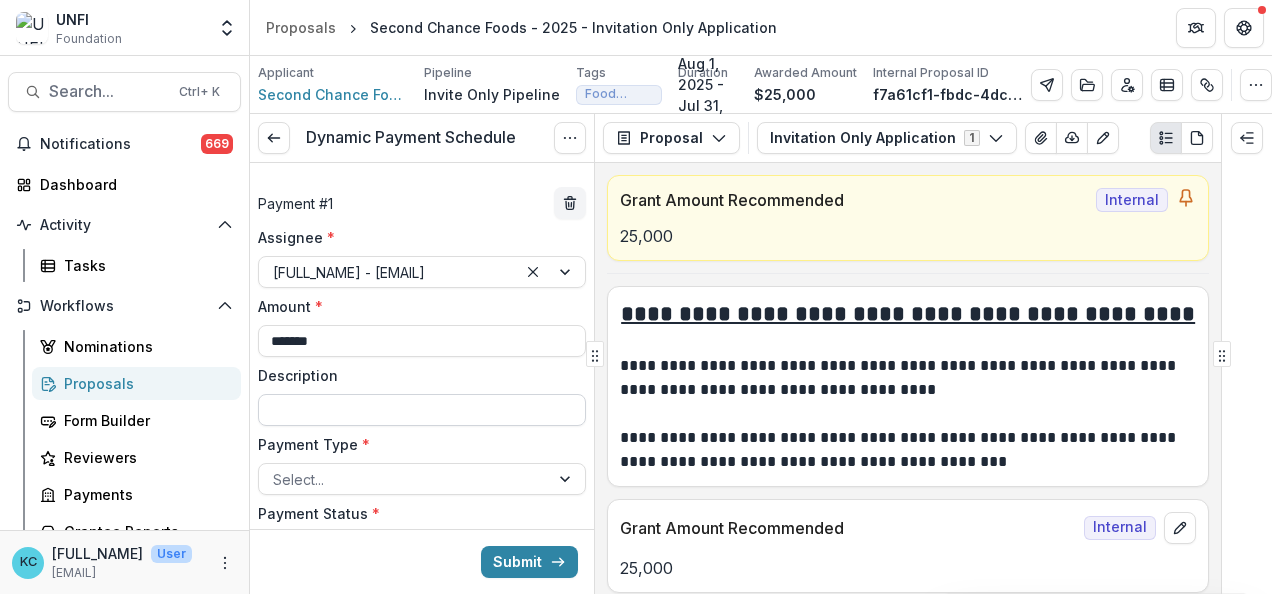 type on "*******" 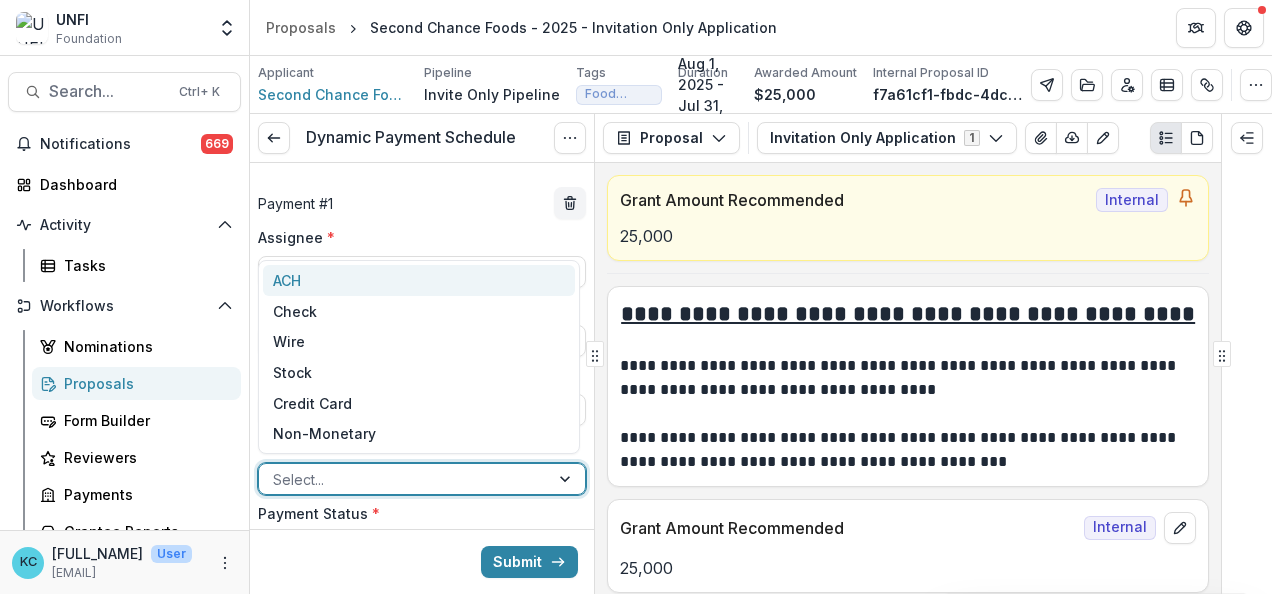 click at bounding box center [404, 479] 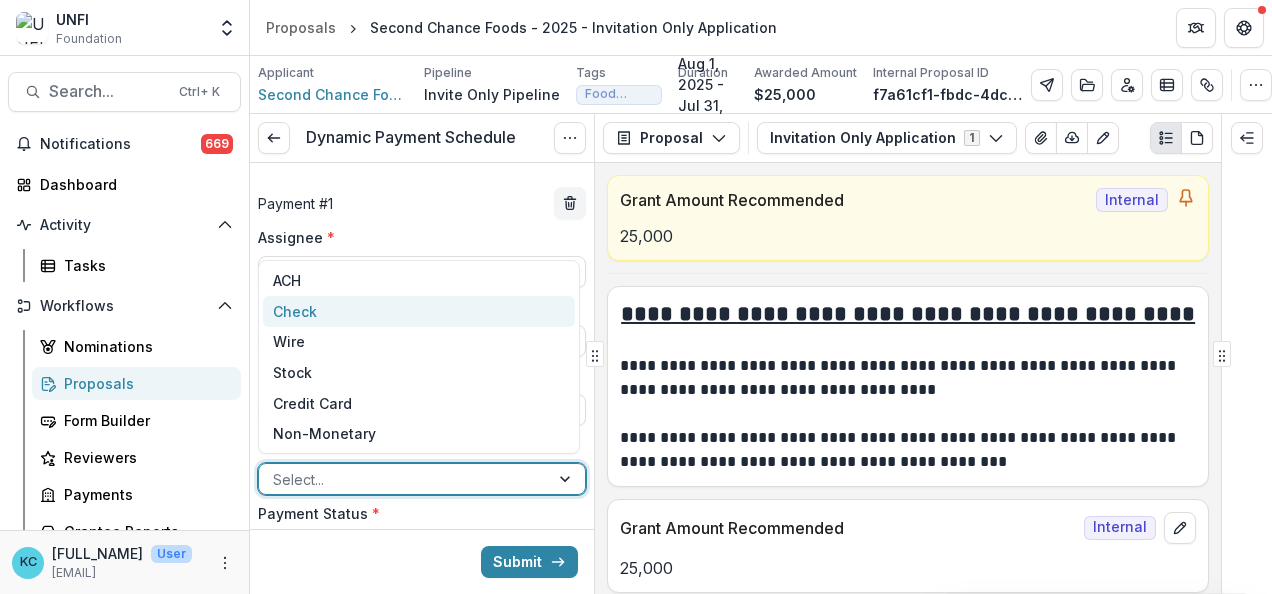 click on "Check" at bounding box center (419, 311) 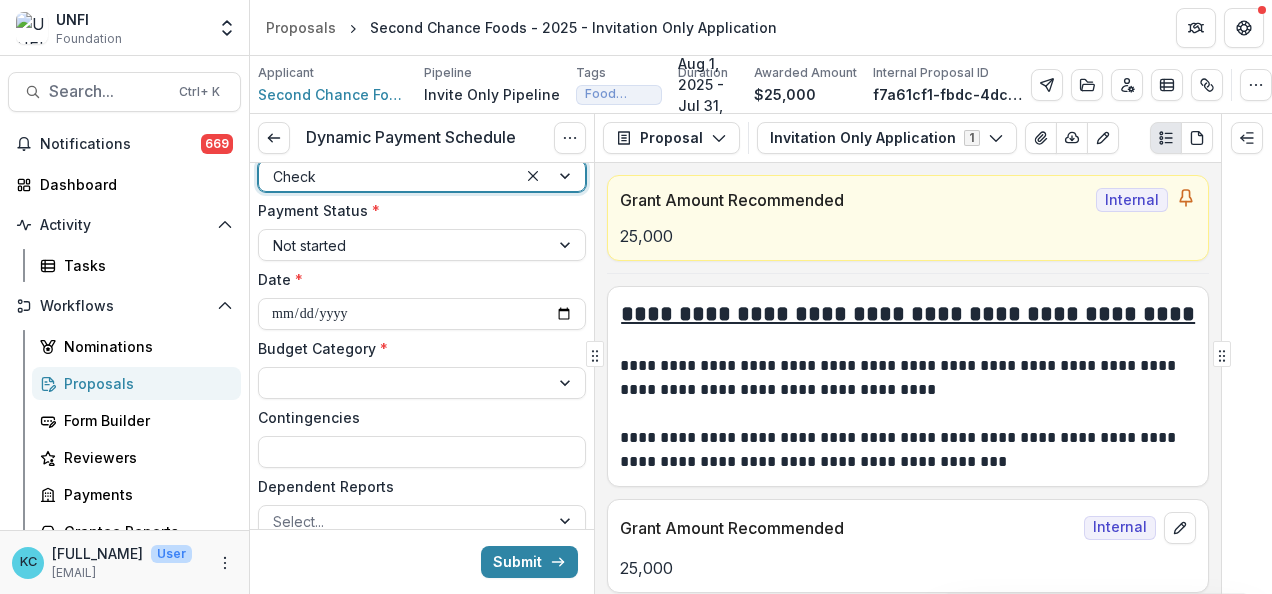 scroll, scrollTop: 269, scrollLeft: 0, axis: vertical 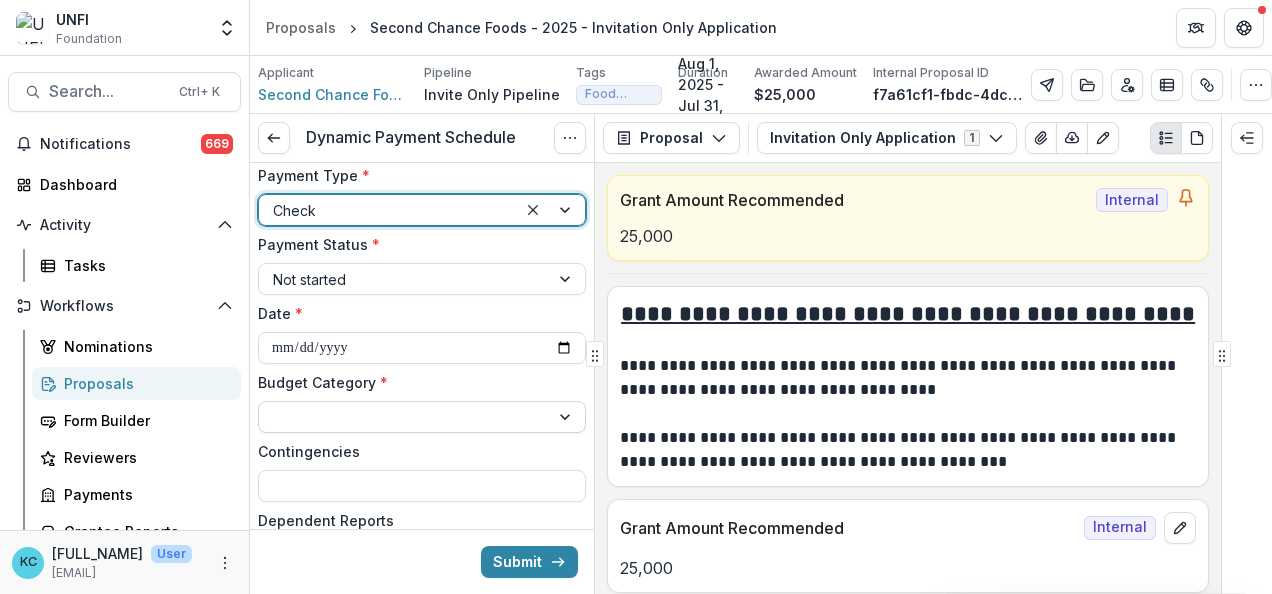 click at bounding box center [404, 417] 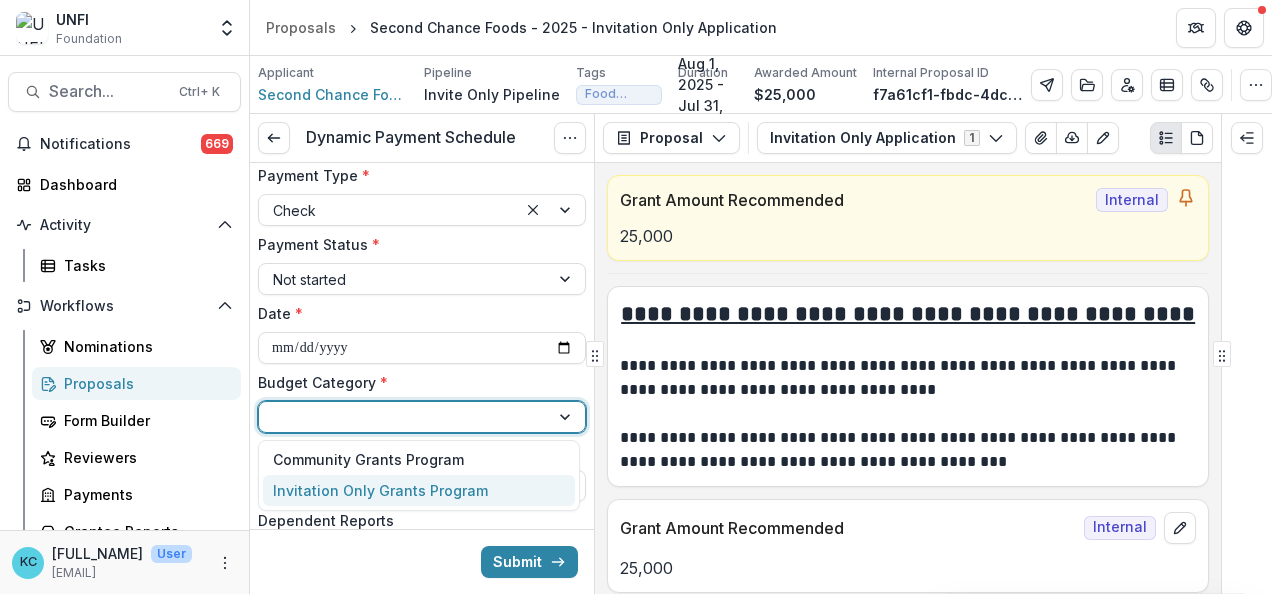 click on "Invitation Only Grants Program" at bounding box center (380, 490) 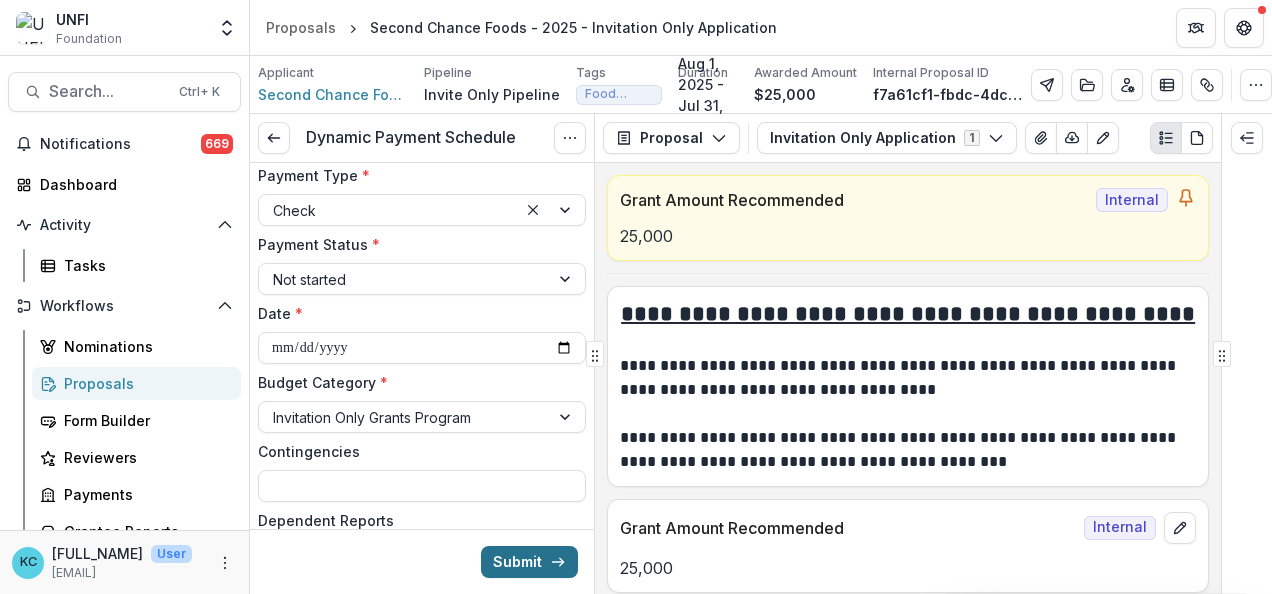 click on "Submit" at bounding box center [529, 562] 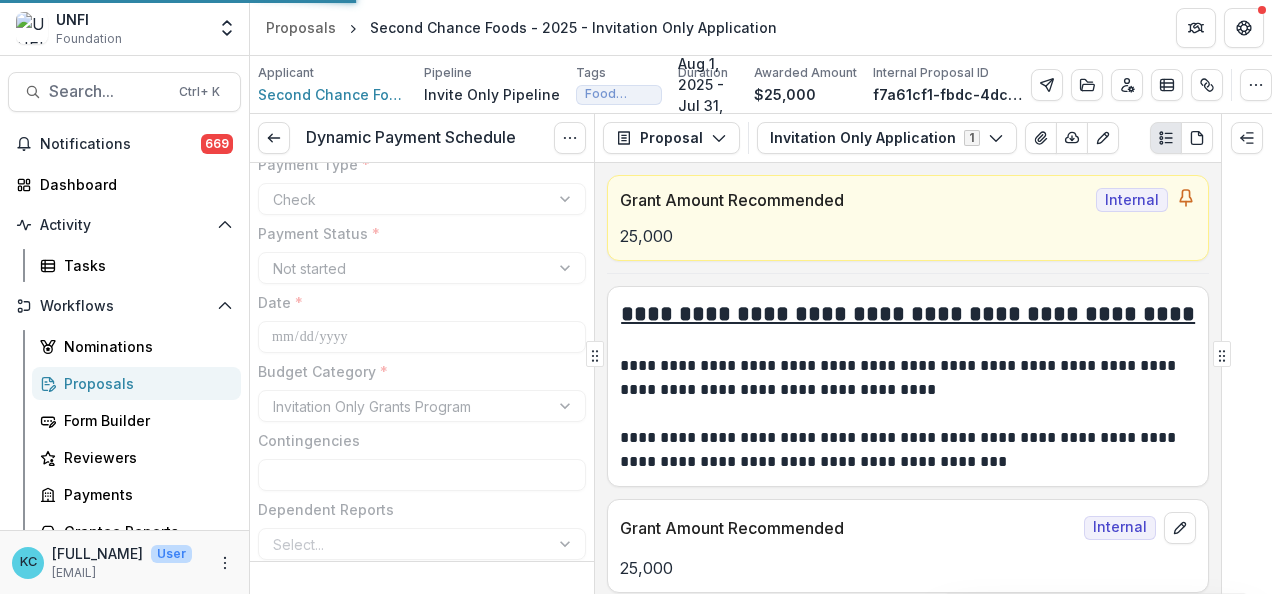 scroll, scrollTop: 258, scrollLeft: 0, axis: vertical 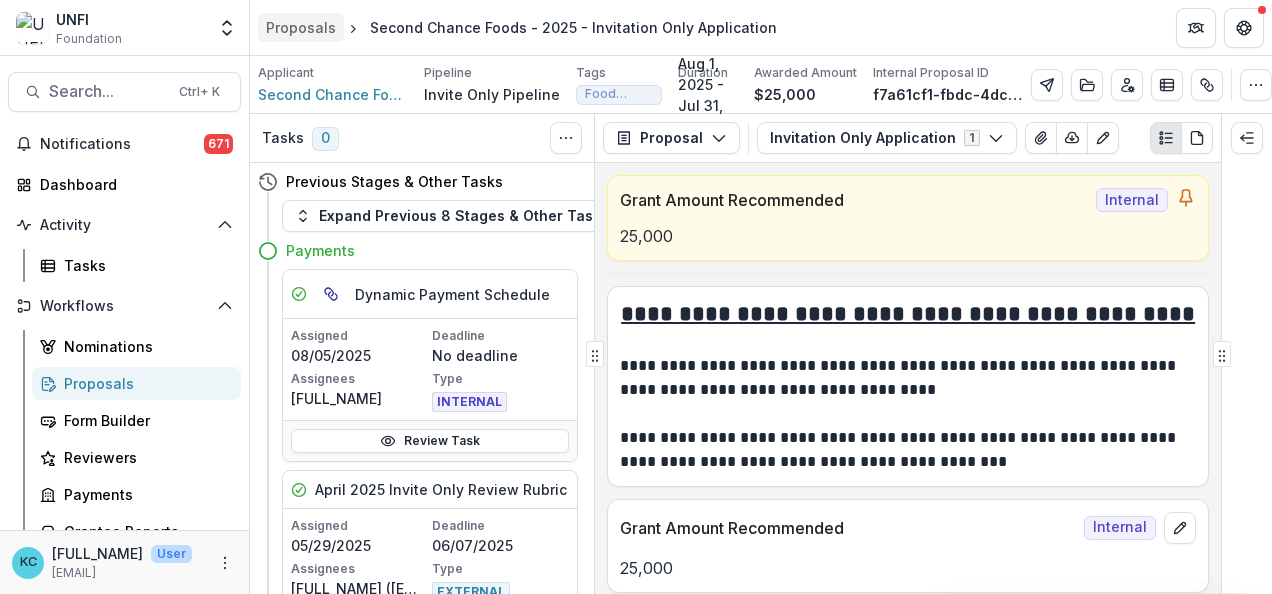 click on "Proposals" at bounding box center [301, 27] 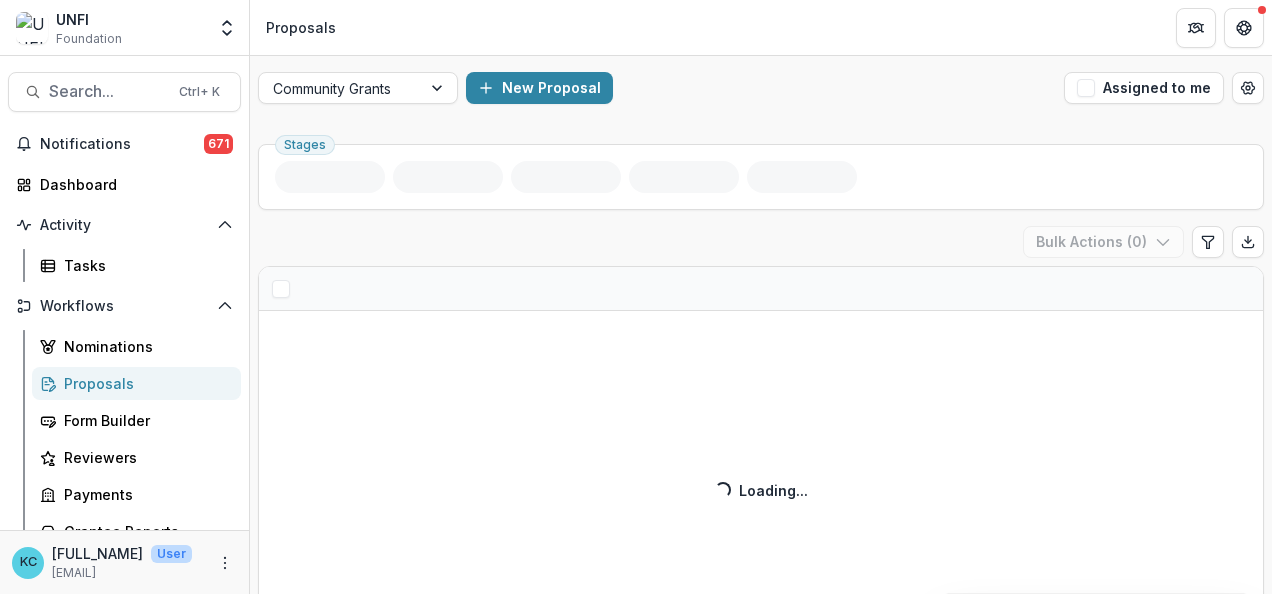 click on "Community Grants New Proposal Assigned to me" at bounding box center [761, 88] 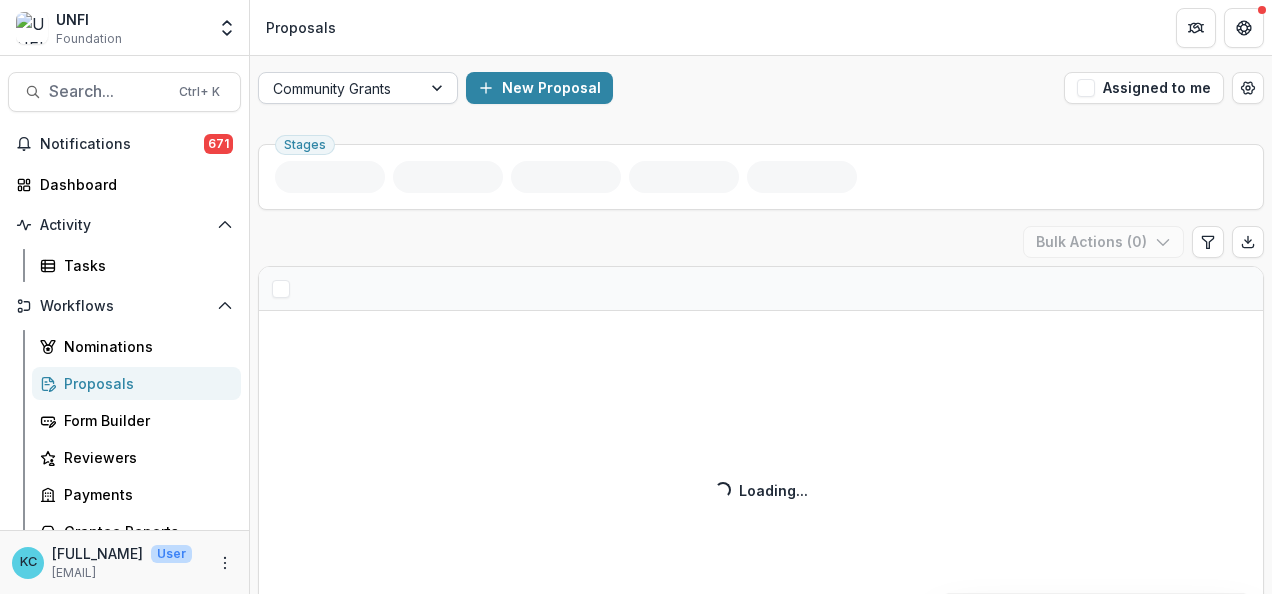 click at bounding box center [340, 88] 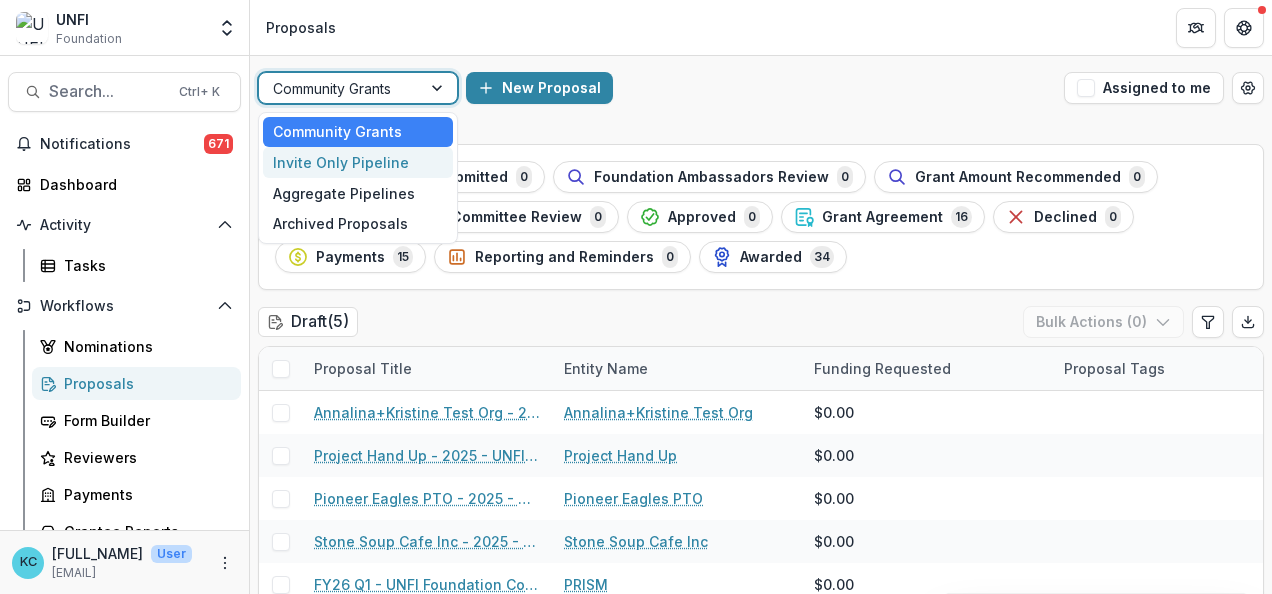 click on "Invite Only Pipeline" at bounding box center [358, 162] 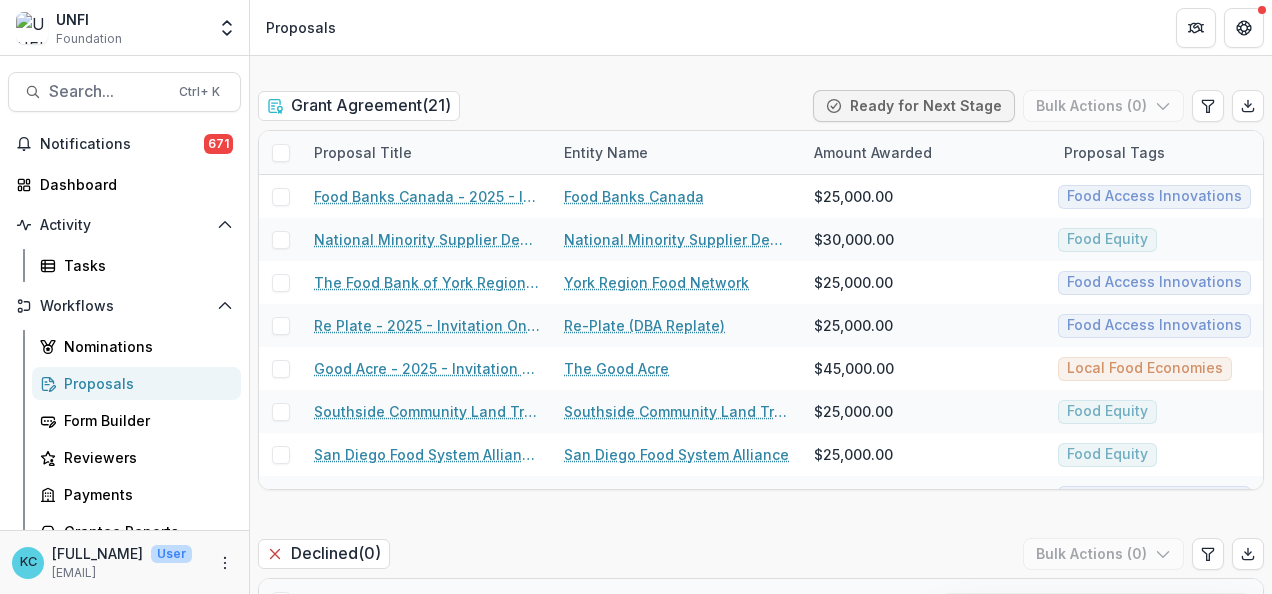 scroll, scrollTop: 2904, scrollLeft: 0, axis: vertical 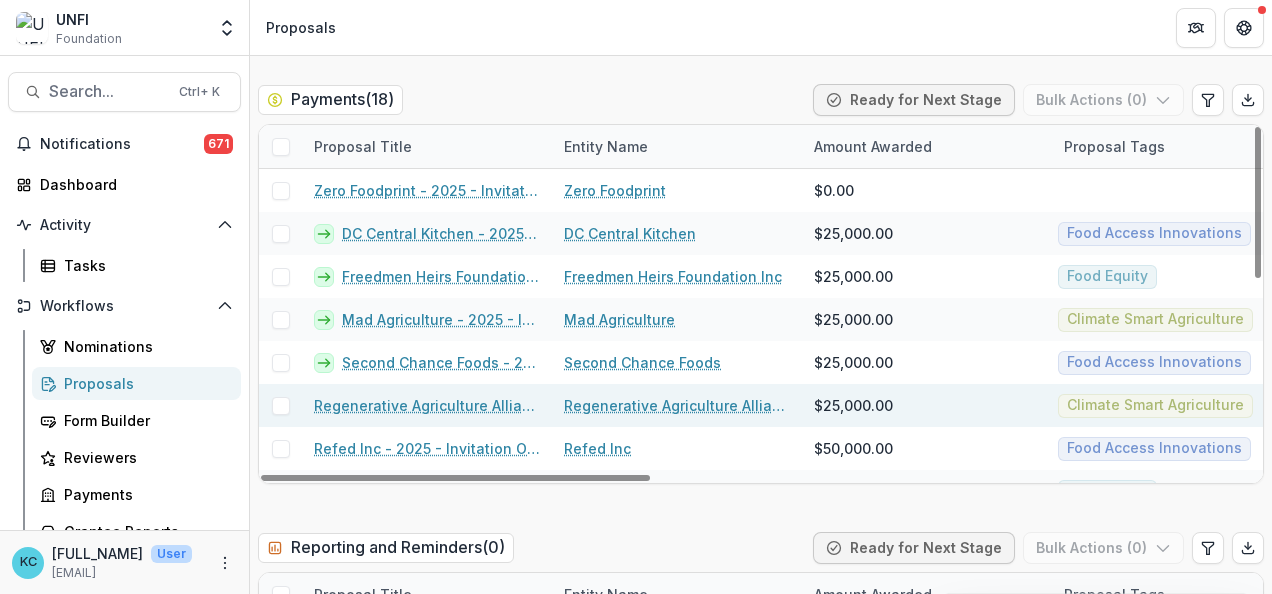 click on "Regenerative Agriculture Alliance - 2025 - Invitation Only Application" at bounding box center (427, 405) 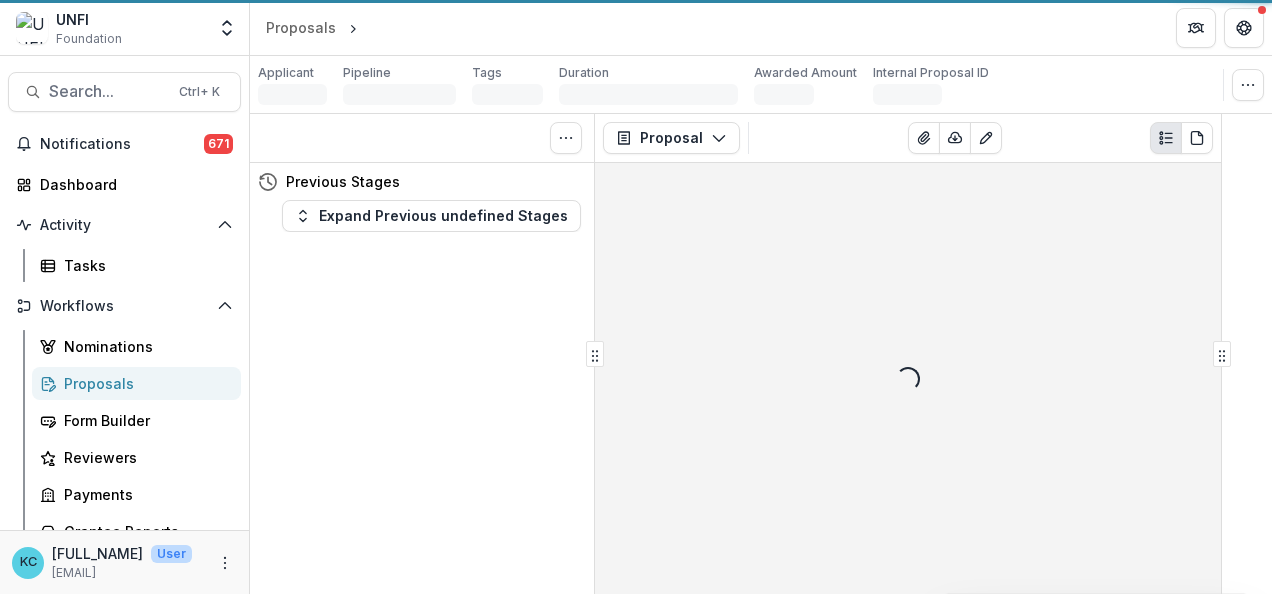 scroll, scrollTop: 0, scrollLeft: 0, axis: both 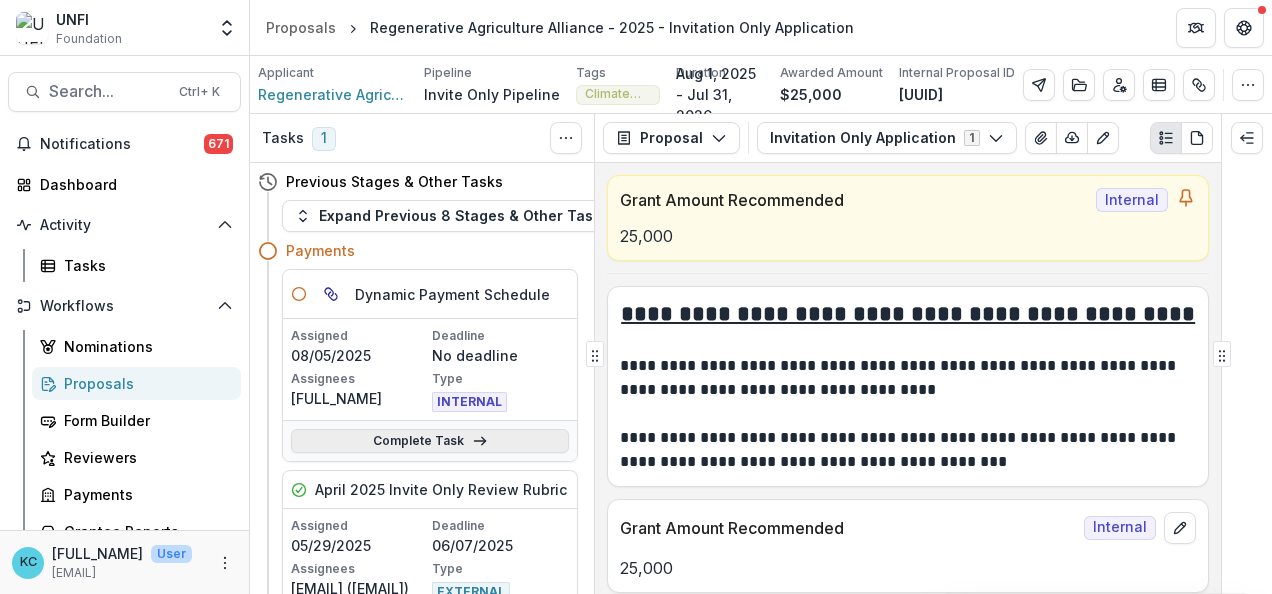 click on "Complete Task" at bounding box center (430, 441) 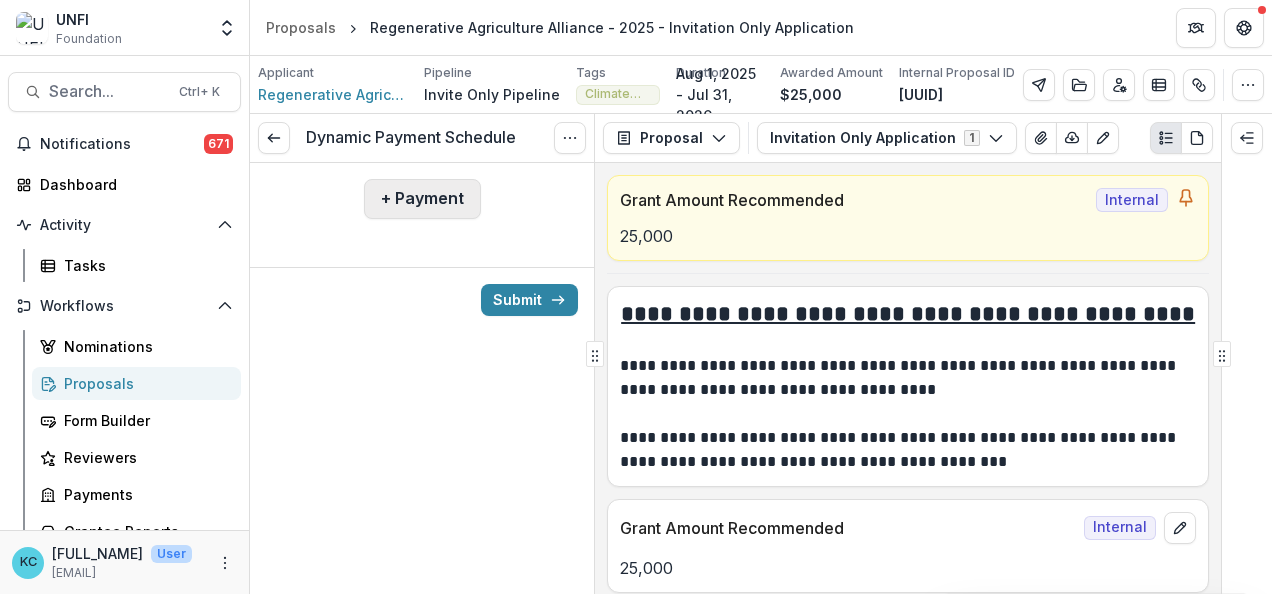 click on "+ Payment" at bounding box center (422, 199) 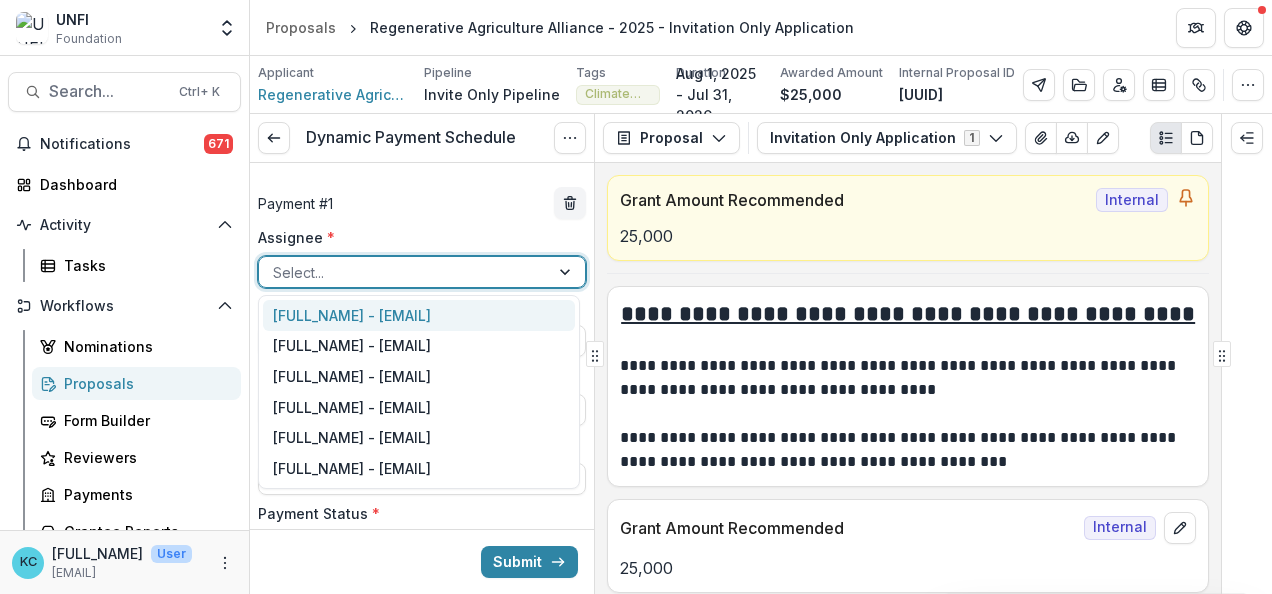 click at bounding box center (404, 272) 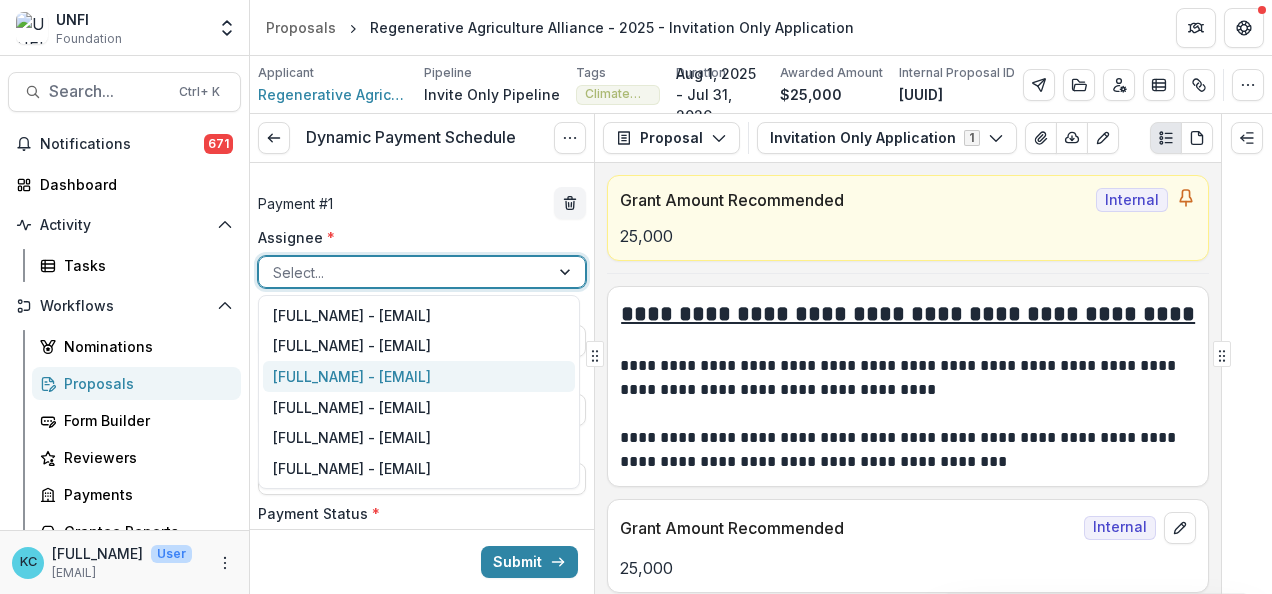 click on "[FULL_NAME] - [EMAIL]" at bounding box center (419, 376) 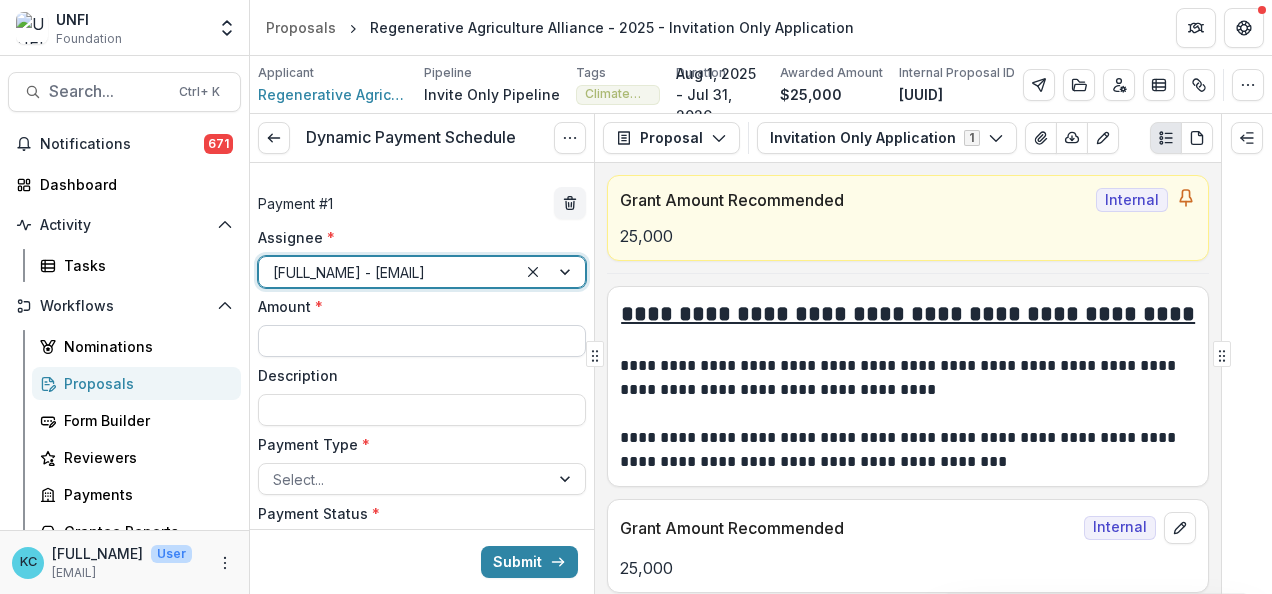 click on "Amount *" at bounding box center (422, 341) 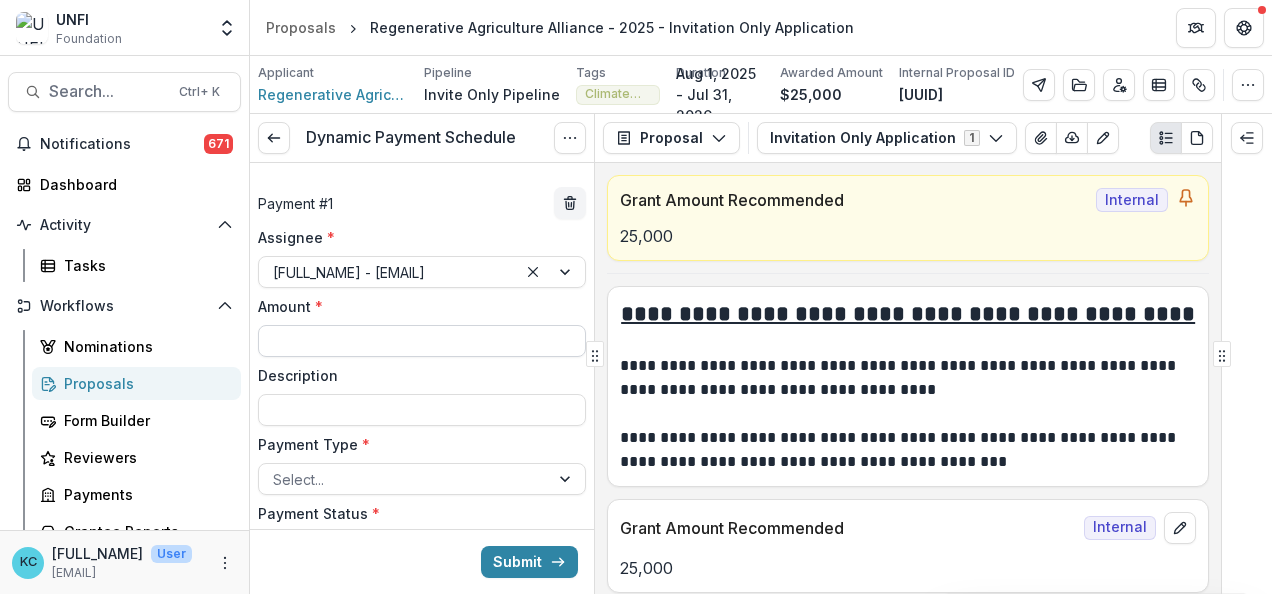 type on "*******" 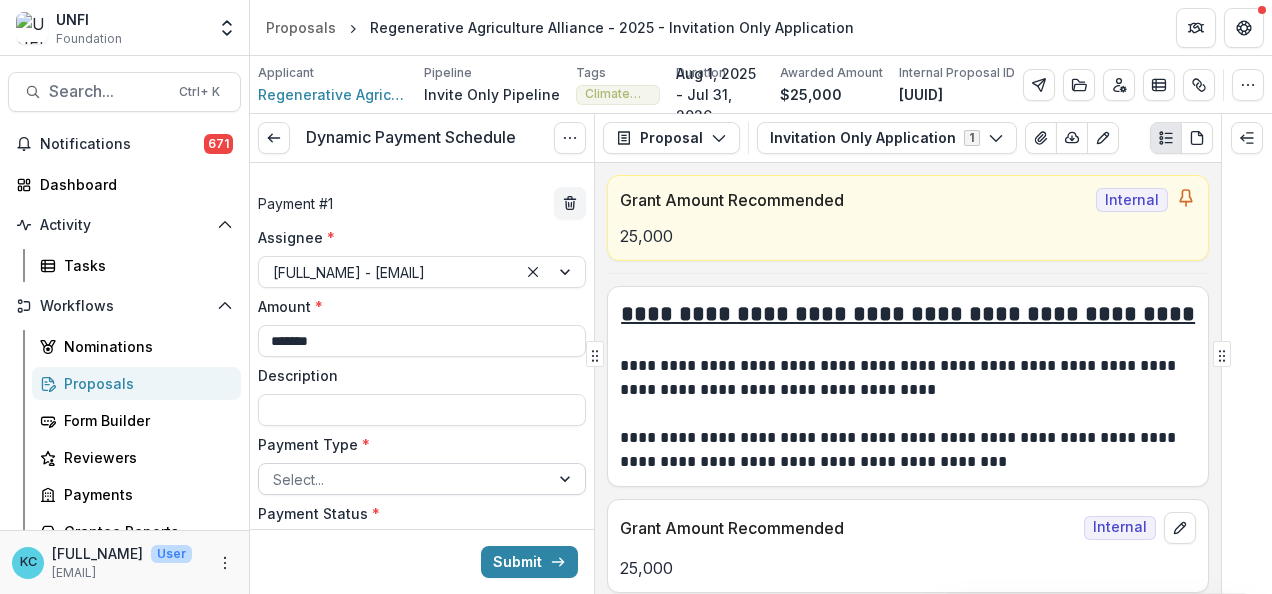 click at bounding box center (404, 479) 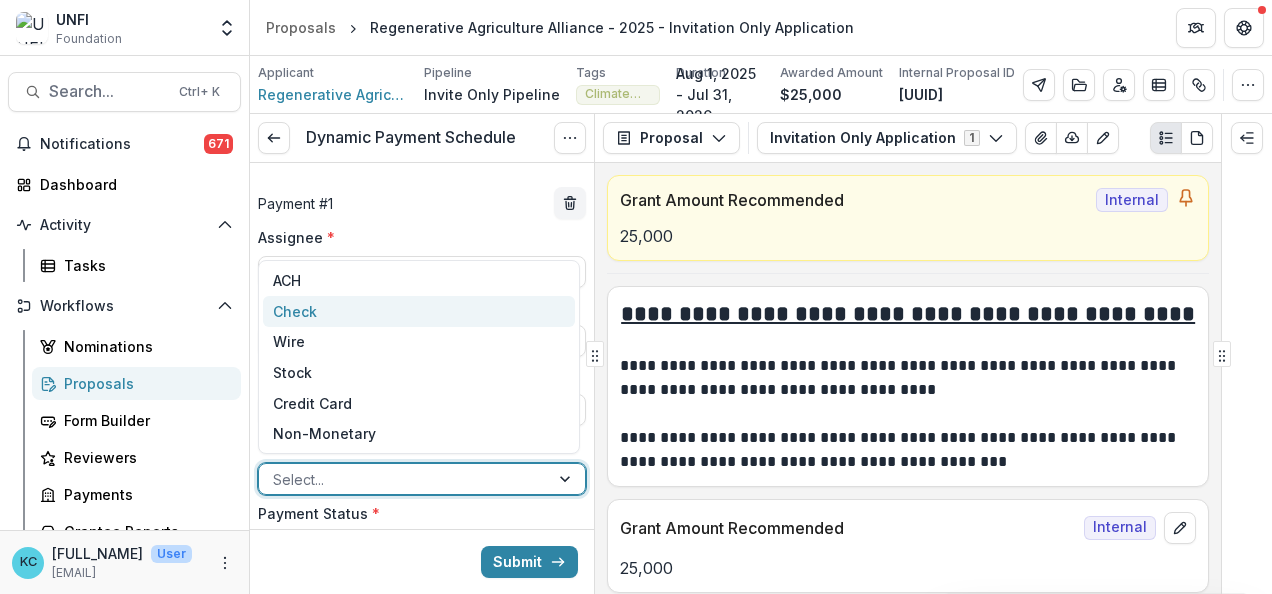 click on "Check" at bounding box center (419, 311) 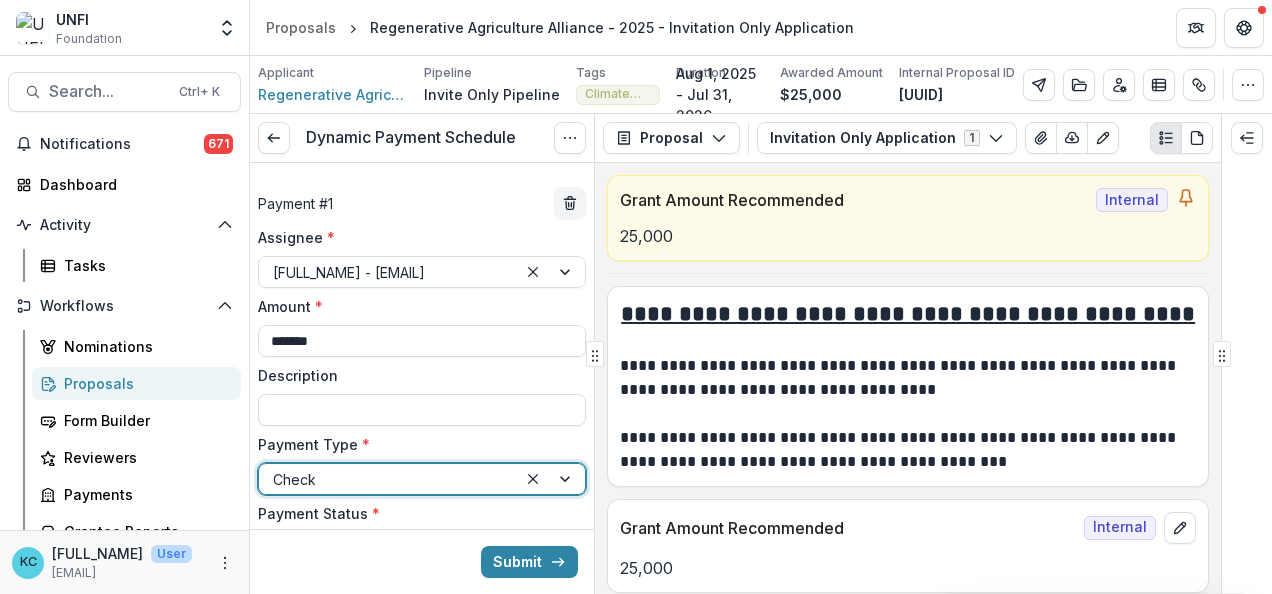 scroll, scrollTop: 284, scrollLeft: 0, axis: vertical 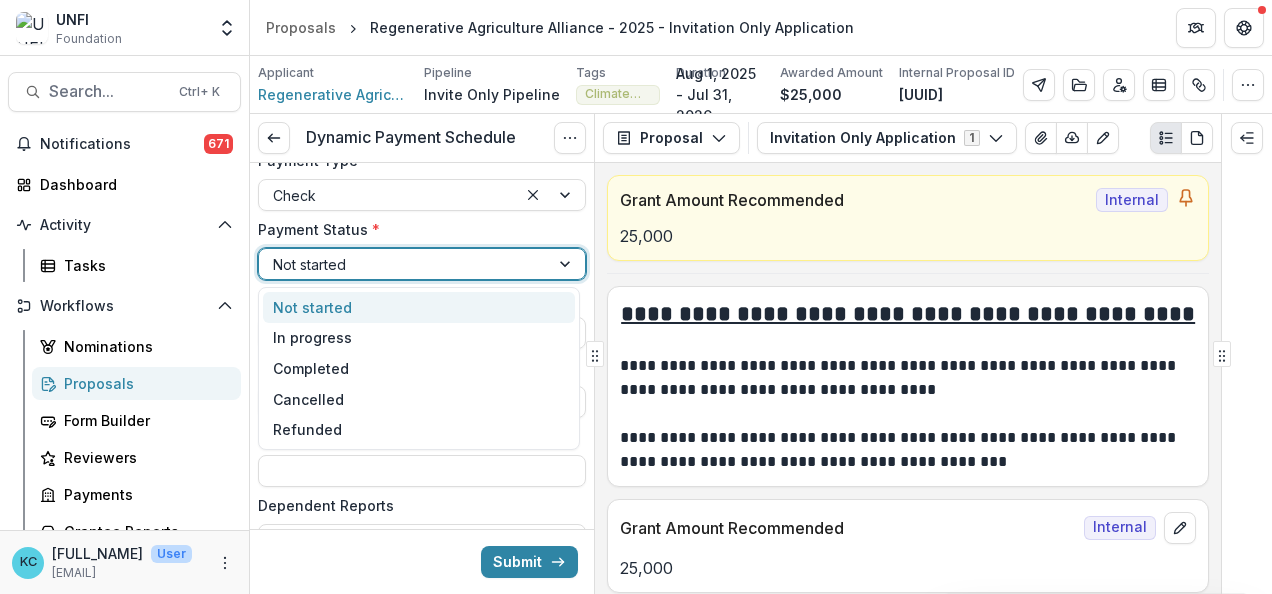 click at bounding box center (404, 264) 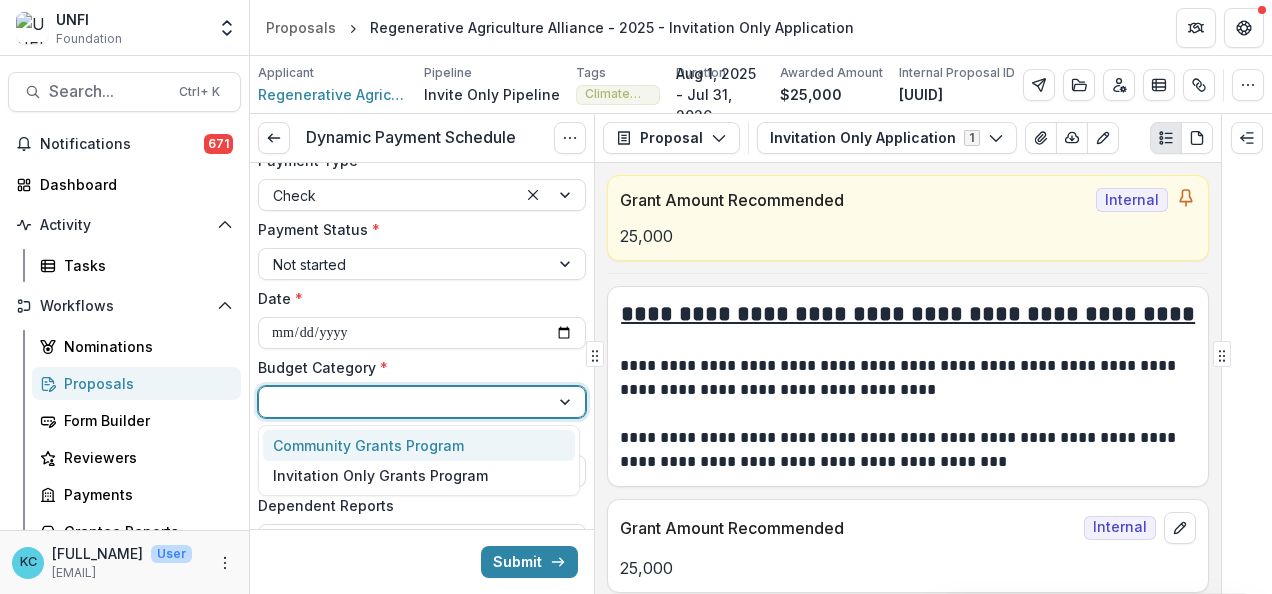 click at bounding box center (404, 402) 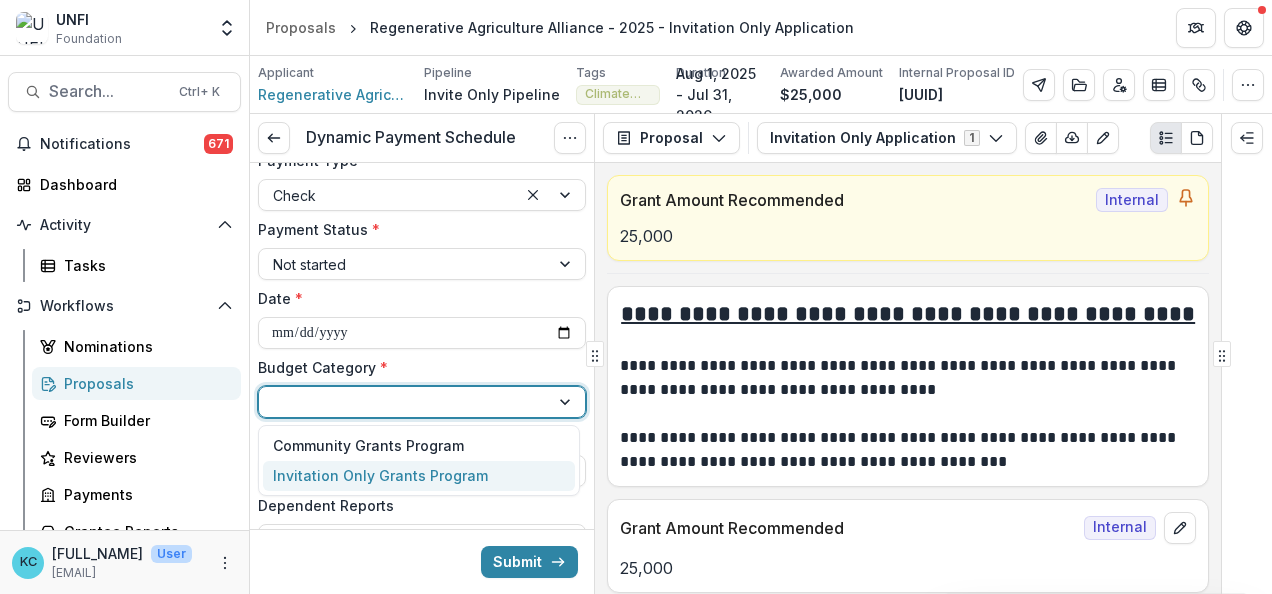click on "Invitation Only Grants Program" at bounding box center [380, 475] 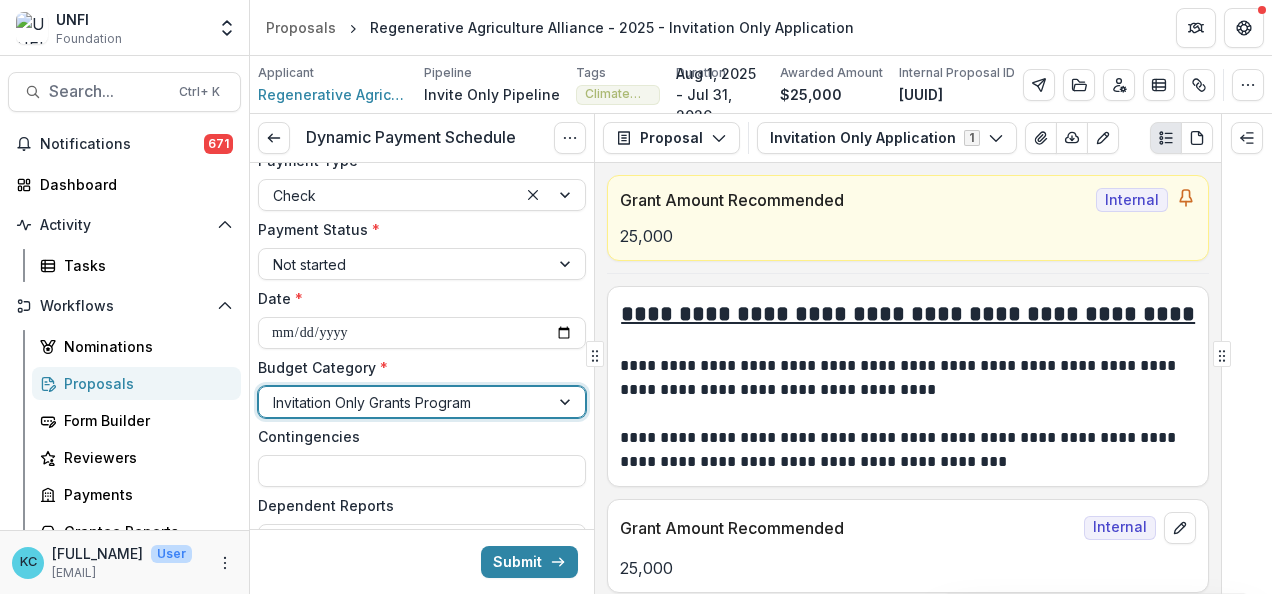 scroll, scrollTop: 414, scrollLeft: 0, axis: vertical 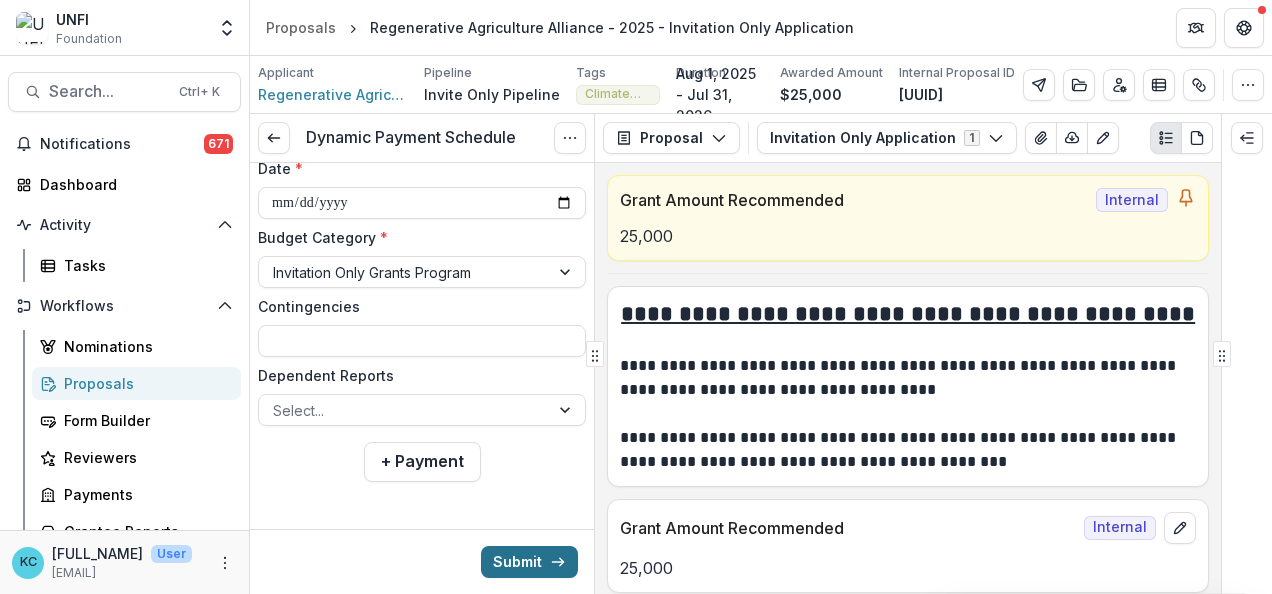 click on "Submit" at bounding box center [529, 562] 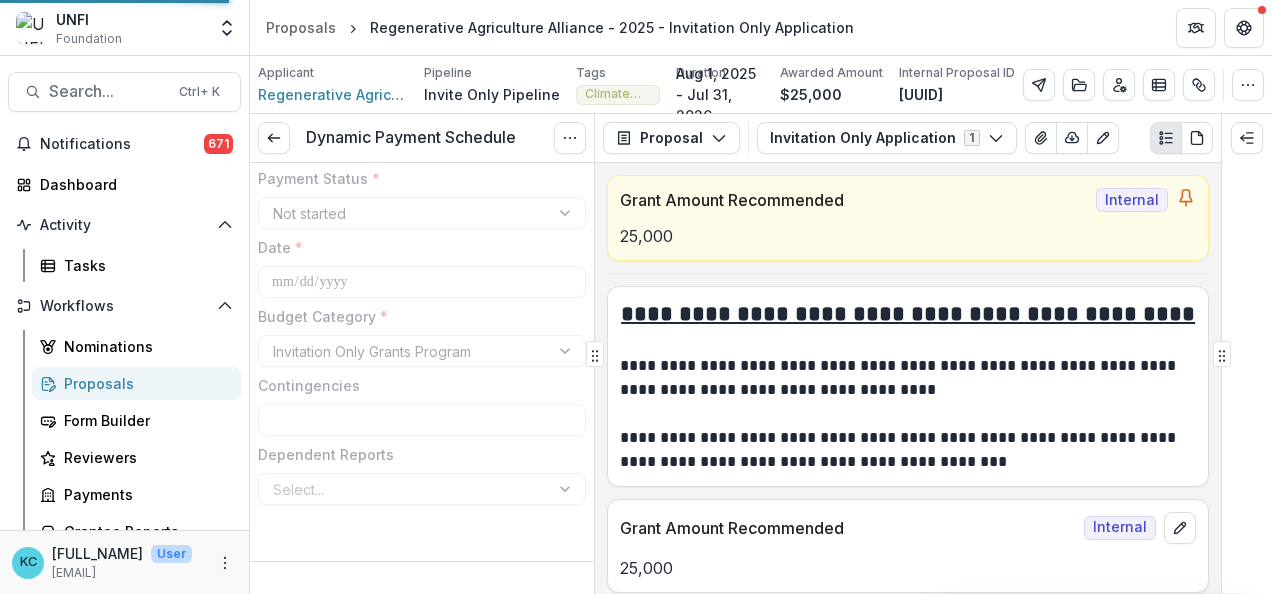 type on "*******" 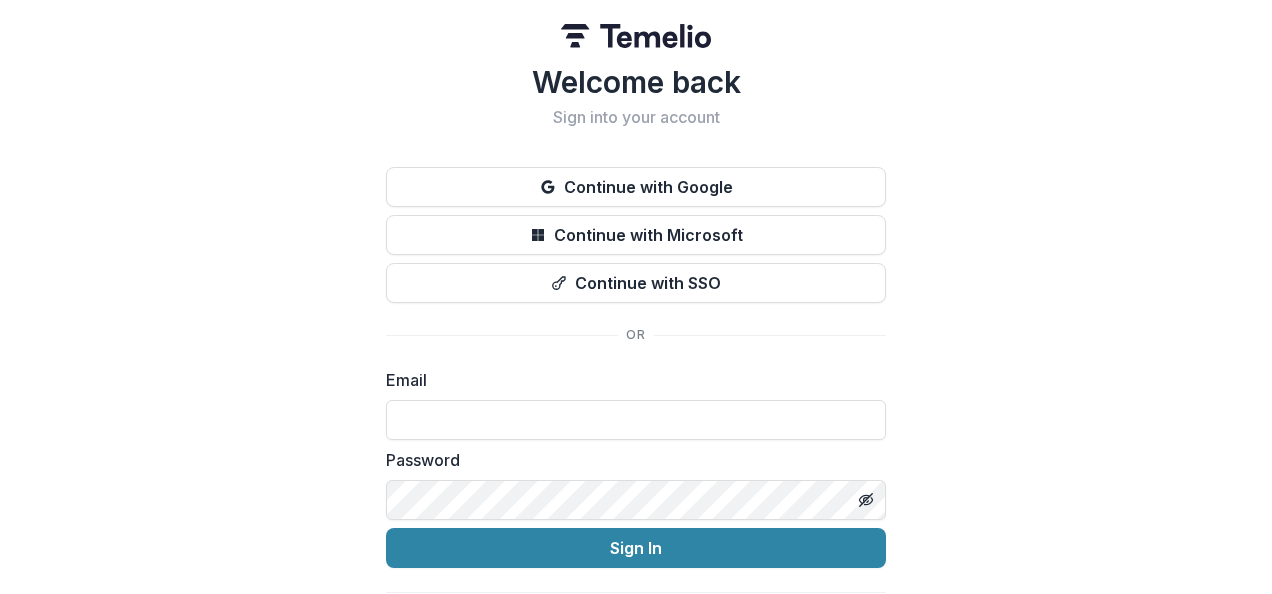type on "**********" 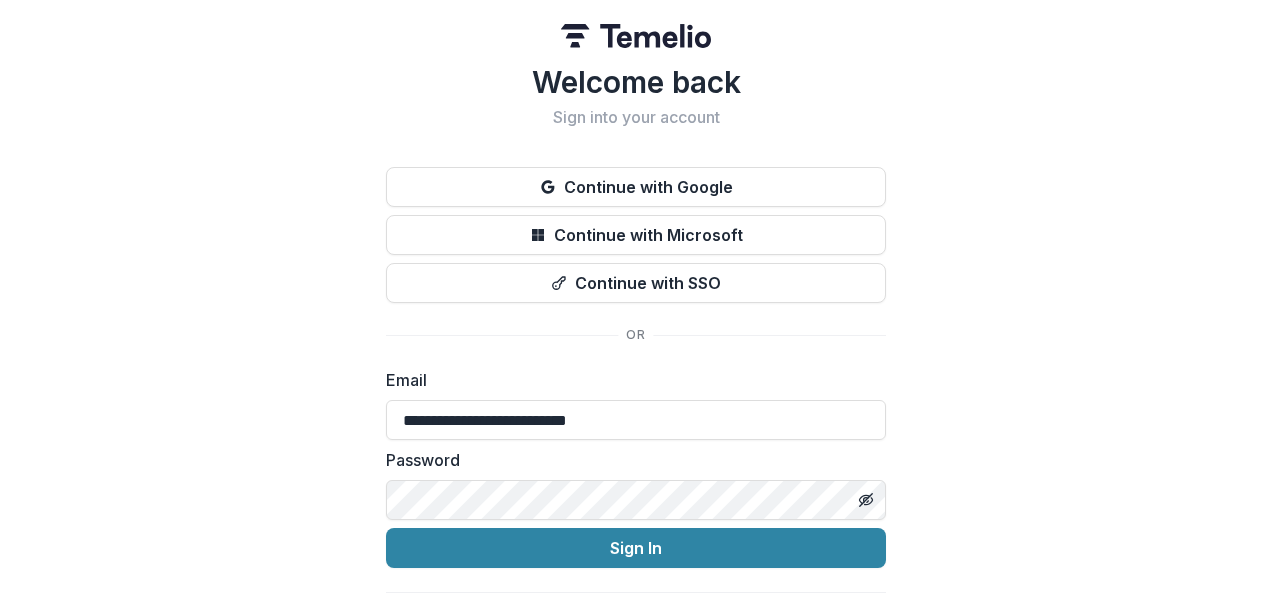 click on "Sign In" at bounding box center [636, 548] 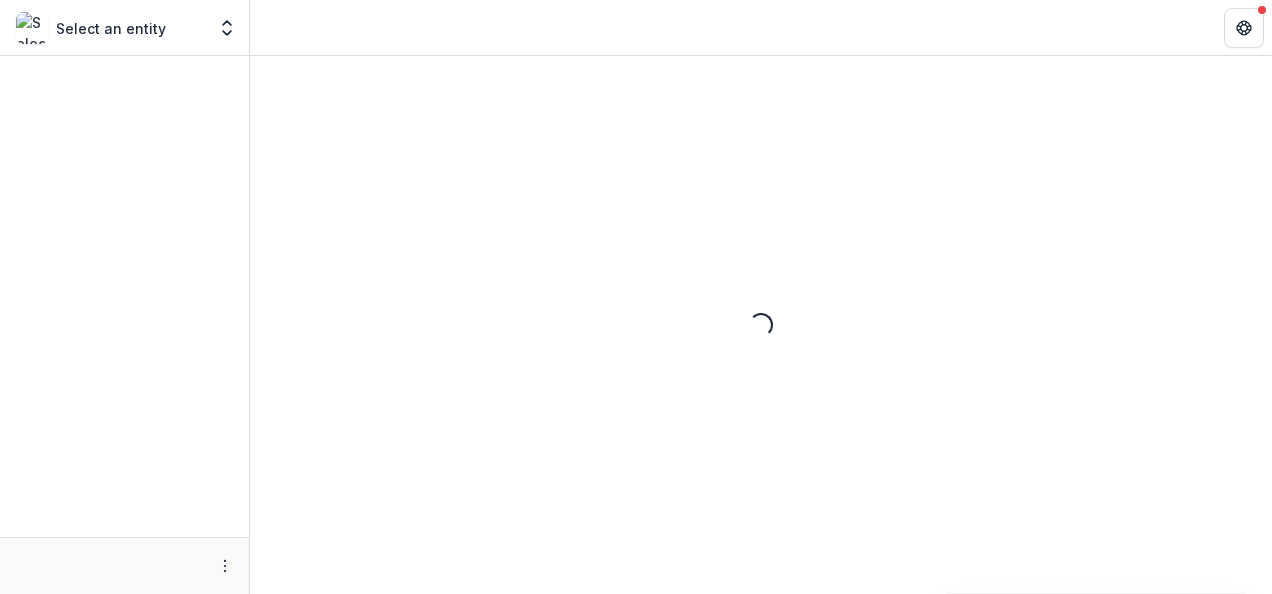 scroll, scrollTop: 0, scrollLeft: 0, axis: both 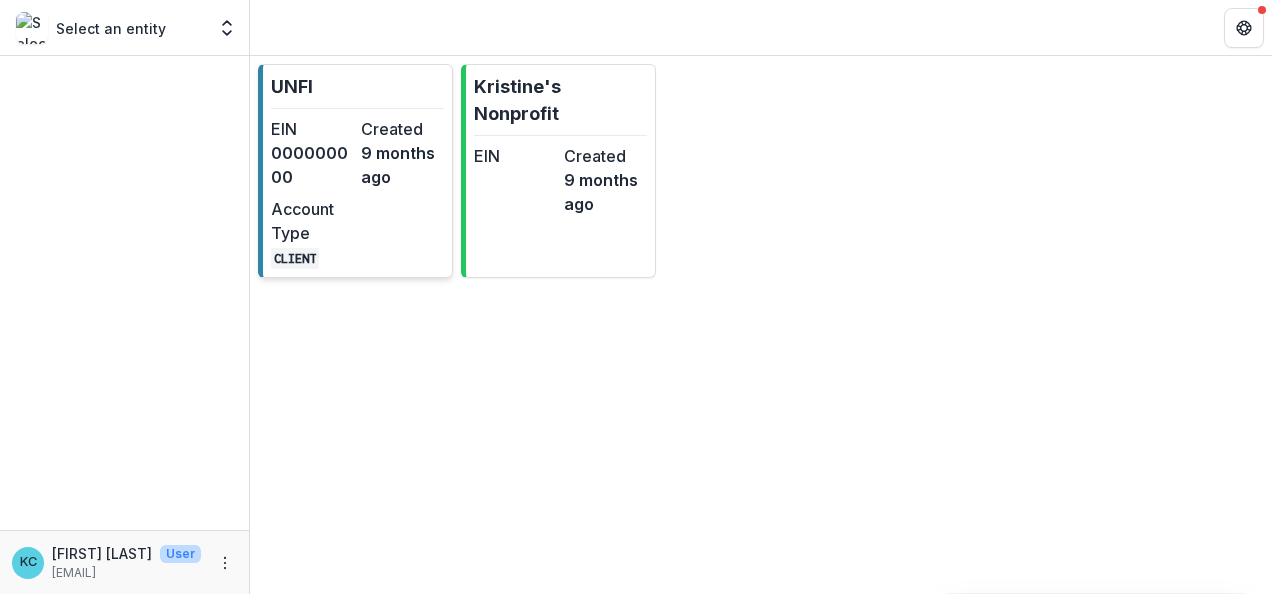 click on "000000000" at bounding box center [312, 165] 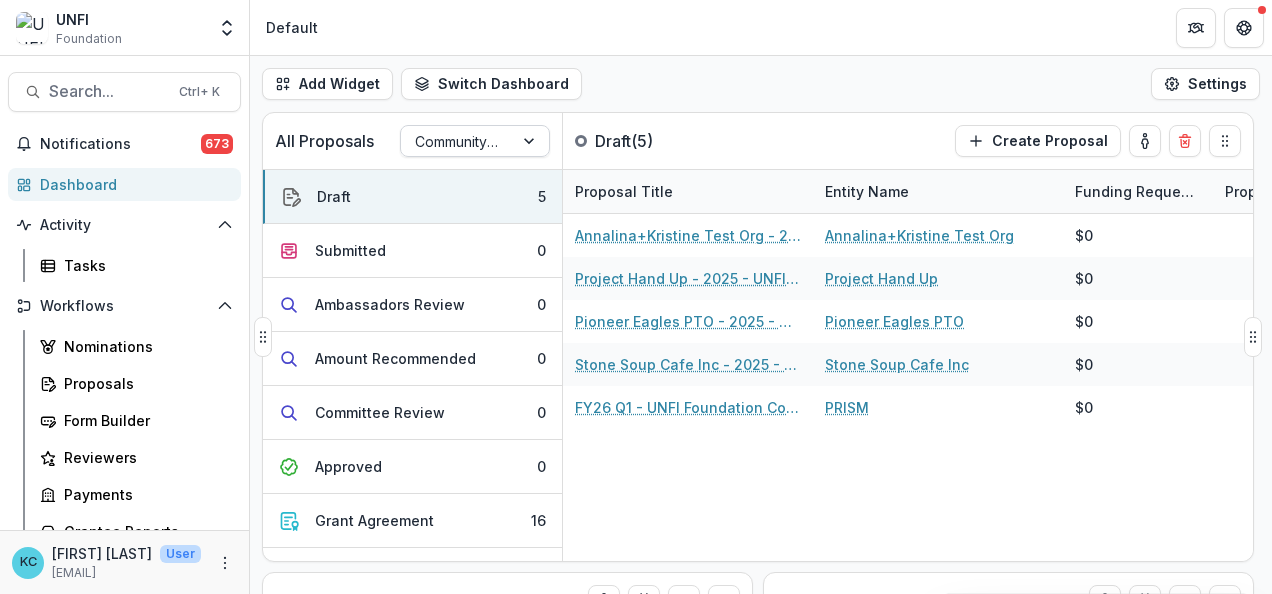 click at bounding box center (457, 141) 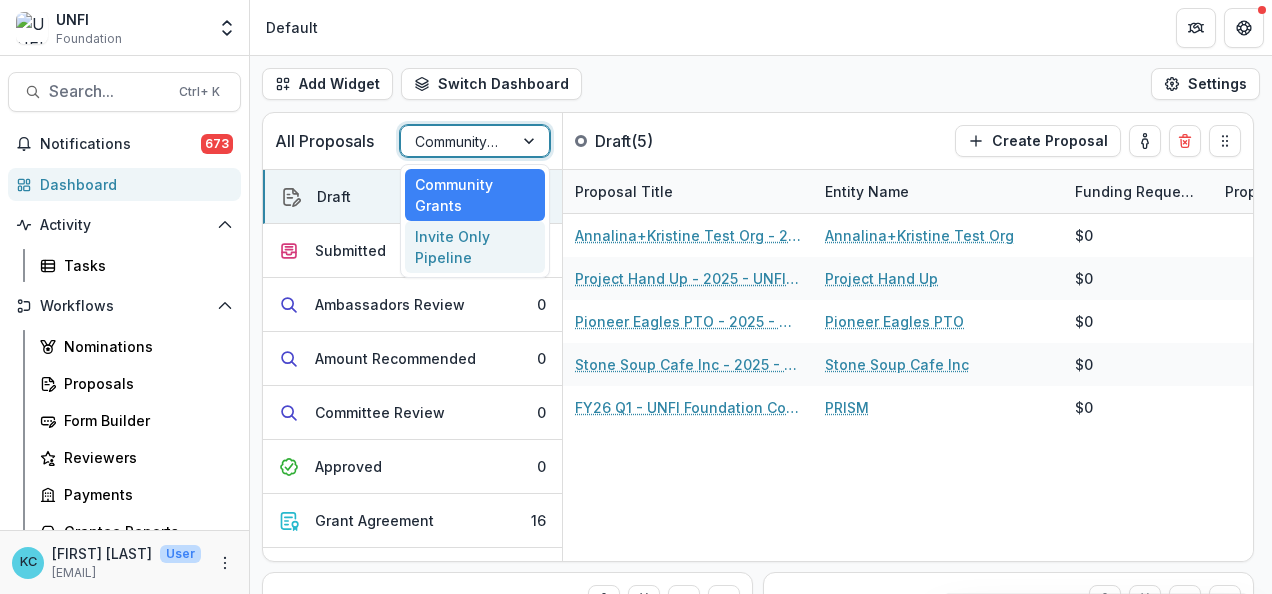 click on "Invite Only Pipeline" at bounding box center [475, 247] 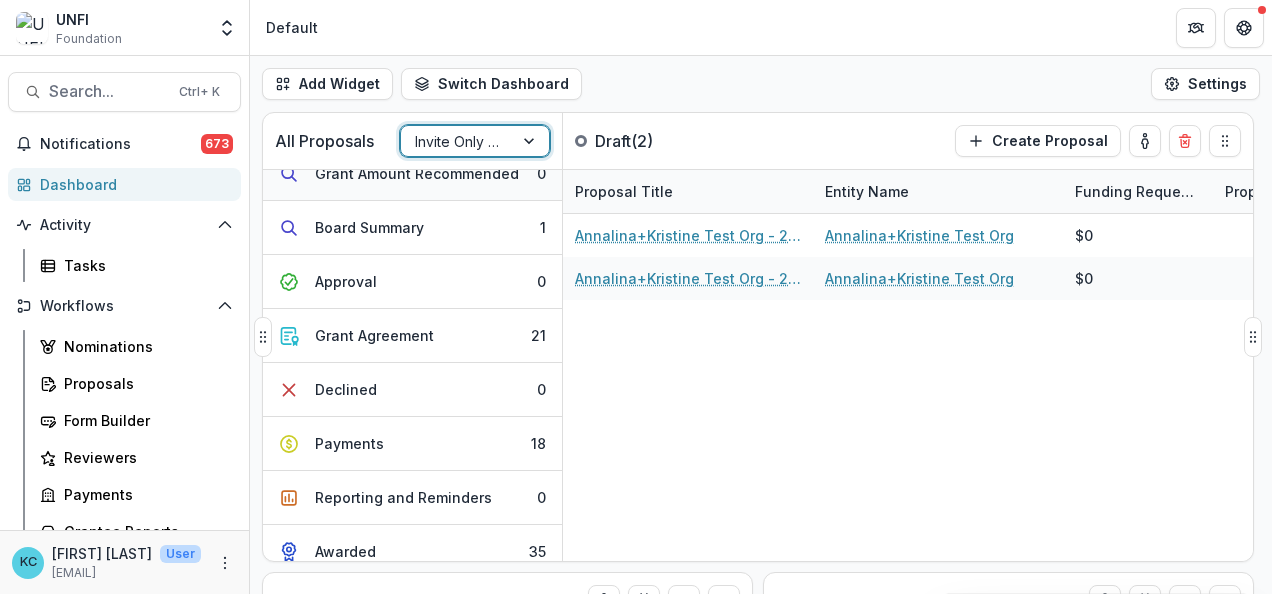 scroll, scrollTop: 197, scrollLeft: 0, axis: vertical 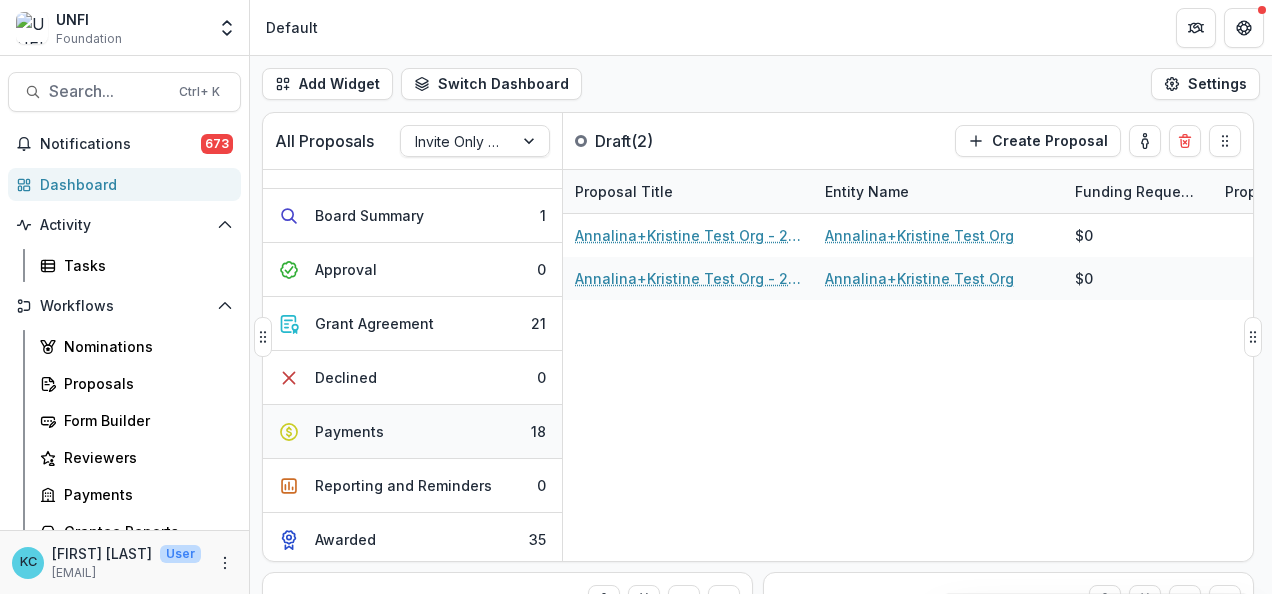 click on "Payments" at bounding box center (349, 431) 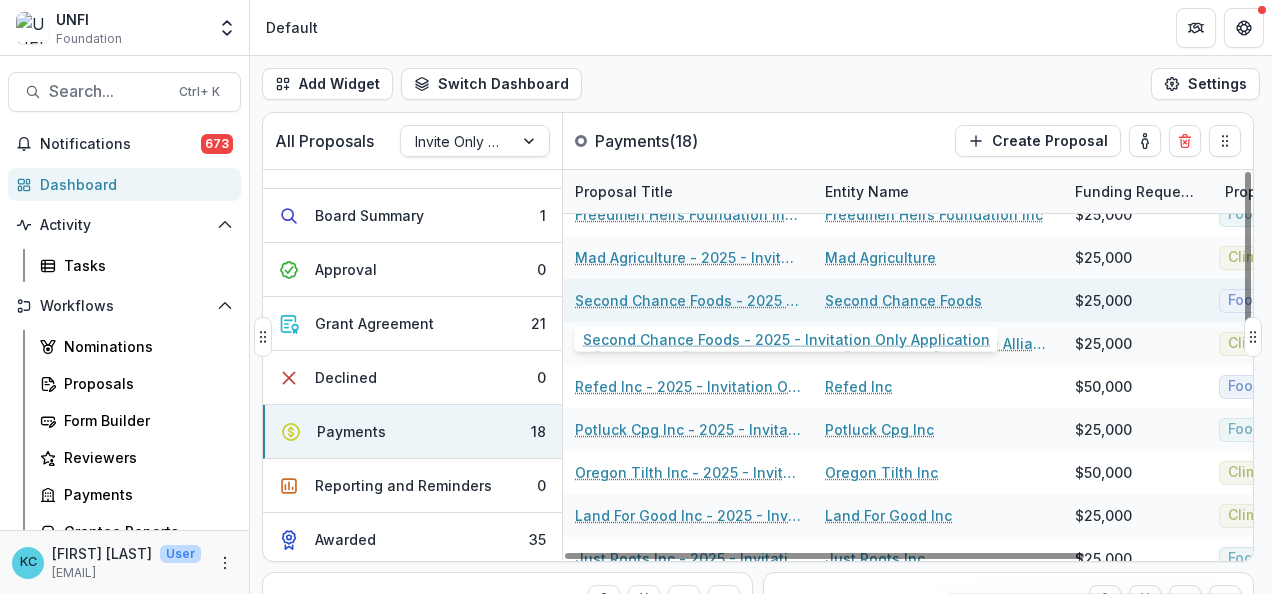 scroll, scrollTop: 109, scrollLeft: 0, axis: vertical 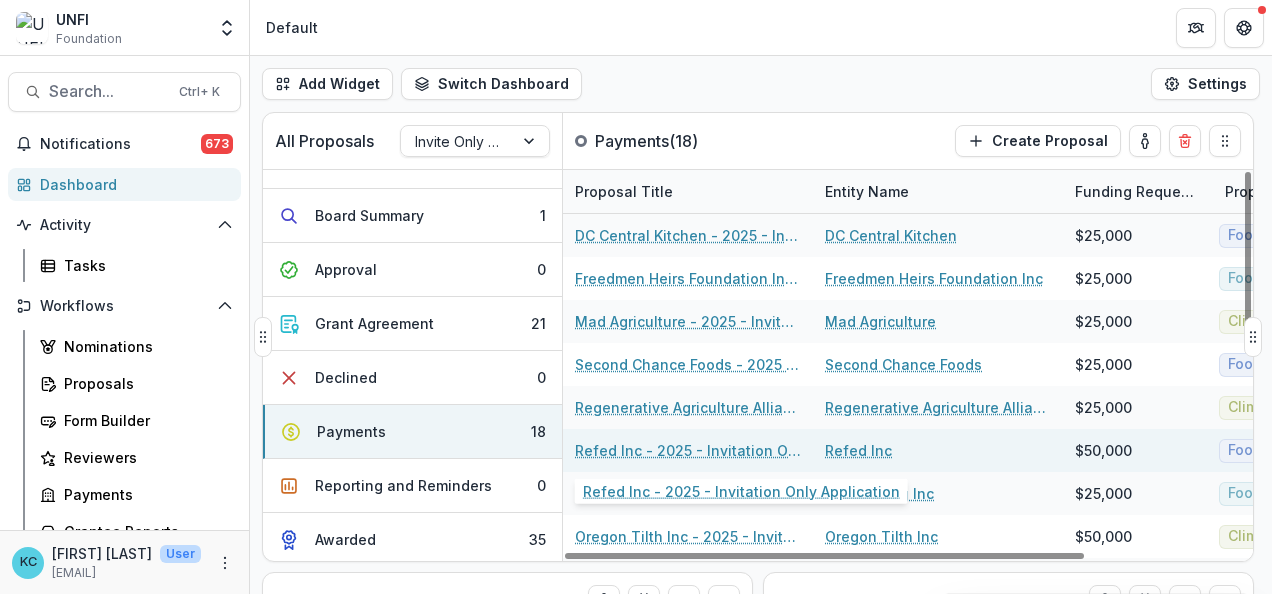 click on "Refed Inc - 2025 - Invitation Only Application" at bounding box center [688, 450] 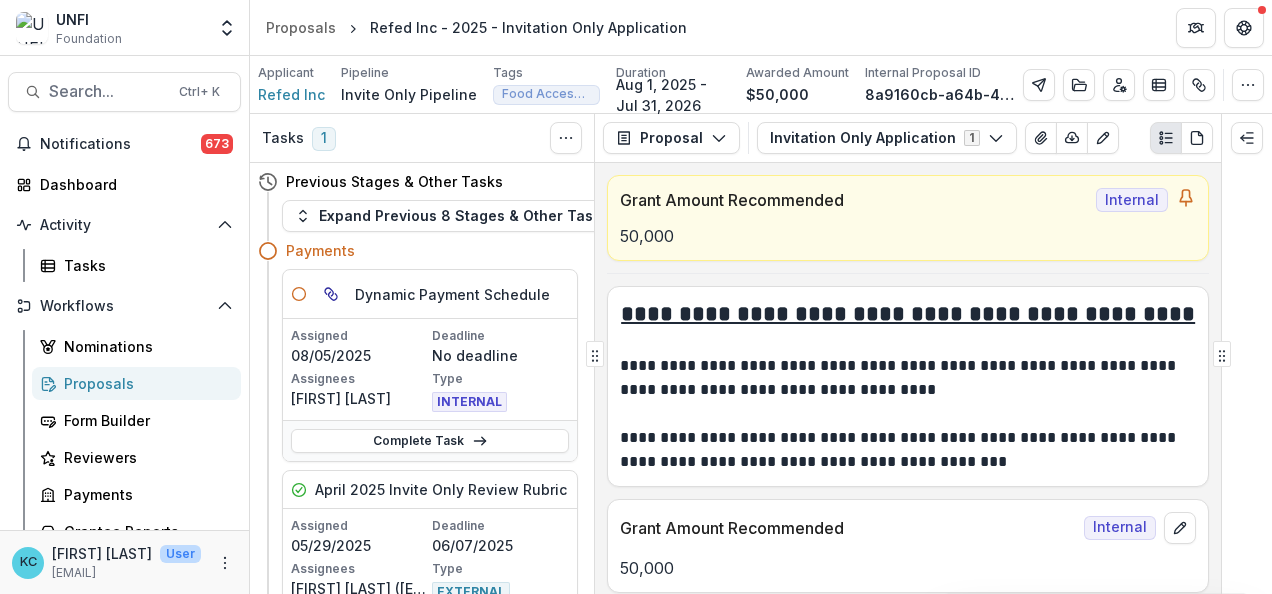 click on "Complete Task" at bounding box center (430, 441) 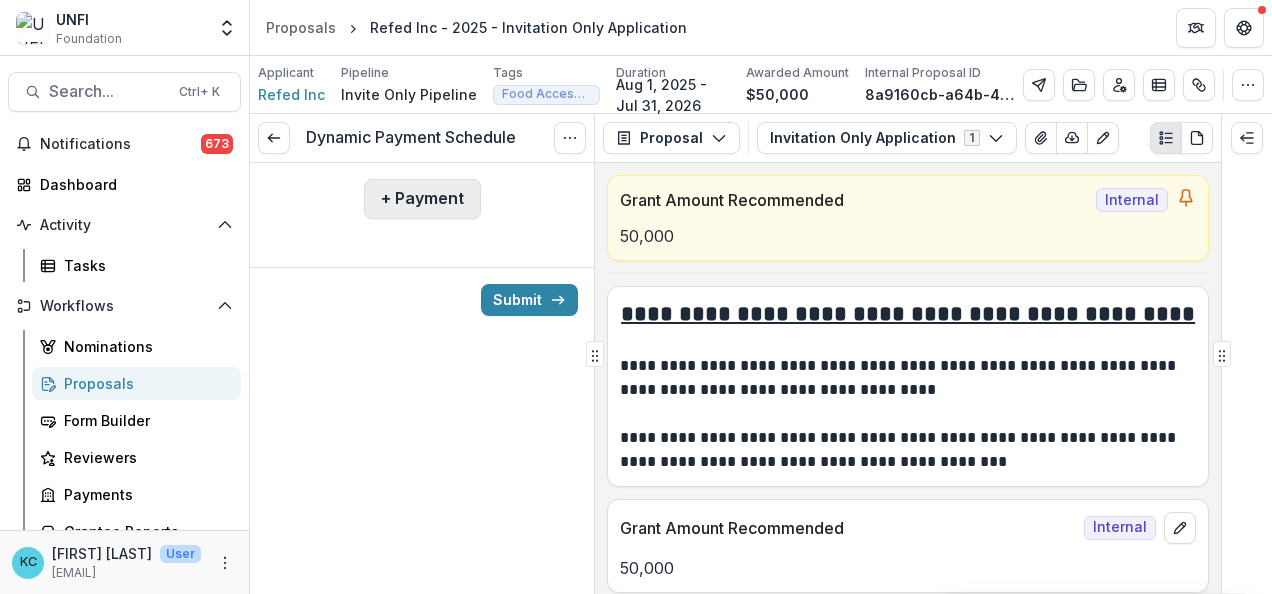 click on "+ Payment" at bounding box center [422, 199] 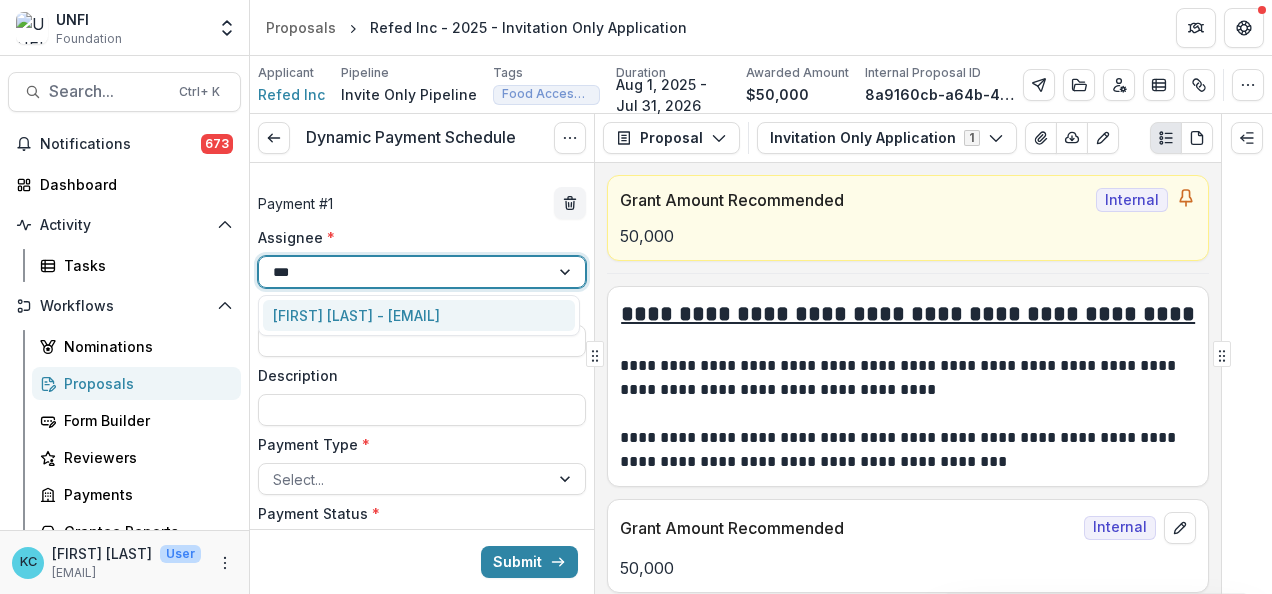type on "****" 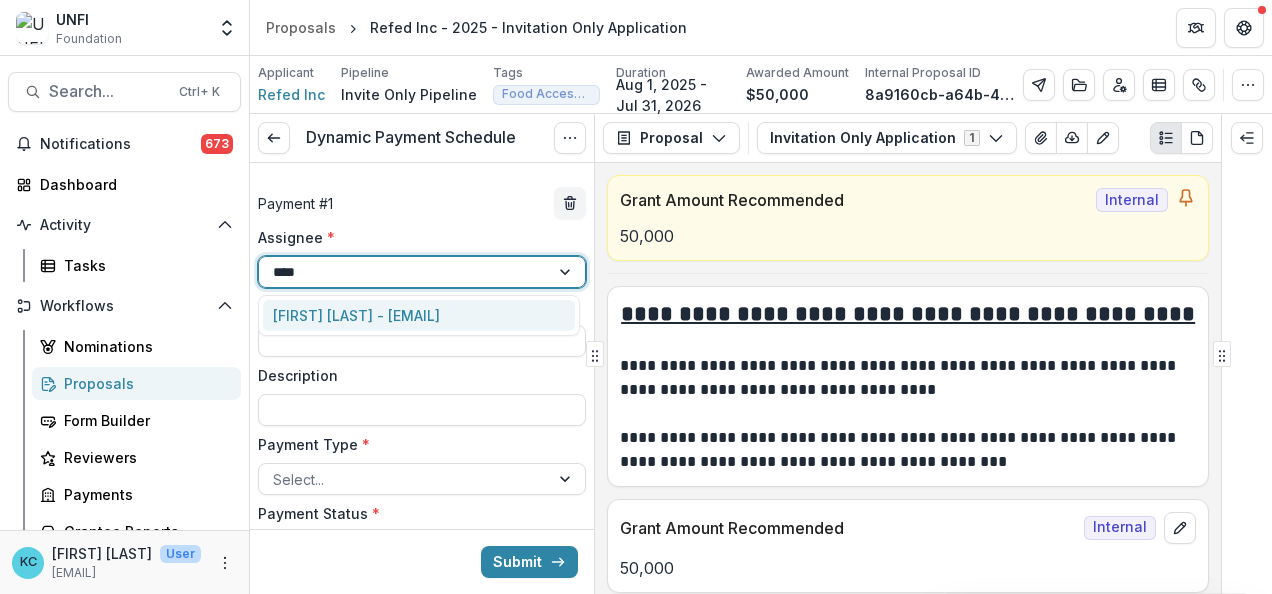 click on "[FIRST] [LAST] - [EMAIL]" at bounding box center [419, 315] 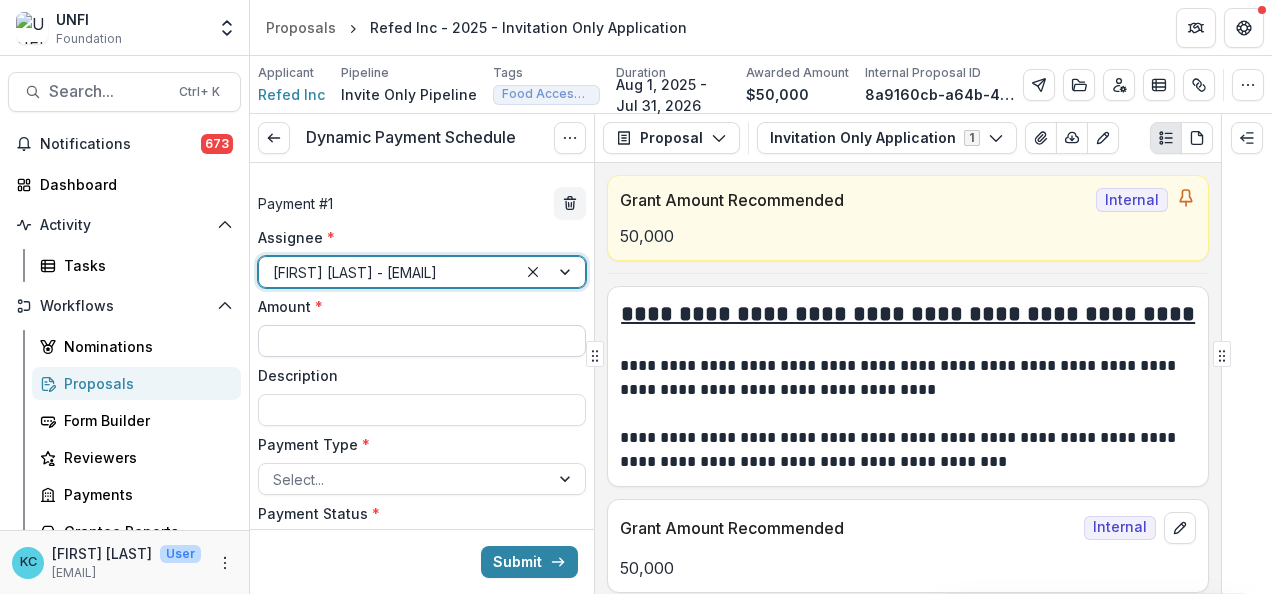 click on "Amount *" at bounding box center [422, 341] 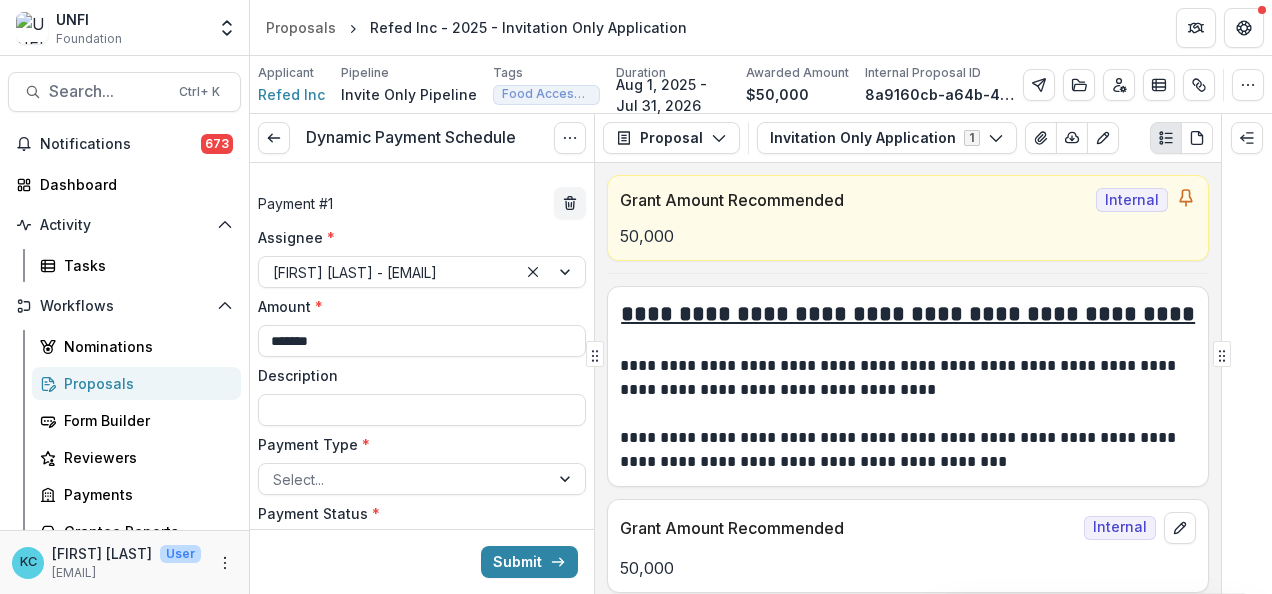 scroll, scrollTop: 163, scrollLeft: 0, axis: vertical 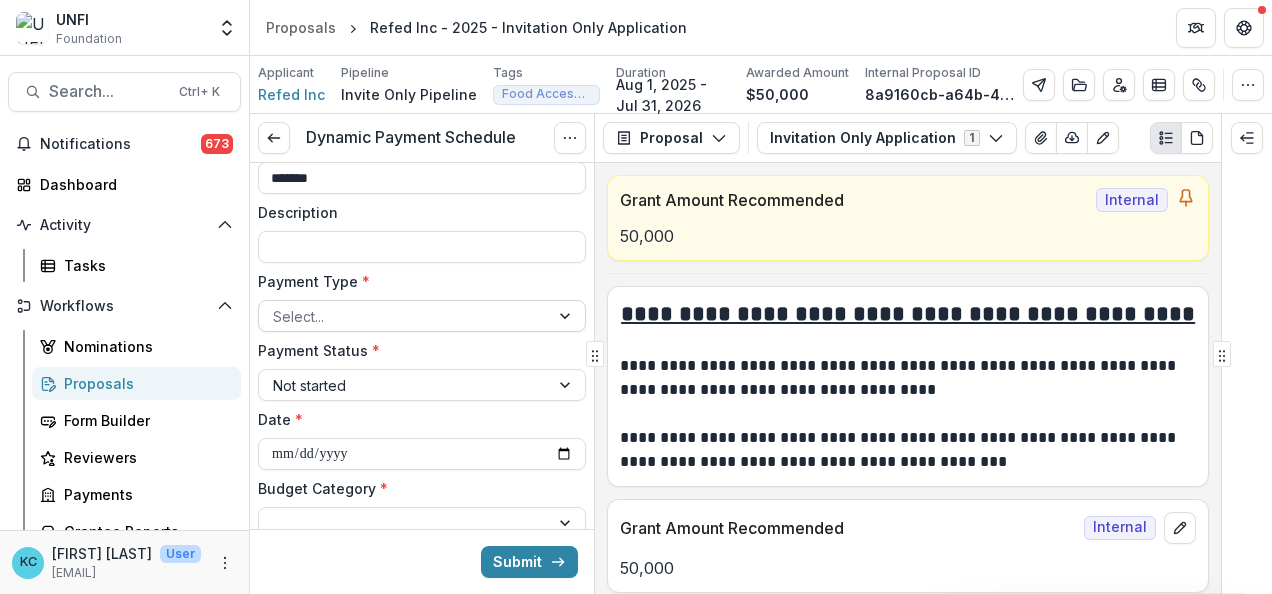 type on "*******" 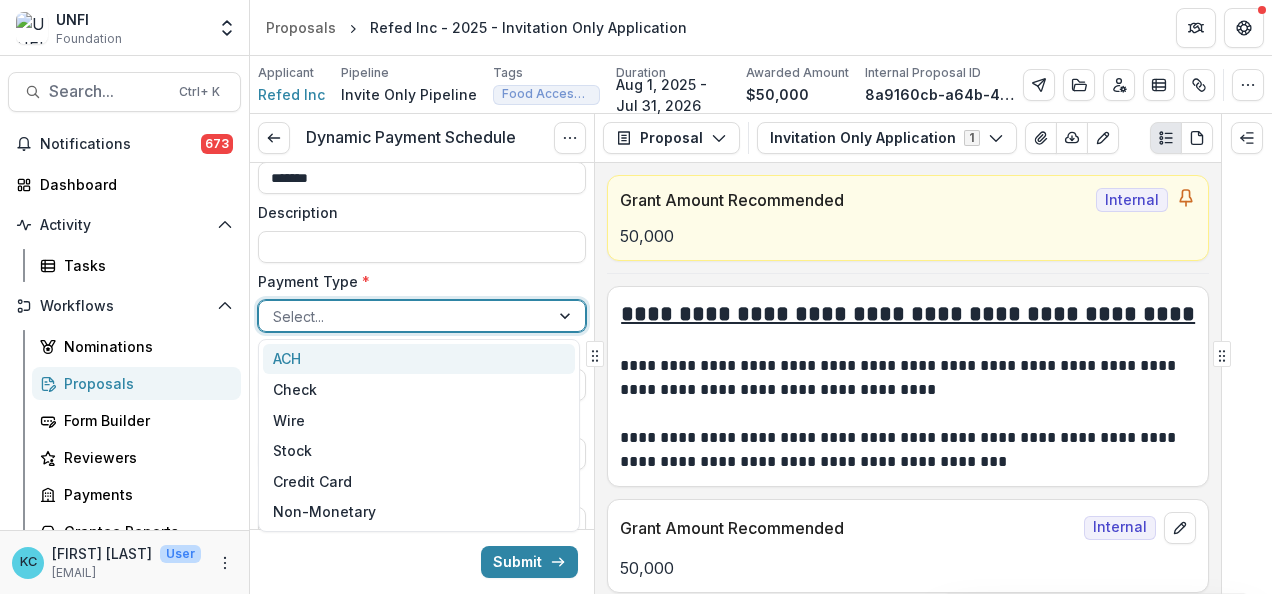 click at bounding box center (404, 316) 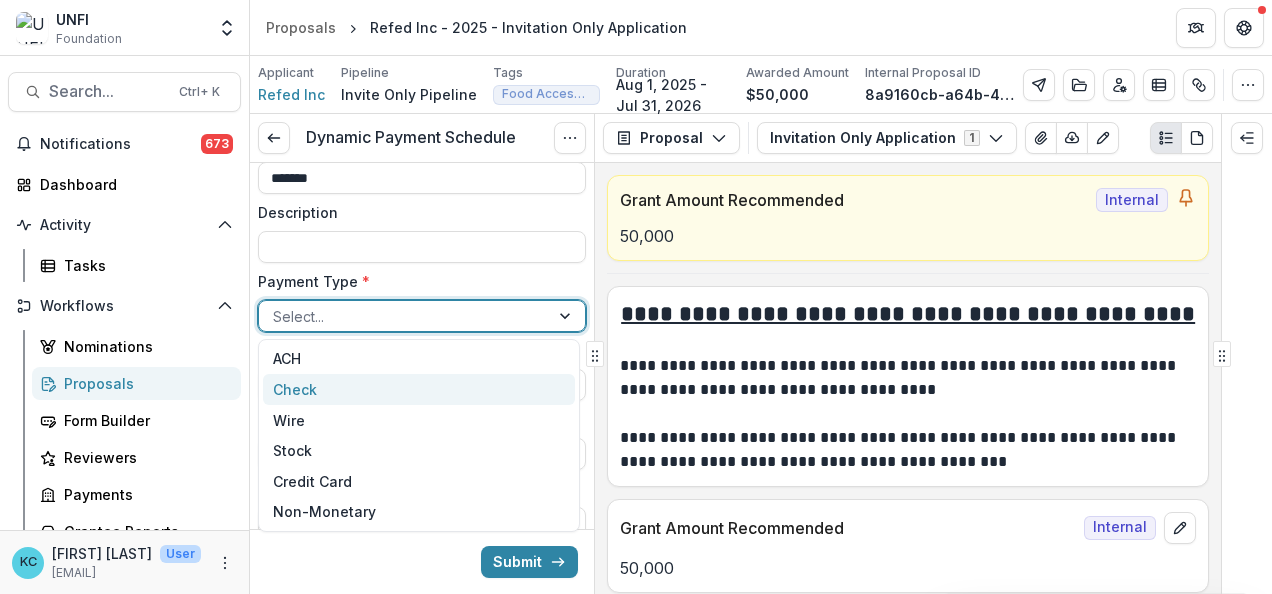 click on "Check" at bounding box center (419, 389) 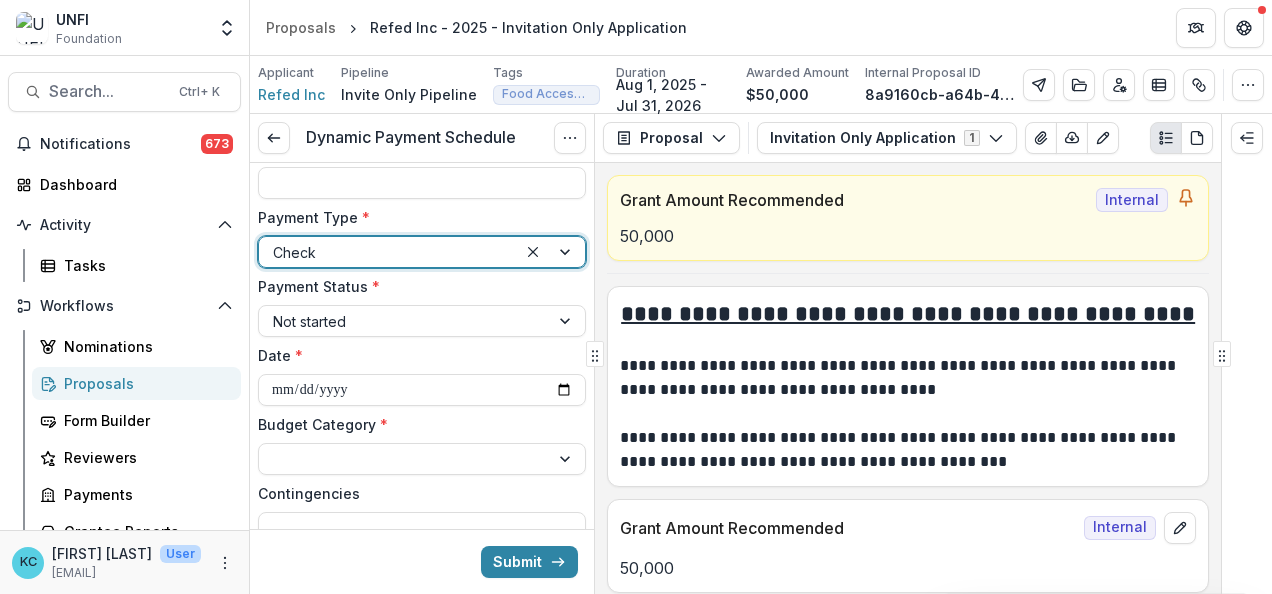 scroll, scrollTop: 261, scrollLeft: 0, axis: vertical 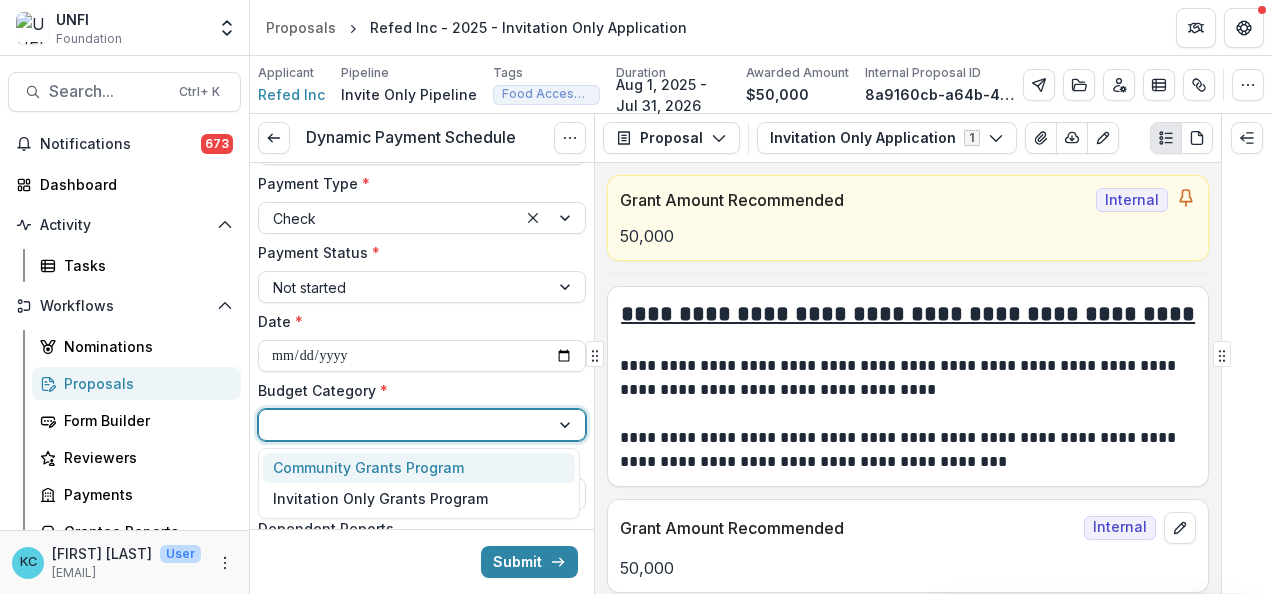 click at bounding box center [404, 425] 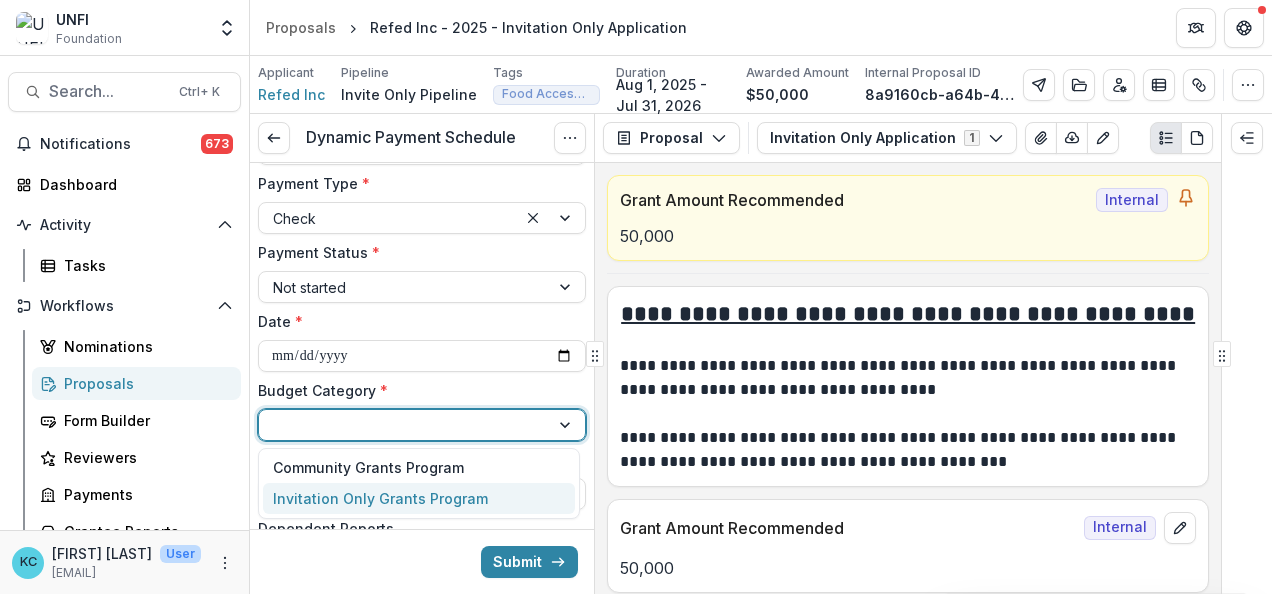 click on "Invitation Only Grants Program" at bounding box center (419, 498) 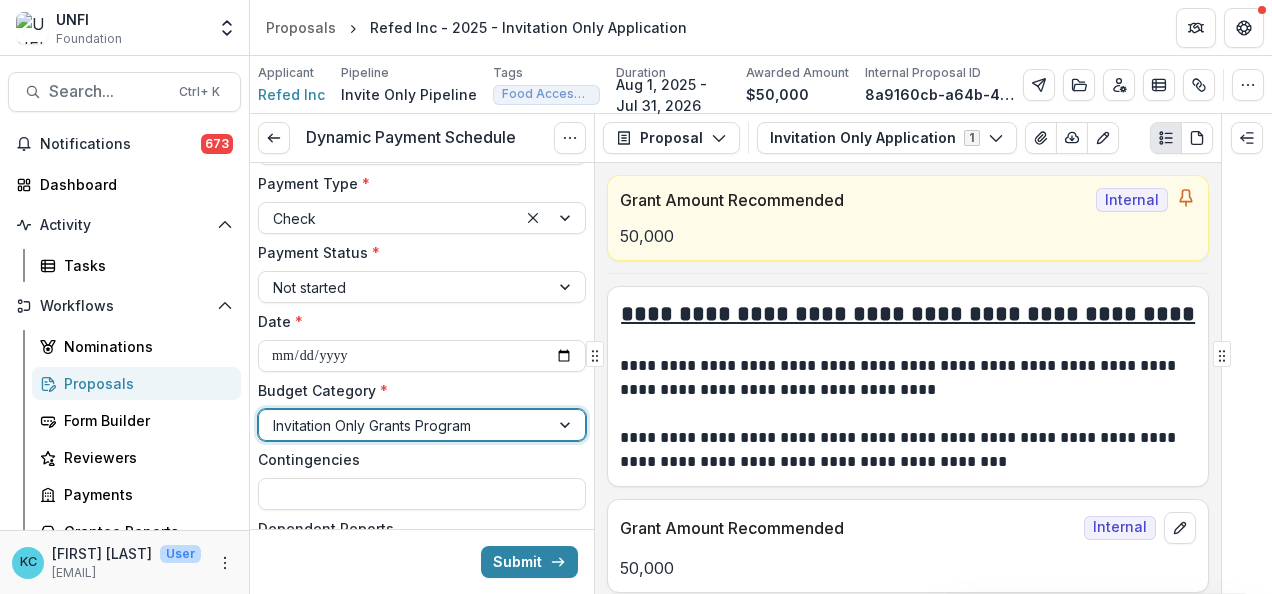 scroll, scrollTop: 414, scrollLeft: 0, axis: vertical 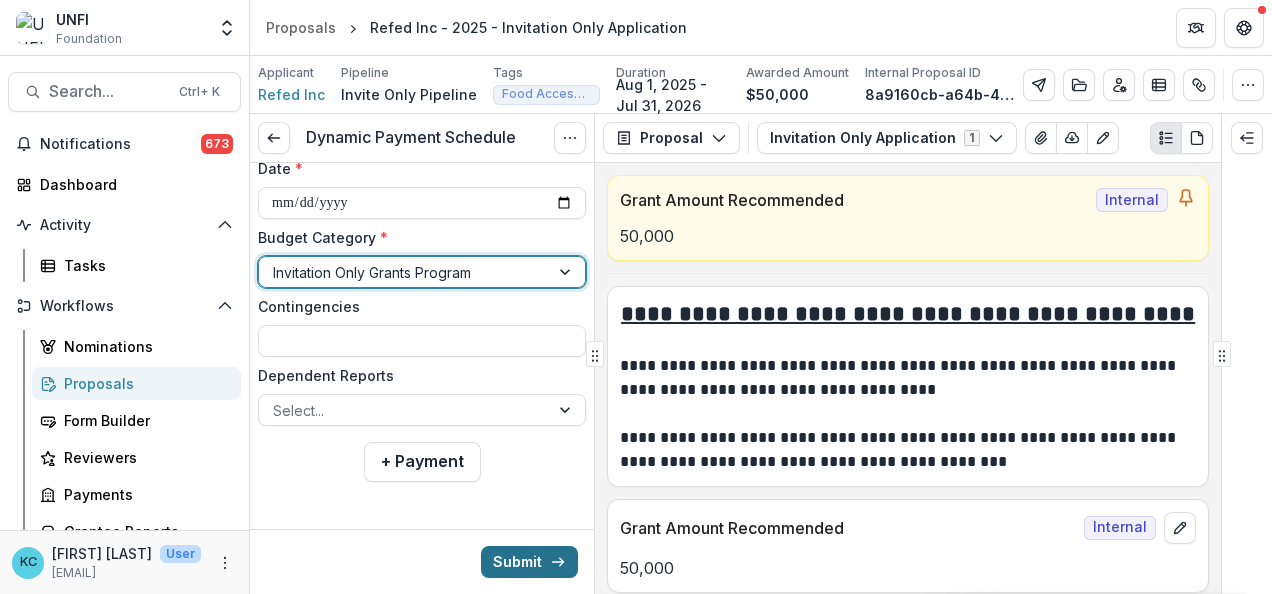 click on "Submit" at bounding box center [529, 562] 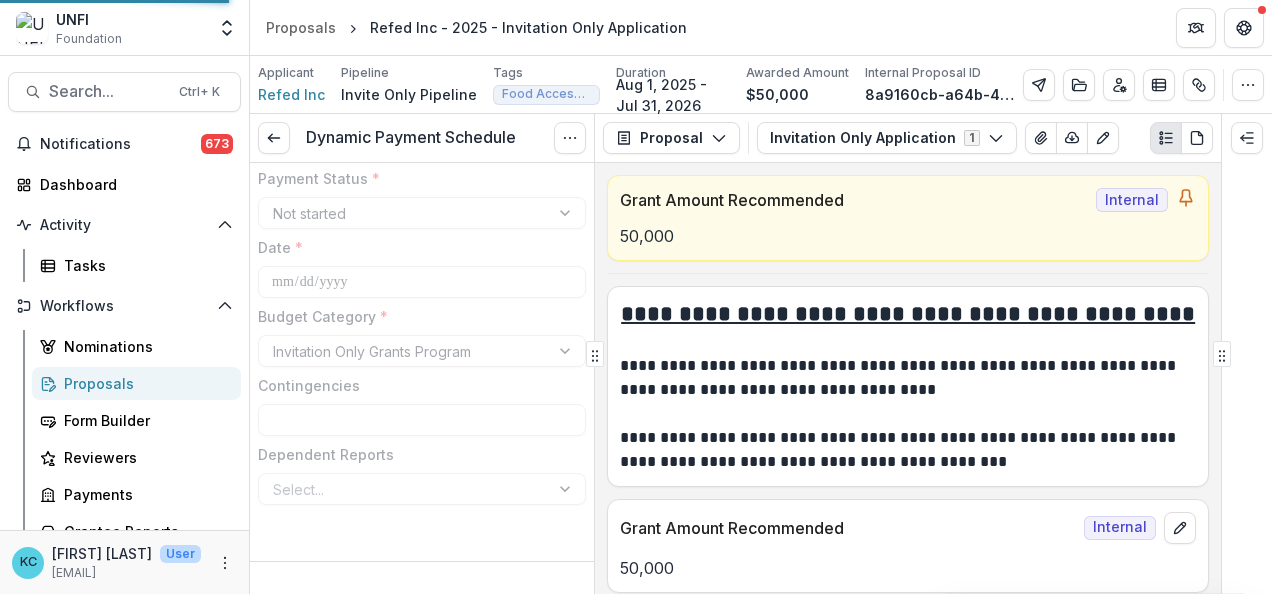 scroll, scrollTop: 322, scrollLeft: 0, axis: vertical 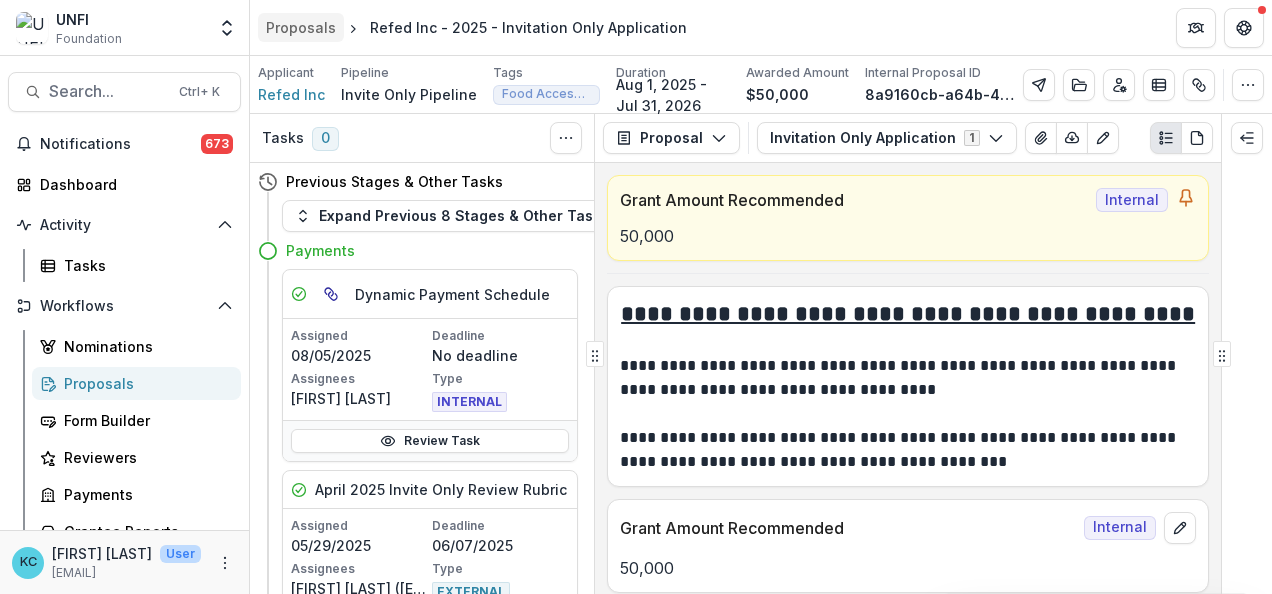 click on "Proposals" at bounding box center [301, 27] 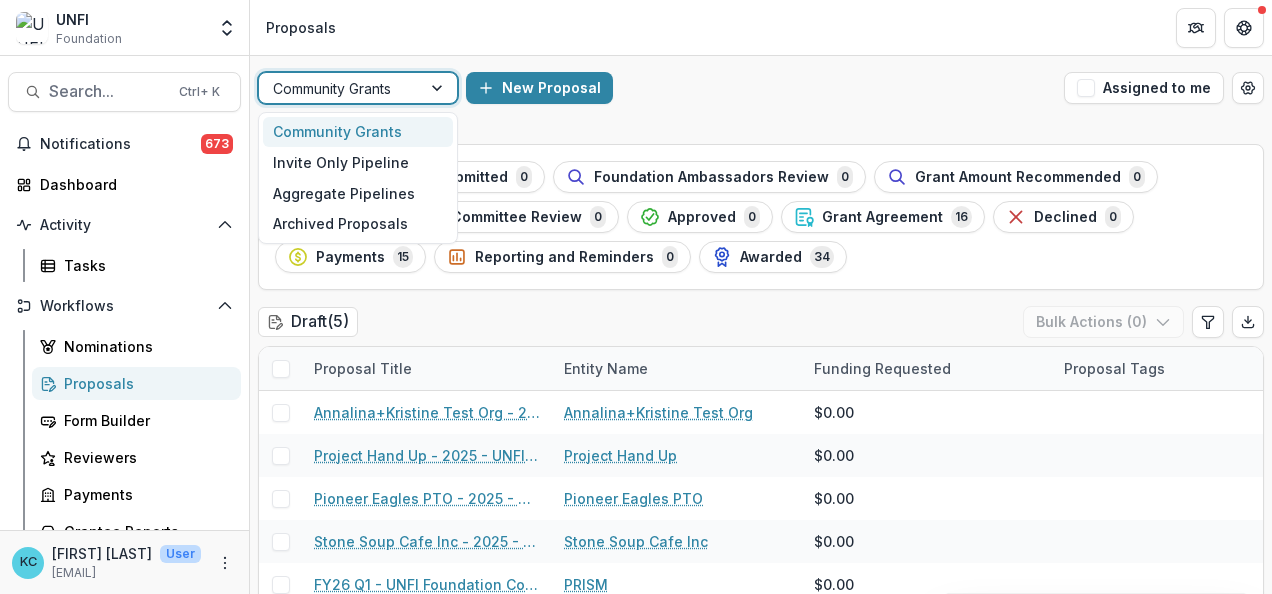 click at bounding box center (340, 88) 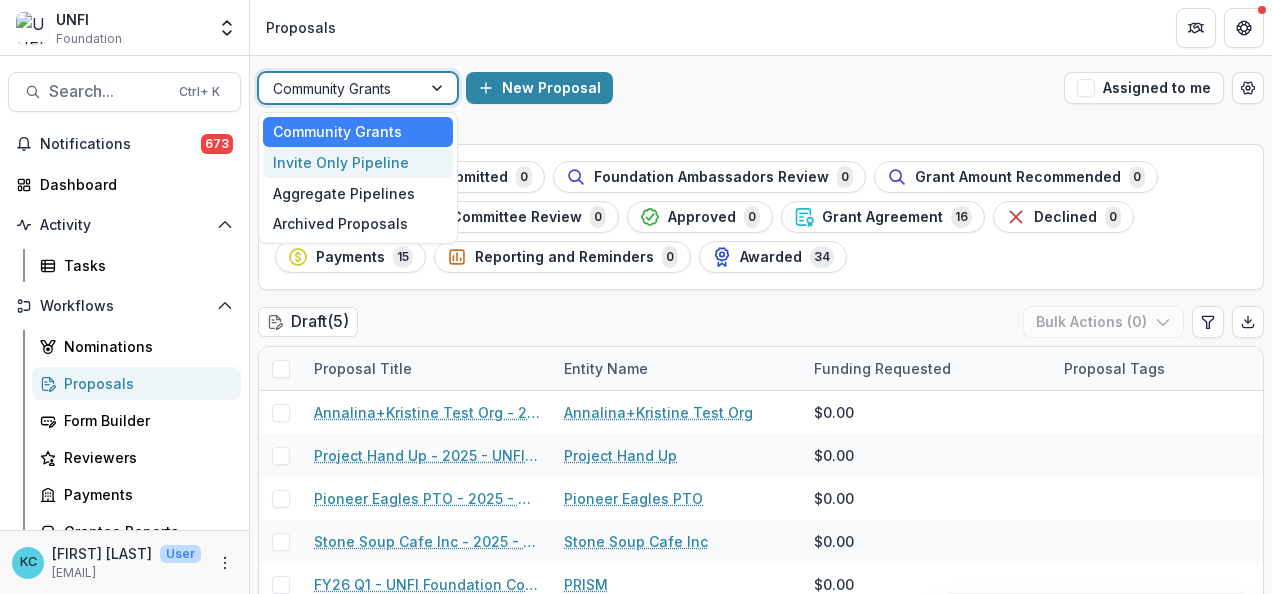click on "Invite Only Pipeline" at bounding box center (358, 162) 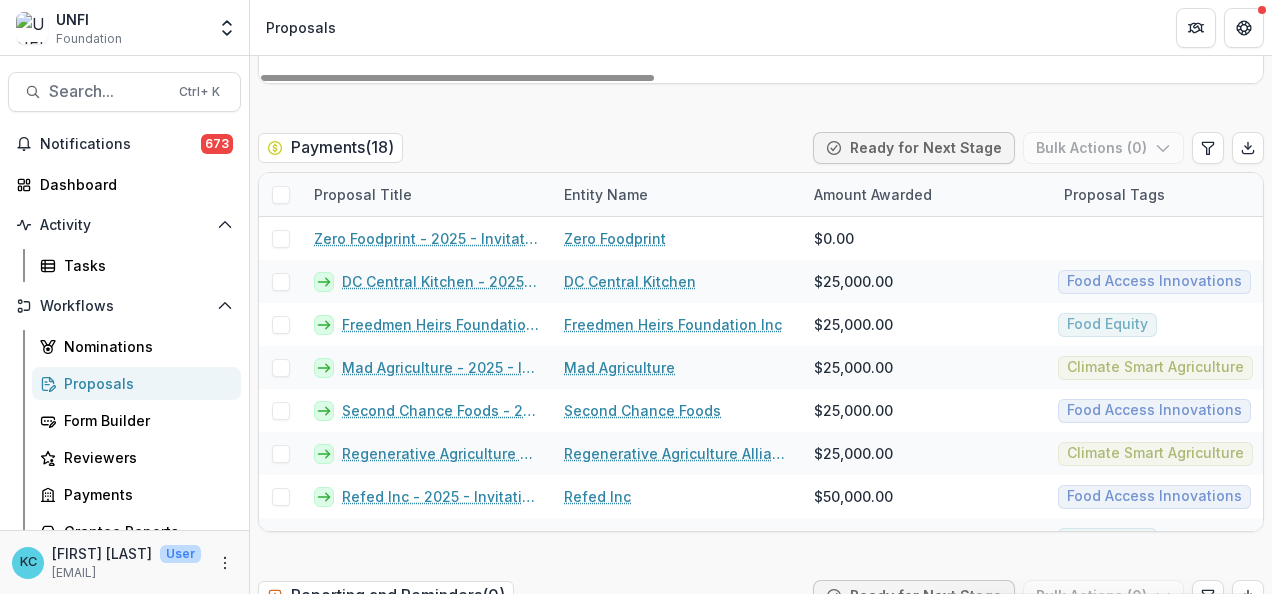 scroll, scrollTop: 3759, scrollLeft: 0, axis: vertical 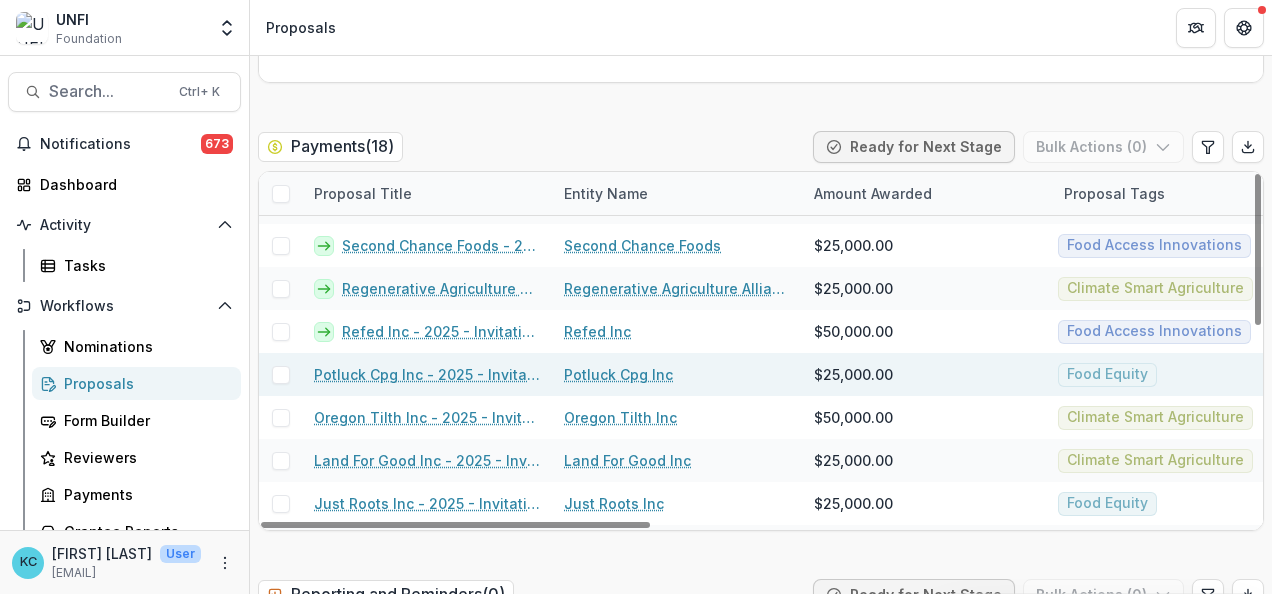 click on "Potluck Cpg Inc - 2025 - Invitation Only Application" at bounding box center (427, 374) 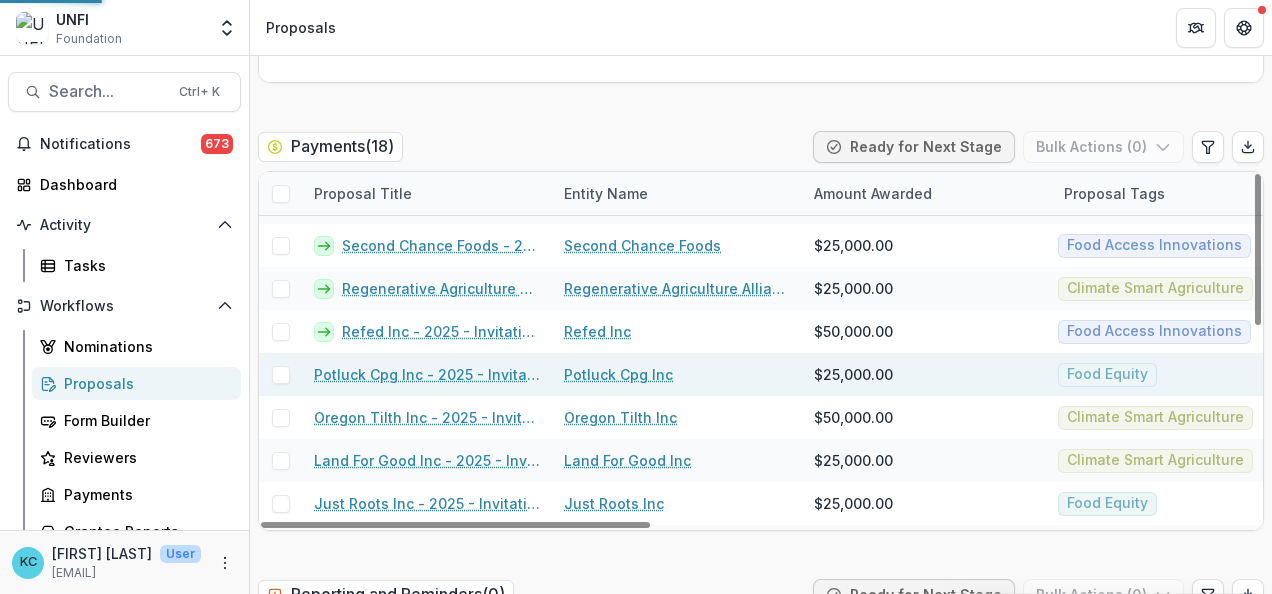 scroll, scrollTop: 0, scrollLeft: 0, axis: both 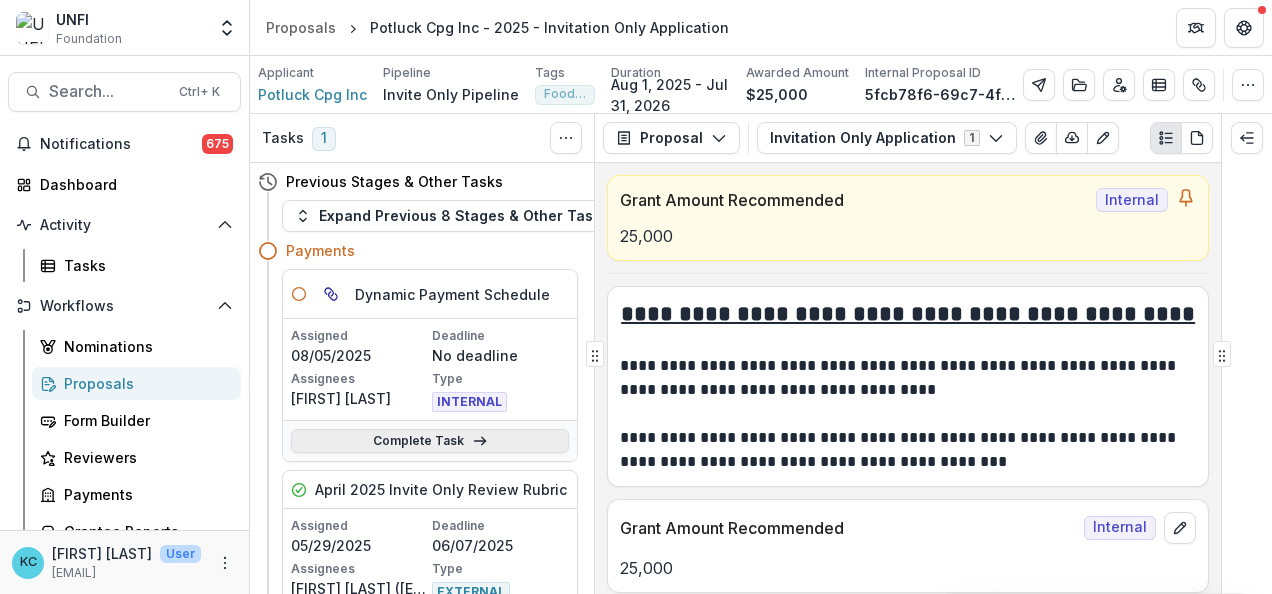 click on "Complete Task" at bounding box center [430, 441] 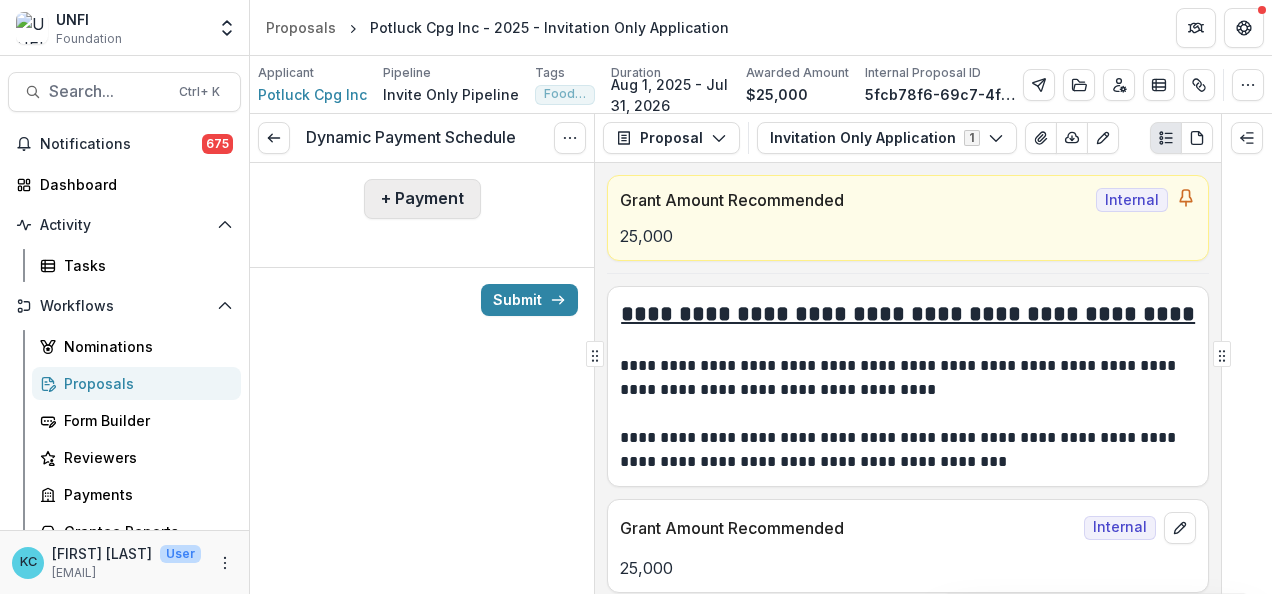 click on "+ Payment" at bounding box center (422, 199) 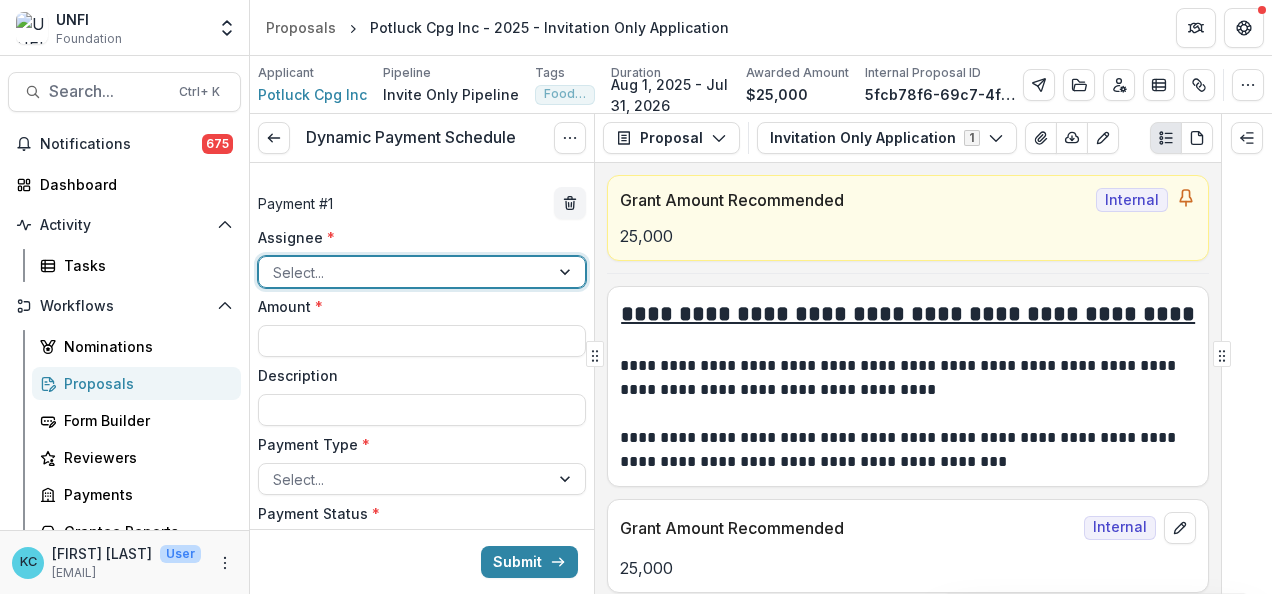 click at bounding box center (404, 272) 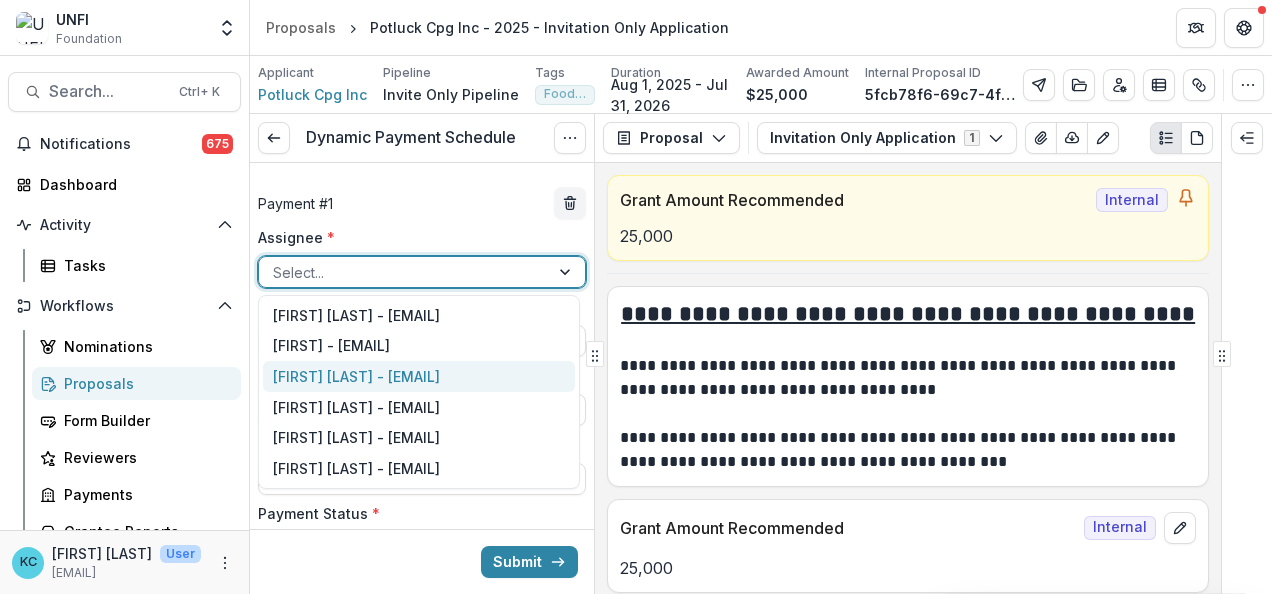 click on "Jeffrey Fontaine - [EMAIL]" at bounding box center (419, 376) 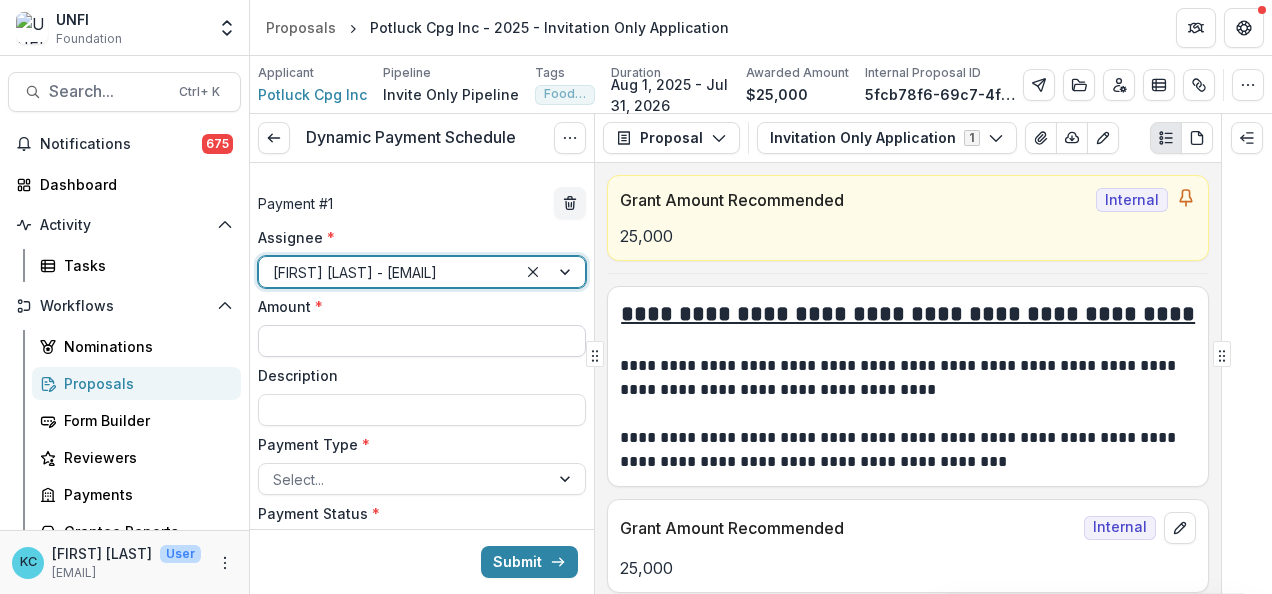 click on "Amount *" at bounding box center (422, 341) 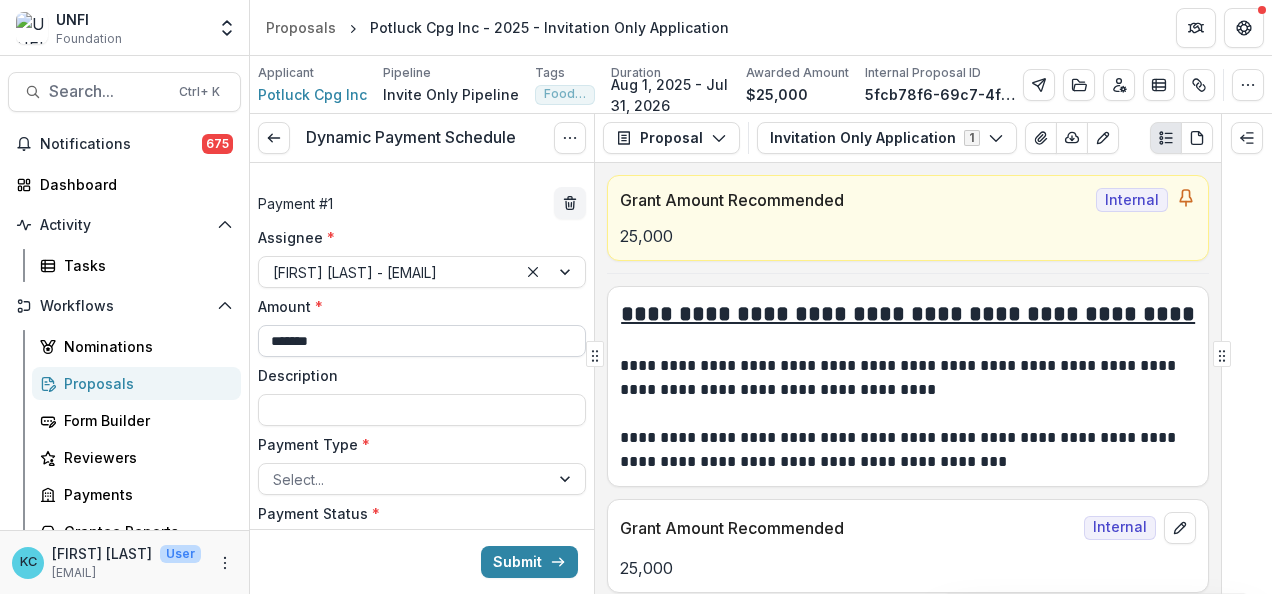 scroll, scrollTop: 139, scrollLeft: 0, axis: vertical 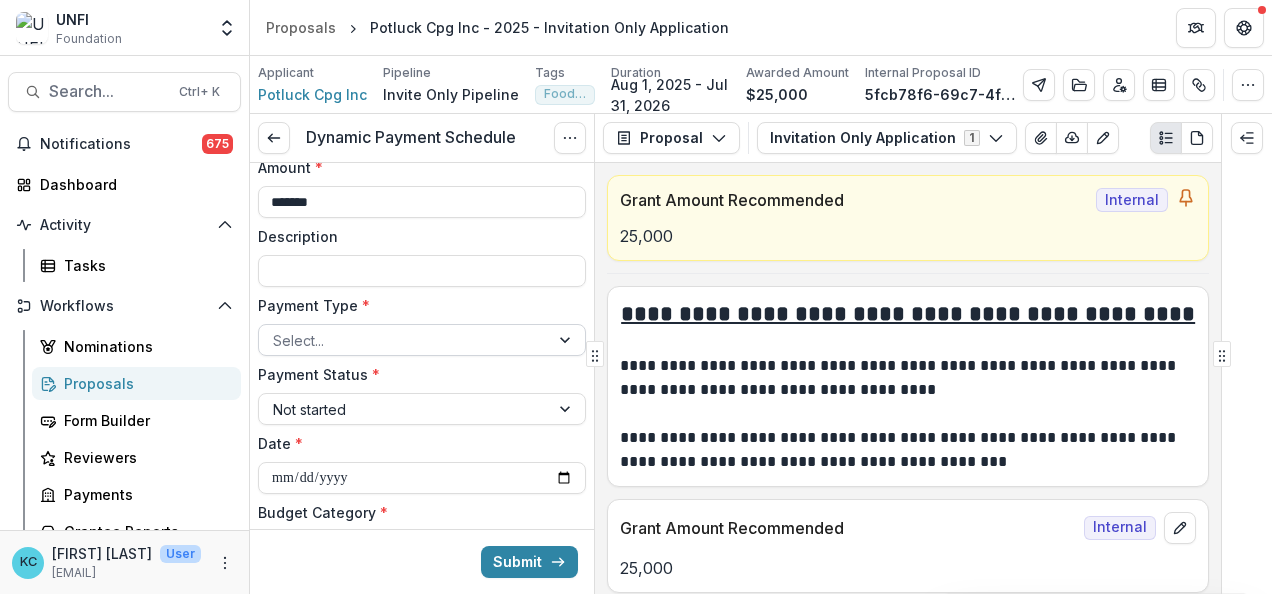 type on "*******" 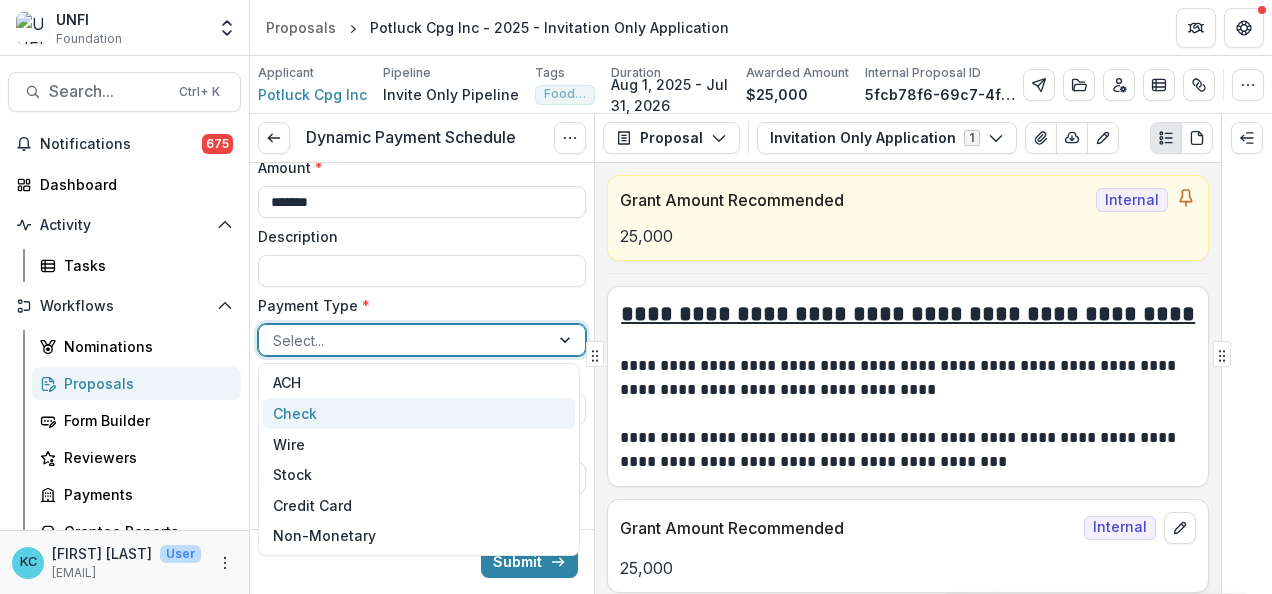 click on "Check" at bounding box center [419, 413] 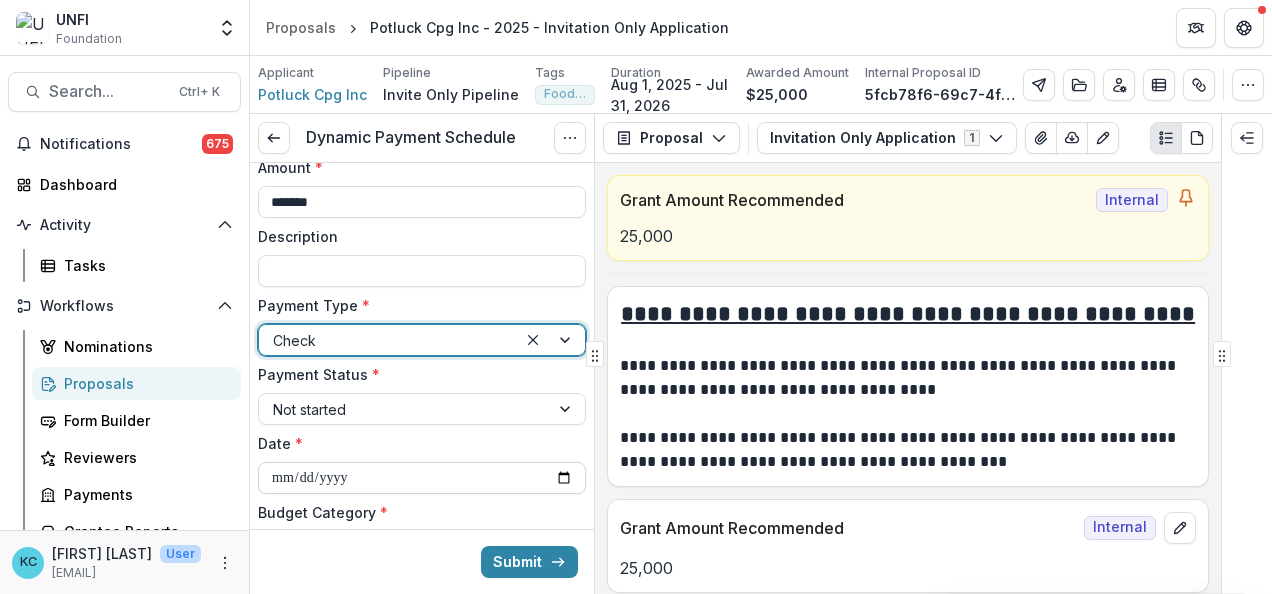 scroll, scrollTop: 257, scrollLeft: 0, axis: vertical 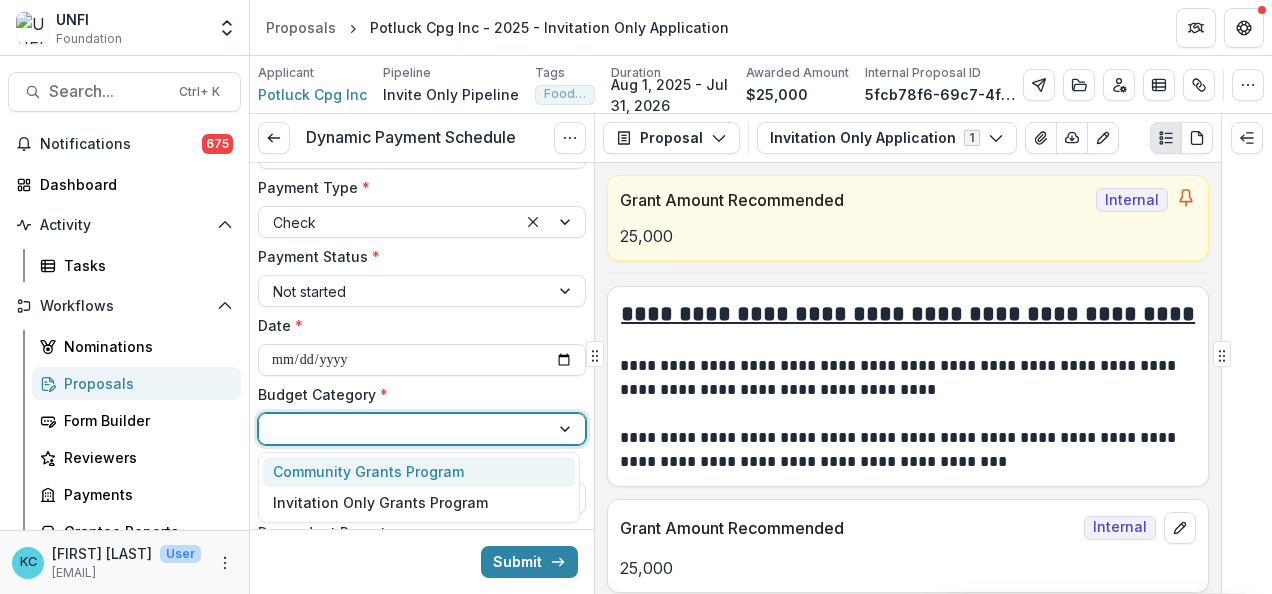 click at bounding box center (404, 429) 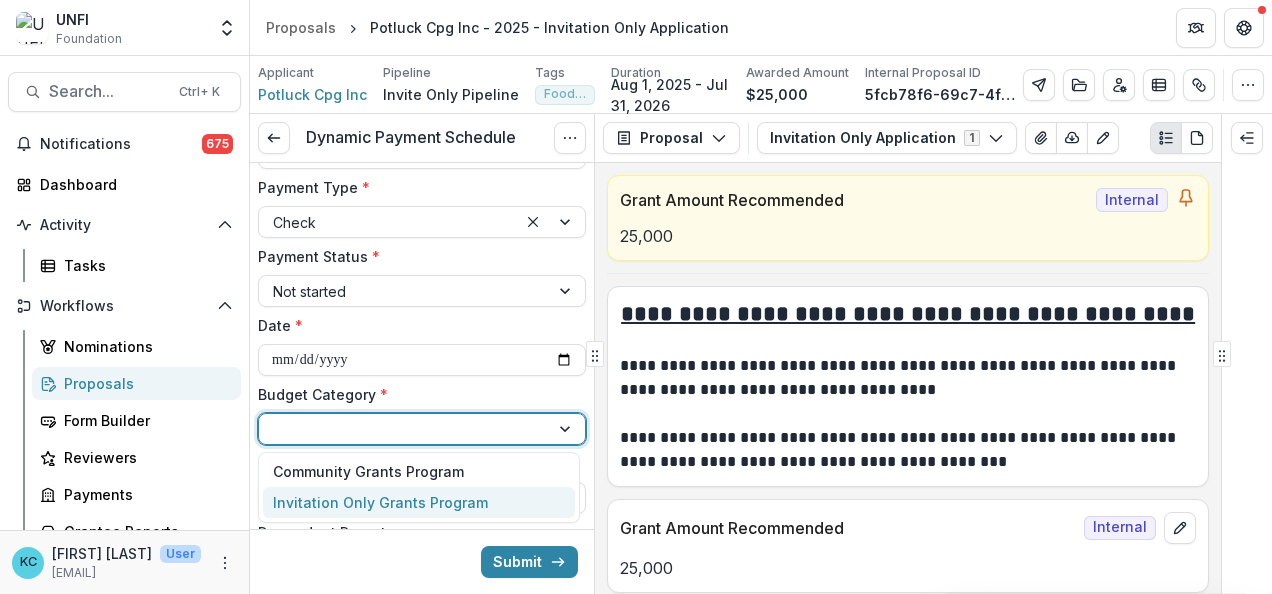 click on "Invitation Only Grants Program" at bounding box center (380, 502) 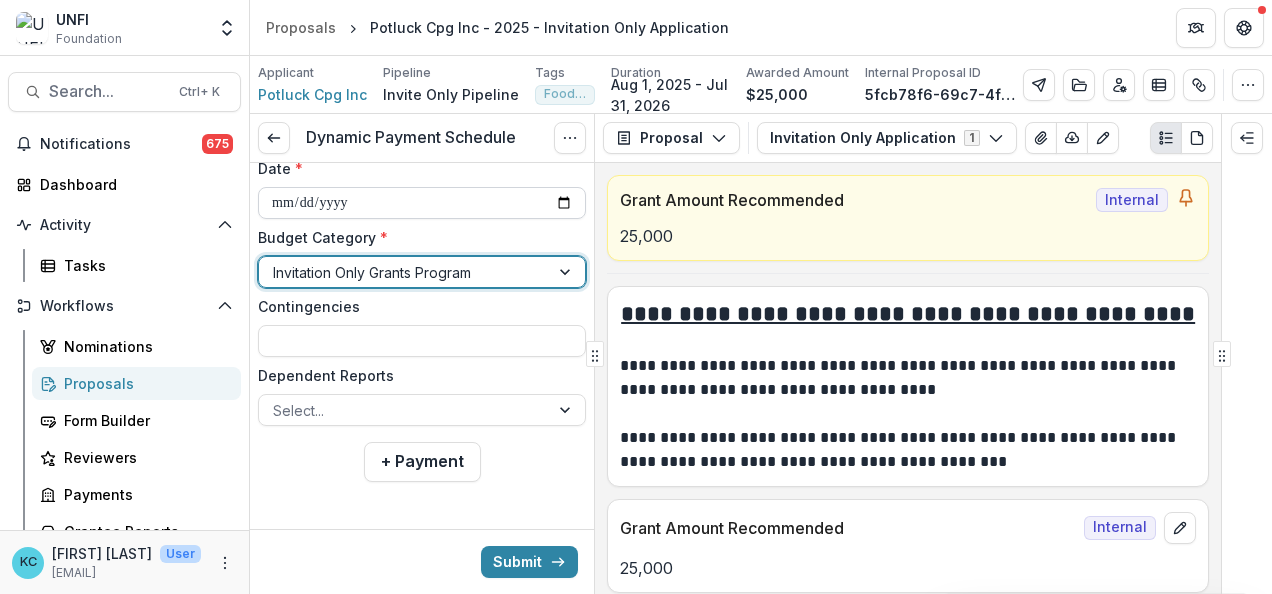 scroll, scrollTop: 414, scrollLeft: 0, axis: vertical 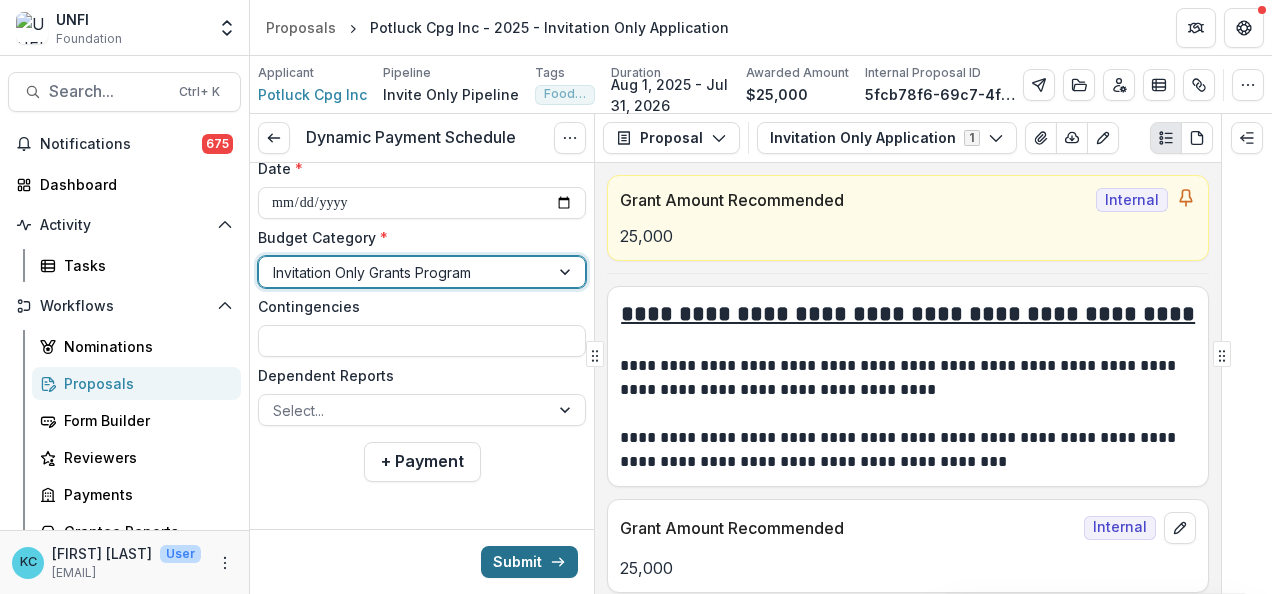 click on "Submit" at bounding box center [529, 562] 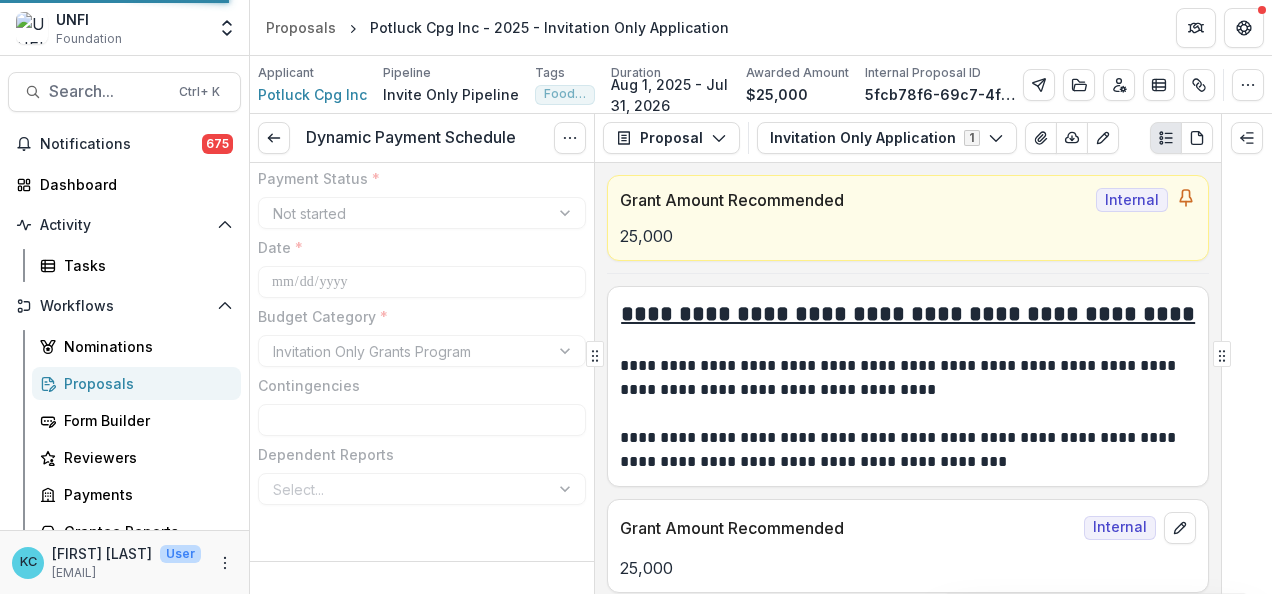 type on "*******" 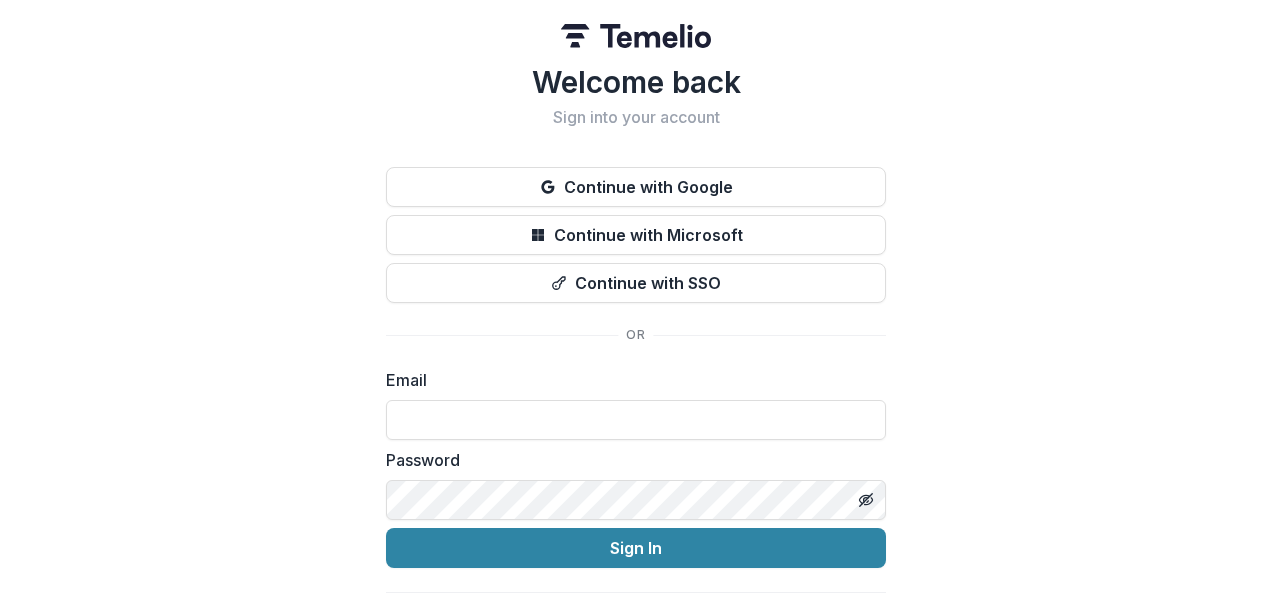 type on "**********" 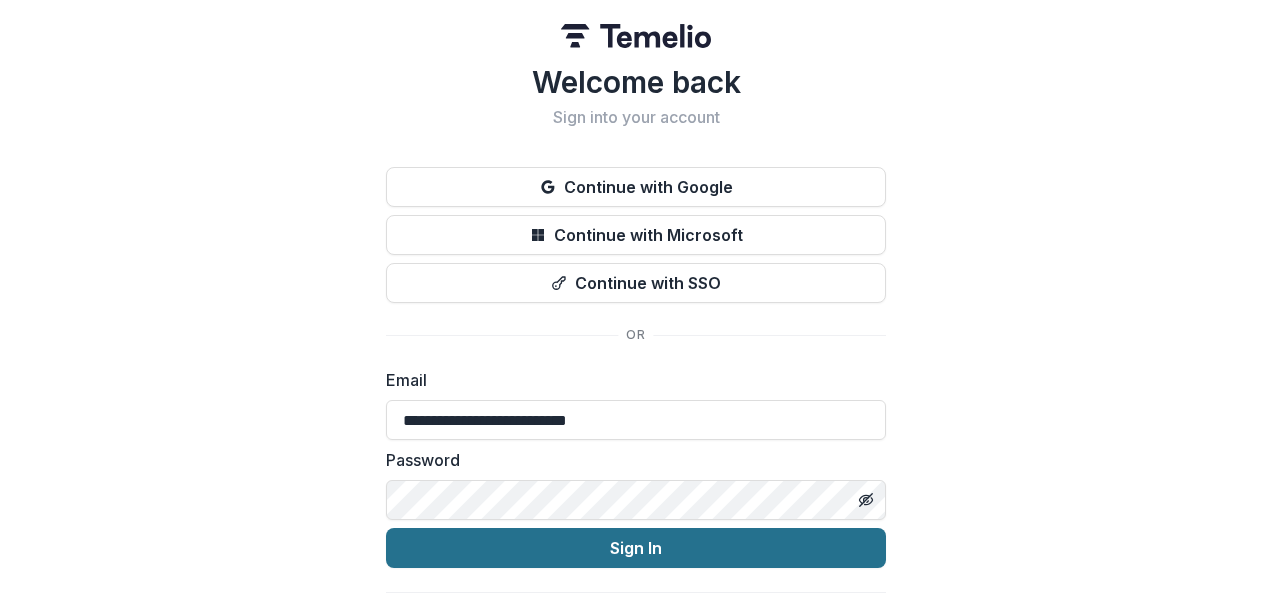 click on "Sign In" at bounding box center (636, 548) 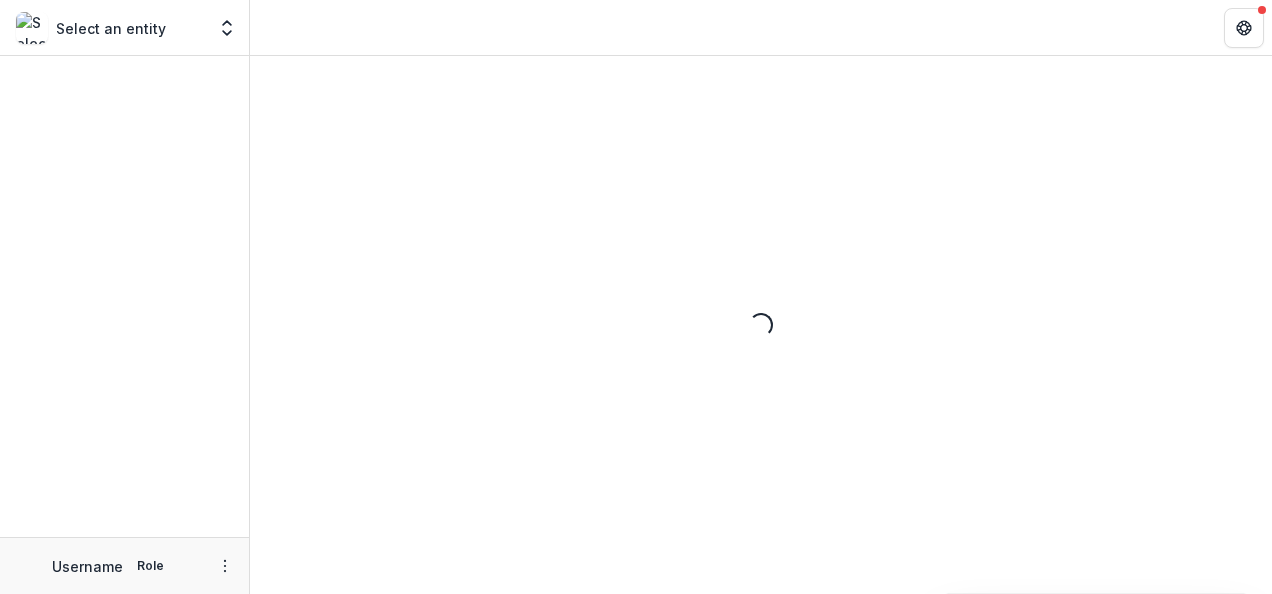 scroll, scrollTop: 0, scrollLeft: 0, axis: both 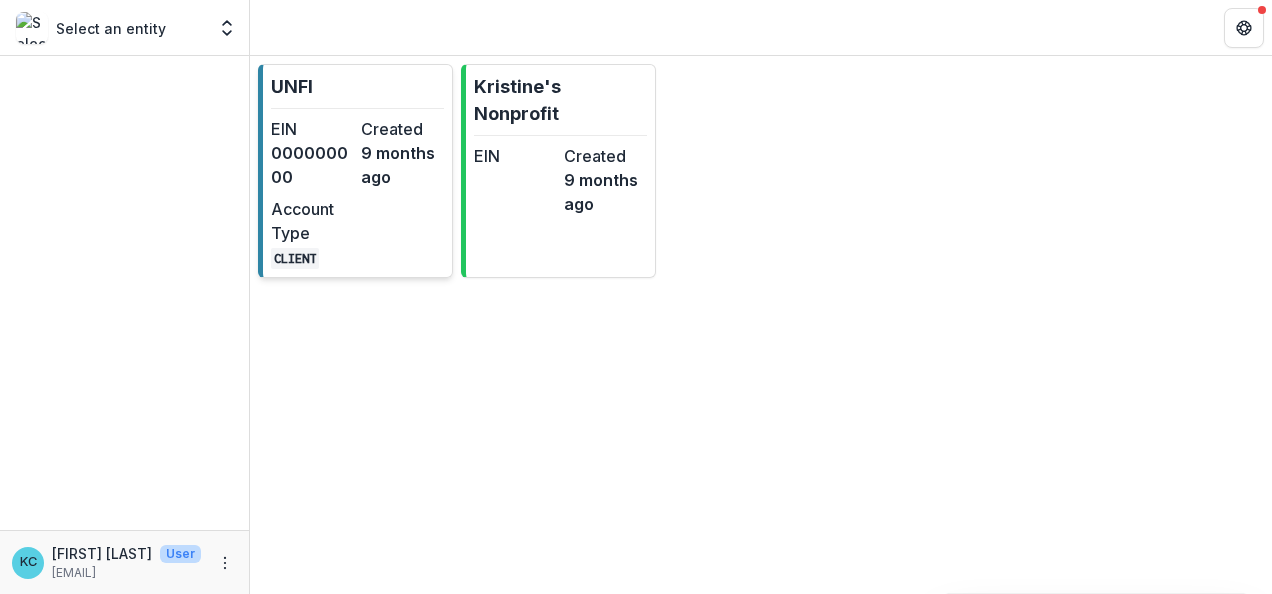 click on "UNFI EIN [SSN] Created 9 months ago Account Type CLIENT" at bounding box center [355, 171] 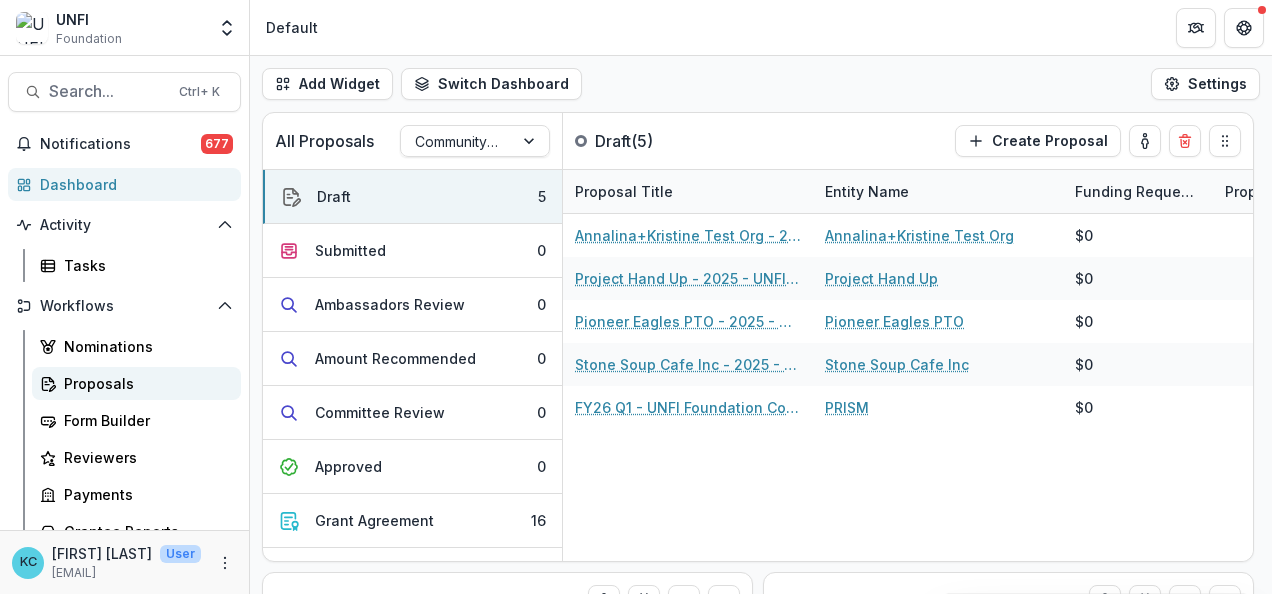 click on "Proposals" at bounding box center [144, 383] 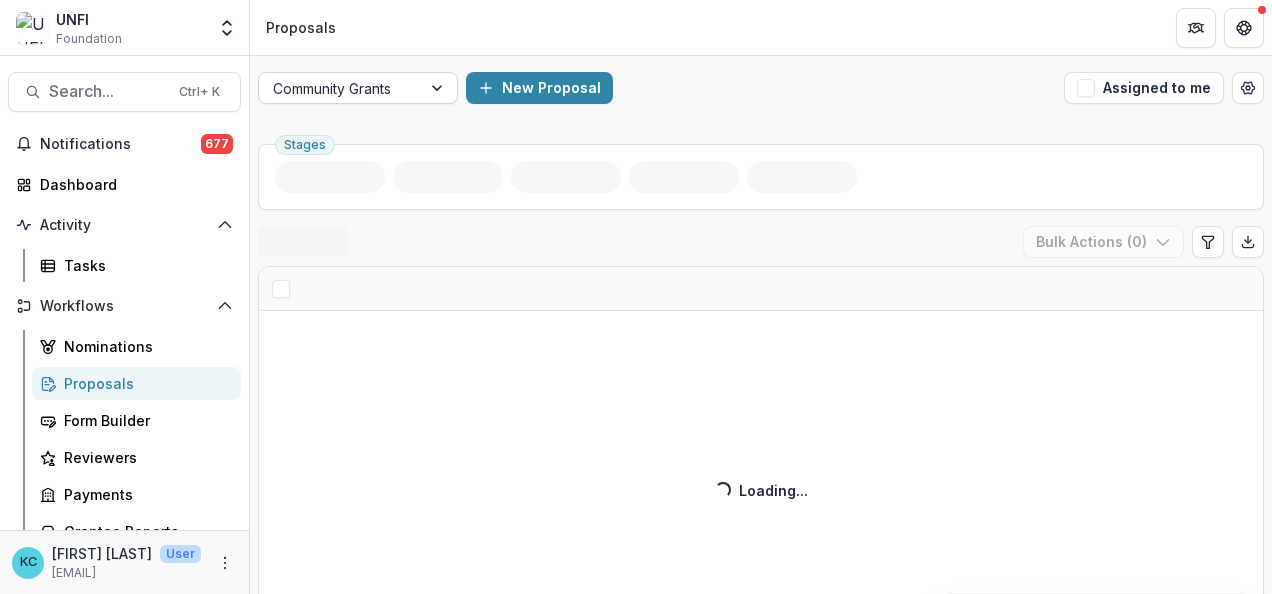 click at bounding box center (340, 88) 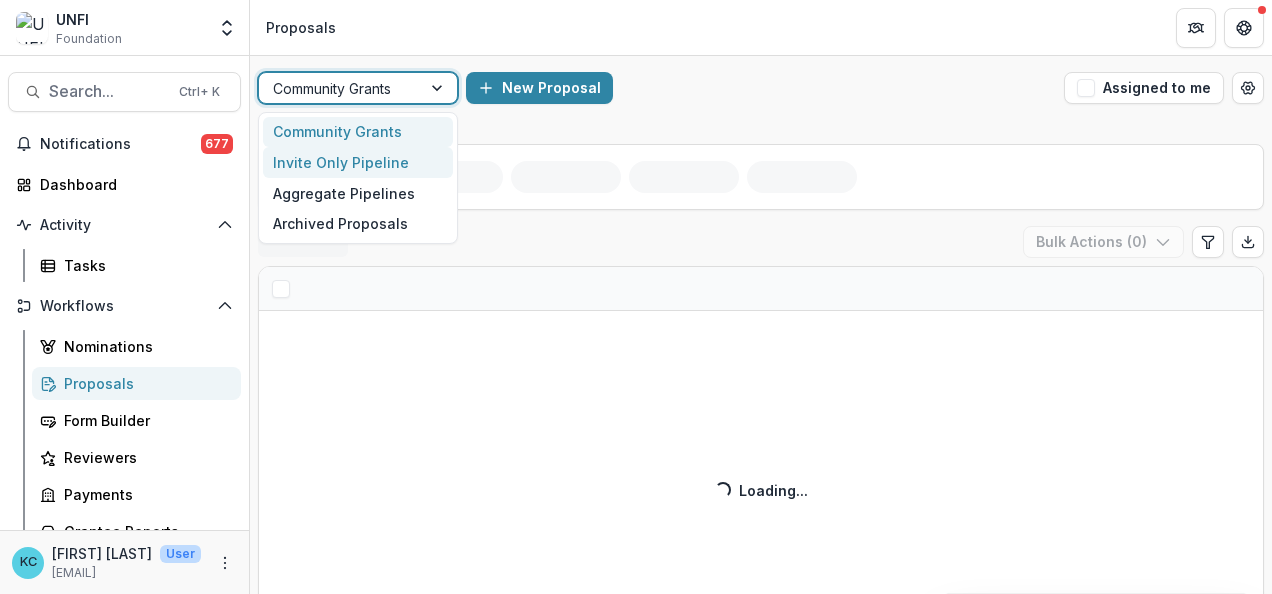 click on "Invite Only Pipeline" at bounding box center [358, 162] 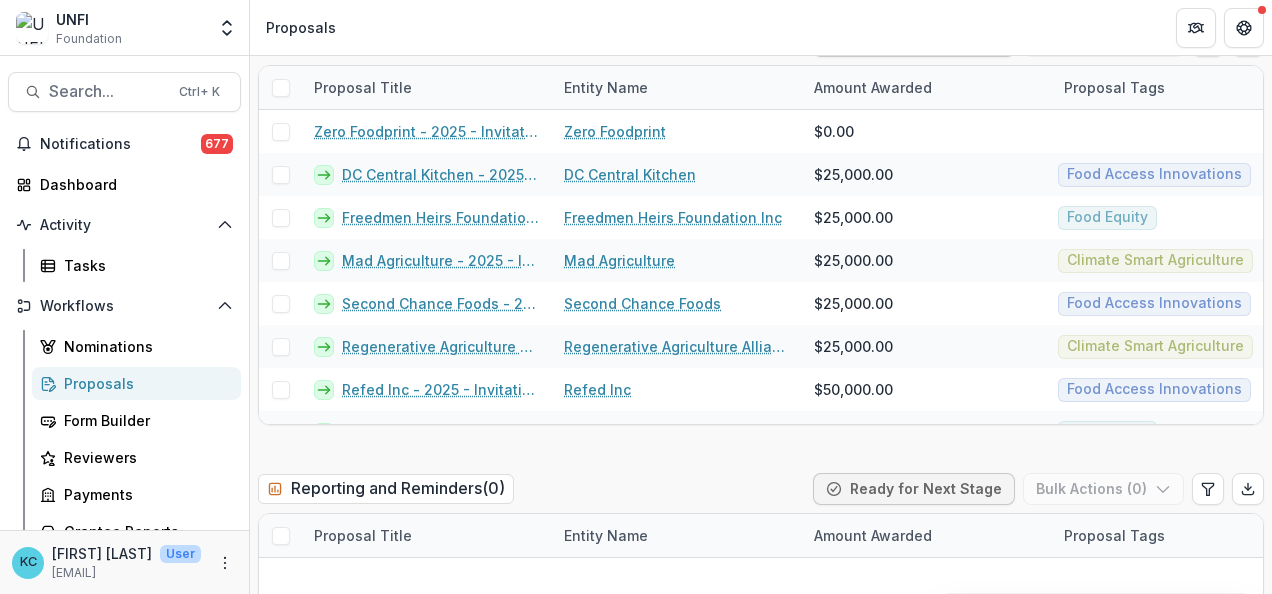 scroll, scrollTop: 3863, scrollLeft: 0, axis: vertical 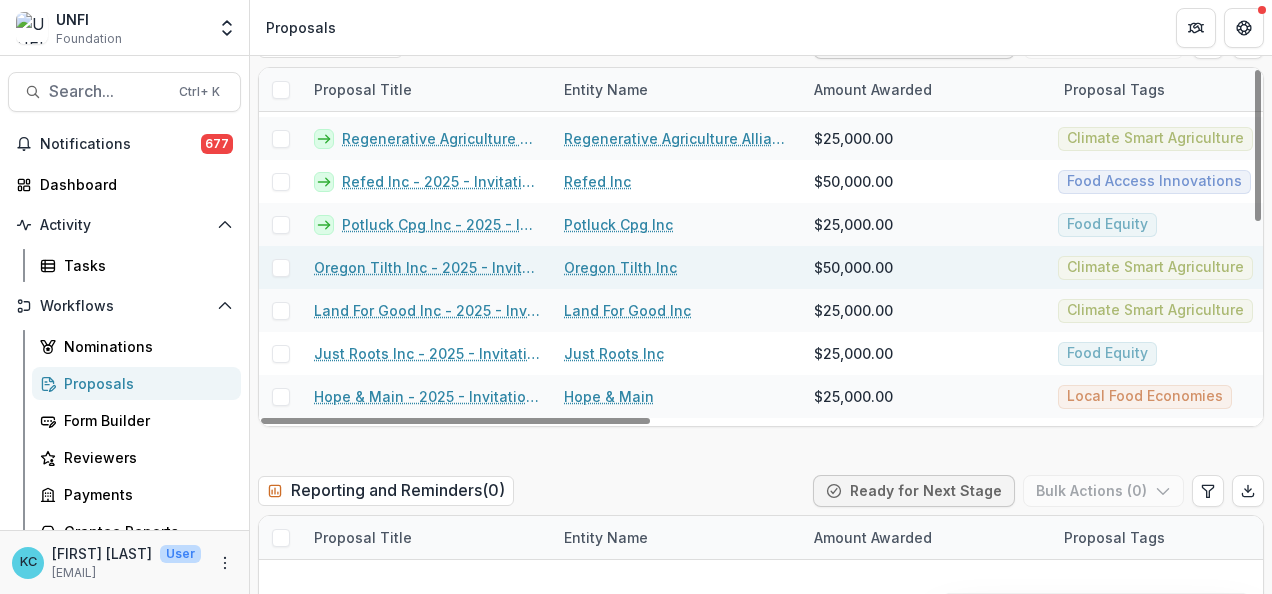 click on "Oregon Tilth Inc - 2025 - Invitation Only Application" at bounding box center (427, 267) 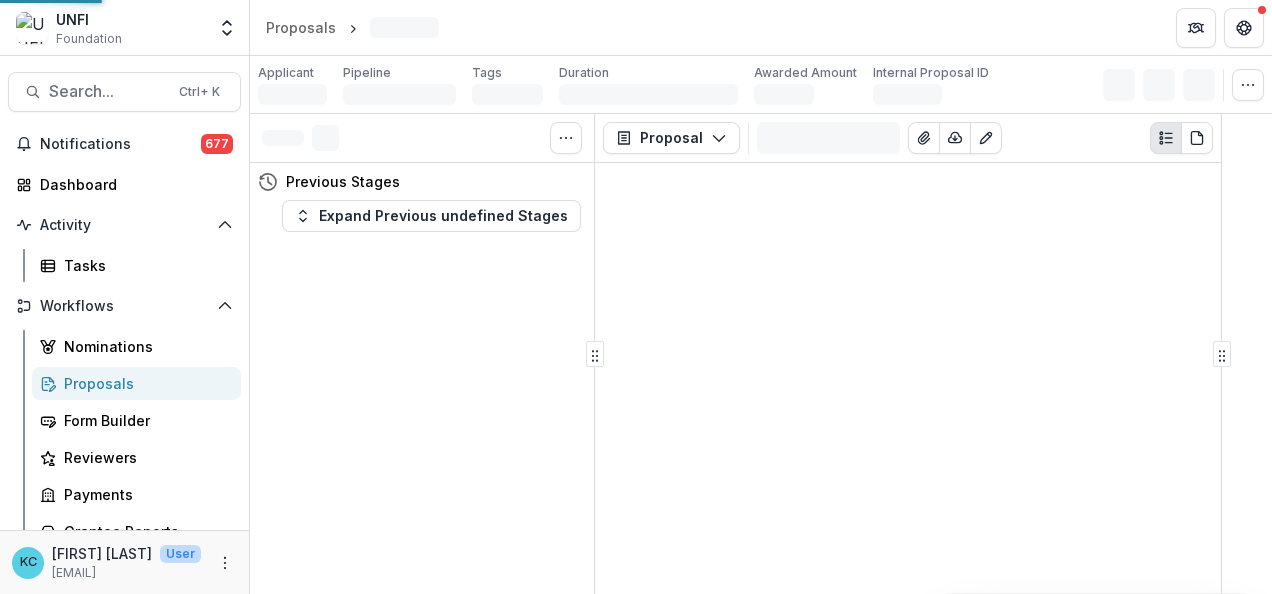 scroll, scrollTop: 0, scrollLeft: 0, axis: both 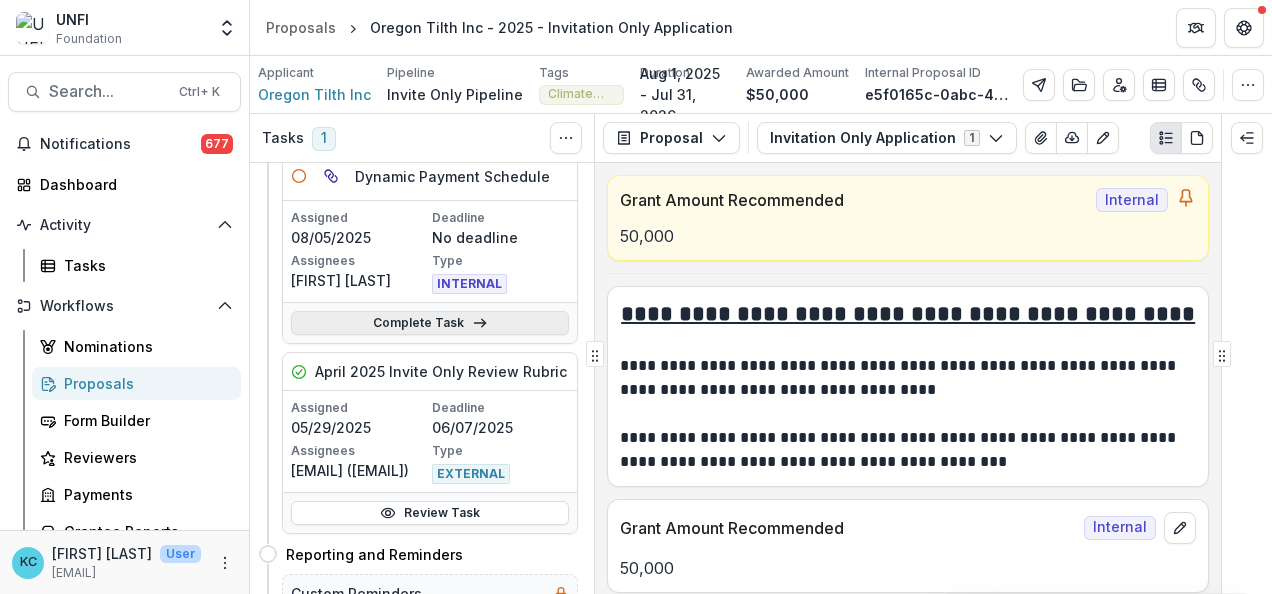 click on "Complete Task" at bounding box center (430, 323) 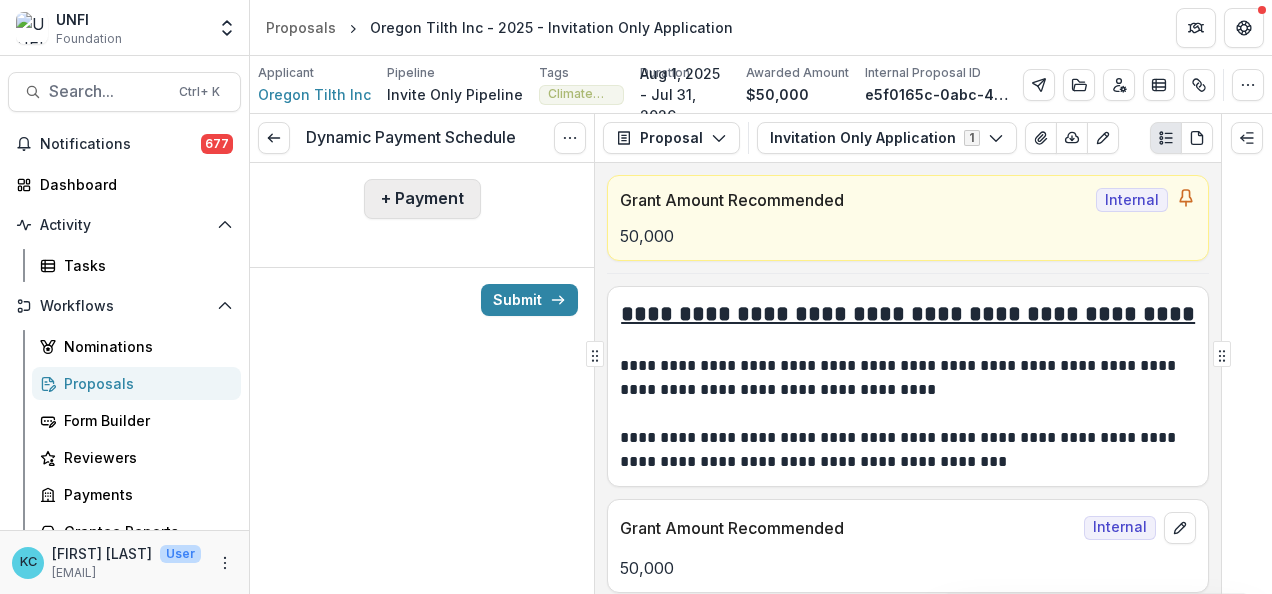 click on "+ Payment" at bounding box center [422, 199] 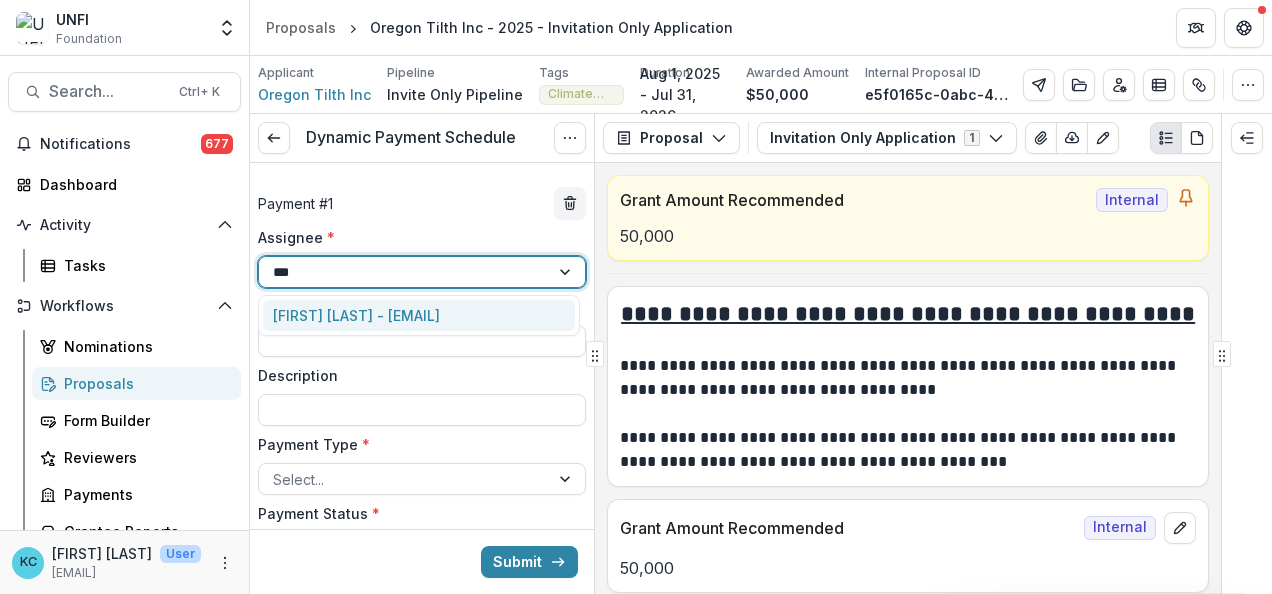 type on "****" 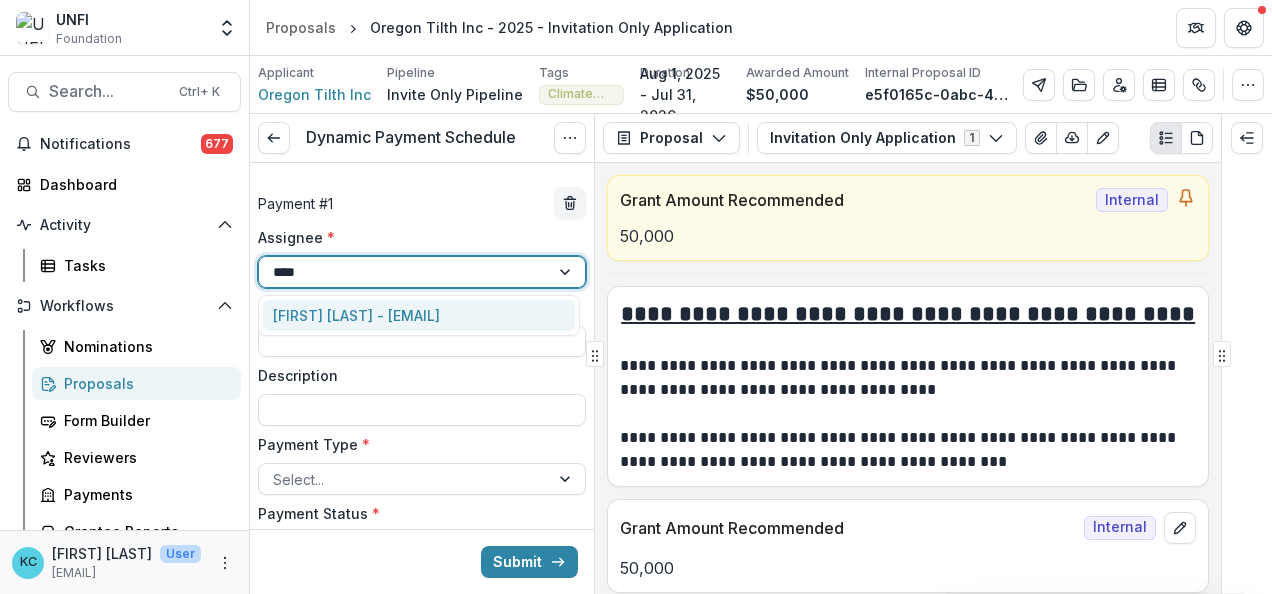 click on "[FIRST] [LAST] - [EMAIL]" at bounding box center (419, 315) 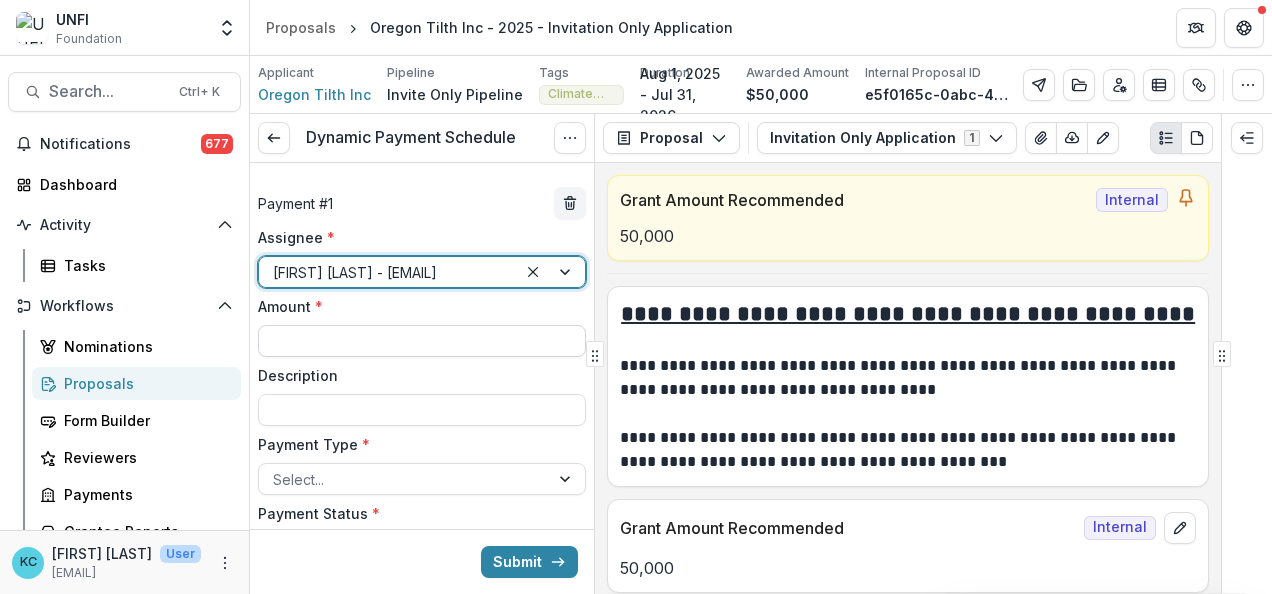 click on "Amount *" at bounding box center (422, 341) 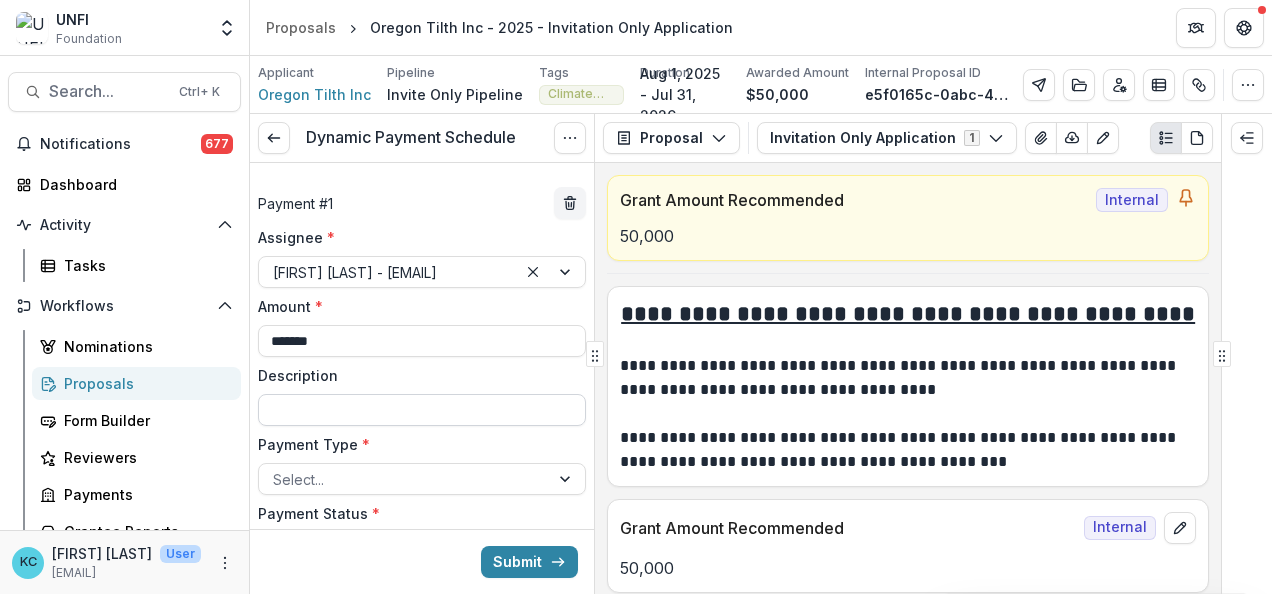 scroll, scrollTop: 88, scrollLeft: 0, axis: vertical 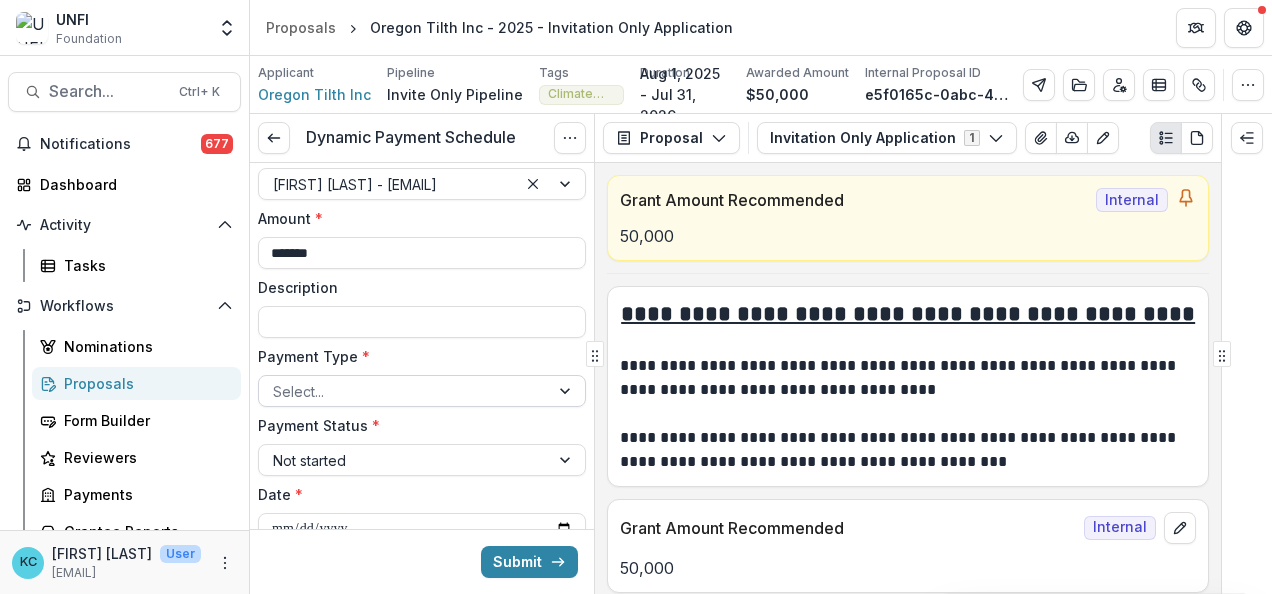 type on "*******" 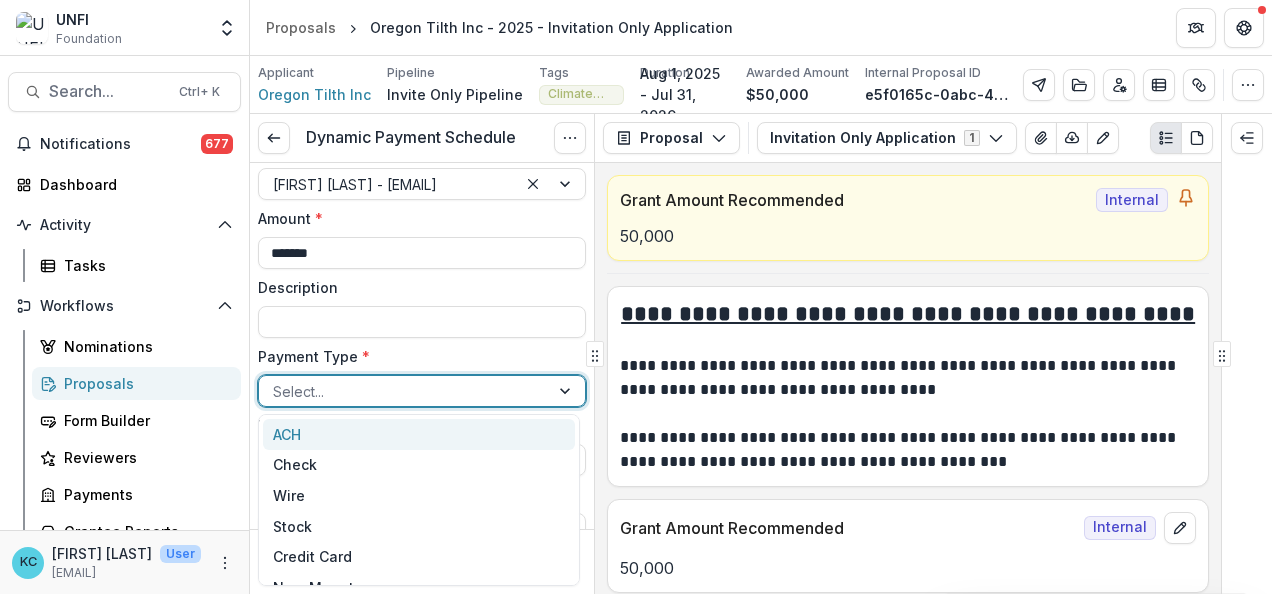 click at bounding box center (404, 391) 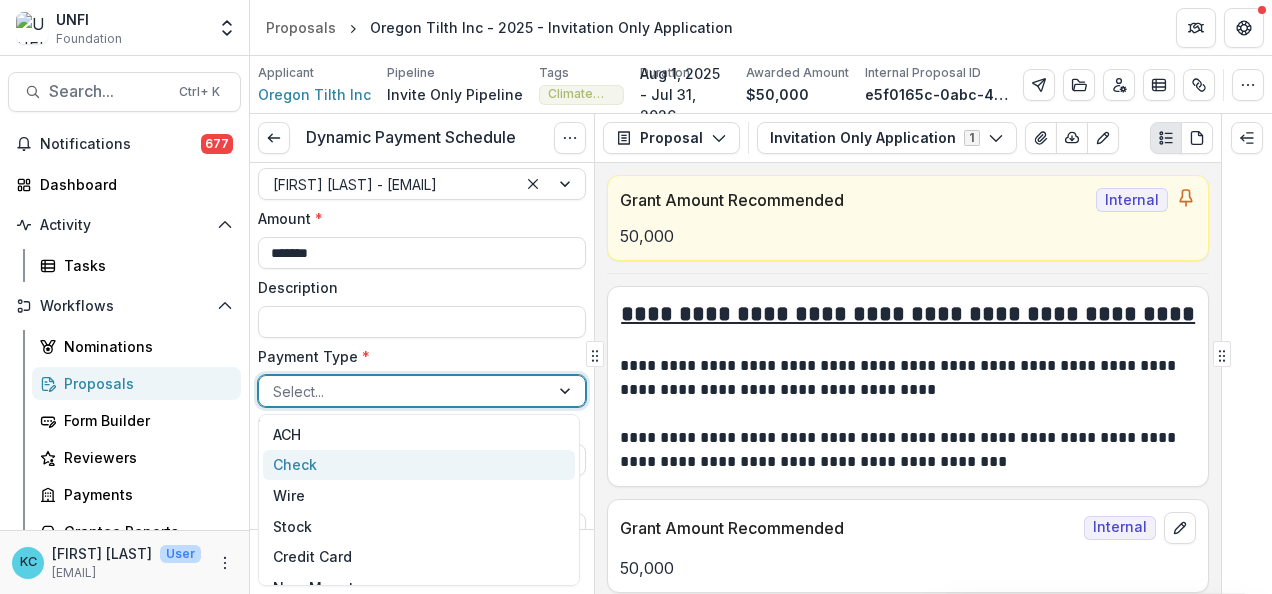 click on "Check" at bounding box center [419, 465] 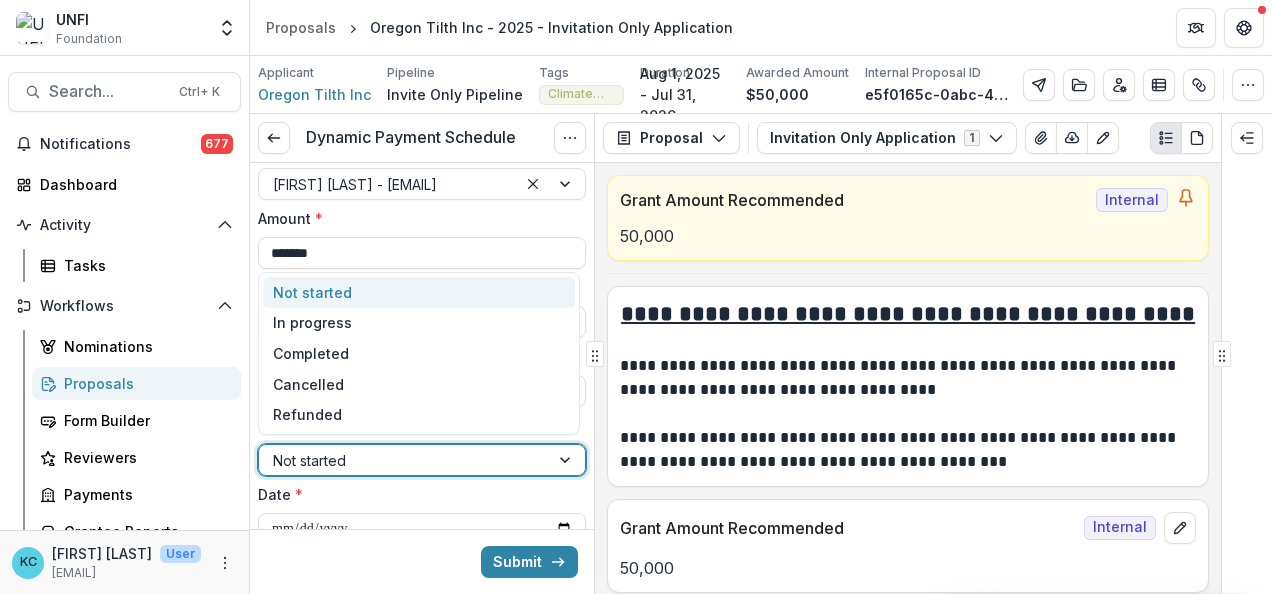 click at bounding box center (404, 460) 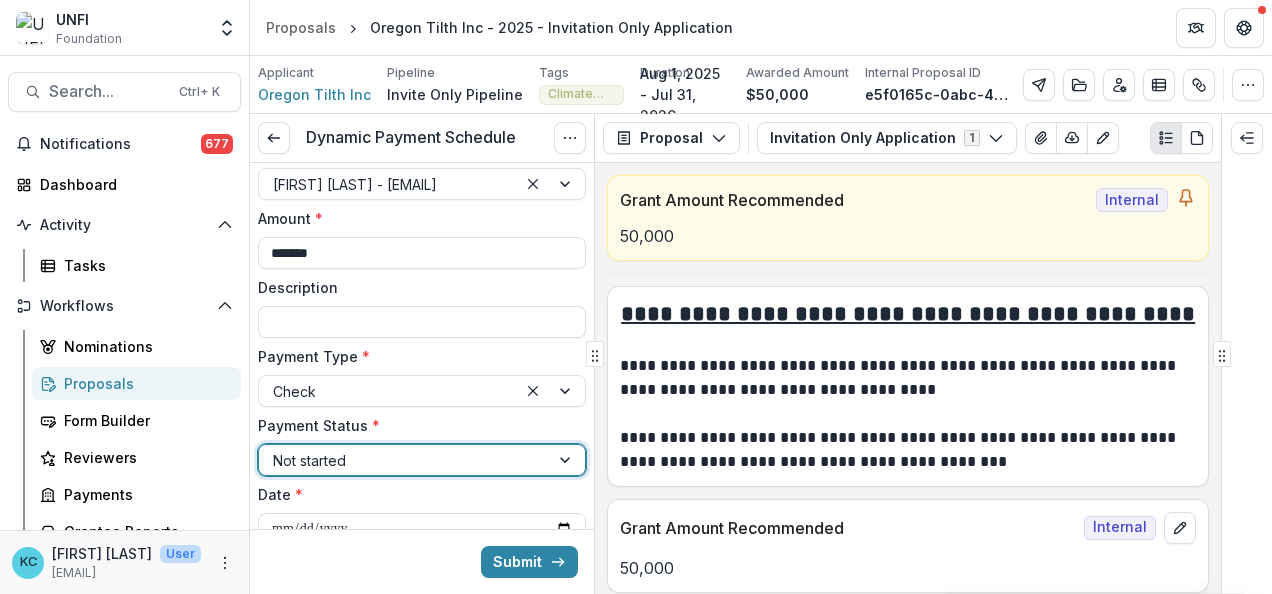 scroll, scrollTop: 345, scrollLeft: 0, axis: vertical 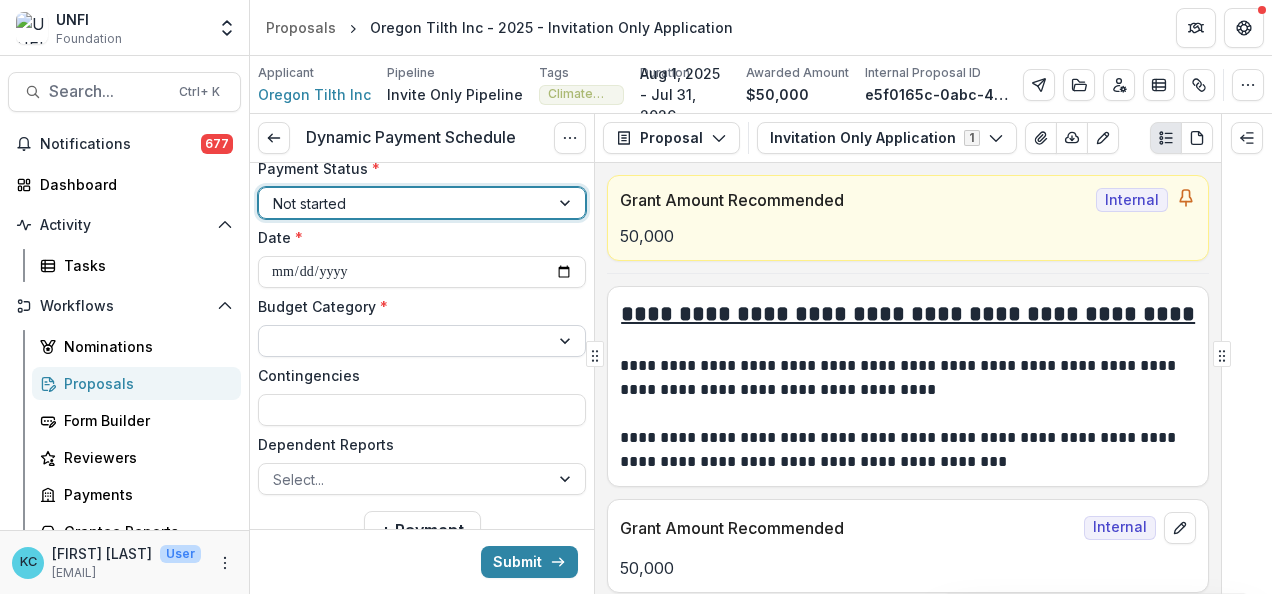 click at bounding box center [404, 341] 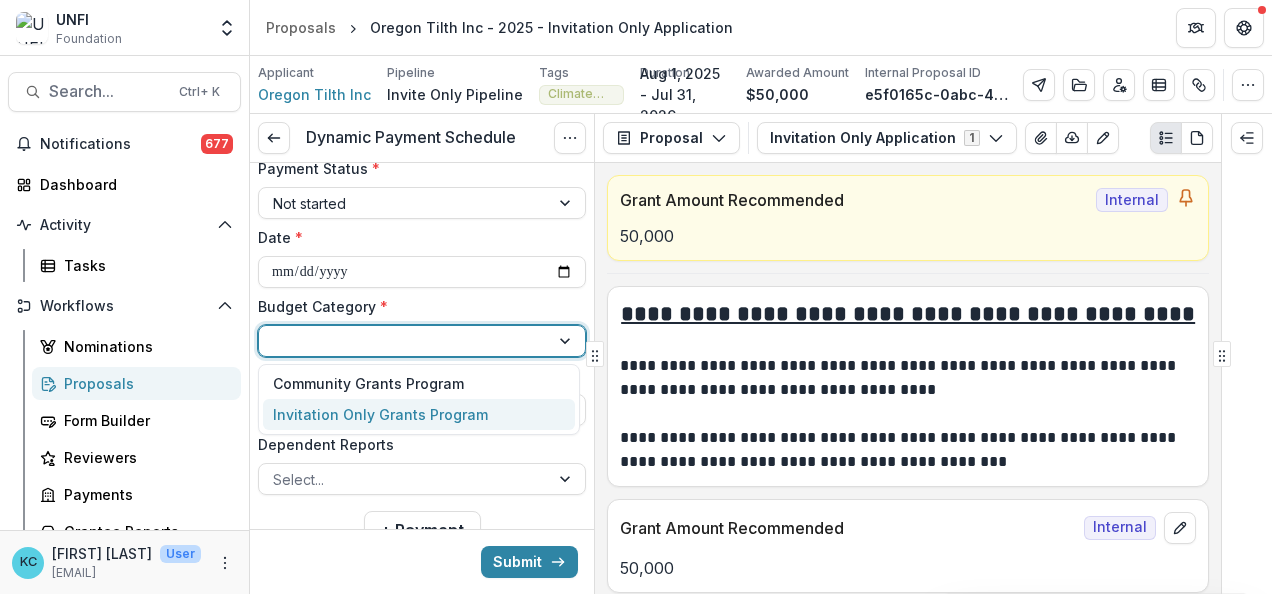 click on "Invitation Only Grants Program" at bounding box center [380, 414] 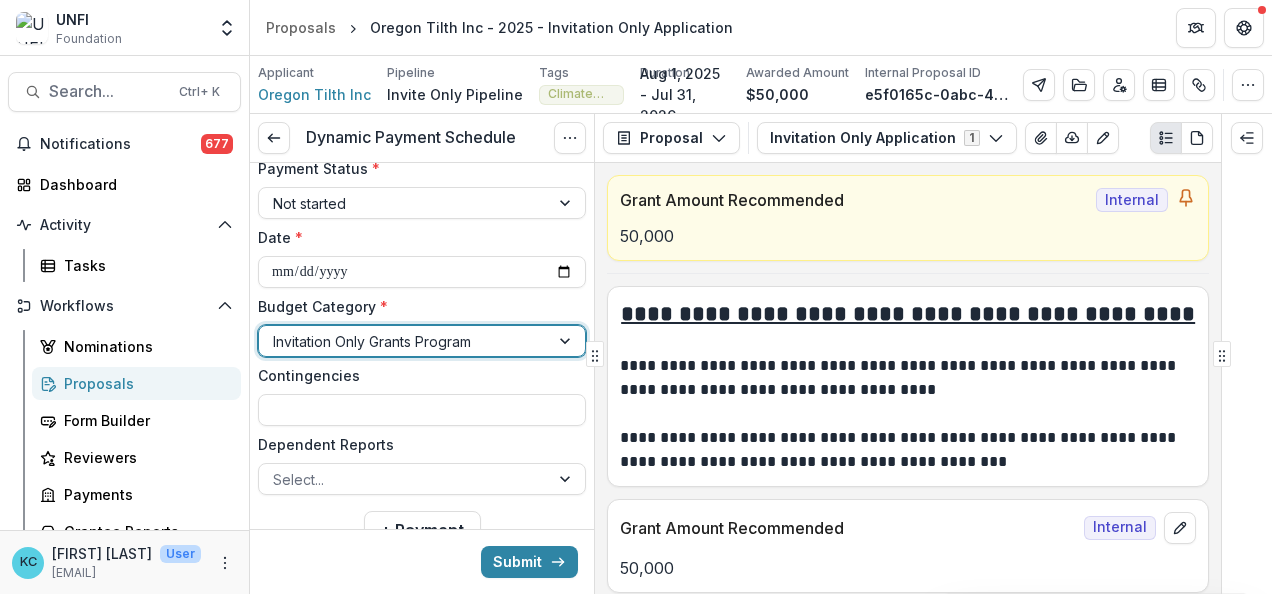scroll, scrollTop: 414, scrollLeft: 0, axis: vertical 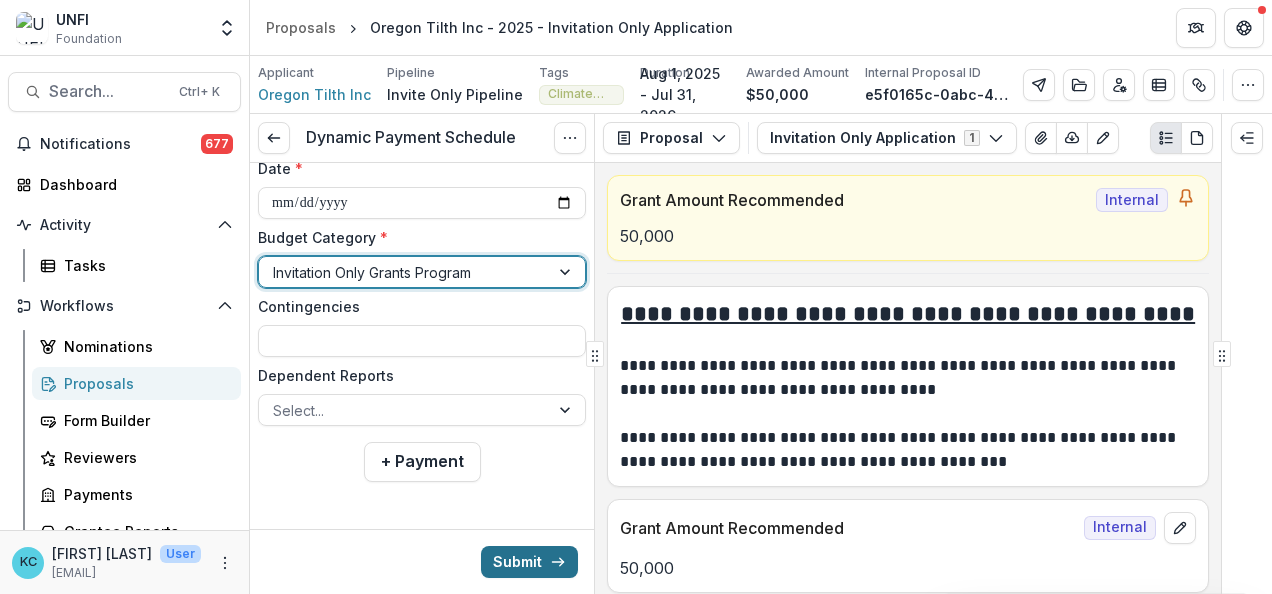 click on "Submit" at bounding box center [529, 562] 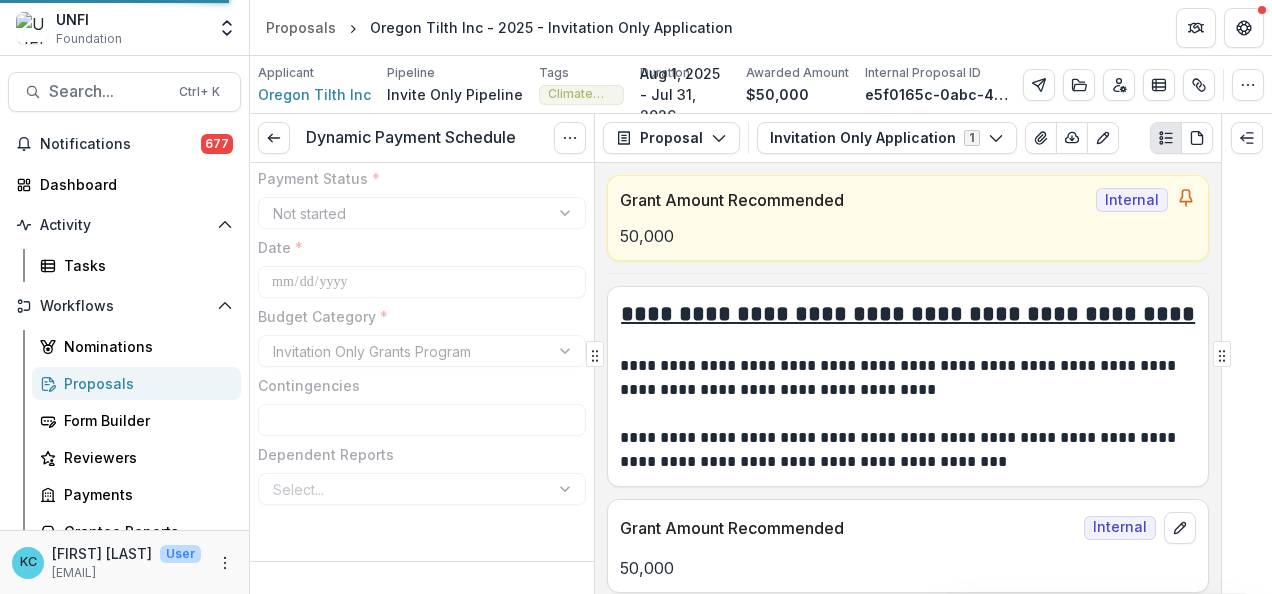 type on "*******" 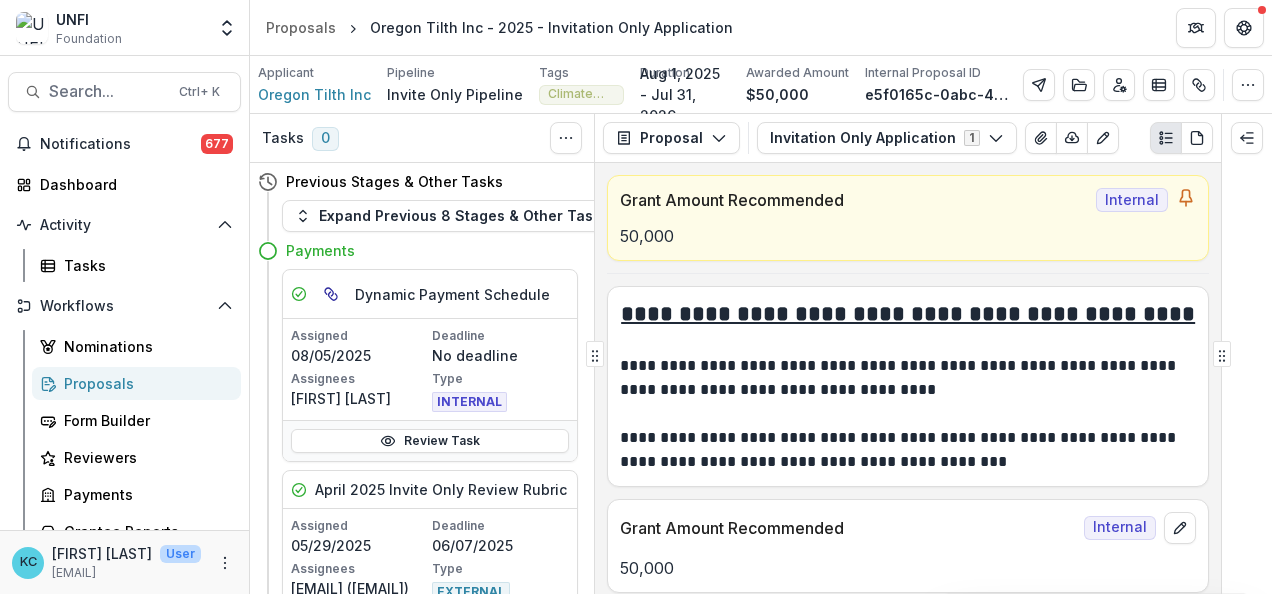 click on "Proposals" at bounding box center [144, 383] 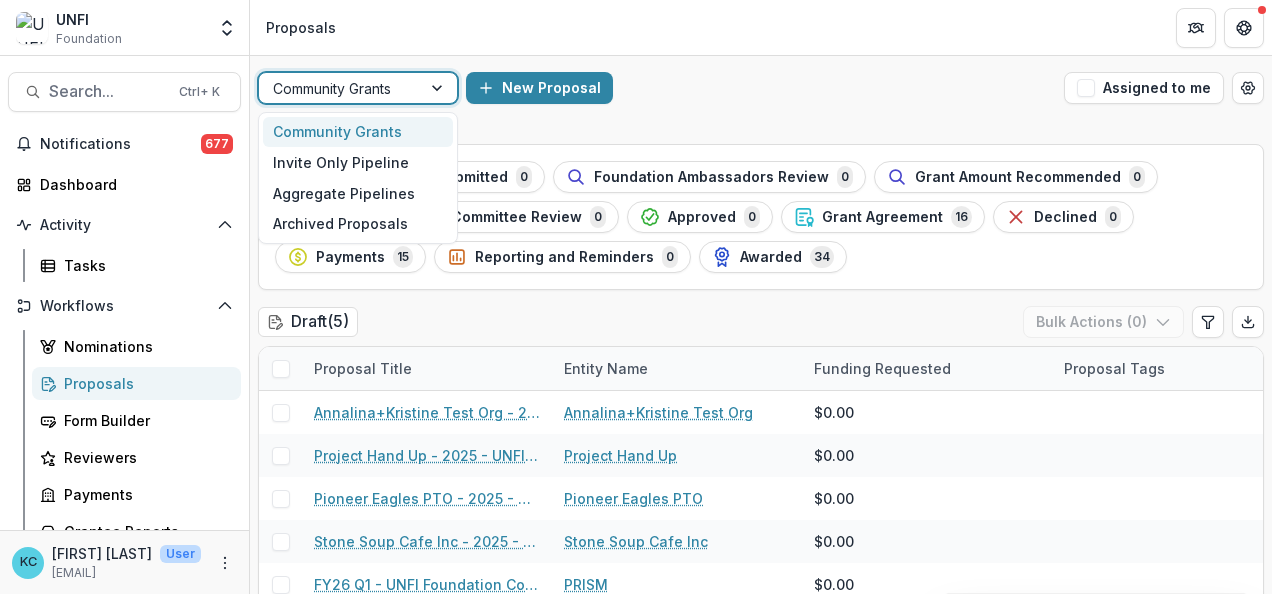 click on "Community Grants" at bounding box center [340, 88] 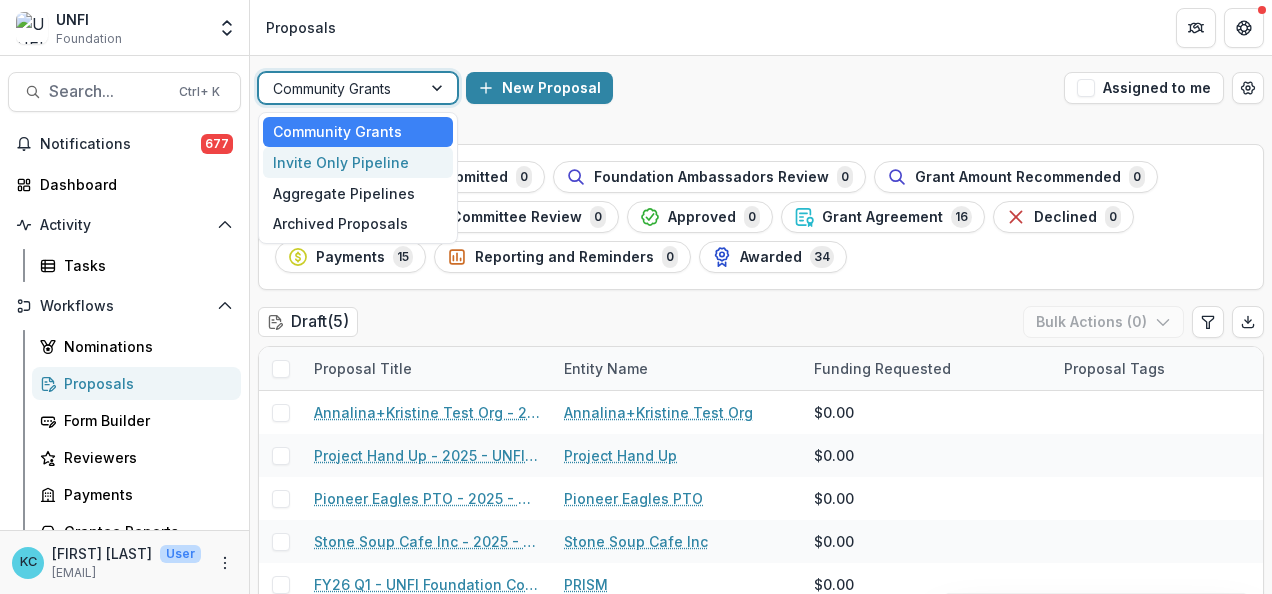 click on "Invite Only Pipeline" at bounding box center [358, 162] 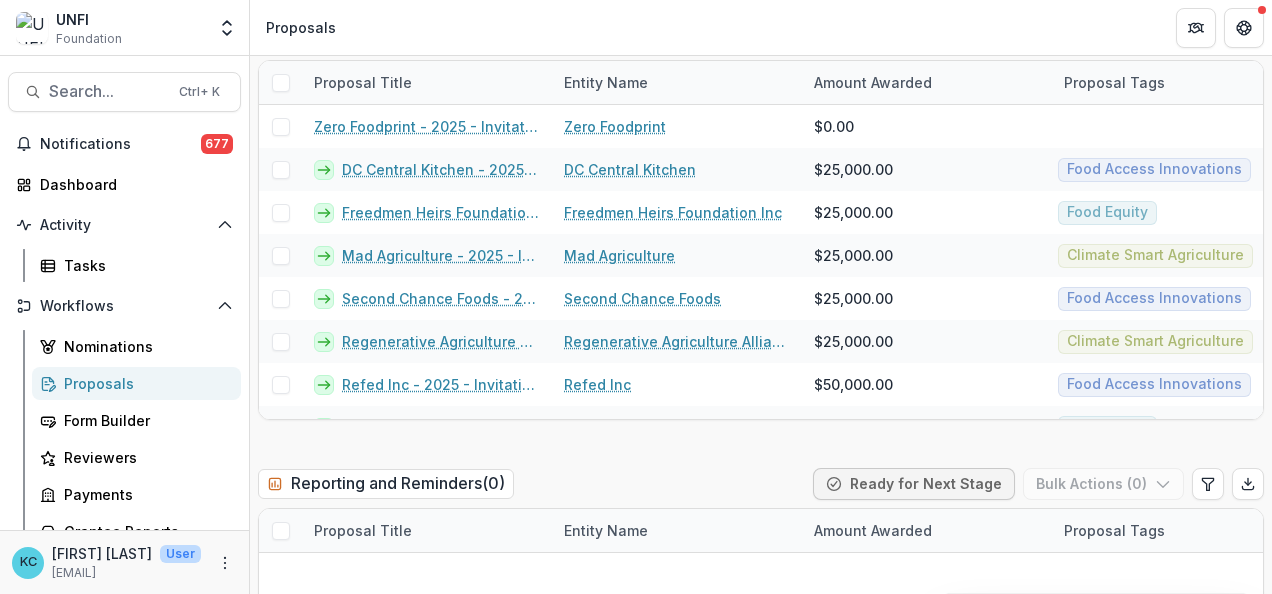 scroll, scrollTop: 3871, scrollLeft: 0, axis: vertical 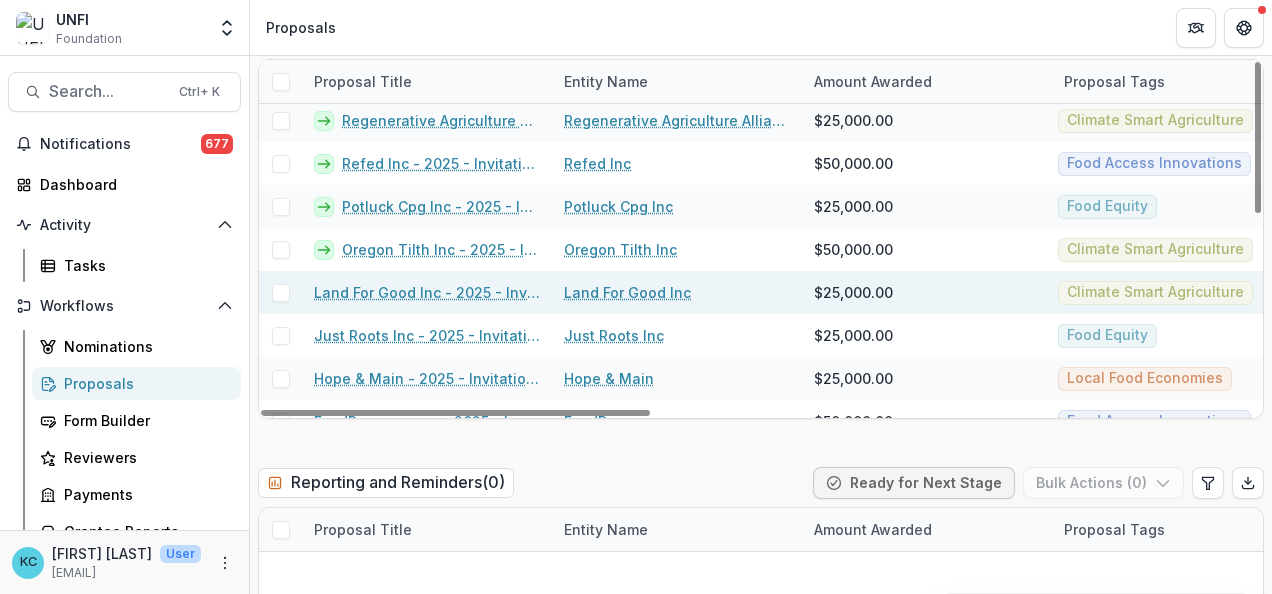 click on "Land For Good Inc - 2025 - Invitation Only Application" at bounding box center (427, 292) 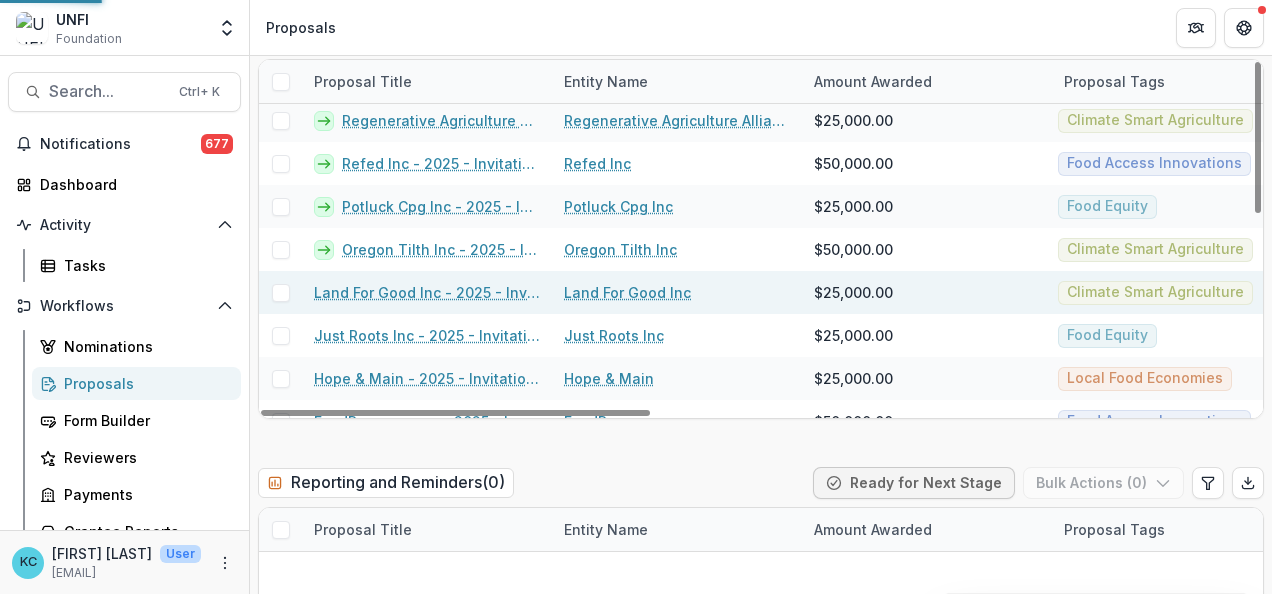 scroll, scrollTop: 0, scrollLeft: 0, axis: both 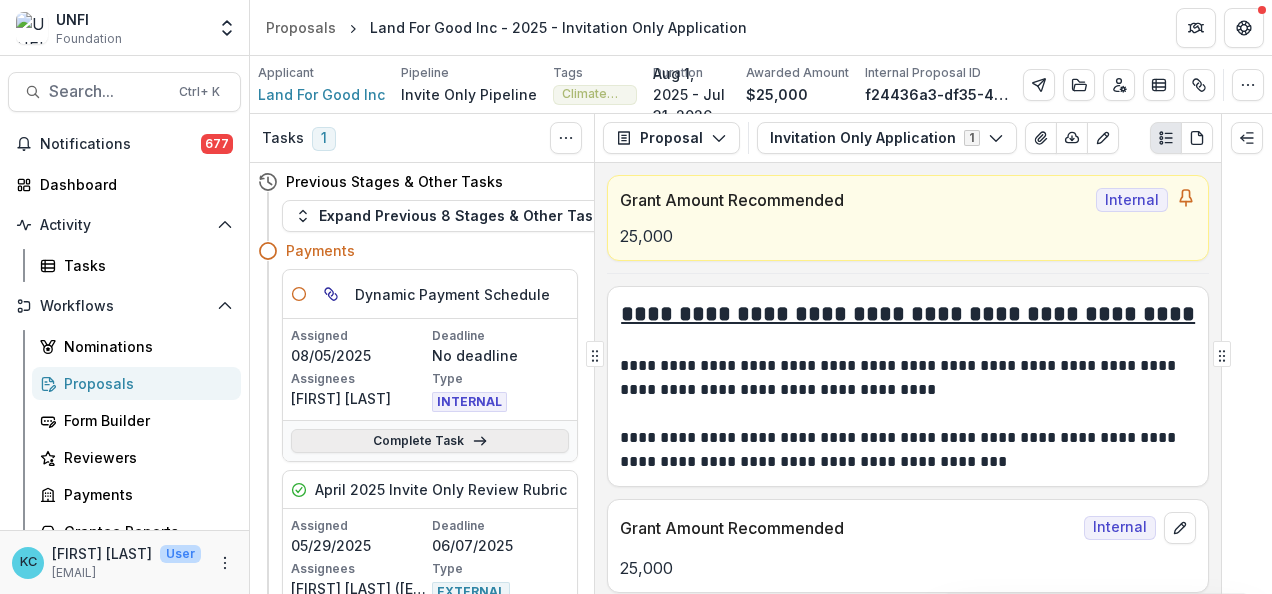 click on "Complete Task" at bounding box center (430, 441) 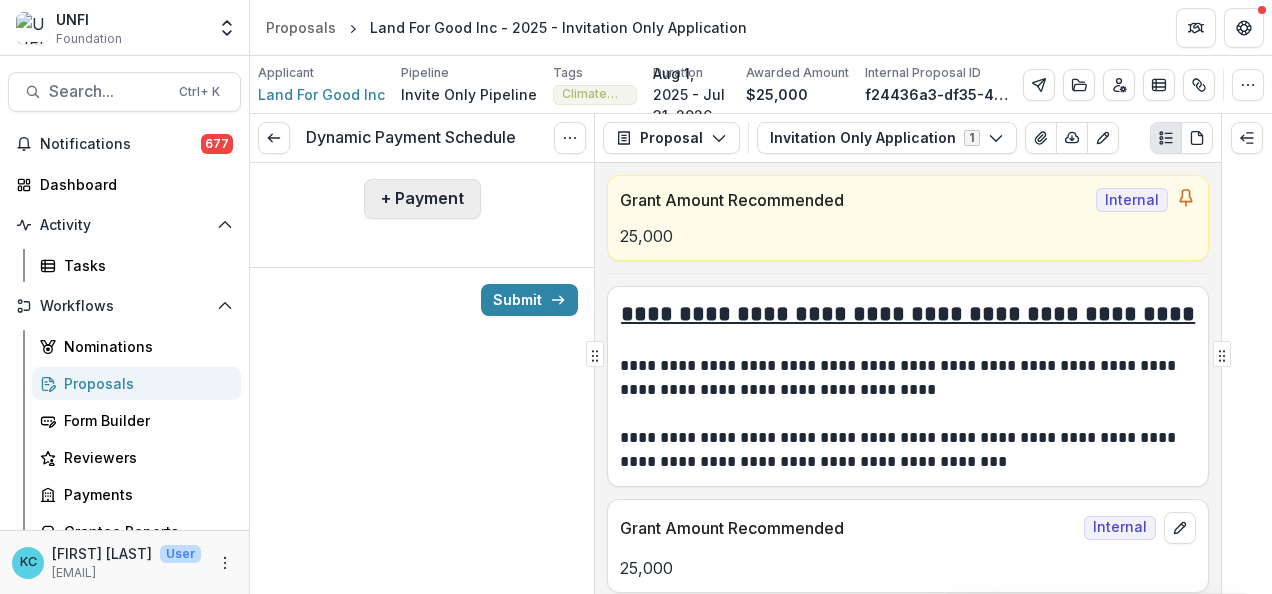 click on "+ Payment" at bounding box center (422, 199) 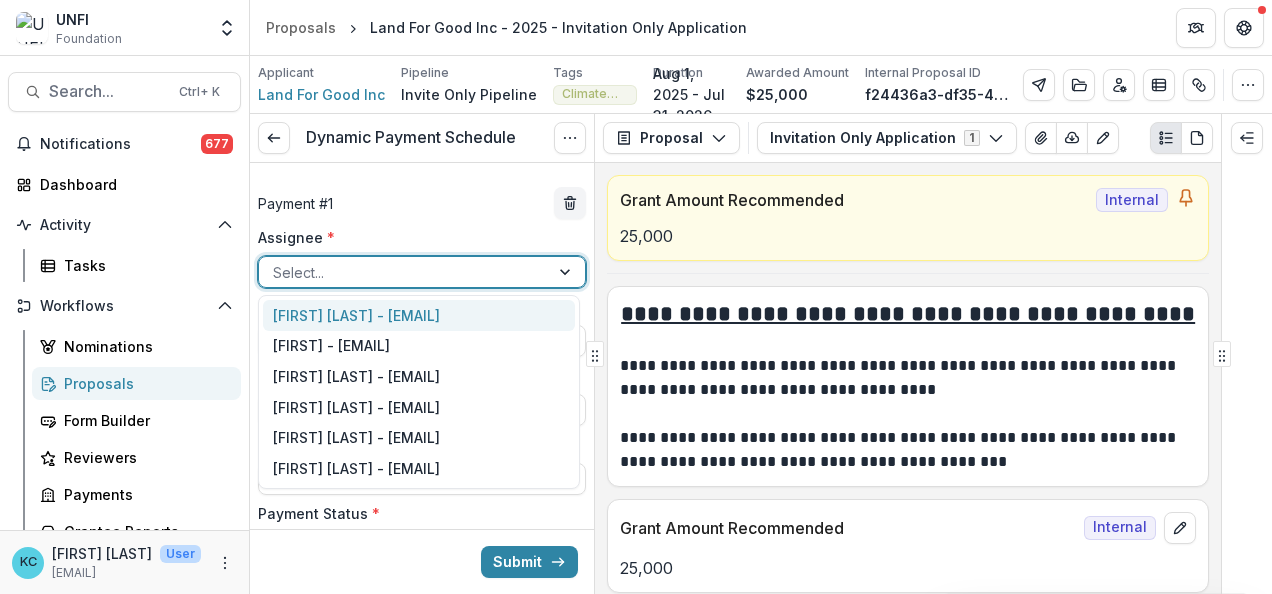 click at bounding box center (404, 272) 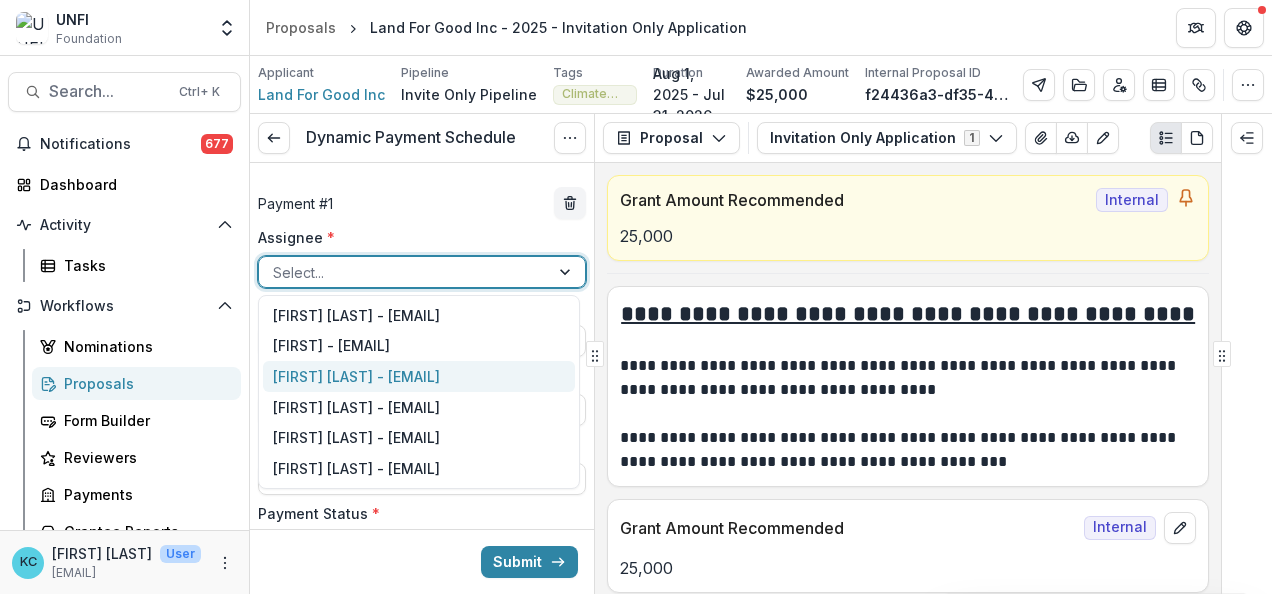 click on "[FIRST] [LAST] - [EMAIL]" at bounding box center [419, 376] 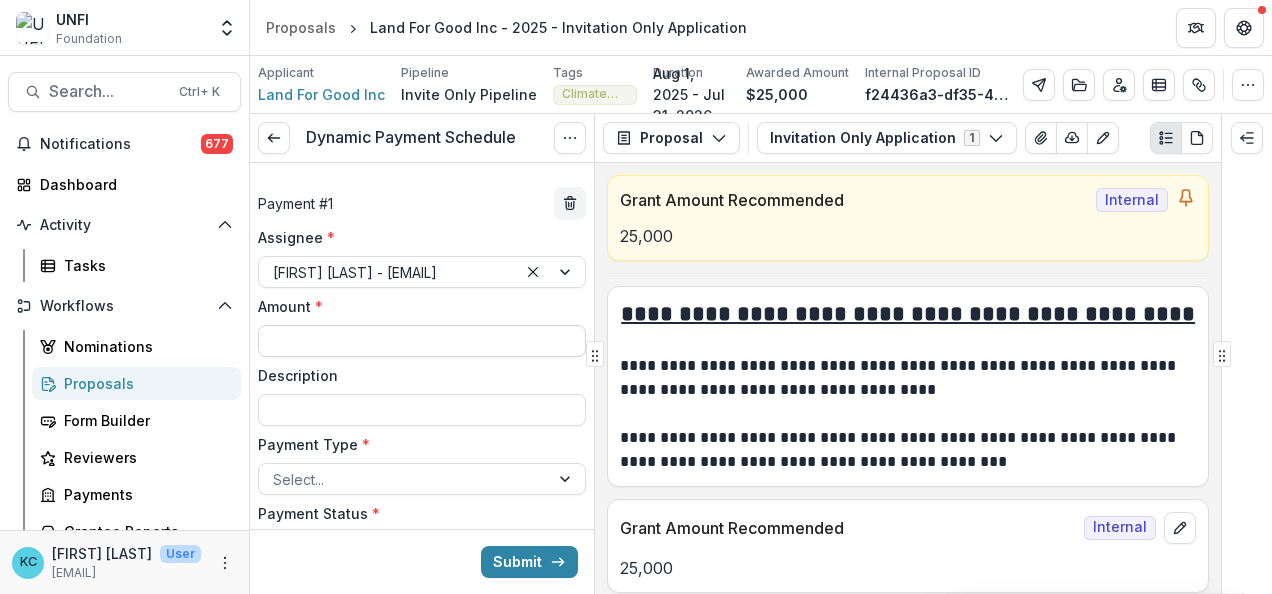 click on "Amount *" at bounding box center [422, 341] 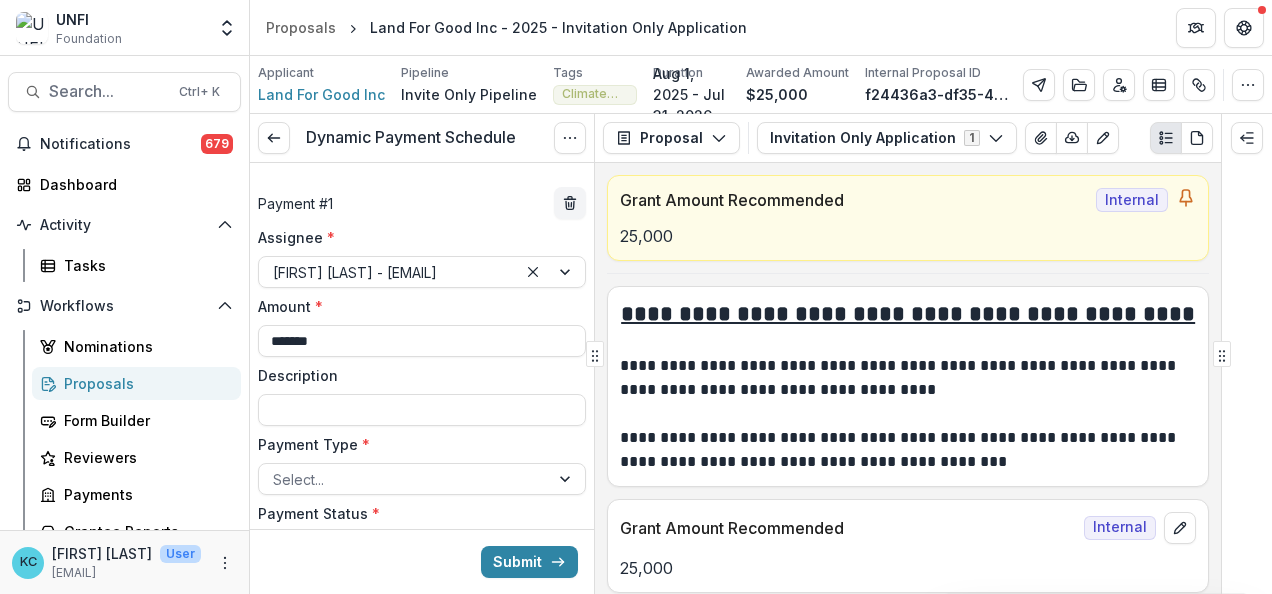 scroll, scrollTop: 157, scrollLeft: 0, axis: vertical 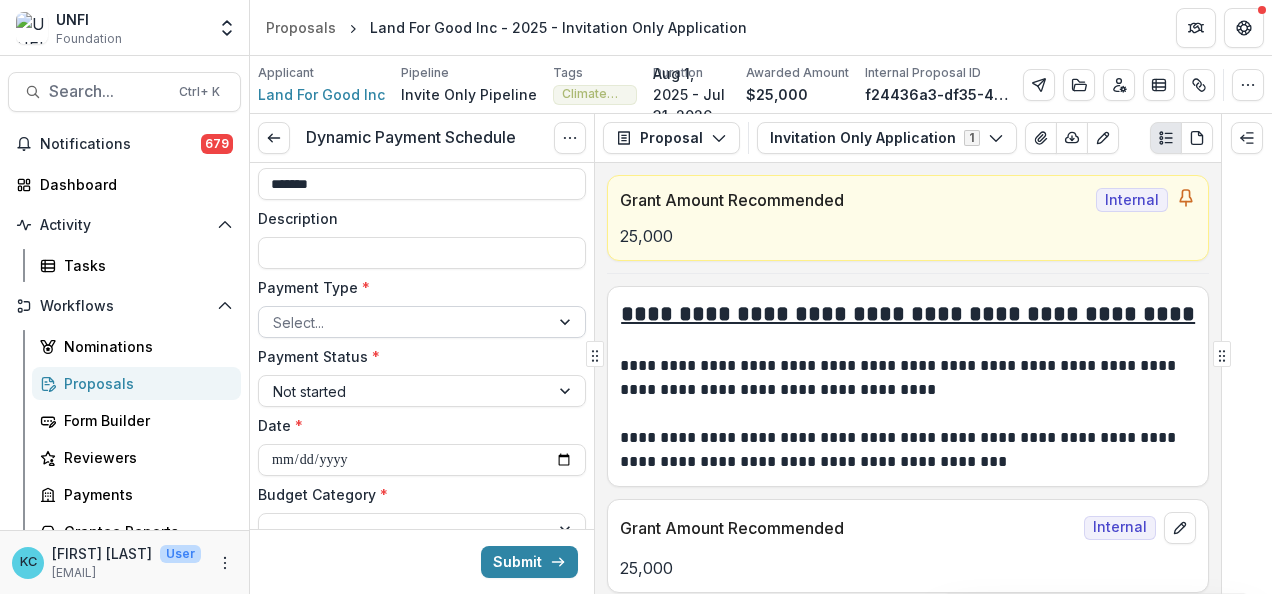 type on "*******" 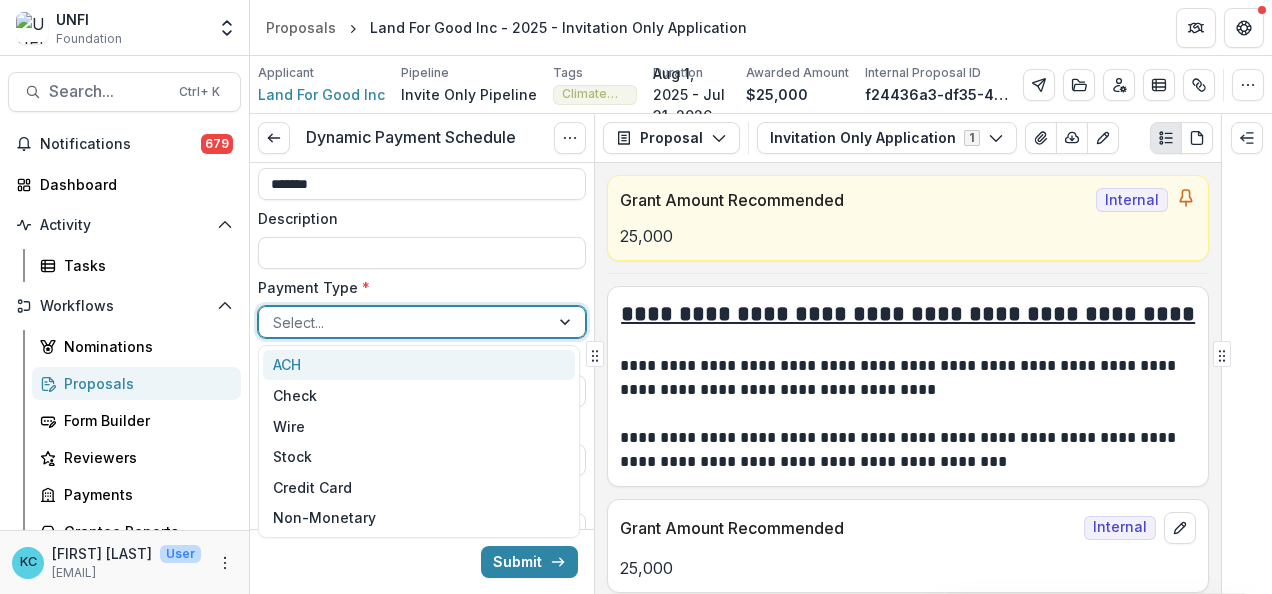 click at bounding box center (404, 322) 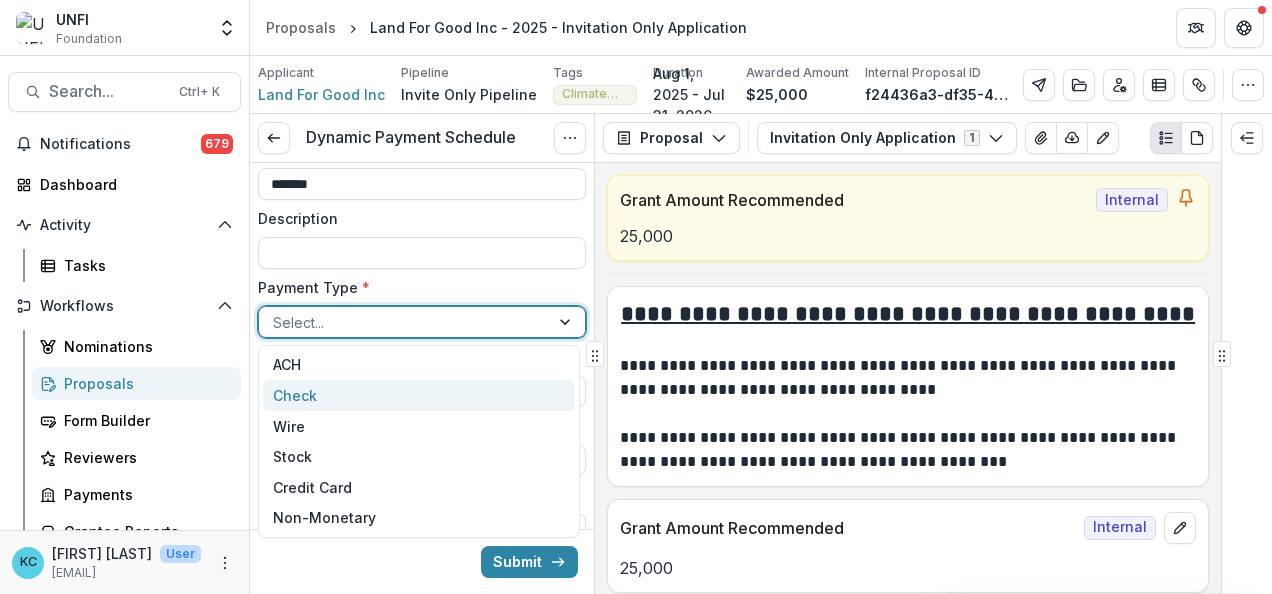 click on "Check" at bounding box center (419, 395) 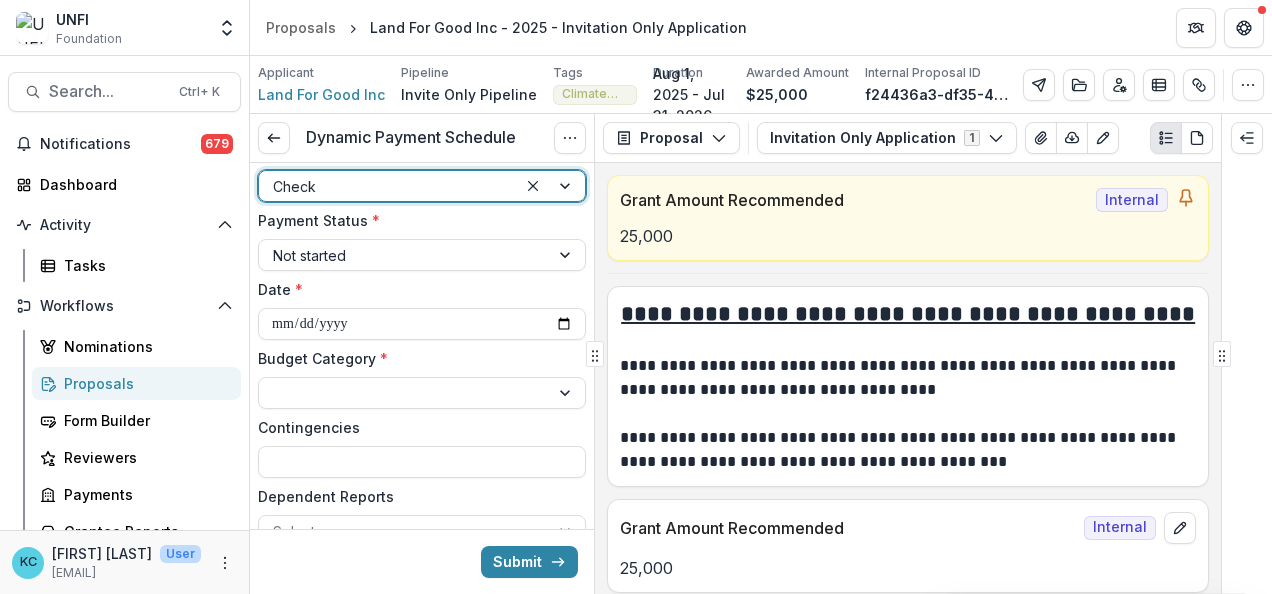 scroll, scrollTop: 304, scrollLeft: 0, axis: vertical 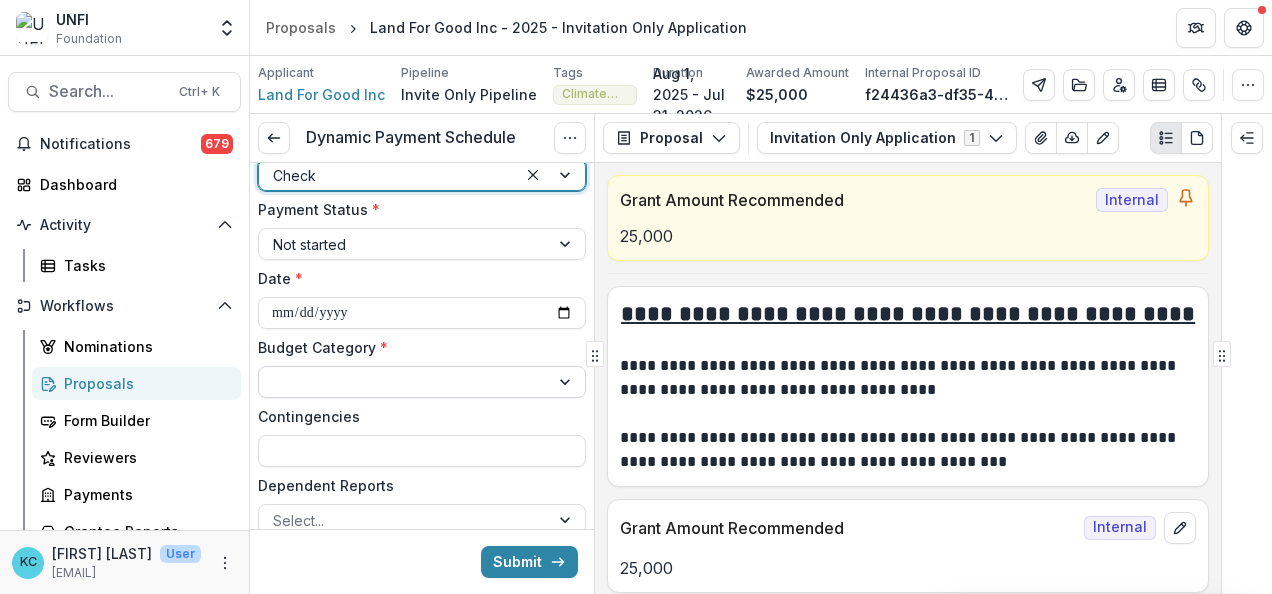 click at bounding box center [404, 382] 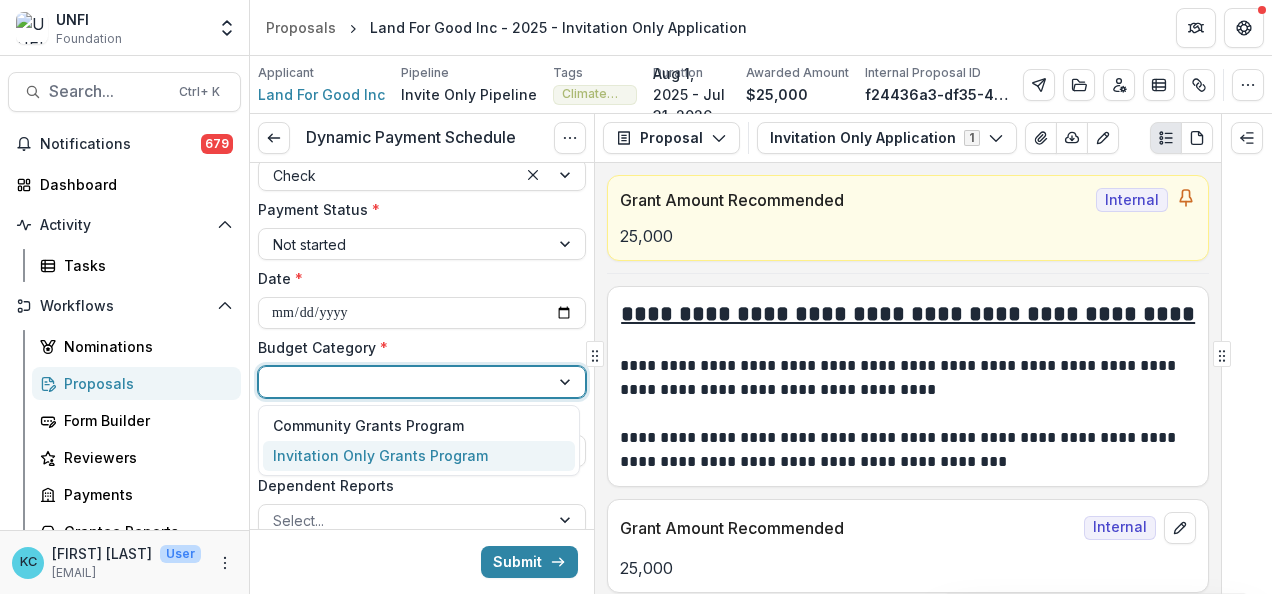 click on "Invitation Only Grants Program" at bounding box center [380, 455] 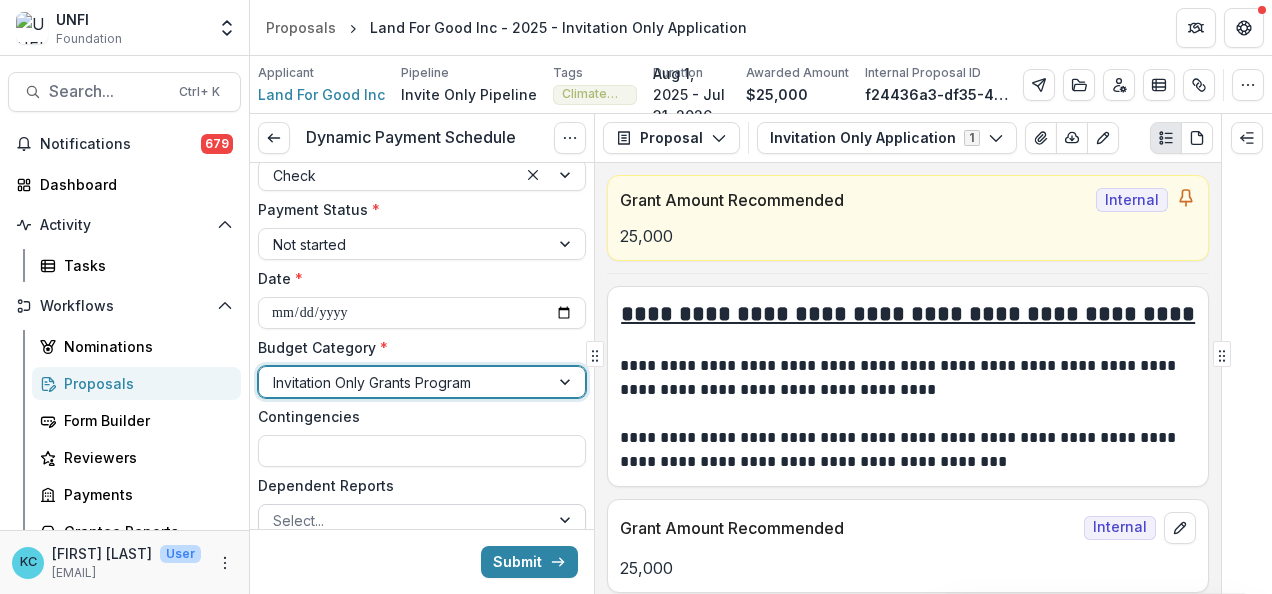 scroll, scrollTop: 414, scrollLeft: 0, axis: vertical 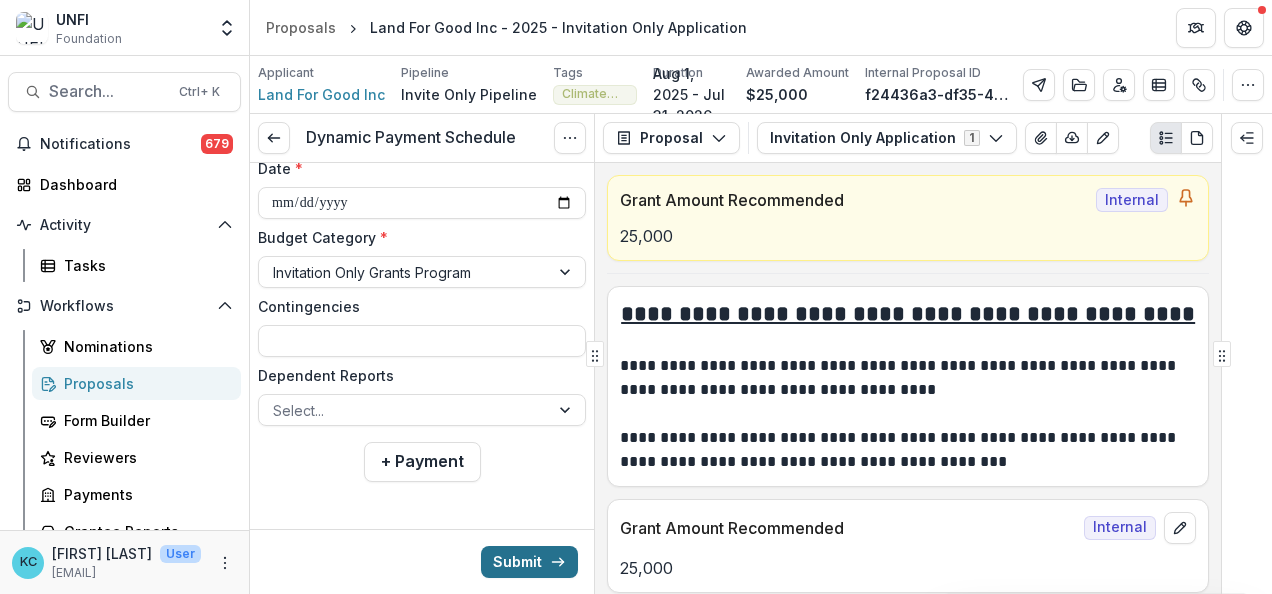 click on "Submit" at bounding box center [529, 562] 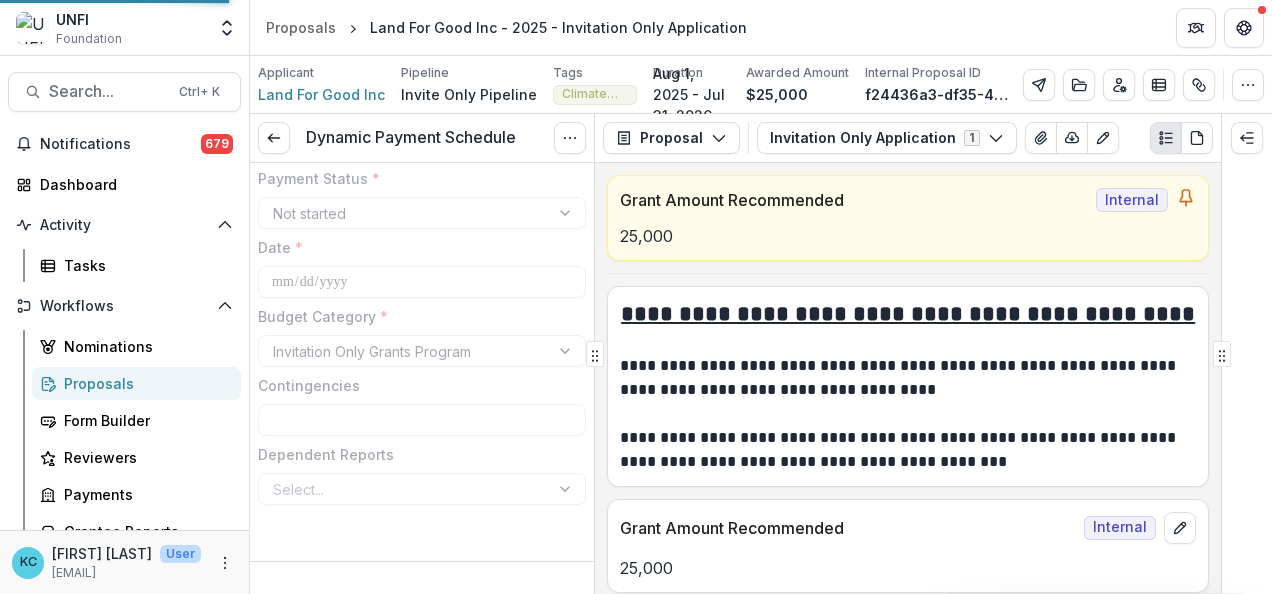 type on "*******" 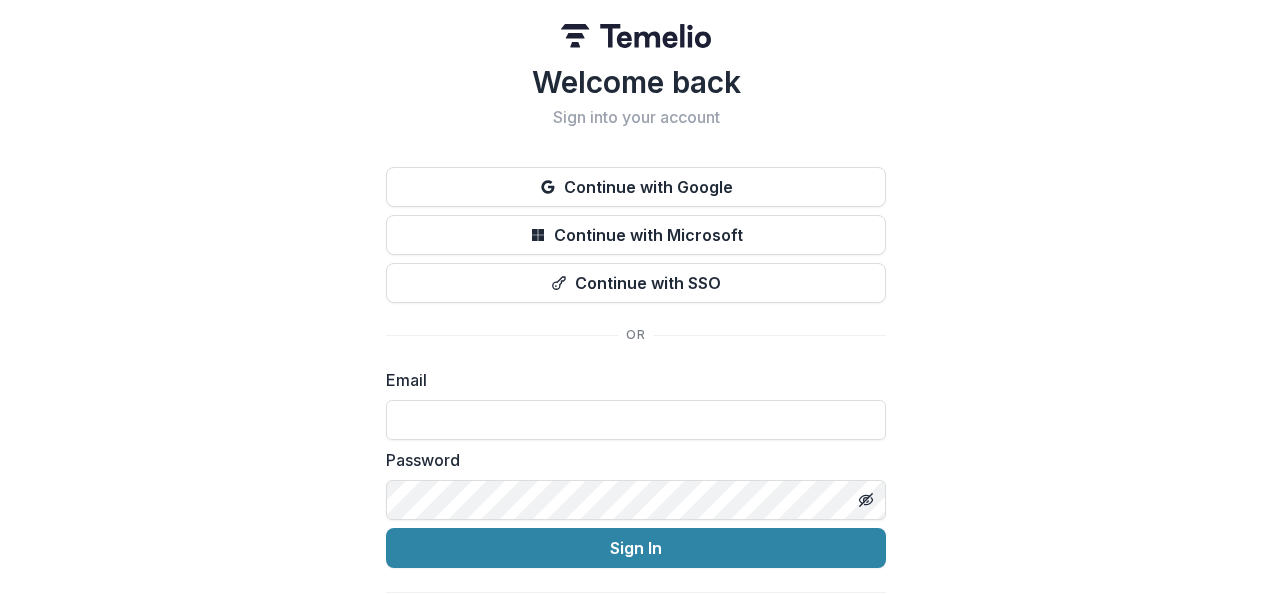 type on "**********" 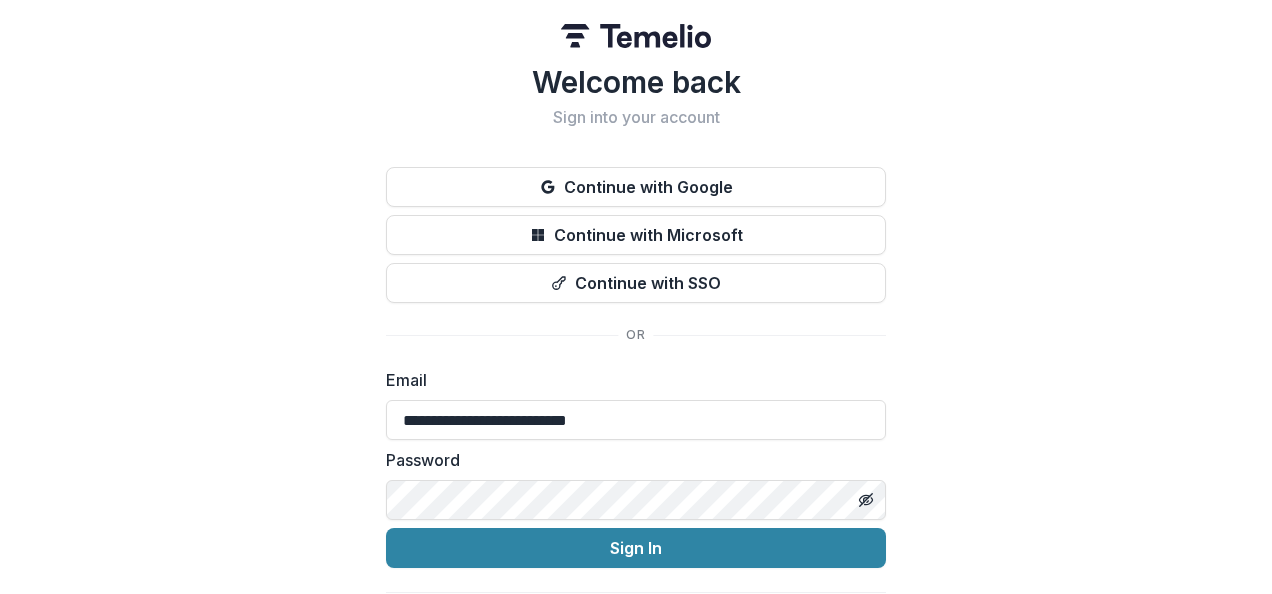 click on "Sign In" at bounding box center [636, 548] 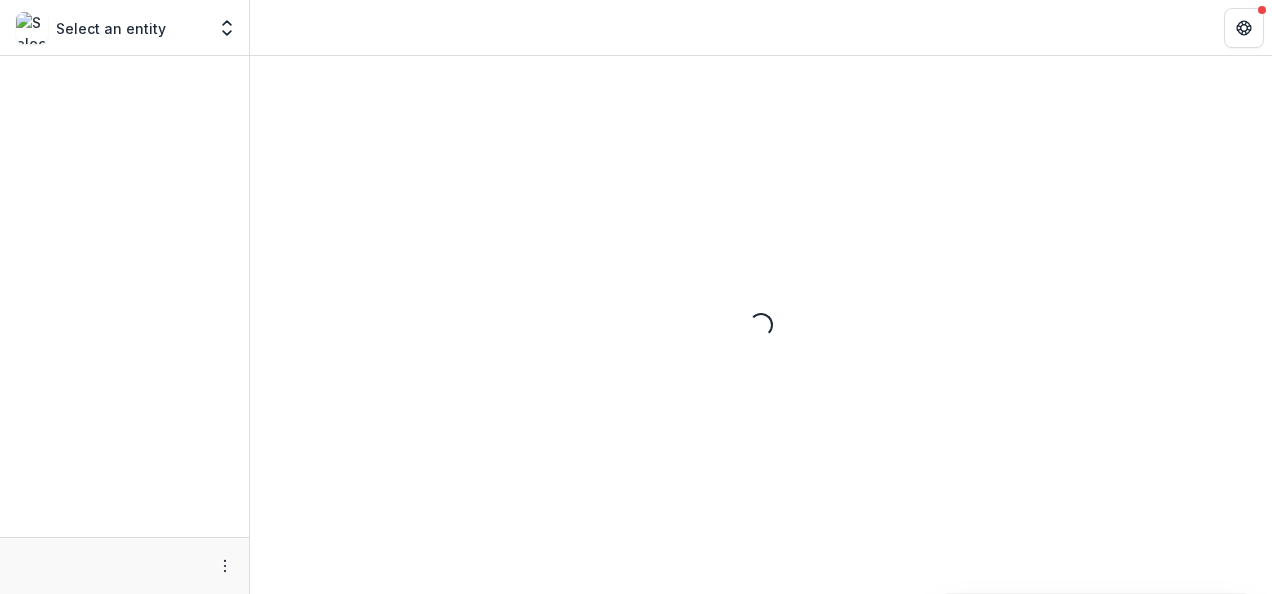 scroll, scrollTop: 0, scrollLeft: 0, axis: both 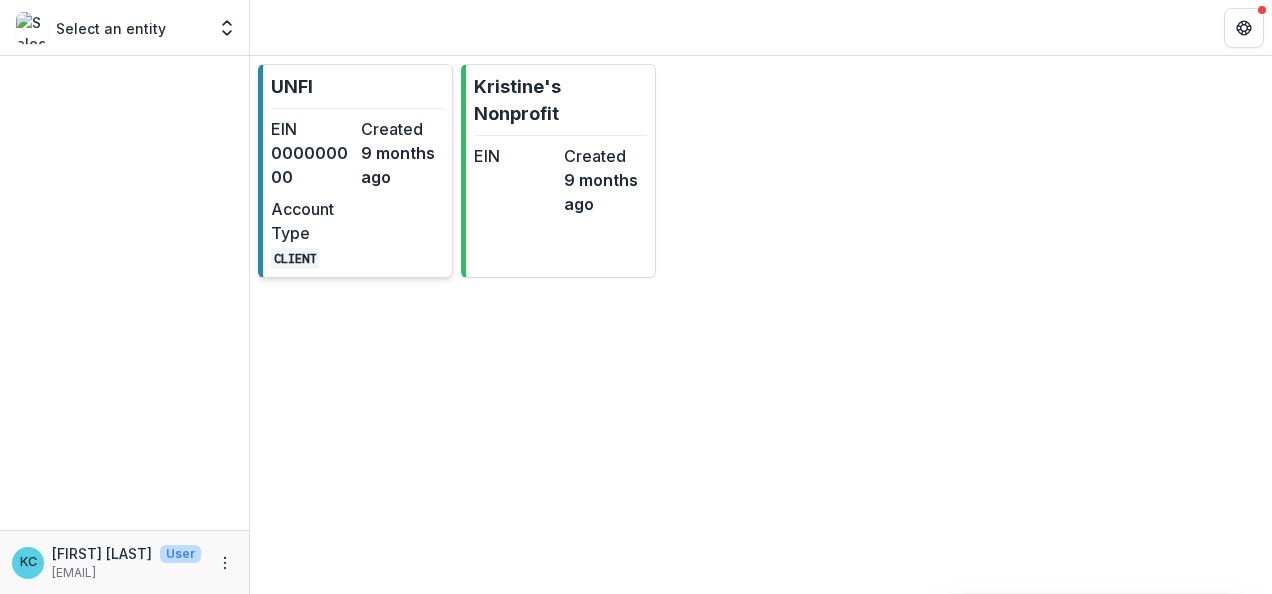 click on "000000000" at bounding box center [312, 165] 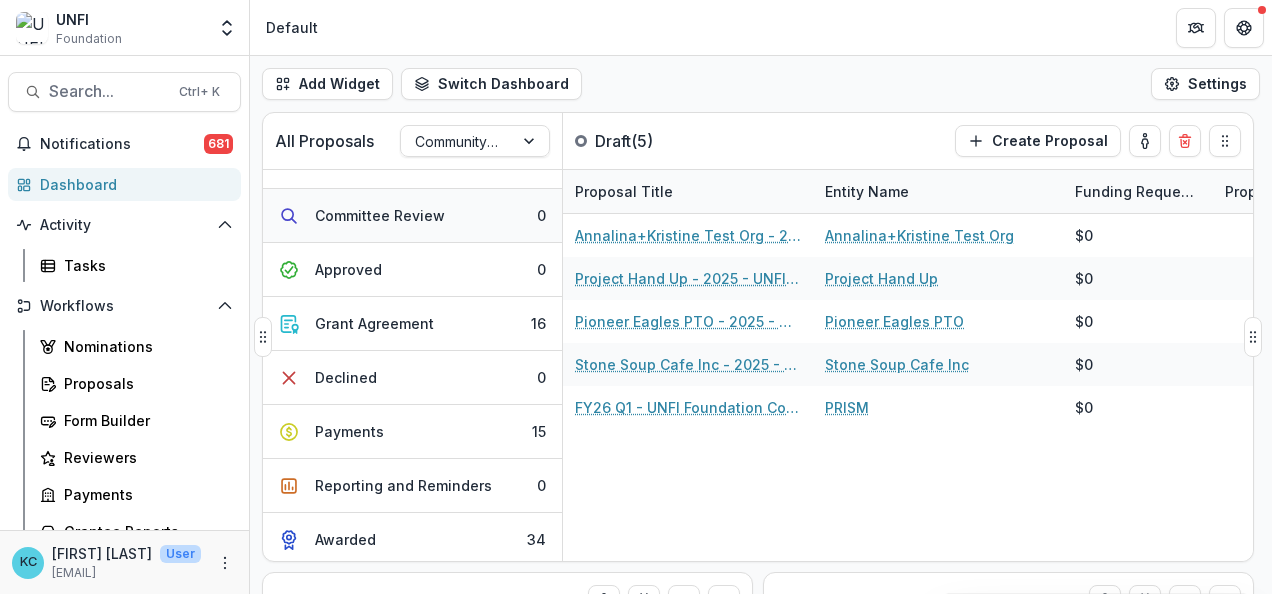 scroll, scrollTop: 197, scrollLeft: 0, axis: vertical 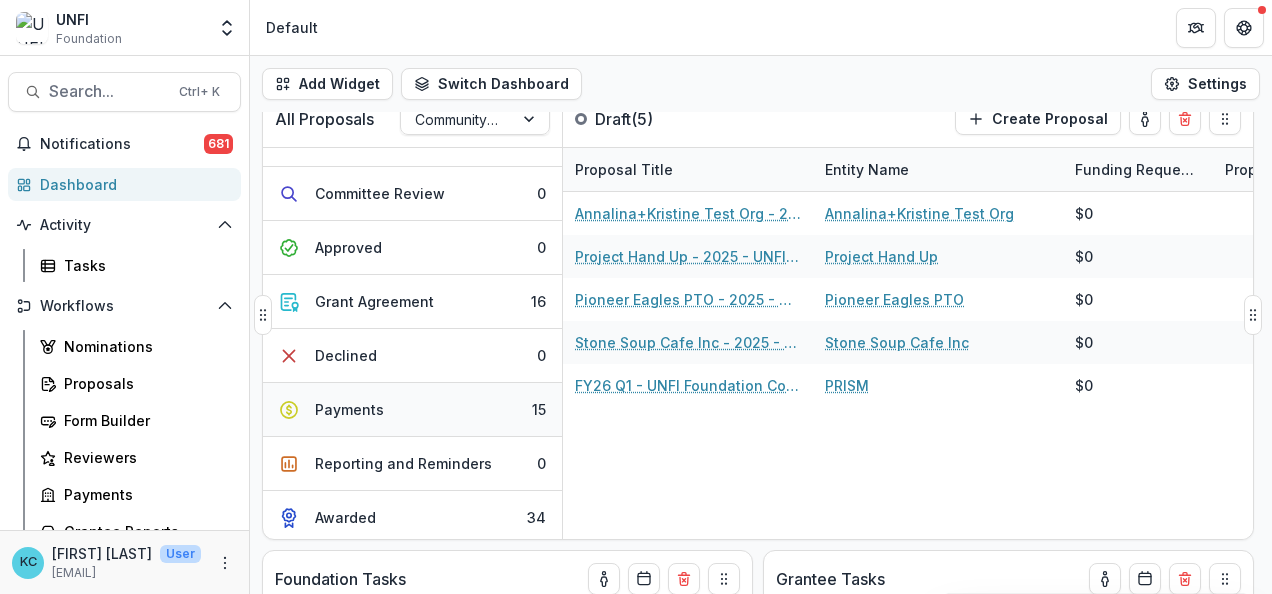 click on "Payments" at bounding box center [349, 409] 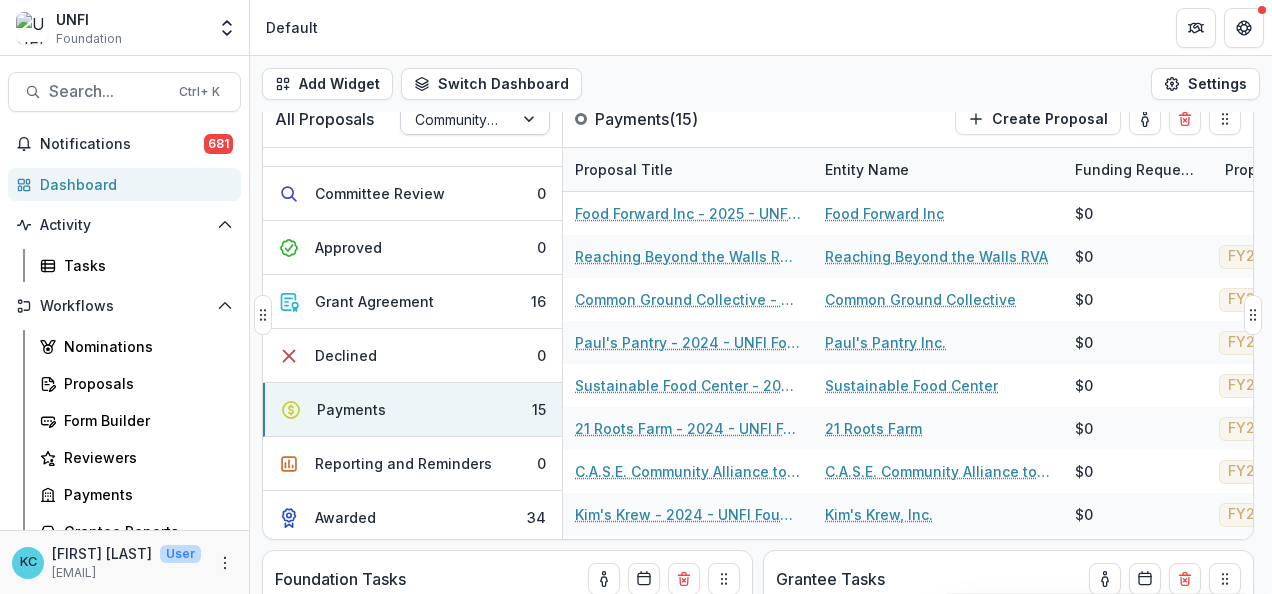 click at bounding box center (457, 119) 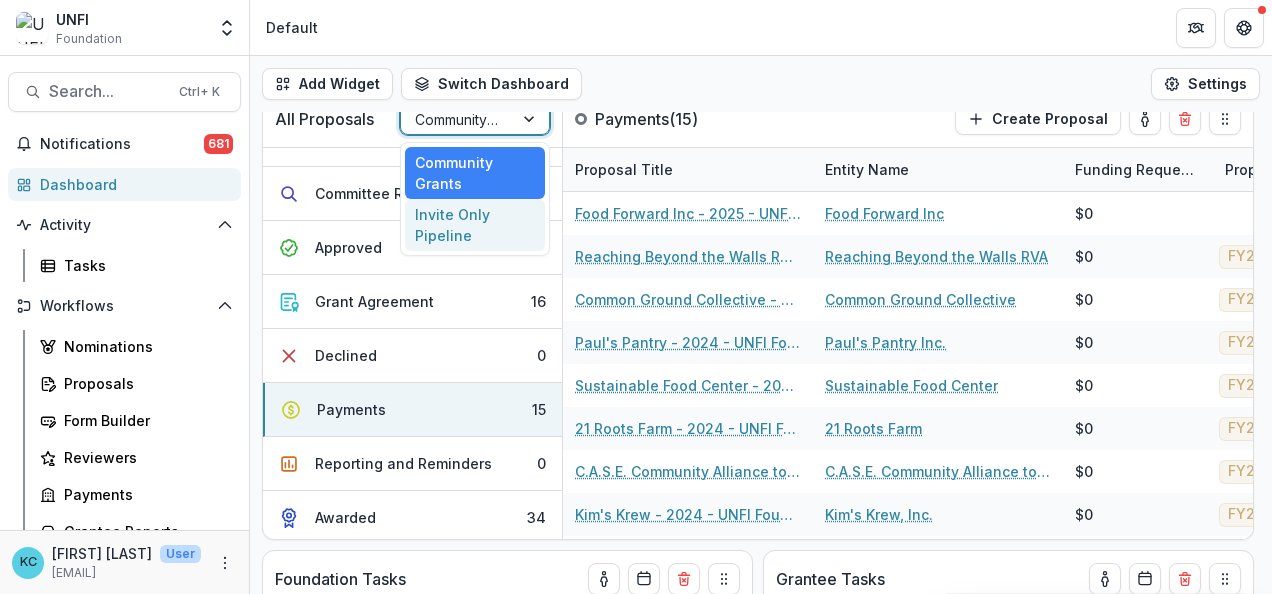 click on "Invite Only Pipeline" at bounding box center (475, 225) 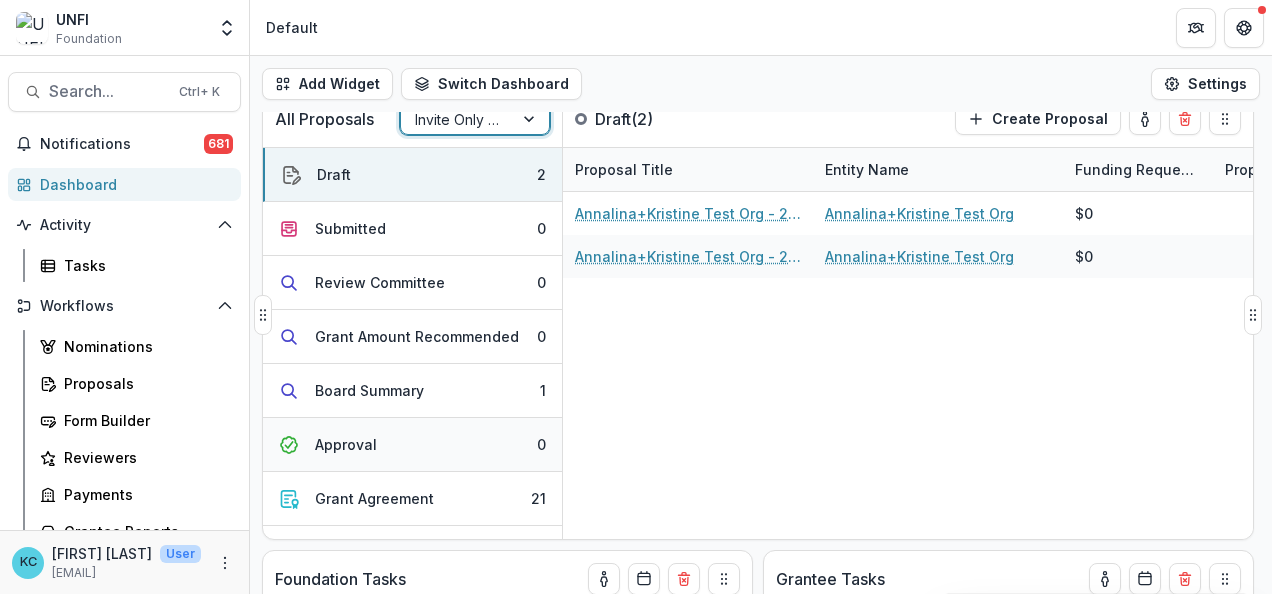 scroll, scrollTop: 197, scrollLeft: 0, axis: vertical 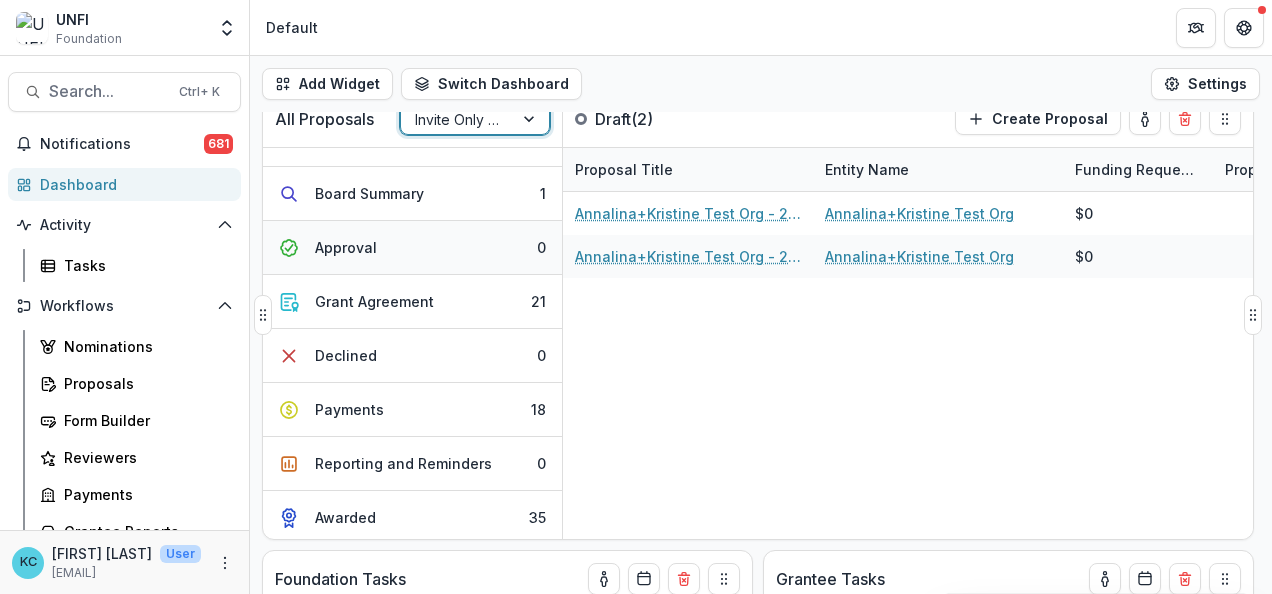 click on "Payments 18" at bounding box center [412, 410] 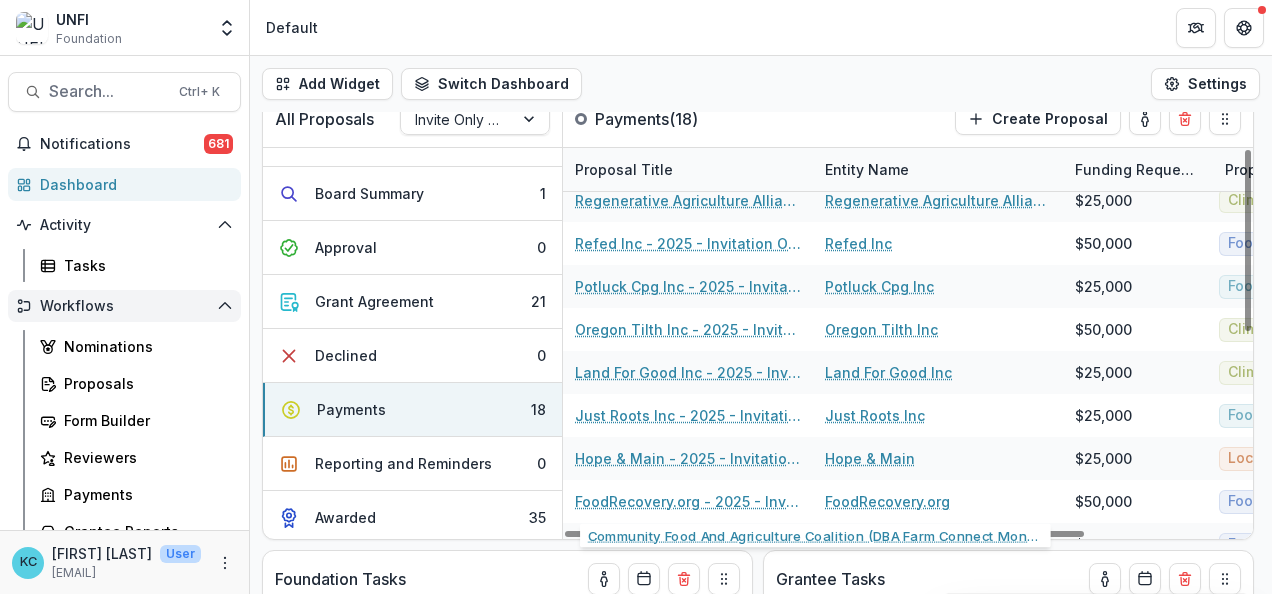 scroll, scrollTop: 226, scrollLeft: 0, axis: vertical 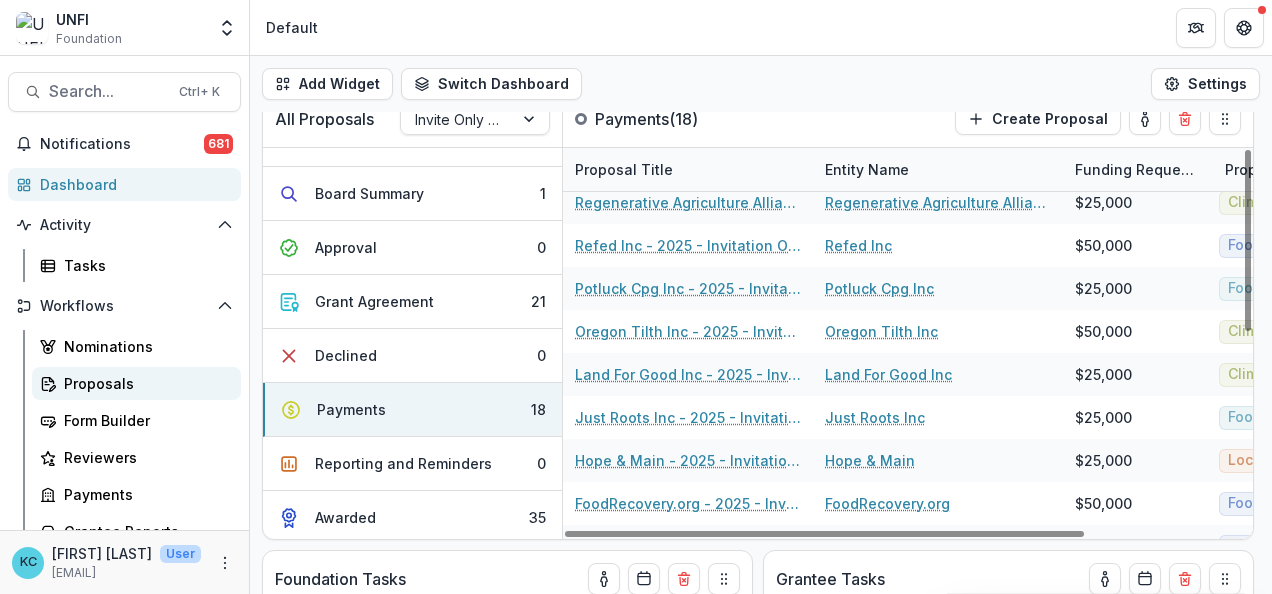 click on "Proposals" at bounding box center (136, 383) 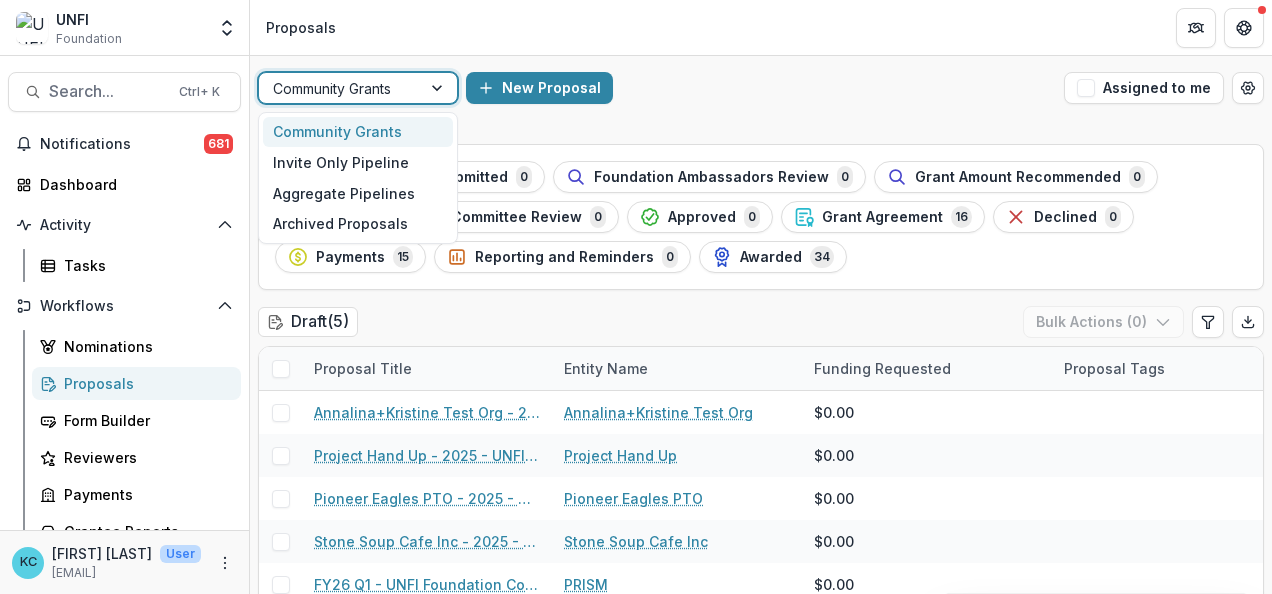 click at bounding box center [340, 88] 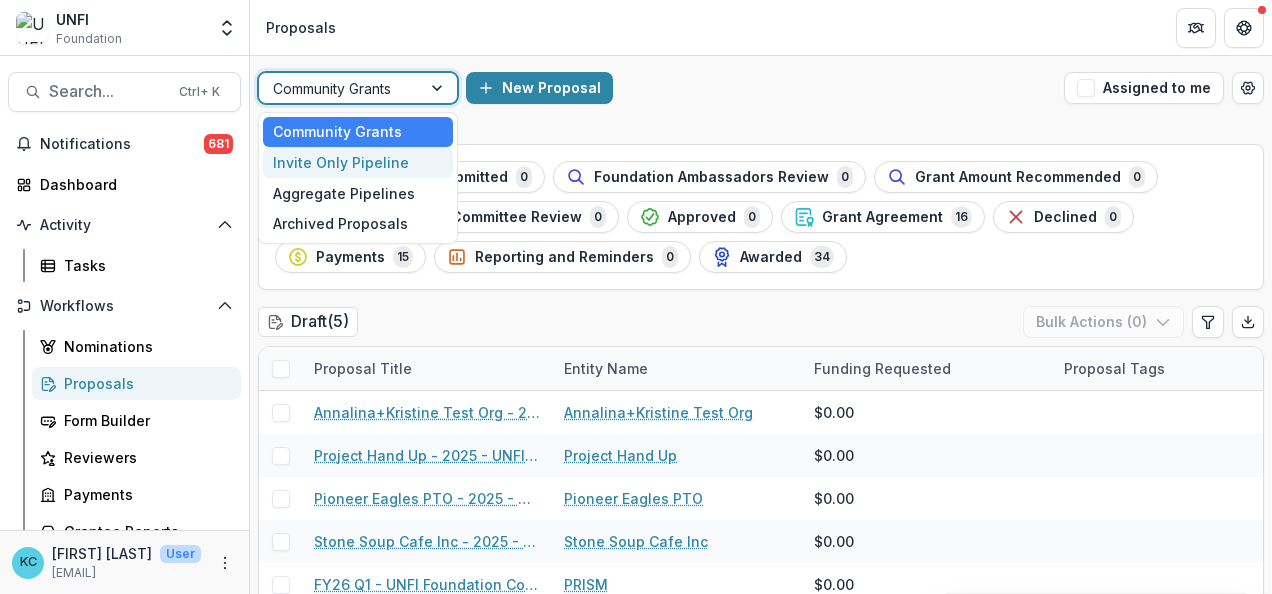 click on "Invite Only Pipeline" at bounding box center (358, 162) 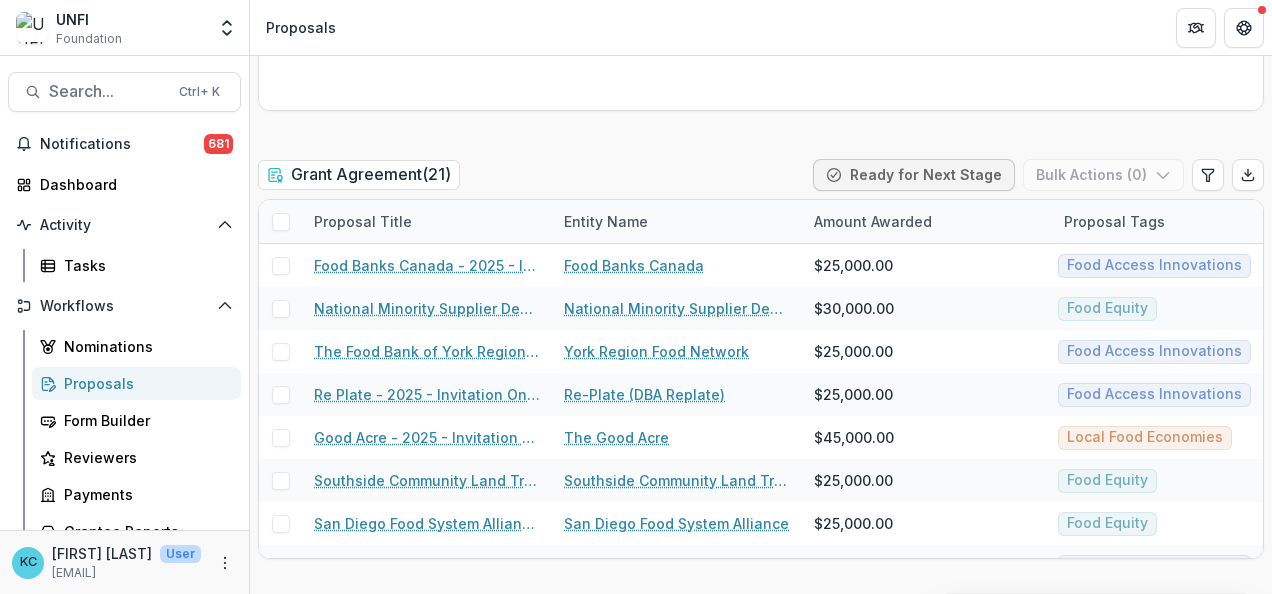 scroll, scrollTop: 2910, scrollLeft: 0, axis: vertical 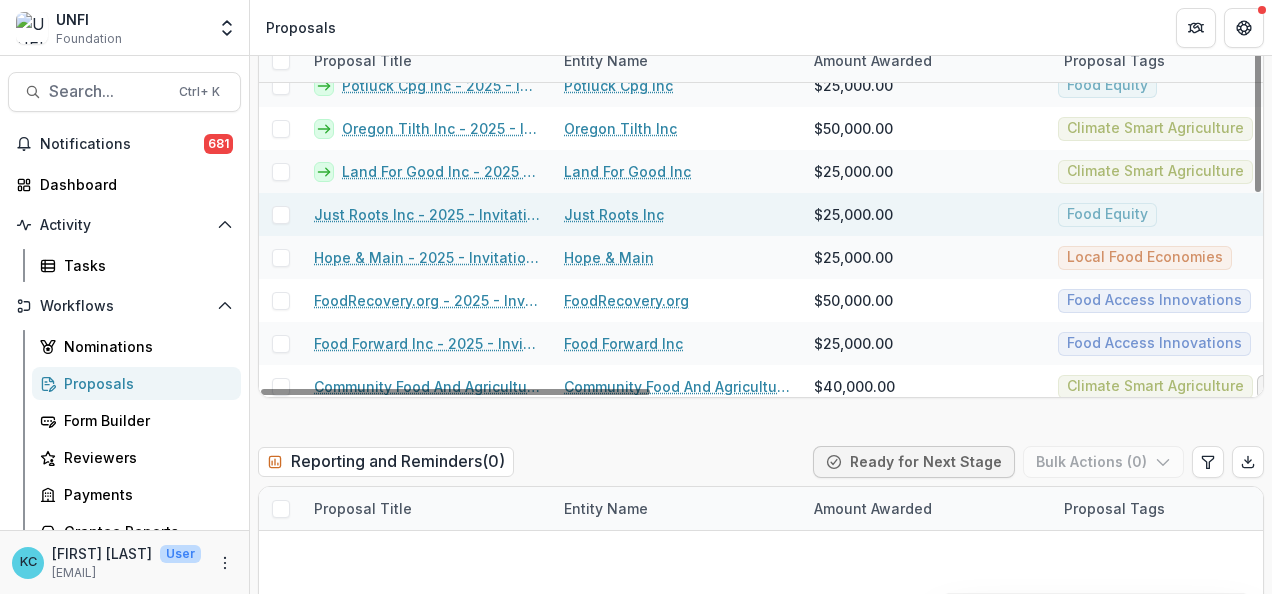 click on "Just Roots Inc - 2025 - Invitation Only Application" at bounding box center (427, 214) 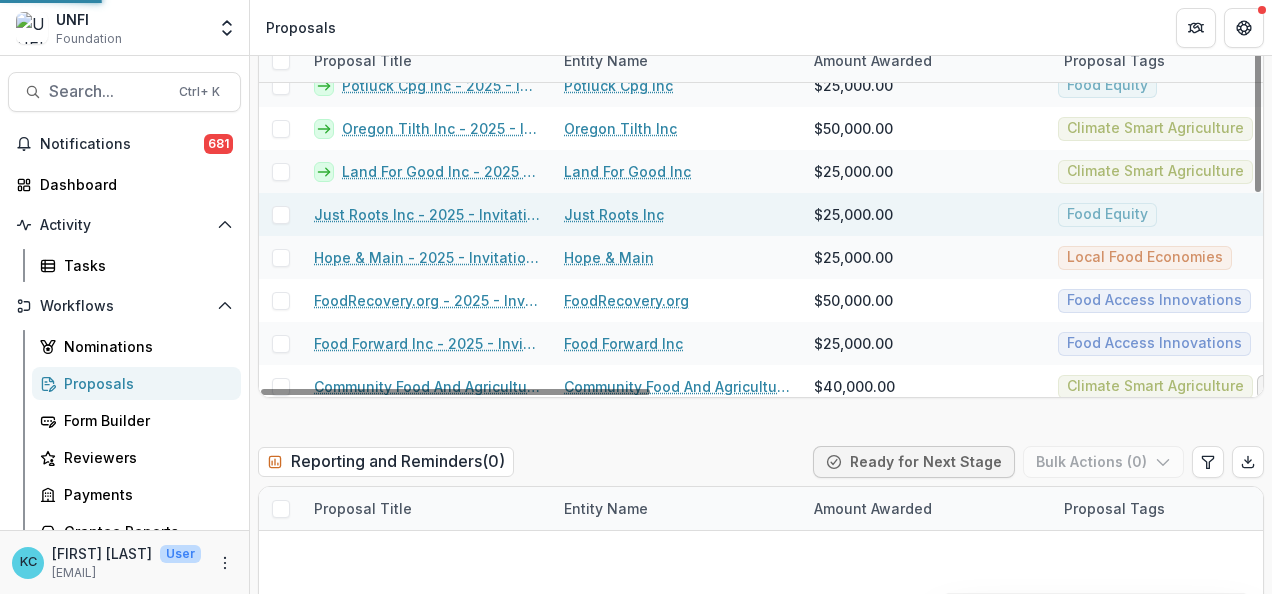 scroll, scrollTop: 0, scrollLeft: 0, axis: both 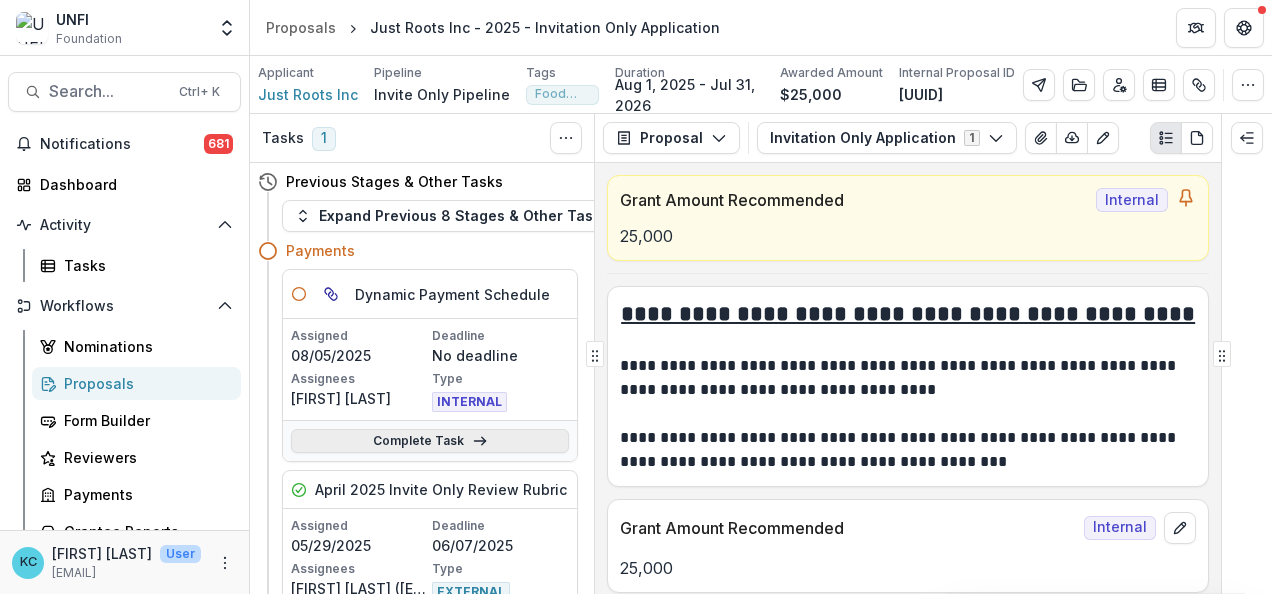 click on "Complete Task" at bounding box center (430, 441) 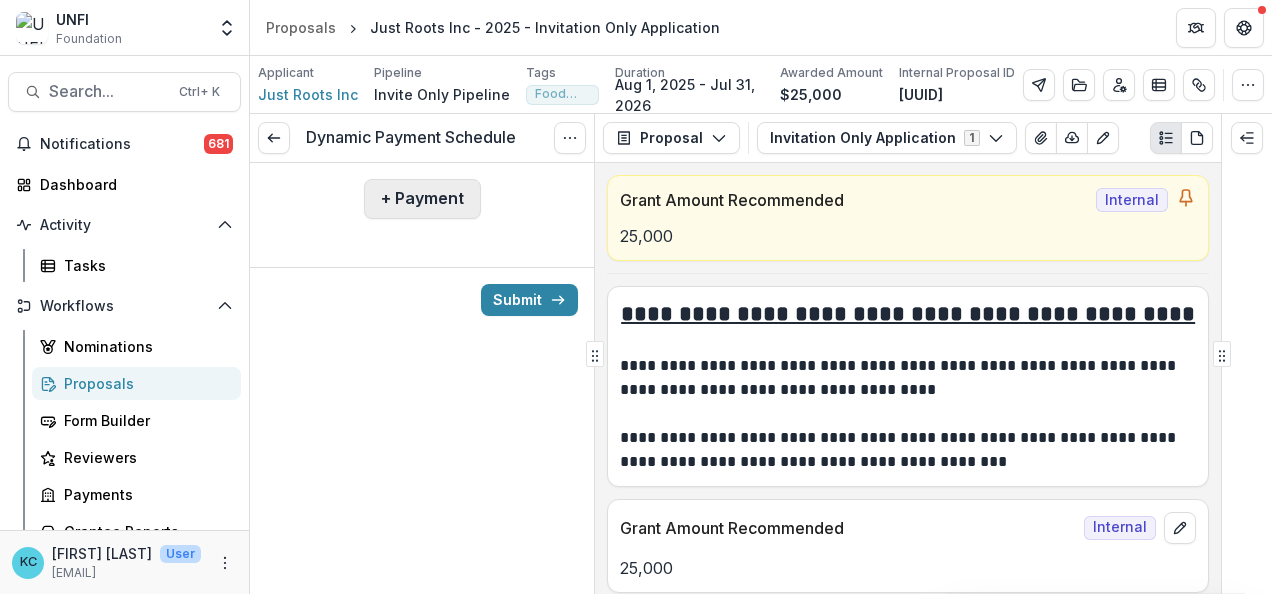 click on "+ Payment" at bounding box center [422, 199] 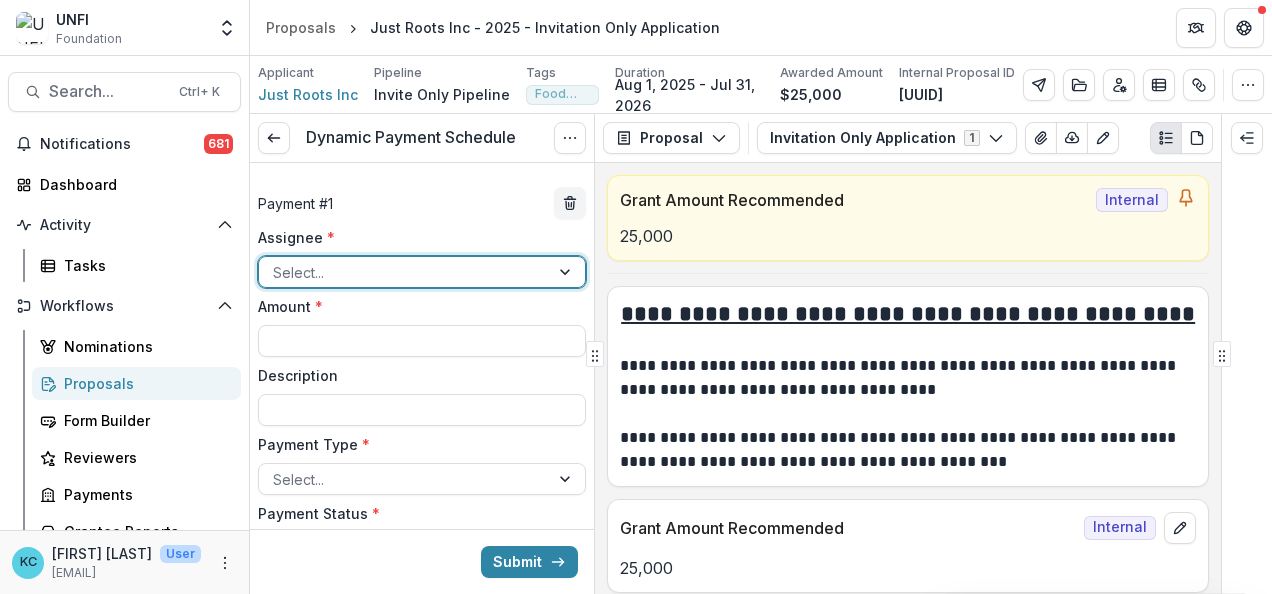 click at bounding box center [404, 272] 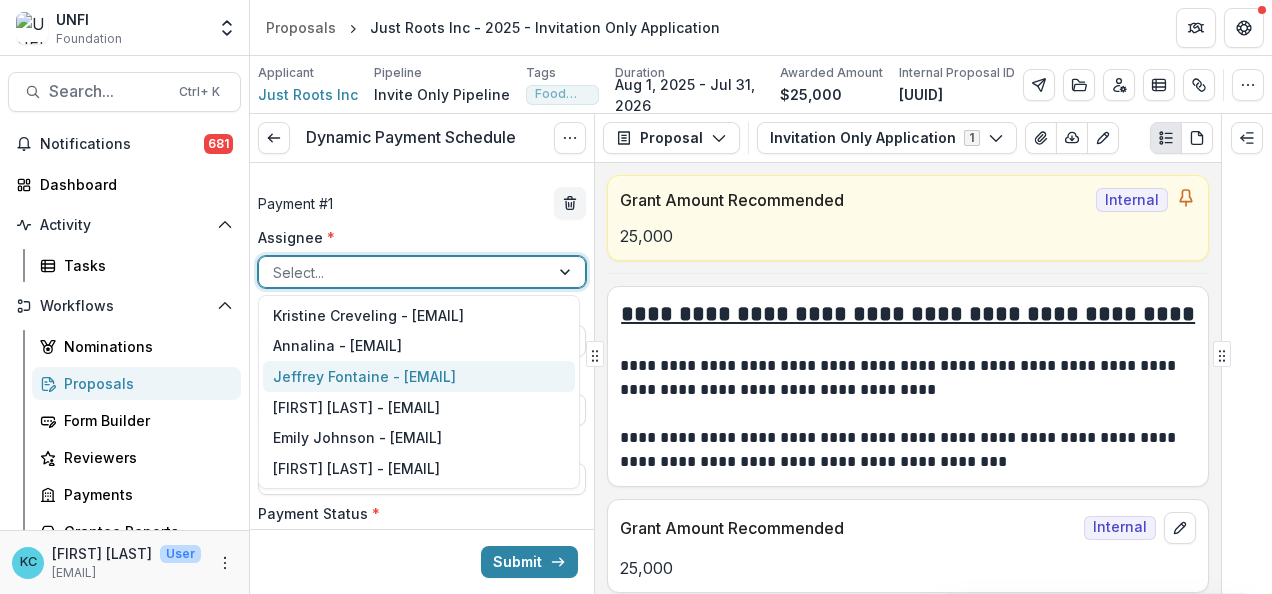 click on "[FIRST] [LAST] - [FIRST]@[DOMAIN]" at bounding box center [419, 376] 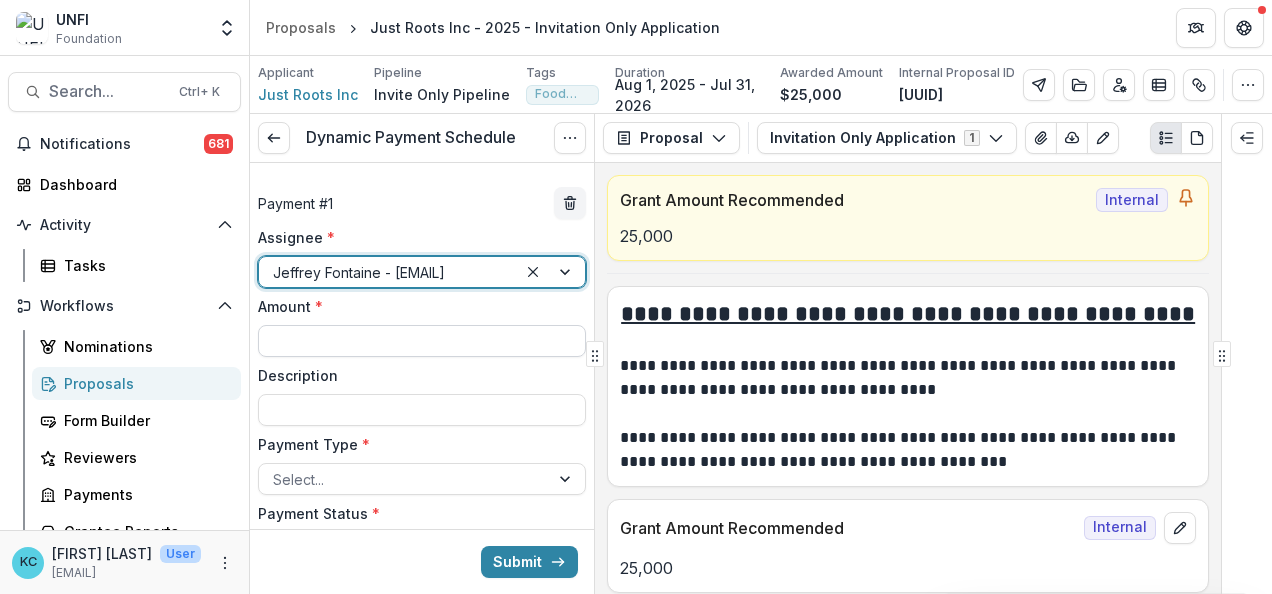 click on "Amount *" at bounding box center [422, 341] 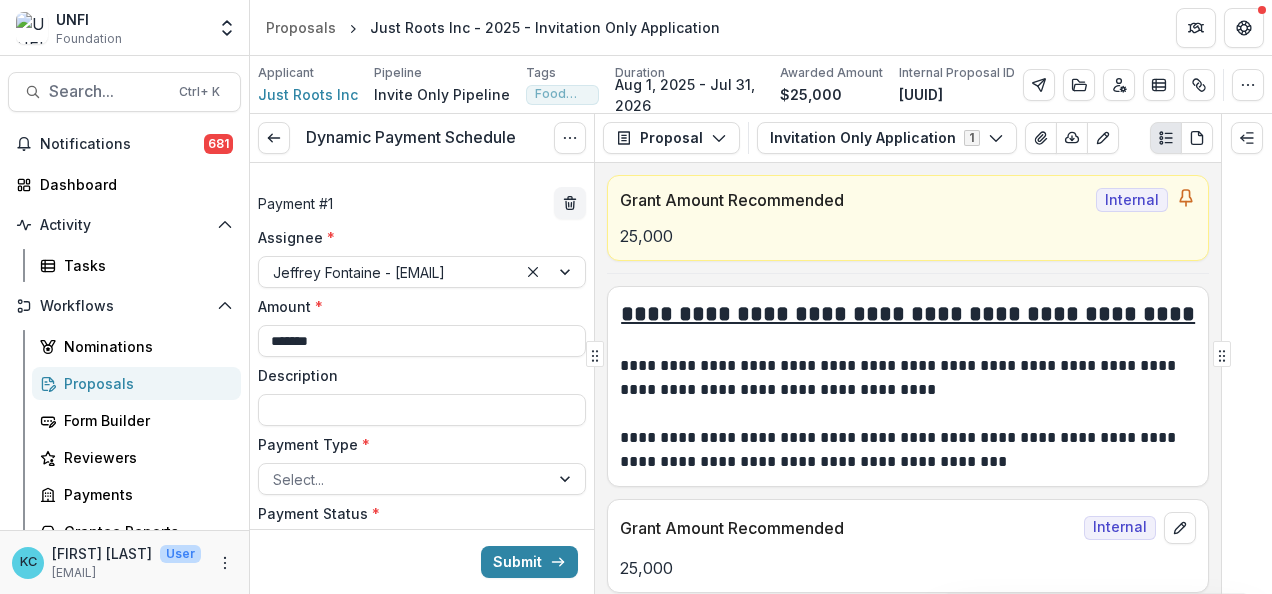 scroll, scrollTop: 122, scrollLeft: 0, axis: vertical 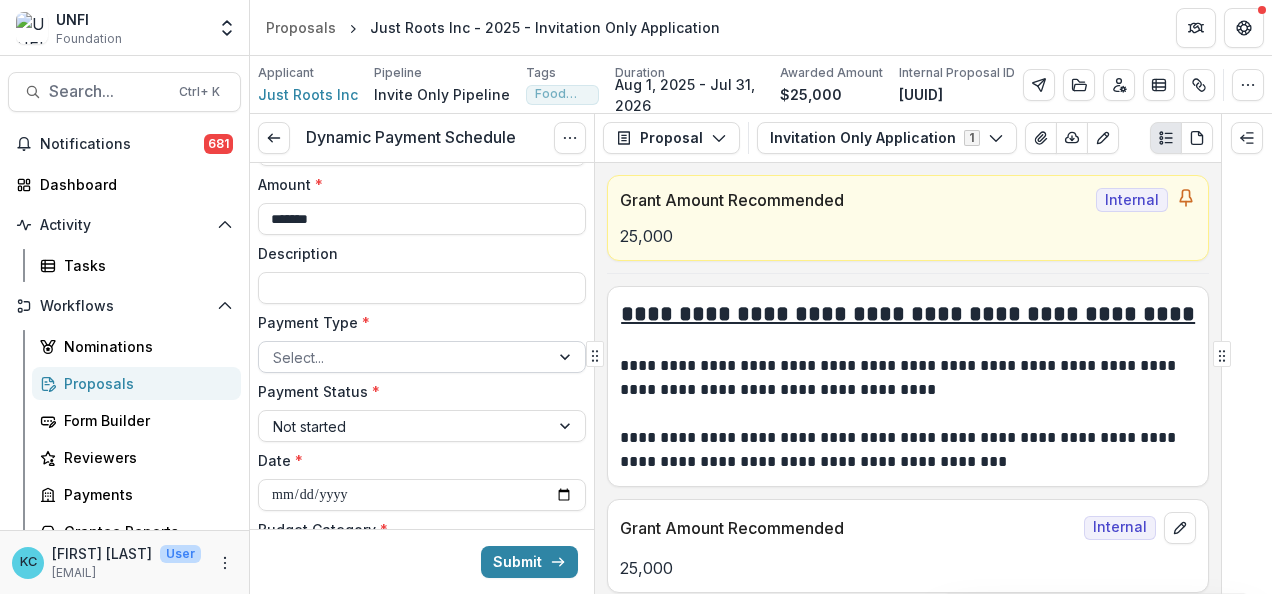 type on "*******" 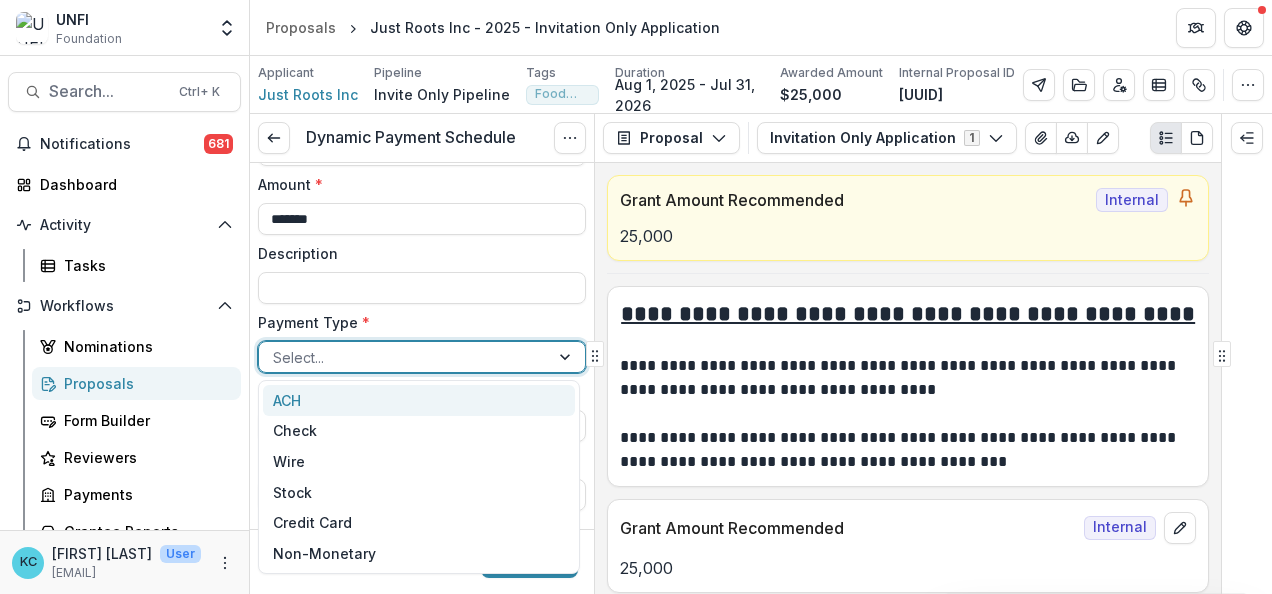 click at bounding box center [404, 357] 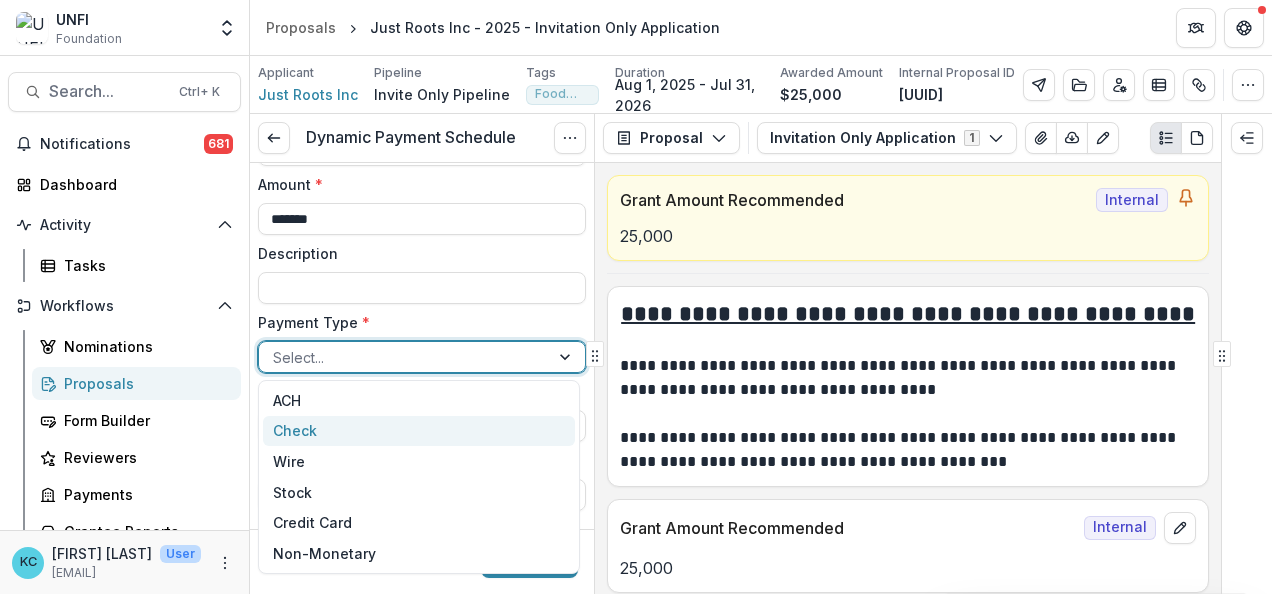 click on "Check" at bounding box center (419, 431) 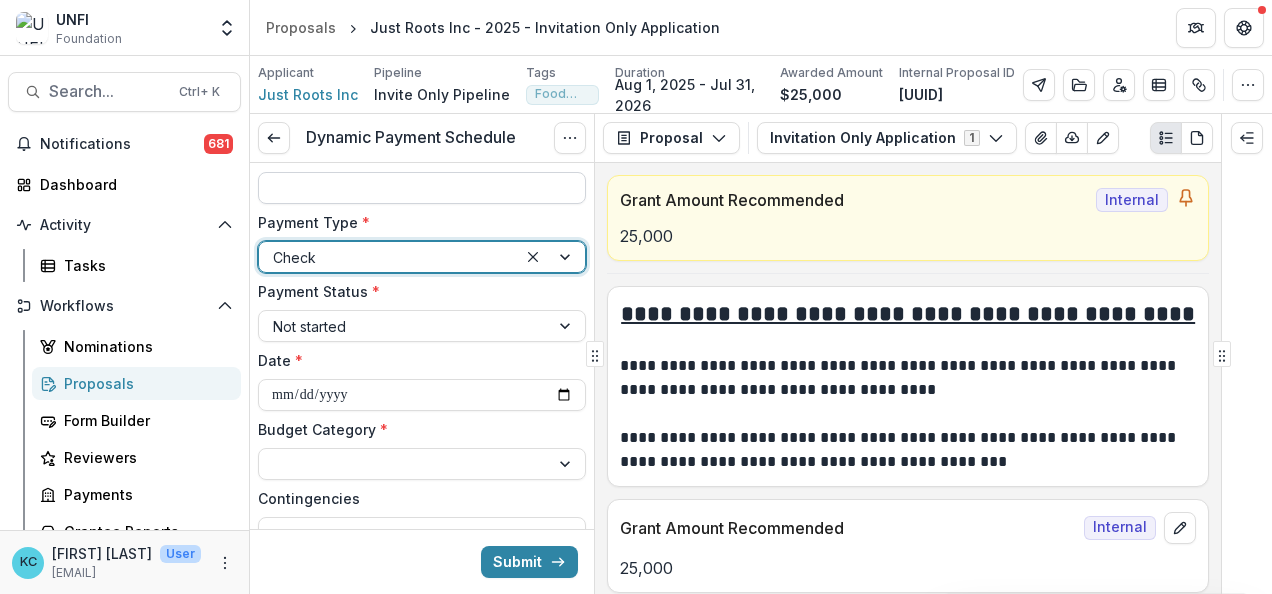 scroll, scrollTop: 238, scrollLeft: 0, axis: vertical 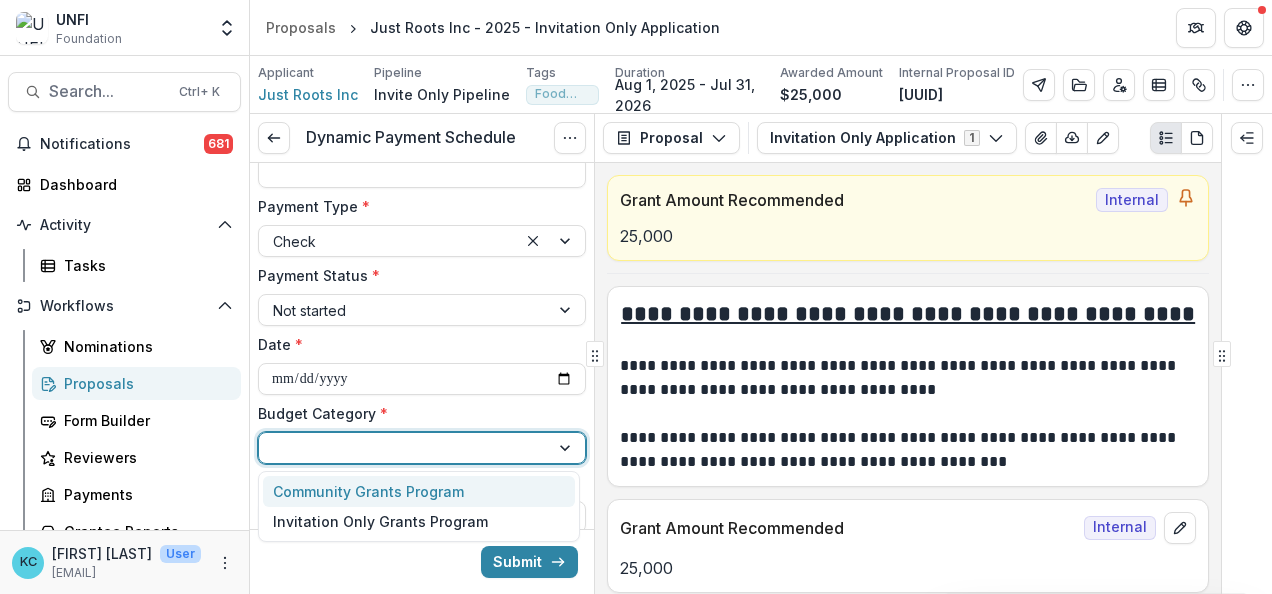 click at bounding box center (404, 448) 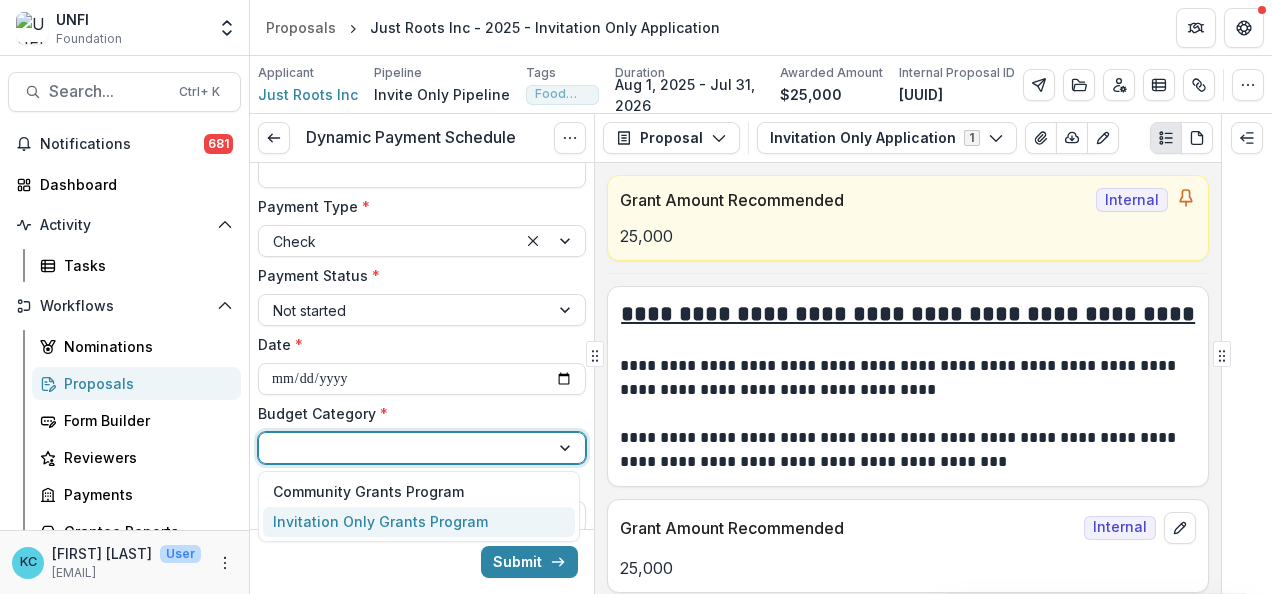 click on "Invitation Only Grants Program" at bounding box center [380, 521] 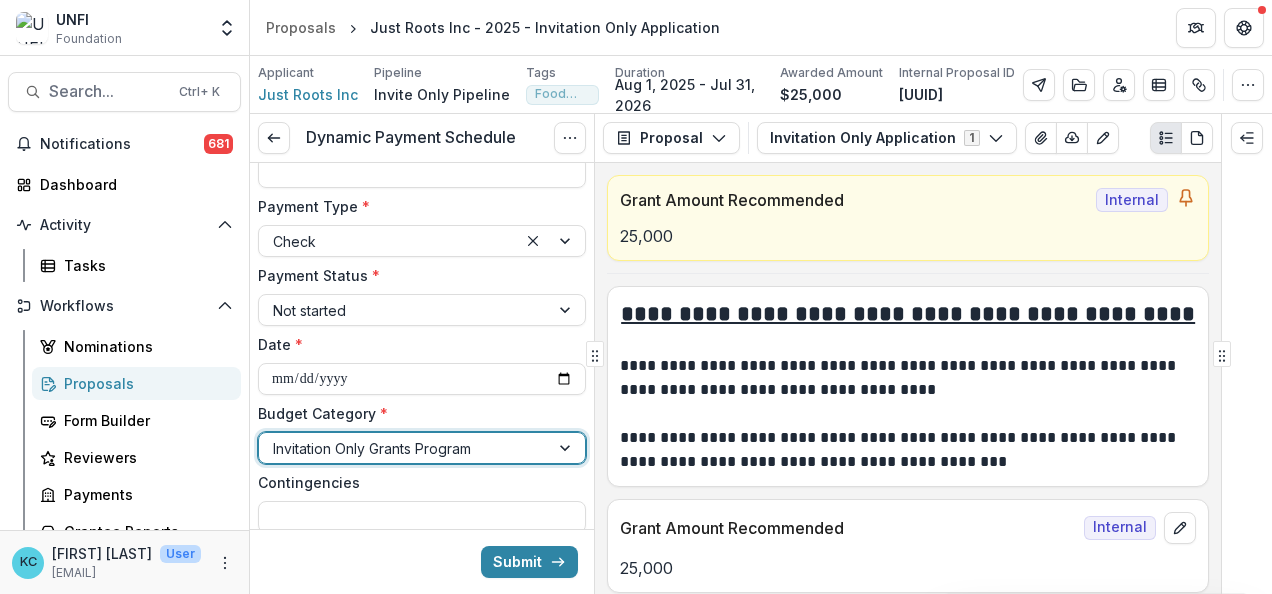 scroll, scrollTop: 414, scrollLeft: 0, axis: vertical 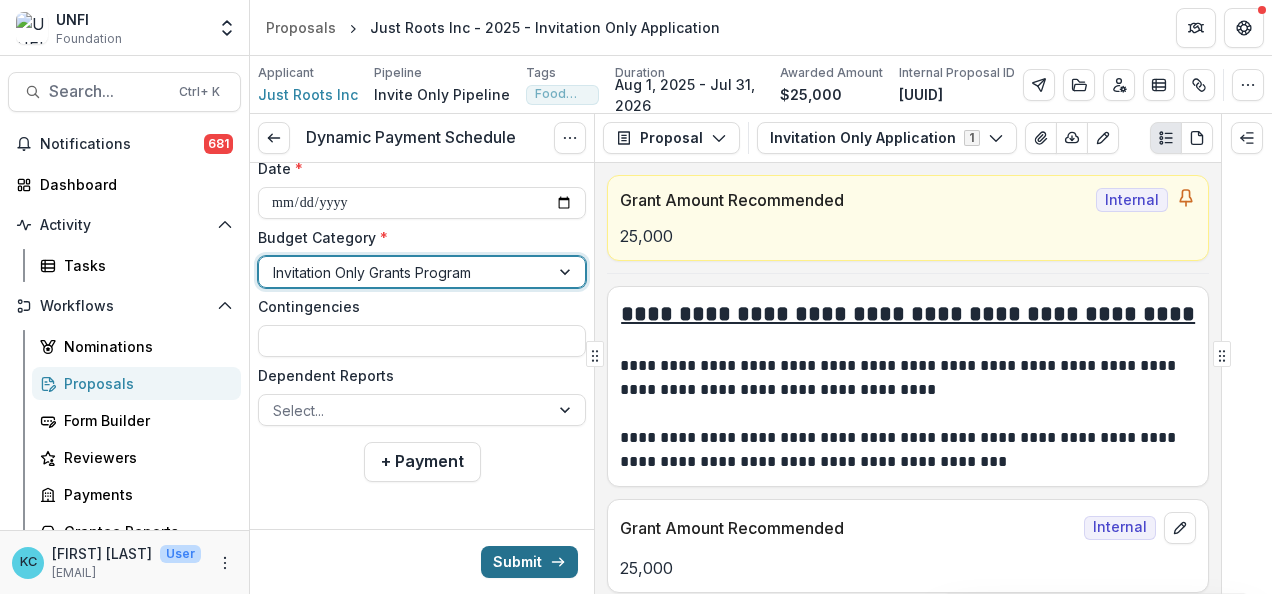 click on "Submit" at bounding box center [529, 562] 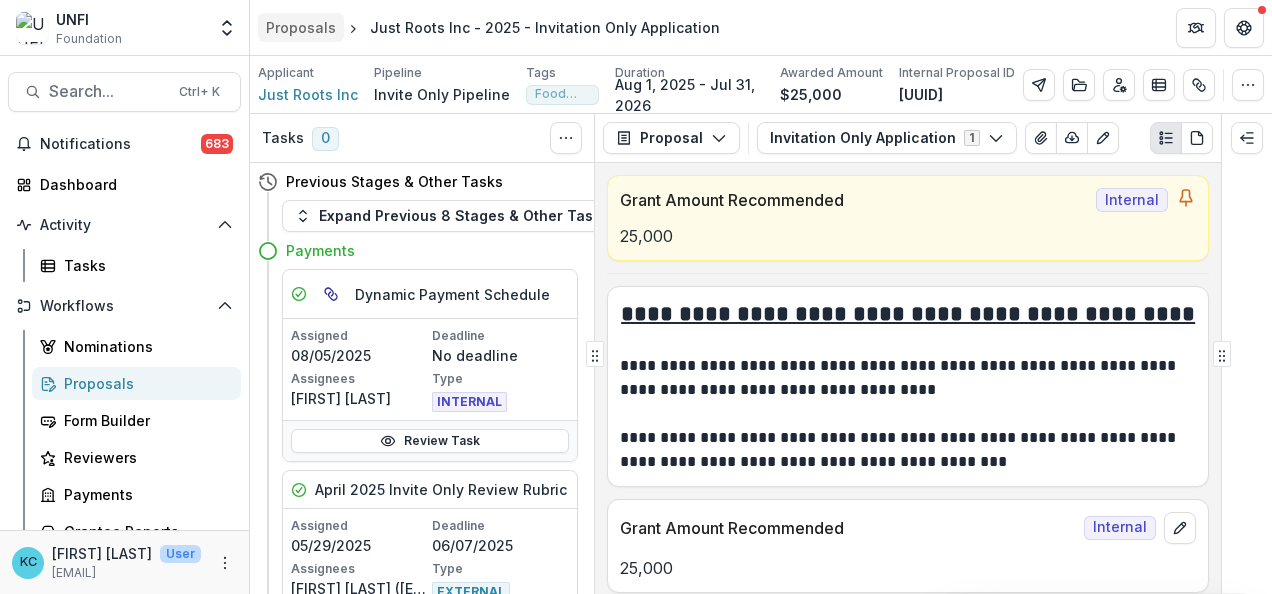 click on "Proposals" at bounding box center [301, 27] 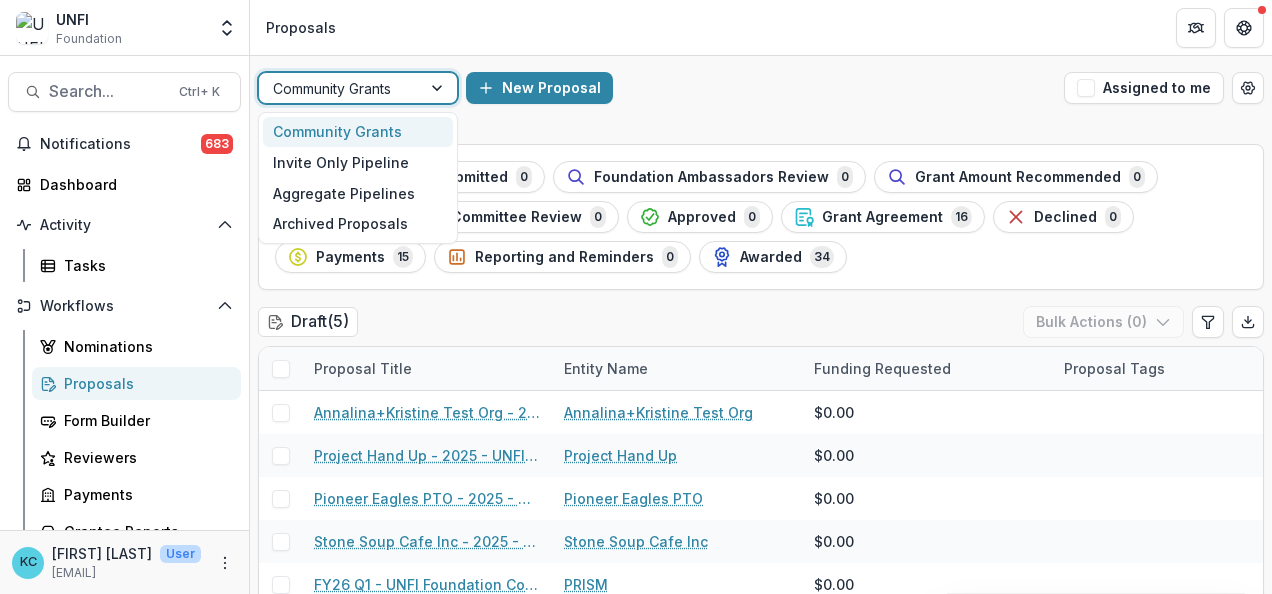 click at bounding box center (340, 88) 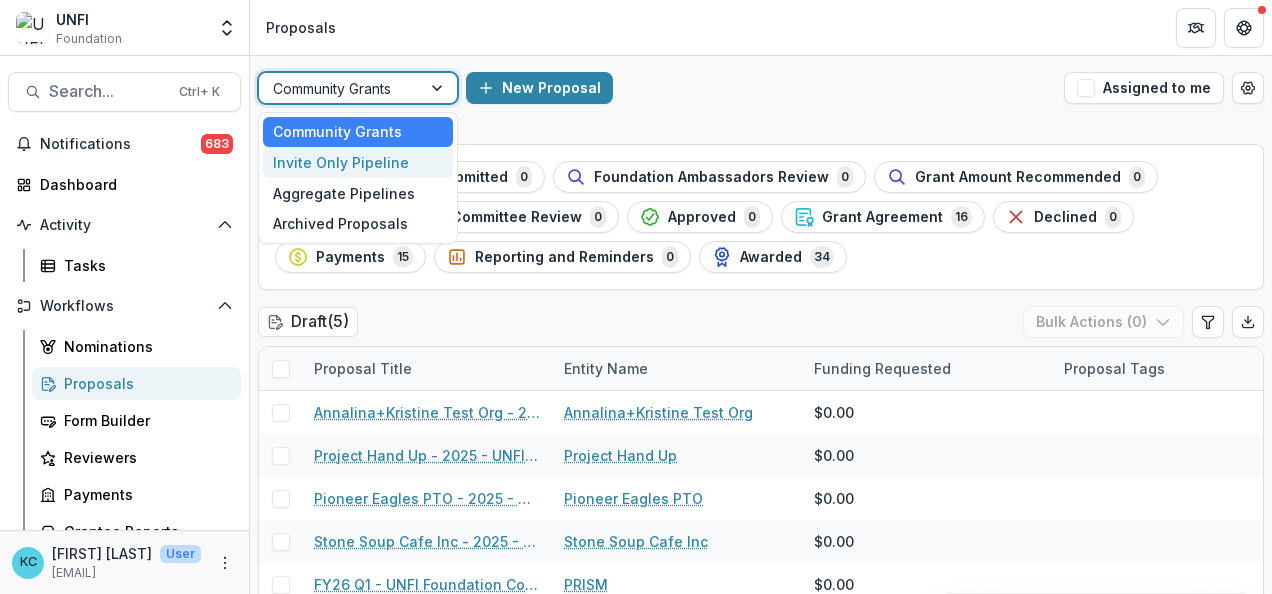 click on "Invite Only Pipeline" at bounding box center (358, 162) 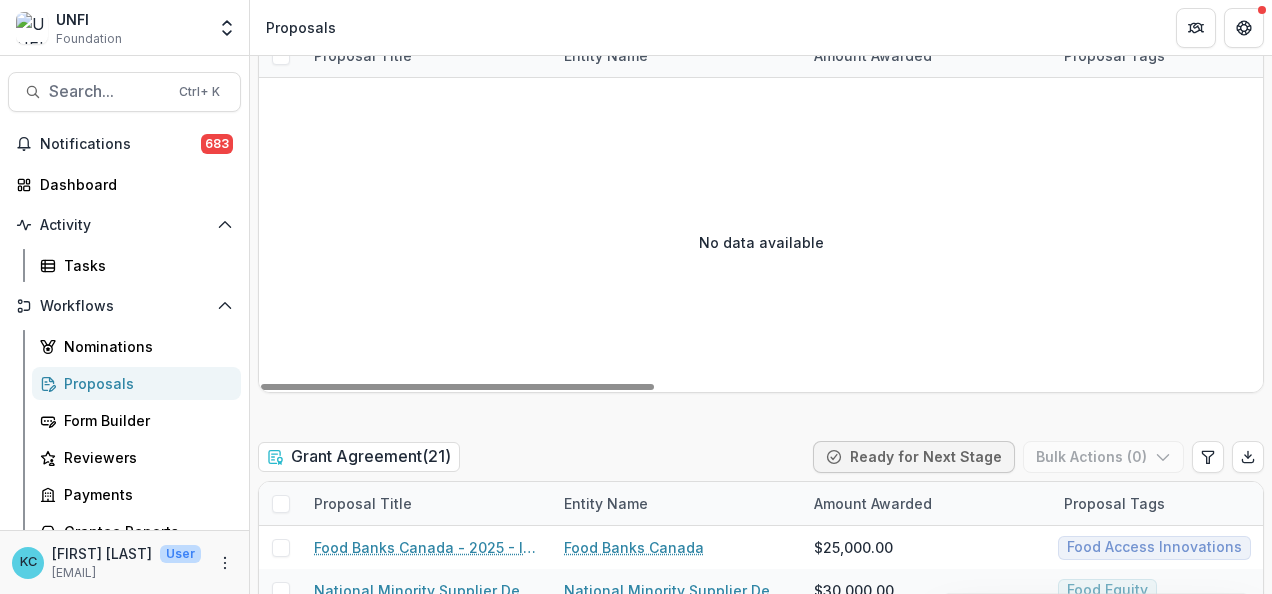 scroll, scrollTop: 2823, scrollLeft: 0, axis: vertical 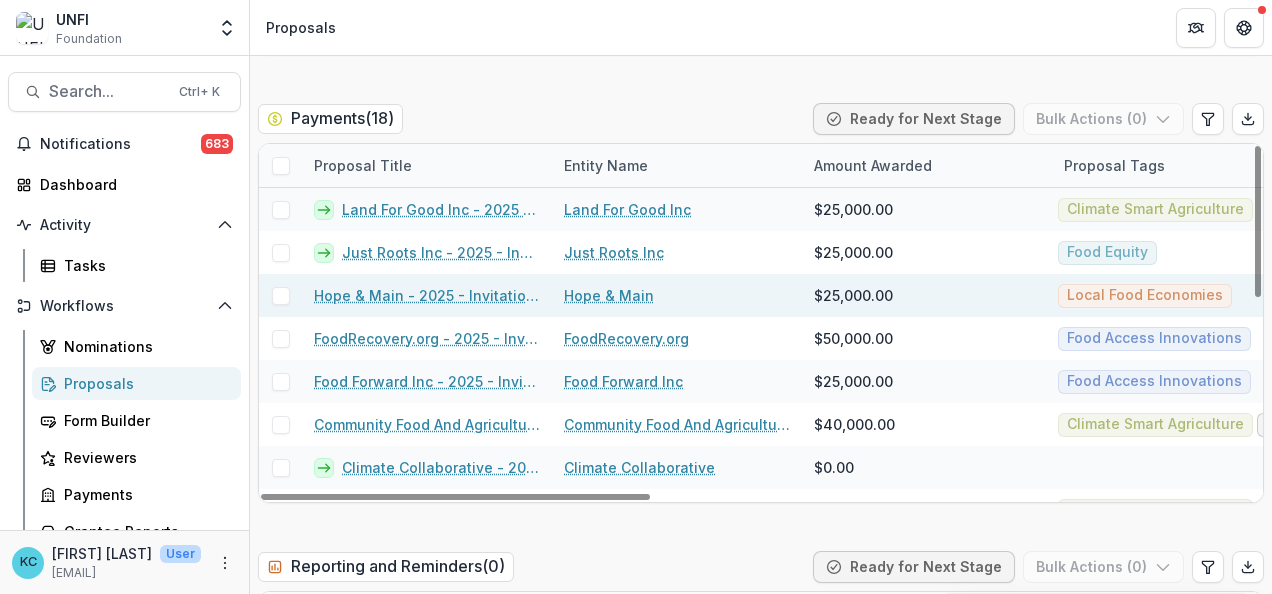 click on "Hope & Main - 2025 - Invitation Only Application" at bounding box center (427, 295) 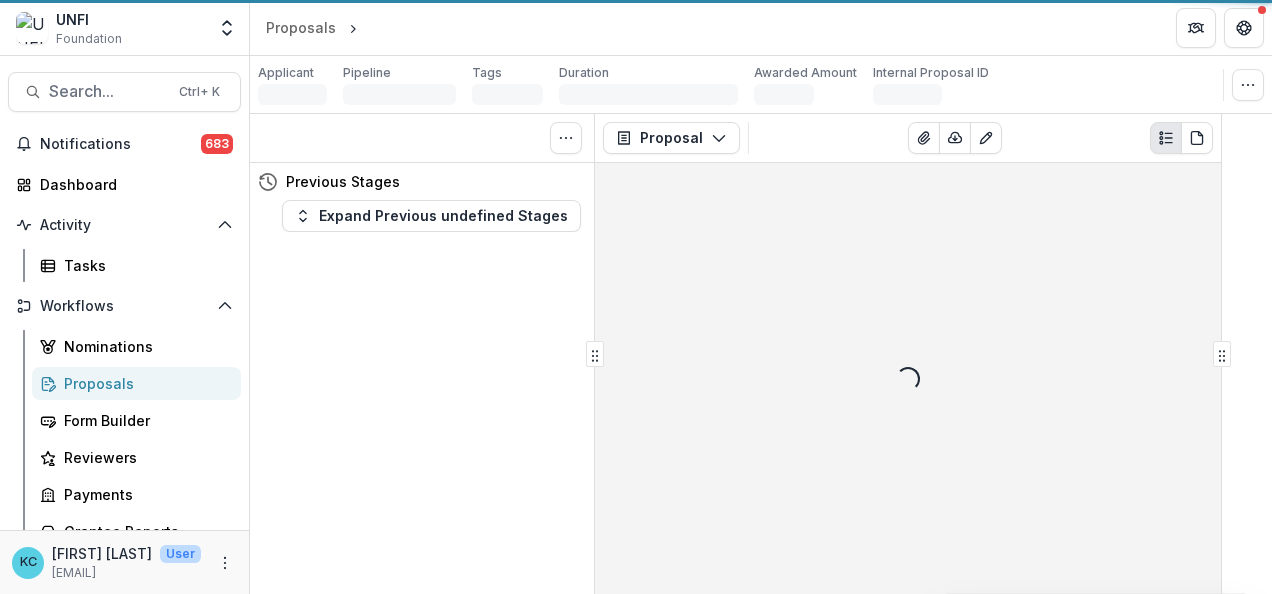 scroll, scrollTop: 0, scrollLeft: 0, axis: both 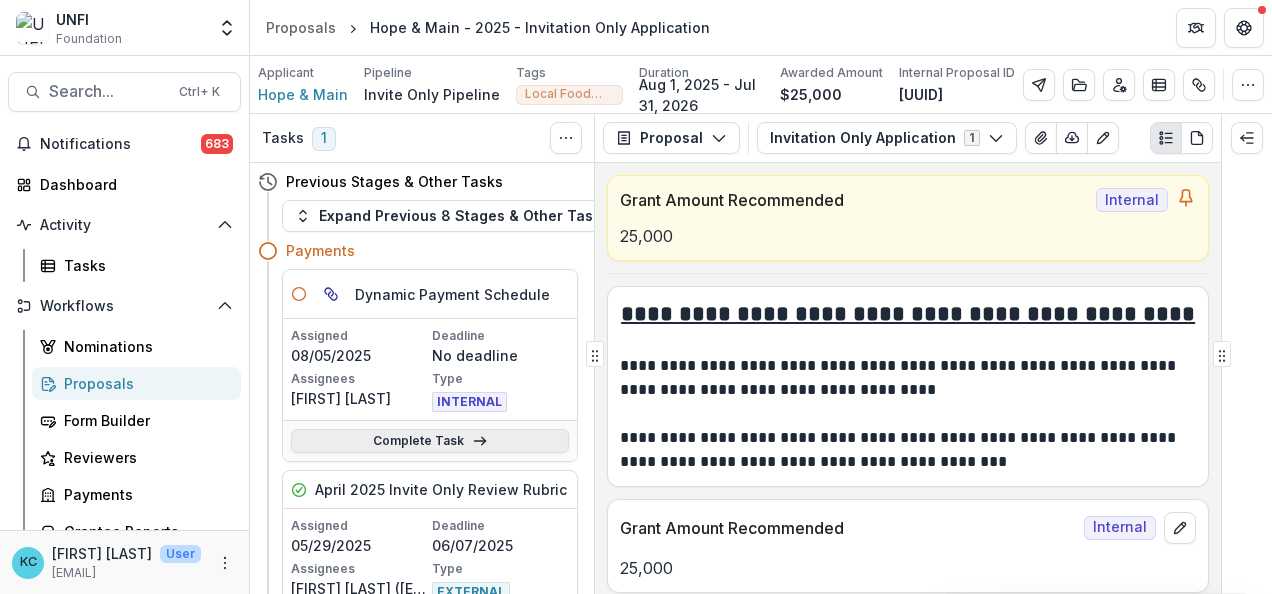 click on "Complete Task" at bounding box center [430, 441] 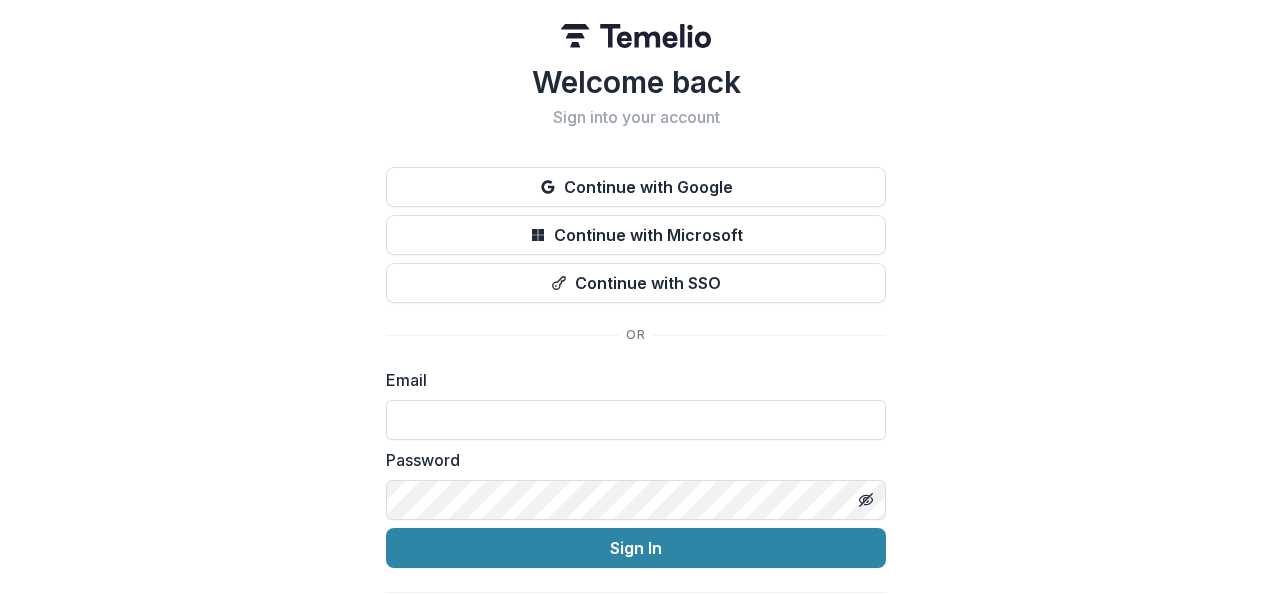 type on "**********" 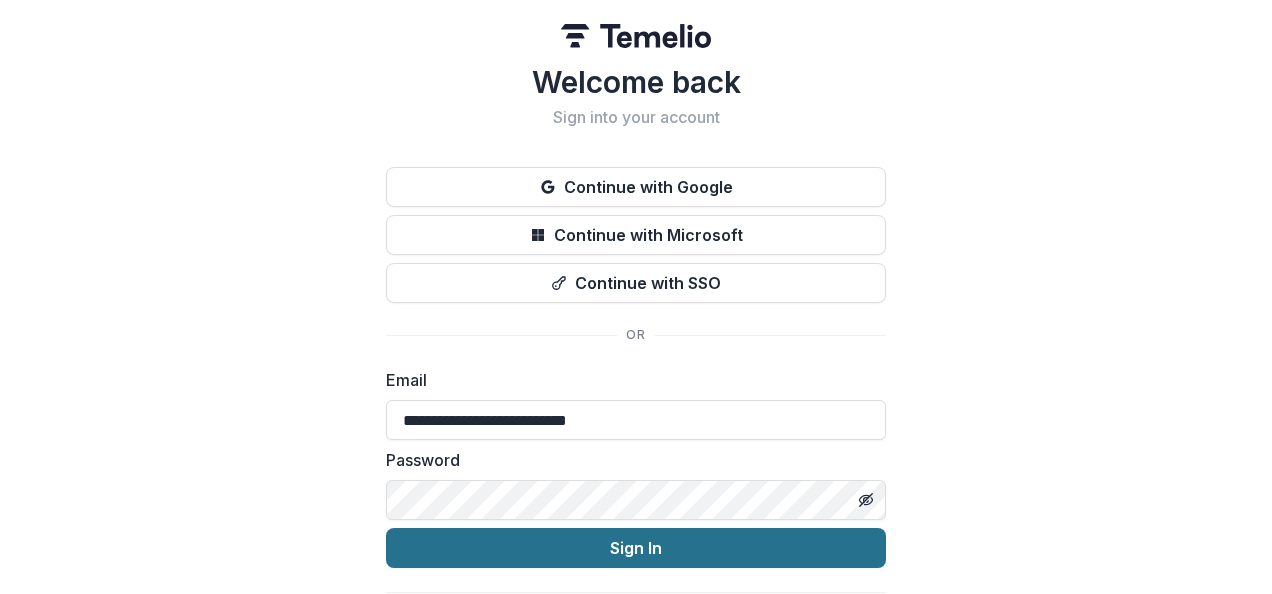 click on "Sign In" at bounding box center [636, 548] 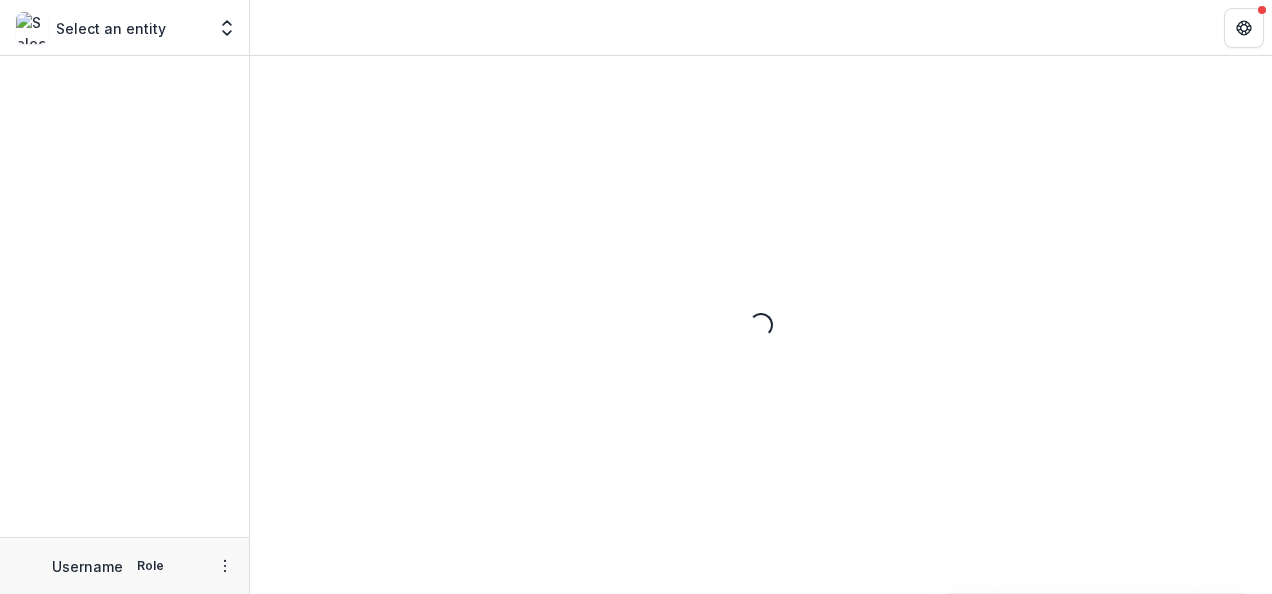 scroll, scrollTop: 0, scrollLeft: 0, axis: both 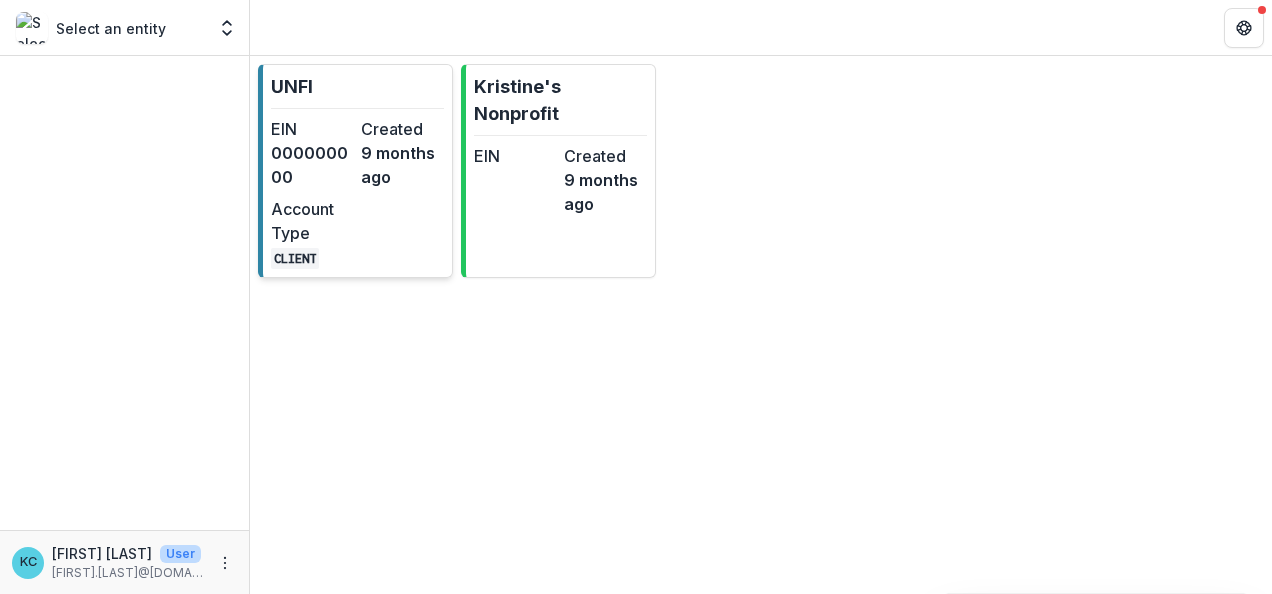 click on "Account Type" at bounding box center [312, 221] 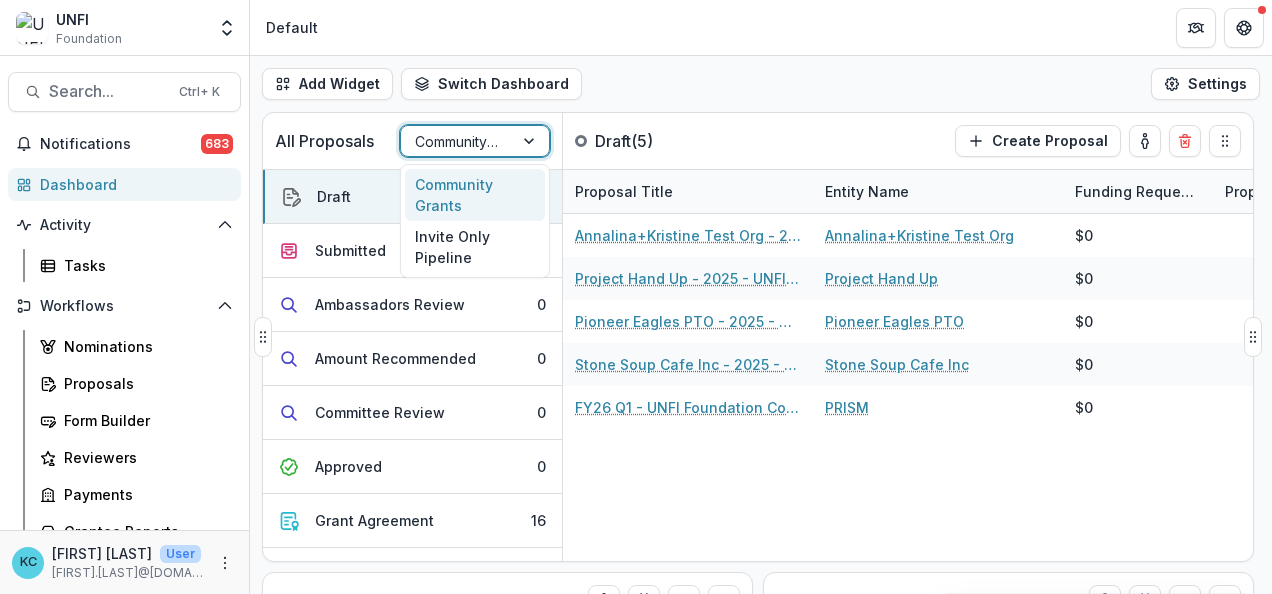 click at bounding box center [457, 141] 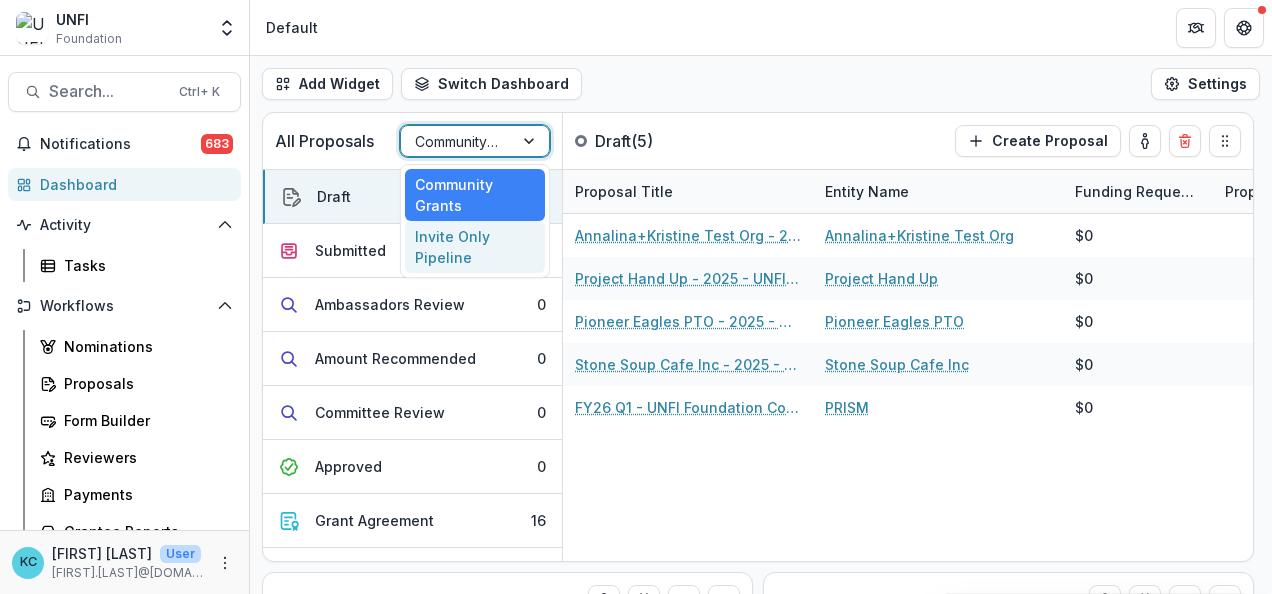 click on "Invite Only Pipeline" at bounding box center (475, 247) 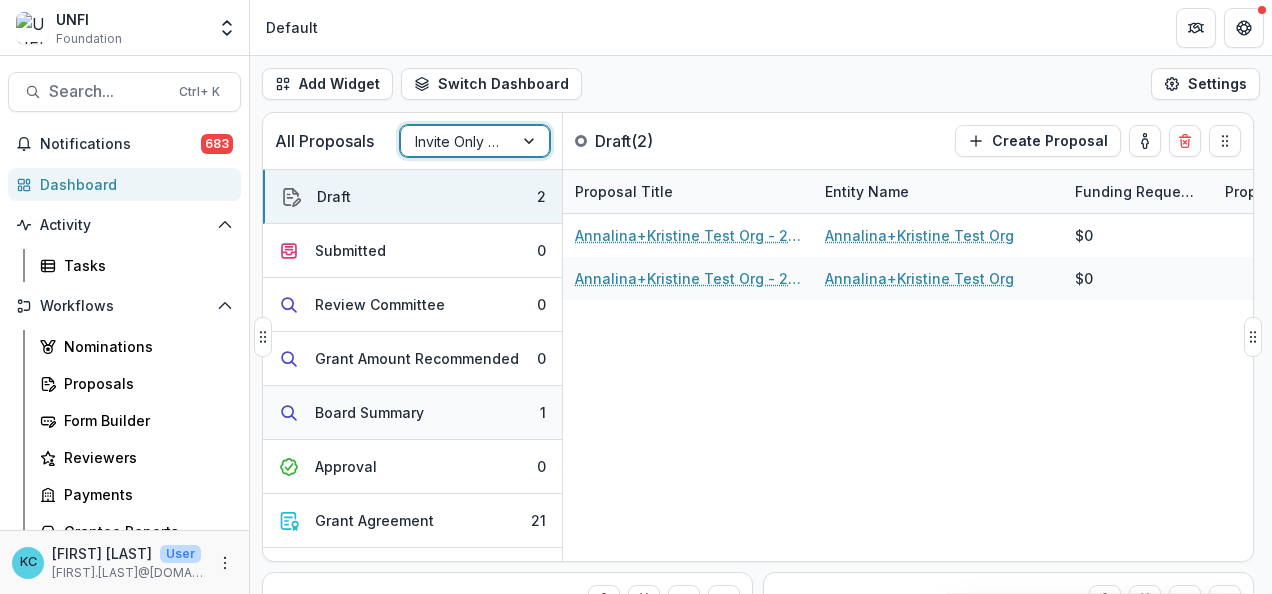 scroll, scrollTop: 197, scrollLeft: 0, axis: vertical 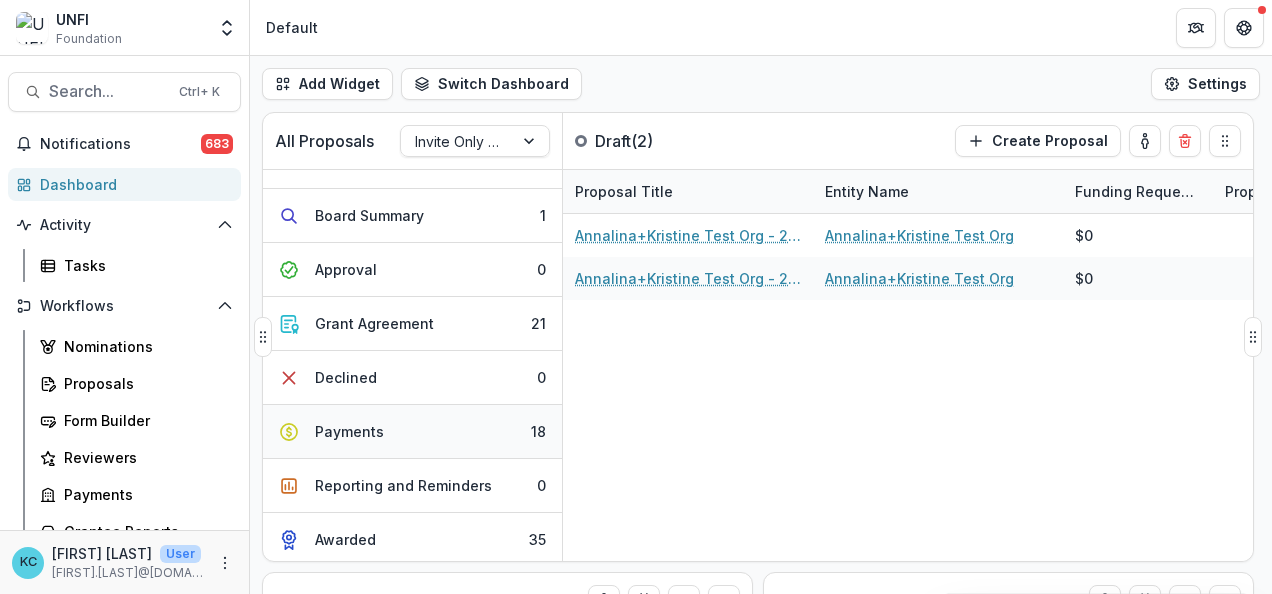 click on "Payments" at bounding box center (349, 431) 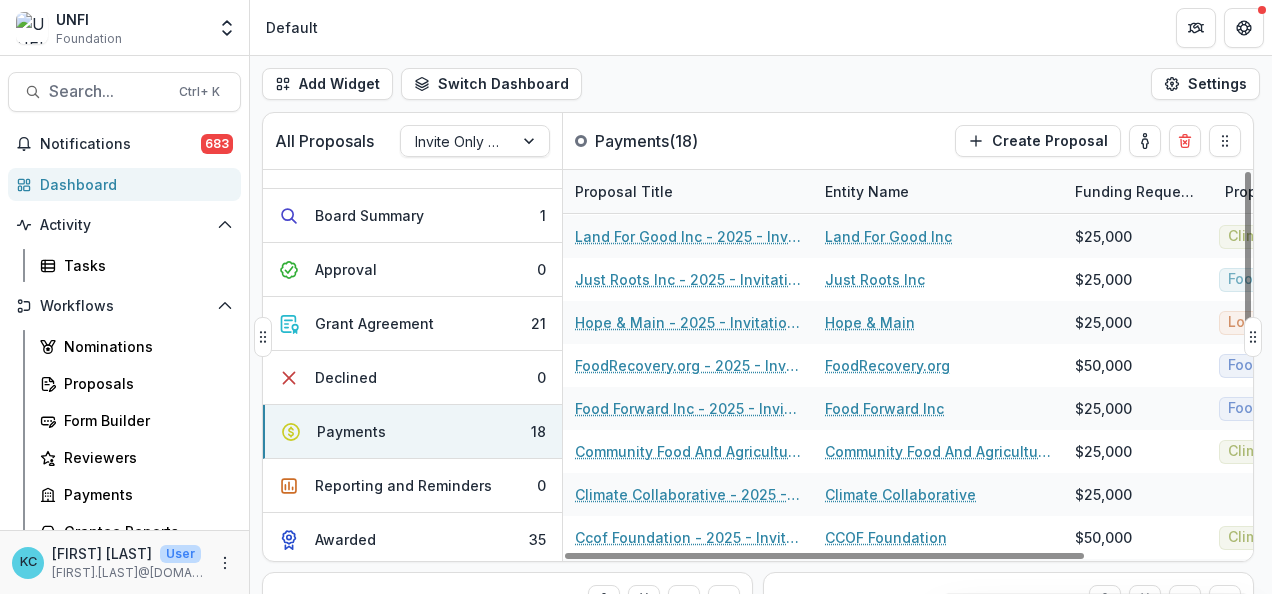 scroll, scrollTop: 425, scrollLeft: 0, axis: vertical 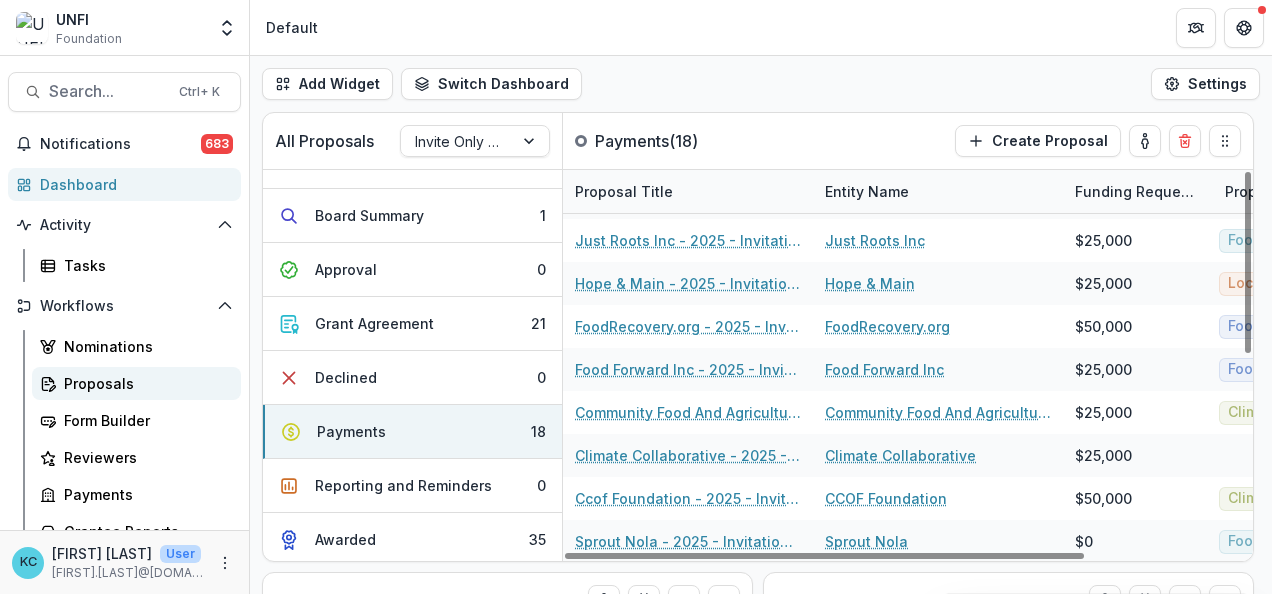 click on "Proposals" at bounding box center [144, 383] 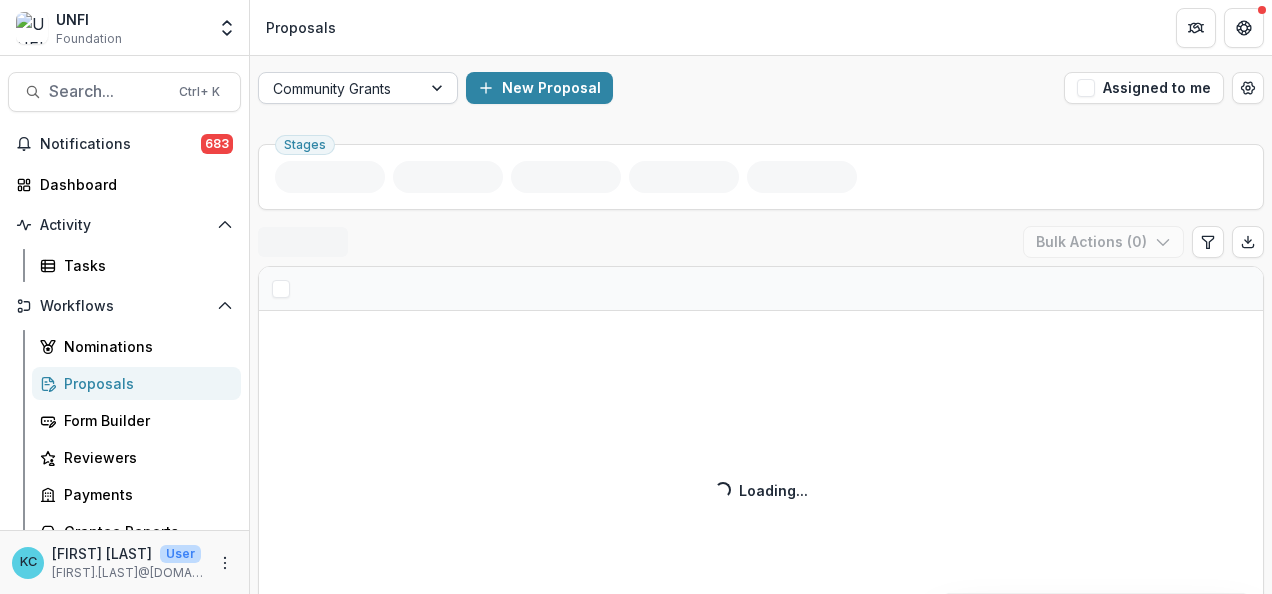 click at bounding box center (340, 88) 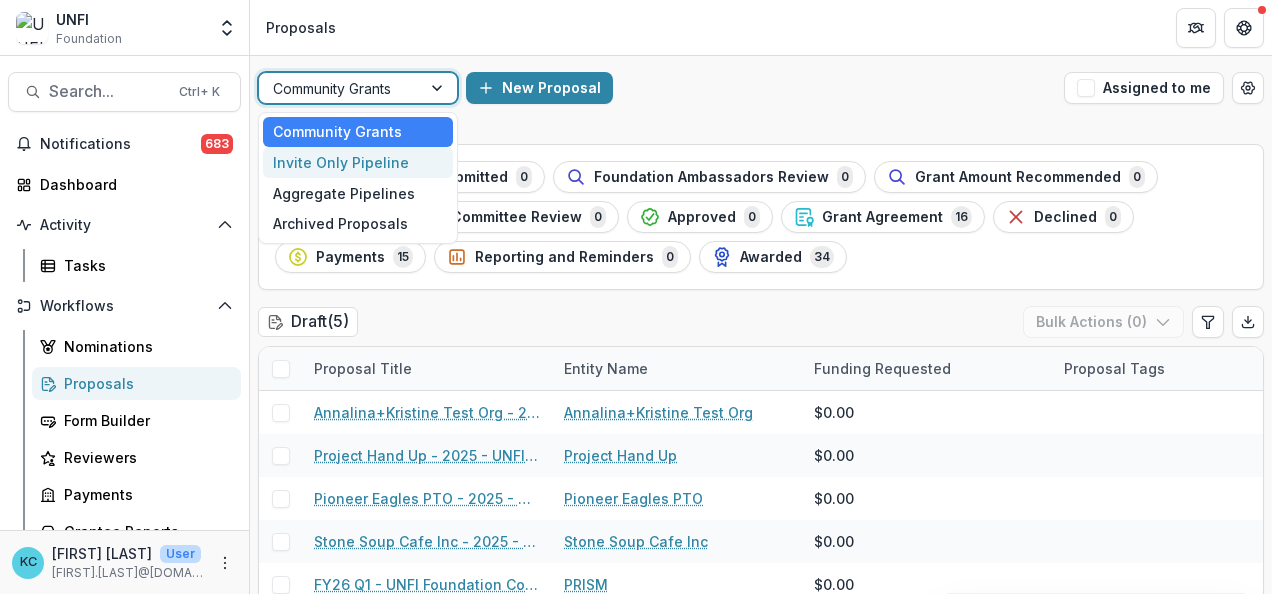 click on "Invite Only Pipeline" at bounding box center [358, 162] 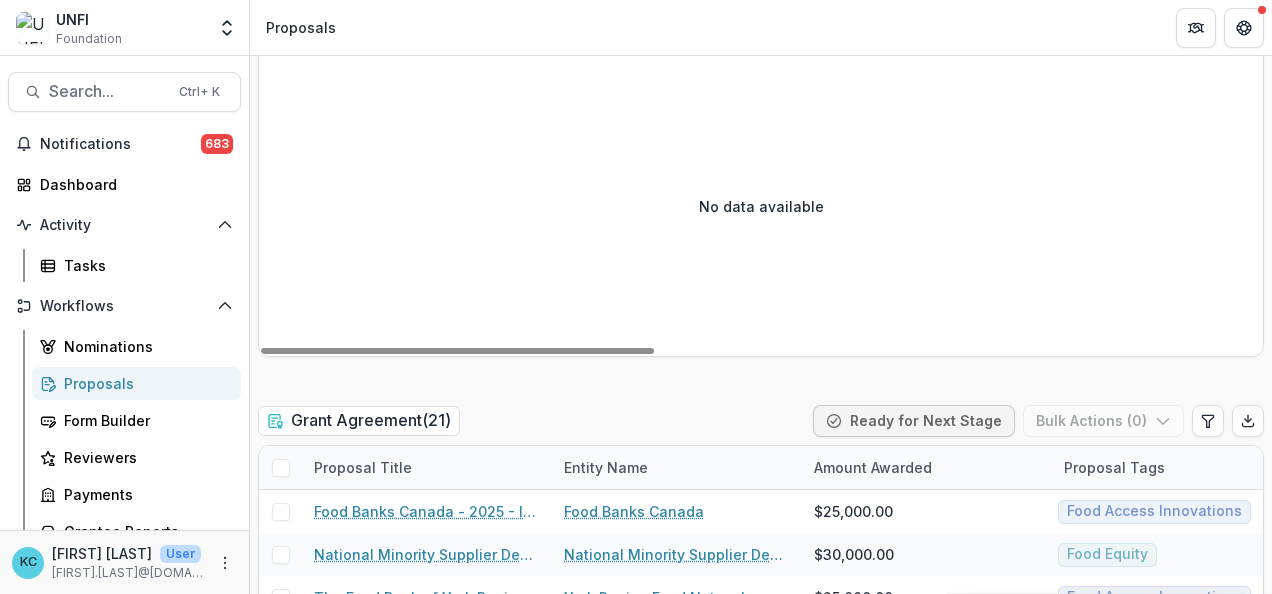 scroll, scrollTop: 2590, scrollLeft: 0, axis: vertical 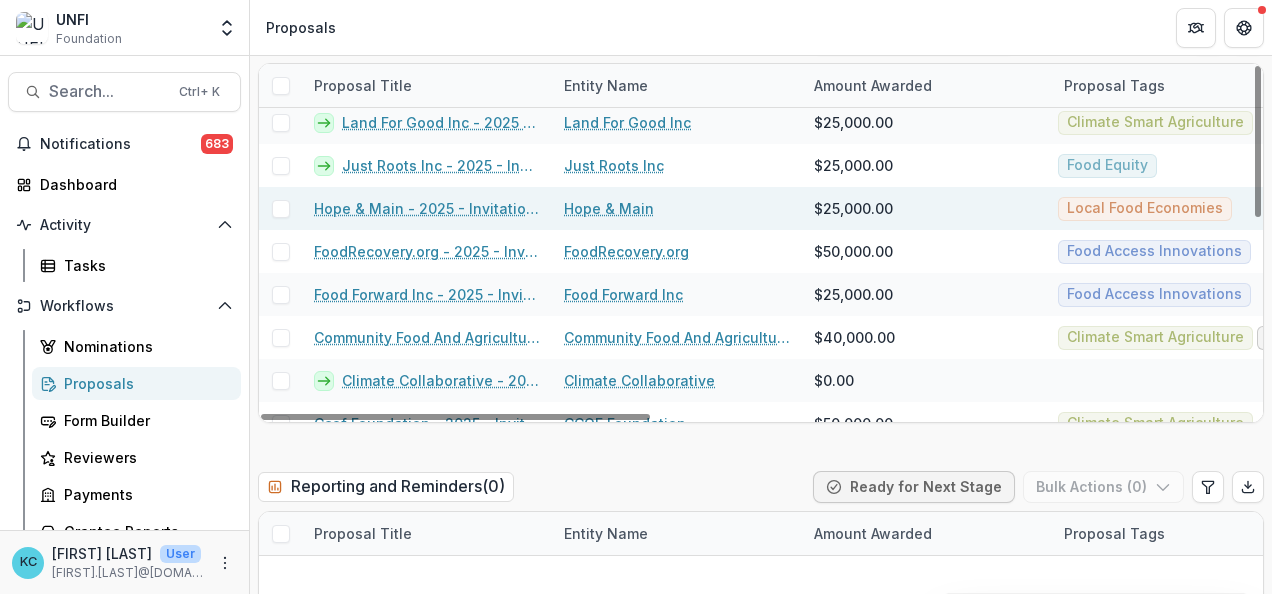 click on "Hope & Main - 2025 - Invitation Only Application" at bounding box center [427, 208] 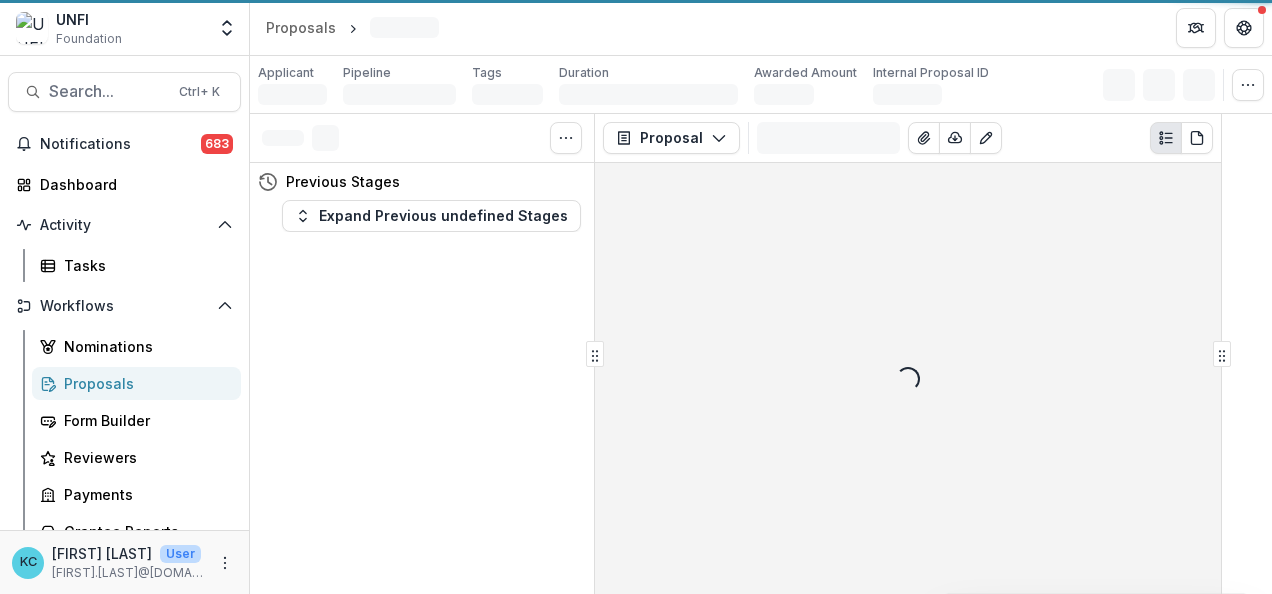 scroll, scrollTop: 0, scrollLeft: 0, axis: both 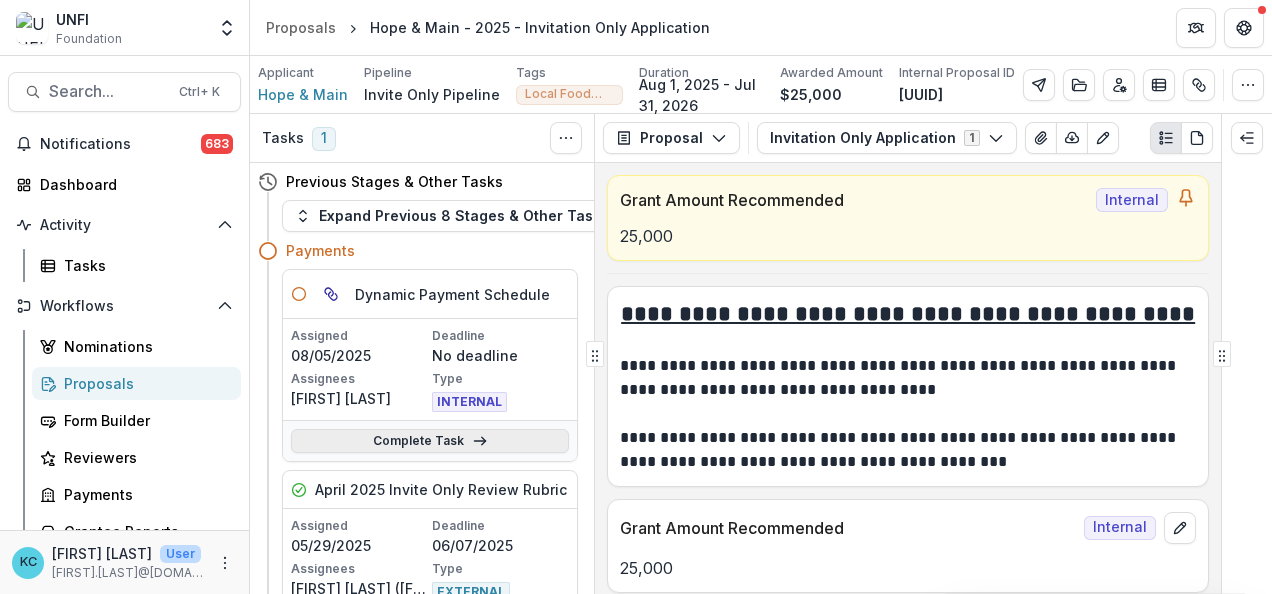 click on "Complete Task" at bounding box center [430, 441] 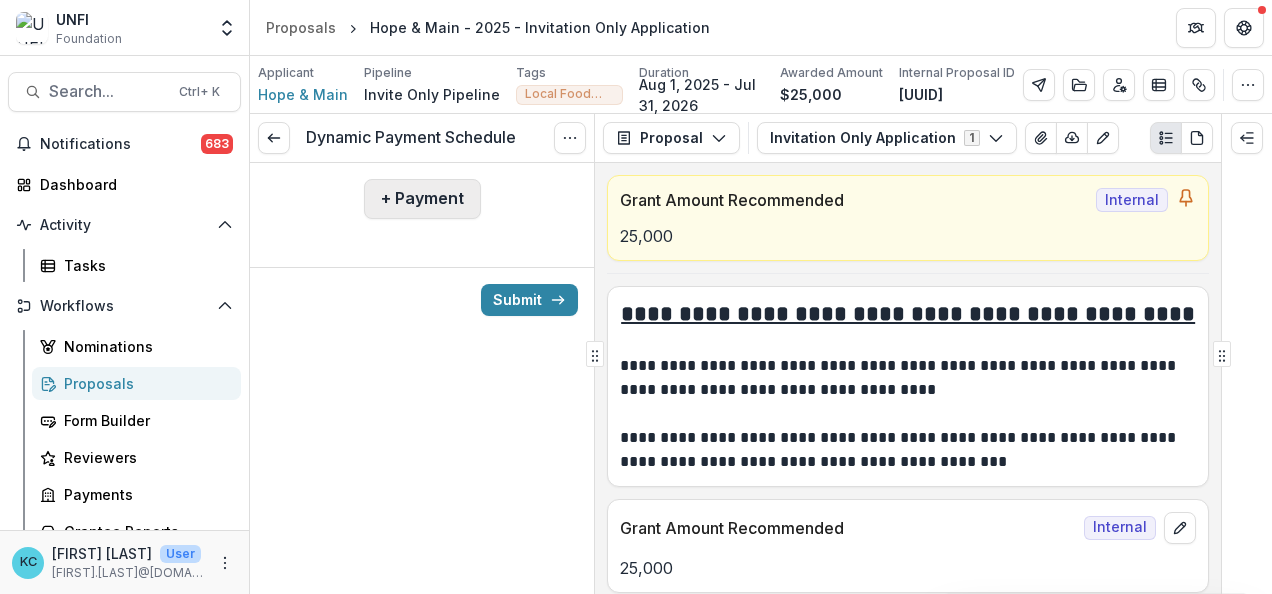 click on "+ Payment" at bounding box center [422, 199] 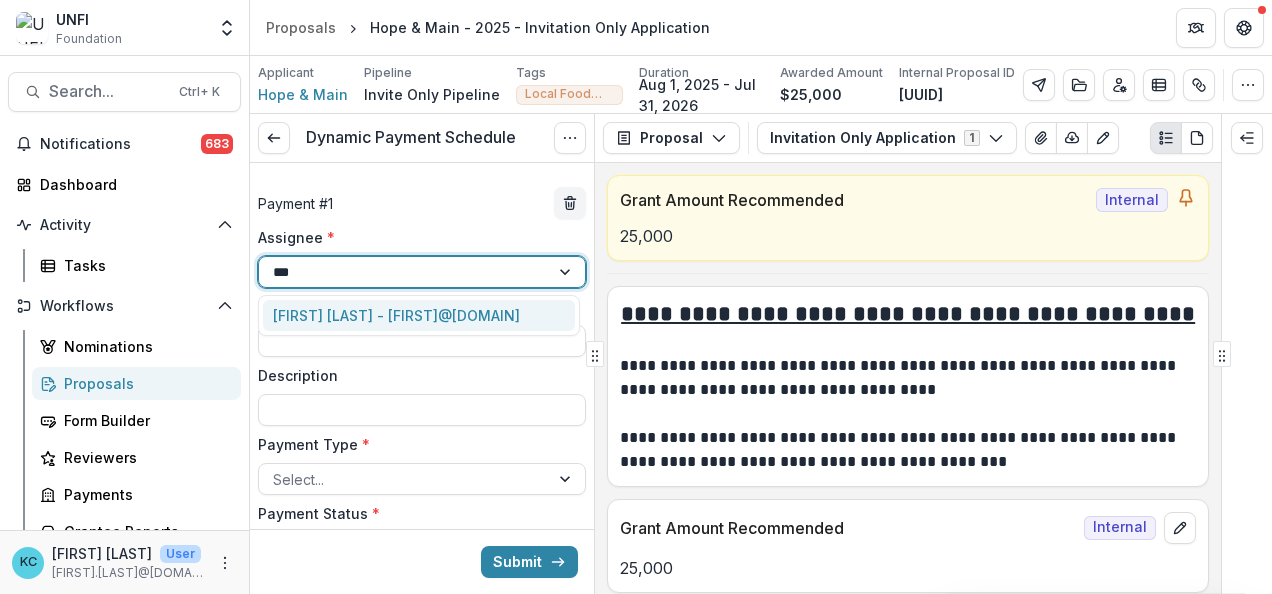 type on "****" 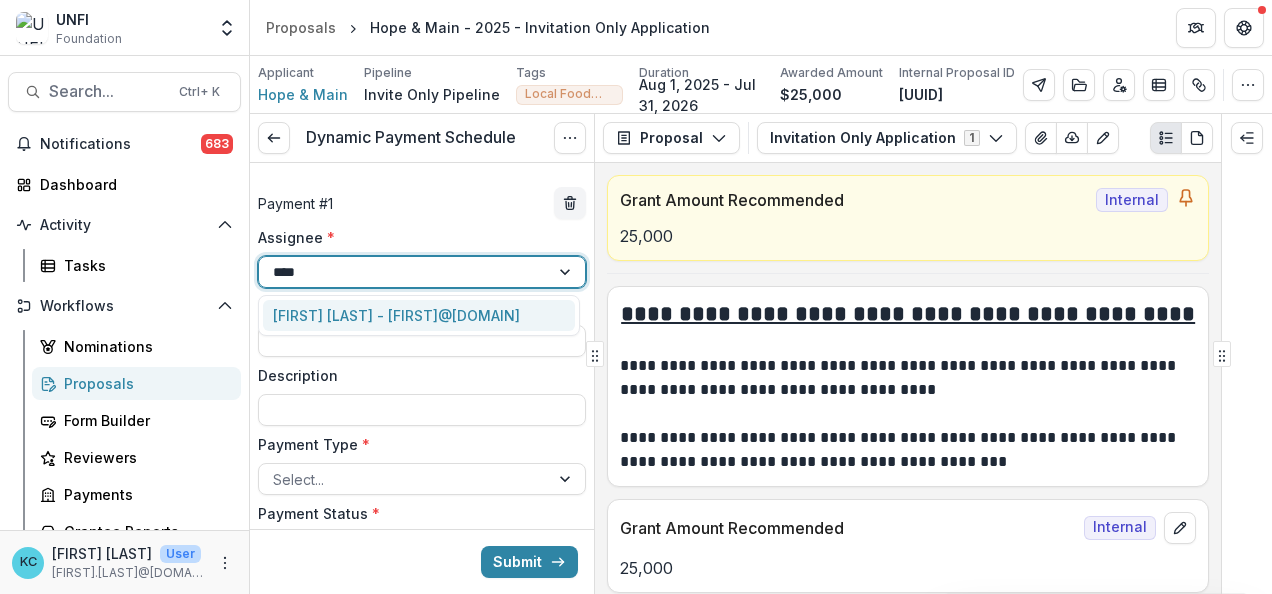 click on "[FIRST] [LAST] - [FIRST]@[DOMAIN]" at bounding box center (419, 315) 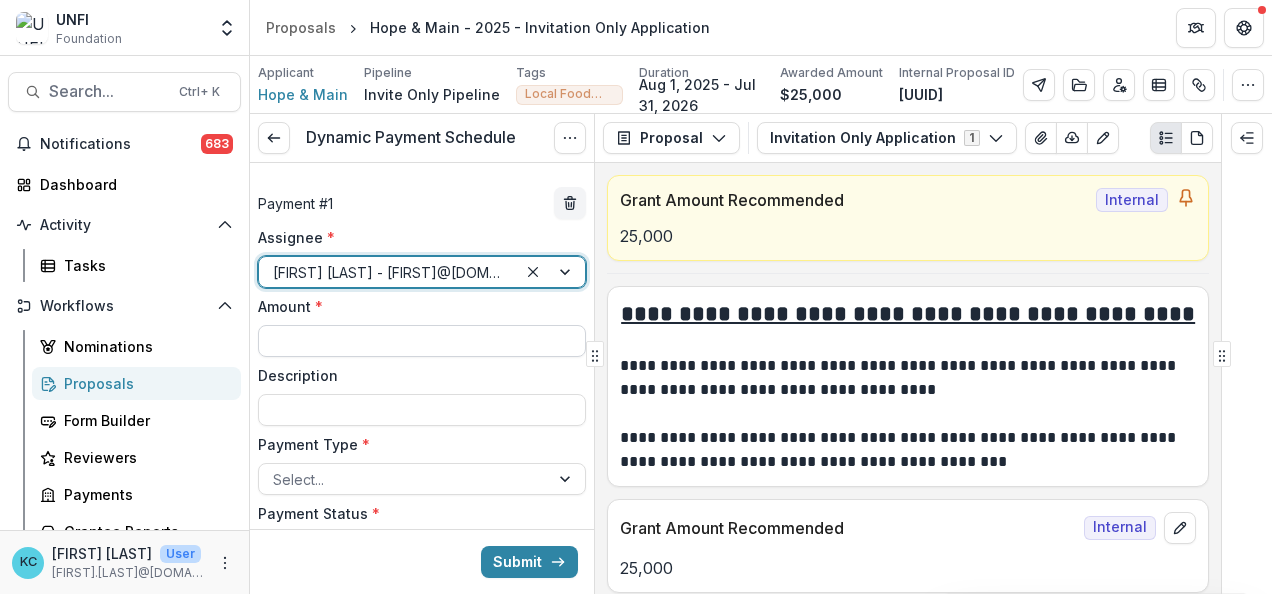 click on "Amount *" at bounding box center (422, 341) 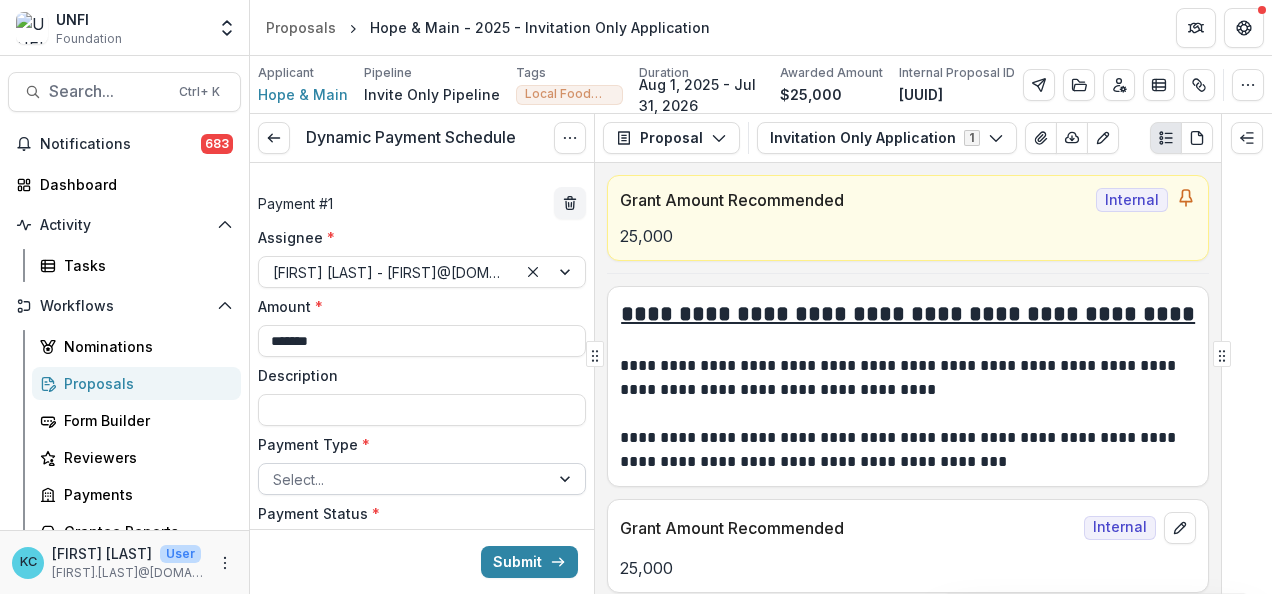 type on "*******" 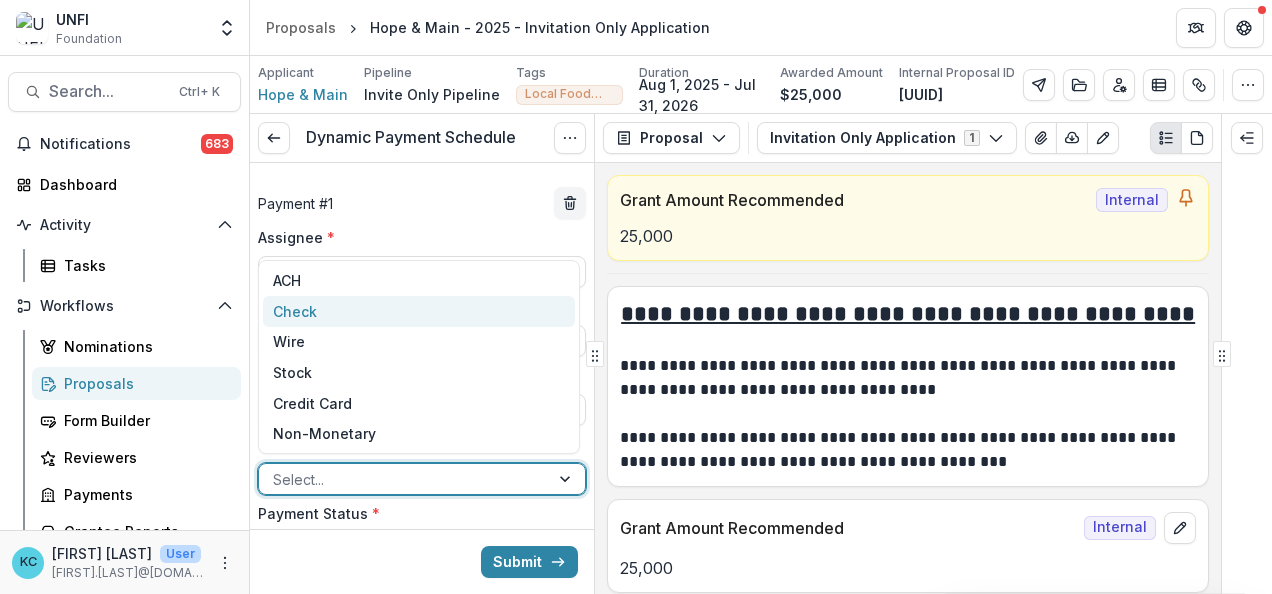 click on "Check" at bounding box center (419, 311) 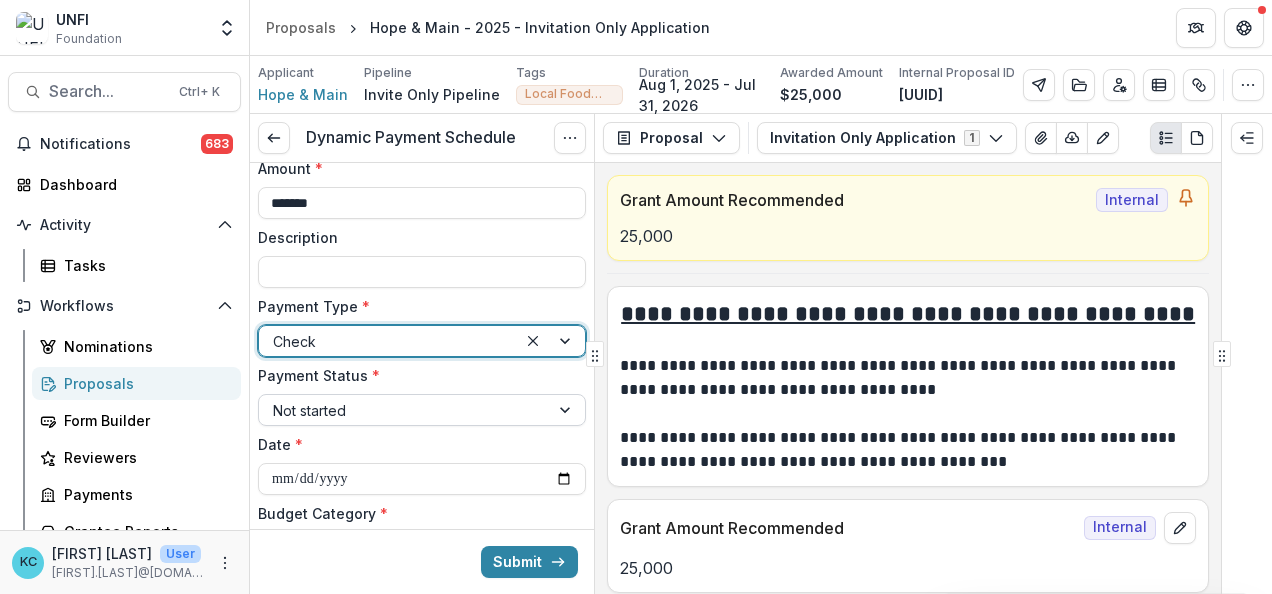 scroll, scrollTop: 282, scrollLeft: 0, axis: vertical 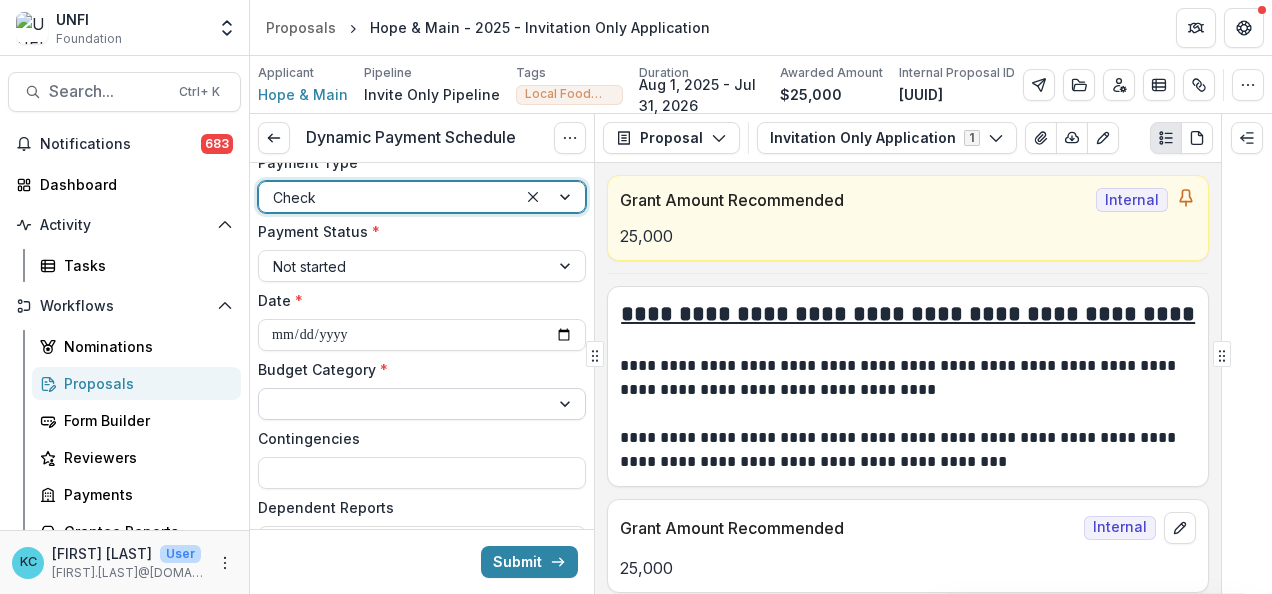 click at bounding box center [404, 404] 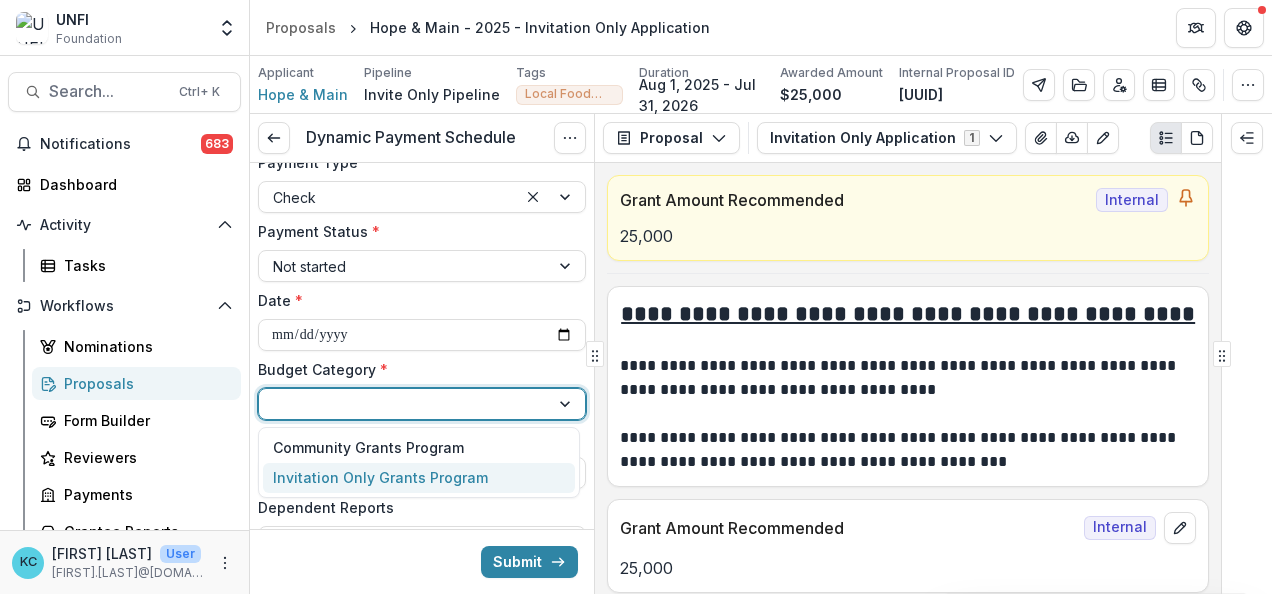 click on "Invitation Only Grants Program" at bounding box center [380, 477] 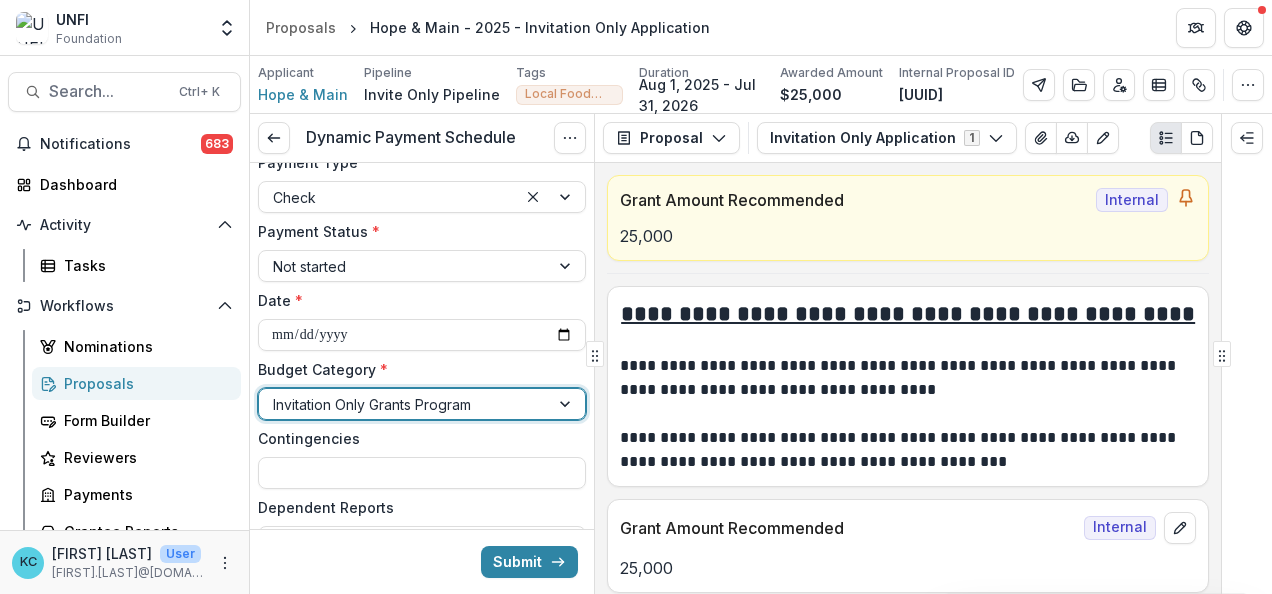 scroll, scrollTop: 414, scrollLeft: 0, axis: vertical 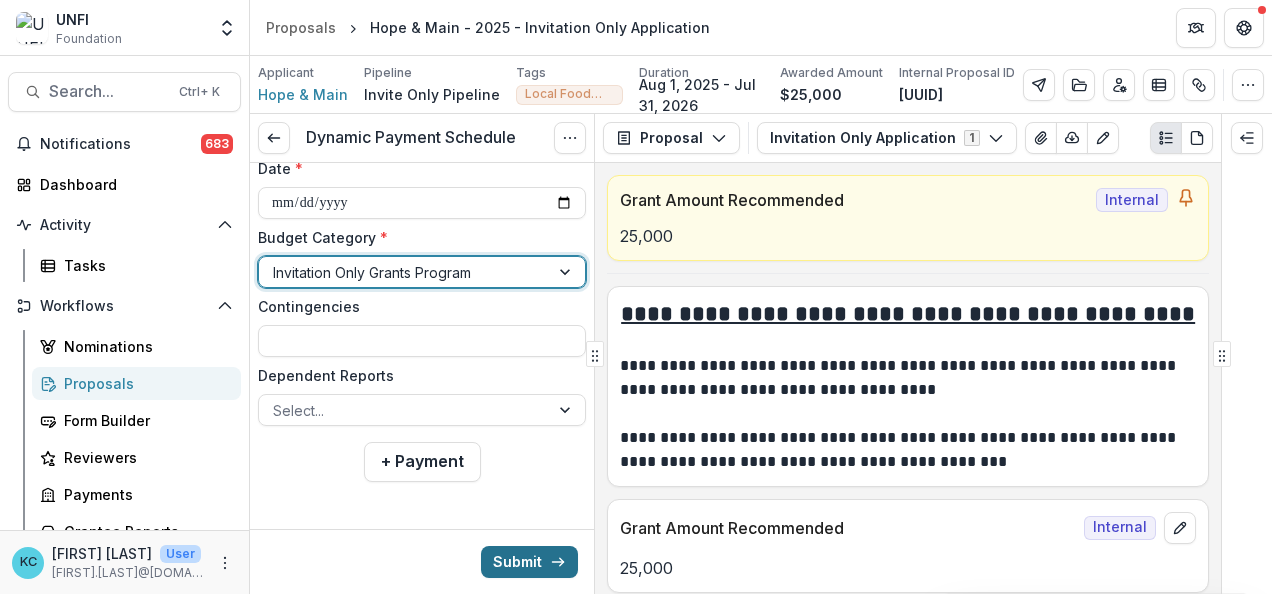 click on "Submit" at bounding box center [529, 562] 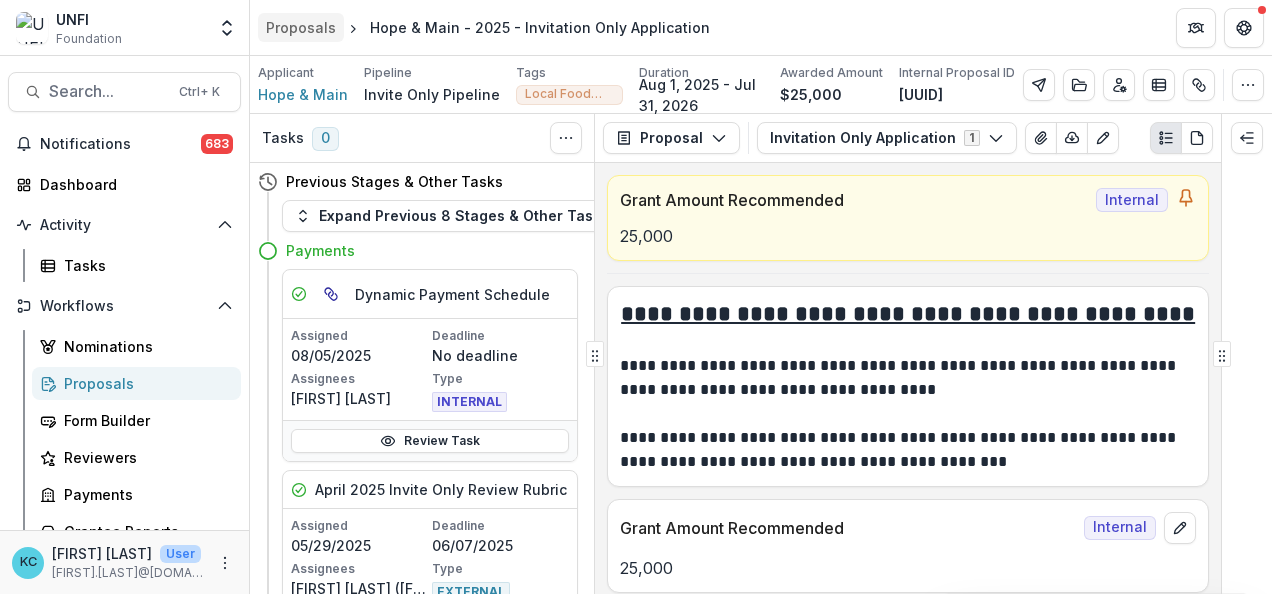 click on "Proposals" at bounding box center [301, 27] 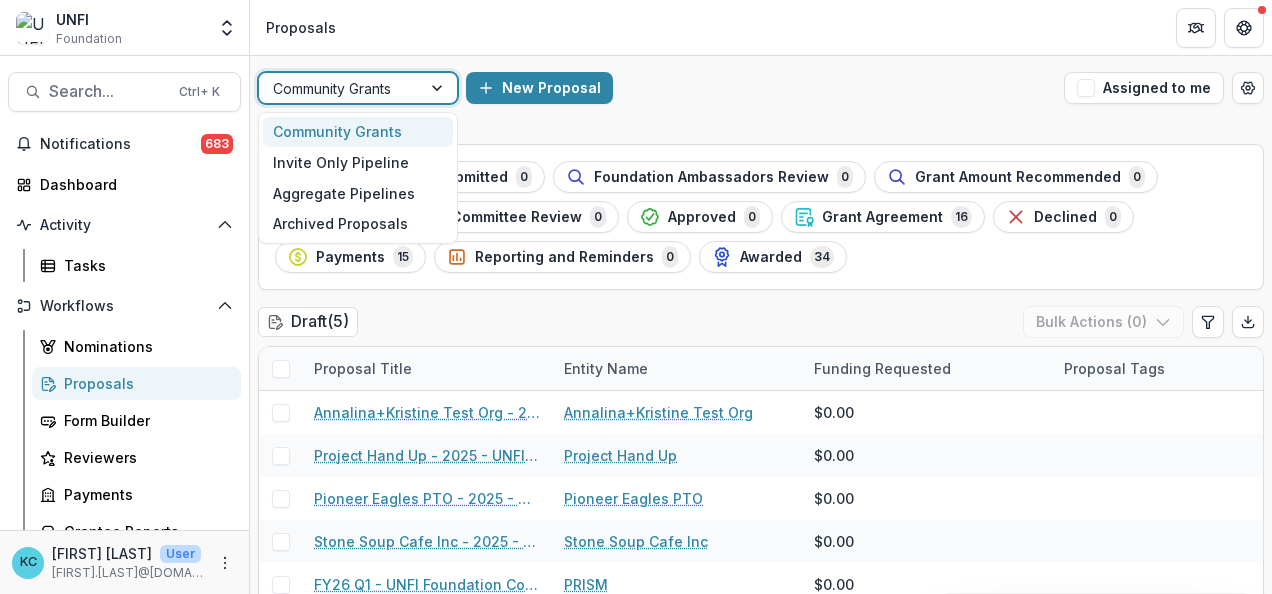 click at bounding box center (340, 88) 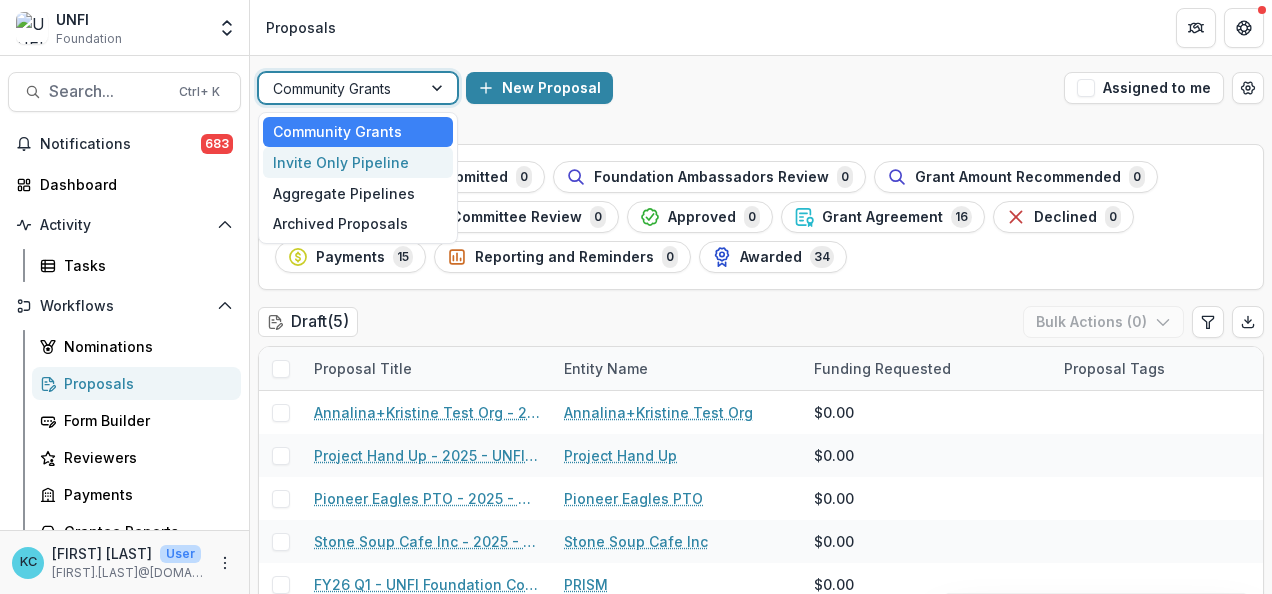 click on "Invite Only Pipeline" at bounding box center (358, 162) 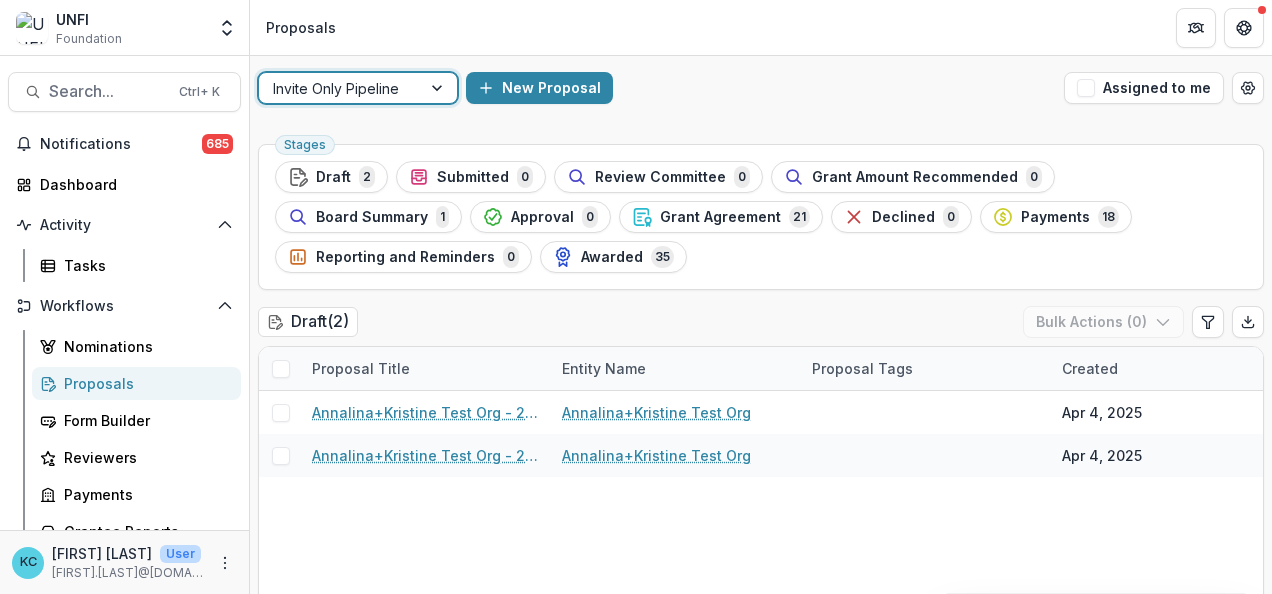 scroll, scrollTop: 0, scrollLeft: 0, axis: both 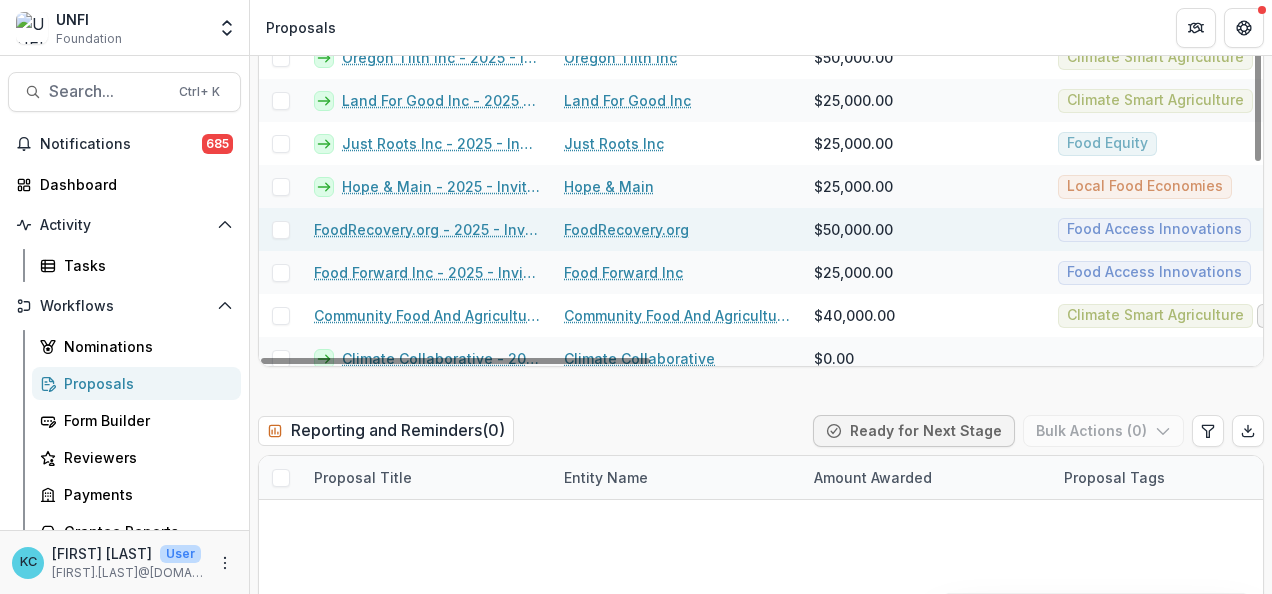 click on "FoodRecovery.org - 2025 - Invitation Only Application" at bounding box center [427, 229] 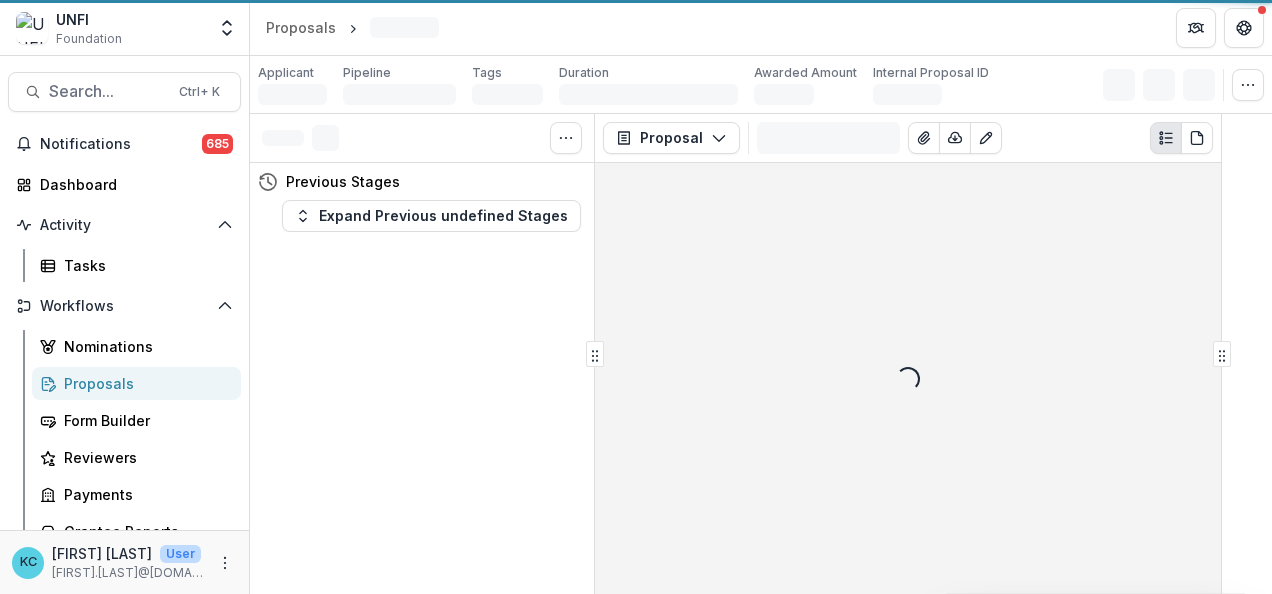 scroll, scrollTop: 0, scrollLeft: 0, axis: both 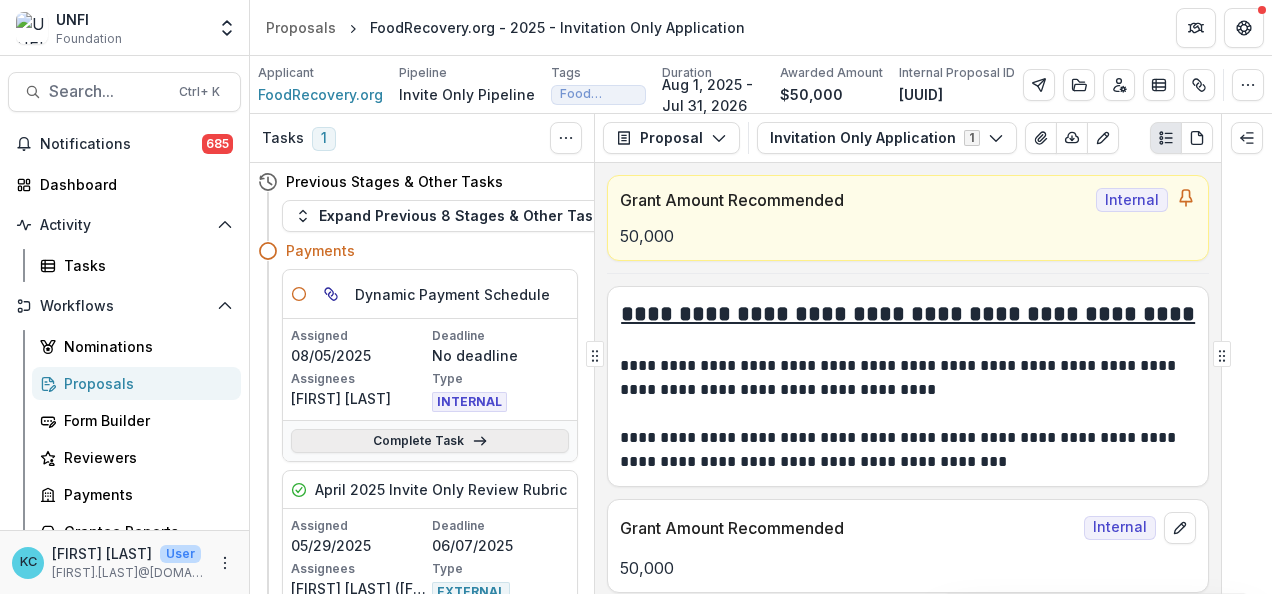 click on "Complete Task" at bounding box center (430, 441) 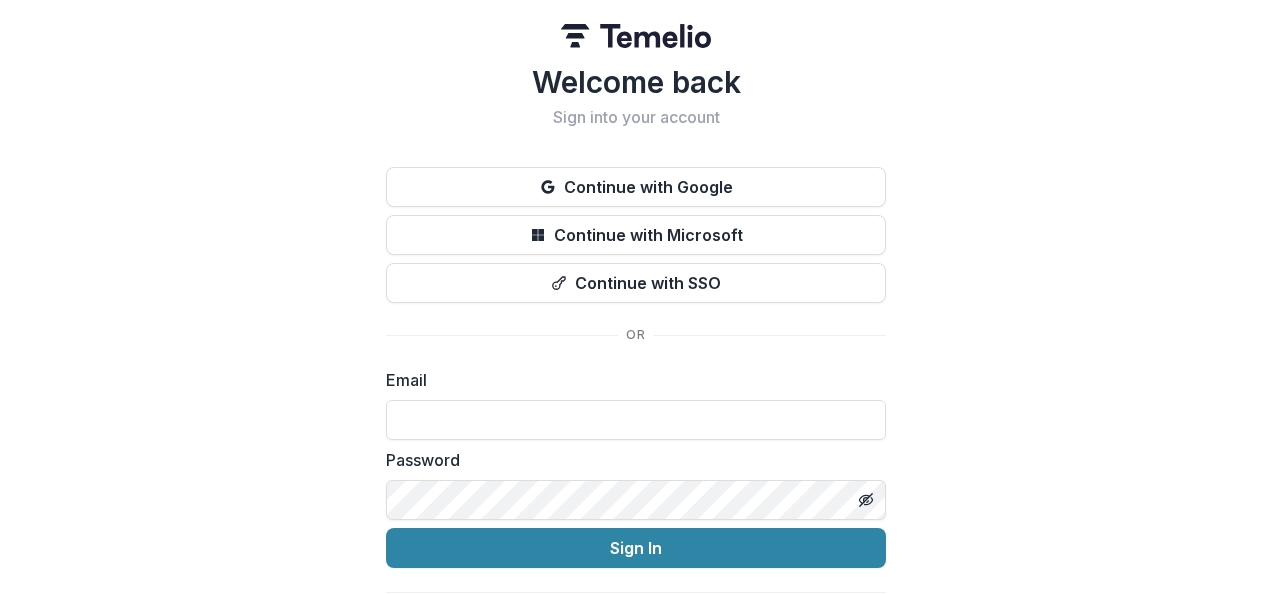 type on "**********" 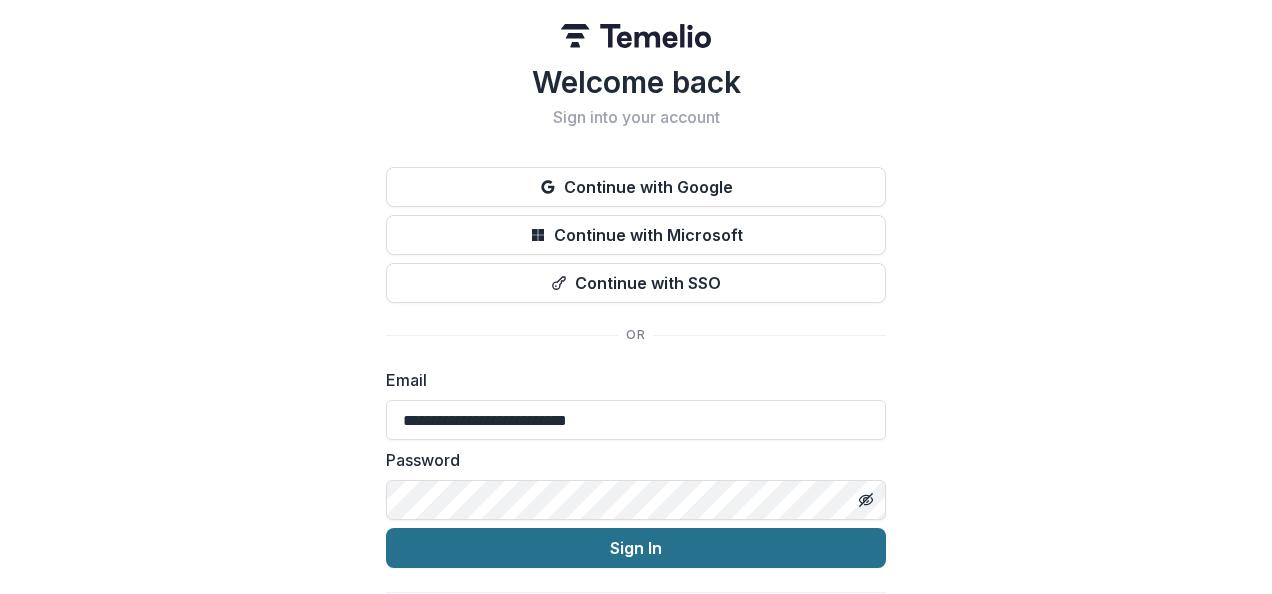 click on "Sign In" at bounding box center (636, 548) 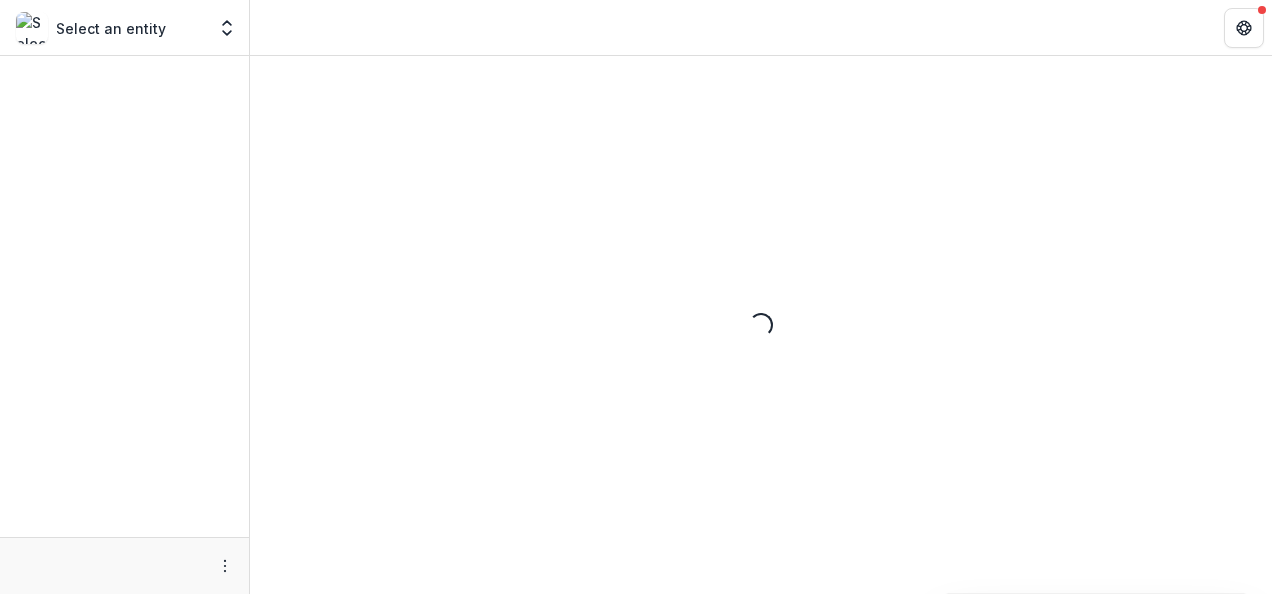 scroll, scrollTop: 0, scrollLeft: 0, axis: both 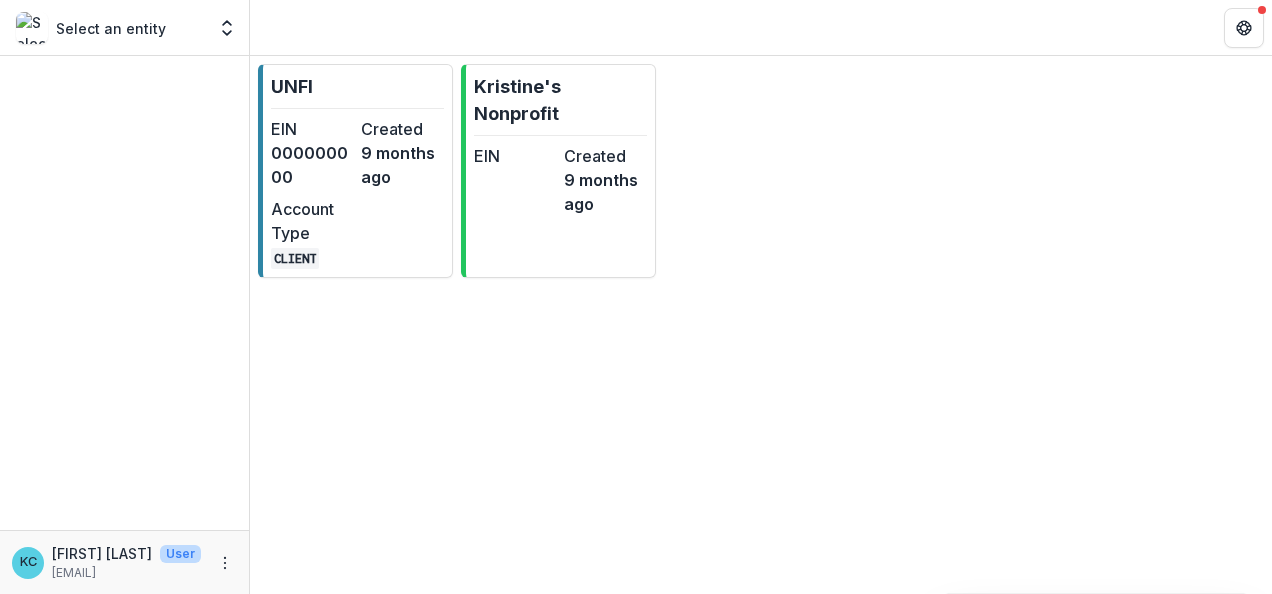 click on "UNFI EIN [EIN] Created 9 months ago Account Type CLIENT [FIRST]'s Nonprofit EIN Created 9 months ago" at bounding box center (761, 171) 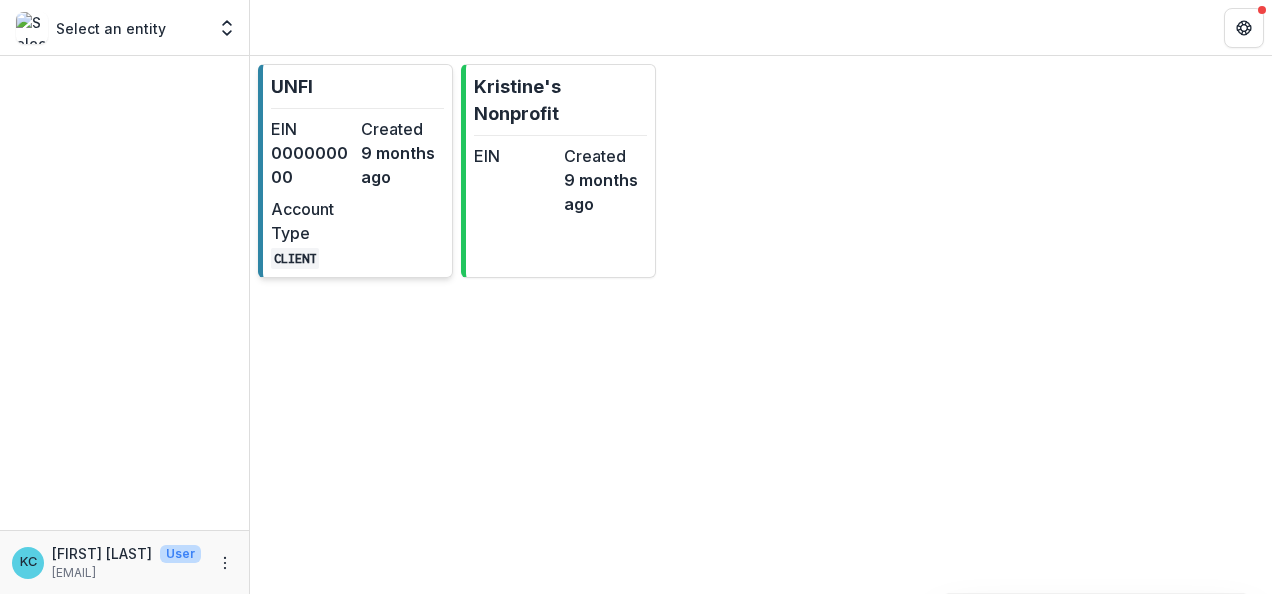 click on "Account Type" at bounding box center [312, 221] 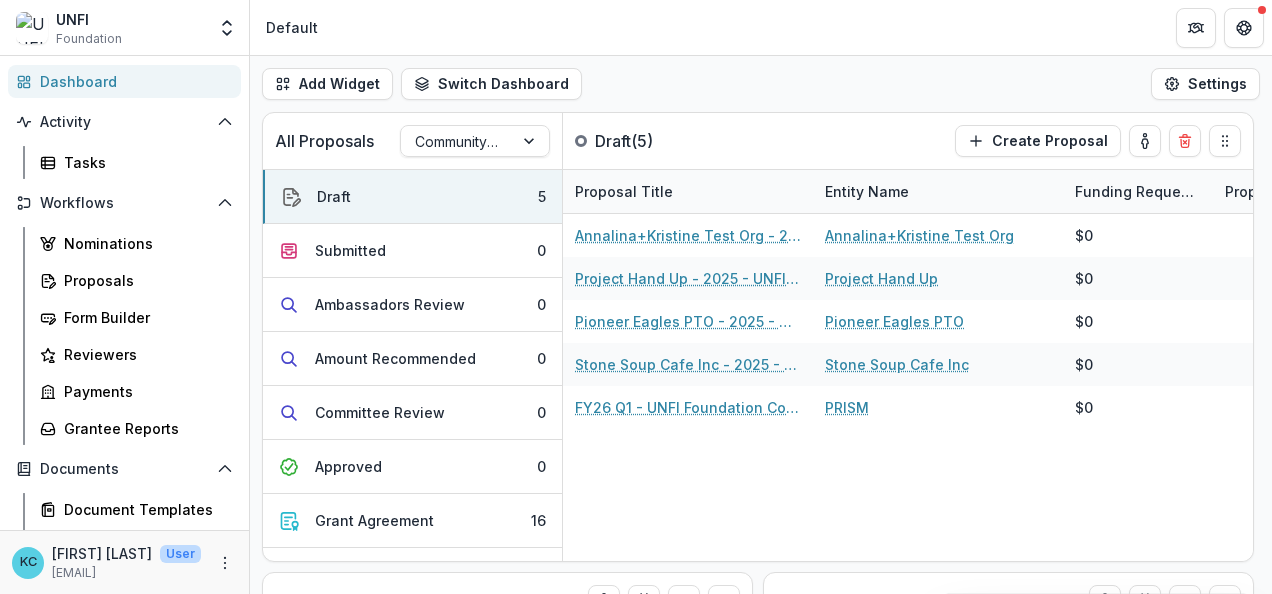 scroll, scrollTop: 104, scrollLeft: 0, axis: vertical 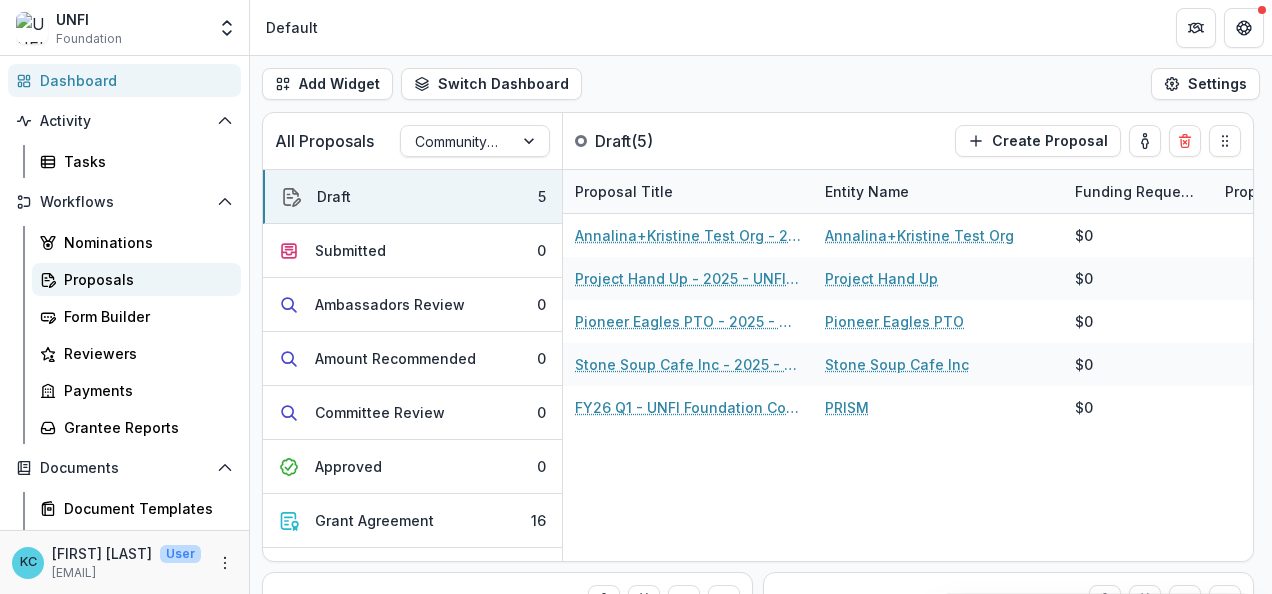 click on "Proposals" at bounding box center [144, 279] 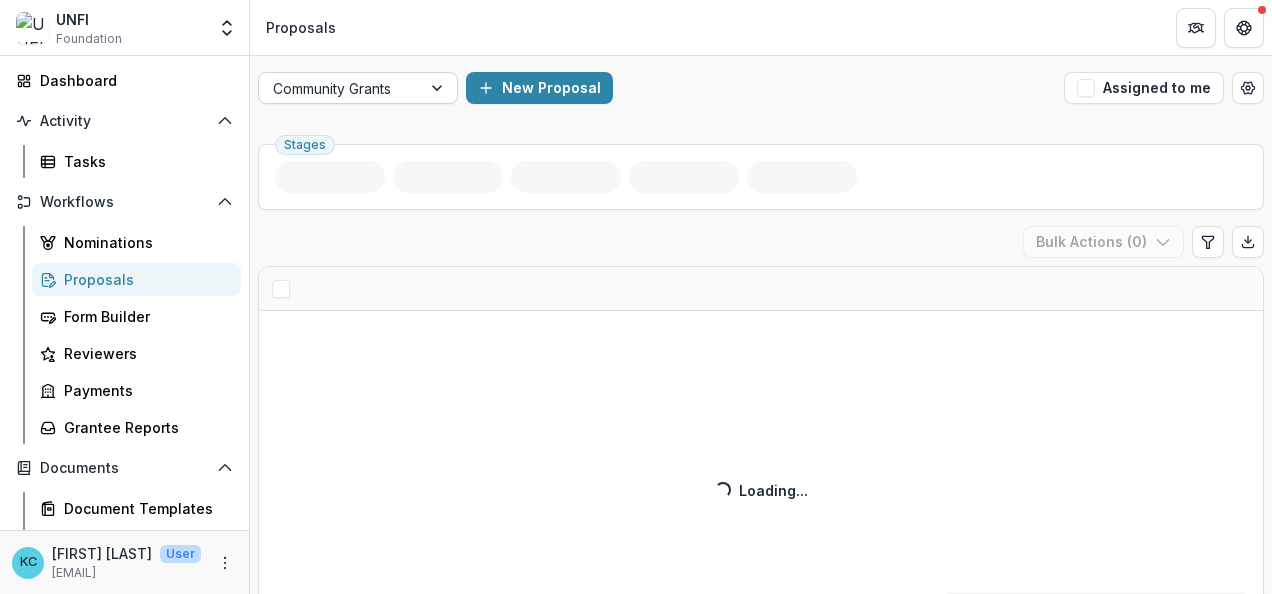 click at bounding box center [340, 88] 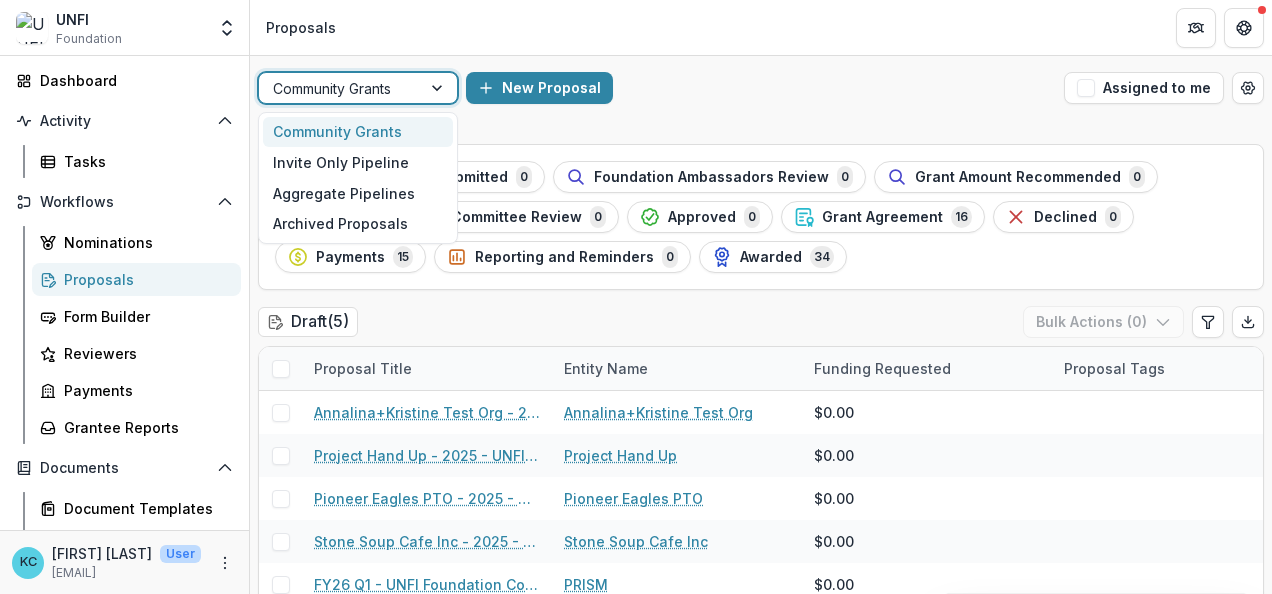 click at bounding box center (340, 88) 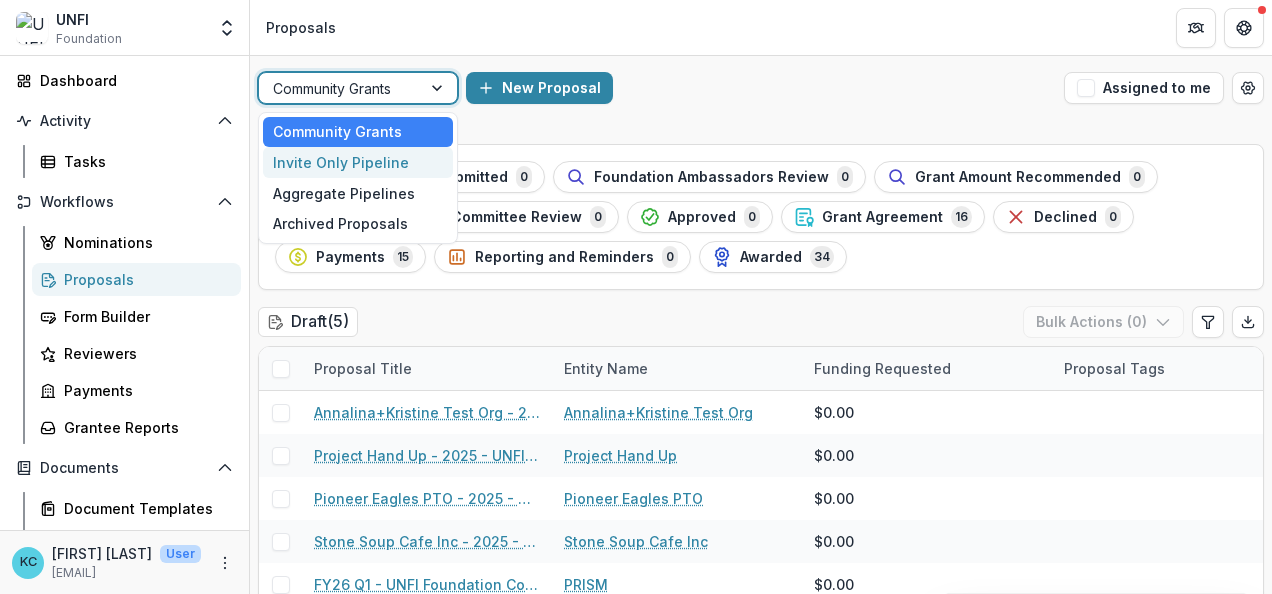 click on "Invite Only Pipeline" at bounding box center (358, 162) 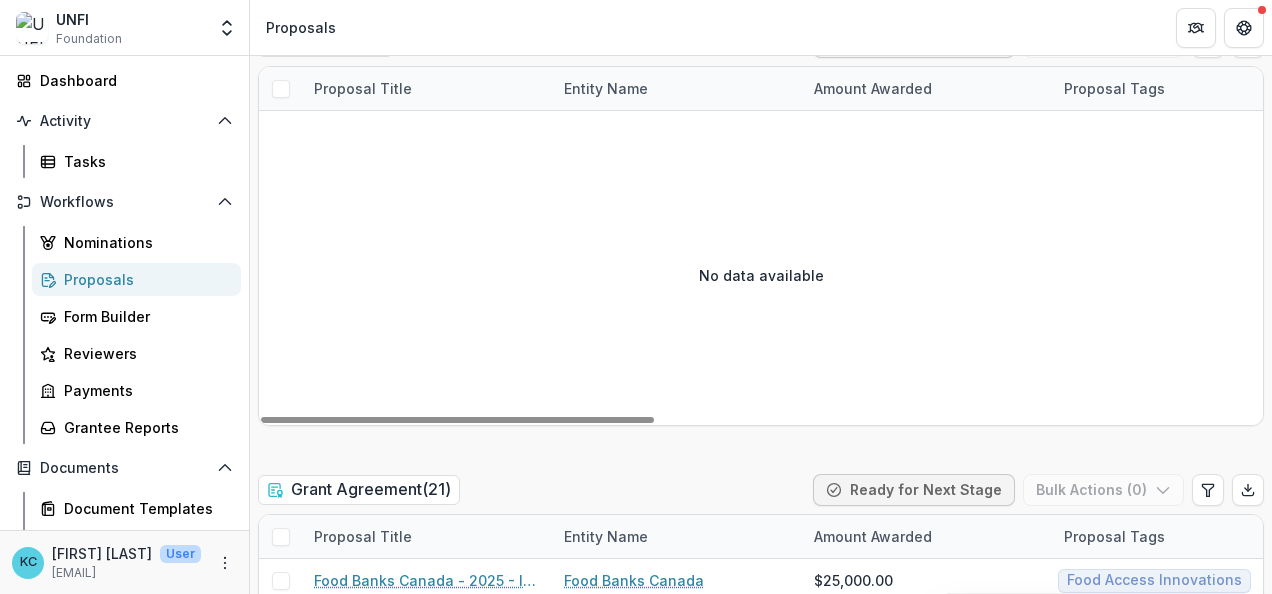 scroll, scrollTop: 2957, scrollLeft: 0, axis: vertical 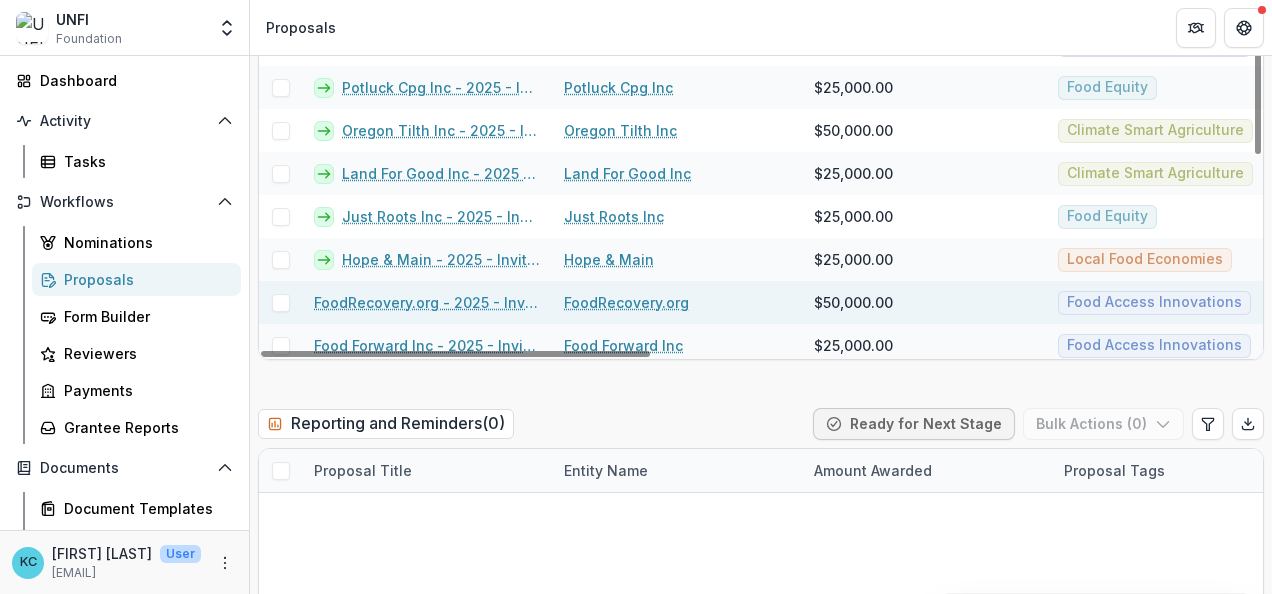 click on "FoodRecovery.org - 2025 - Invitation Only Application" at bounding box center (427, 302) 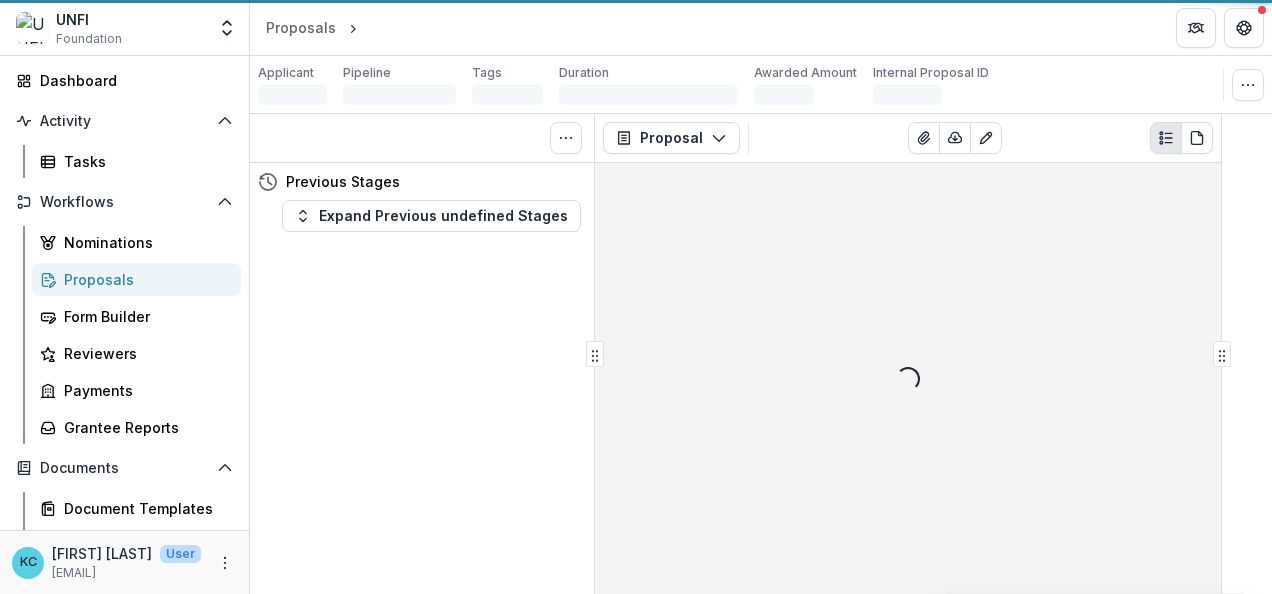 scroll, scrollTop: 0, scrollLeft: 0, axis: both 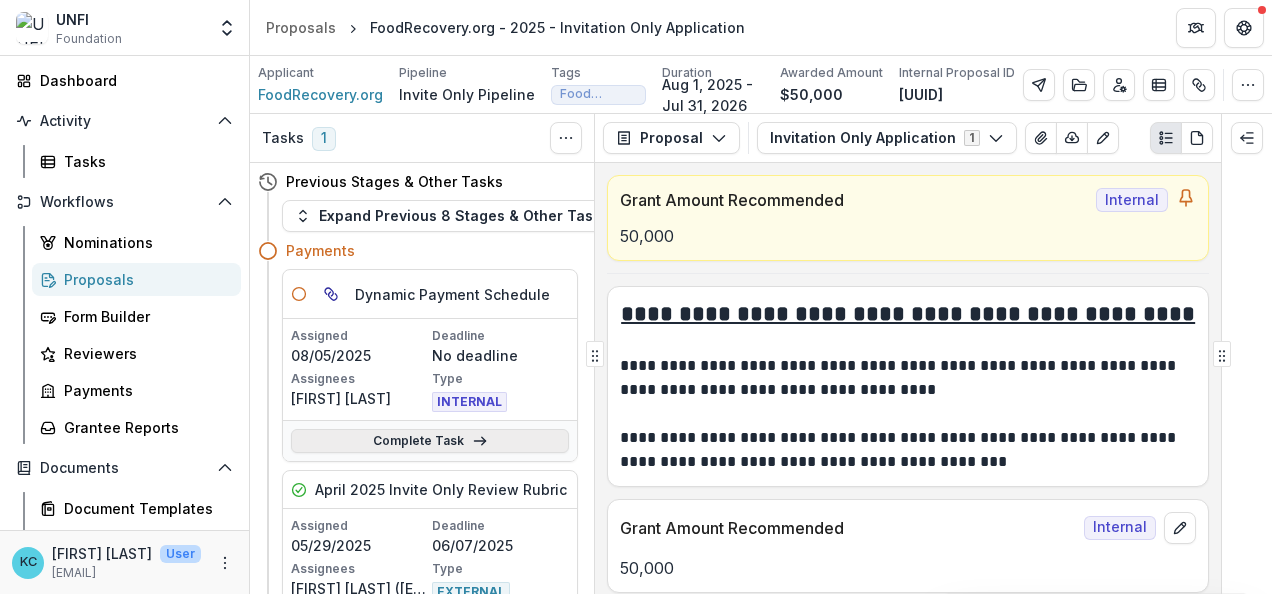 click on "Complete Task" at bounding box center (430, 441) 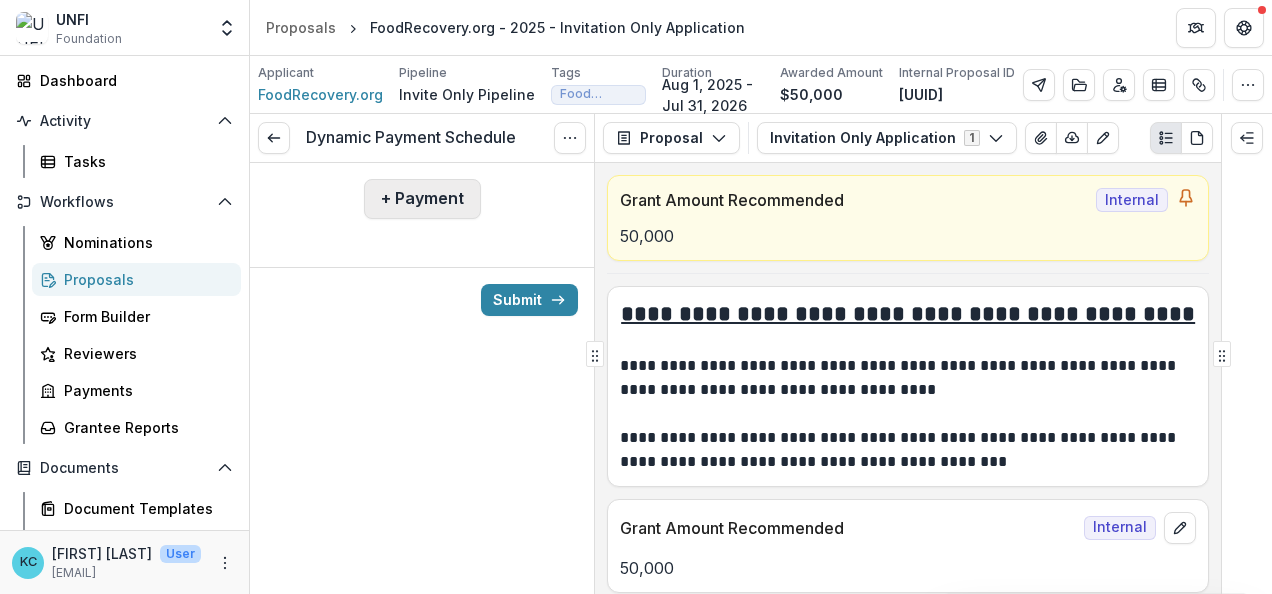 click on "+ Payment" at bounding box center (422, 199) 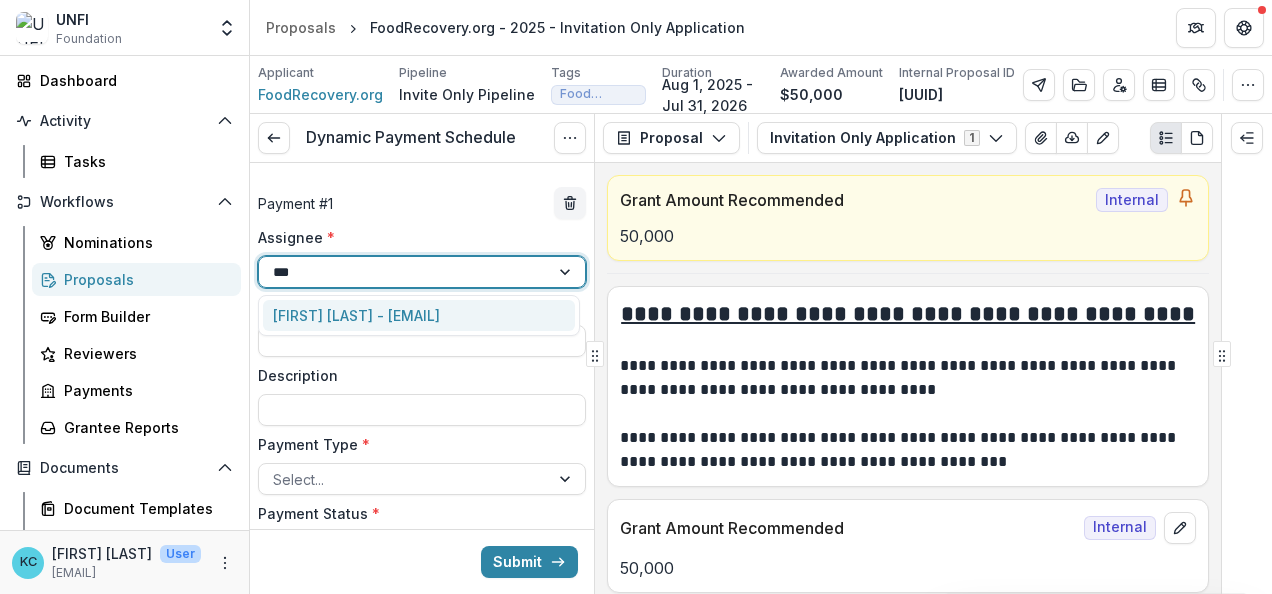 type on "****" 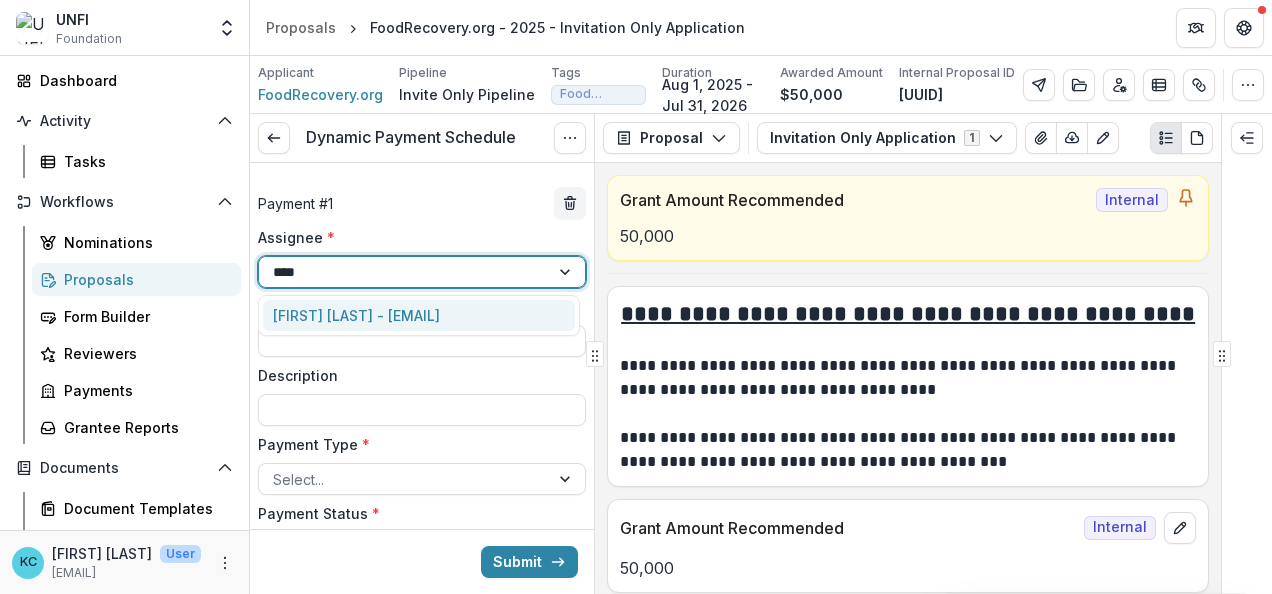 click on "[FIRST] [LAST] - [EMAIL]" at bounding box center (419, 315) 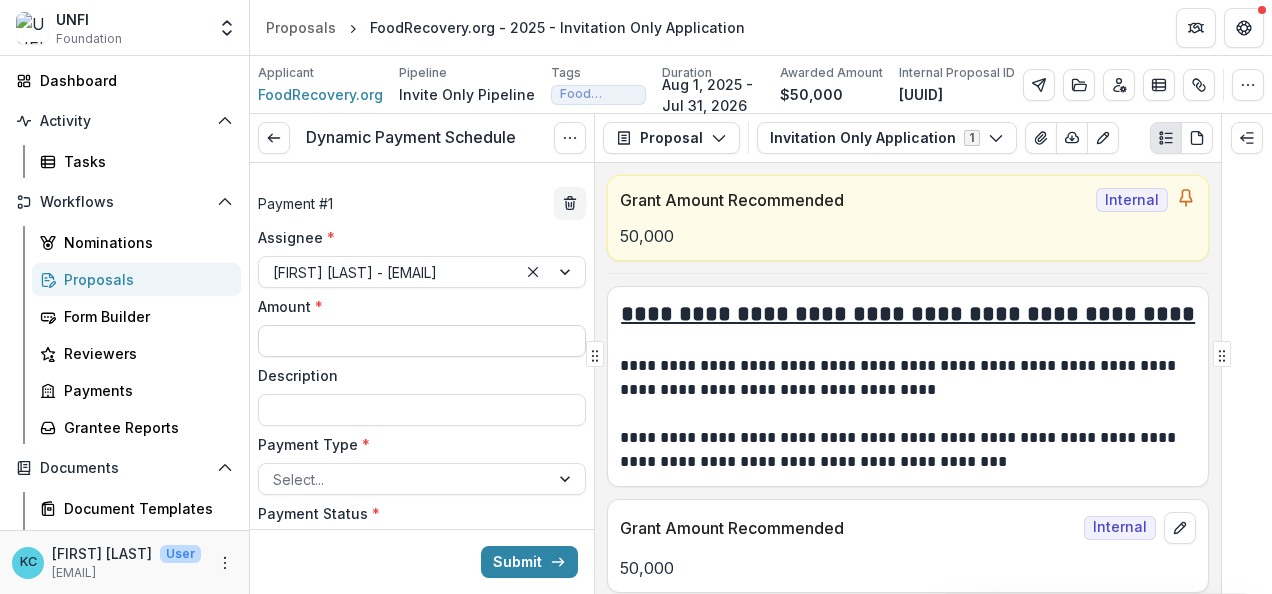 click on "Amount *" at bounding box center (422, 341) 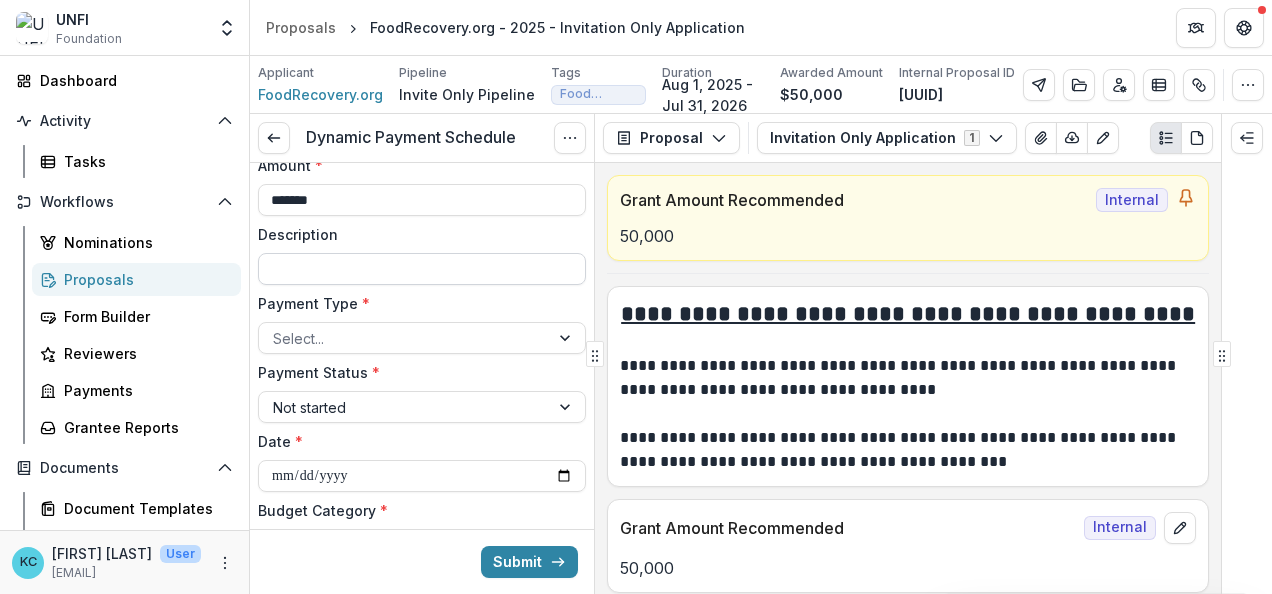 scroll, scrollTop: 142, scrollLeft: 0, axis: vertical 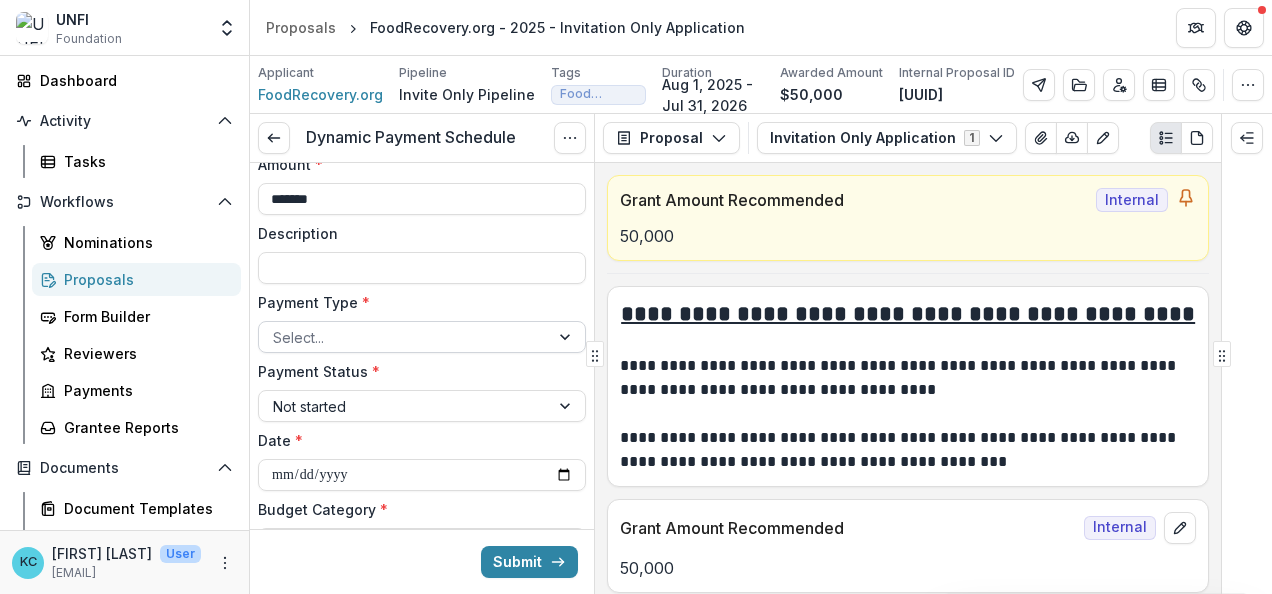 type on "*******" 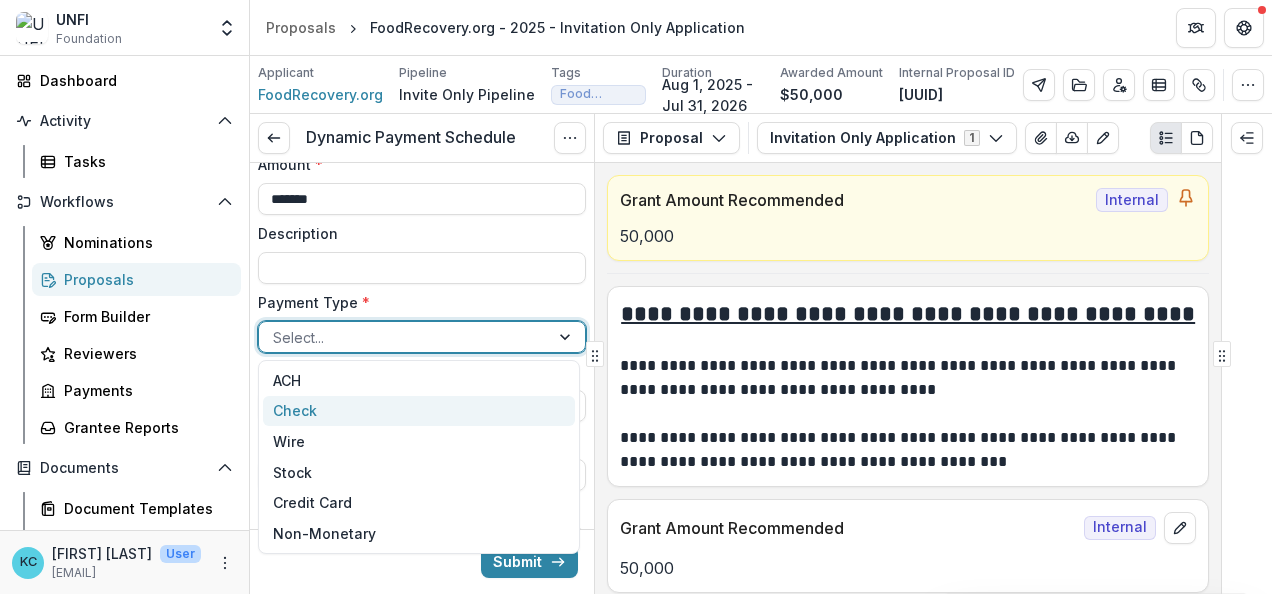 click on "Check" at bounding box center (419, 411) 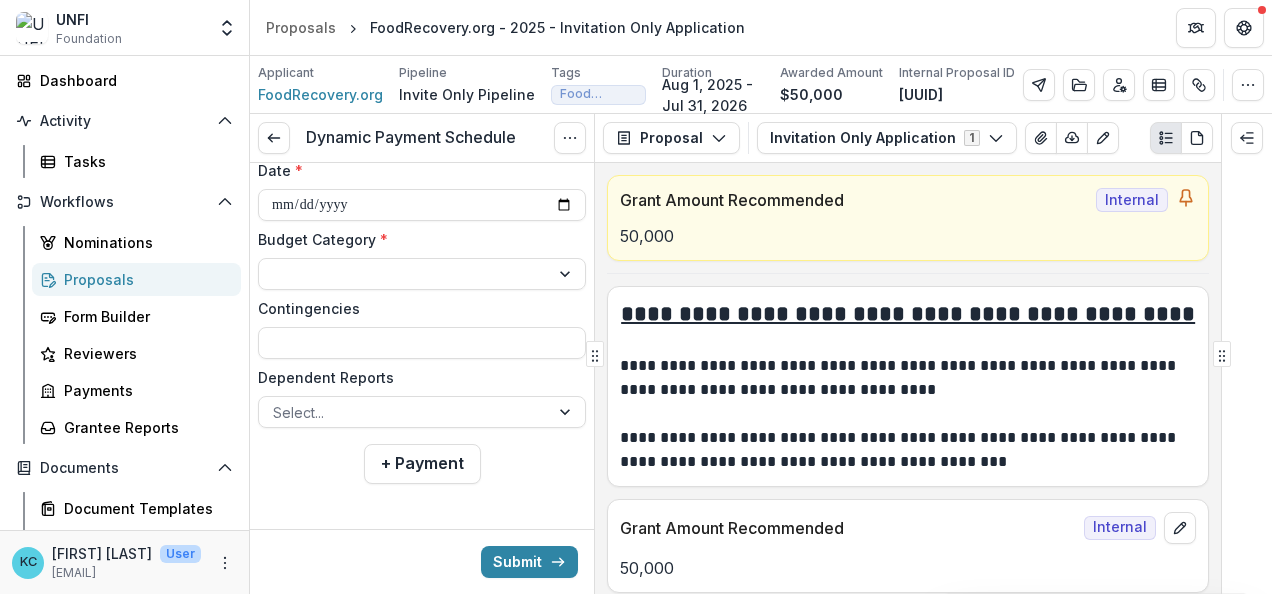 scroll, scrollTop: 414, scrollLeft: 0, axis: vertical 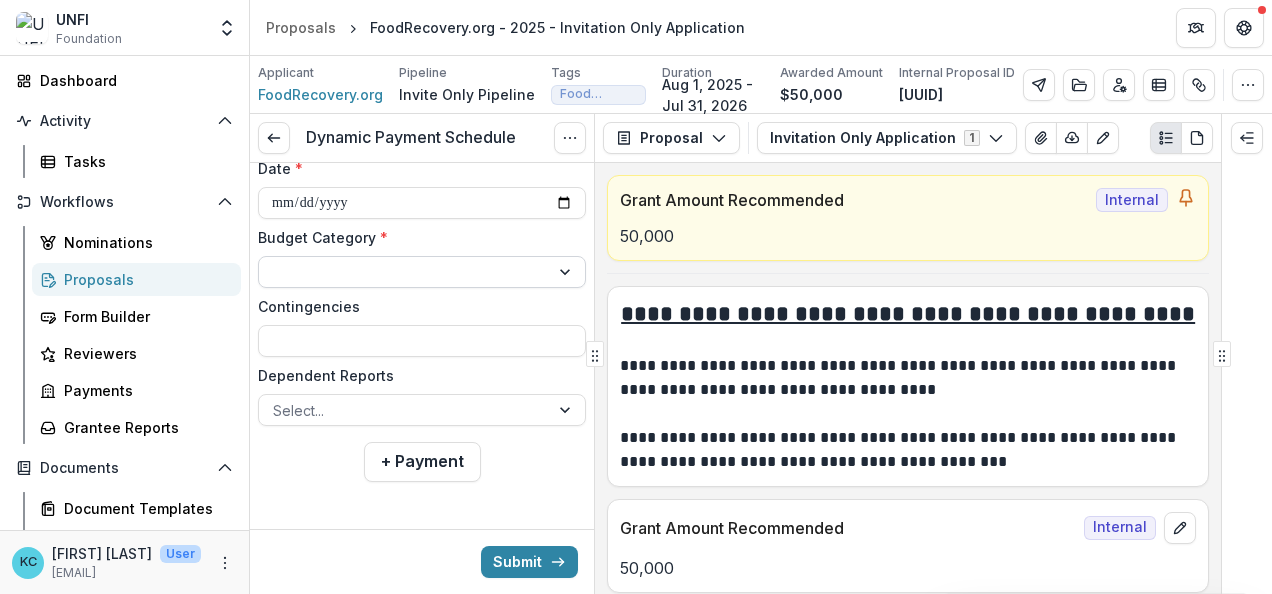 click at bounding box center [404, 272] 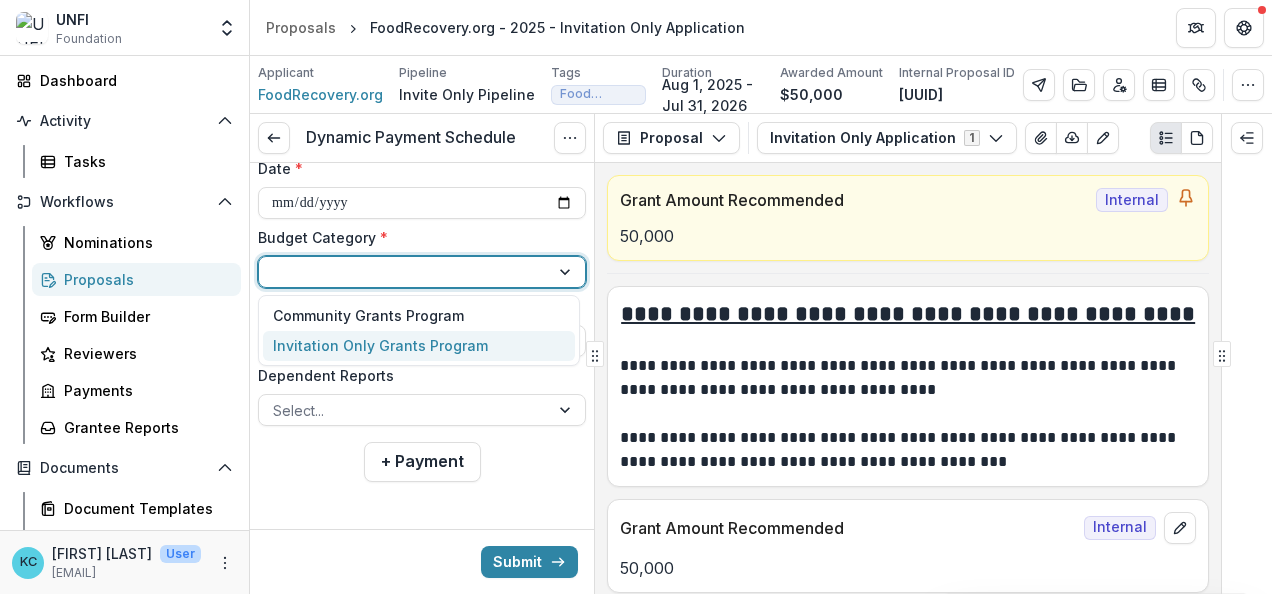 click on "Invitation Only Grants Program" at bounding box center [380, 345] 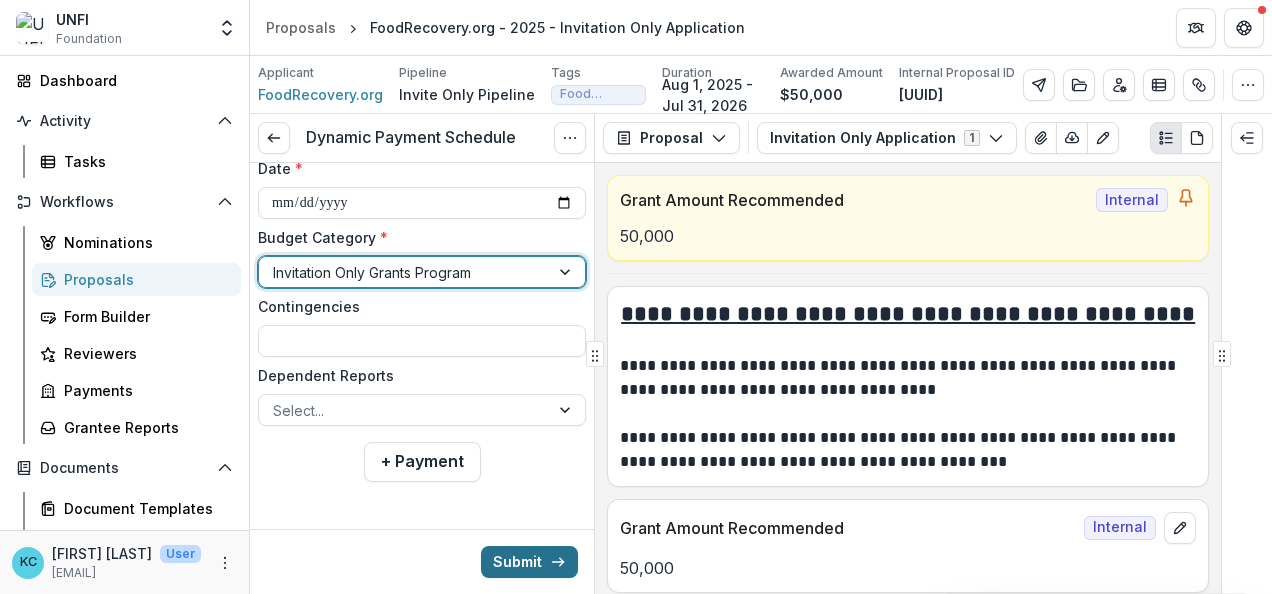 click on "Submit" at bounding box center [529, 562] 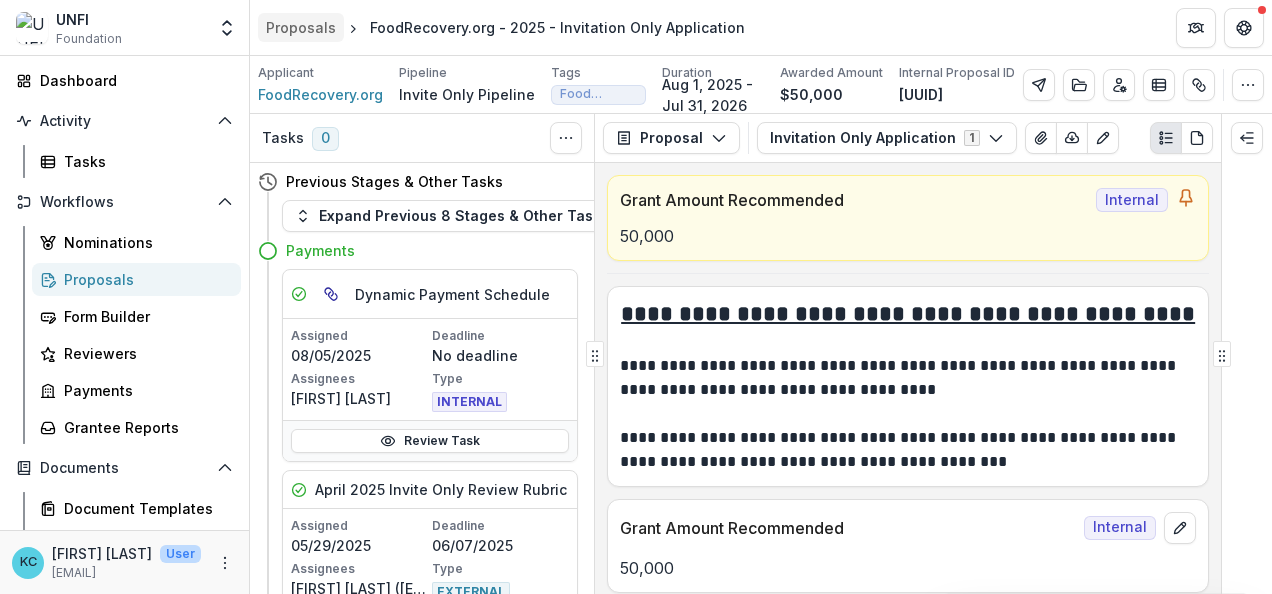 click on "Proposals" at bounding box center (301, 27) 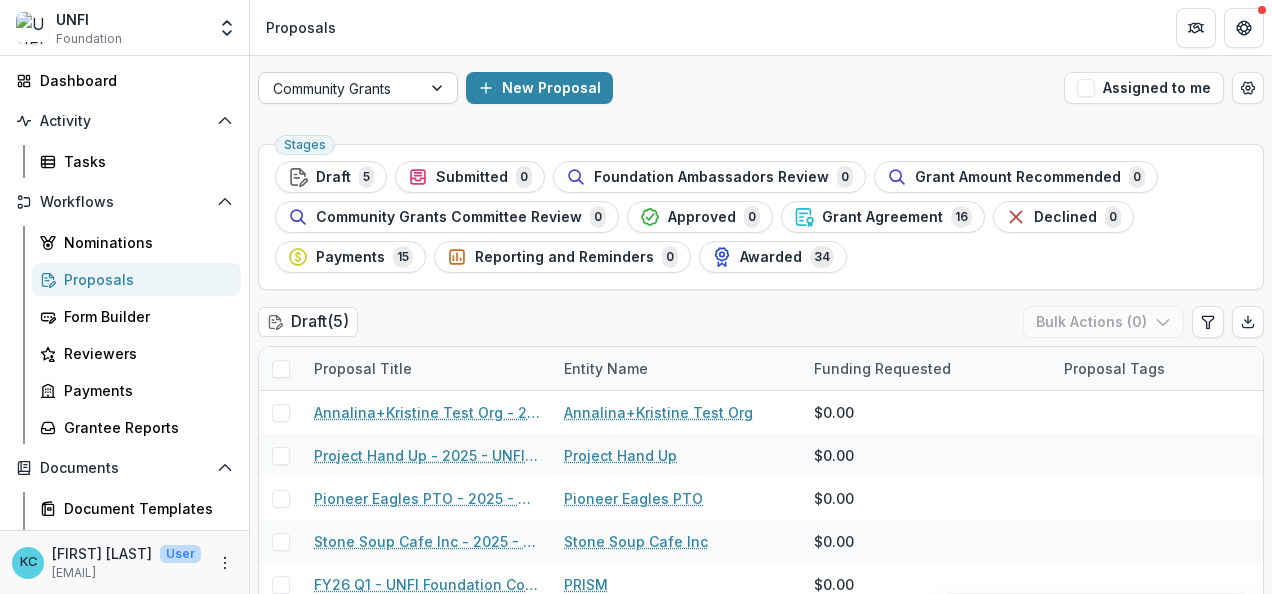 click at bounding box center [340, 88] 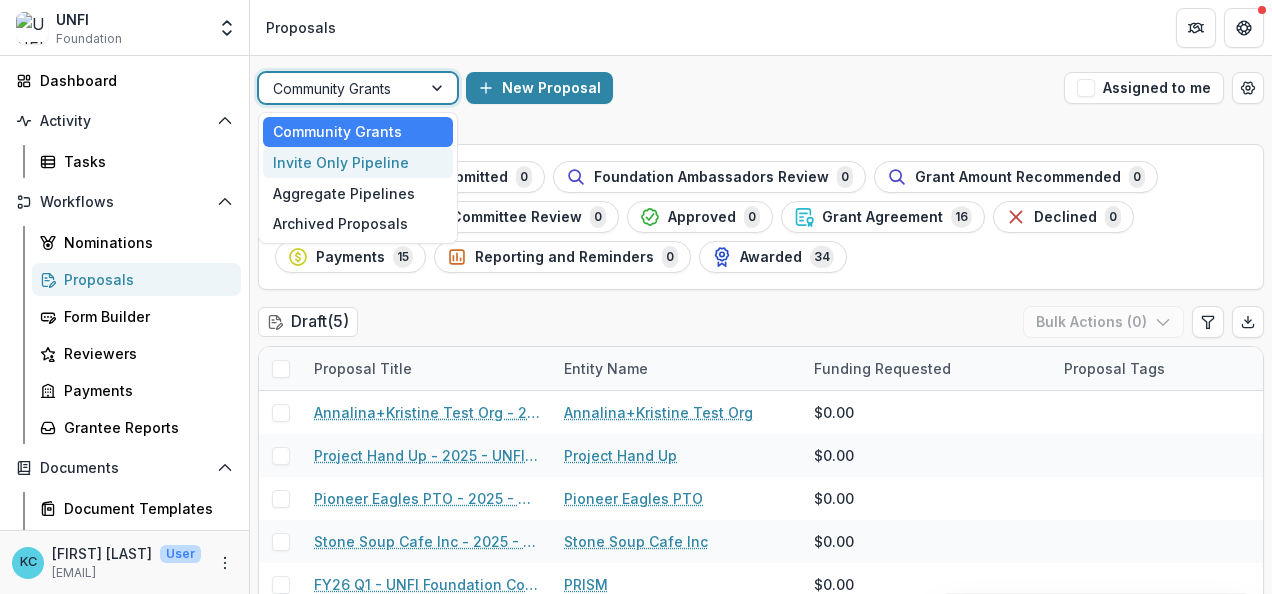 click on "Invite Only Pipeline" at bounding box center [358, 162] 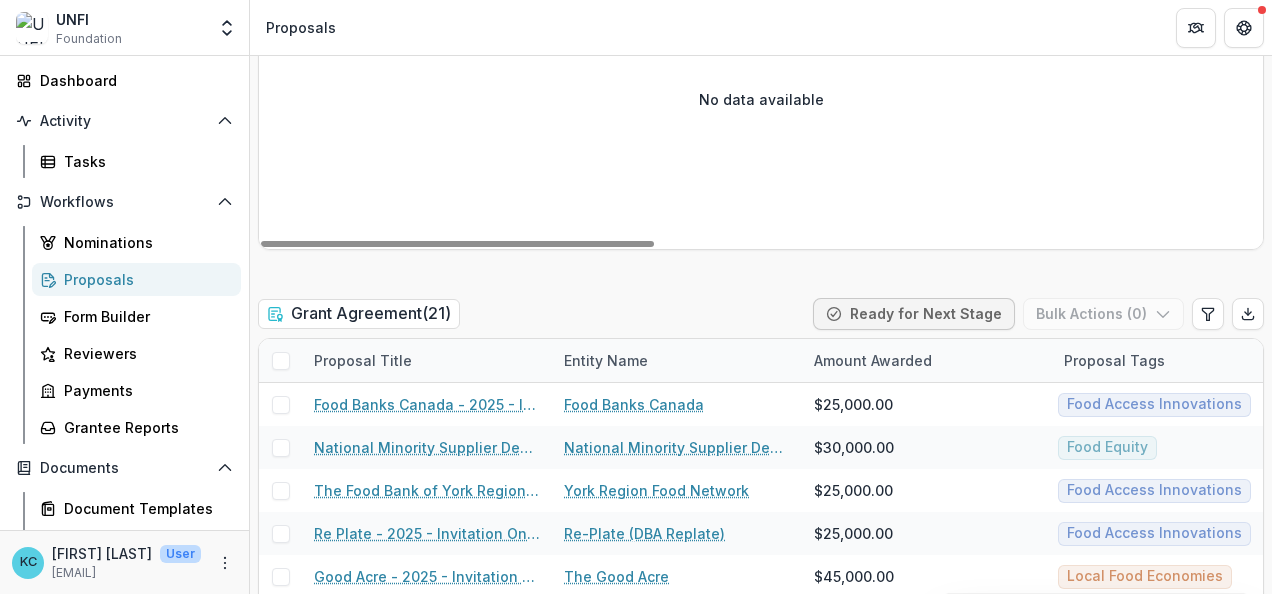 scroll, scrollTop: 2801, scrollLeft: 0, axis: vertical 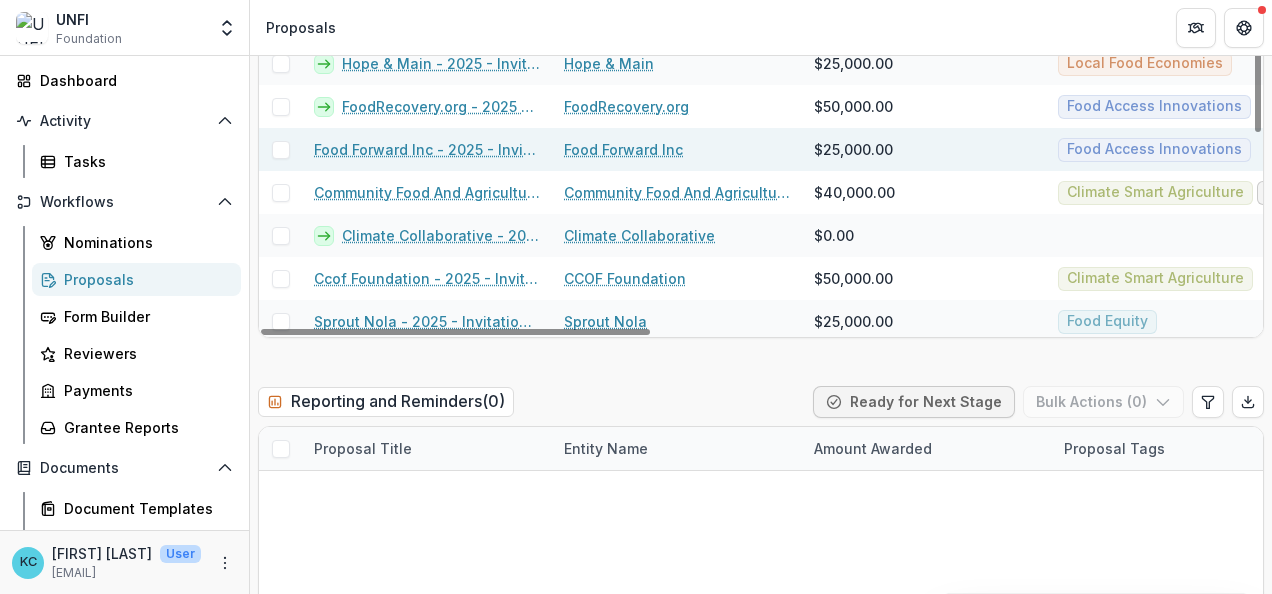 click on "Food Forward Inc - 2025 - Invitation Only Application" at bounding box center [427, 149] 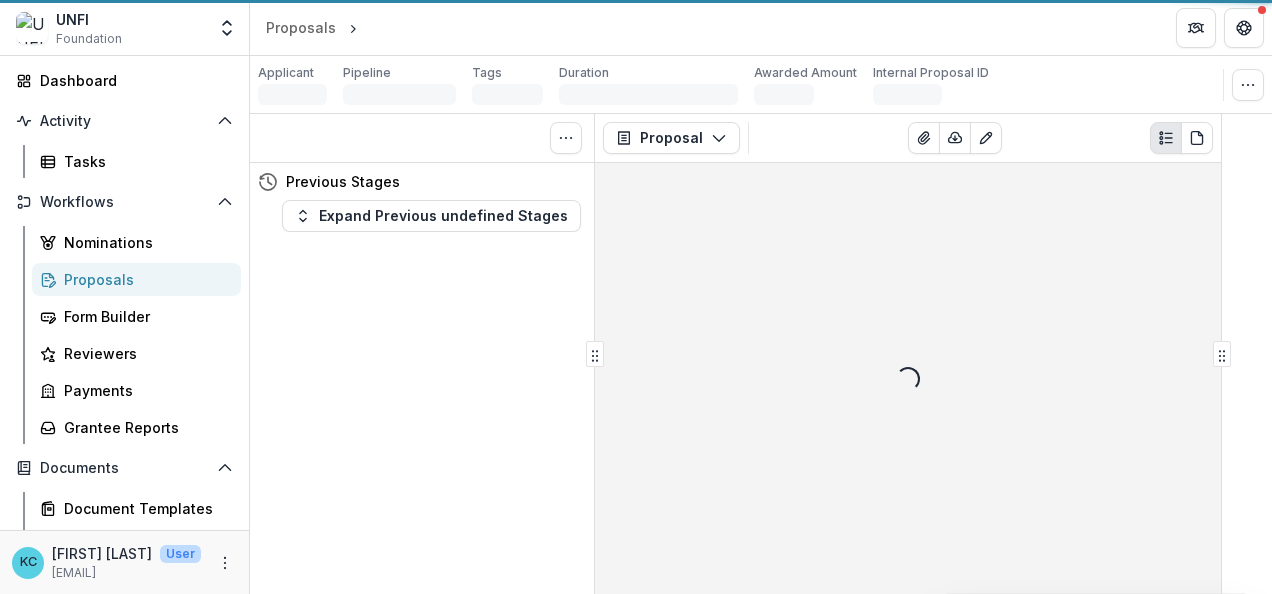 scroll, scrollTop: 0, scrollLeft: 0, axis: both 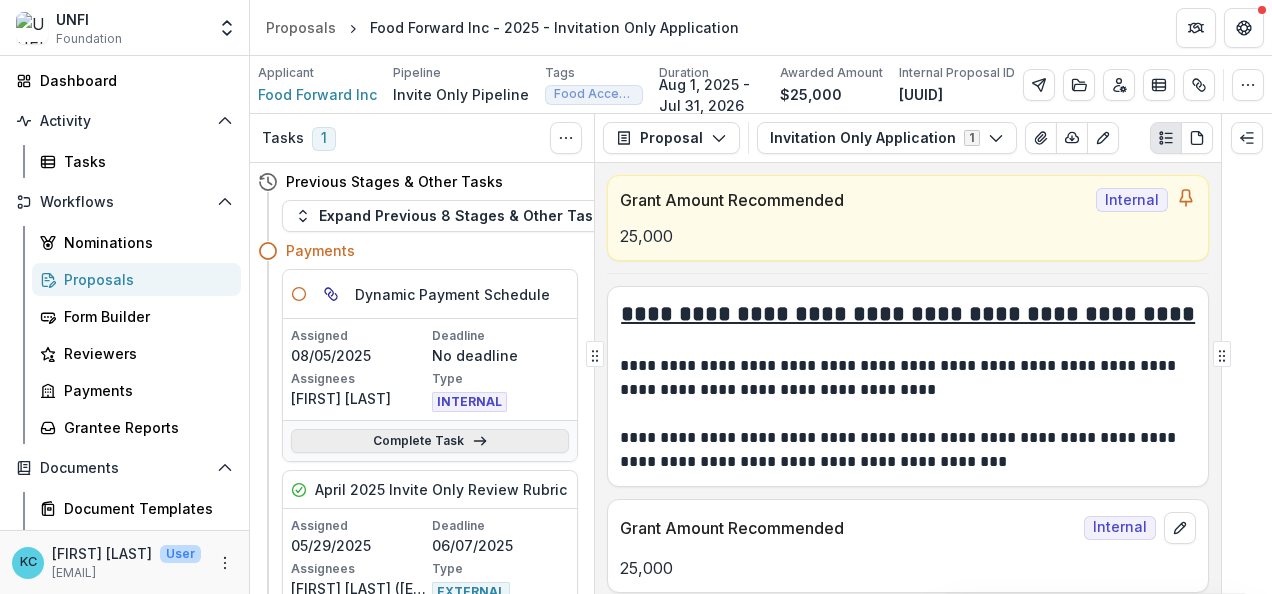 click on "Complete Task" at bounding box center [430, 441] 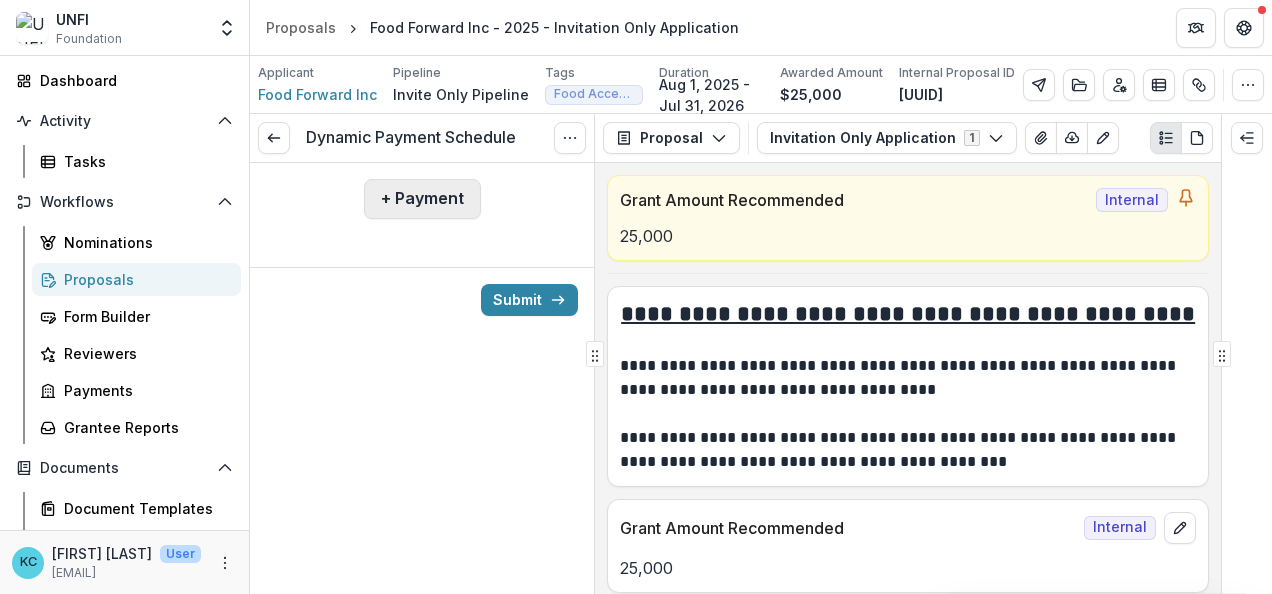 click on "+ Payment" at bounding box center (422, 199) 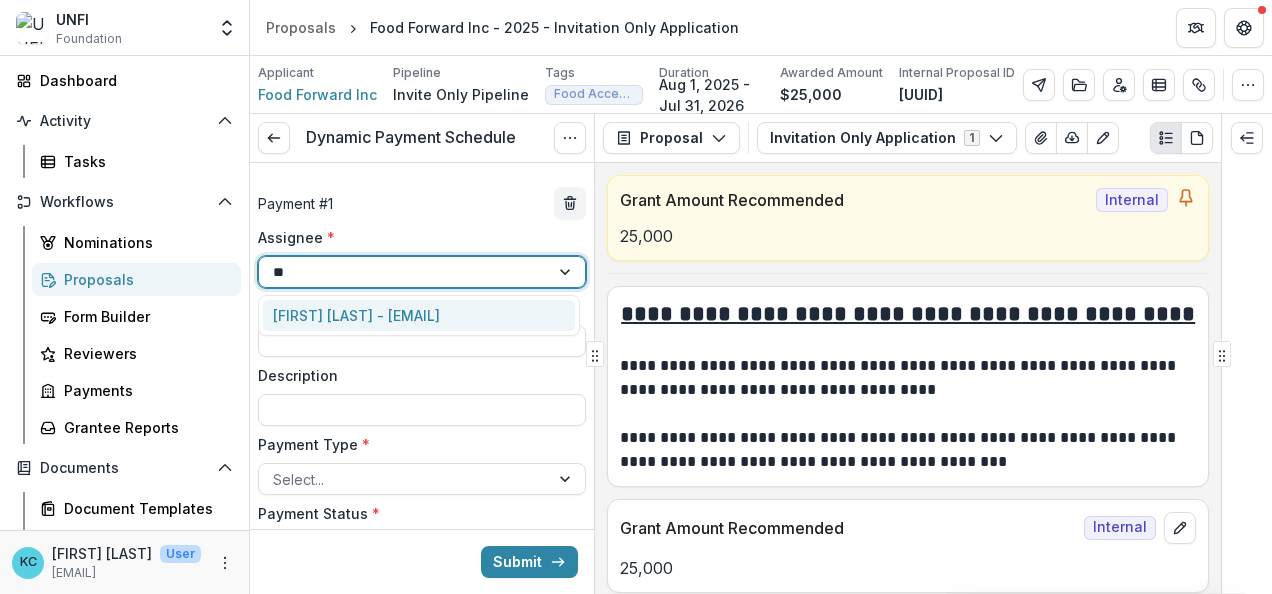 type on "***" 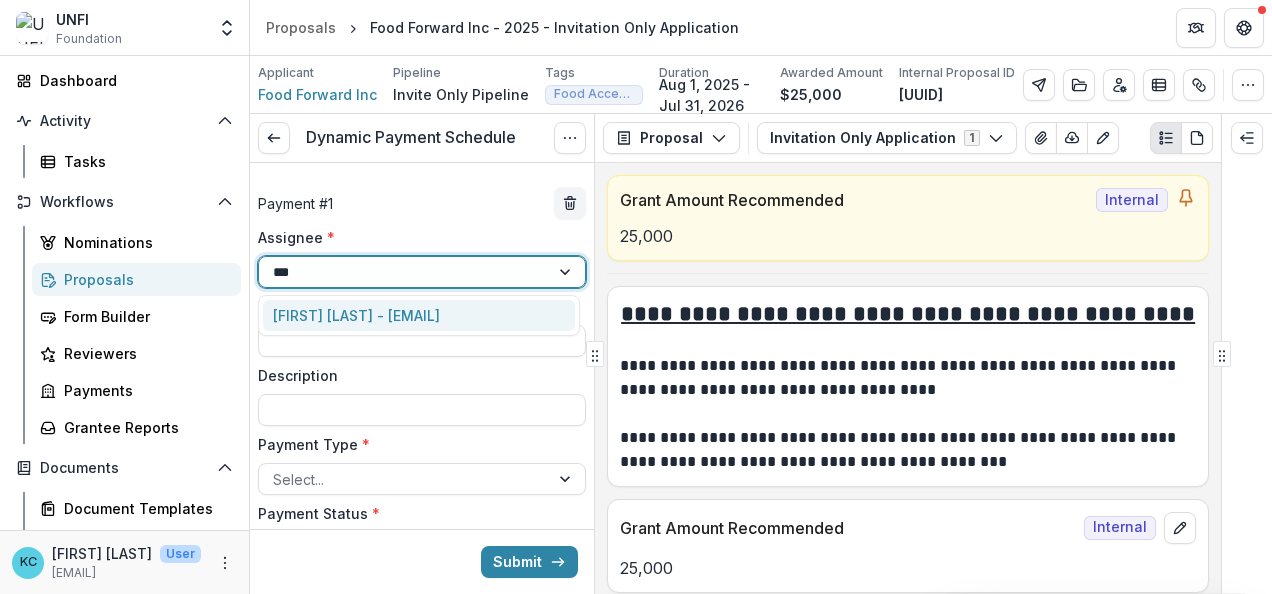 click on "[FIRST] [LAST] - [EMAIL]" at bounding box center (419, 315) 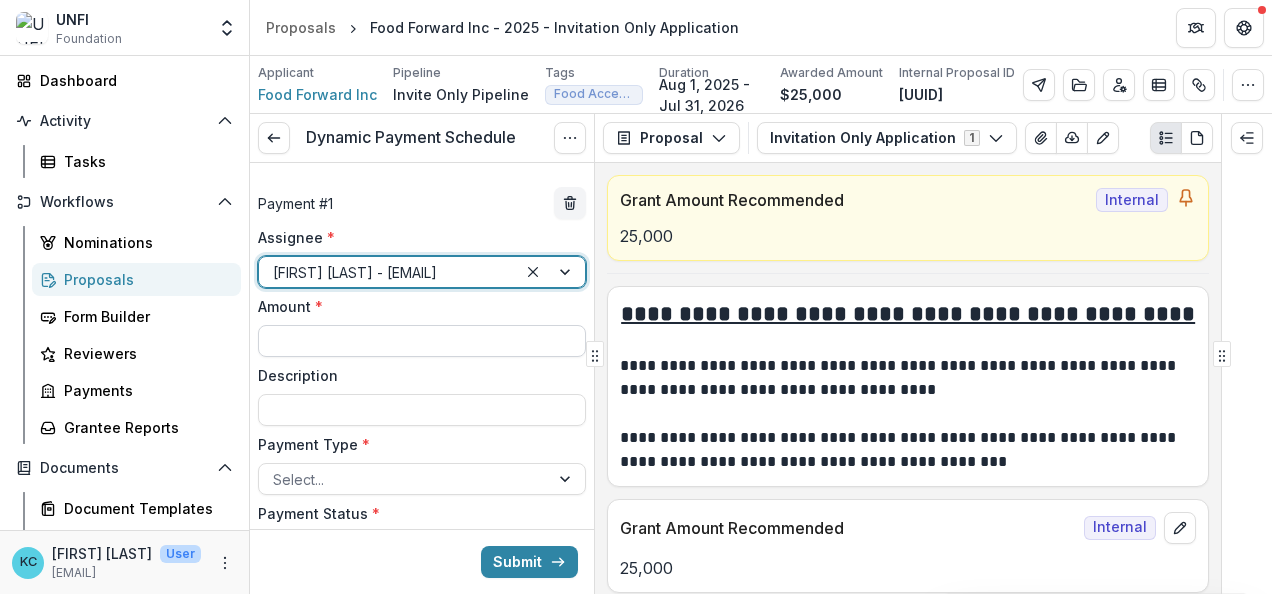 click on "Amount *" at bounding box center (422, 341) 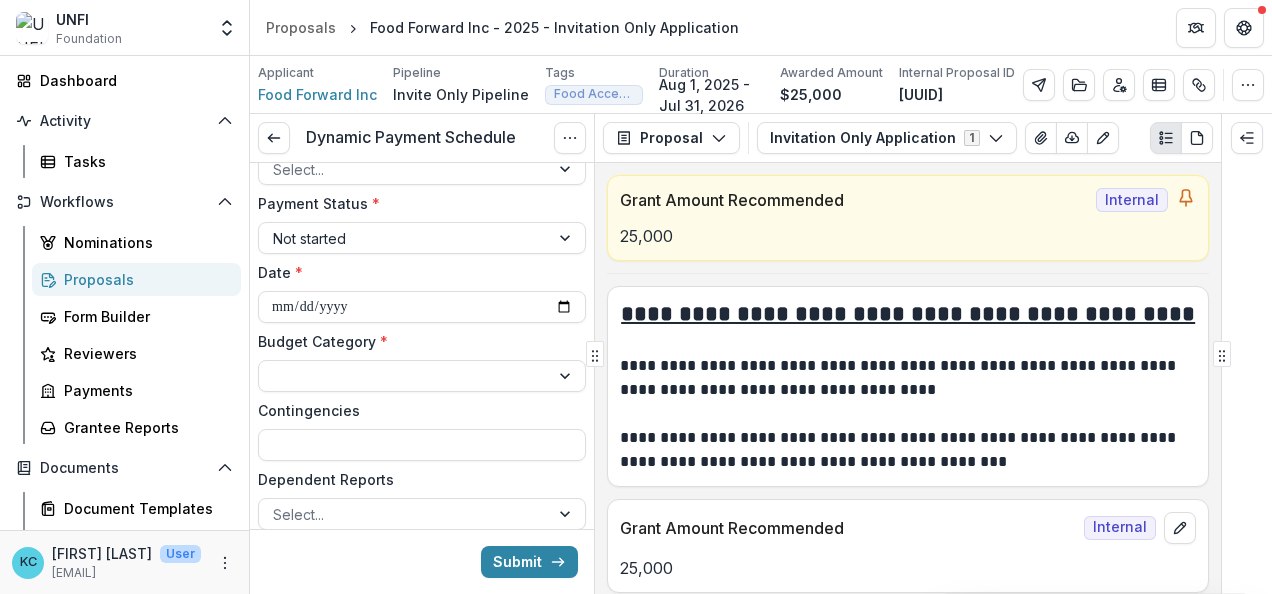 scroll, scrollTop: 218, scrollLeft: 0, axis: vertical 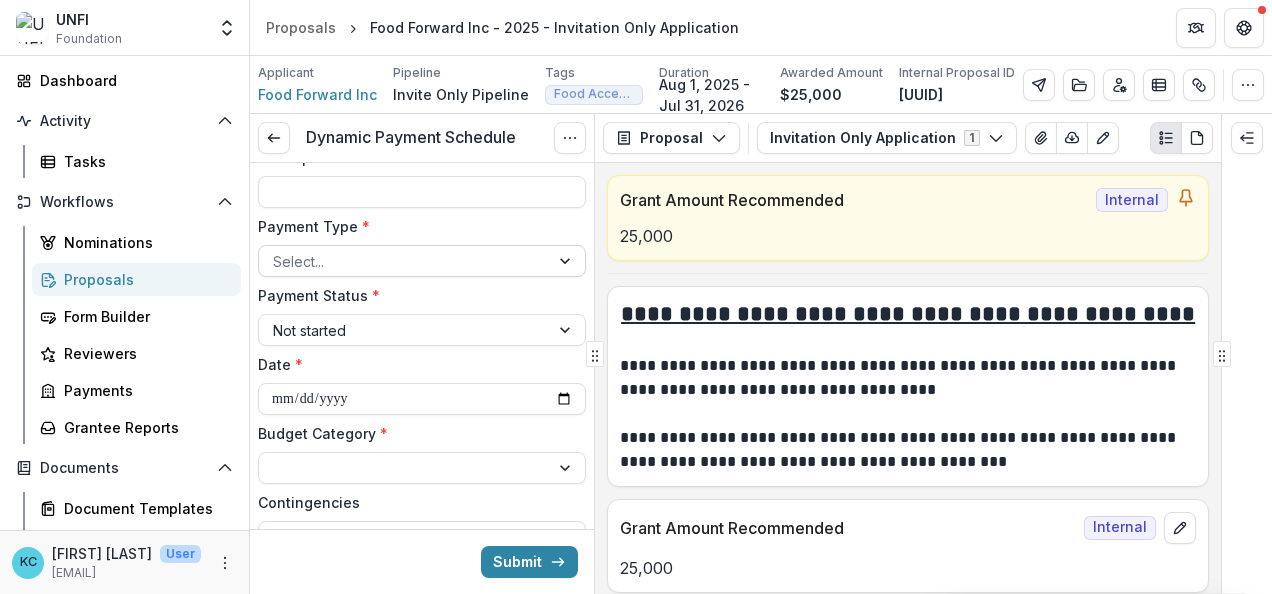 type on "*******" 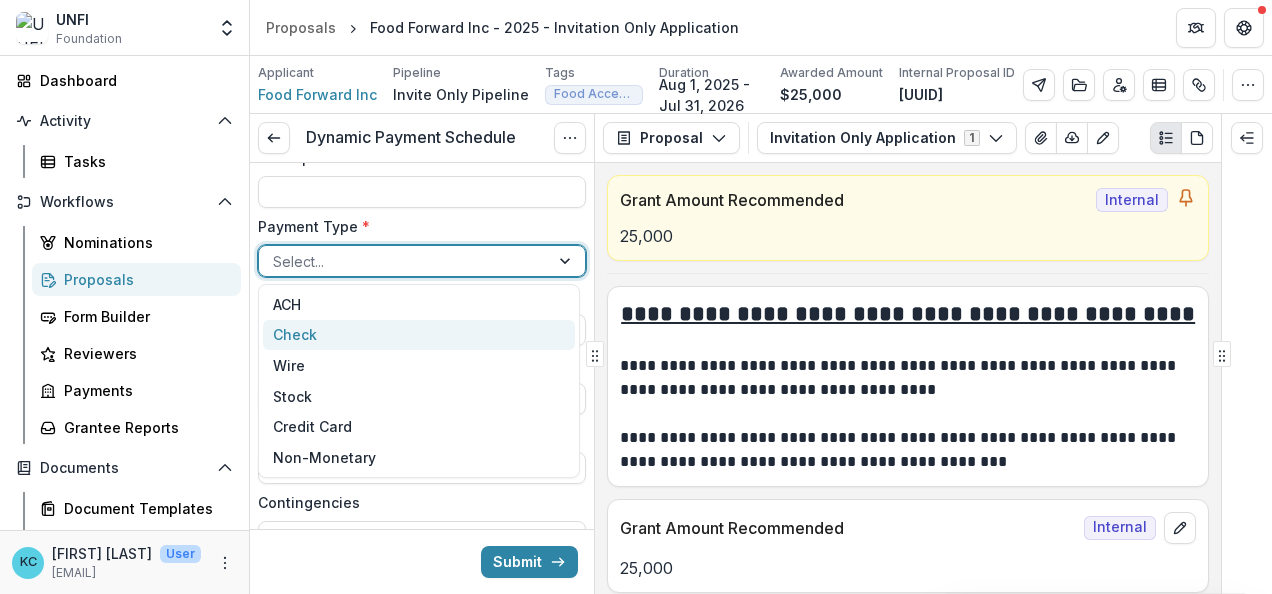 click on "Check" at bounding box center (419, 335) 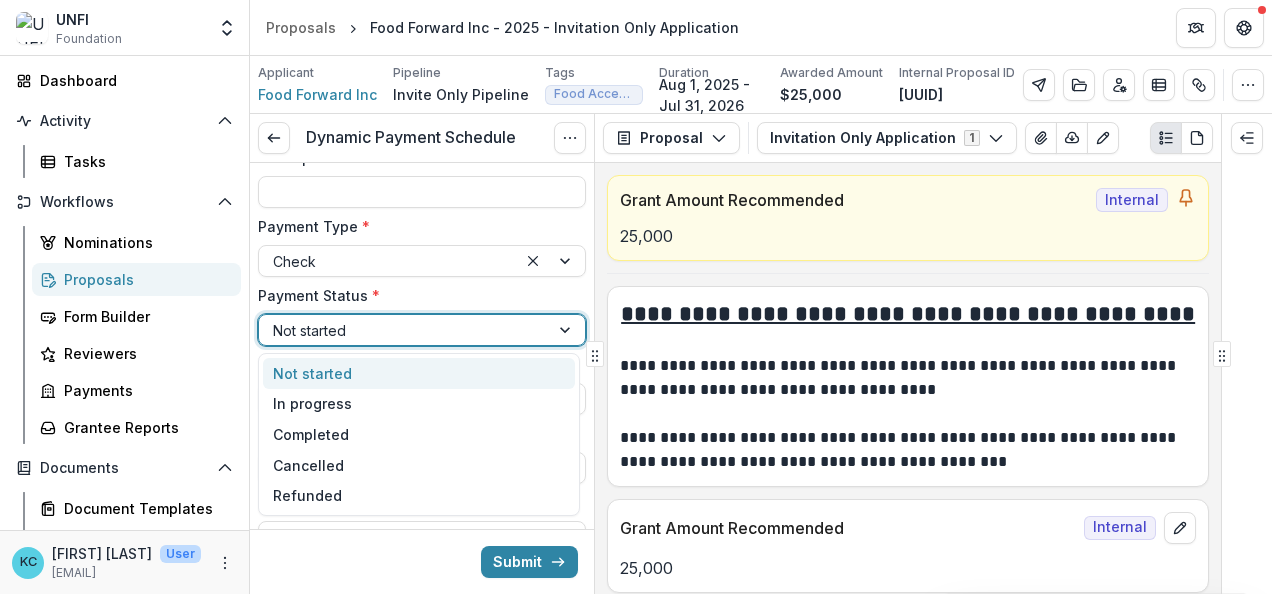 click at bounding box center (404, 330) 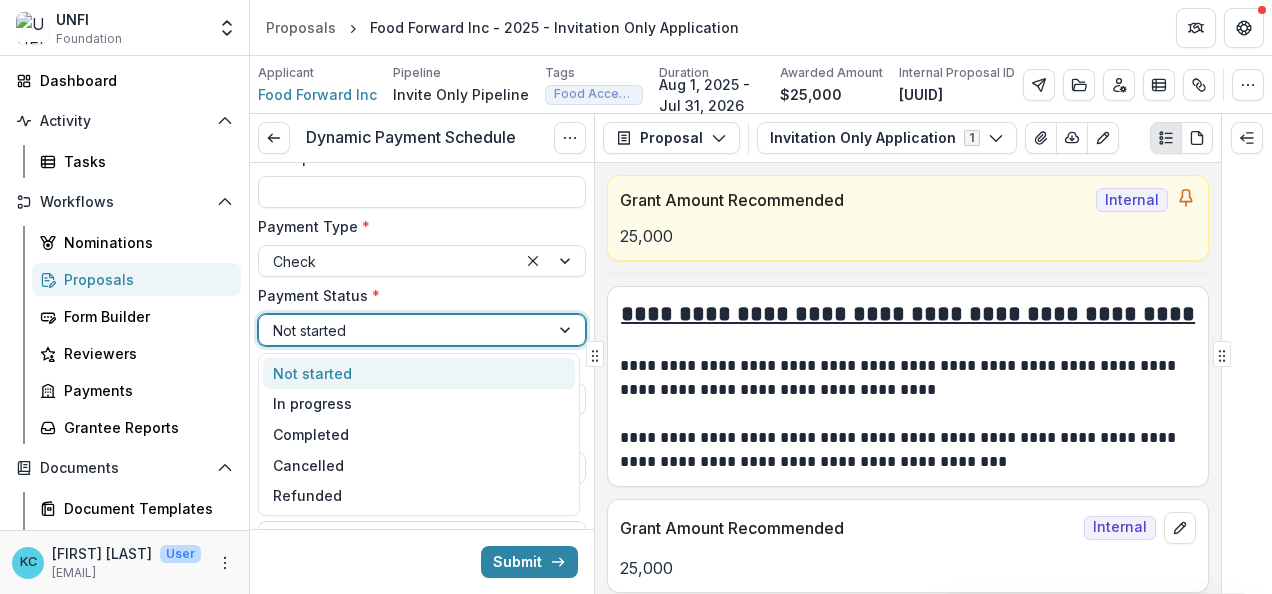 click on "Not started" at bounding box center (419, 373) 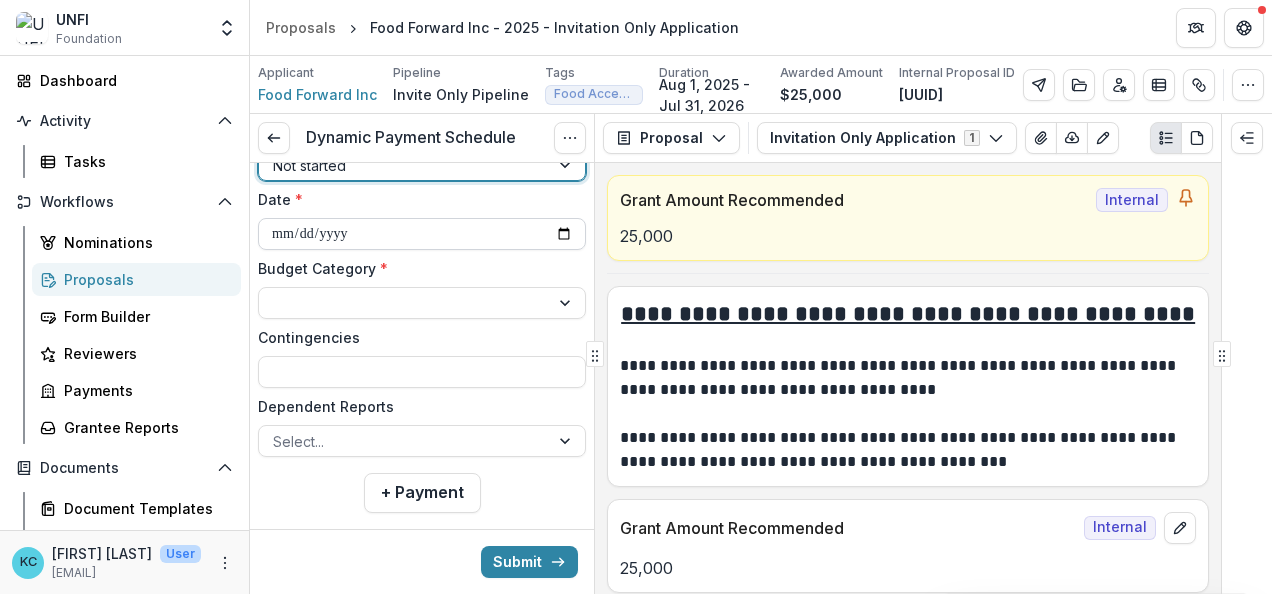 scroll, scrollTop: 388, scrollLeft: 0, axis: vertical 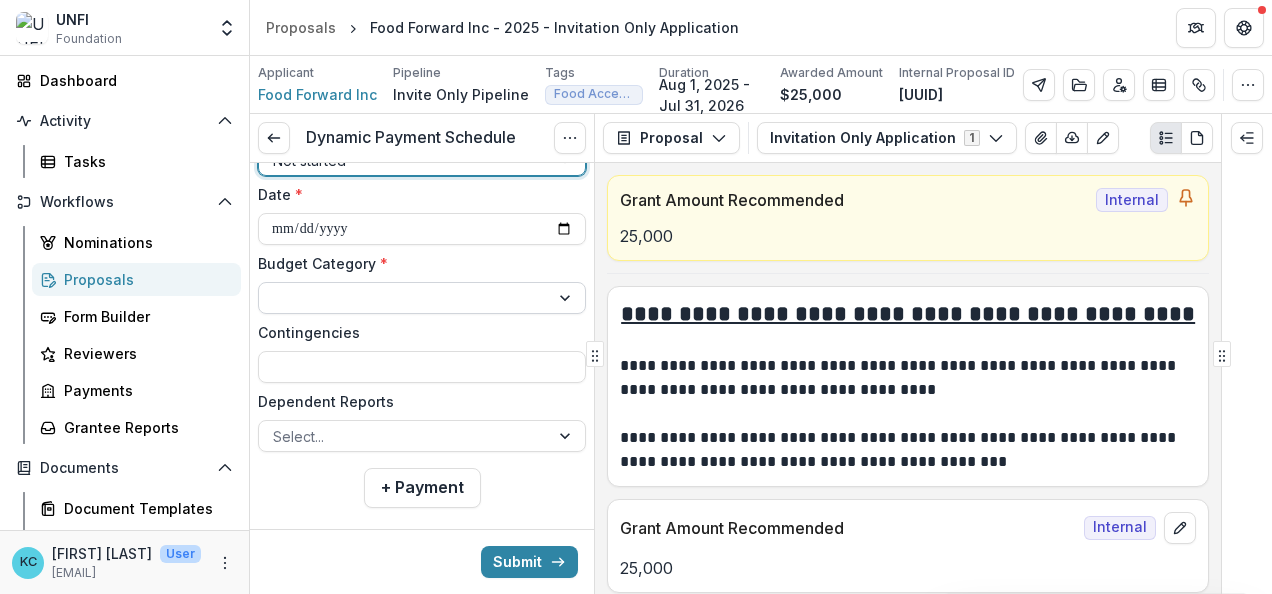 click at bounding box center (404, 298) 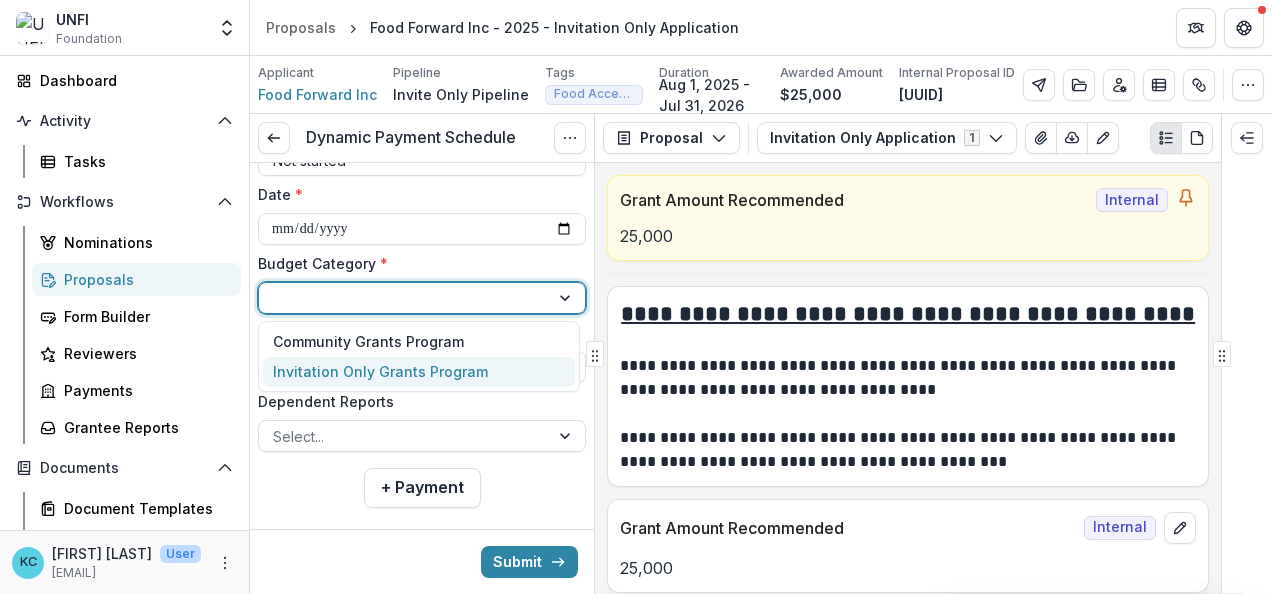 click on "Invitation Only Grants Program" at bounding box center [380, 371] 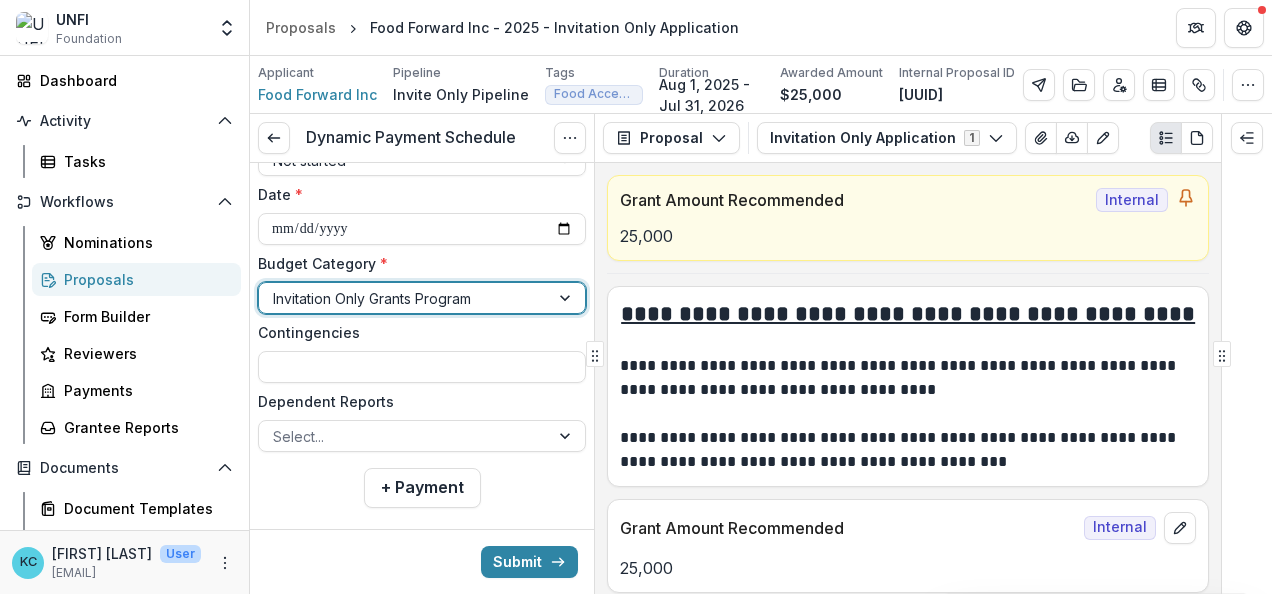 scroll, scrollTop: 414, scrollLeft: 0, axis: vertical 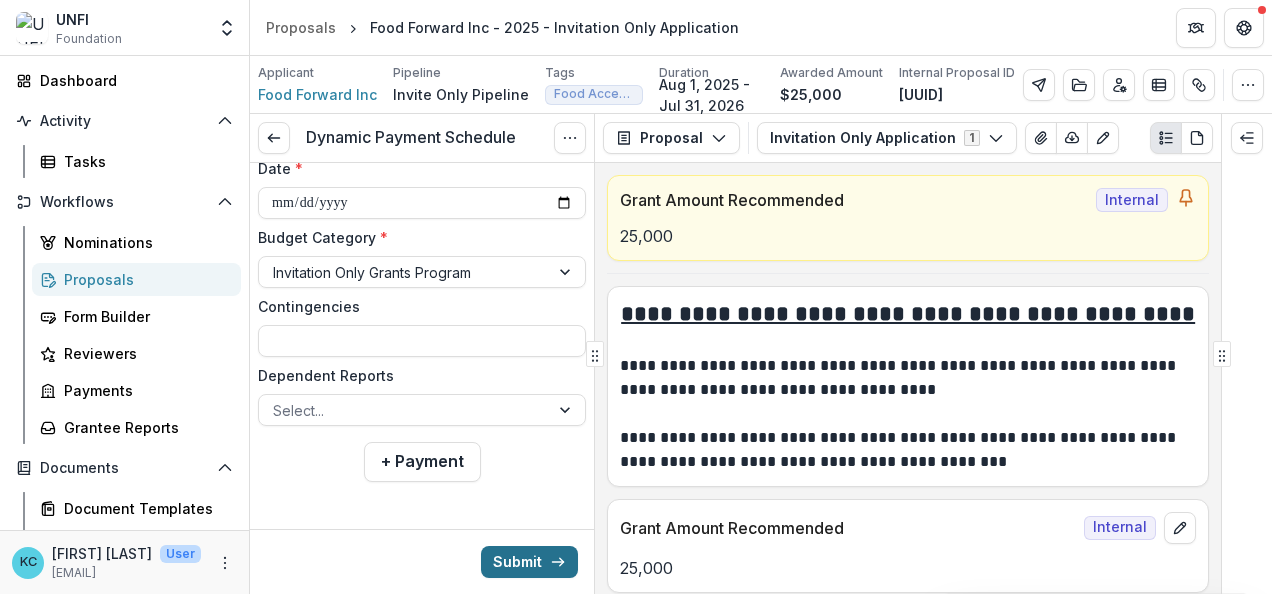 click on "Submit" at bounding box center [529, 562] 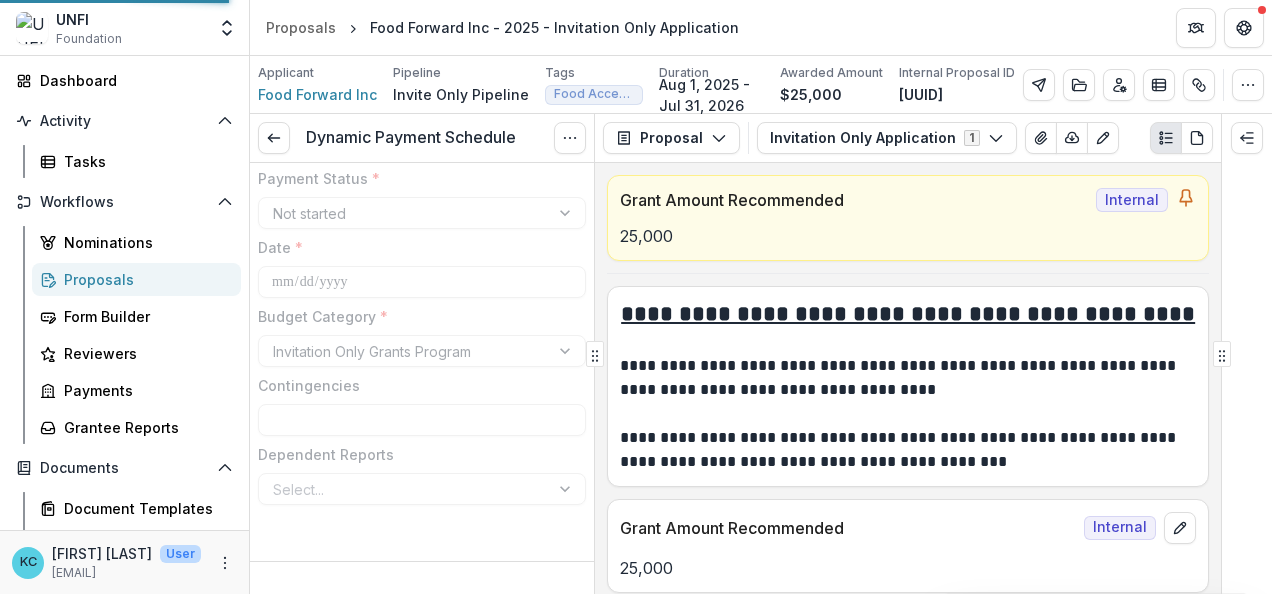 scroll, scrollTop: 322, scrollLeft: 0, axis: vertical 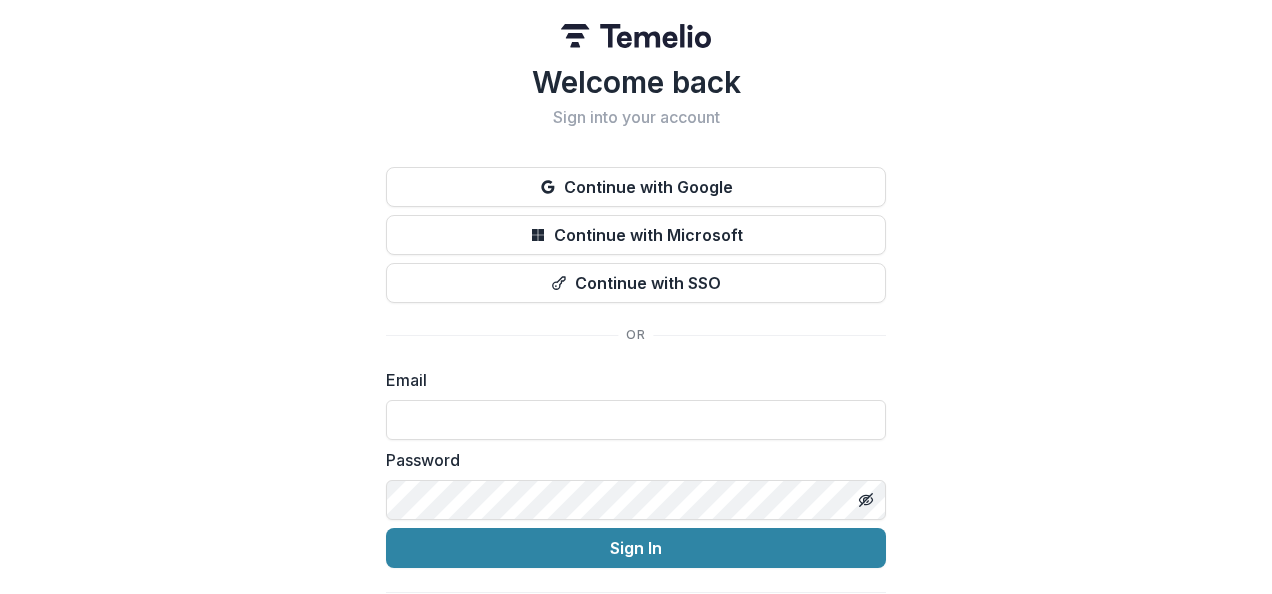 type on "**********" 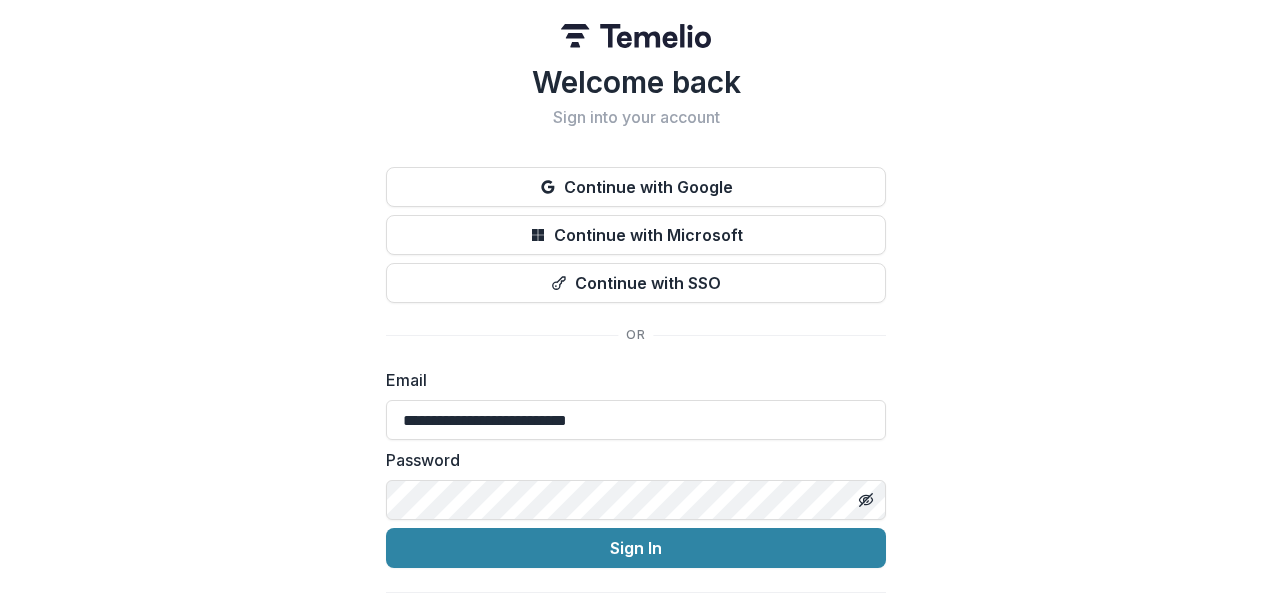 click on "Sign In" at bounding box center [636, 548] 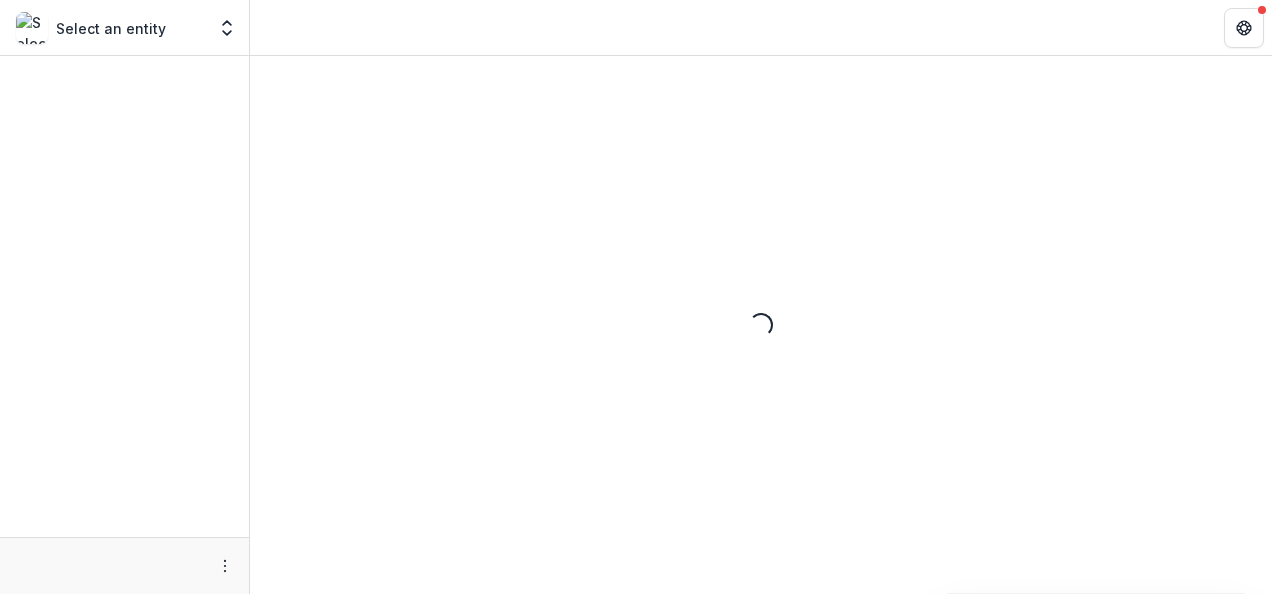 scroll, scrollTop: 0, scrollLeft: 0, axis: both 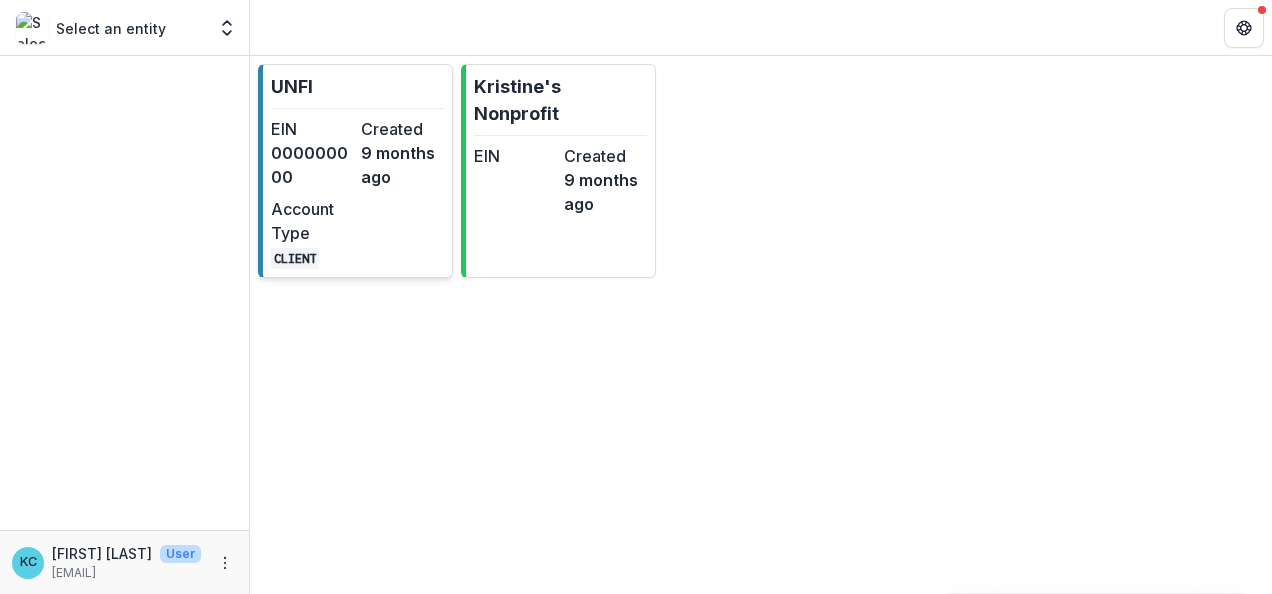 click on "UNFI EIN 000000000 Created 9 months ago Account Type CLIENT" at bounding box center (355, 171) 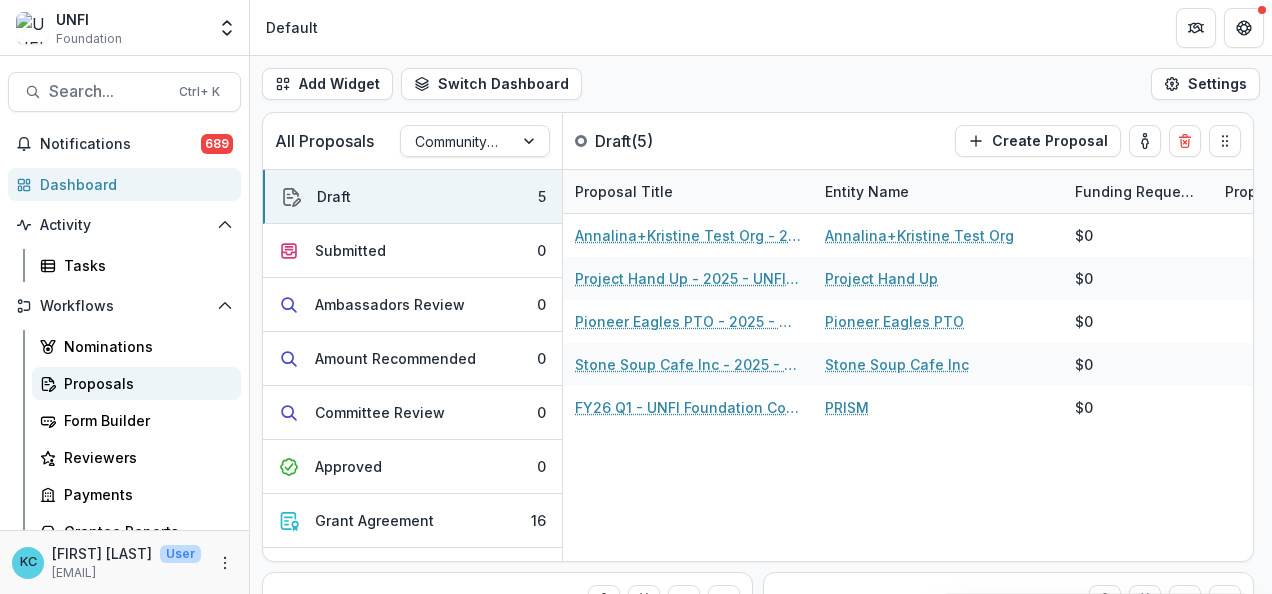 click on "Proposals" at bounding box center [136, 383] 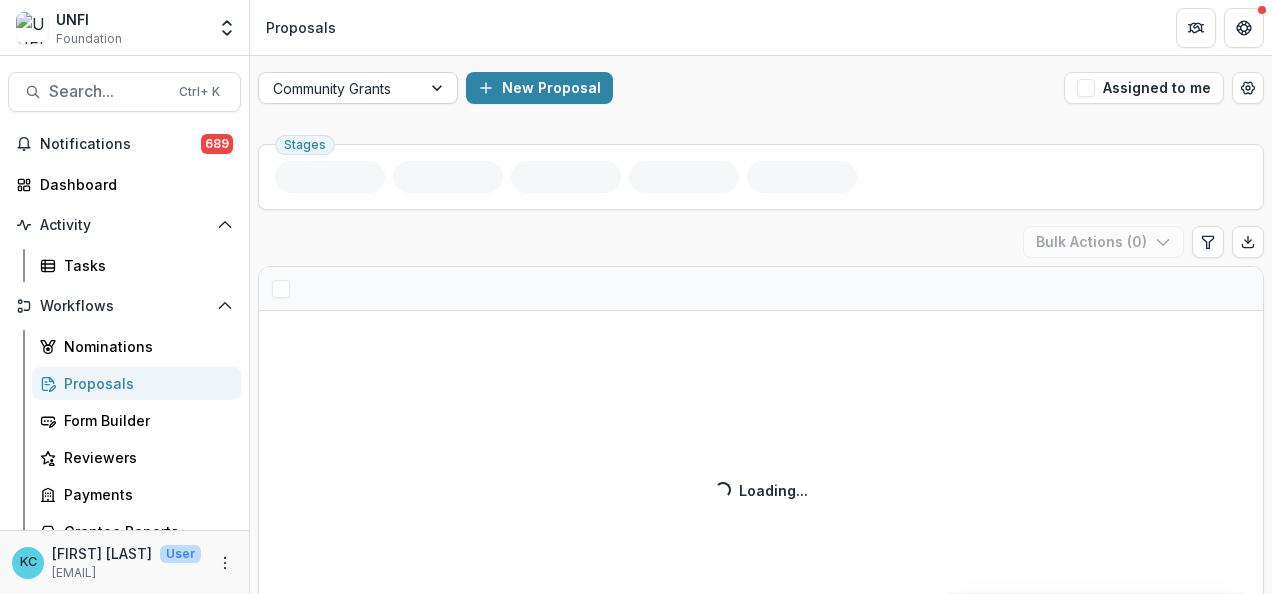 click at bounding box center [340, 88] 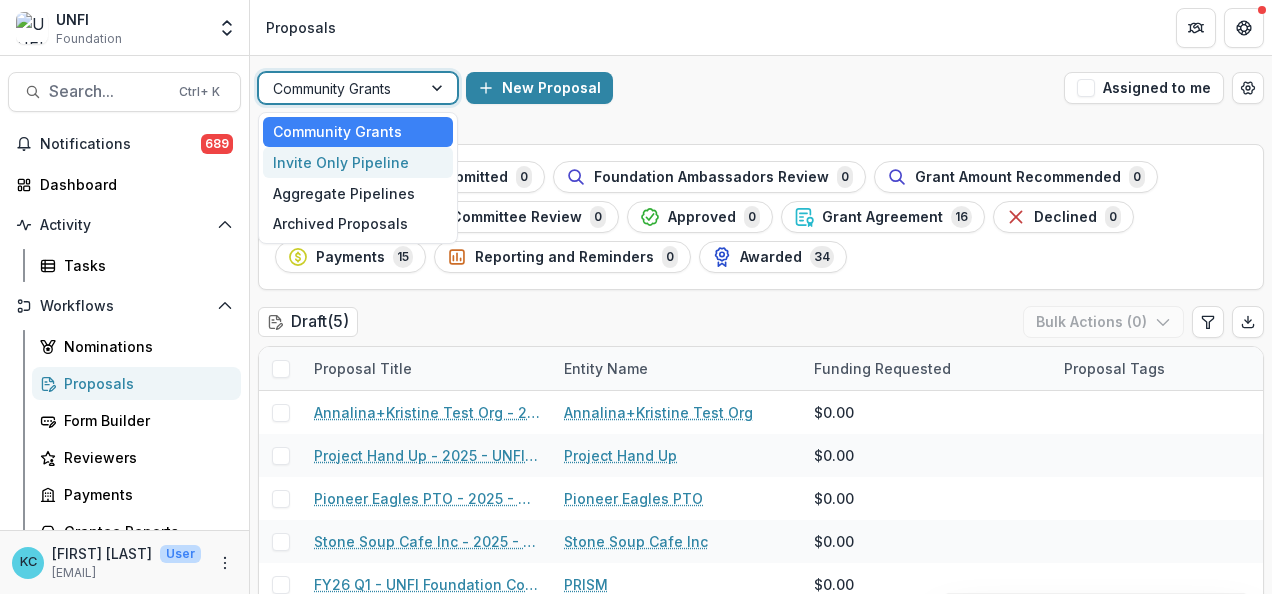 click on "Invite Only Pipeline" at bounding box center (358, 162) 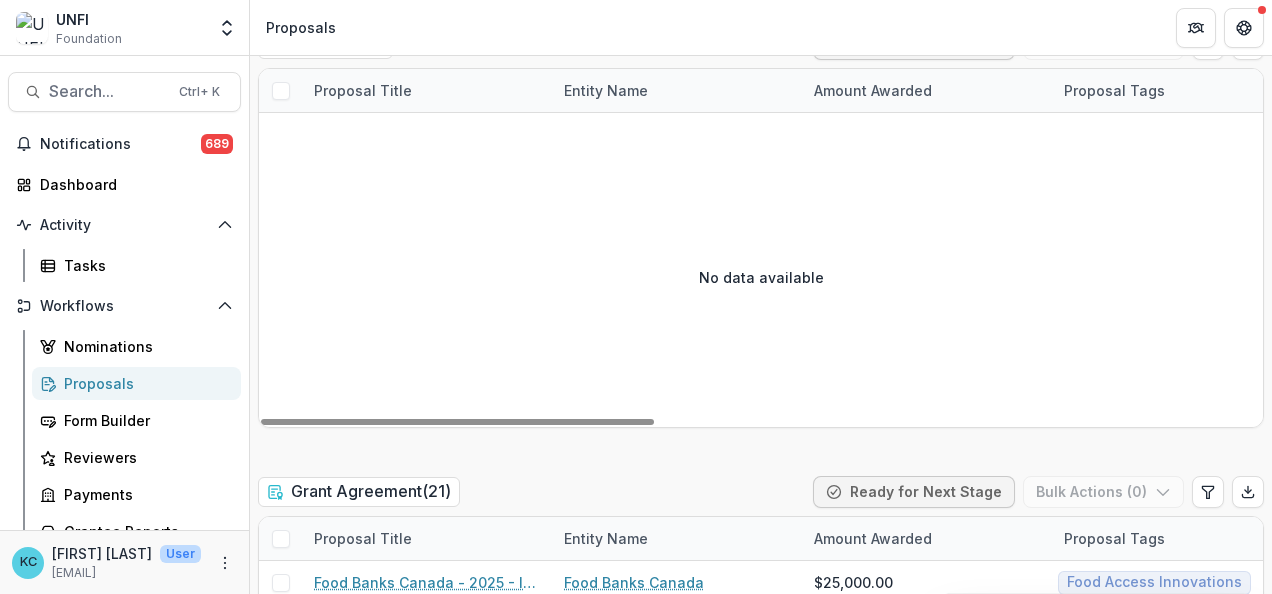 scroll, scrollTop: 2798, scrollLeft: 0, axis: vertical 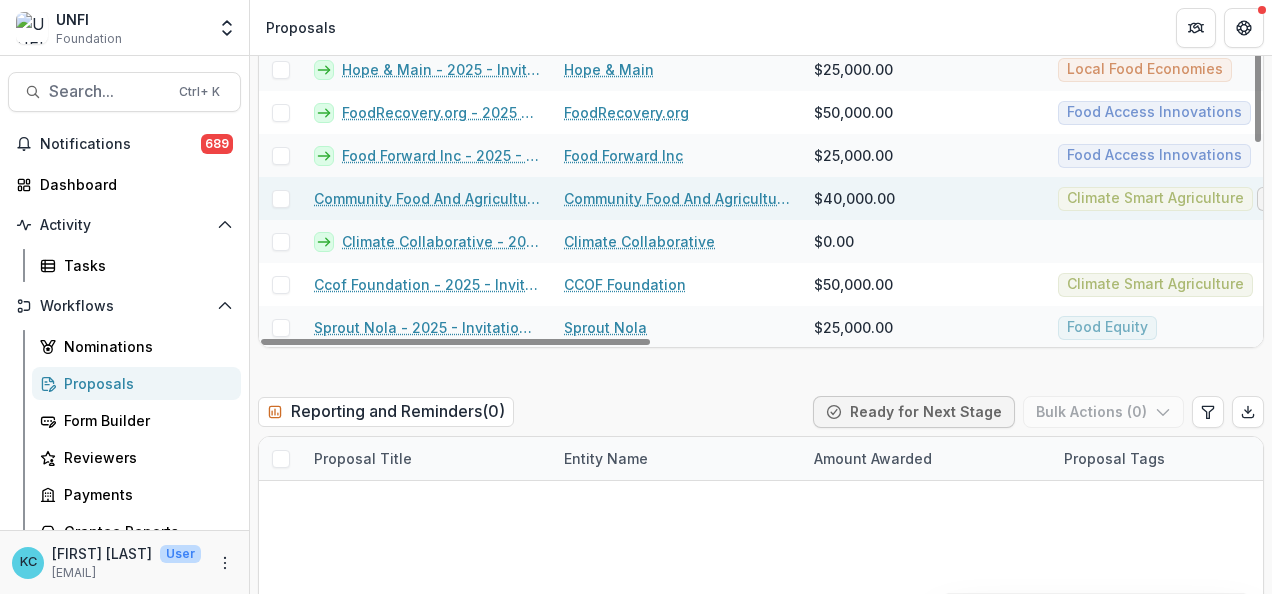 click on "Community Food And Agriculture Coalition - 2025 - Invitation Only Application" at bounding box center [427, 198] 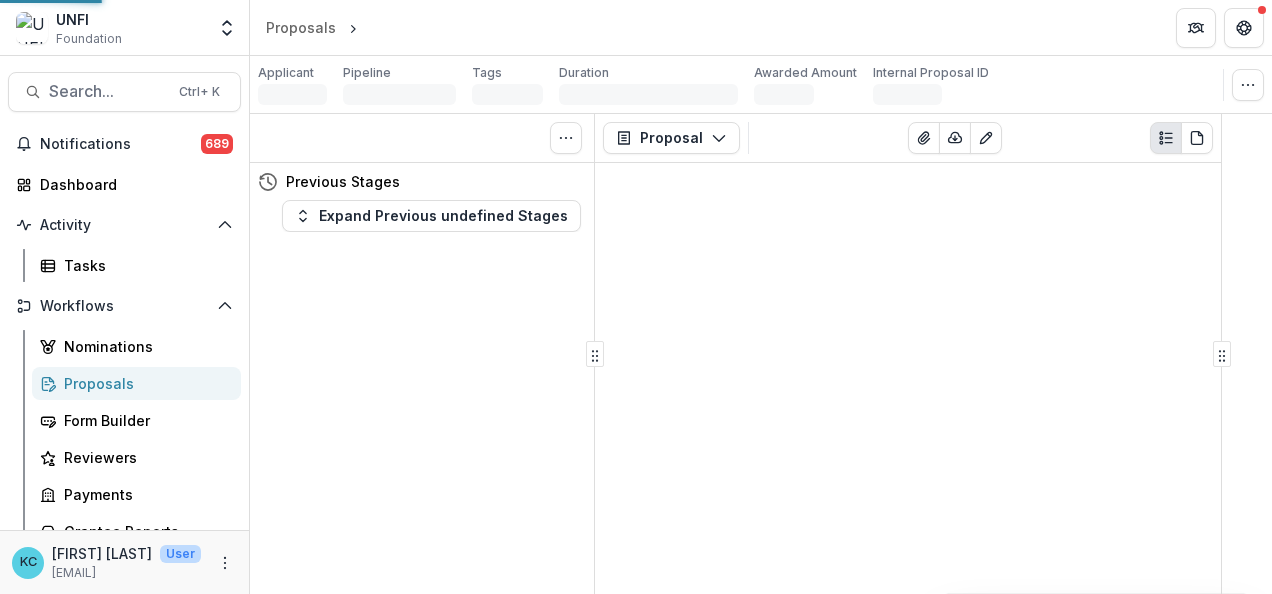 scroll, scrollTop: 0, scrollLeft: 0, axis: both 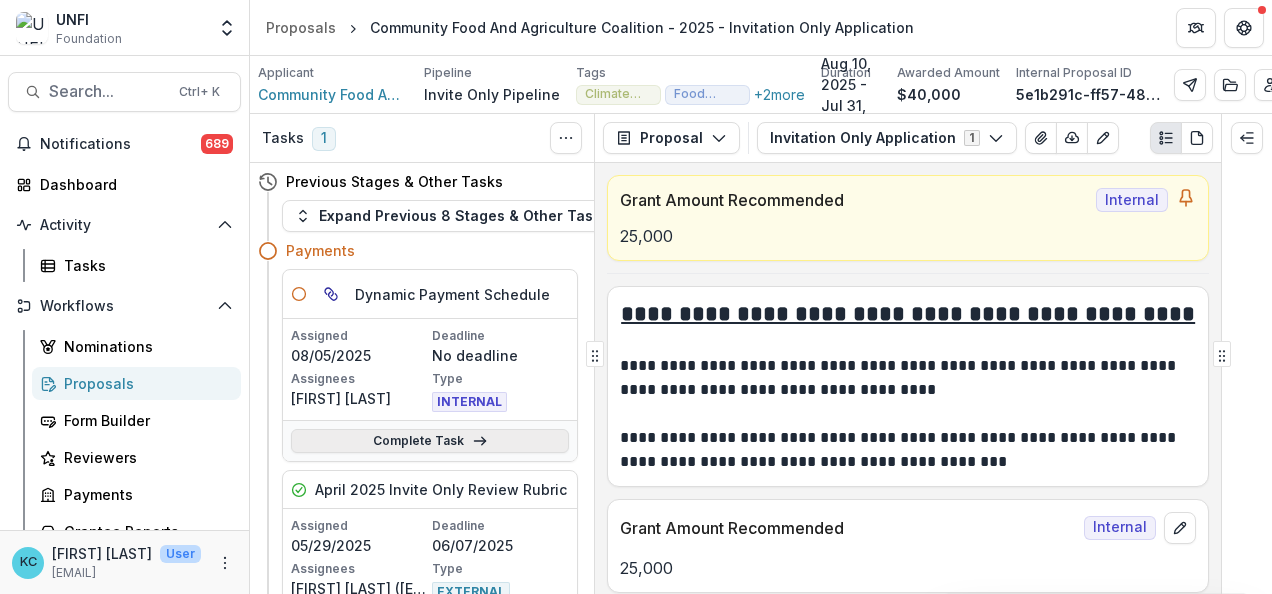 click on "Complete Task" at bounding box center [430, 441] 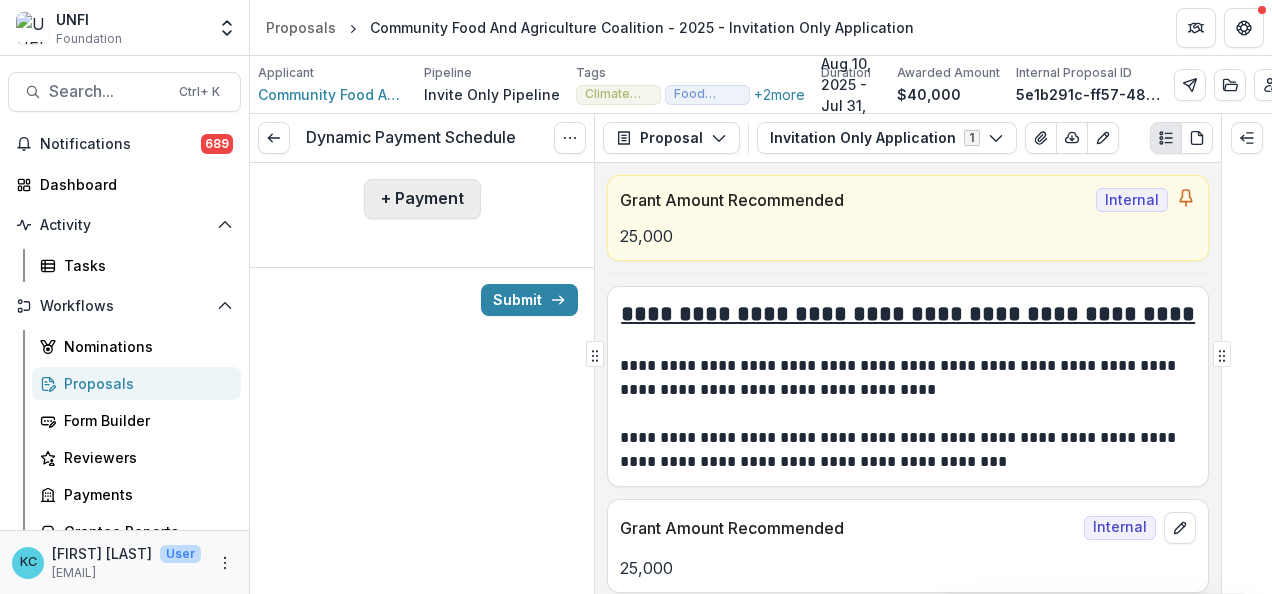click on "+ Payment" at bounding box center (422, 199) 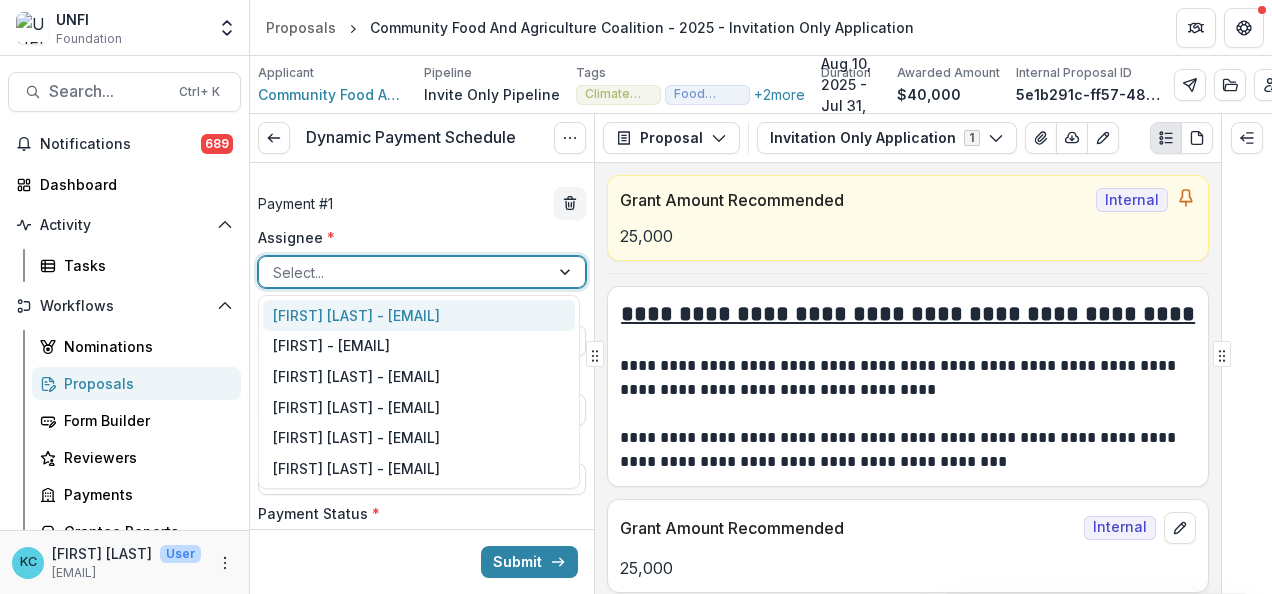 click at bounding box center [404, 272] 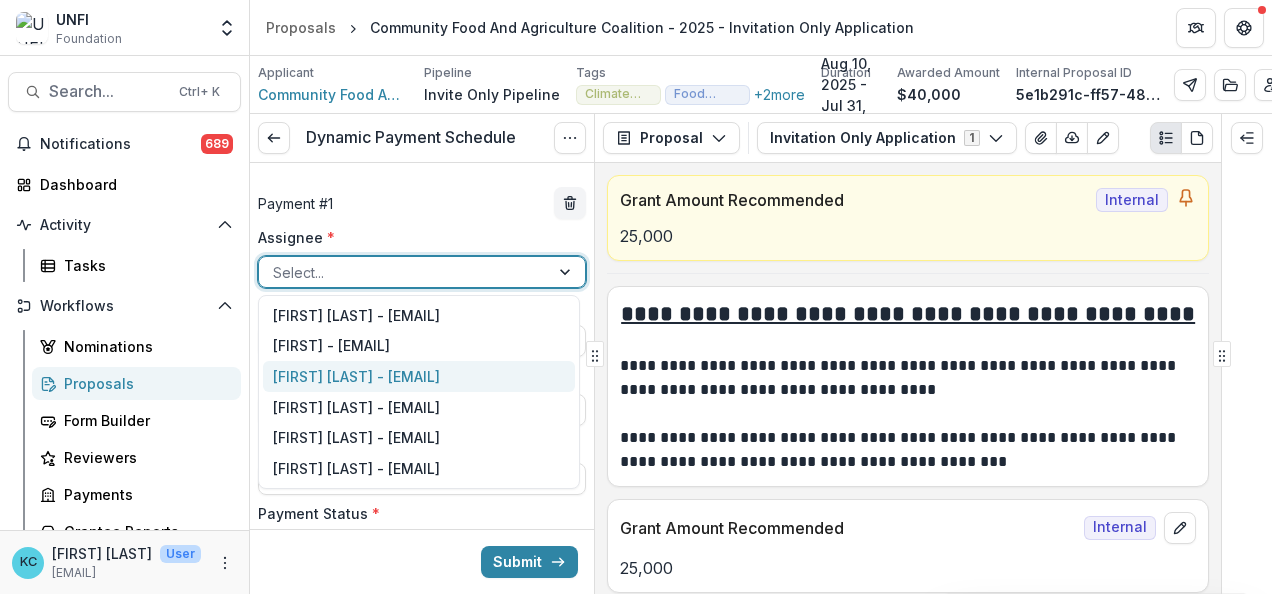 click on "[FIRST] [LAST] - [EMAIL]" at bounding box center (419, 376) 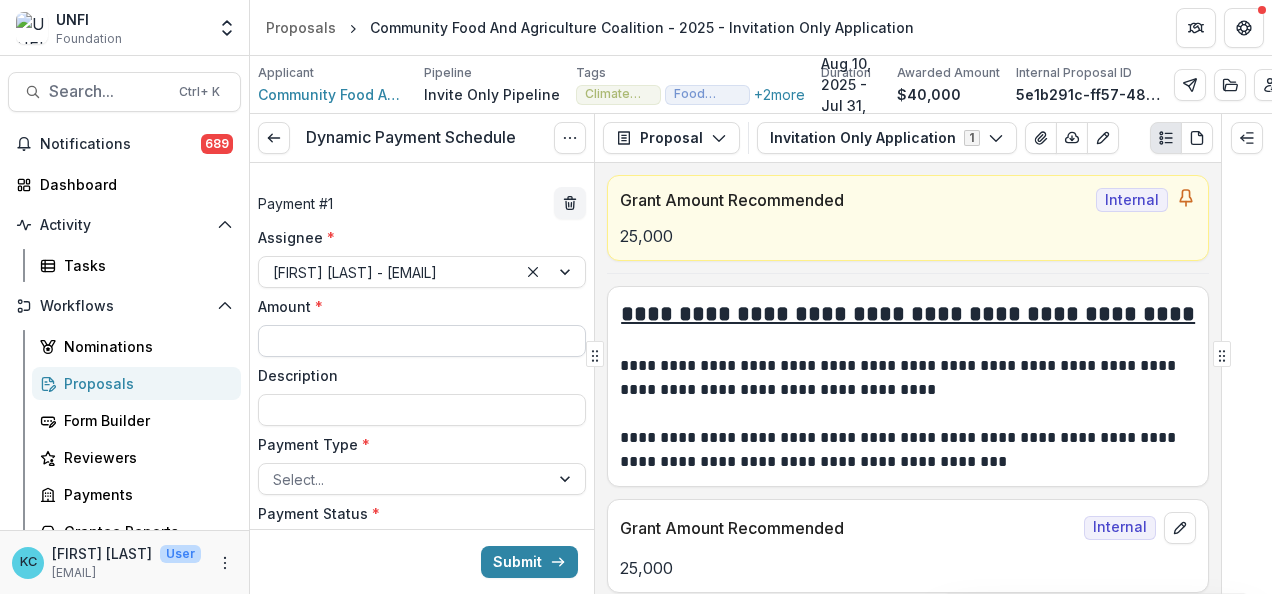 click on "Amount *" at bounding box center [422, 341] 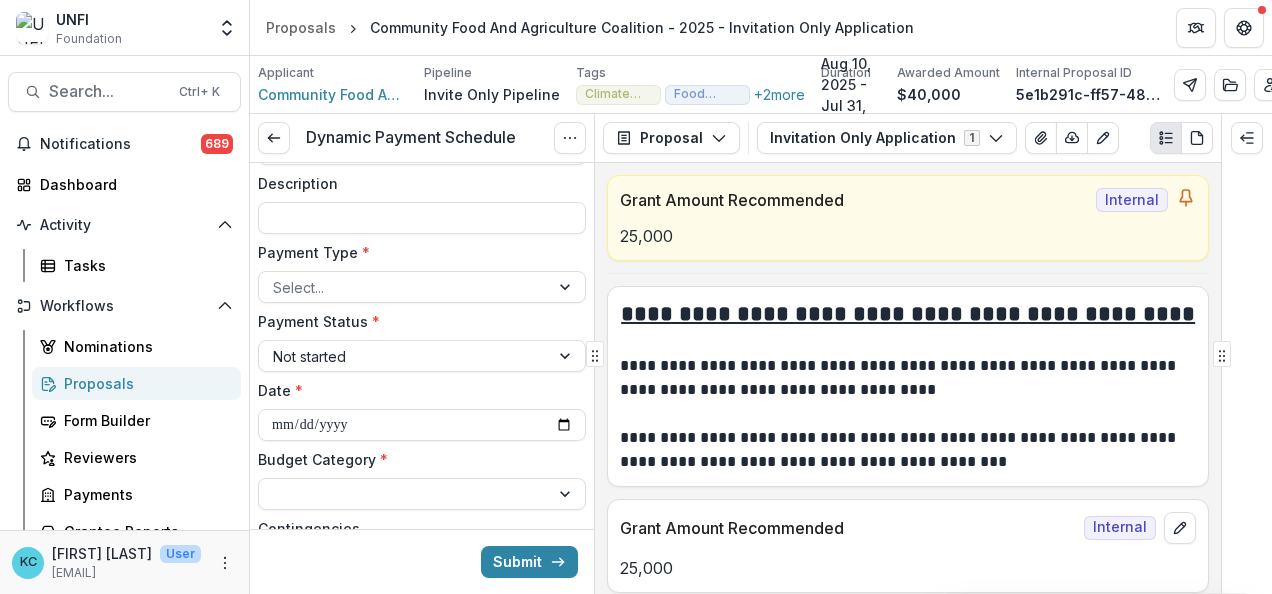 scroll, scrollTop: 158, scrollLeft: 0, axis: vertical 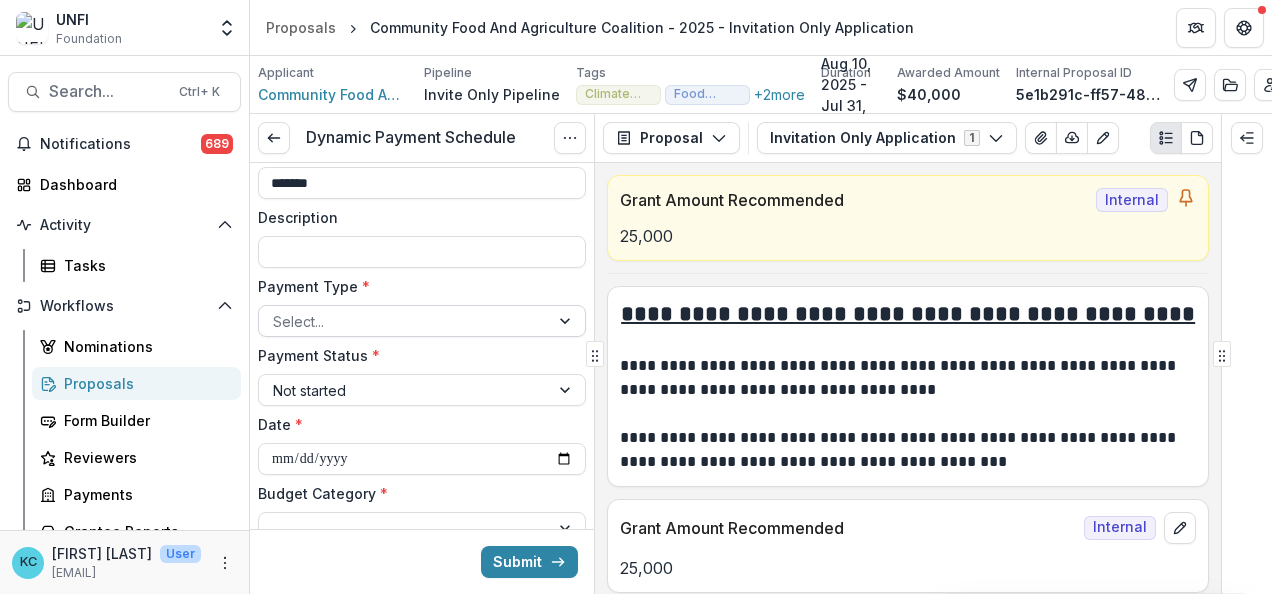 type on "*******" 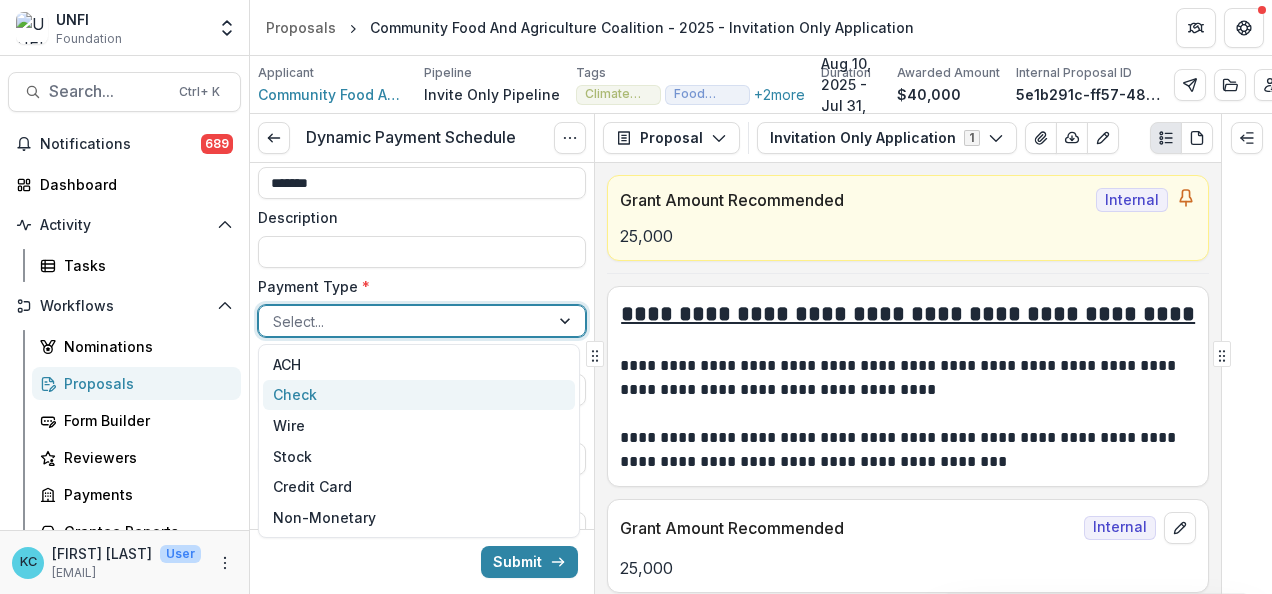 click on "Check" at bounding box center [419, 395] 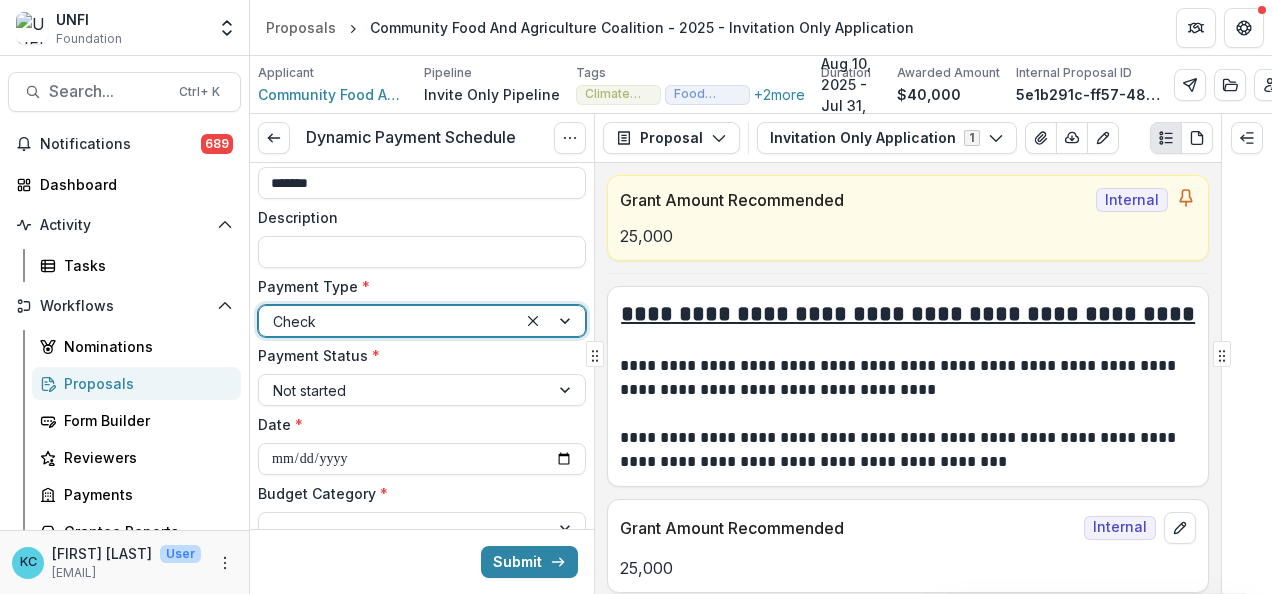 scroll, scrollTop: 294, scrollLeft: 0, axis: vertical 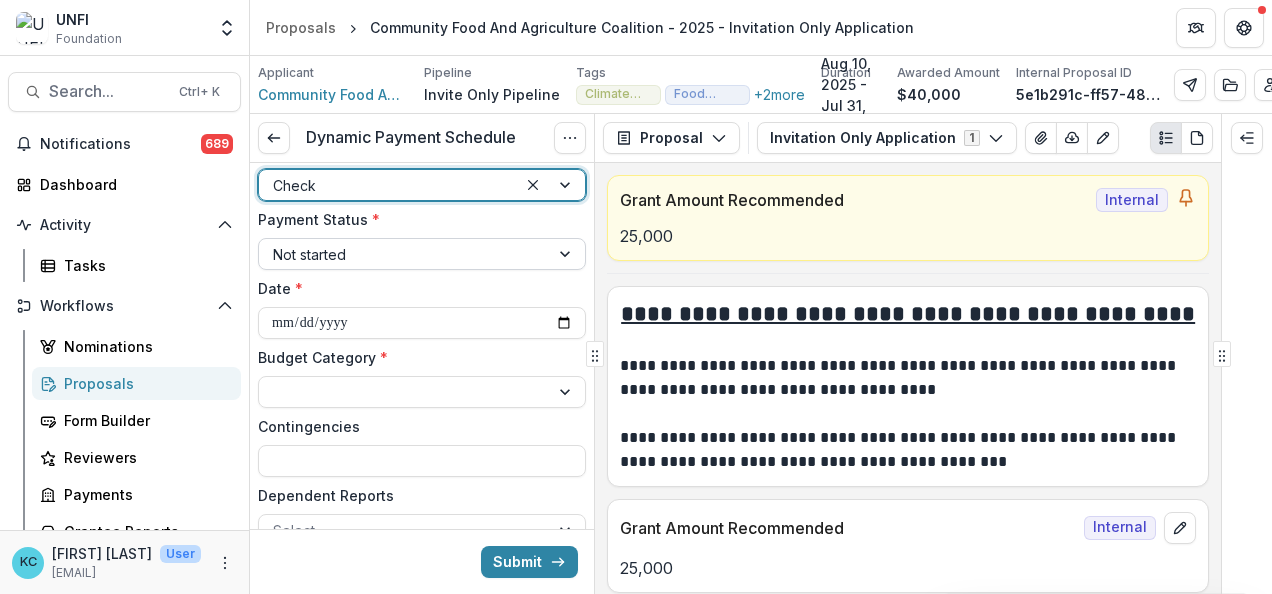 click at bounding box center (404, 254) 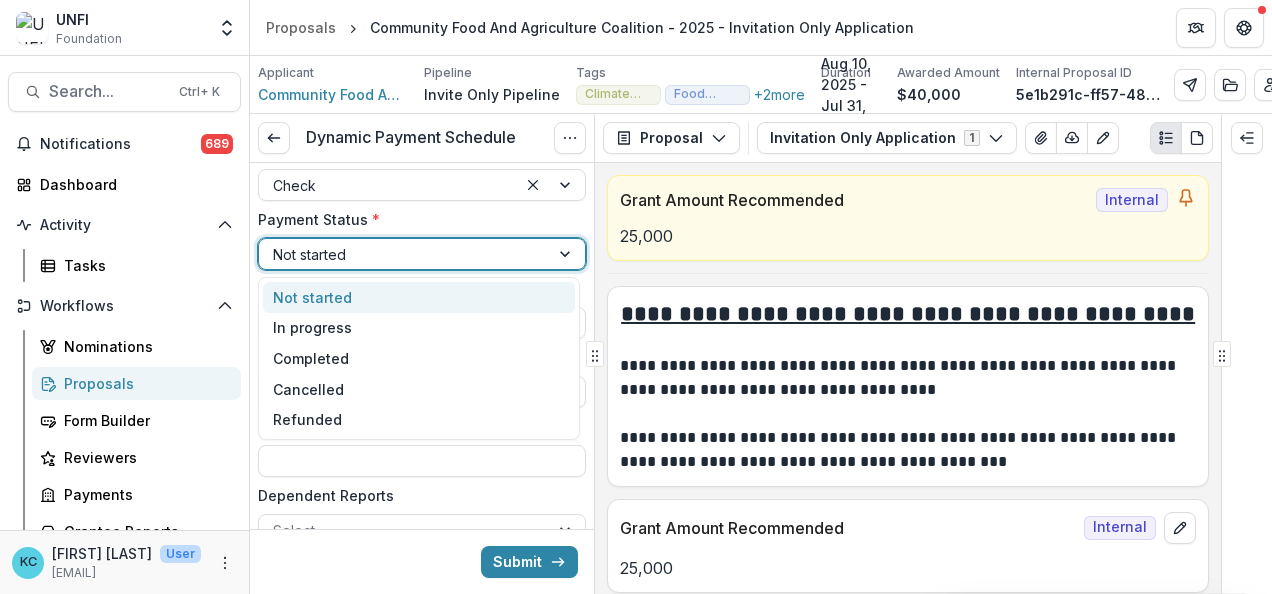 click on "Not started" at bounding box center (419, 297) 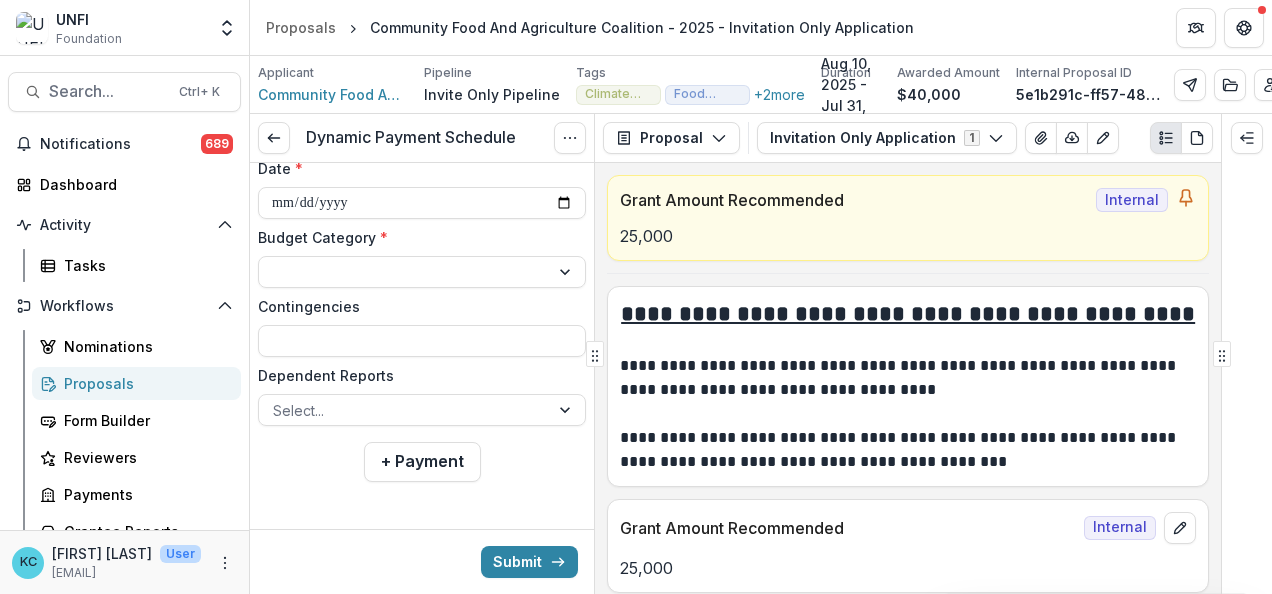 scroll, scrollTop: 413, scrollLeft: 0, axis: vertical 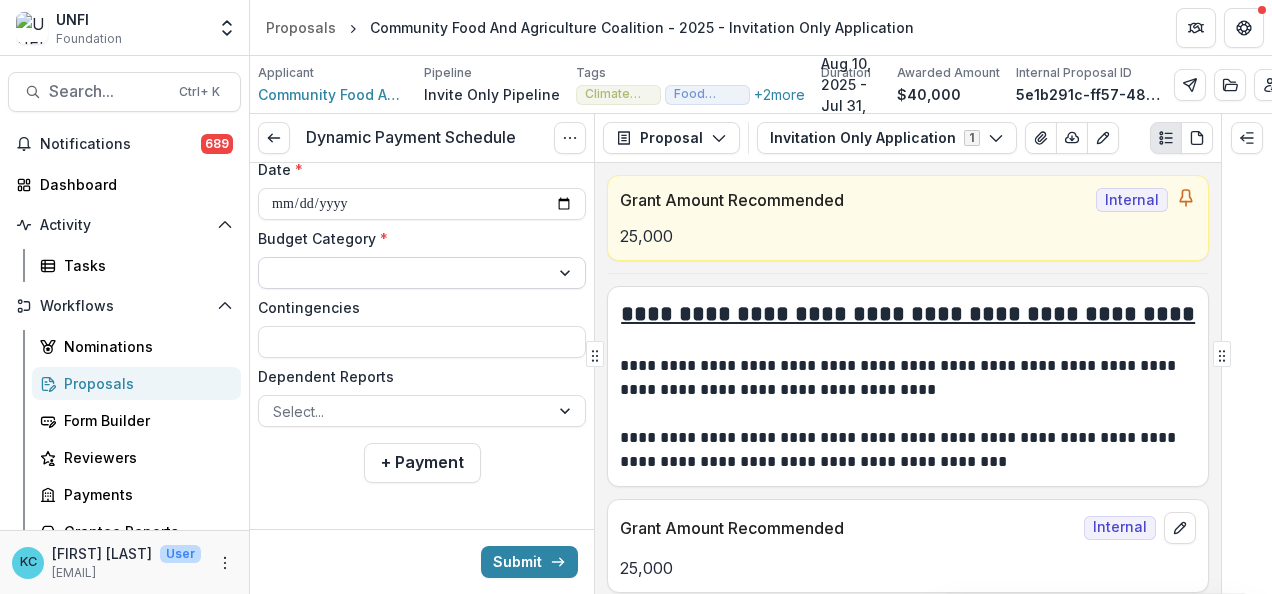 click at bounding box center (404, 273) 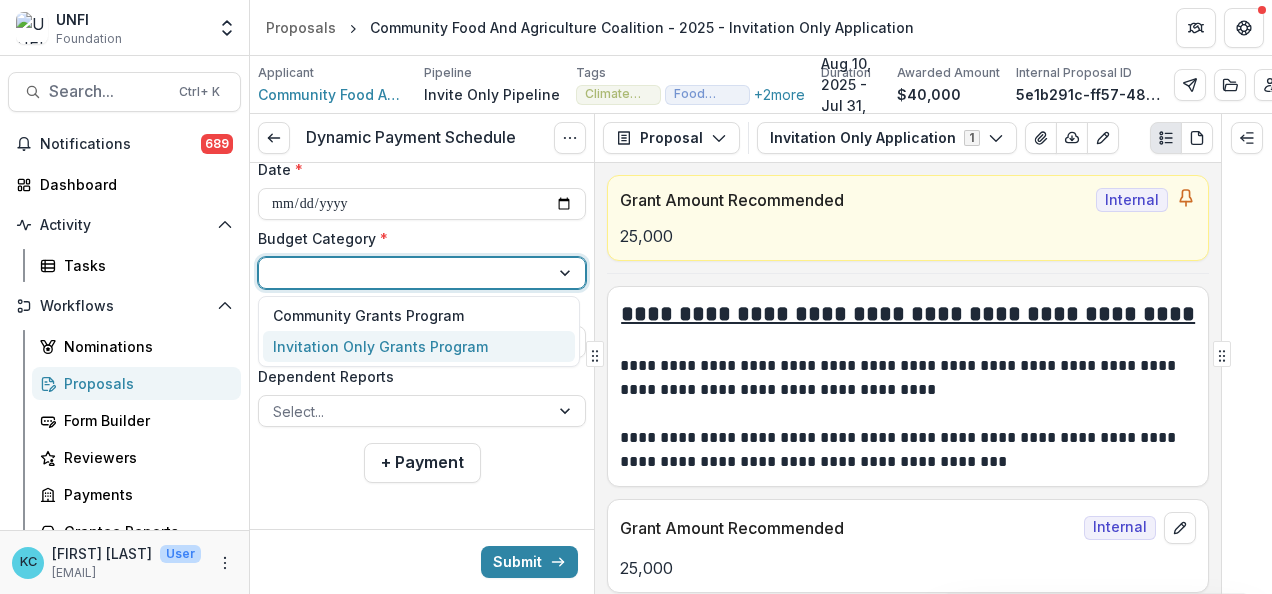 click on "Invitation Only Grants Program" at bounding box center [380, 346] 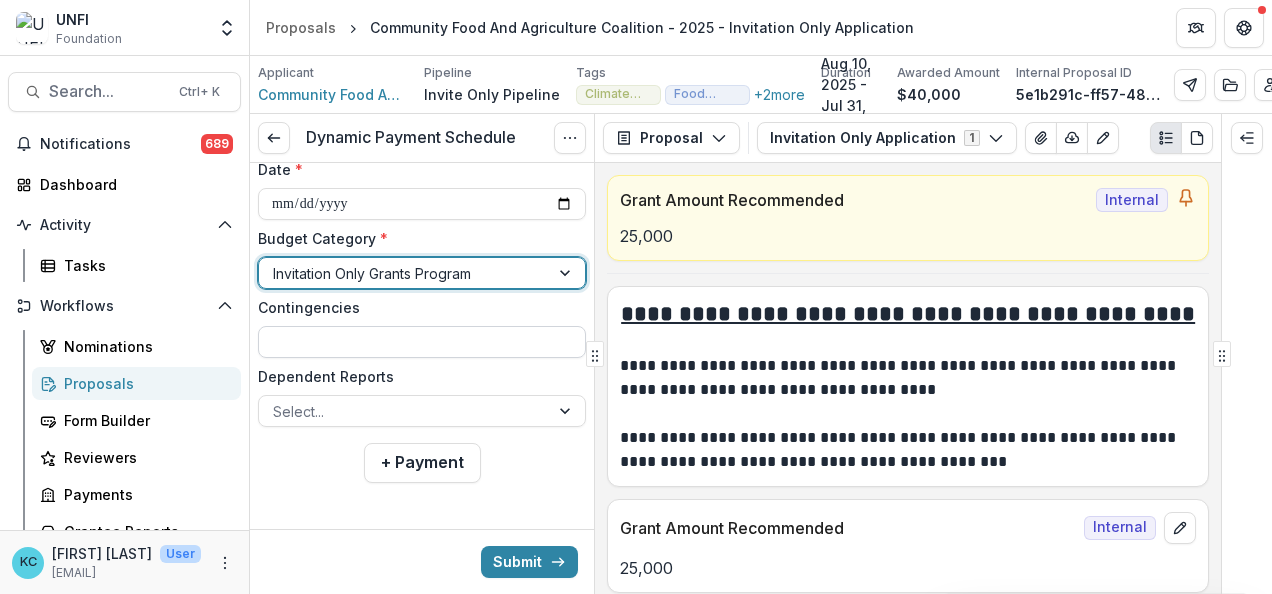 scroll, scrollTop: 414, scrollLeft: 0, axis: vertical 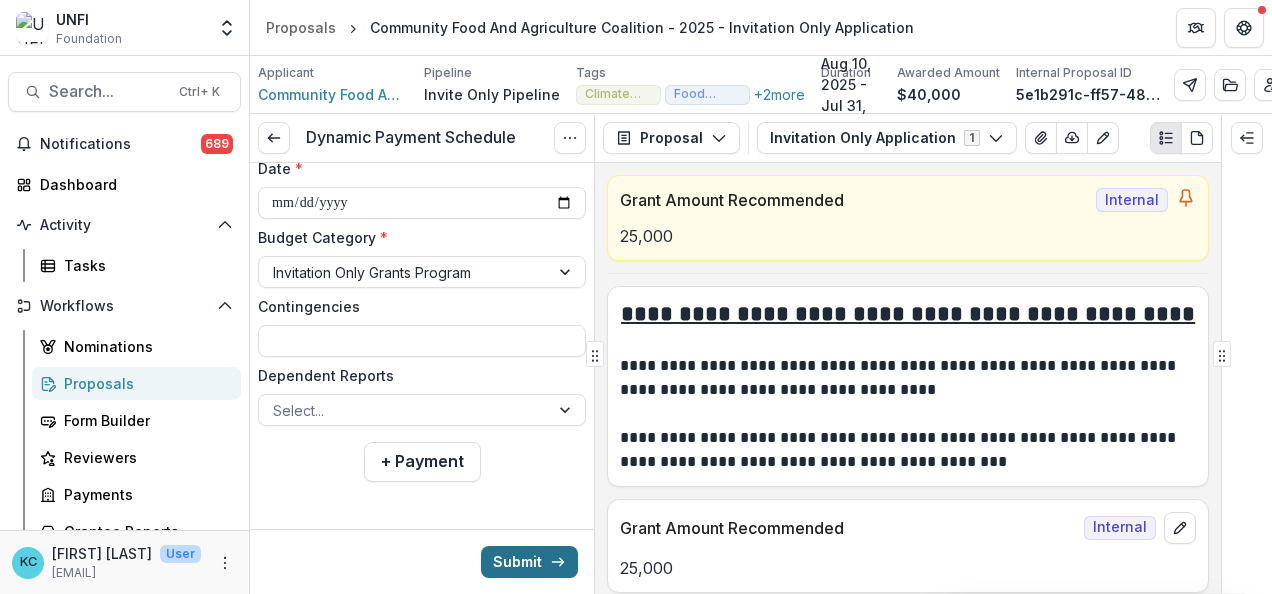 click on "Submit" at bounding box center (529, 562) 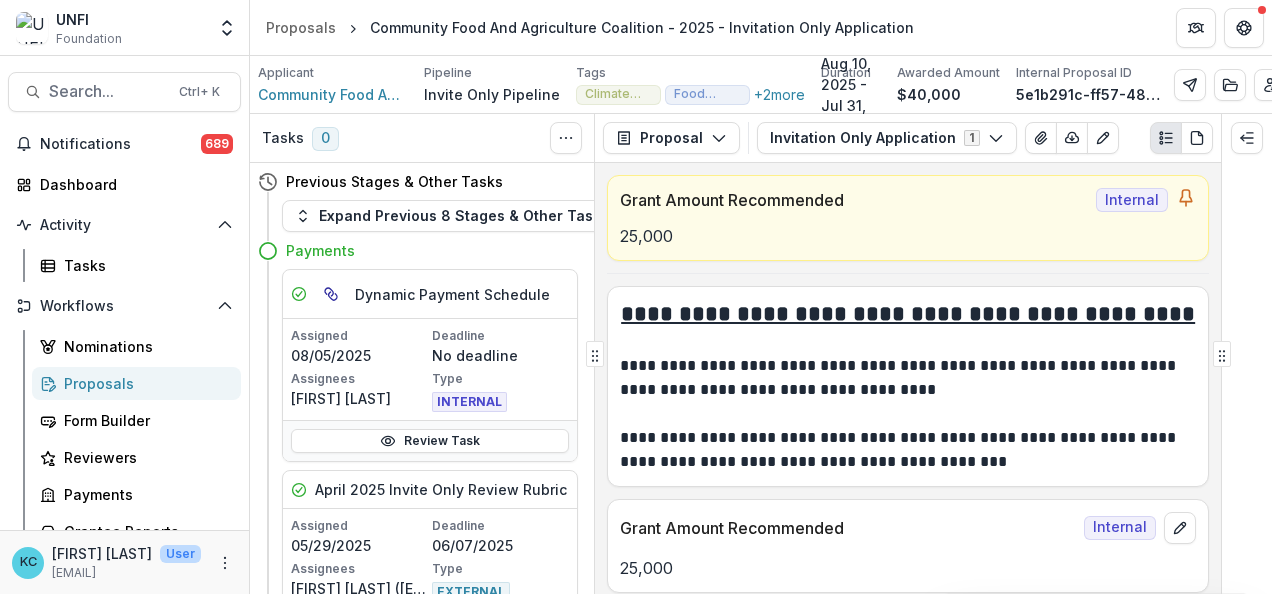 click on "Proposals" at bounding box center (144, 383) 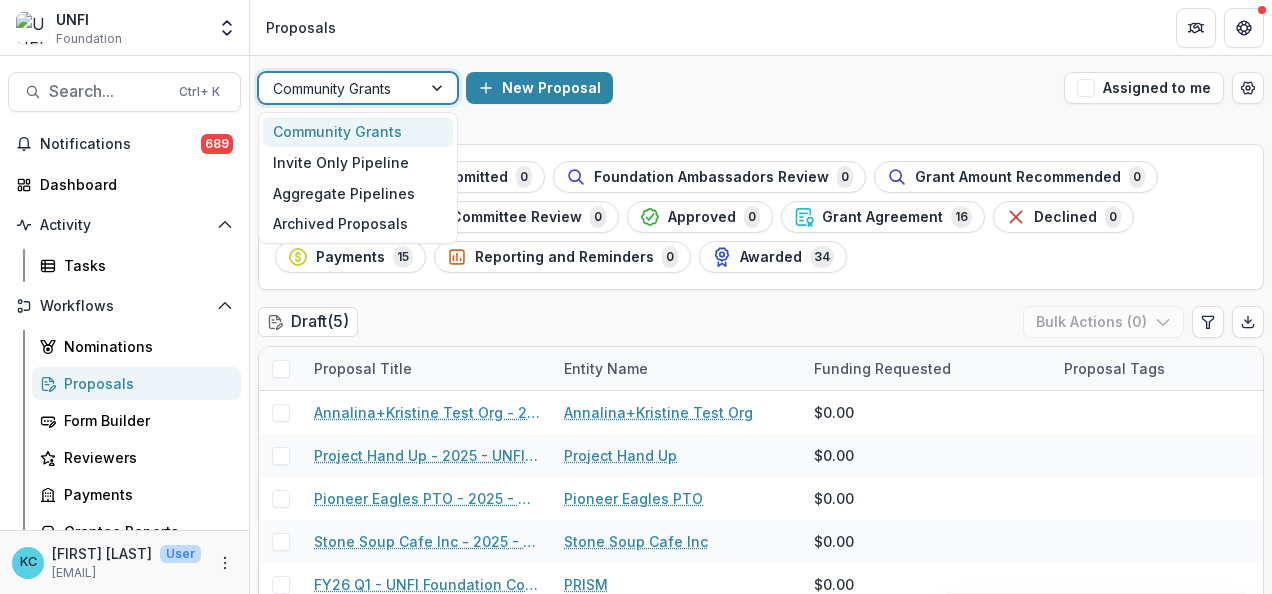 click at bounding box center (340, 88) 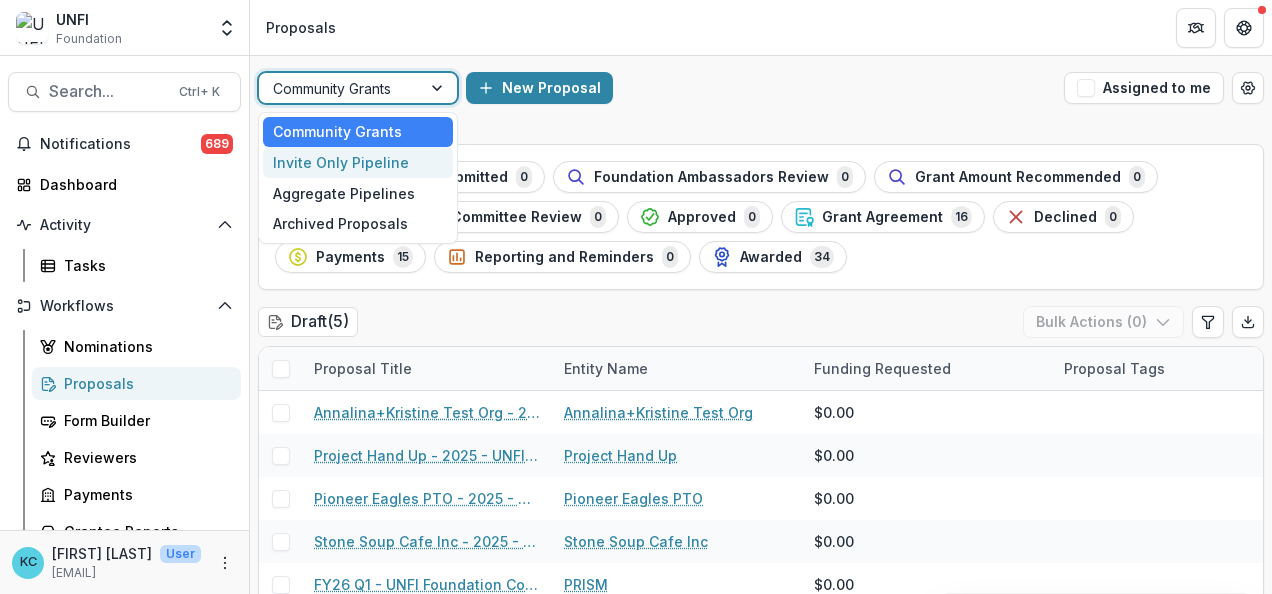 click on "Invite Only Pipeline" at bounding box center [358, 162] 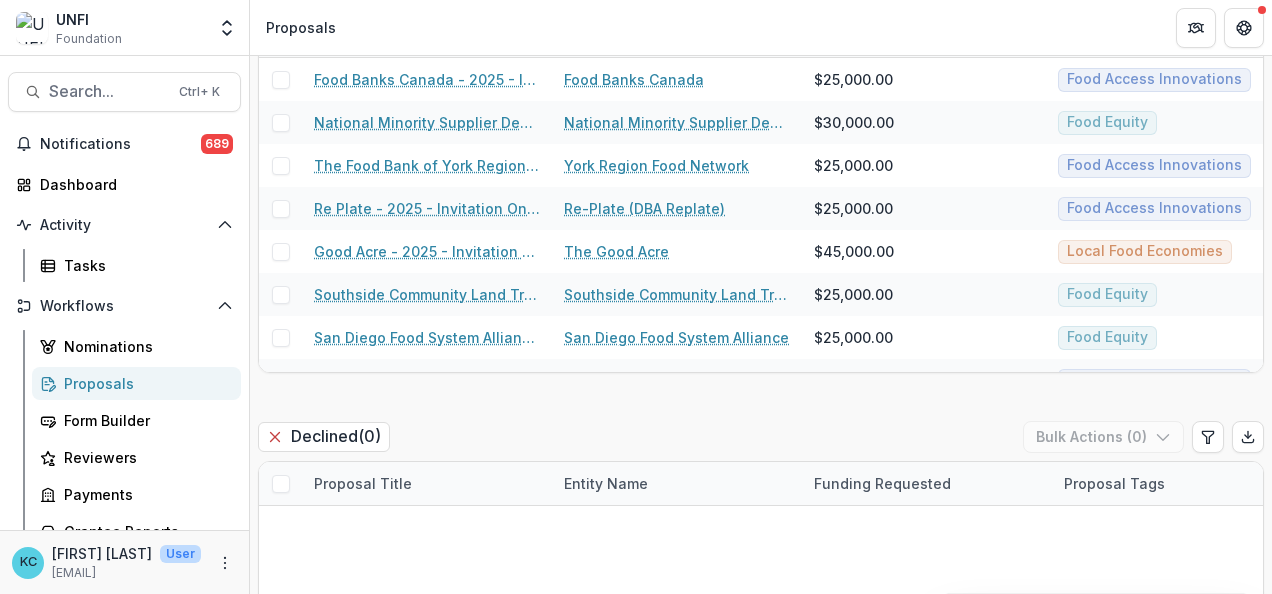 scroll, scrollTop: 3022, scrollLeft: 0, axis: vertical 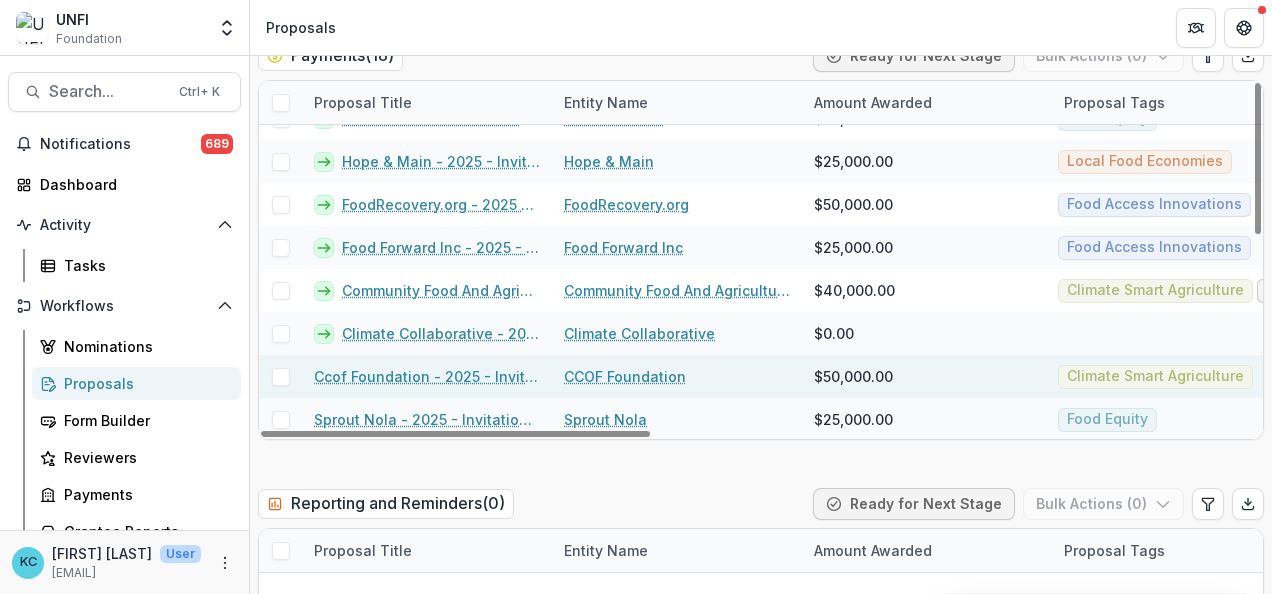 click on "Ccof Foundation - 2025 - Invitation Only Application" at bounding box center [427, 376] 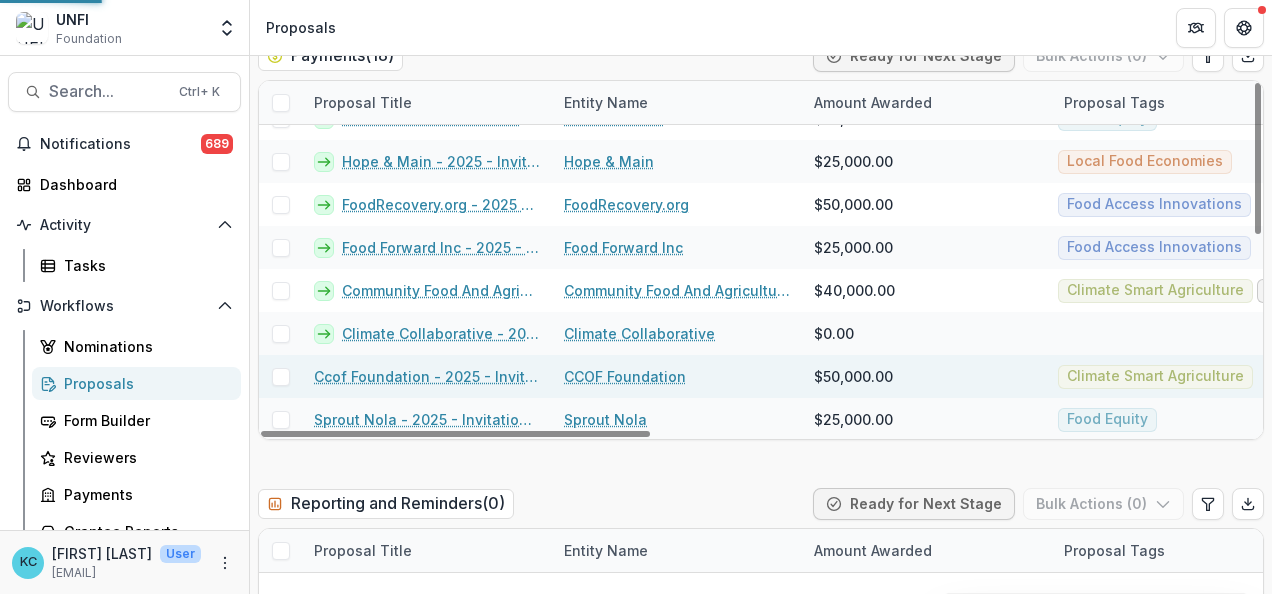 scroll, scrollTop: 0, scrollLeft: 0, axis: both 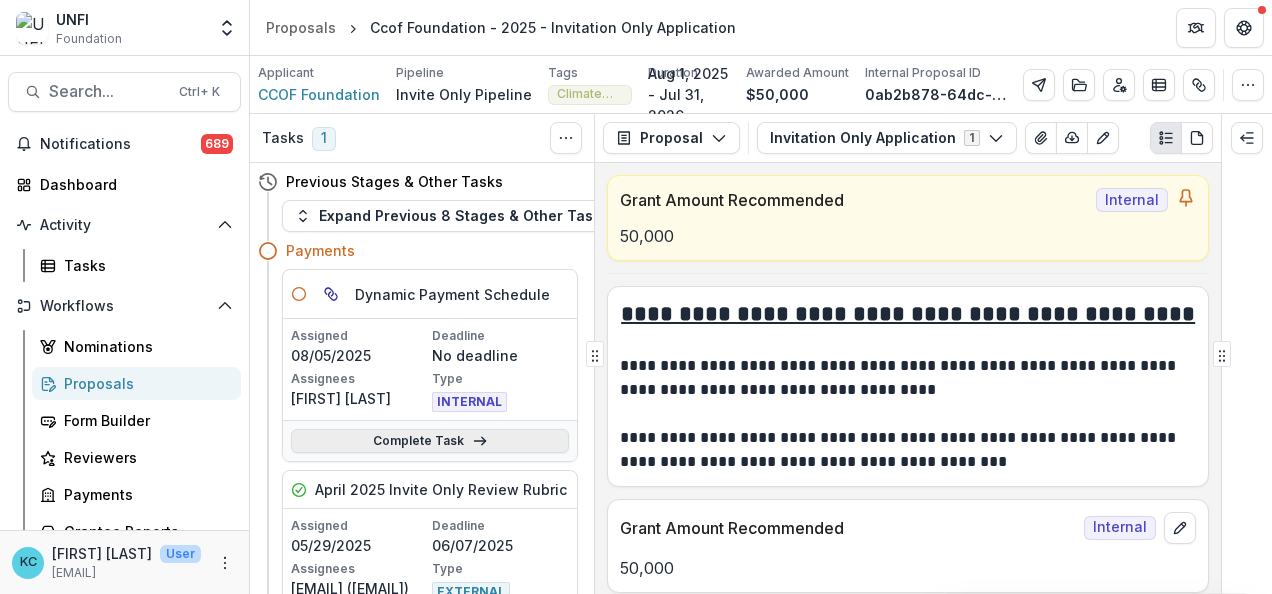click on "Complete Task" at bounding box center [430, 441] 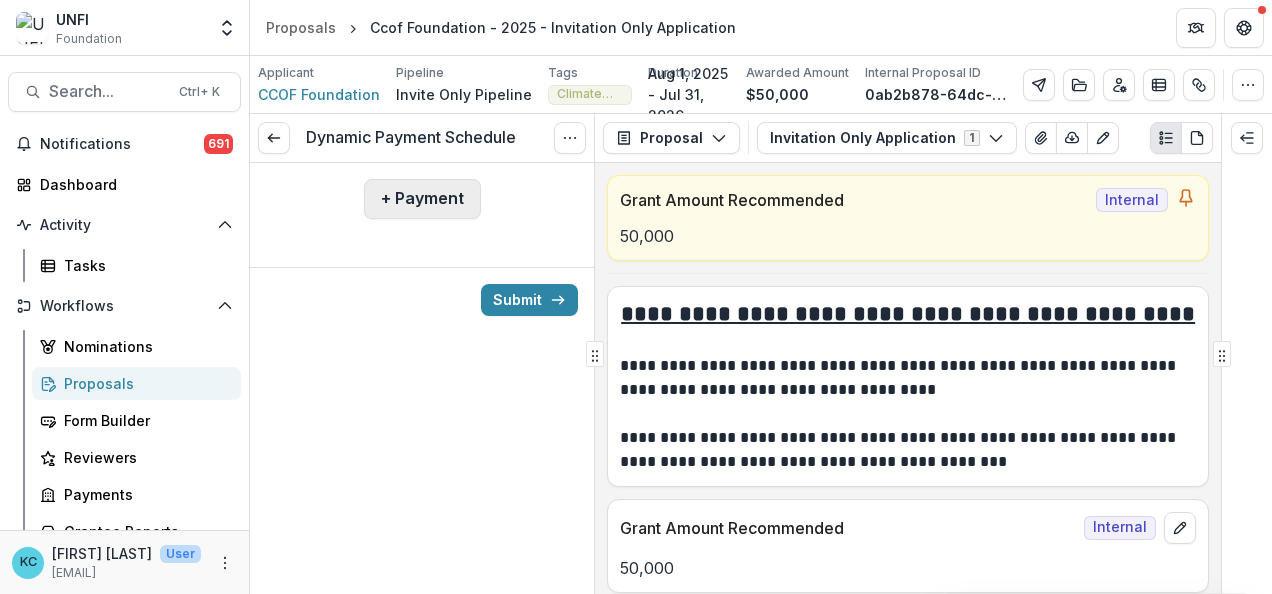 click on "+ Payment" at bounding box center [422, 199] 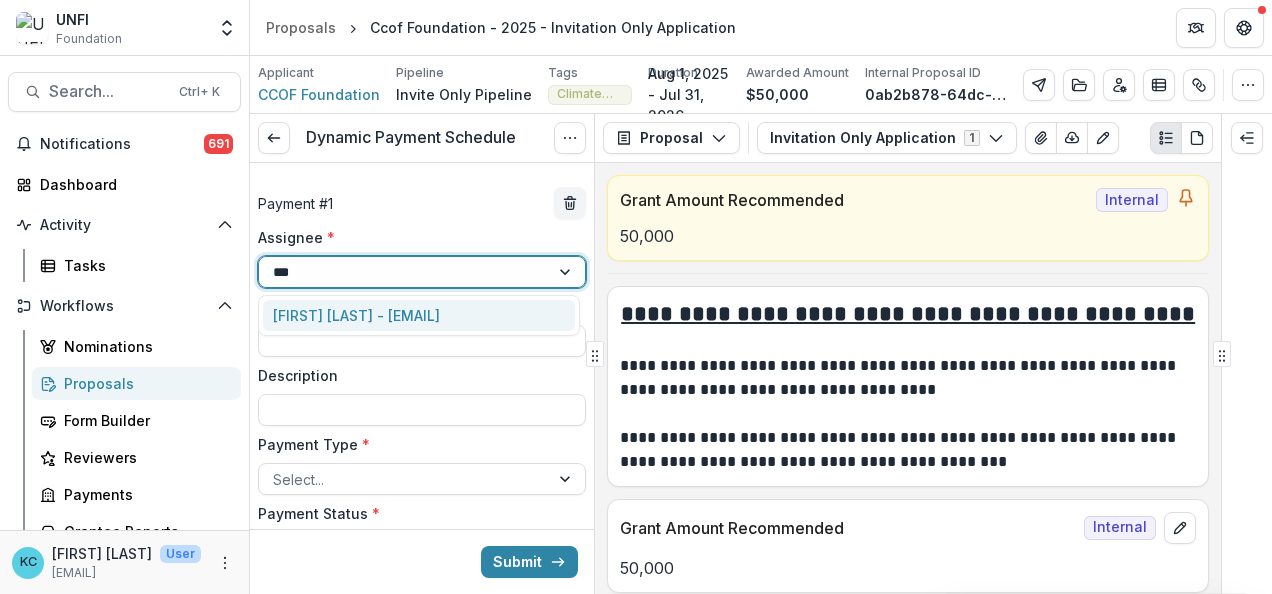 type on "****" 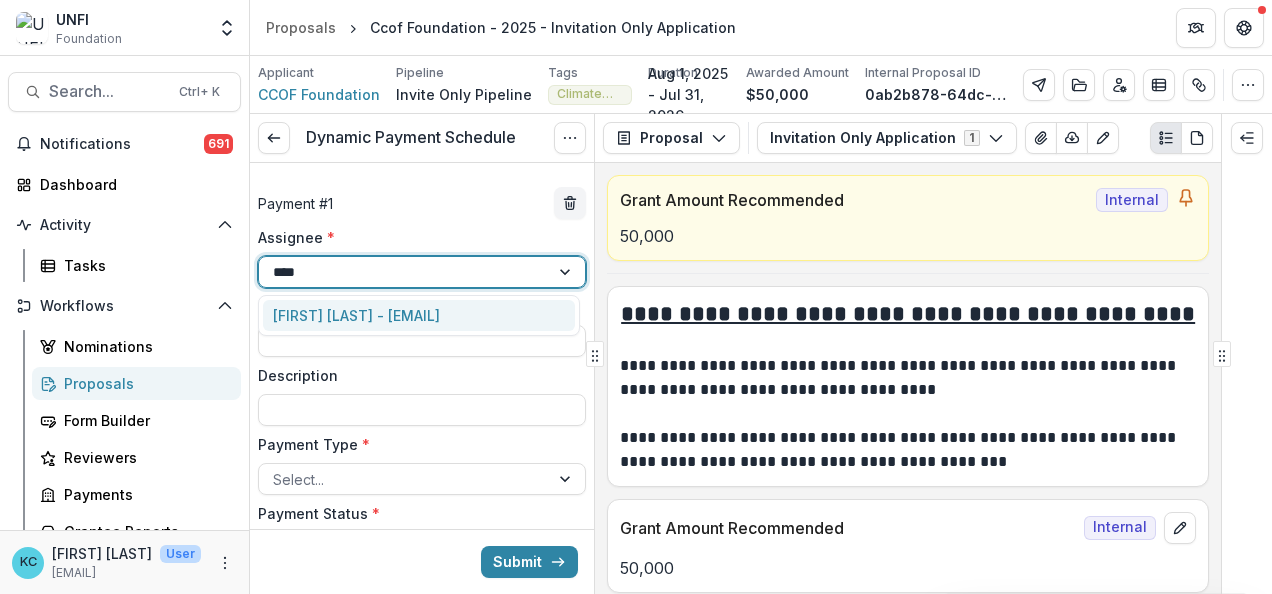 click on "[FIRST] [LAST] - [EMAIL]" at bounding box center [419, 315] 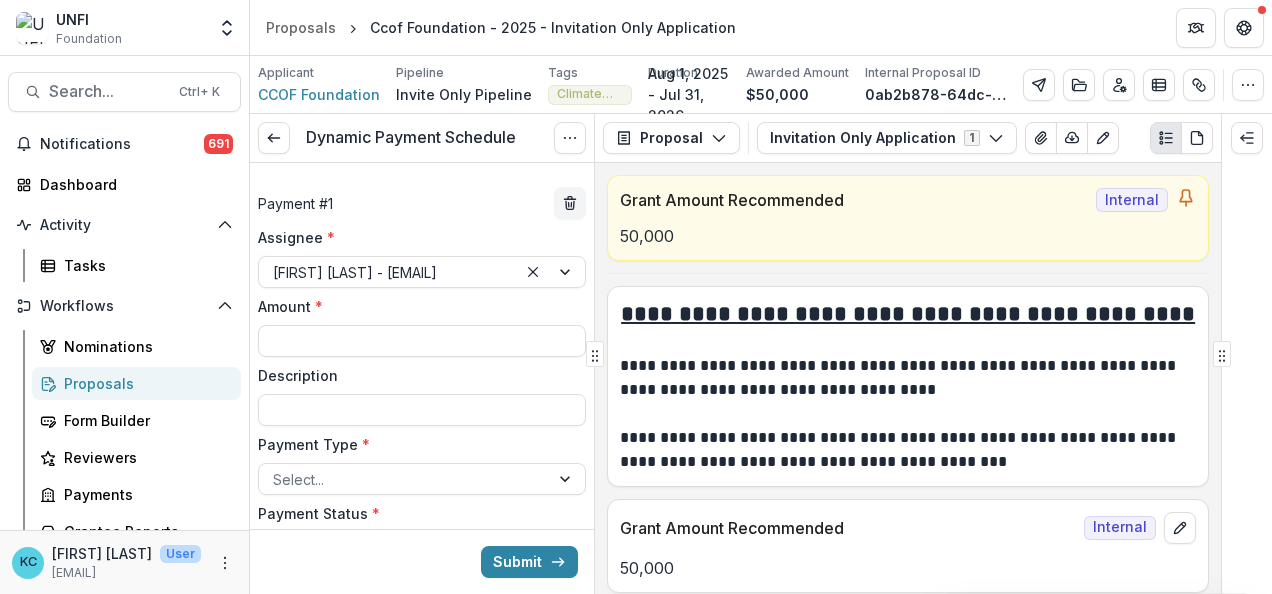 click on "Amount *" at bounding box center (422, 326) 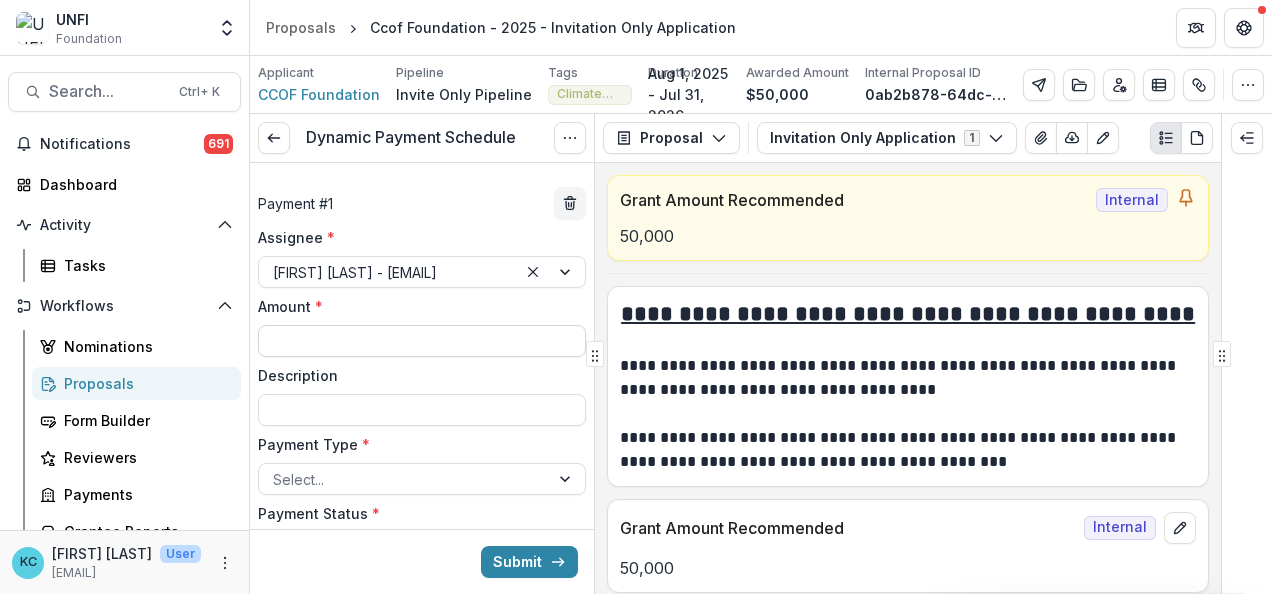 click on "Amount *" at bounding box center (422, 341) 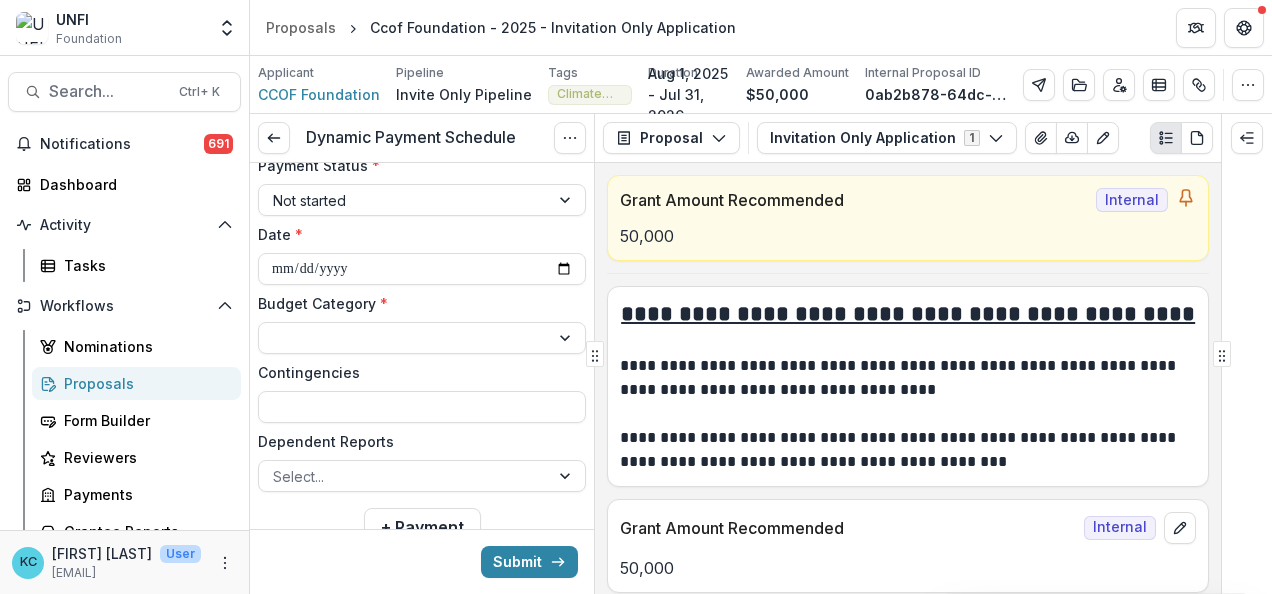scroll, scrollTop: 347, scrollLeft: 0, axis: vertical 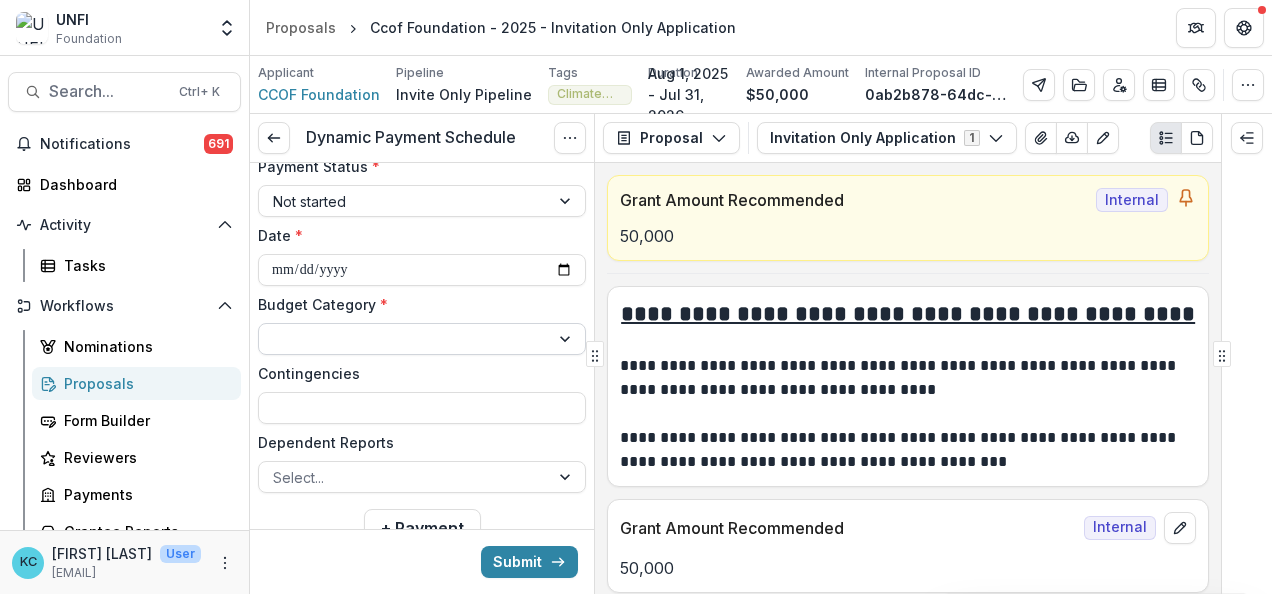 type on "*******" 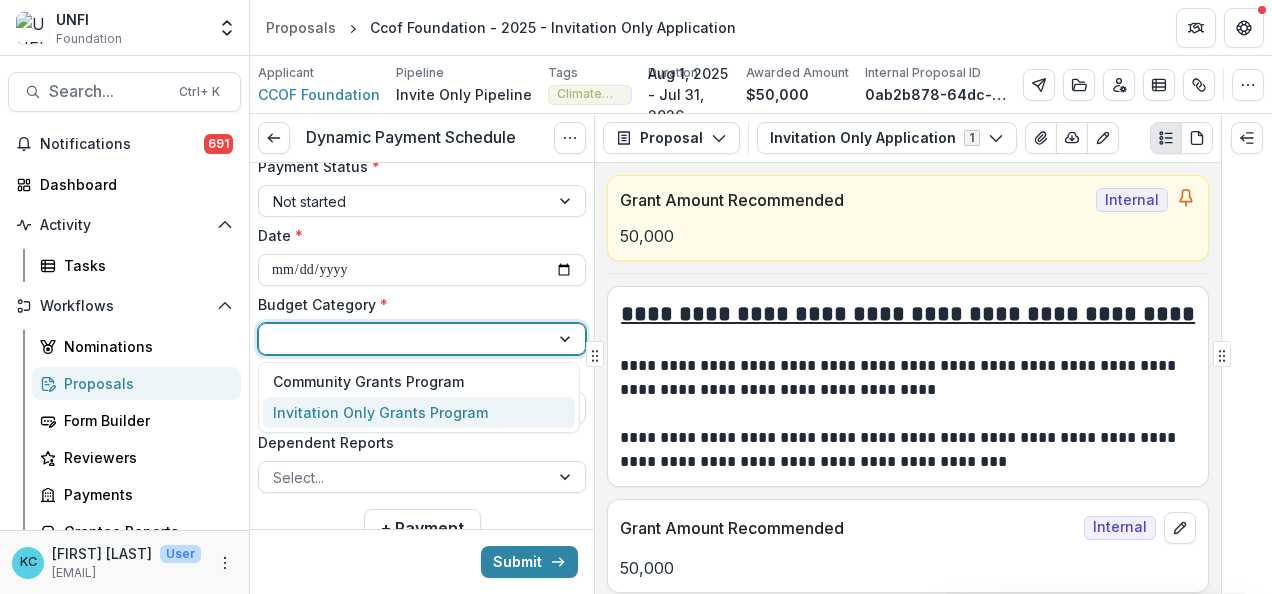 click on "Invitation Only Grants Program" at bounding box center [380, 412] 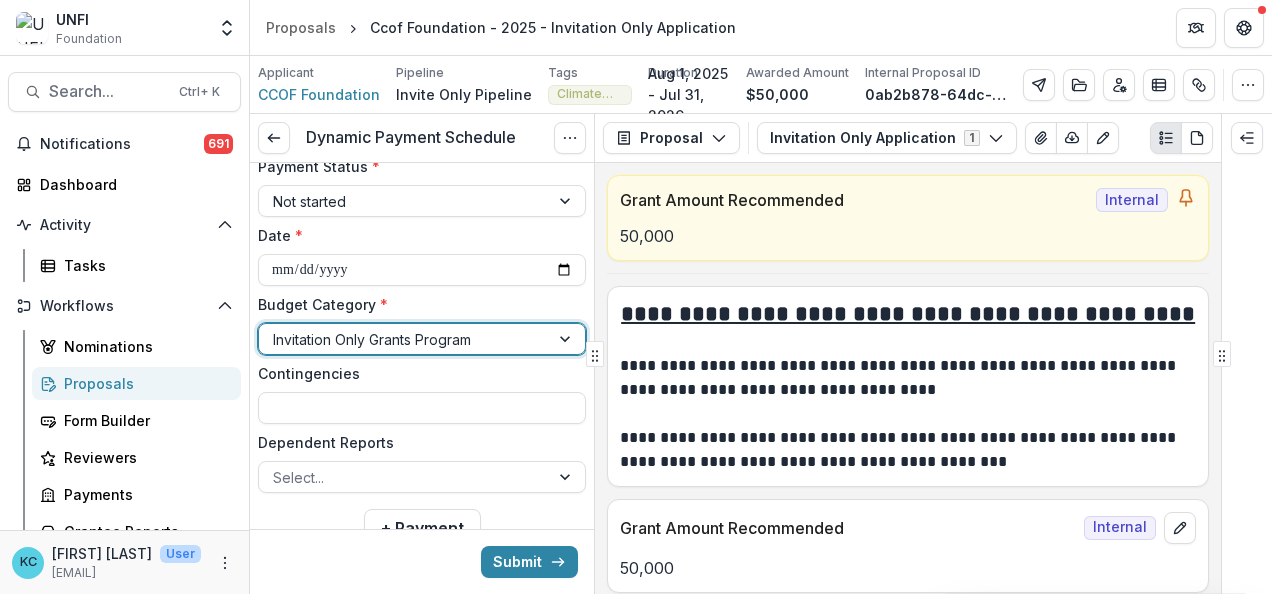 scroll, scrollTop: 414, scrollLeft: 0, axis: vertical 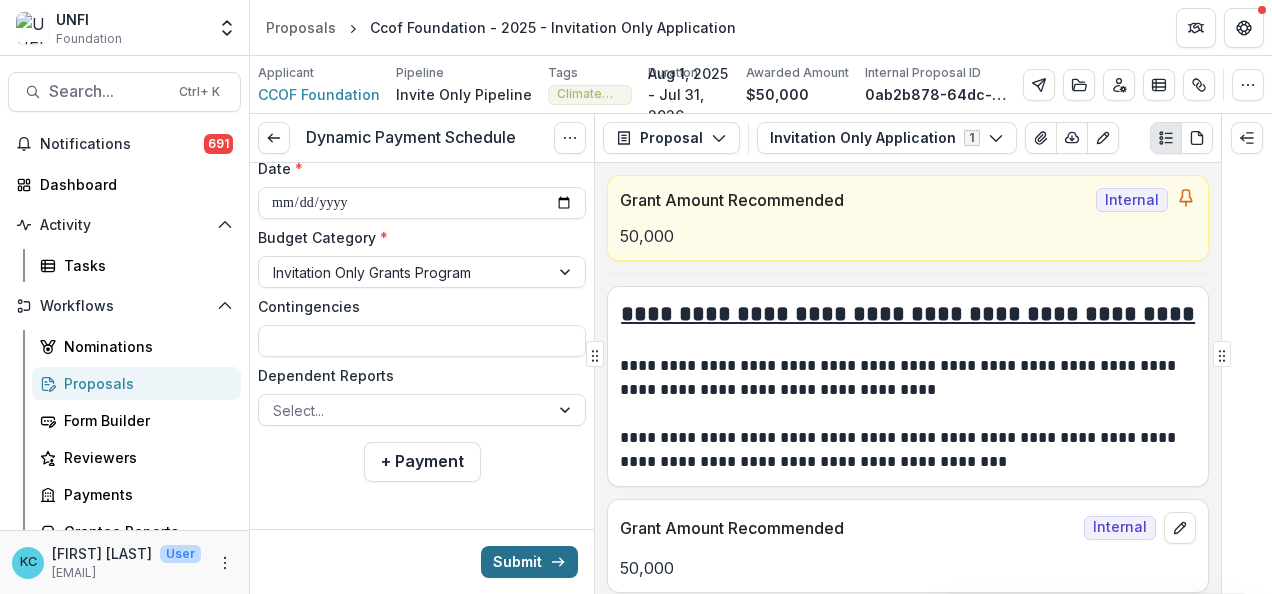 click on "Submit" at bounding box center (529, 562) 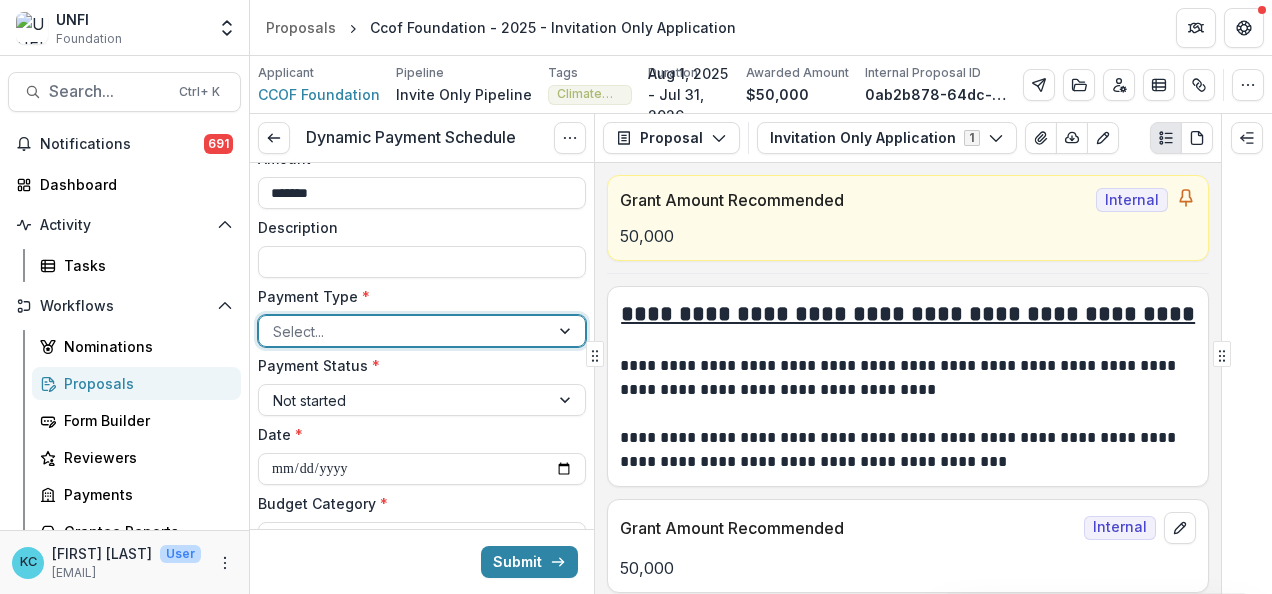 scroll, scrollTop: 147, scrollLeft: 0, axis: vertical 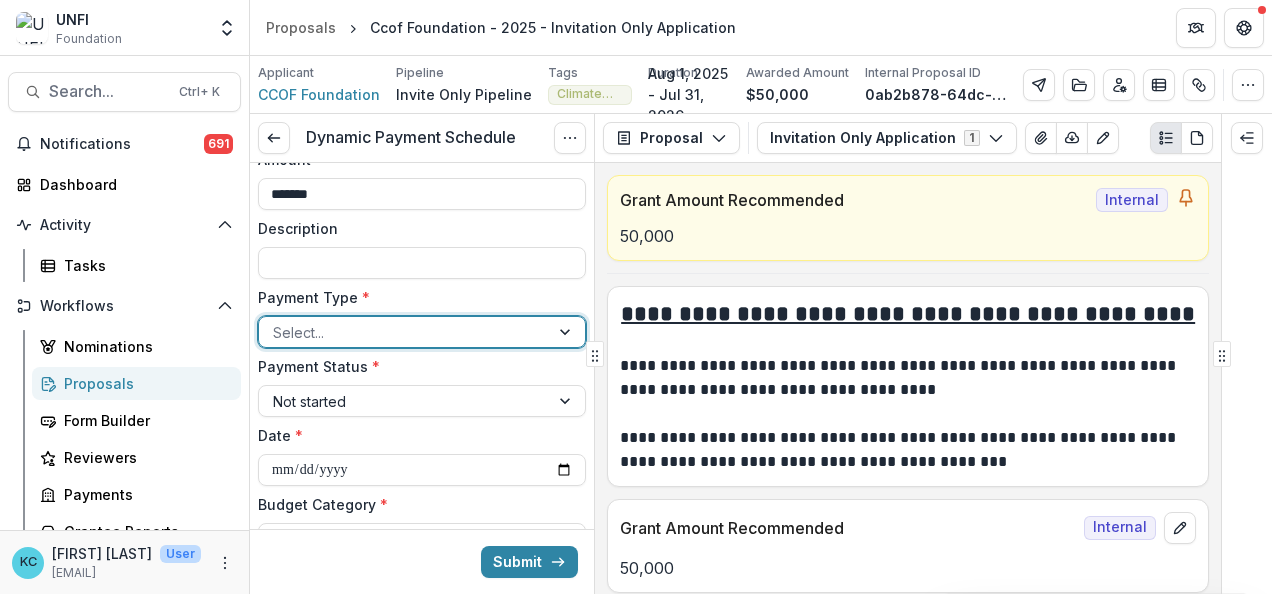 click at bounding box center [404, 332] 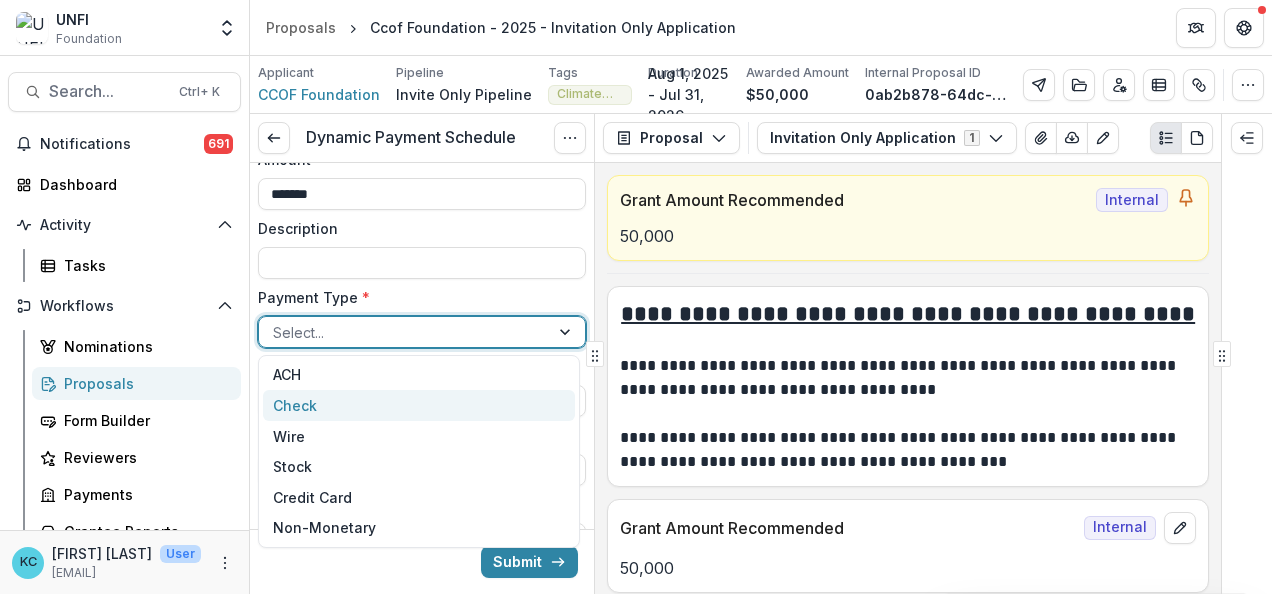 click on "Check" at bounding box center [419, 405] 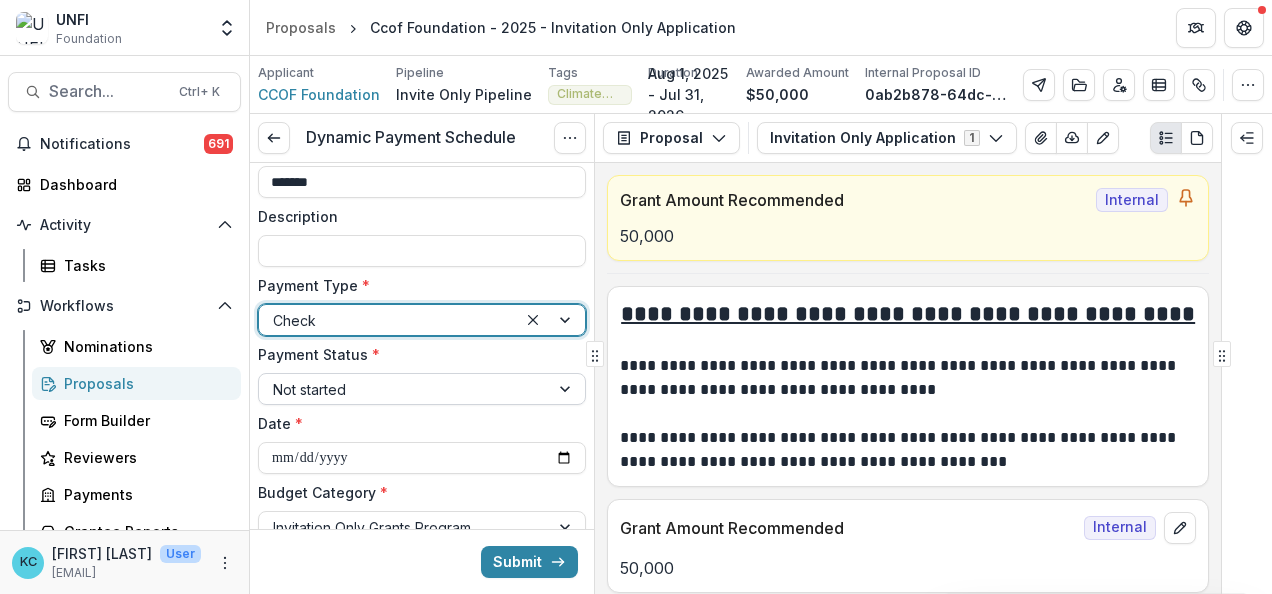 scroll, scrollTop: 160, scrollLeft: 0, axis: vertical 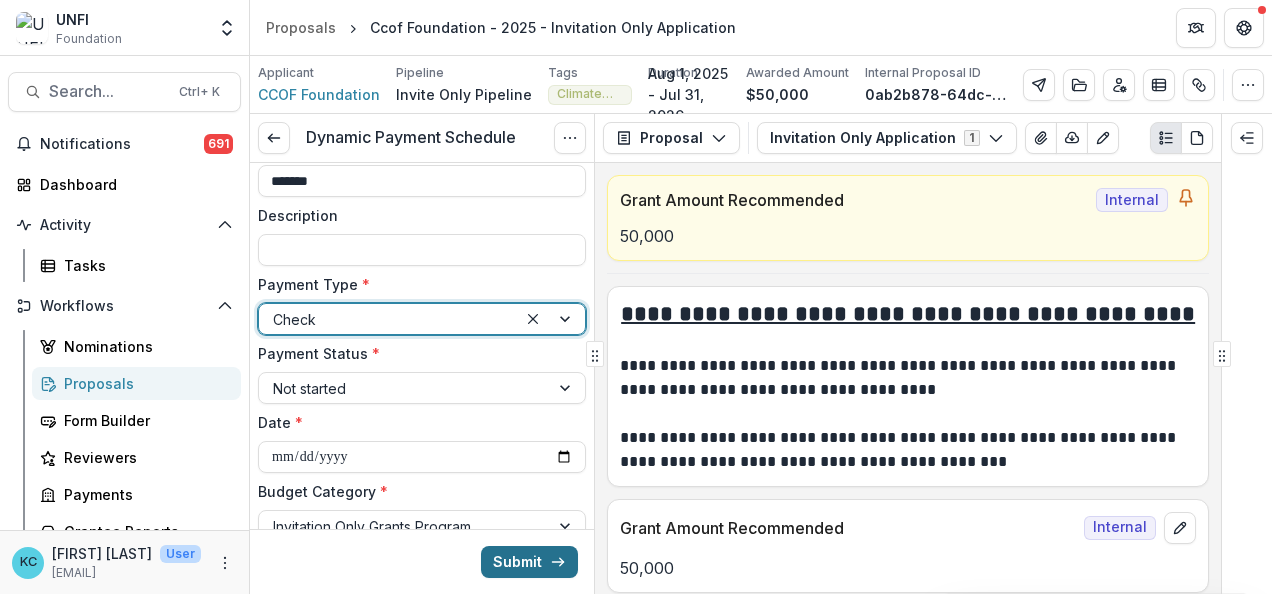 click on "Submit" at bounding box center [529, 562] 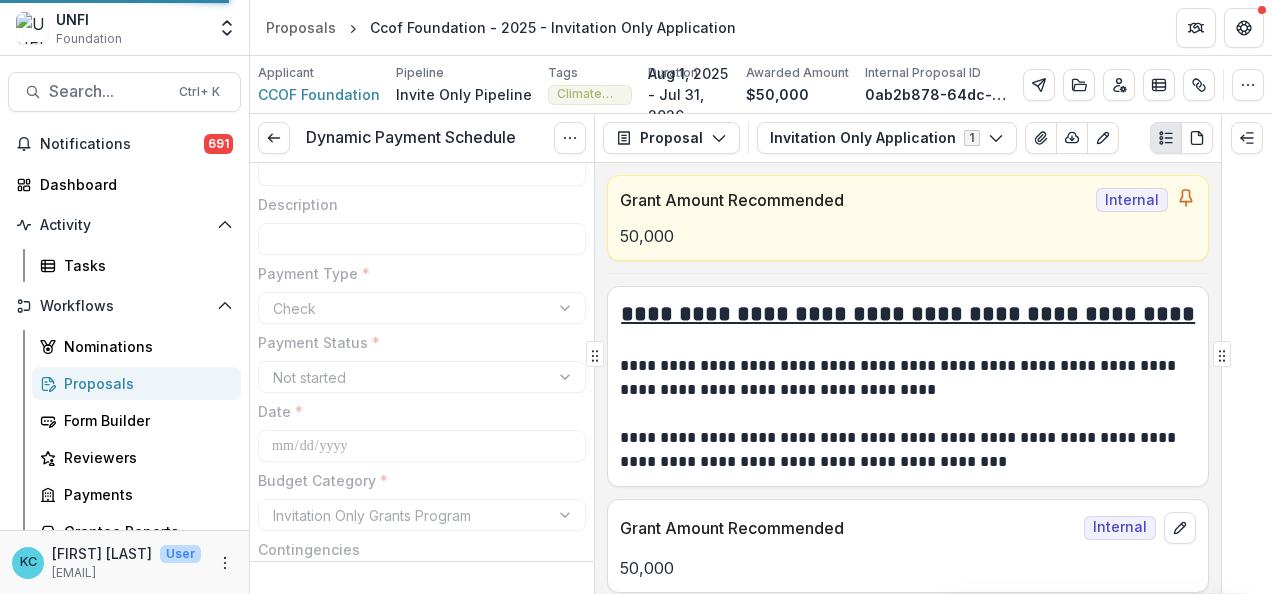 type on "*******" 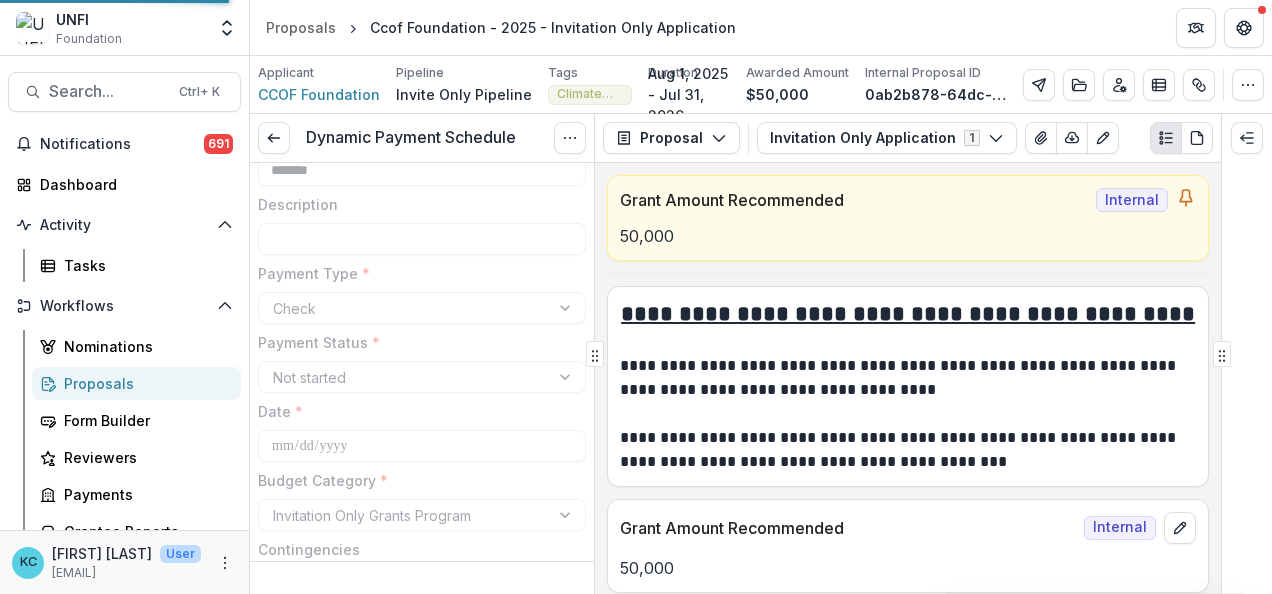 scroll, scrollTop: 0, scrollLeft: 0, axis: both 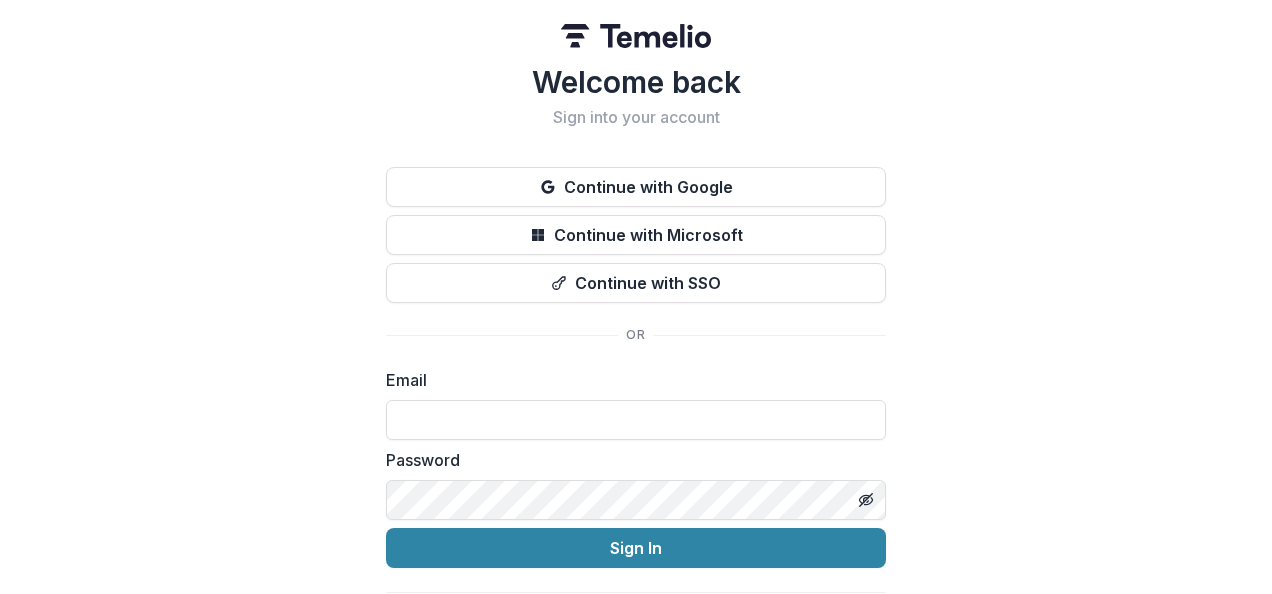 type on "**********" 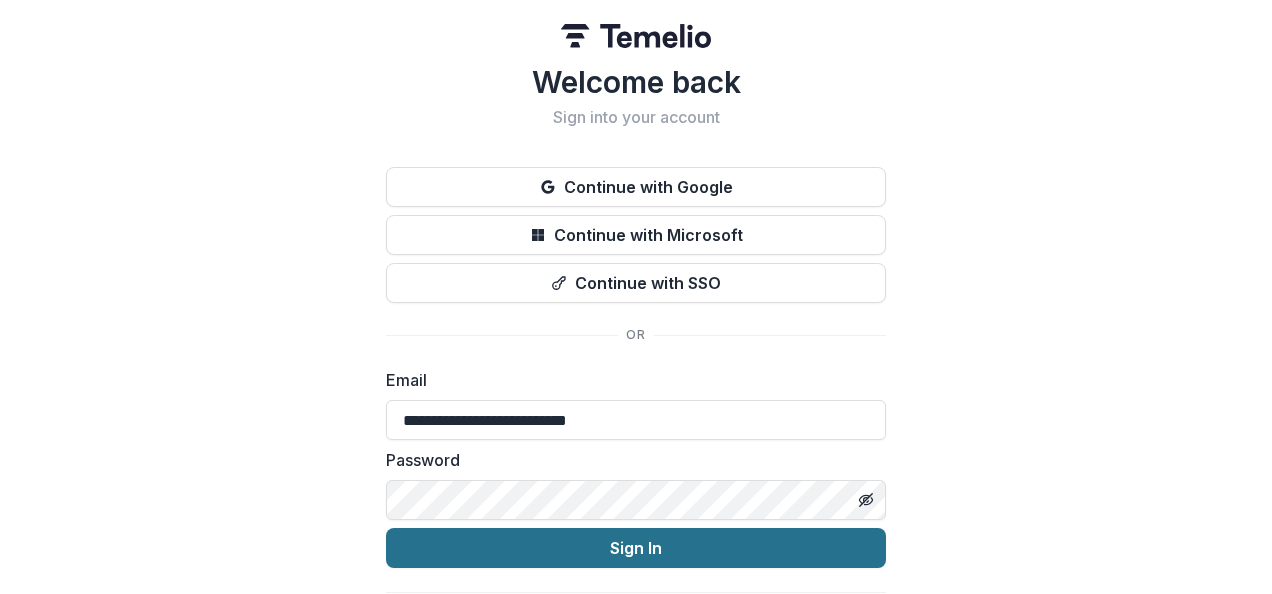 click on "Sign In" at bounding box center (636, 548) 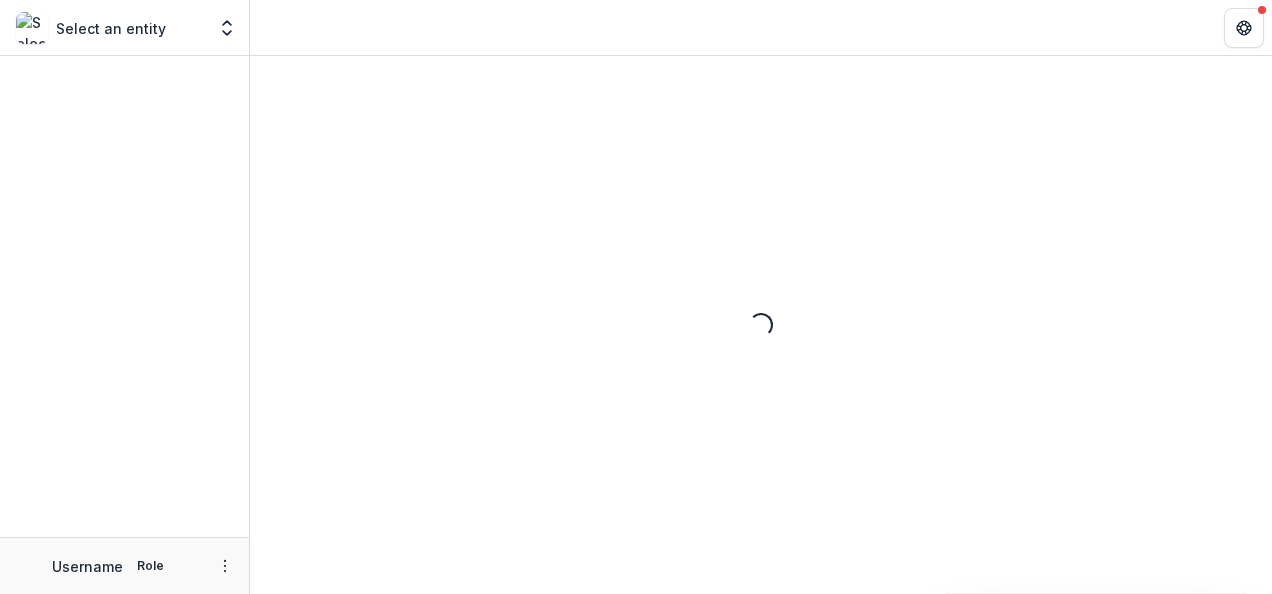 scroll, scrollTop: 0, scrollLeft: 0, axis: both 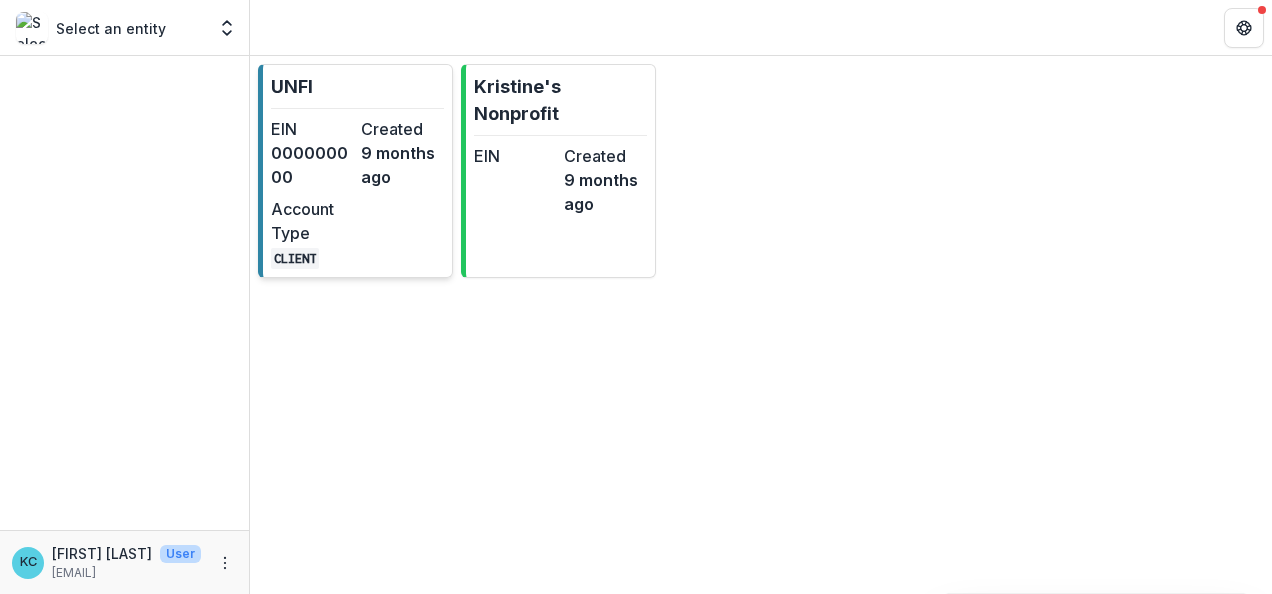 click on "CLIENT" at bounding box center (312, 257) 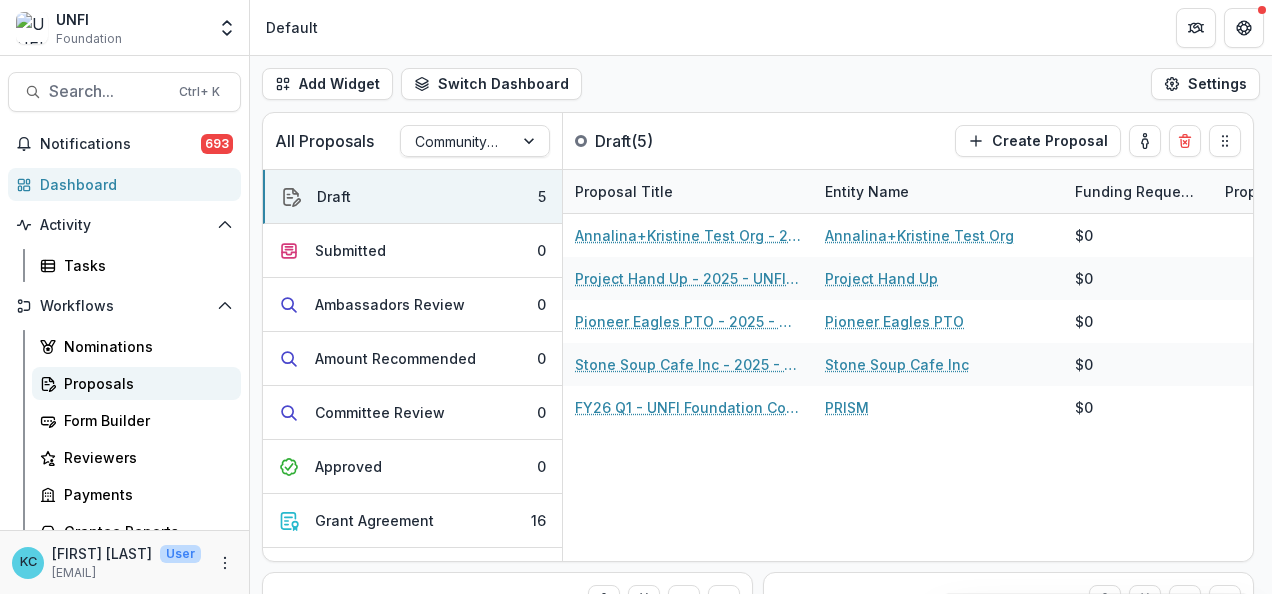 click on "Proposals" at bounding box center [144, 383] 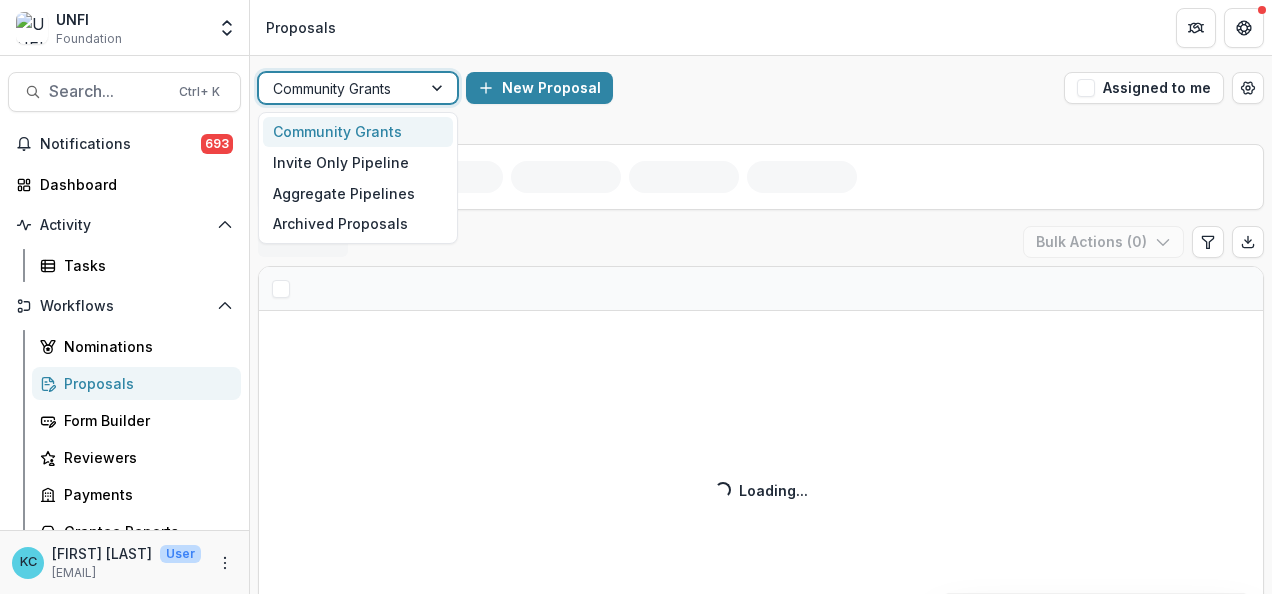click at bounding box center (340, 88) 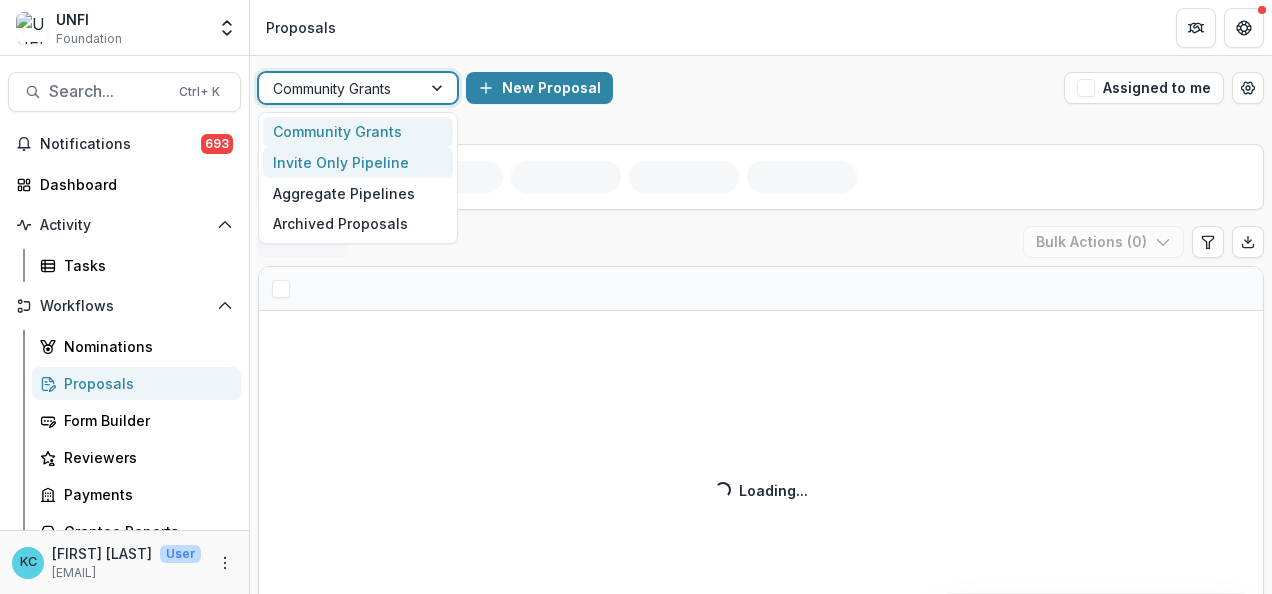 click on "Invite Only Pipeline" at bounding box center [358, 162] 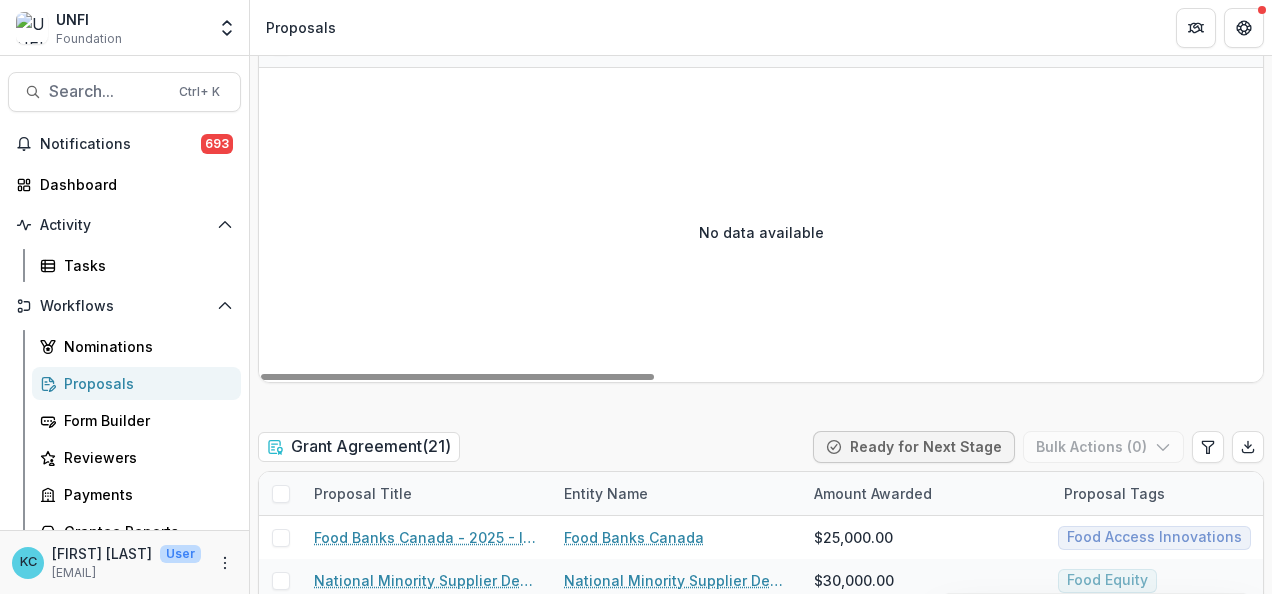 scroll, scrollTop: 2905, scrollLeft: 0, axis: vertical 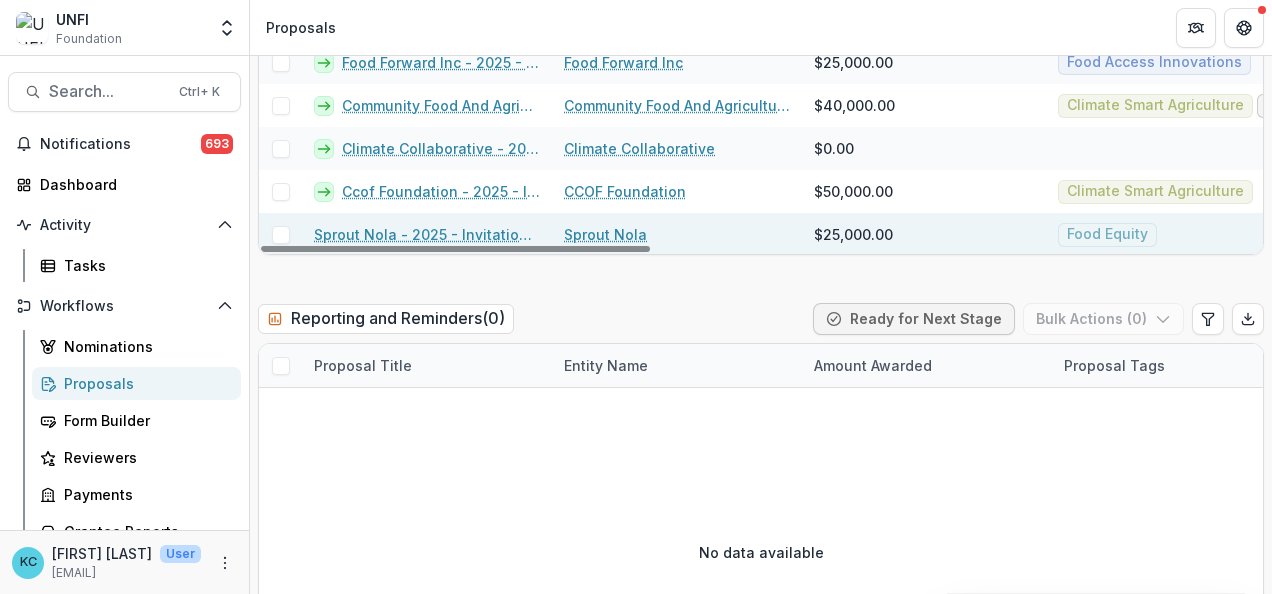 click on "Sprout Nola - 2025 - Invitation Only Application" at bounding box center (427, 234) 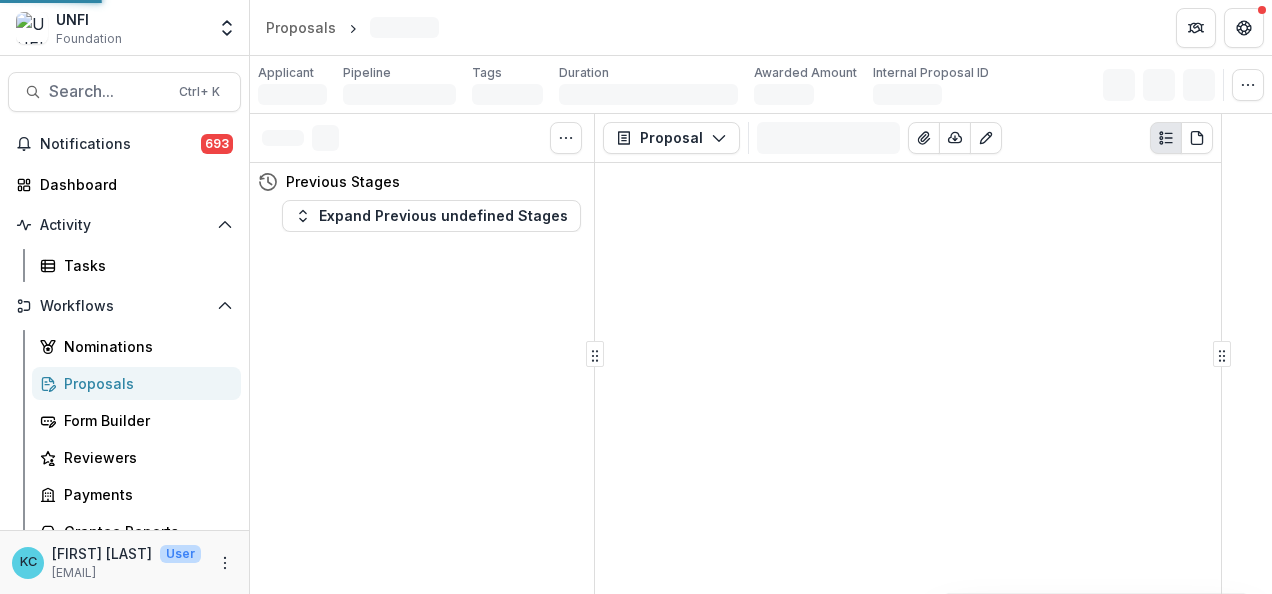 scroll, scrollTop: 0, scrollLeft: 0, axis: both 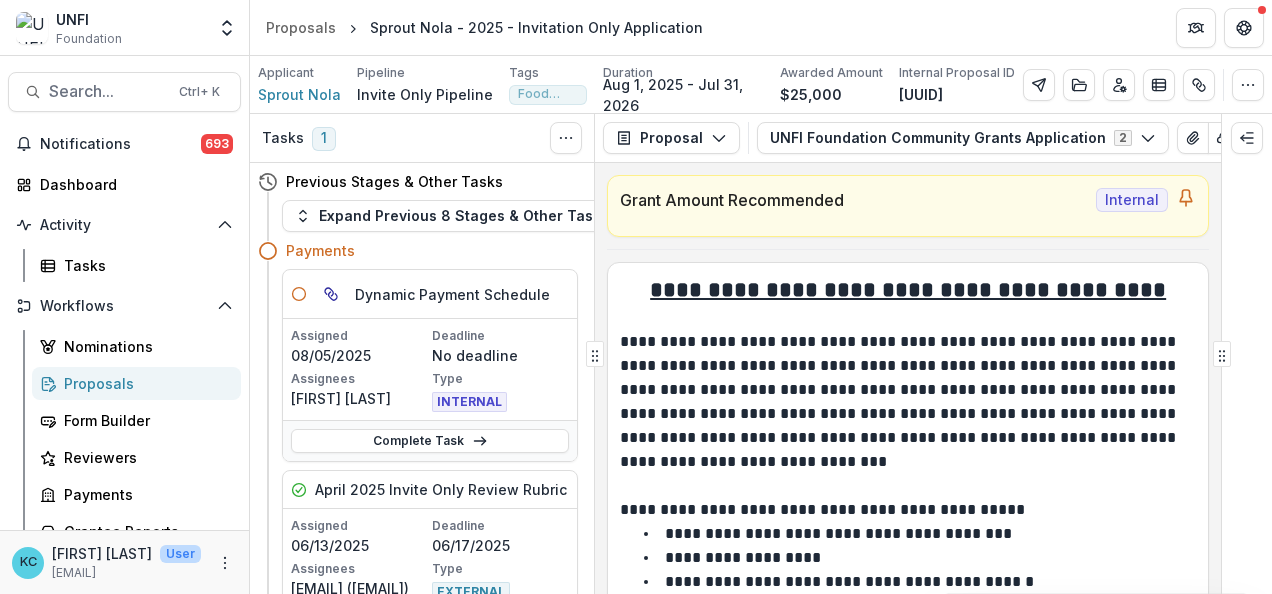 click on "Complete Task" at bounding box center [430, 441] 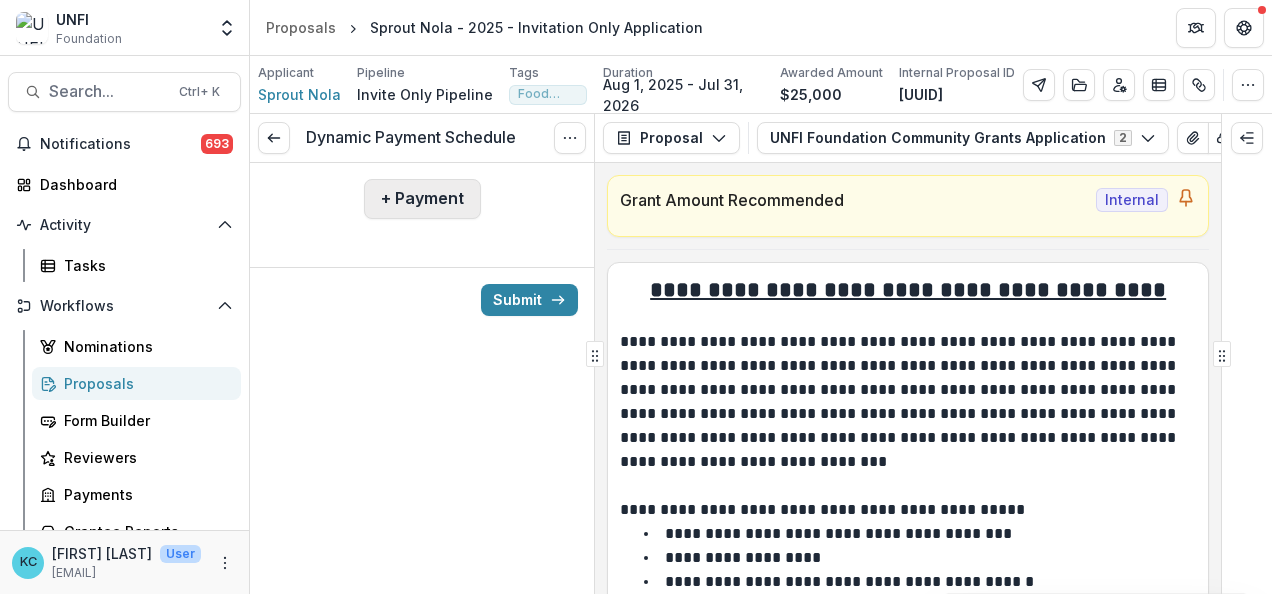 click on "+ Payment" at bounding box center (422, 199) 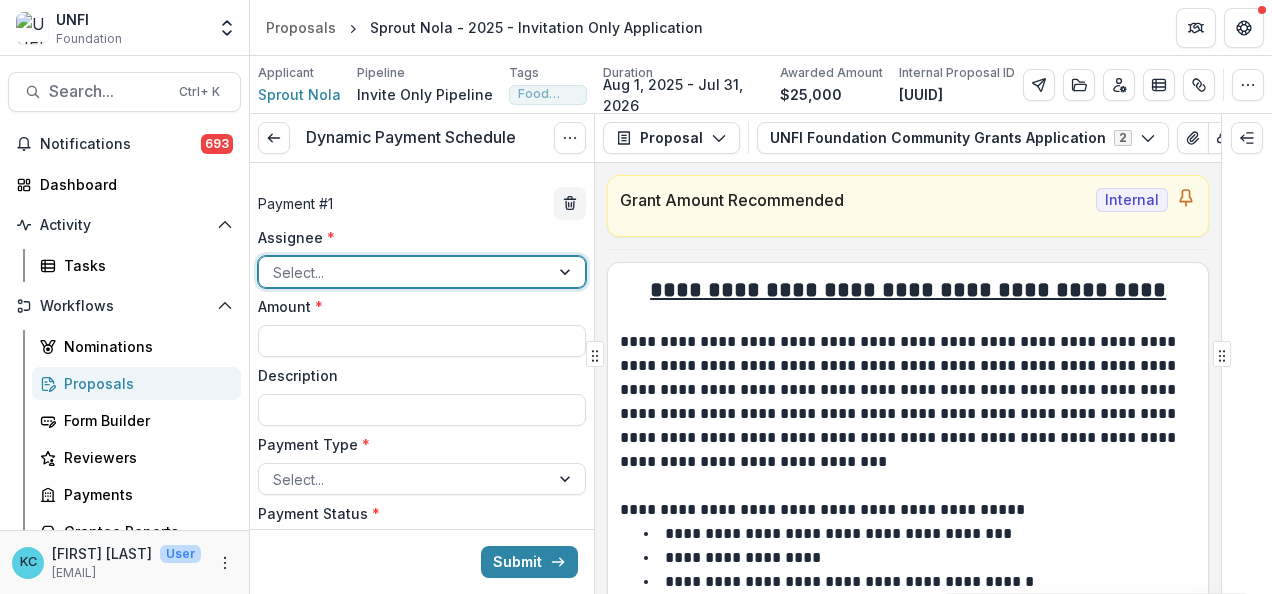 click at bounding box center (404, 272) 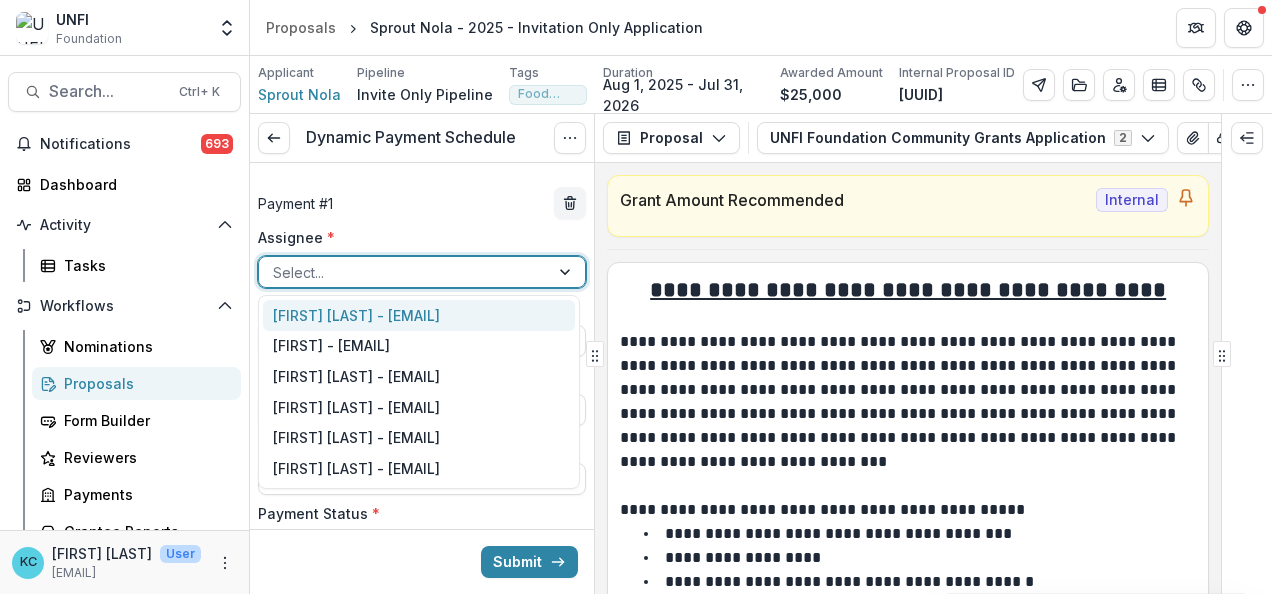 click on "[FIRST] [LAST] - [EMAIL]" at bounding box center (419, 315) 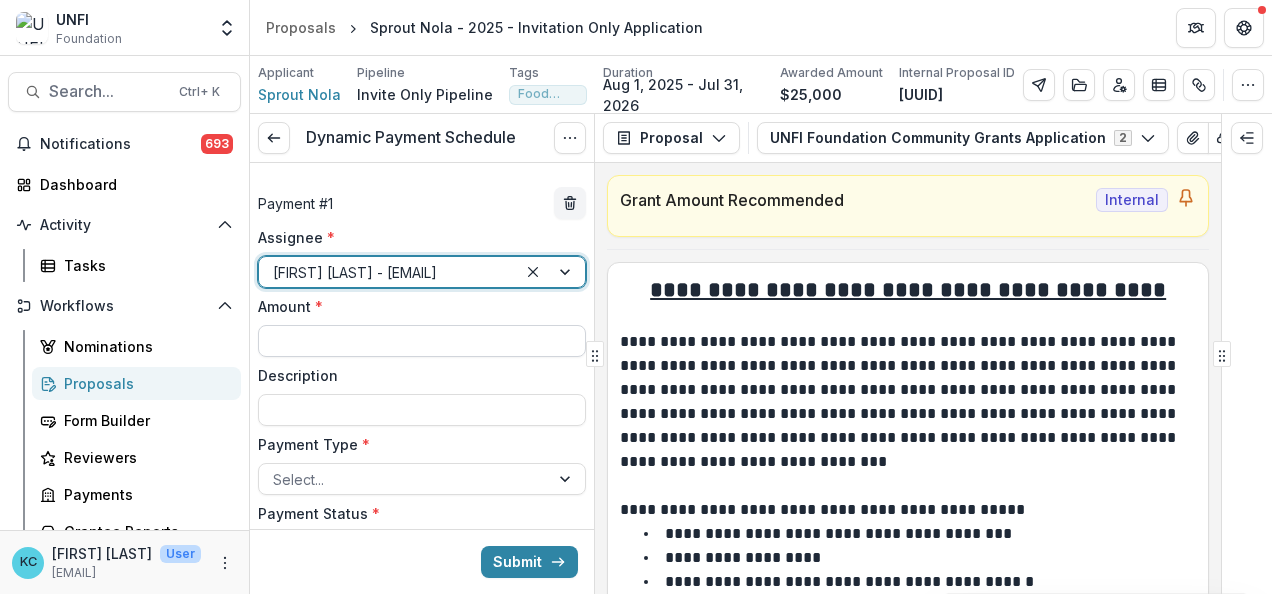 click on "Amount *" at bounding box center [422, 341] 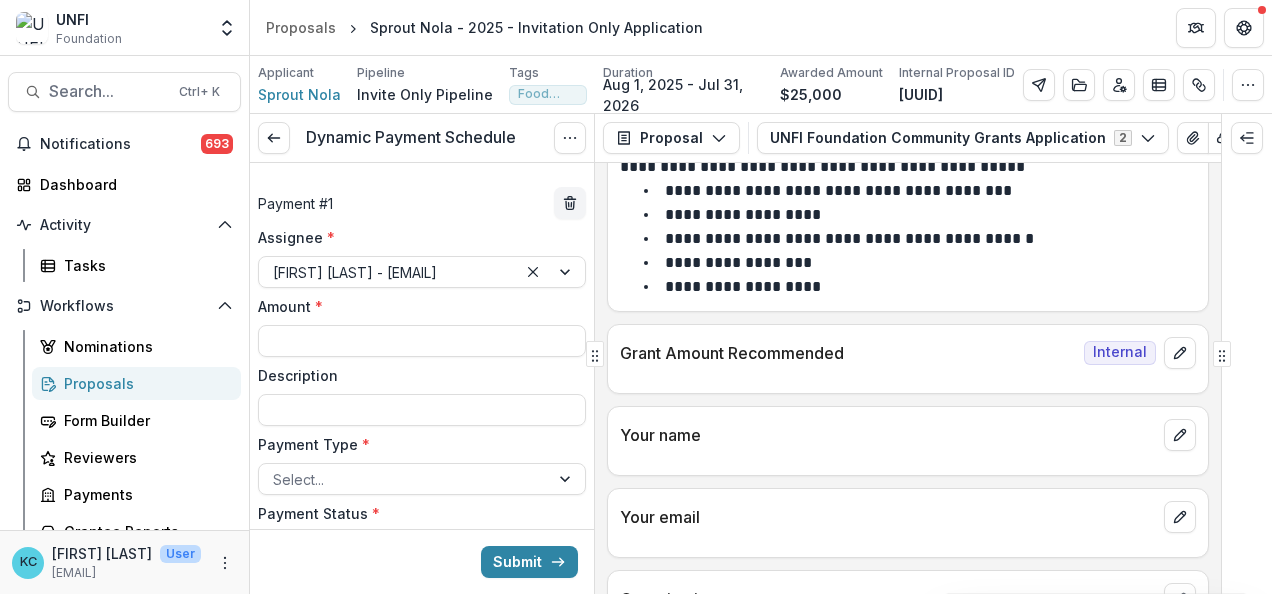 scroll, scrollTop: 0, scrollLeft: 0, axis: both 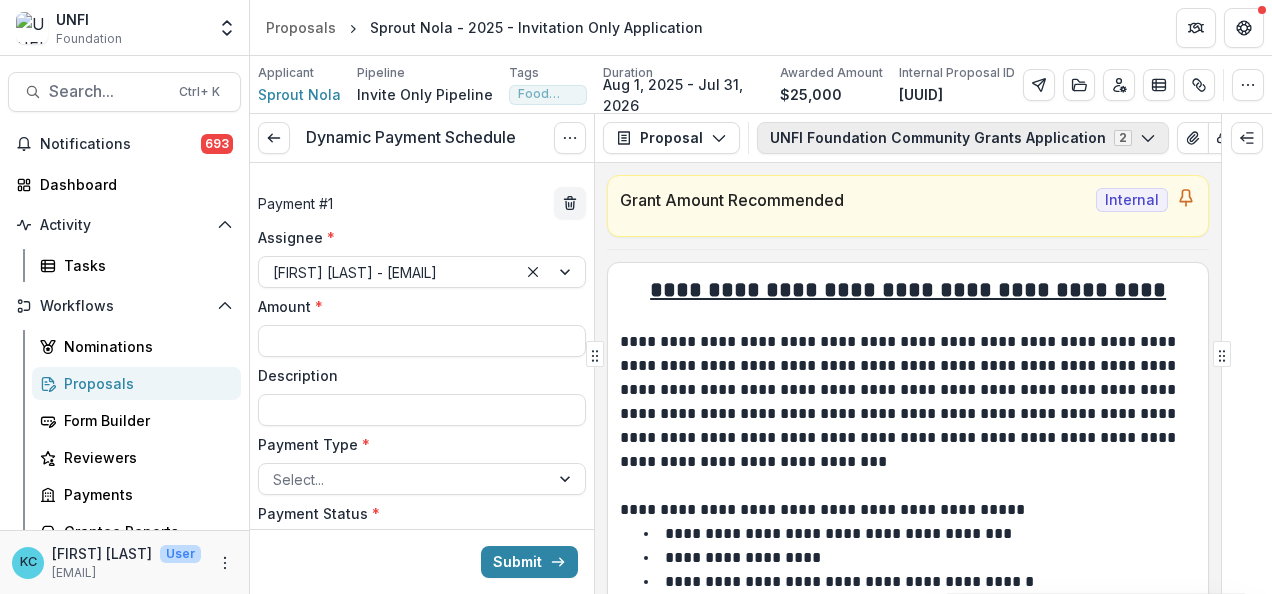 type on "**" 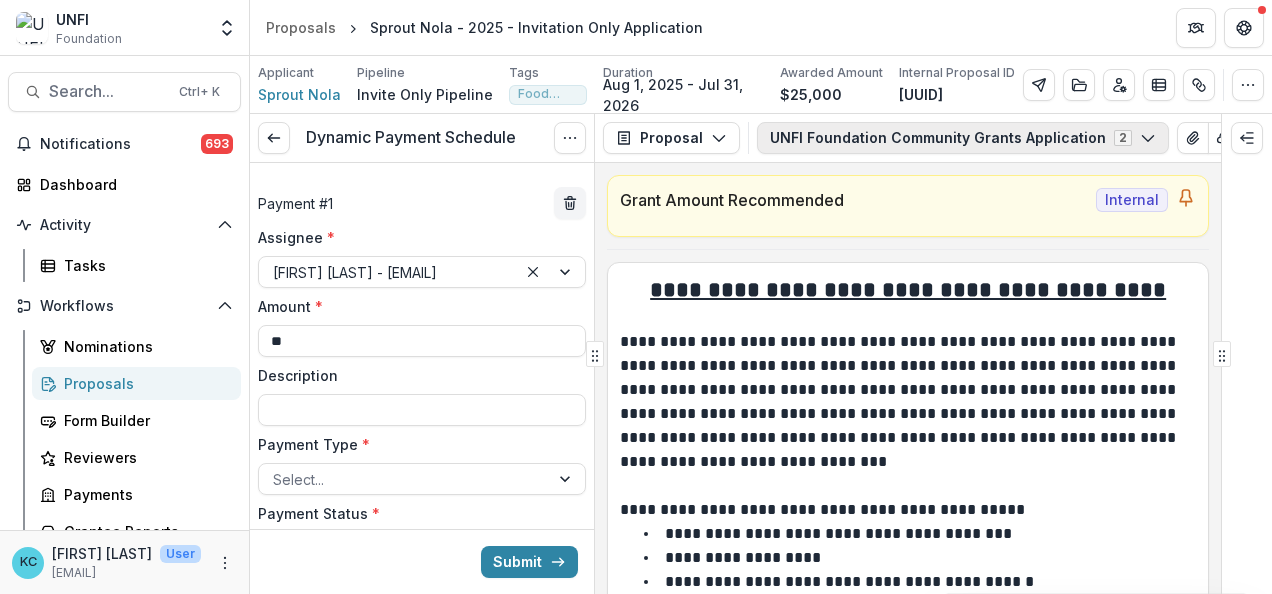 click on "UNFI Foundation Community Grants Application 2" at bounding box center (963, 138) 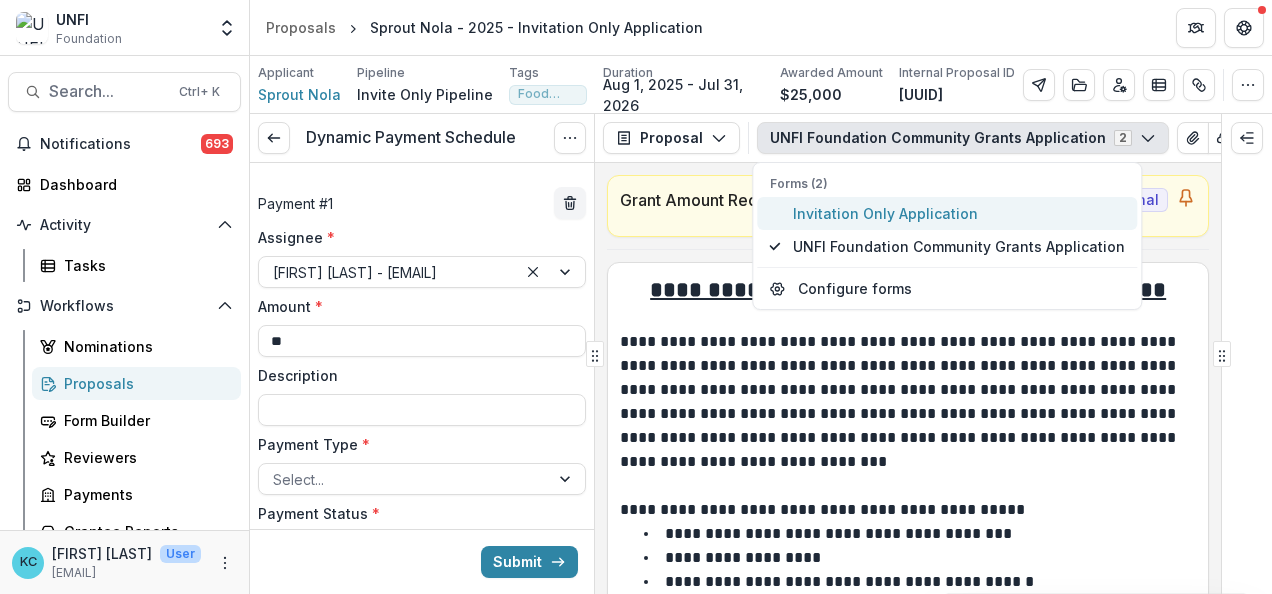 click on "Invitation Only Application" at bounding box center (959, 213) 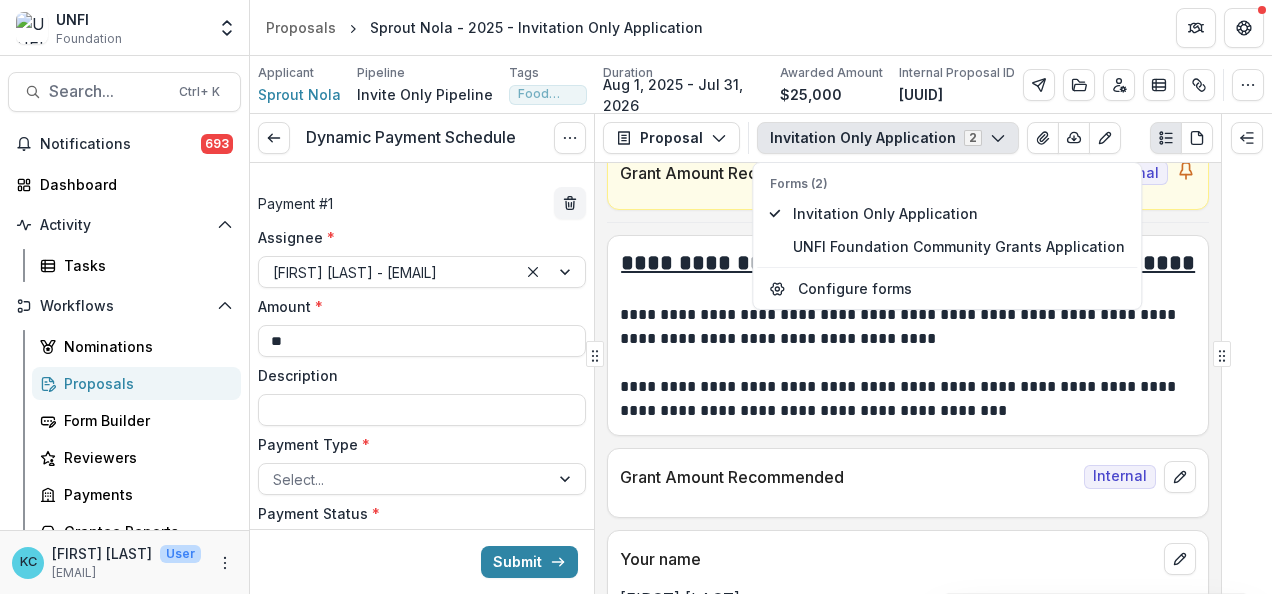 scroll, scrollTop: 0, scrollLeft: 0, axis: both 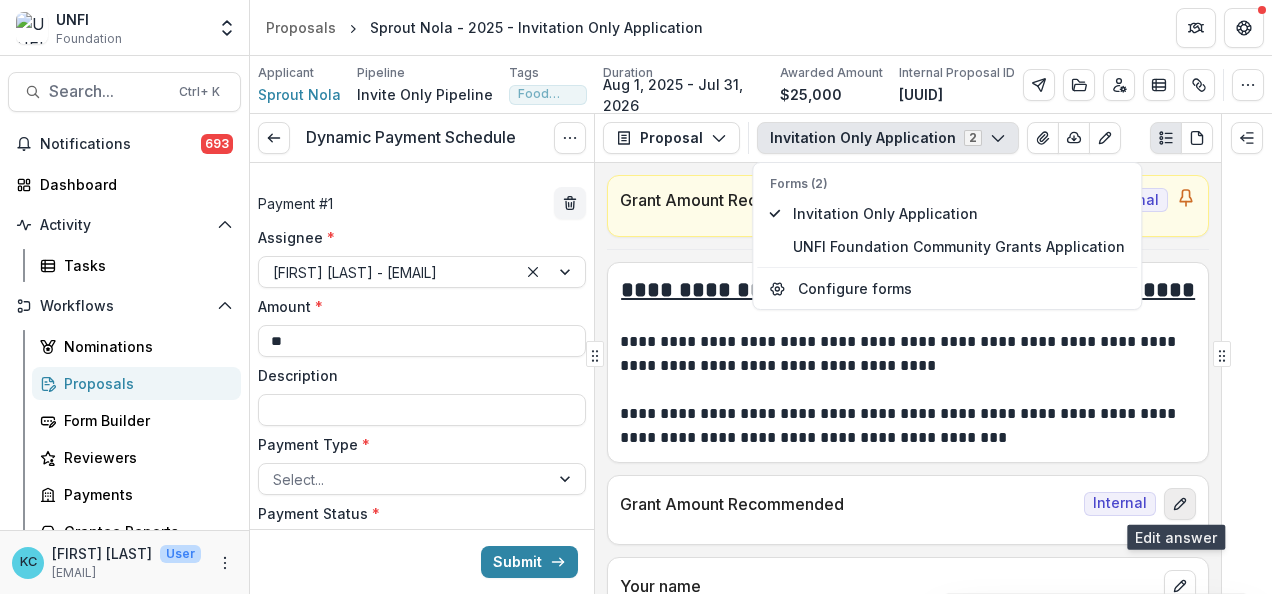 click at bounding box center (1180, 504) 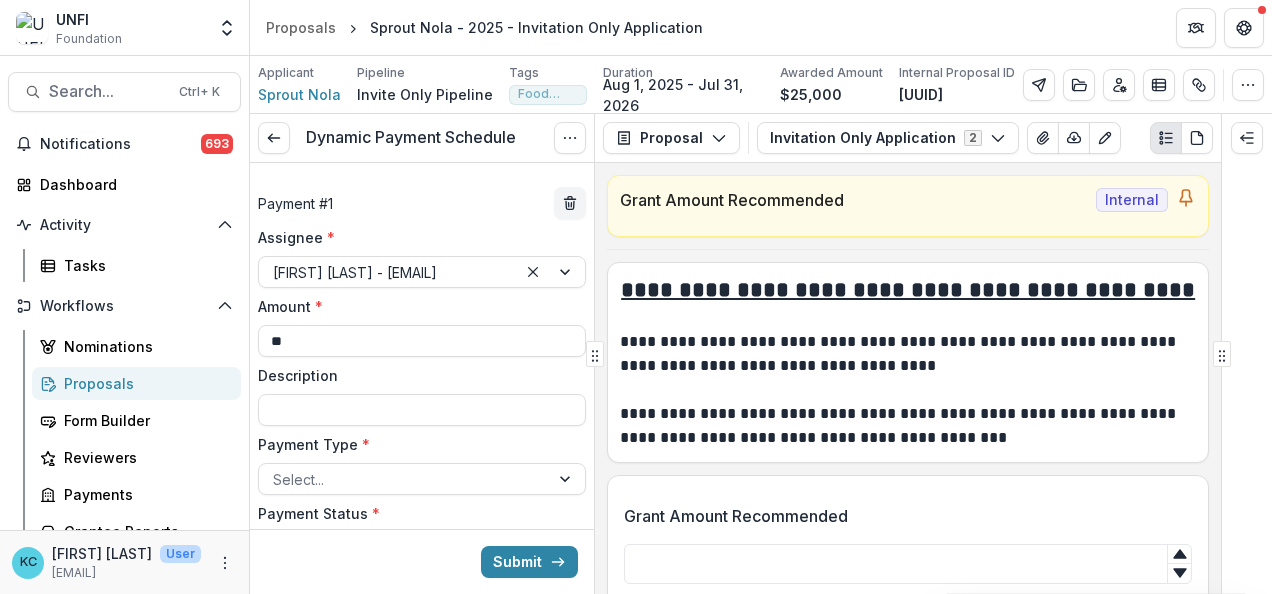 scroll, scrollTop: 78, scrollLeft: 0, axis: vertical 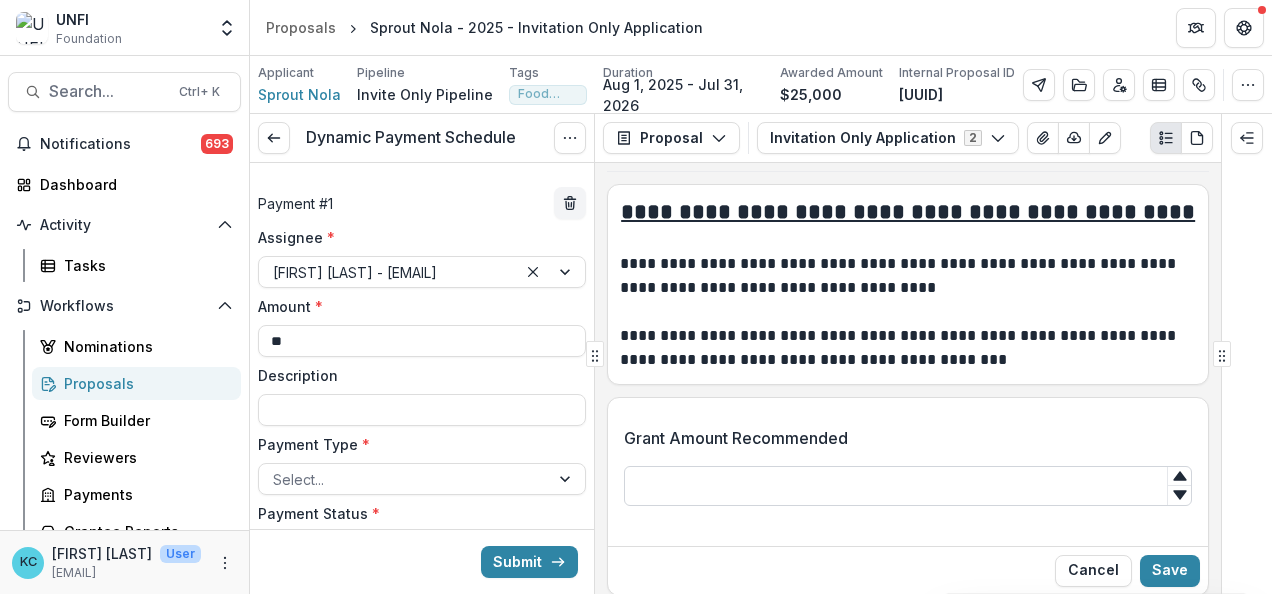 click on "Grant Amount Recommended" at bounding box center (908, 486) 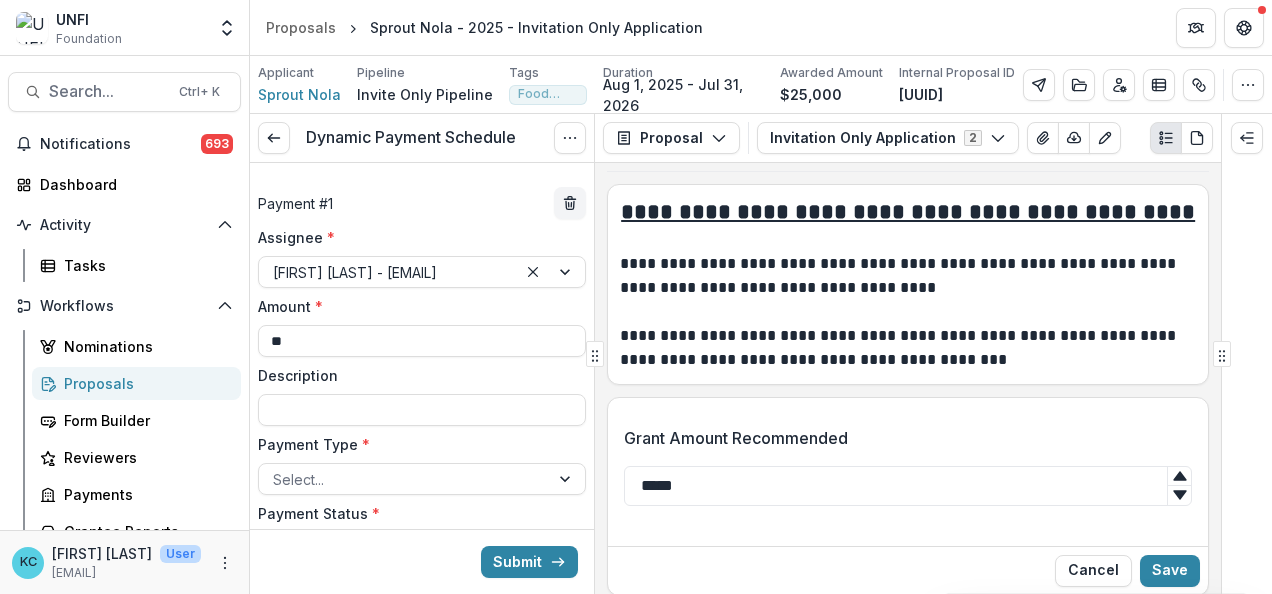 type on "*****" 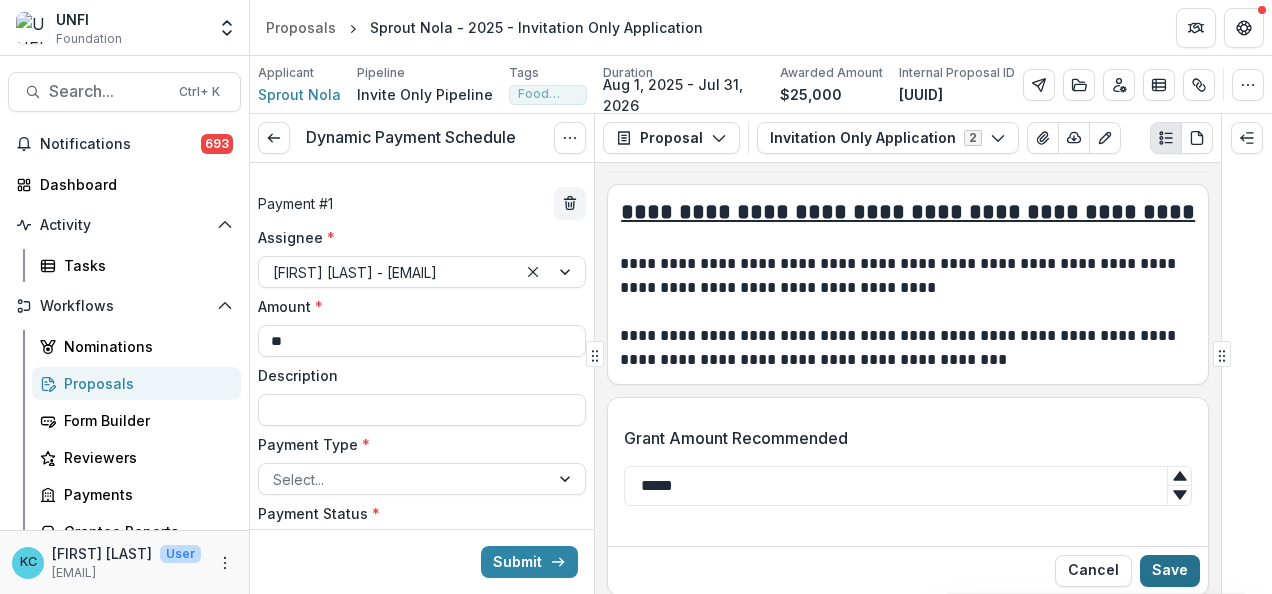 click on "Save" at bounding box center [1170, 571] 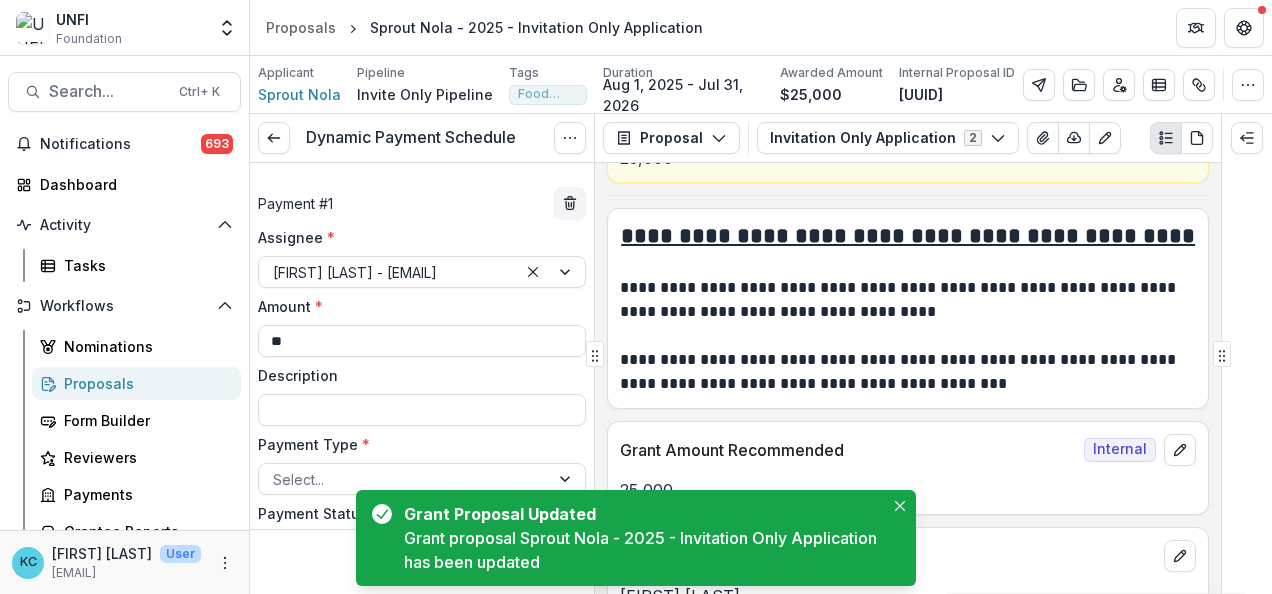 scroll, scrollTop: 102, scrollLeft: 0, axis: vertical 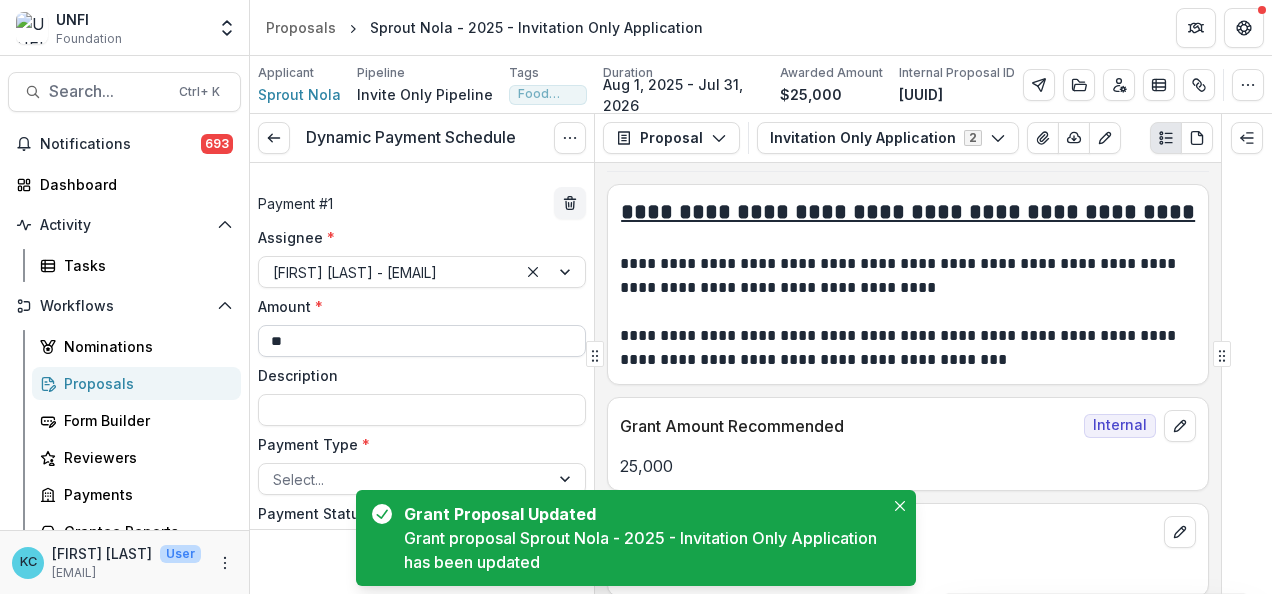 click on "**" at bounding box center (422, 341) 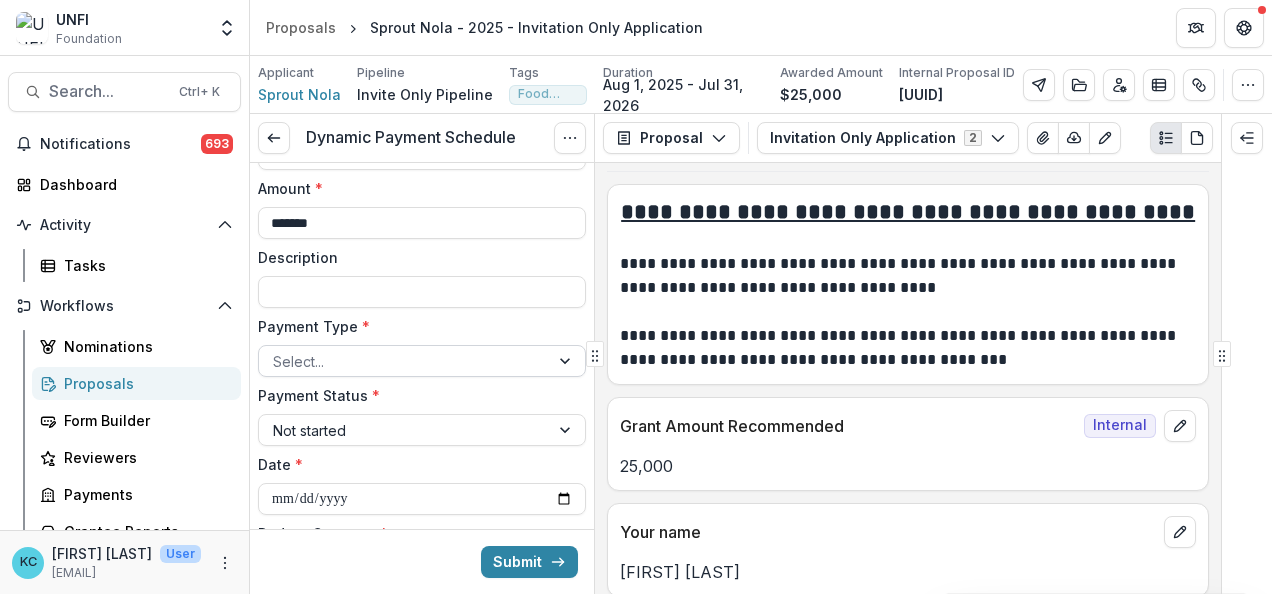 scroll, scrollTop: 0, scrollLeft: 0, axis: both 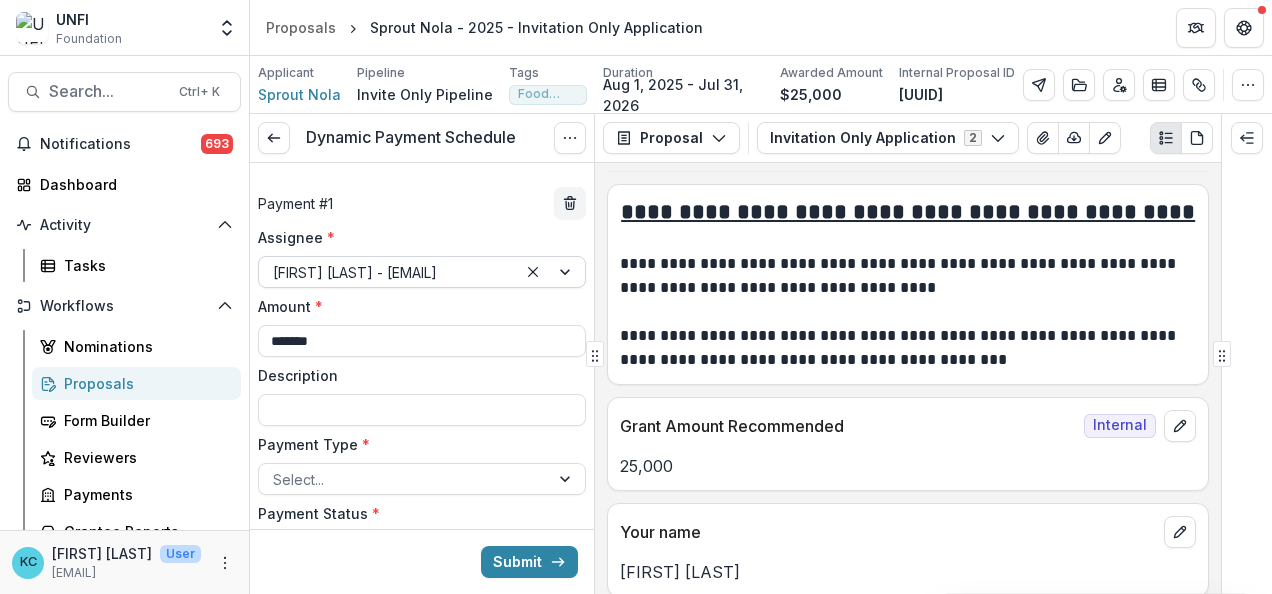type on "*******" 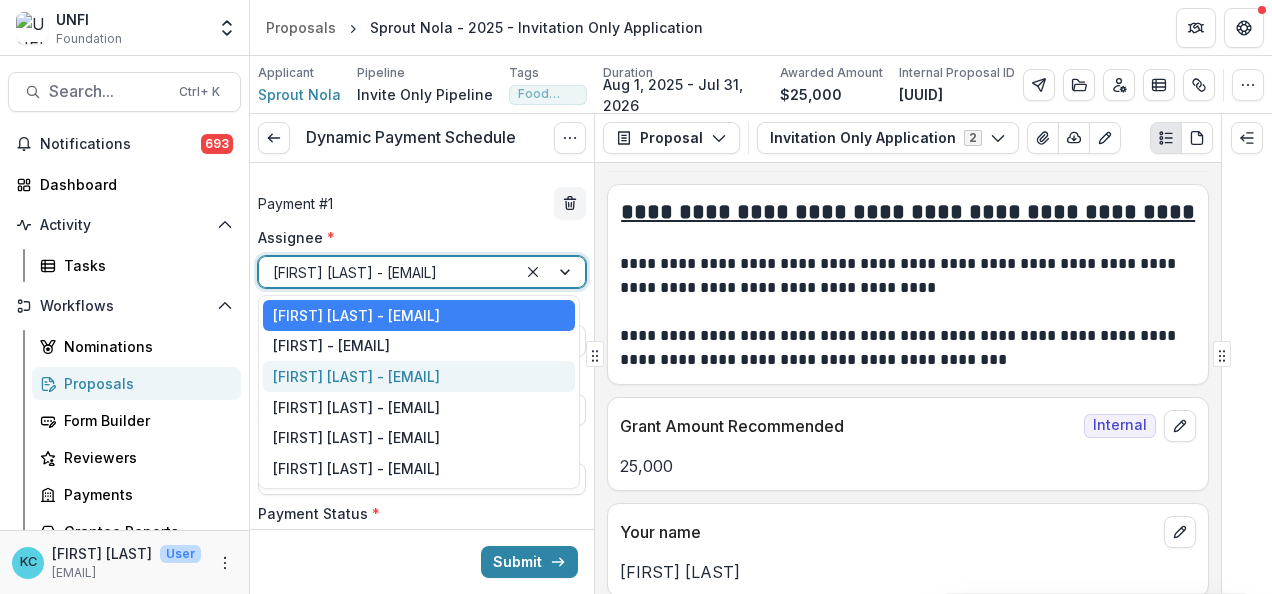 click on "[FIRST] [LAST] - [EMAIL]" at bounding box center [419, 376] 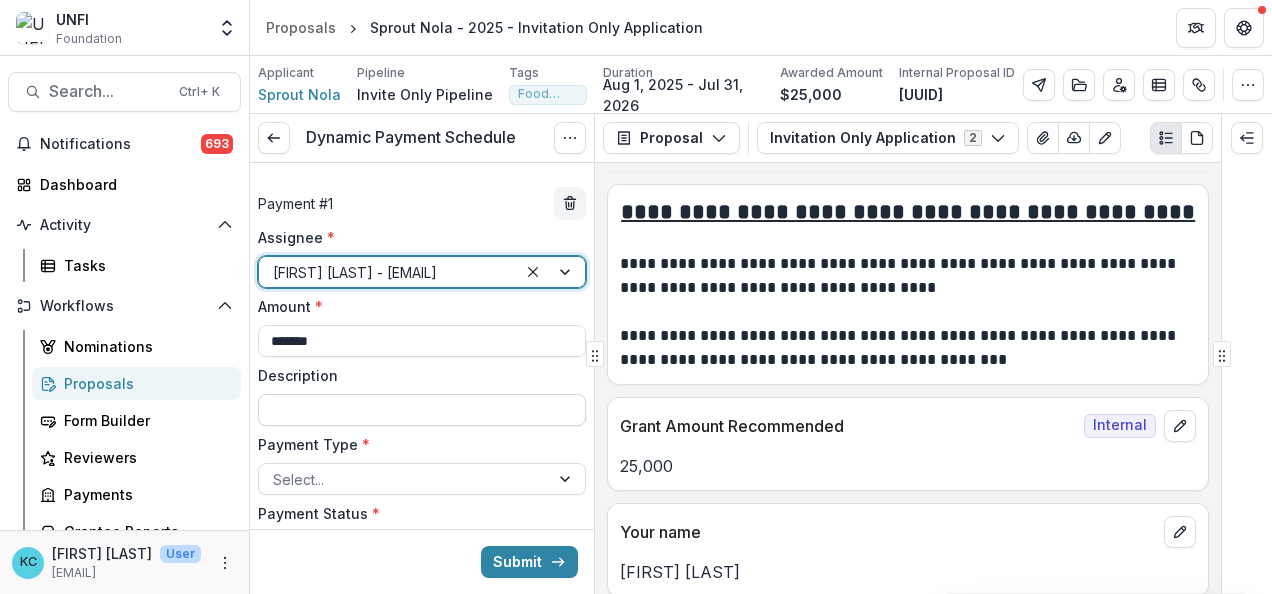 scroll, scrollTop: 189, scrollLeft: 0, axis: vertical 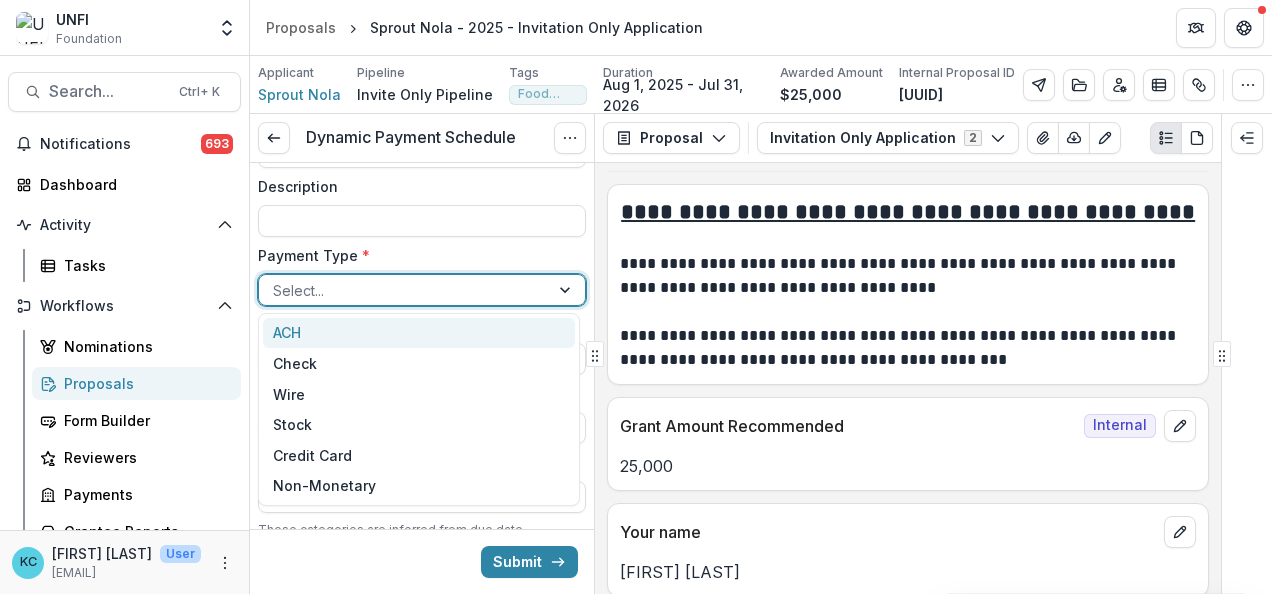 click at bounding box center [404, 290] 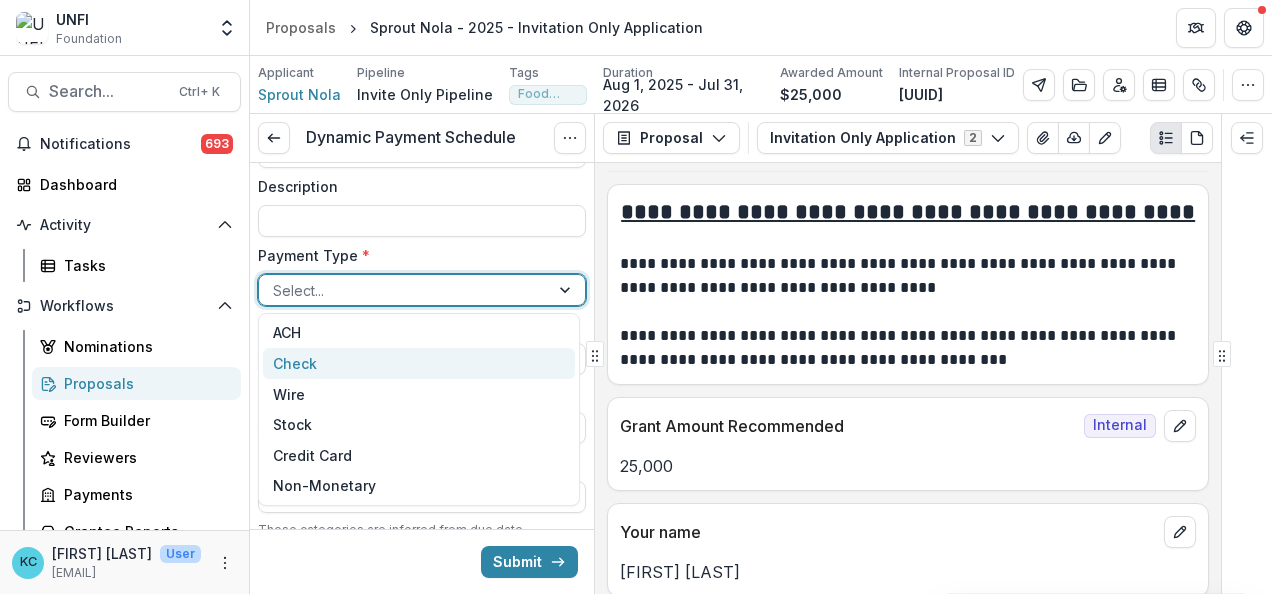 click on "Check" at bounding box center [419, 363] 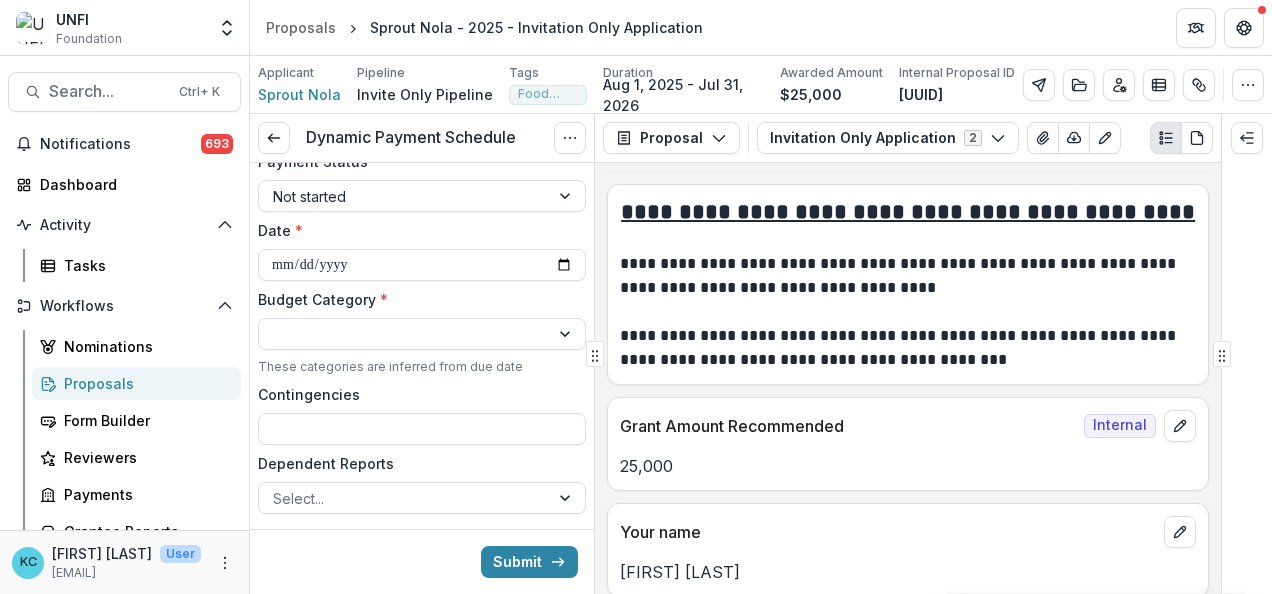 scroll, scrollTop: 369, scrollLeft: 0, axis: vertical 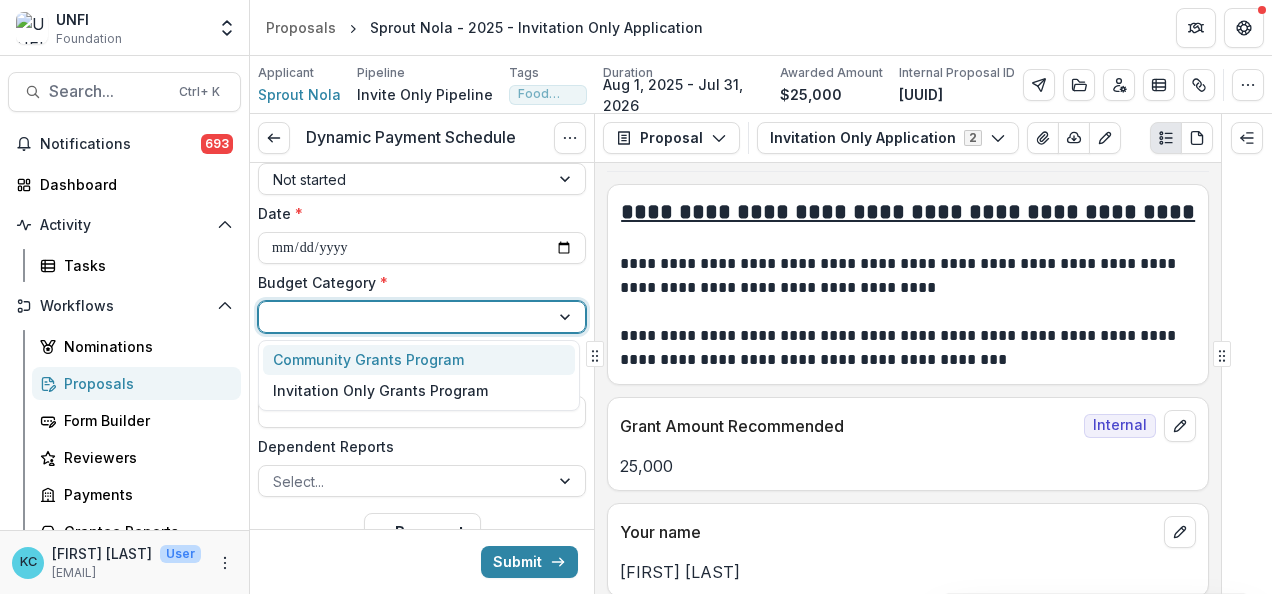 click at bounding box center [404, 317] 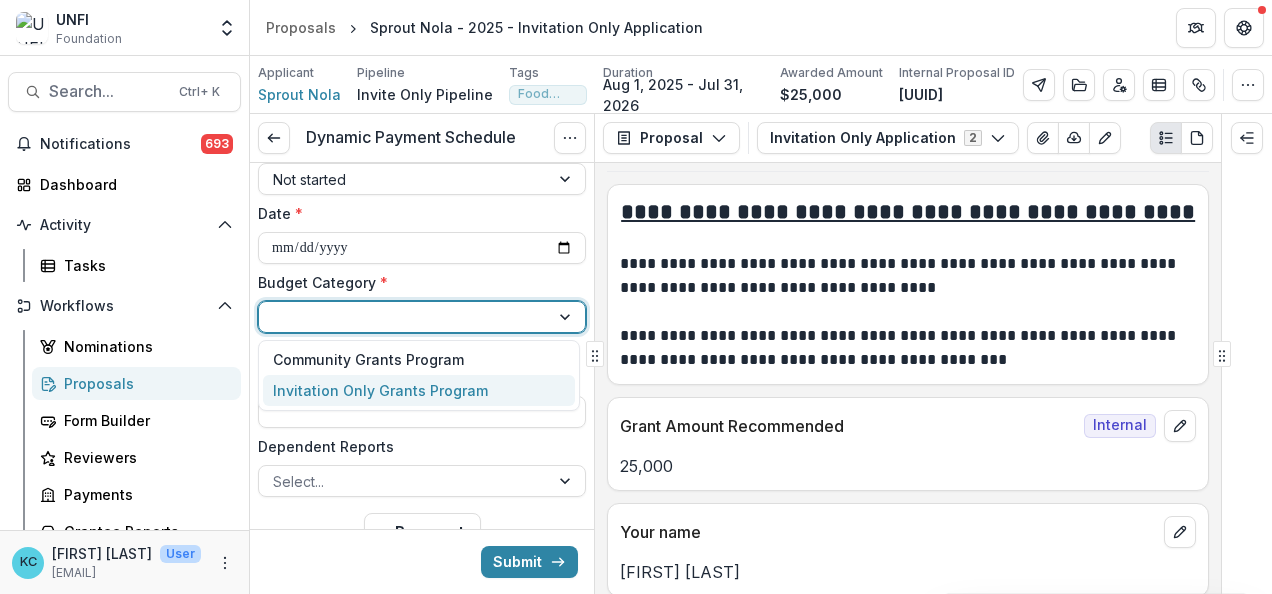click on "Invitation Only Grants Program" at bounding box center [380, 390] 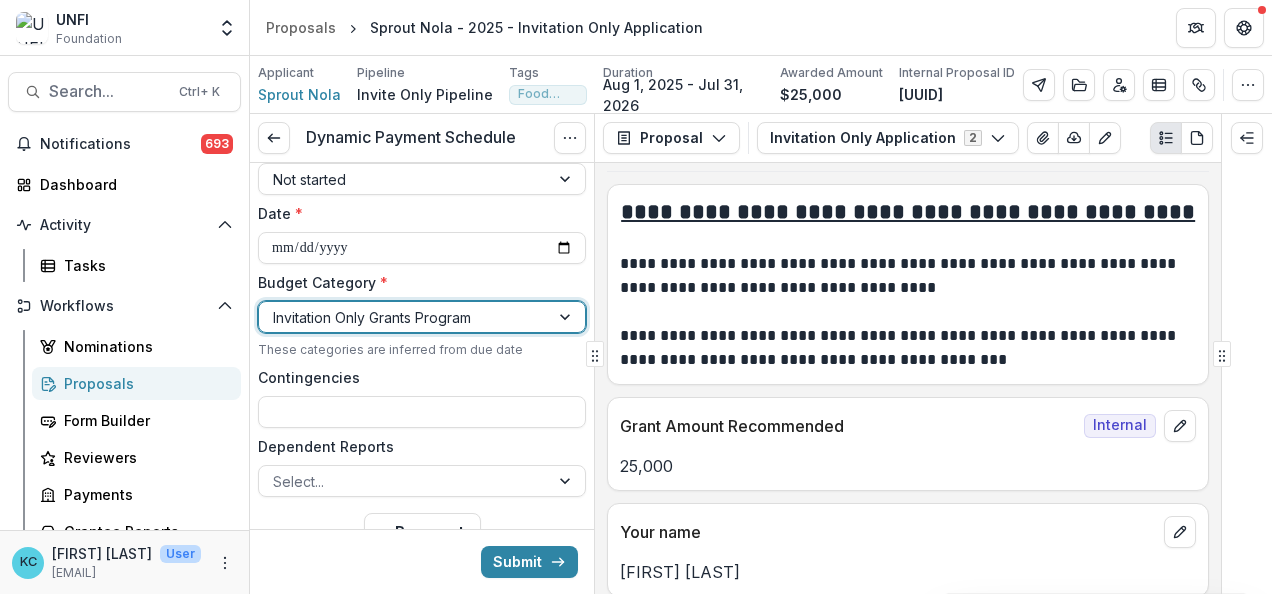 scroll, scrollTop: 440, scrollLeft: 0, axis: vertical 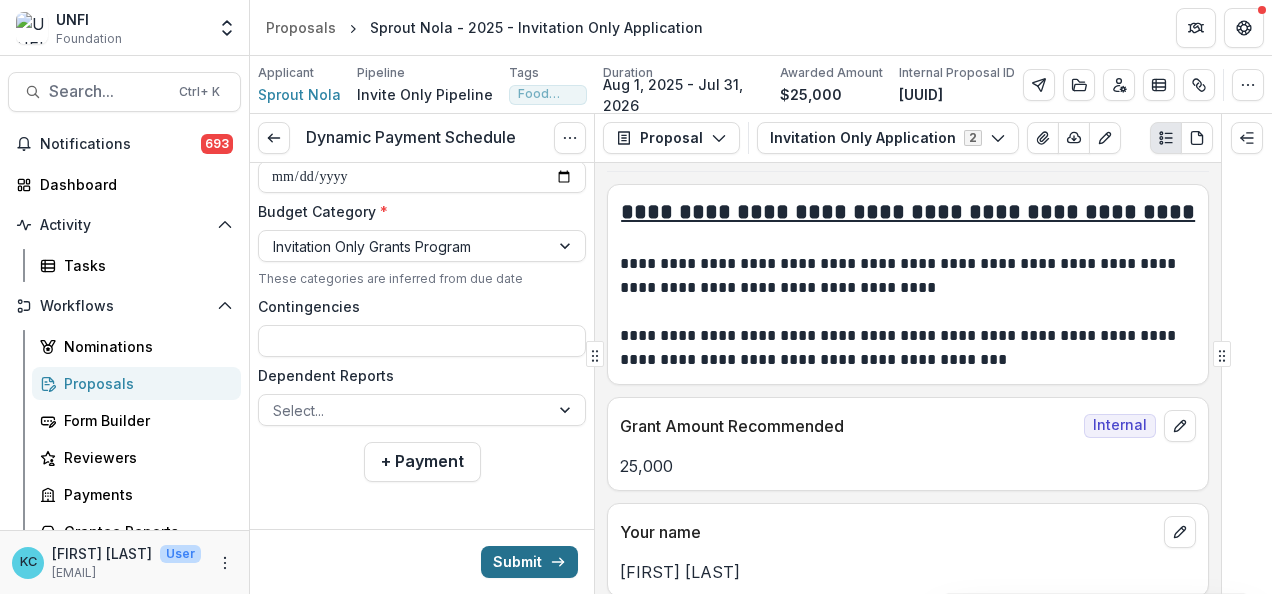 click on "Submit" at bounding box center [529, 562] 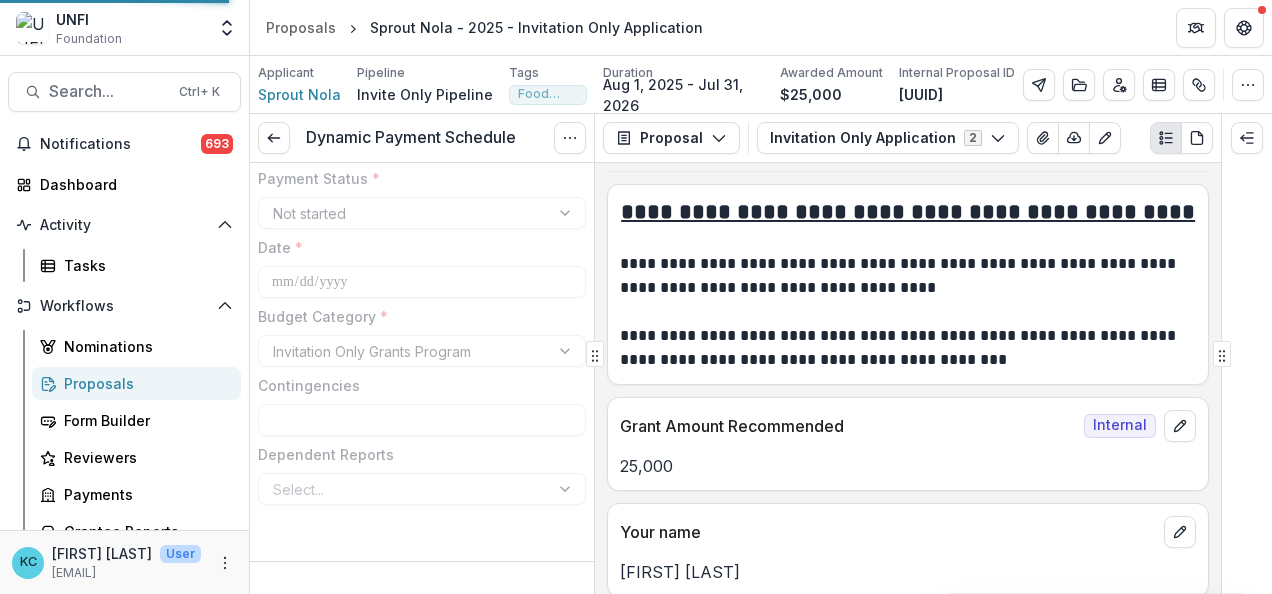 type on "*******" 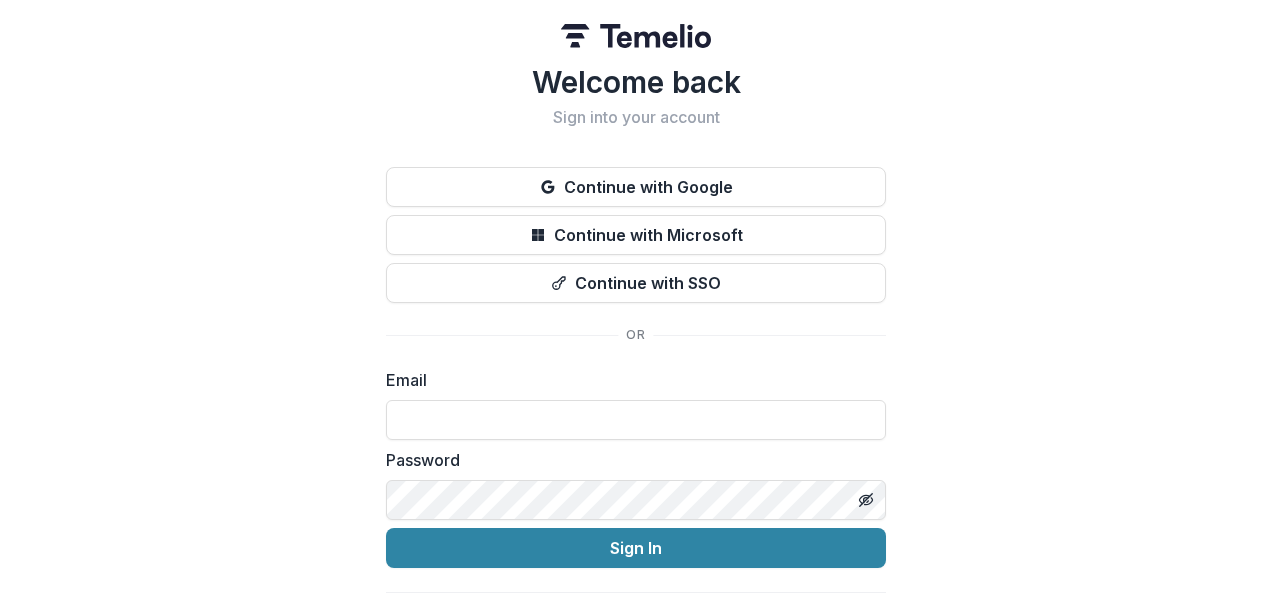 type on "**********" 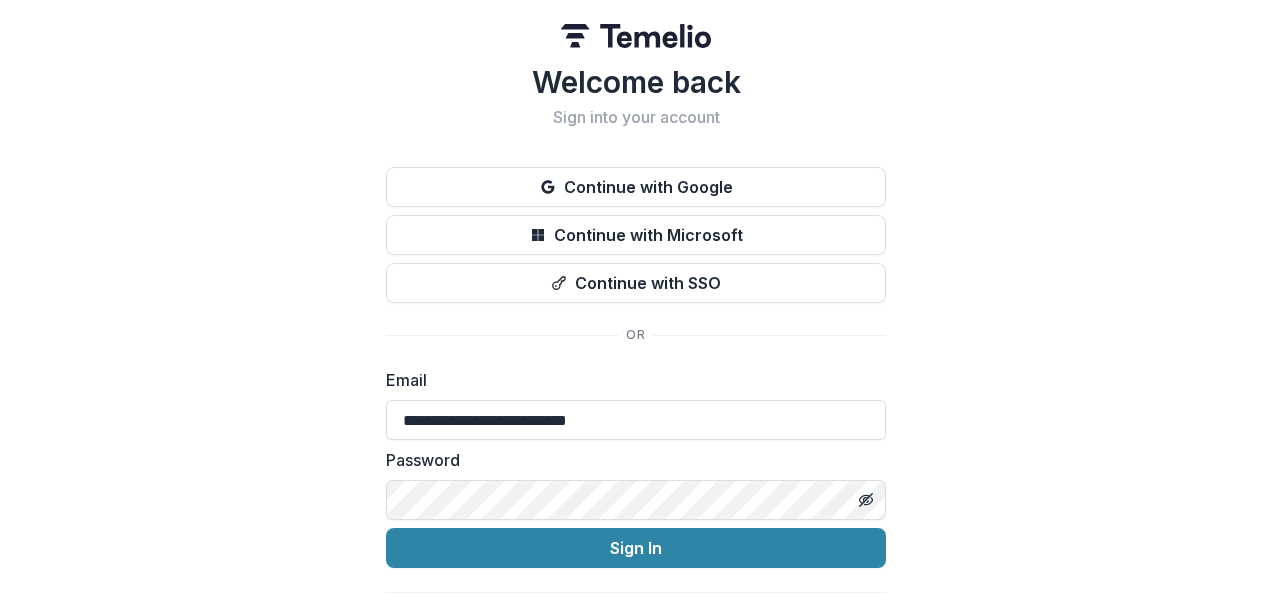 click on "Sign In" at bounding box center (636, 548) 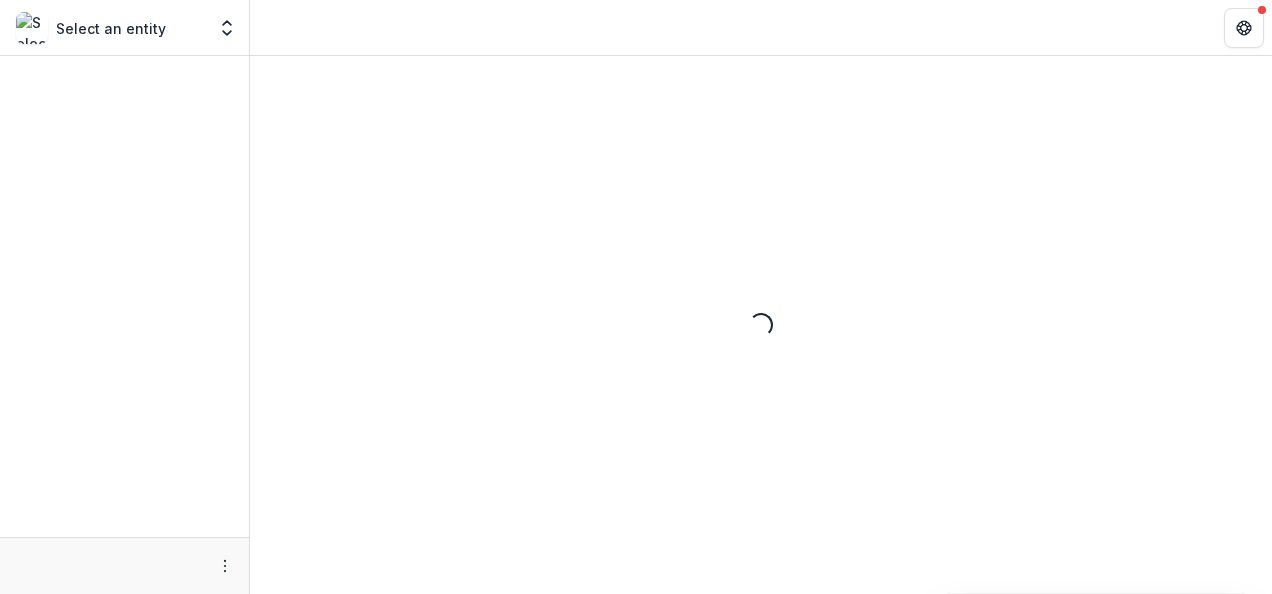 scroll, scrollTop: 0, scrollLeft: 0, axis: both 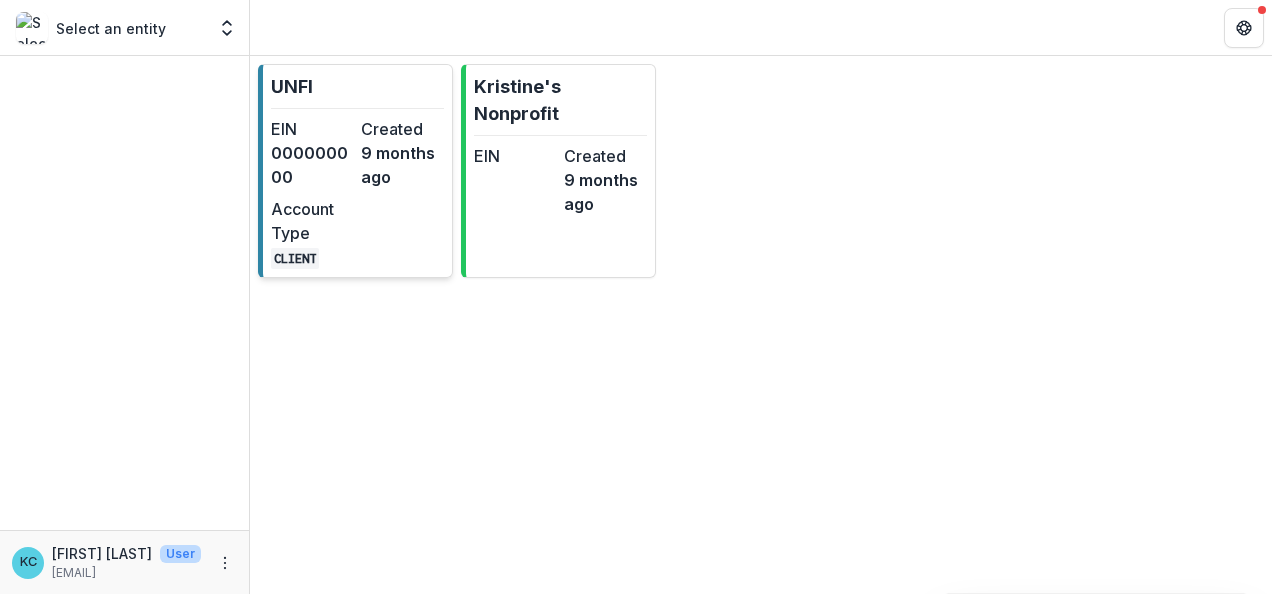 click on "000000000" at bounding box center (312, 165) 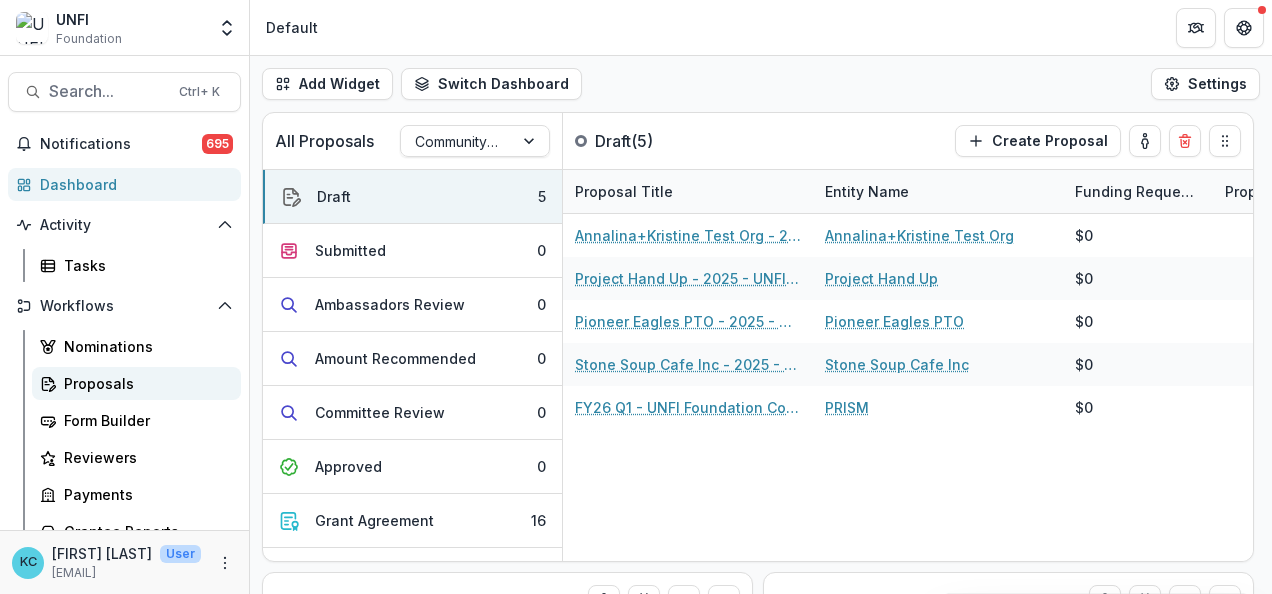 click on "Proposals" at bounding box center [144, 383] 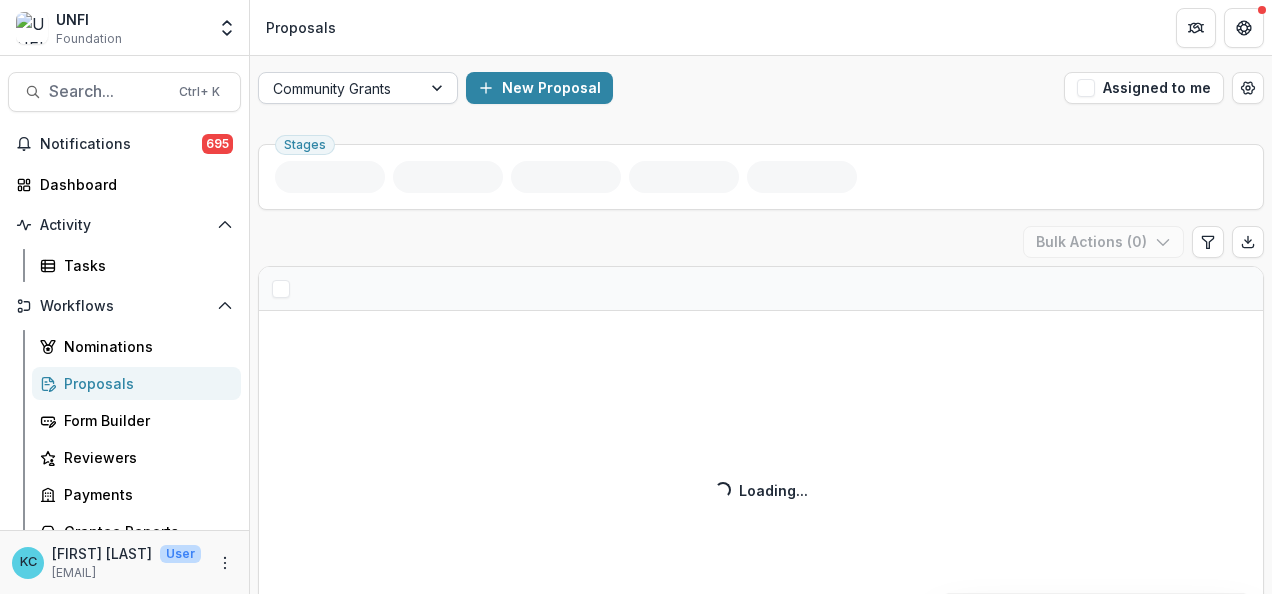 click at bounding box center (340, 88) 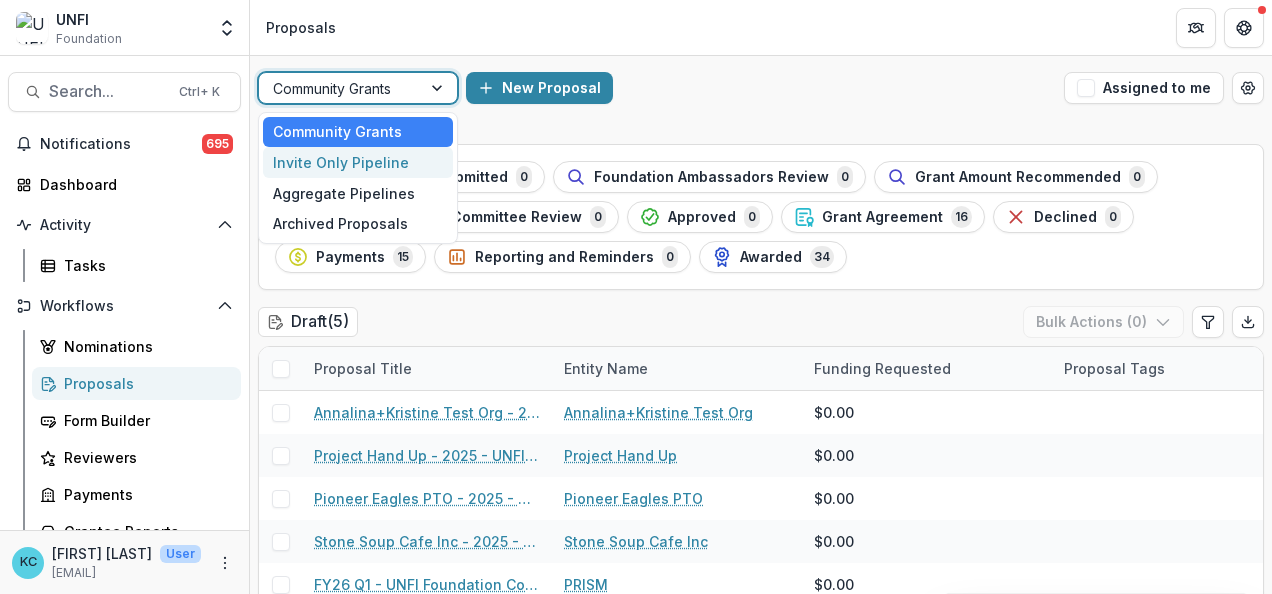 click on "Invite Only Pipeline" at bounding box center (358, 162) 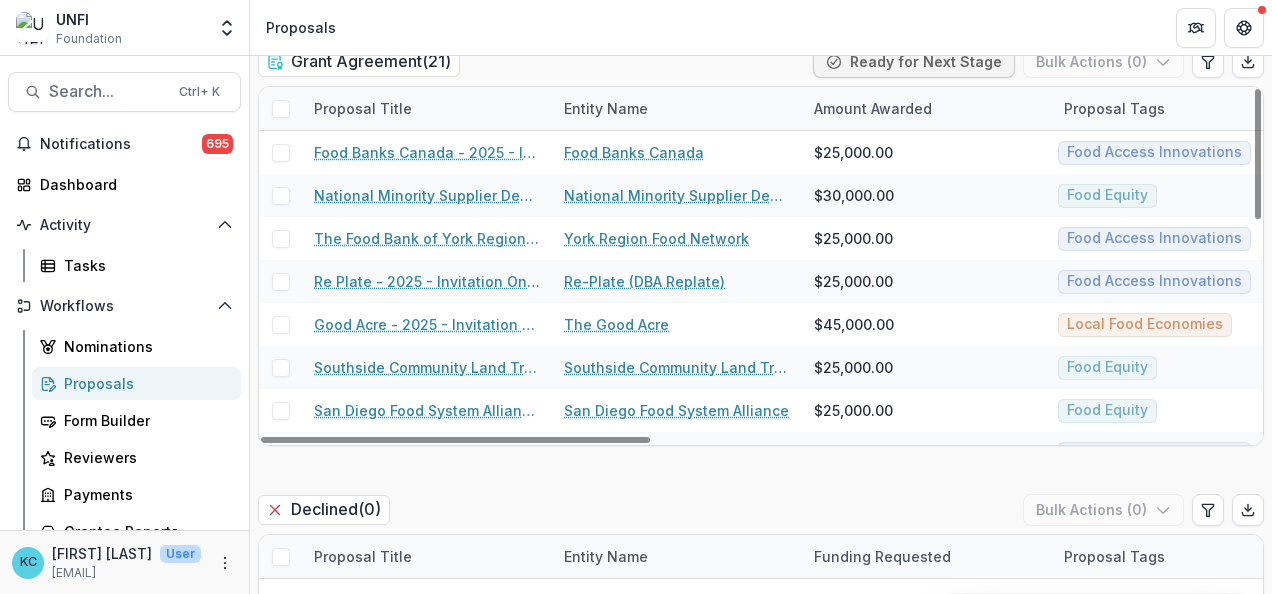 scroll, scrollTop: 3015, scrollLeft: 0, axis: vertical 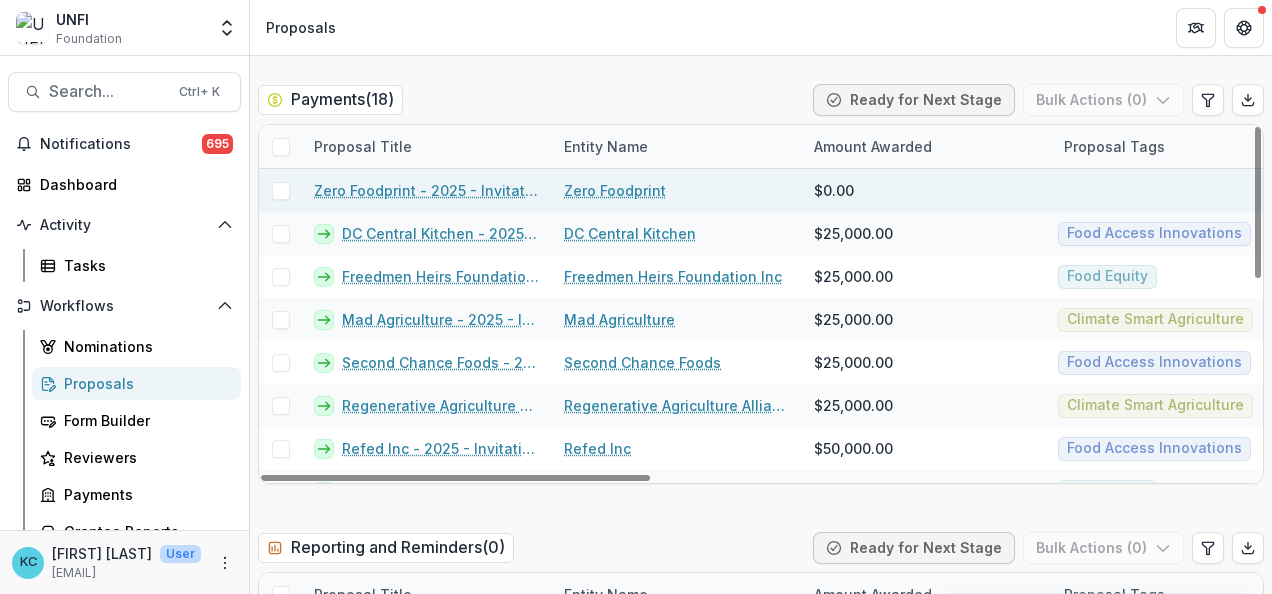 click on "Zero Foodprint - 2025 - Invitation Only Application" at bounding box center [427, 190] 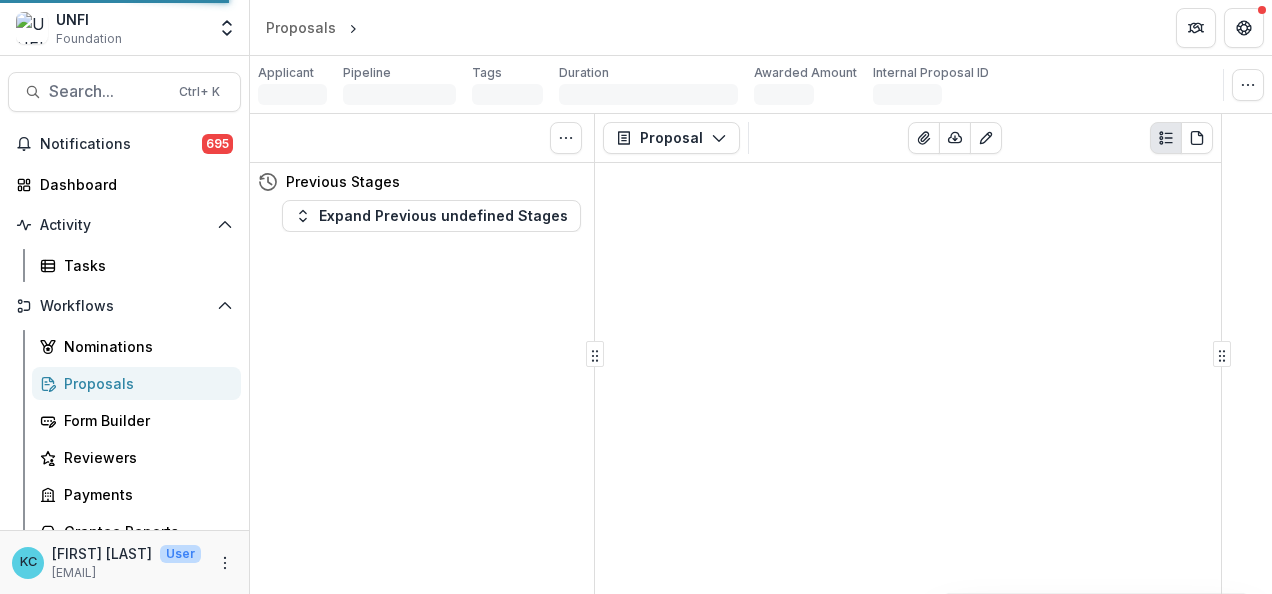 scroll, scrollTop: 0, scrollLeft: 0, axis: both 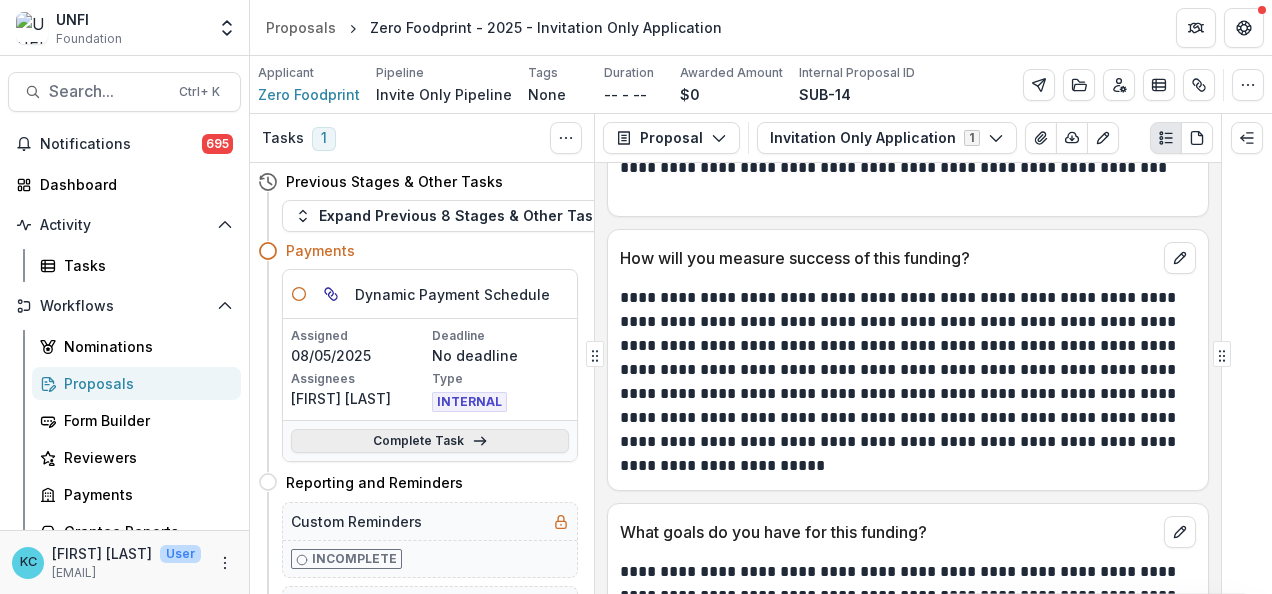 click on "Complete Task" at bounding box center (430, 441) 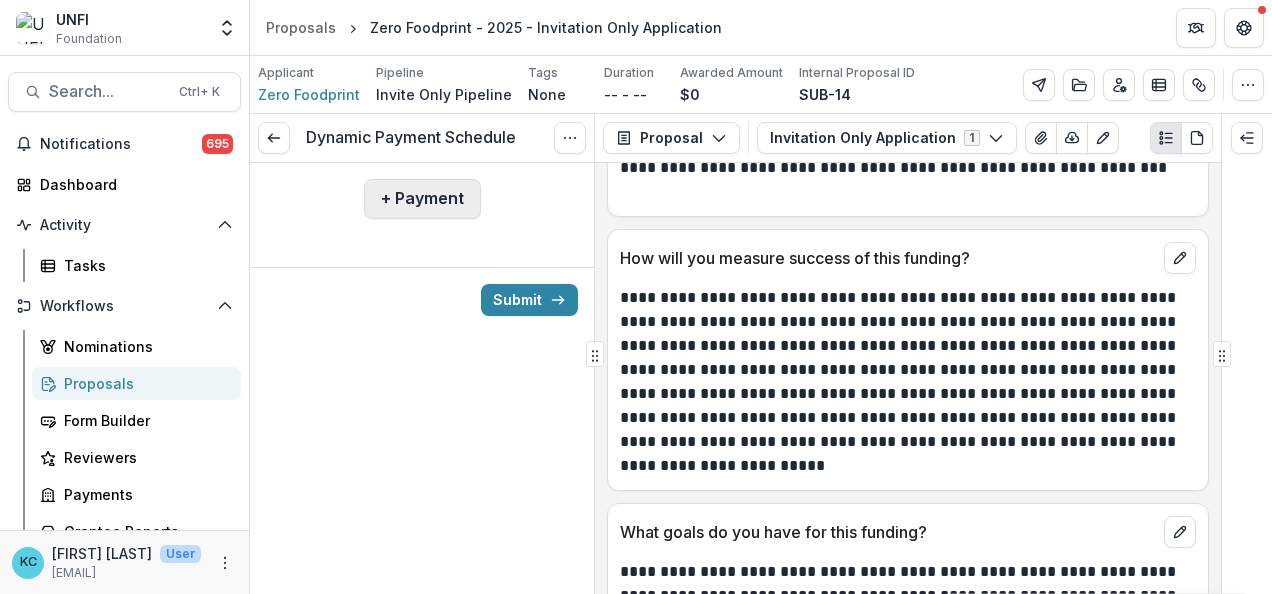 click on "+ Payment" at bounding box center (422, 199) 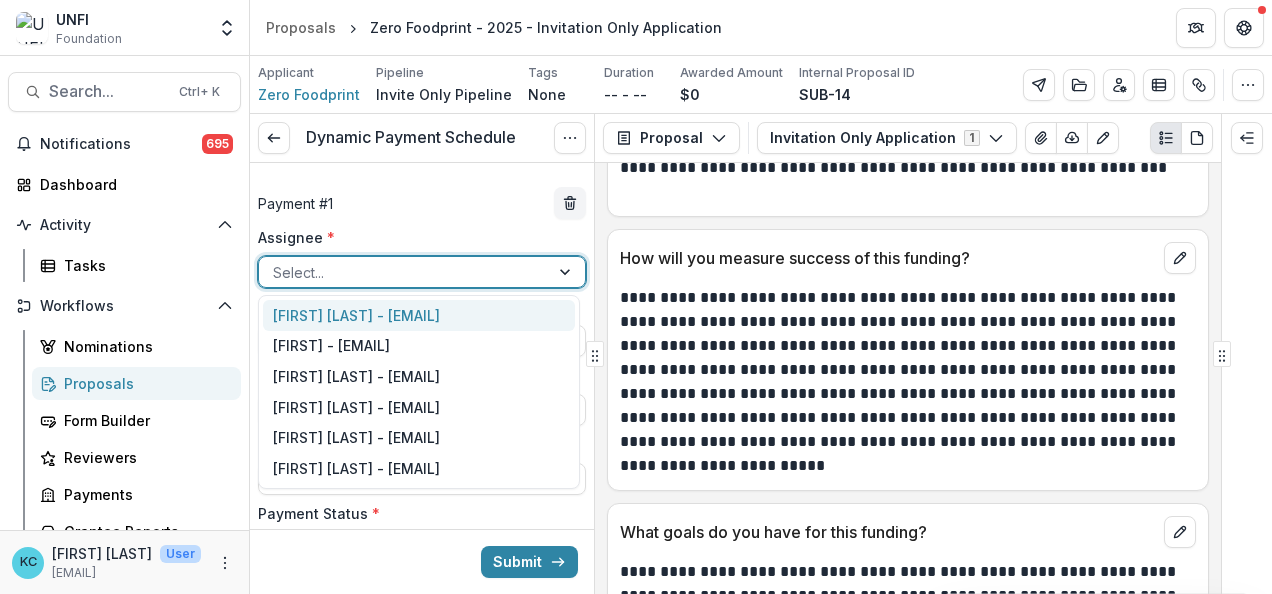 click at bounding box center (404, 272) 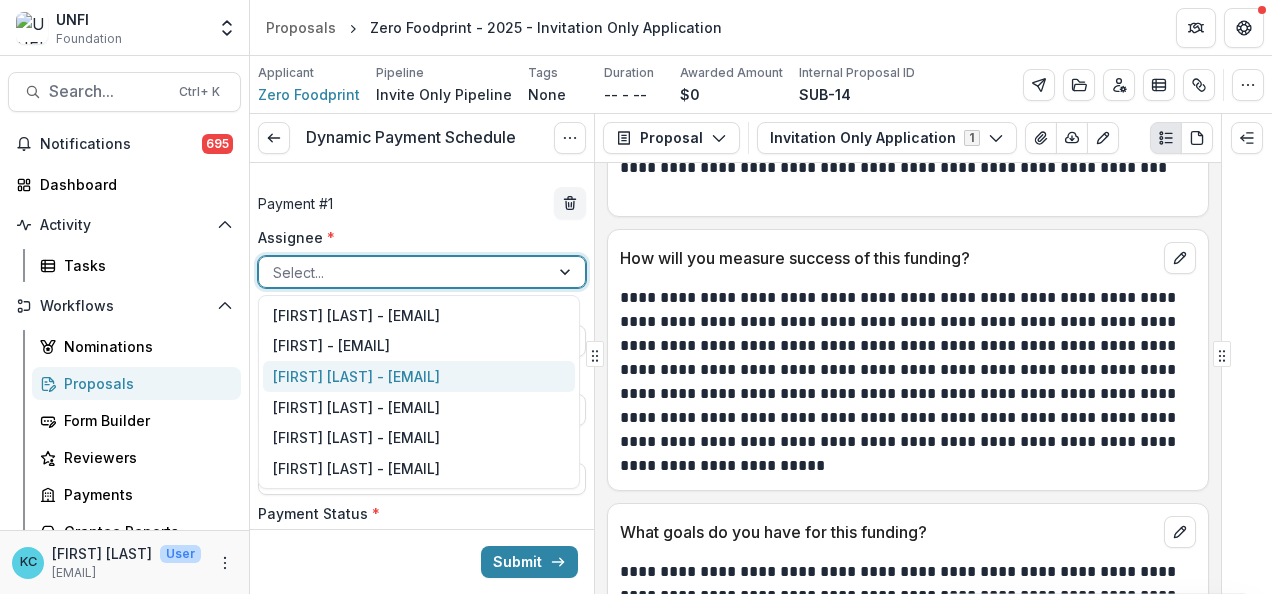 click on "[FIRST] [LAST] - [EMAIL]" at bounding box center (419, 376) 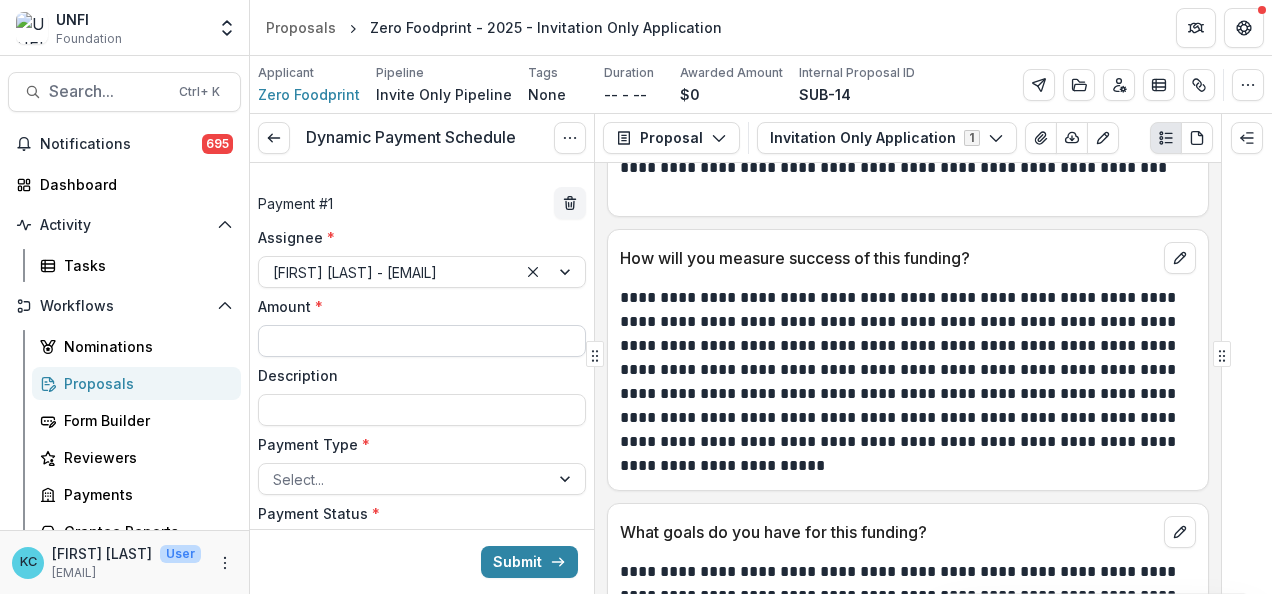 click on "Amount *" at bounding box center [422, 341] 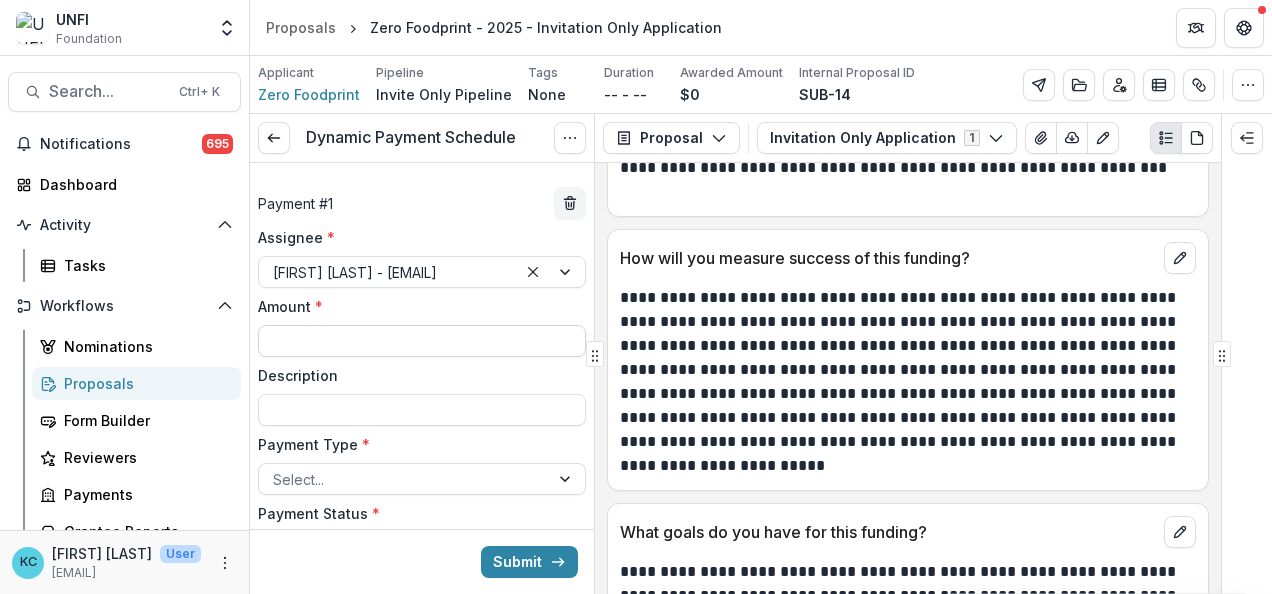 type on "*******" 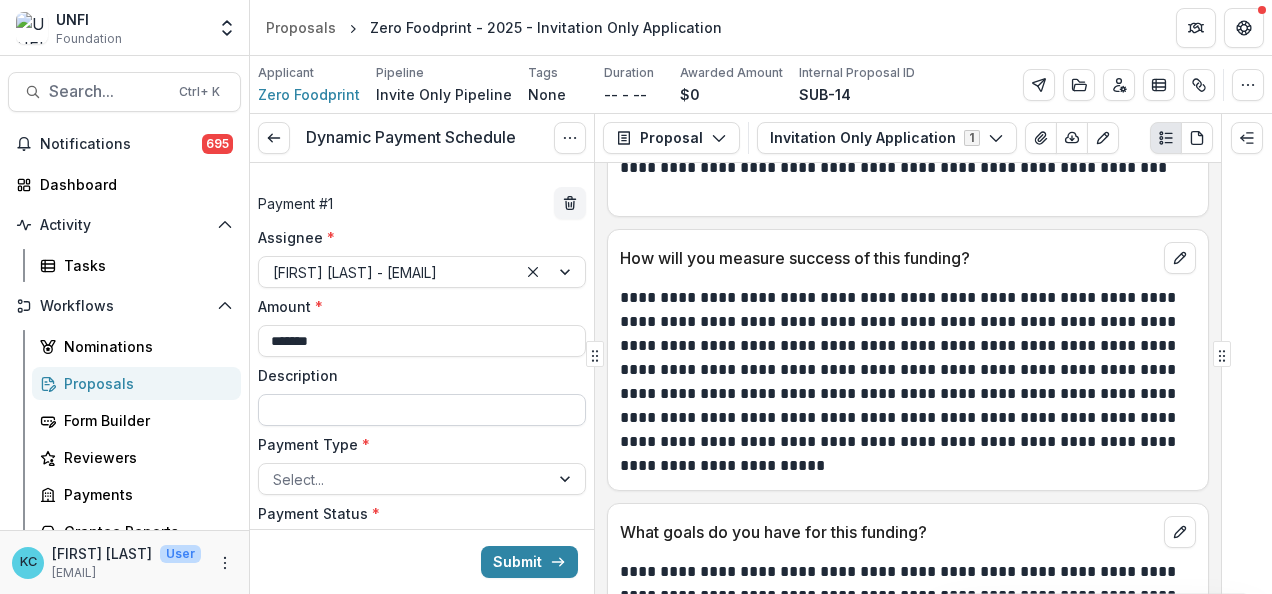 scroll, scrollTop: 106, scrollLeft: 0, axis: vertical 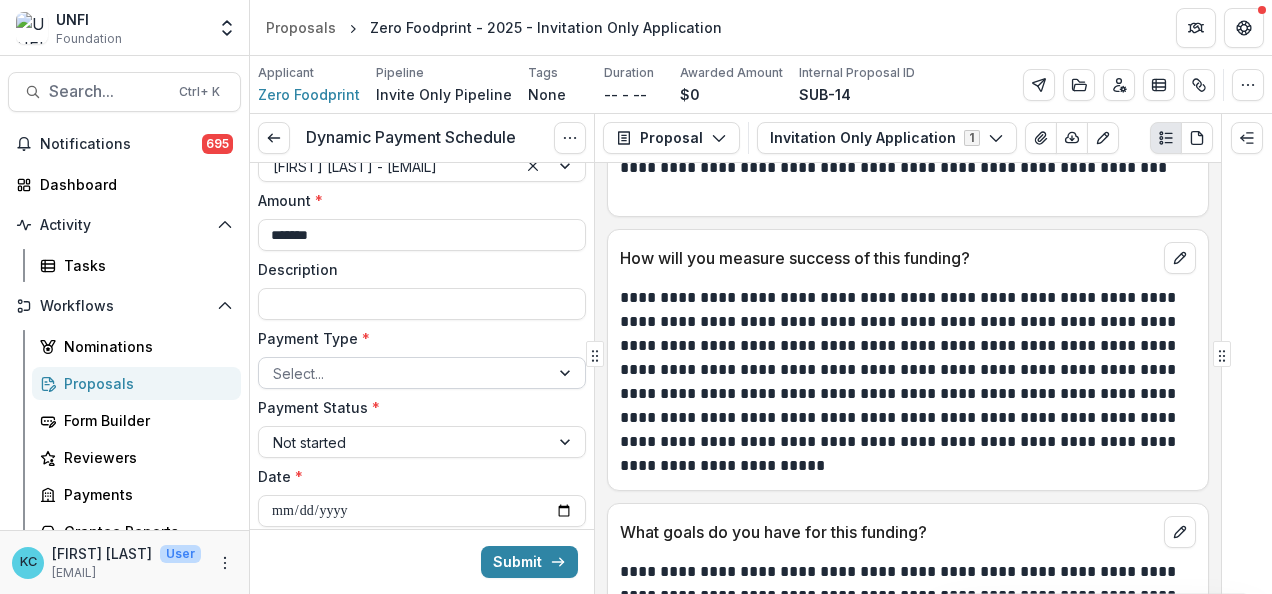 click at bounding box center [404, 373] 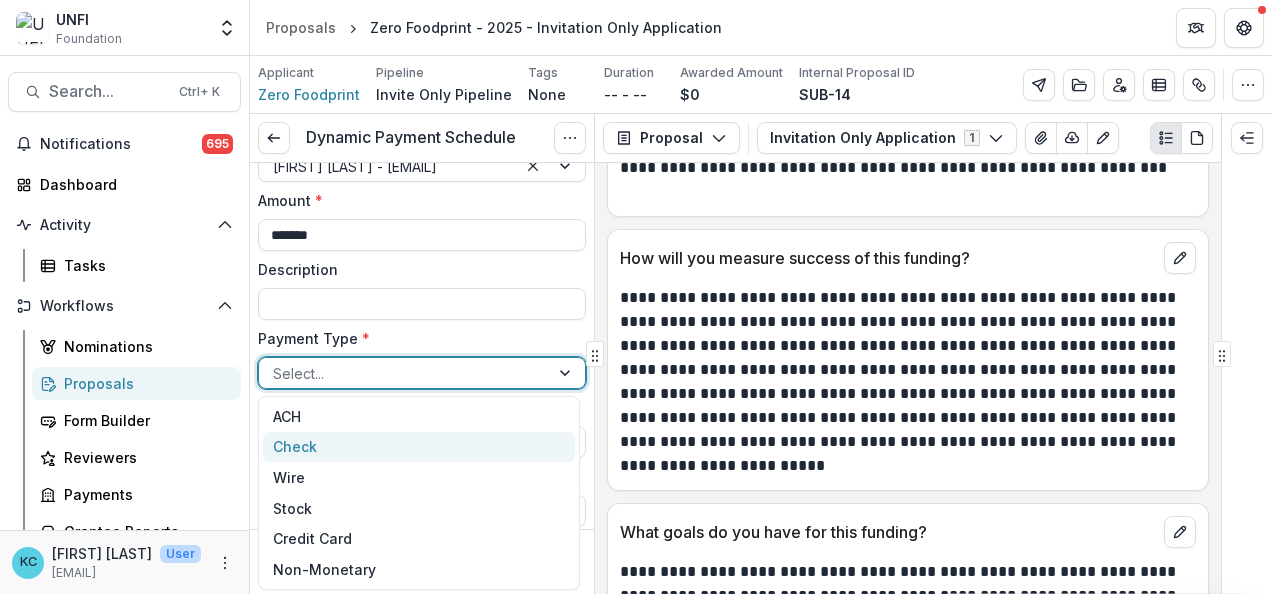 click on "Check" at bounding box center (419, 447) 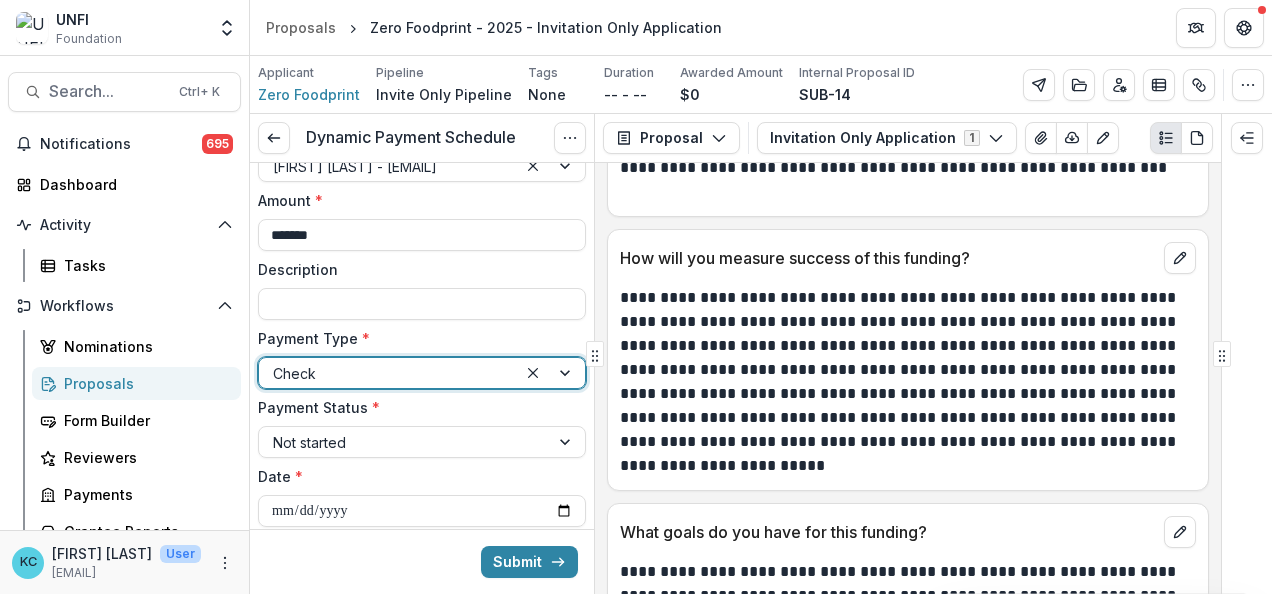 scroll, scrollTop: 319, scrollLeft: 0, axis: vertical 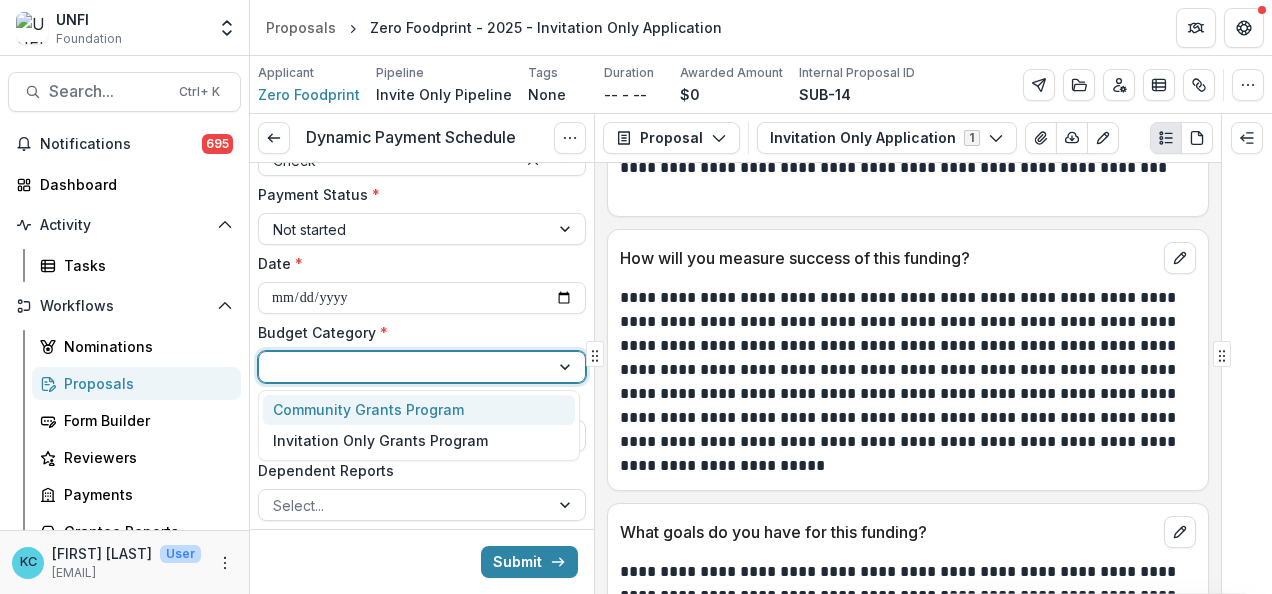 click at bounding box center [404, 367] 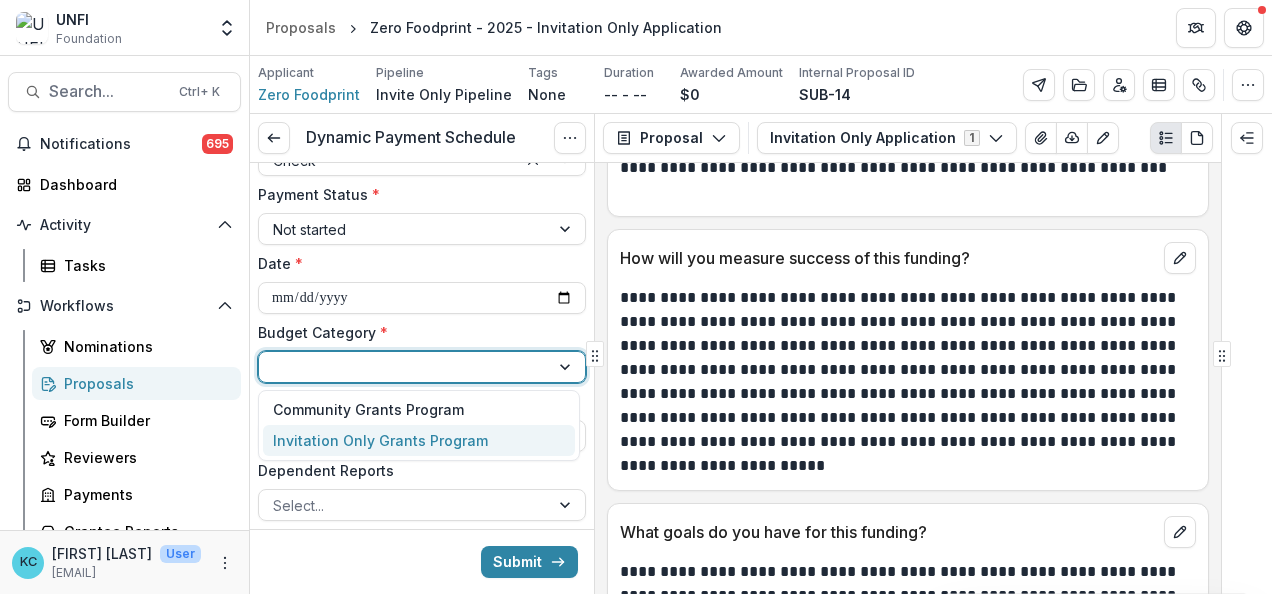 click on "Invitation Only Grants Program" at bounding box center (380, 440) 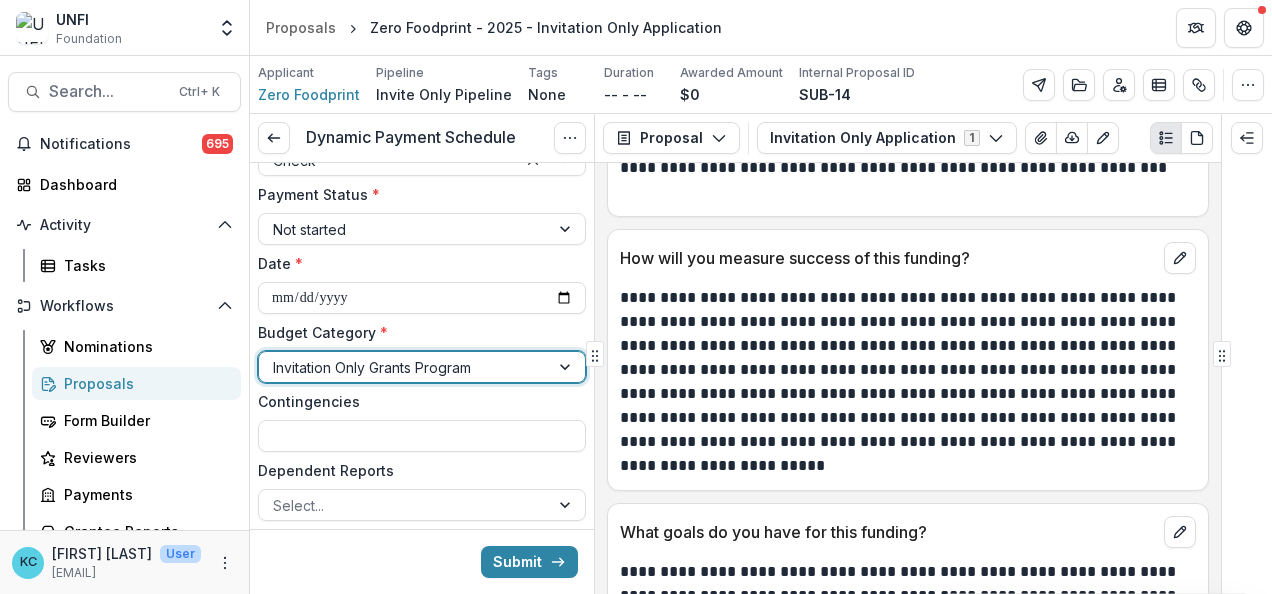 scroll, scrollTop: 414, scrollLeft: 0, axis: vertical 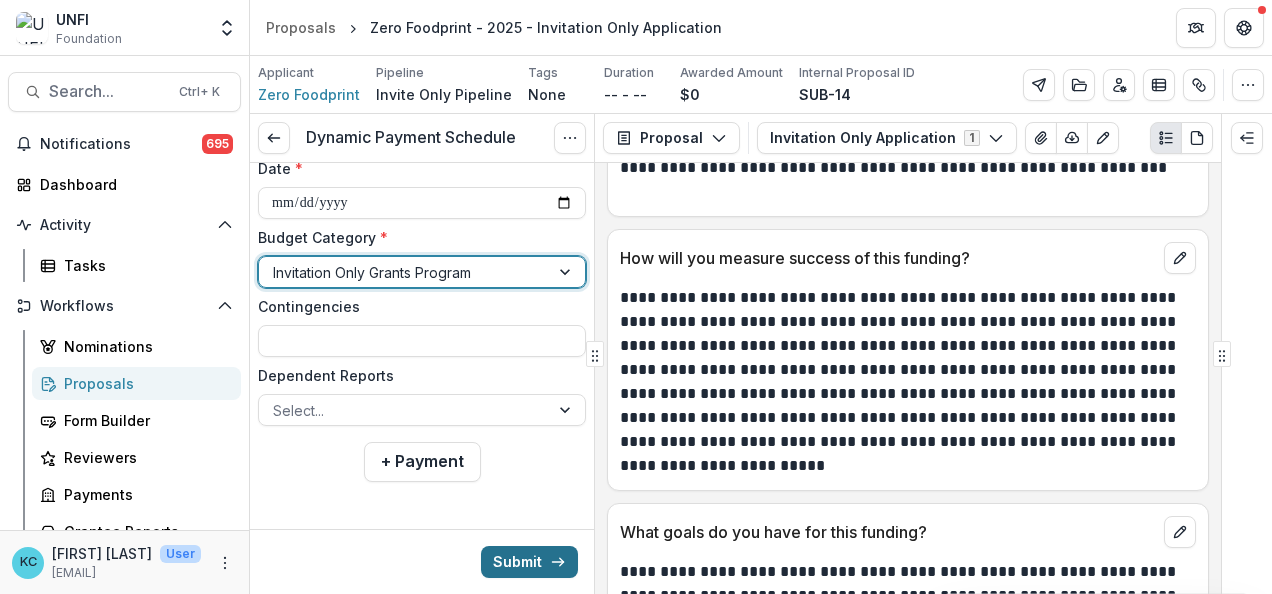 click on "Submit" at bounding box center (529, 562) 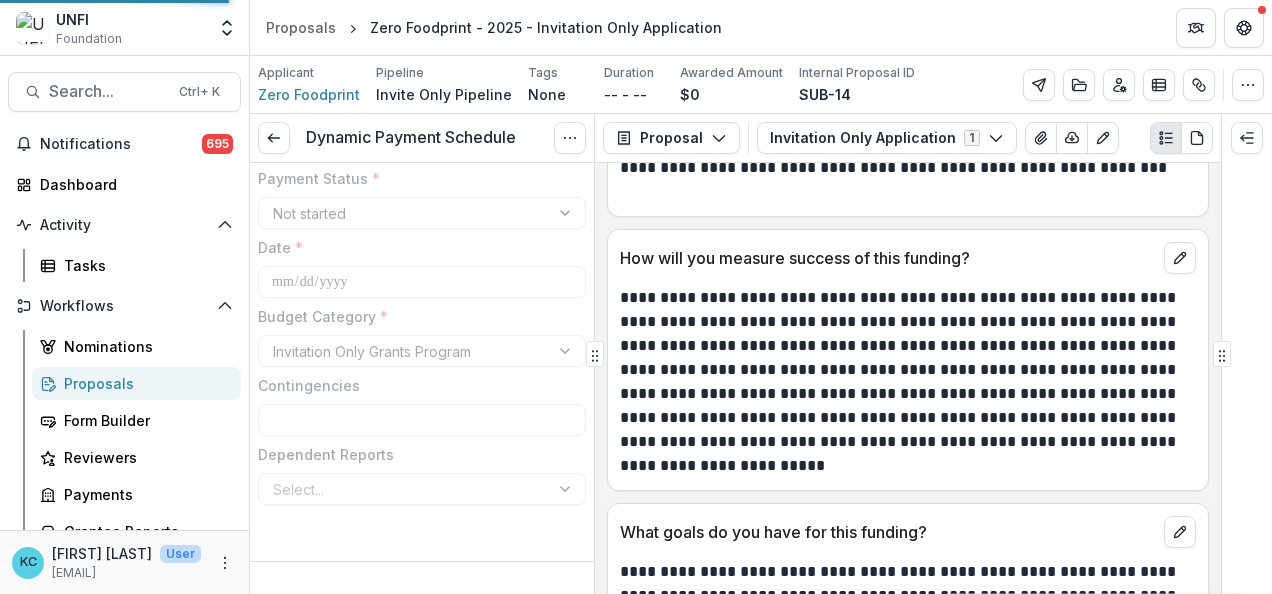 type on "*******" 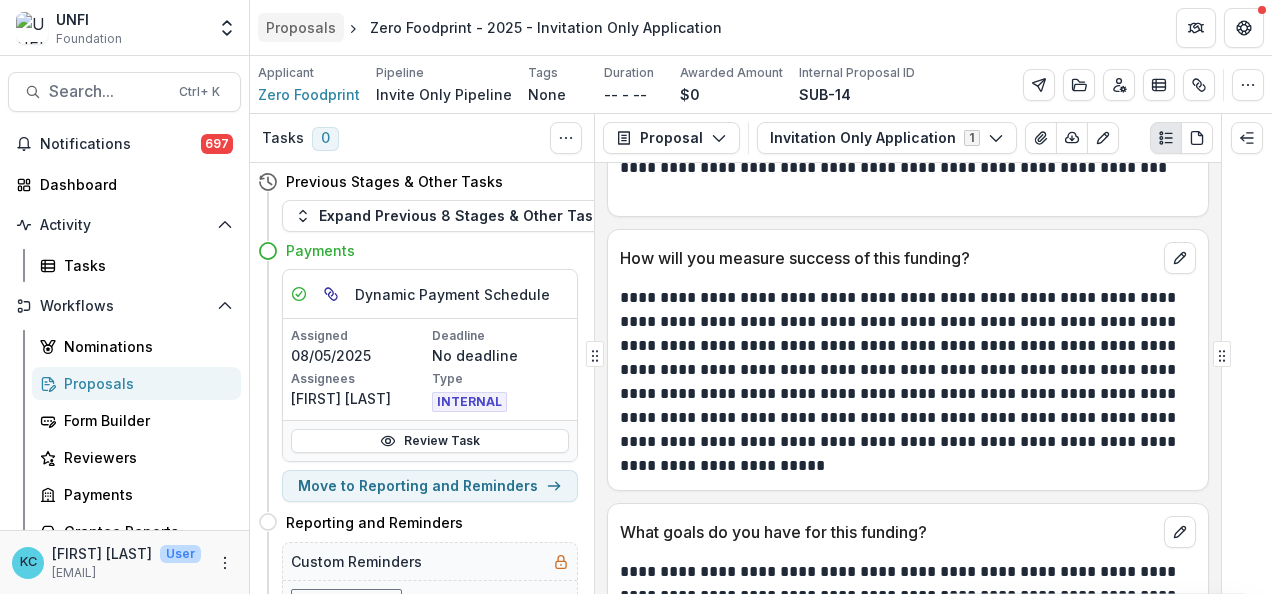 click on "Proposals" at bounding box center (301, 27) 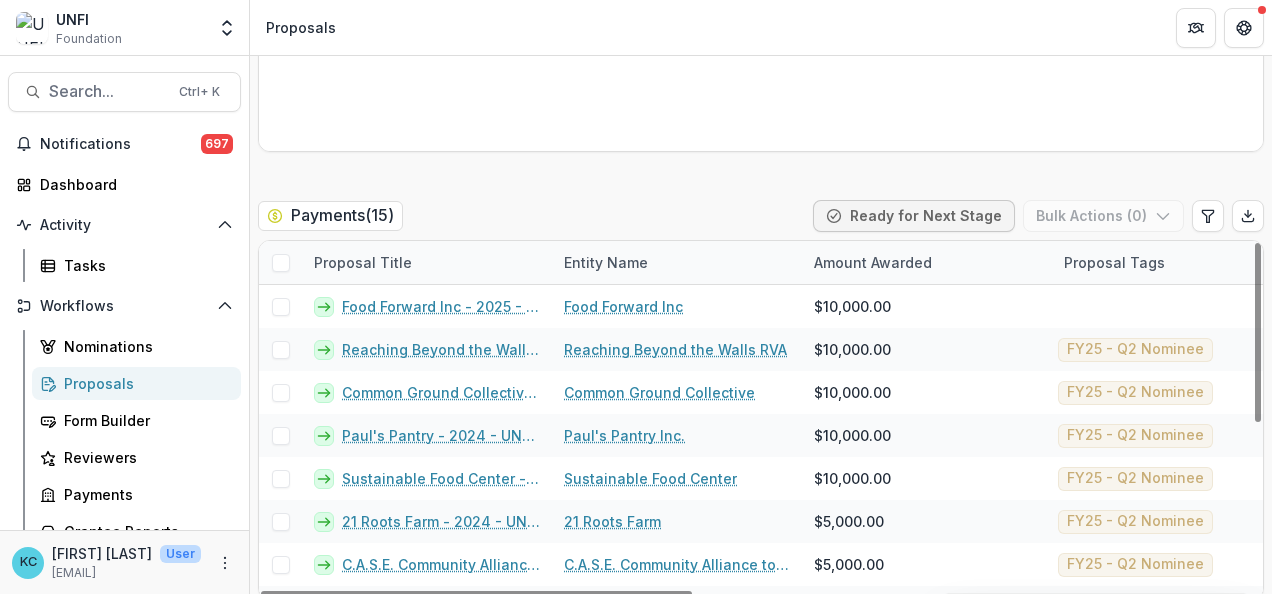 scroll, scrollTop: 3884, scrollLeft: 0, axis: vertical 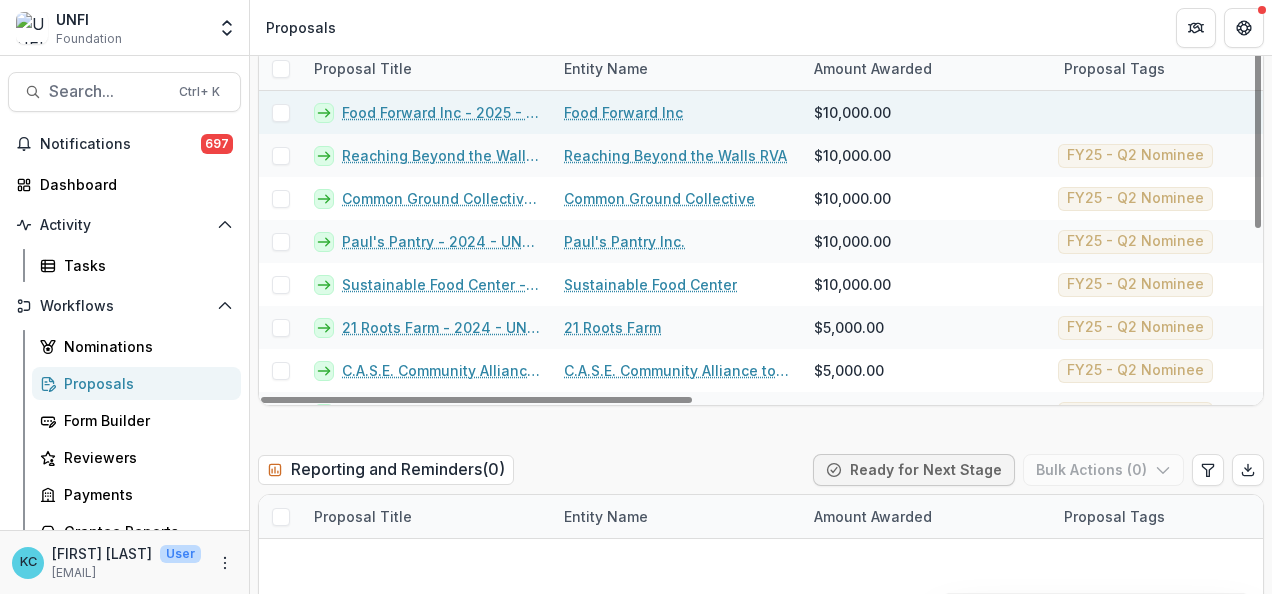 click on "Food Forward Inc - 2025 - UNFI Foundation Community Grants Application" at bounding box center [441, 112] 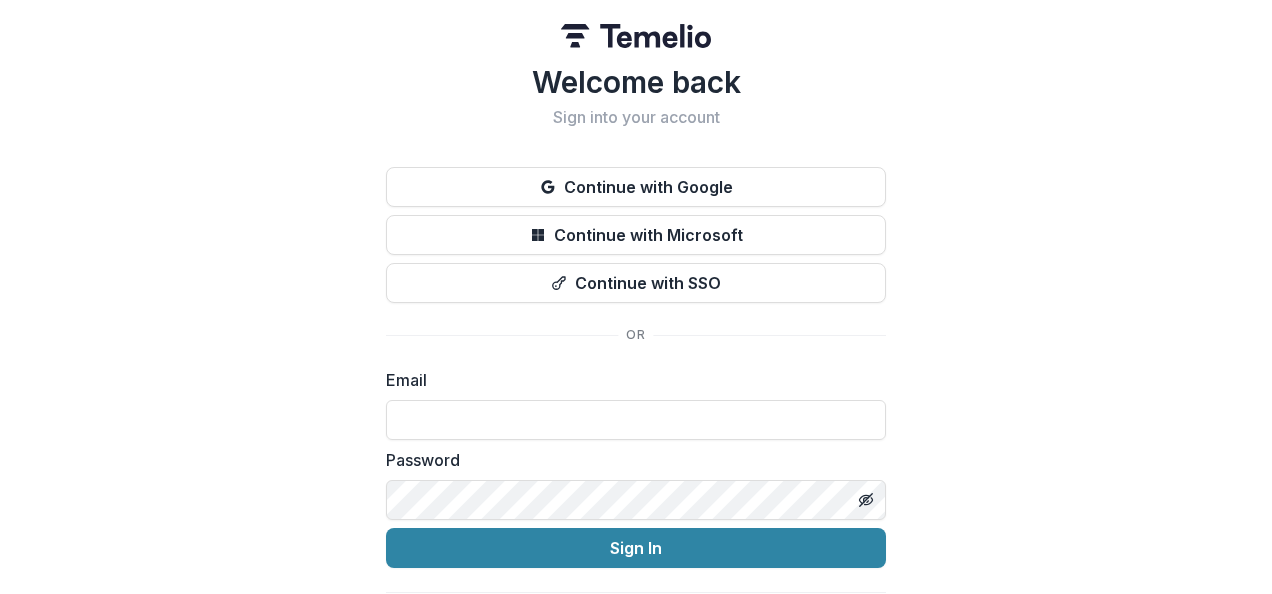 type on "**********" 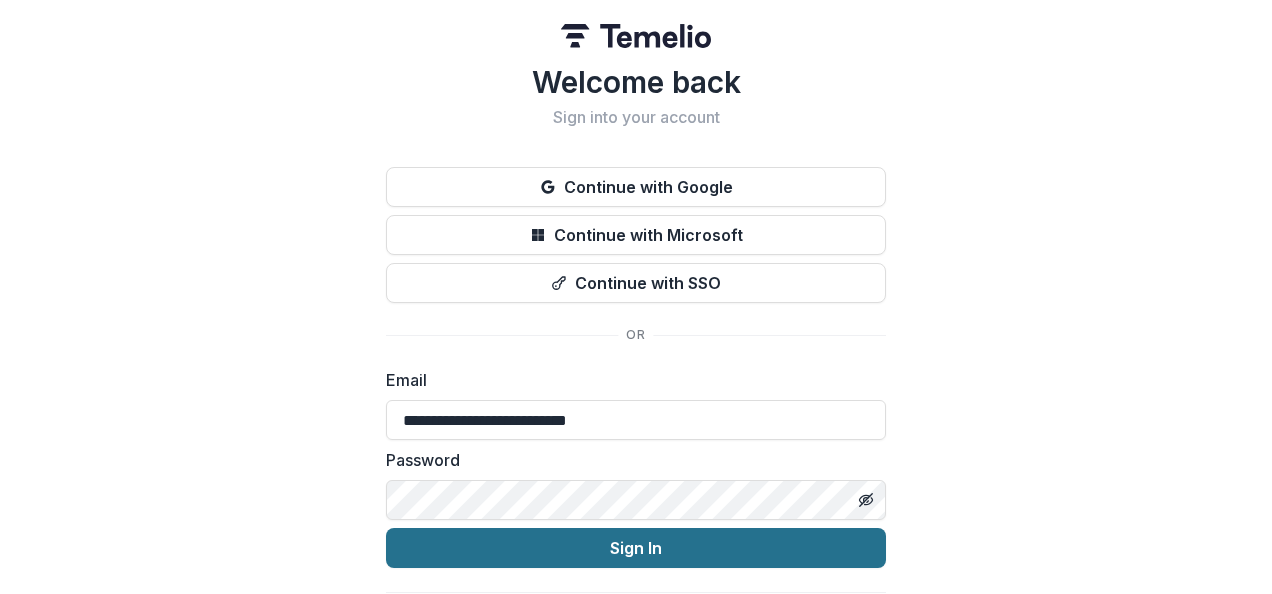 click on "Sign In" at bounding box center [636, 548] 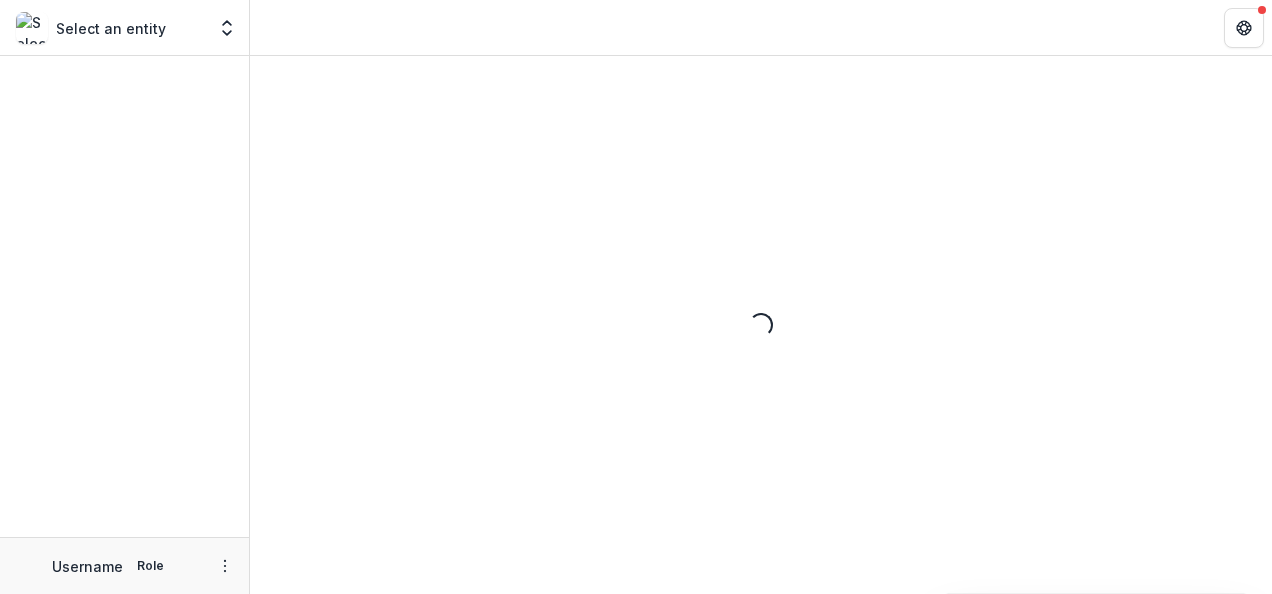 scroll, scrollTop: 0, scrollLeft: 0, axis: both 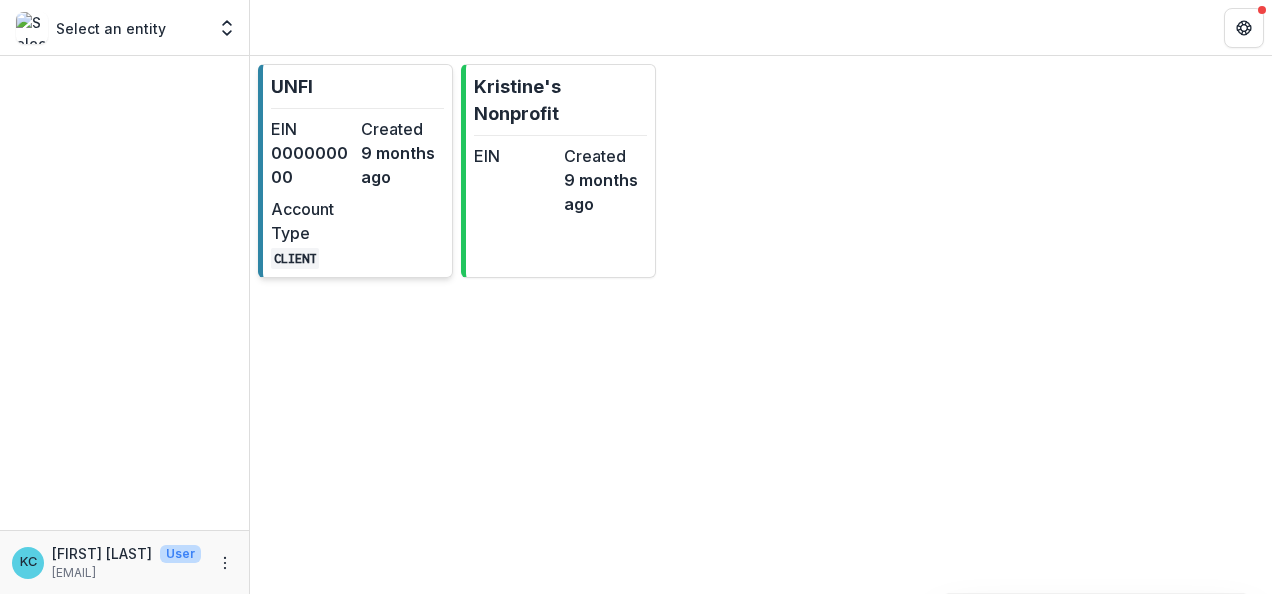 click on "EIN [EIN] Created [TIME] ago Account Type CLIENT" at bounding box center (357, 193) 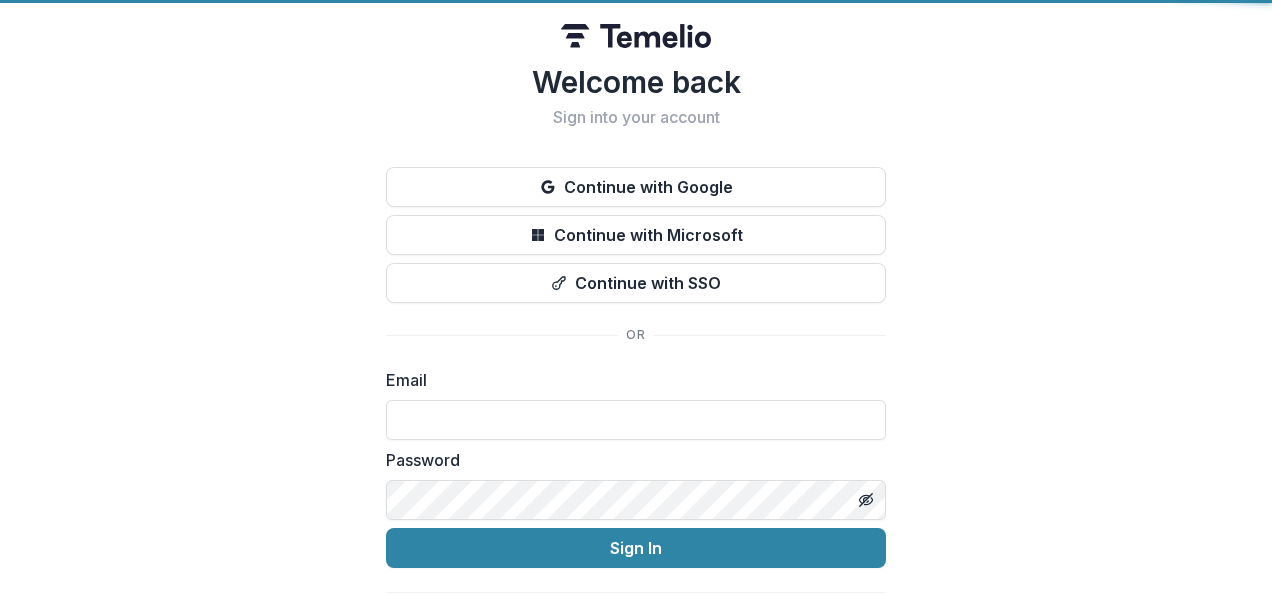 scroll, scrollTop: 0, scrollLeft: 0, axis: both 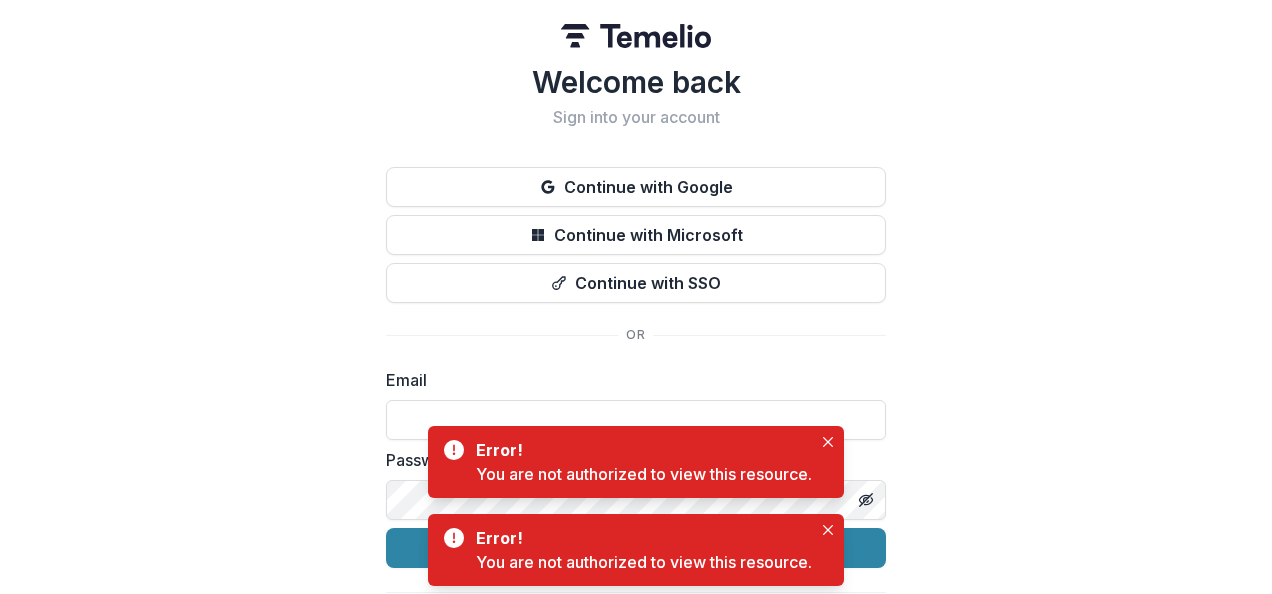 type on "**********" 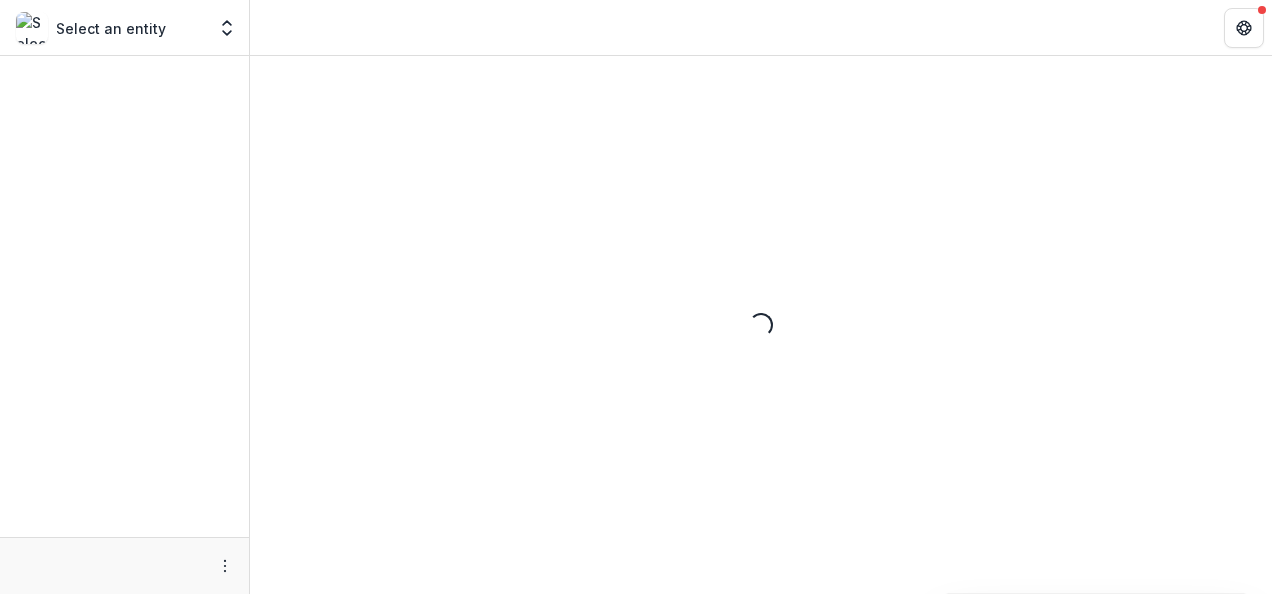 scroll, scrollTop: 0, scrollLeft: 0, axis: both 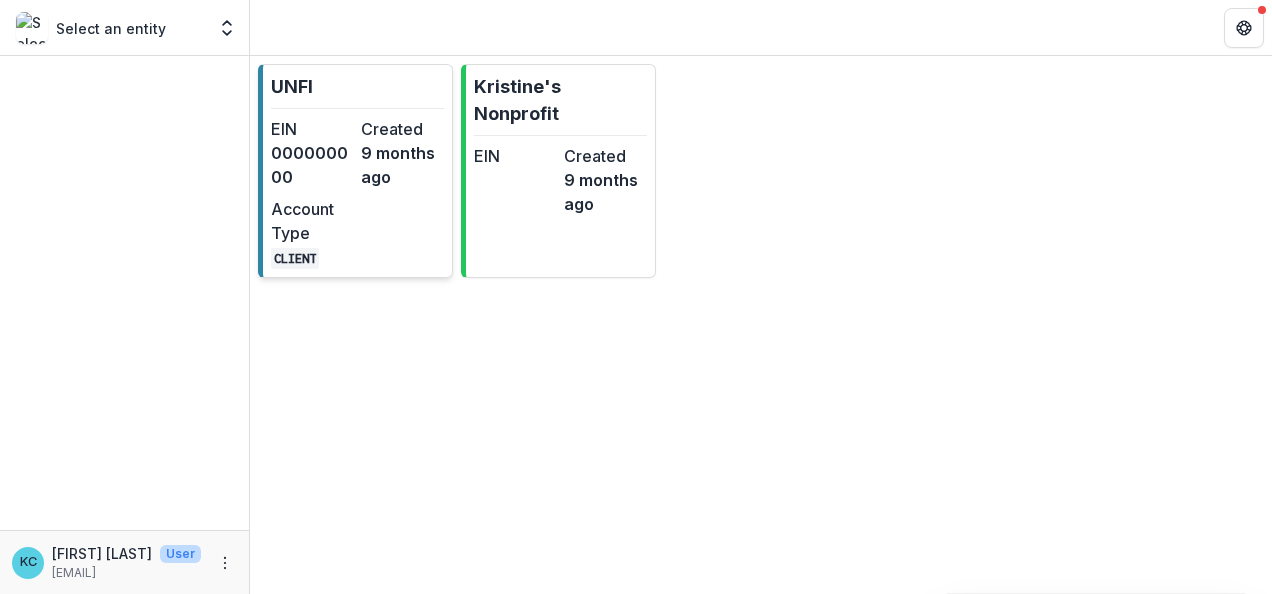 click on "000000000" at bounding box center [312, 165] 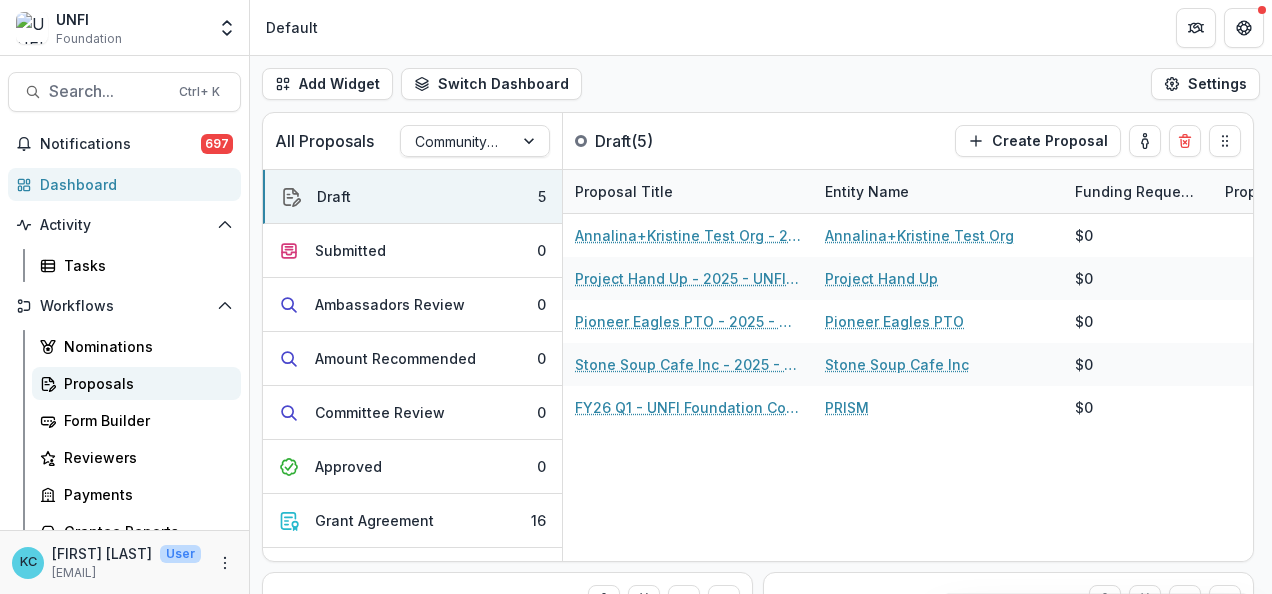 click on "Proposals" at bounding box center (136, 383) 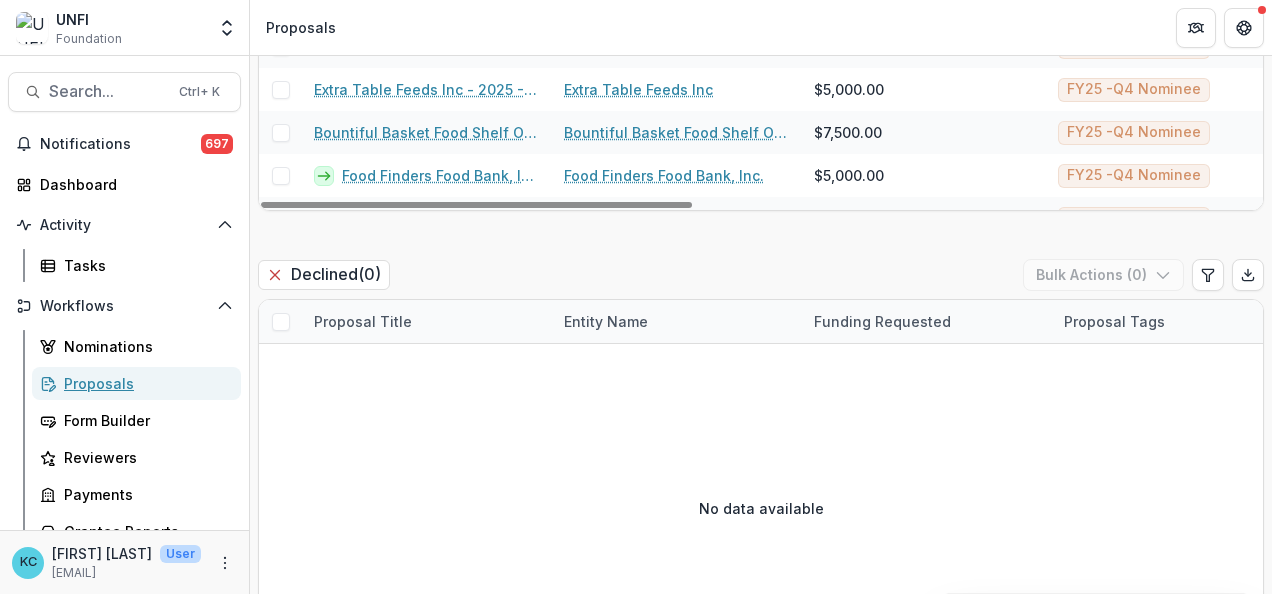 scroll, scrollTop: 3184, scrollLeft: 0, axis: vertical 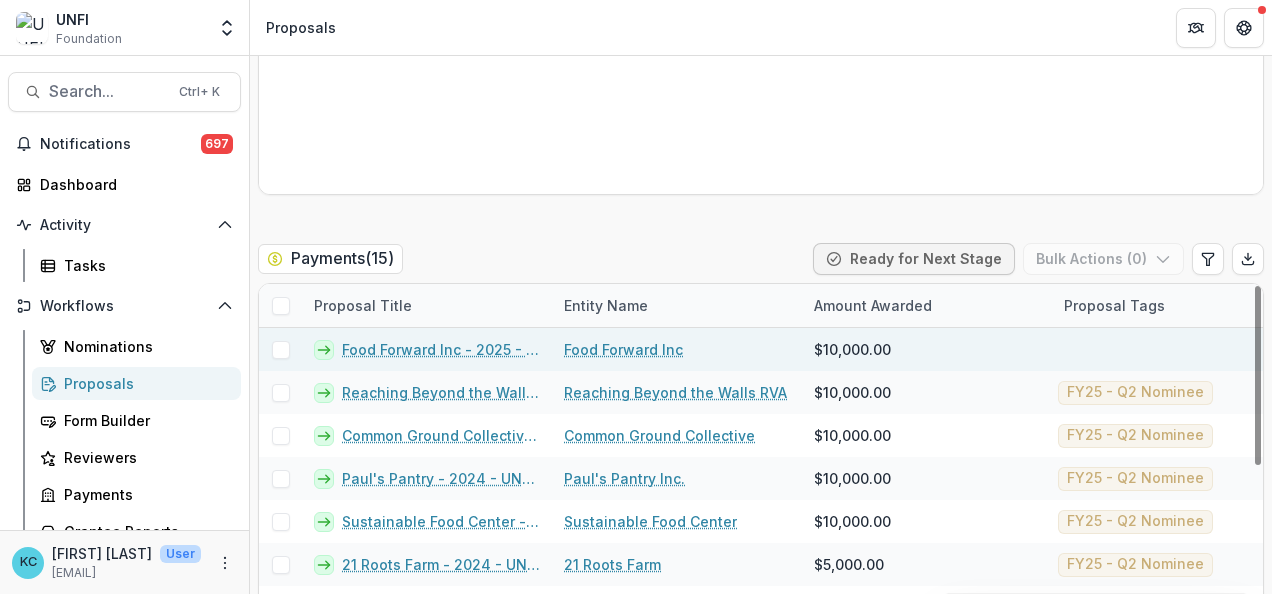 click on "Food Forward Inc - 2025 - UNFI Foundation Community Grants Application" at bounding box center [441, 349] 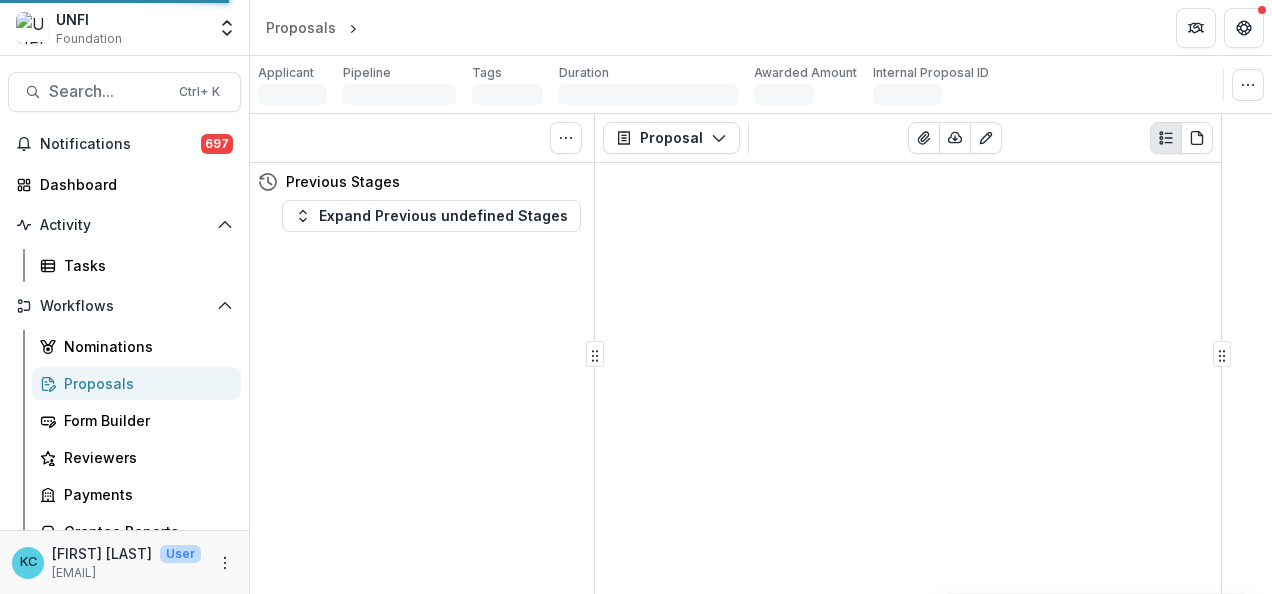 scroll, scrollTop: 0, scrollLeft: 0, axis: both 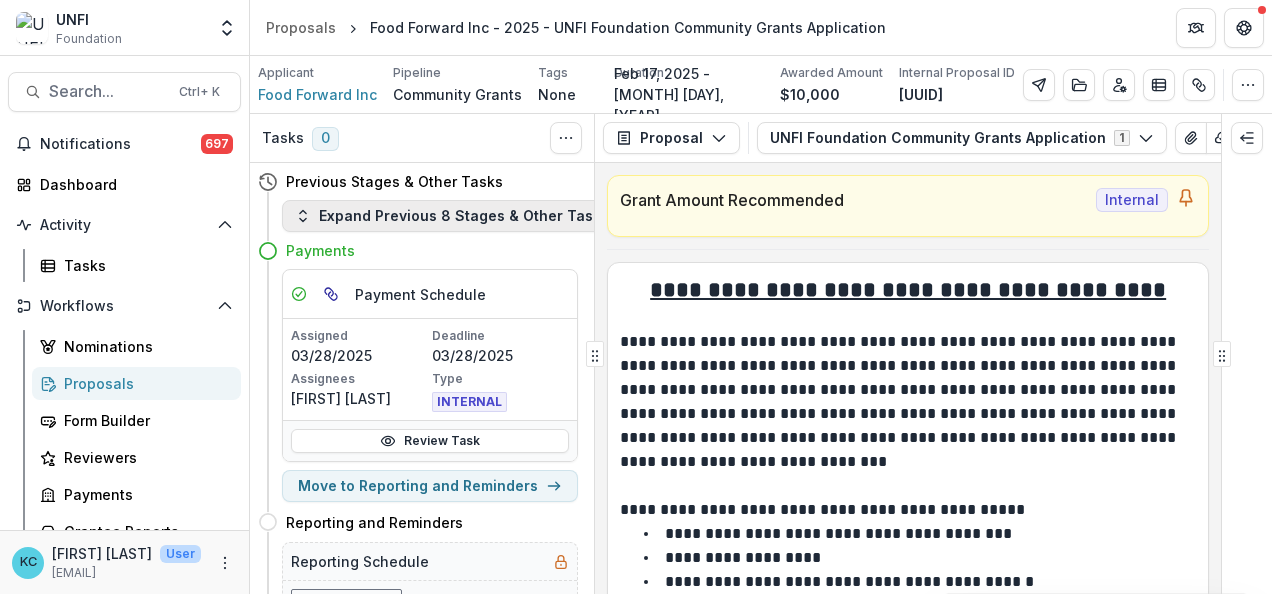 click on "Expand Previous 8 Stages & Other Tasks" at bounding box center (452, 216) 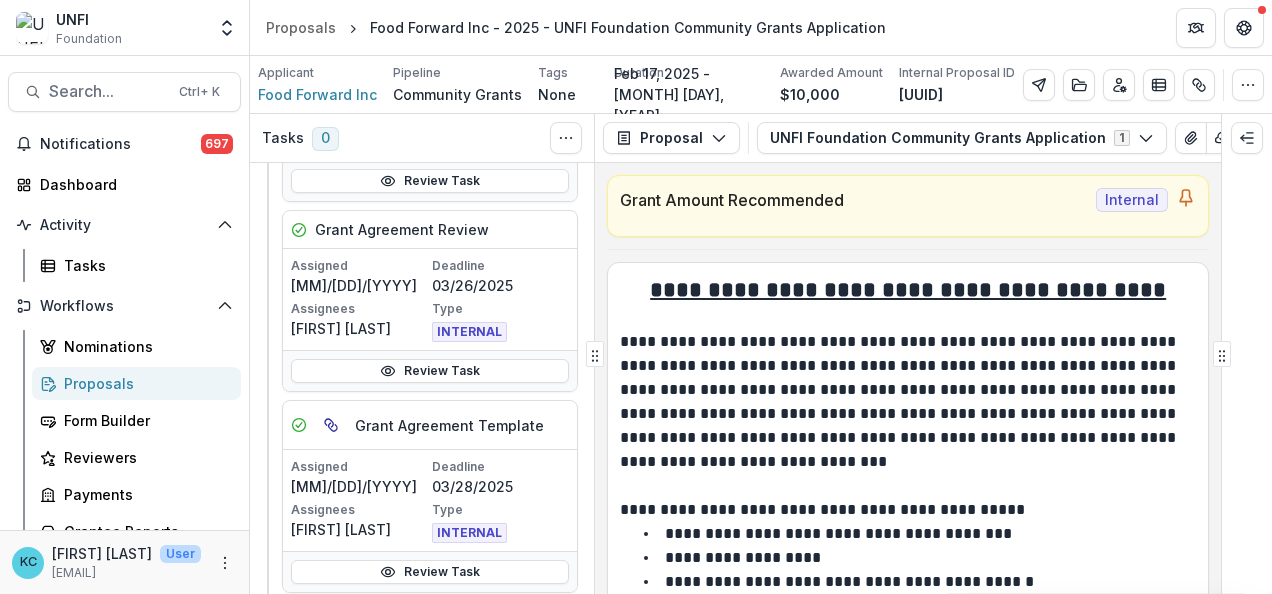 scroll, scrollTop: 0, scrollLeft: 0, axis: both 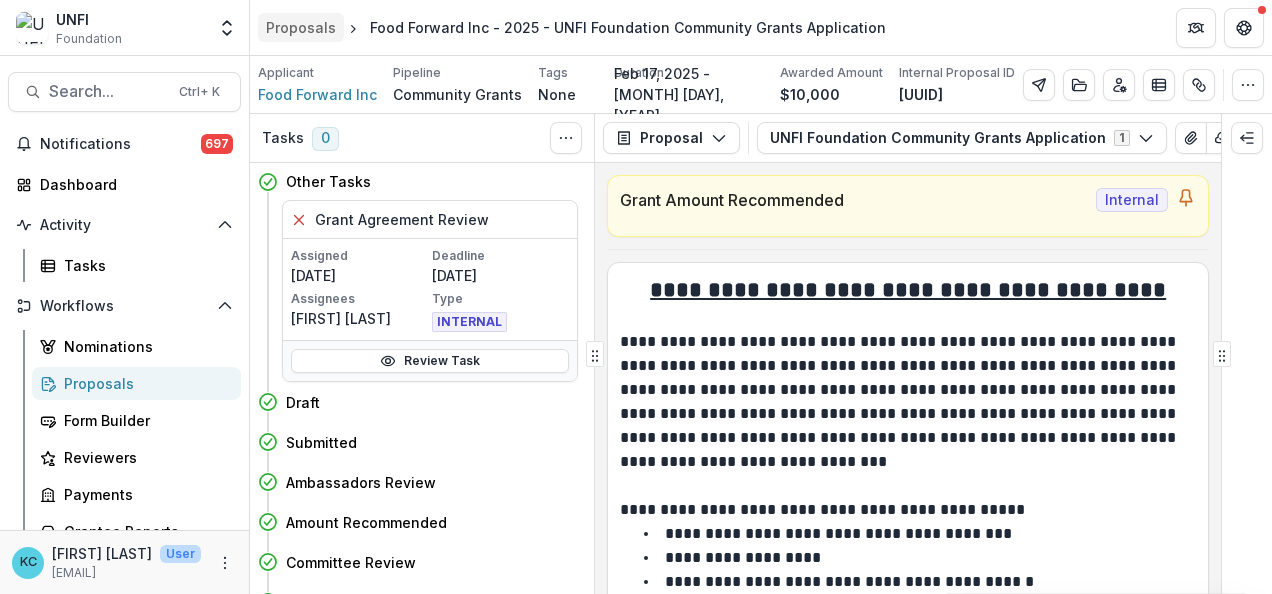 click on "Proposals" at bounding box center (301, 27) 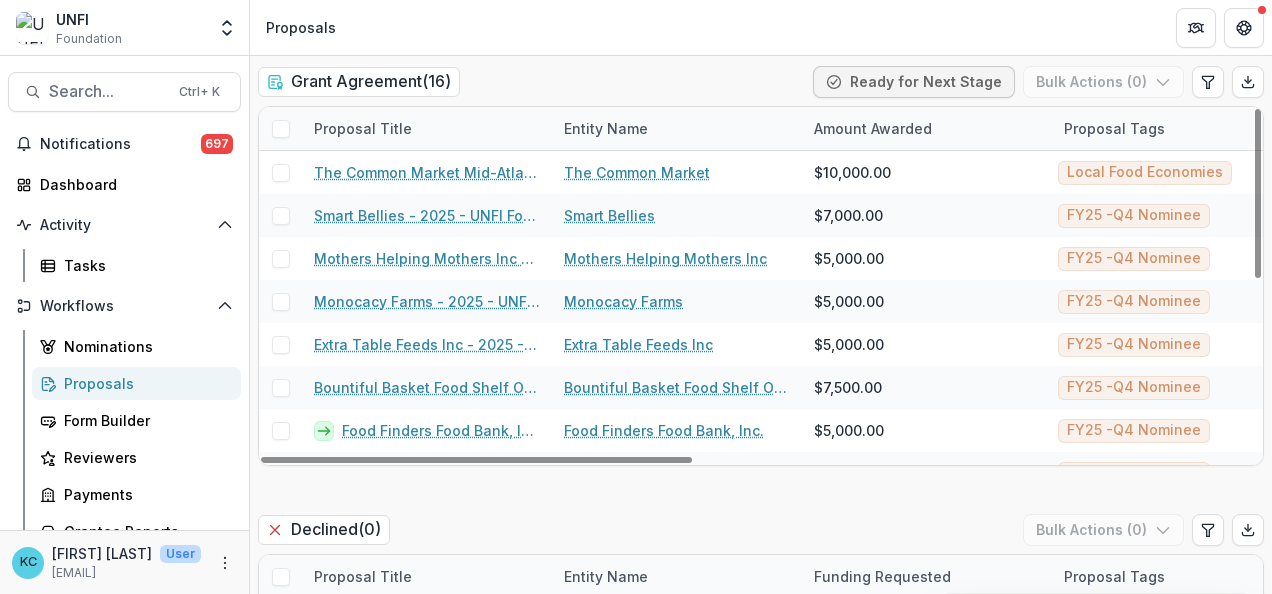 scroll, scrollTop: 2929, scrollLeft: 0, axis: vertical 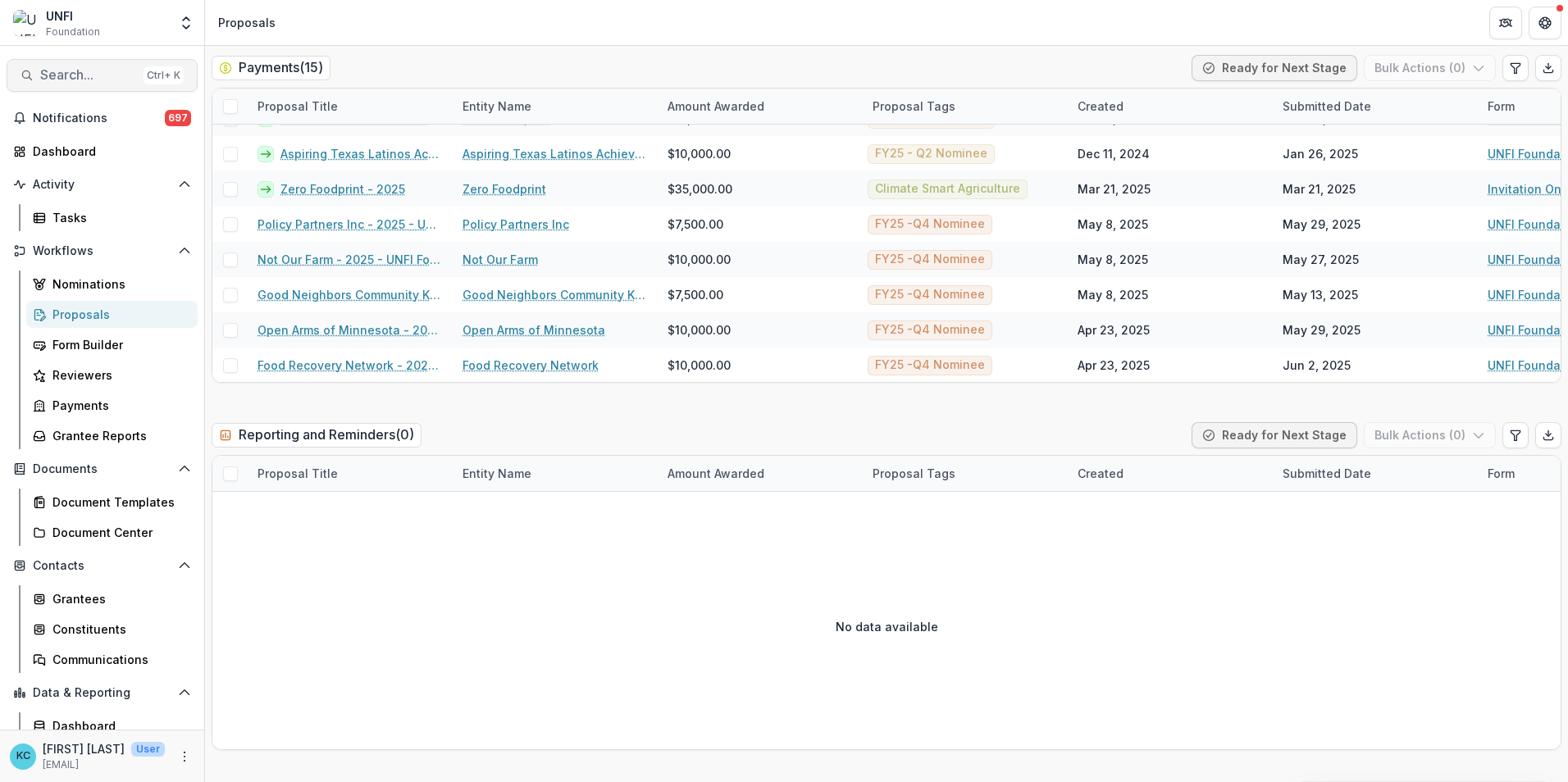click on "Search..." at bounding box center [89, 75] 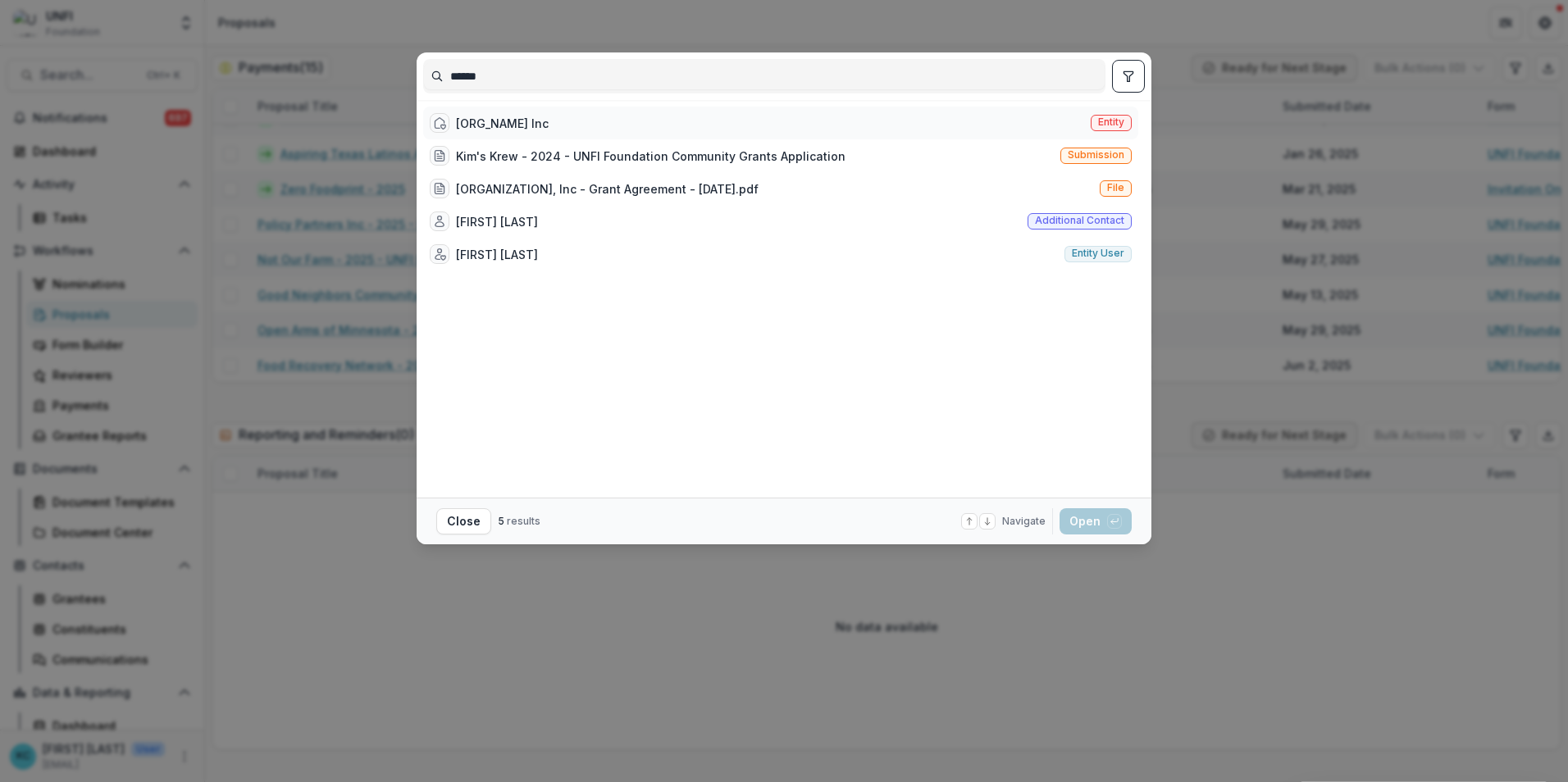 type on "*****" 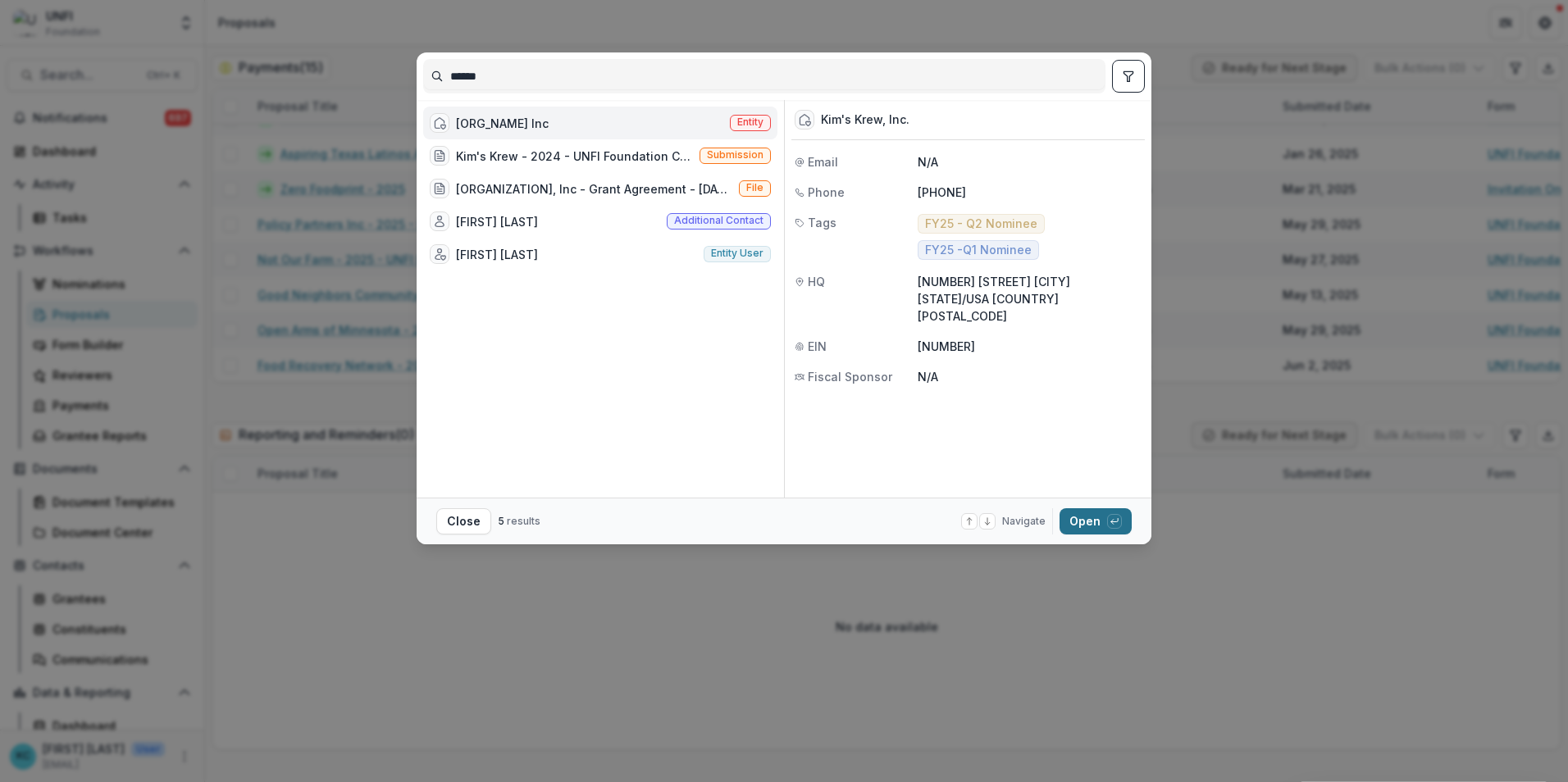 click on "Open with enter key" at bounding box center (1096, 521) 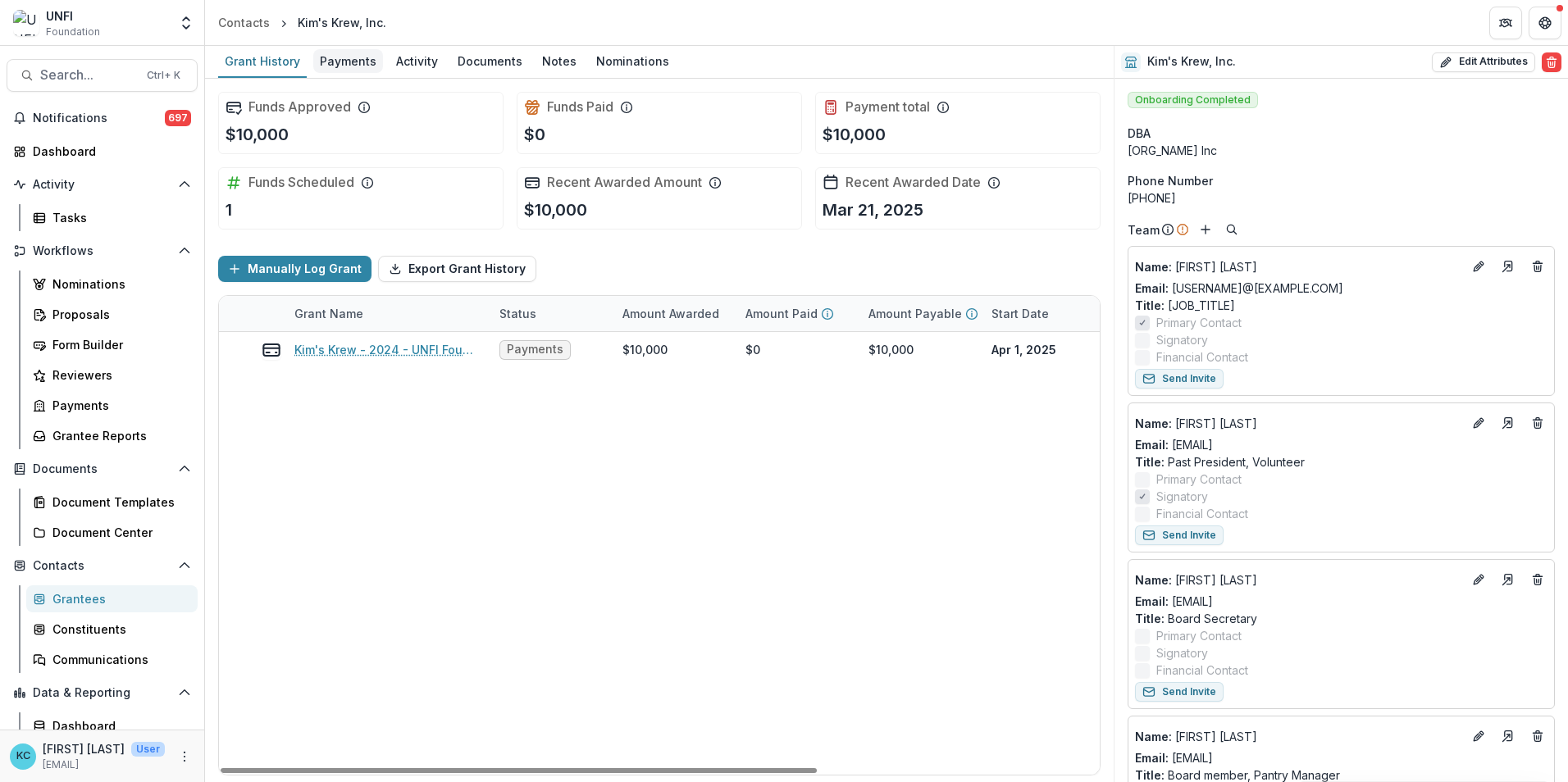 click on "Payments" at bounding box center (348, 61) 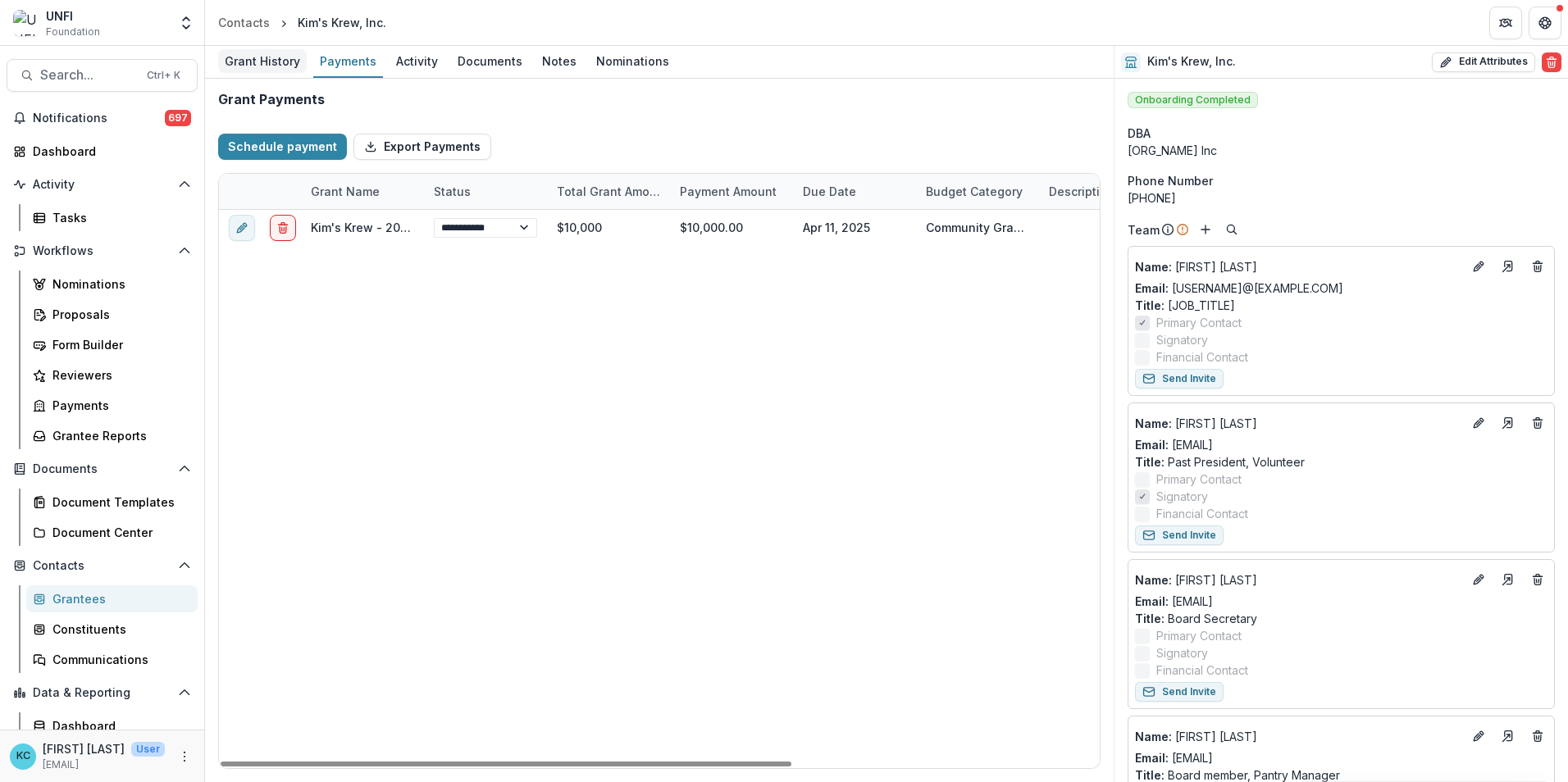 click on "Grant History" at bounding box center [262, 61] 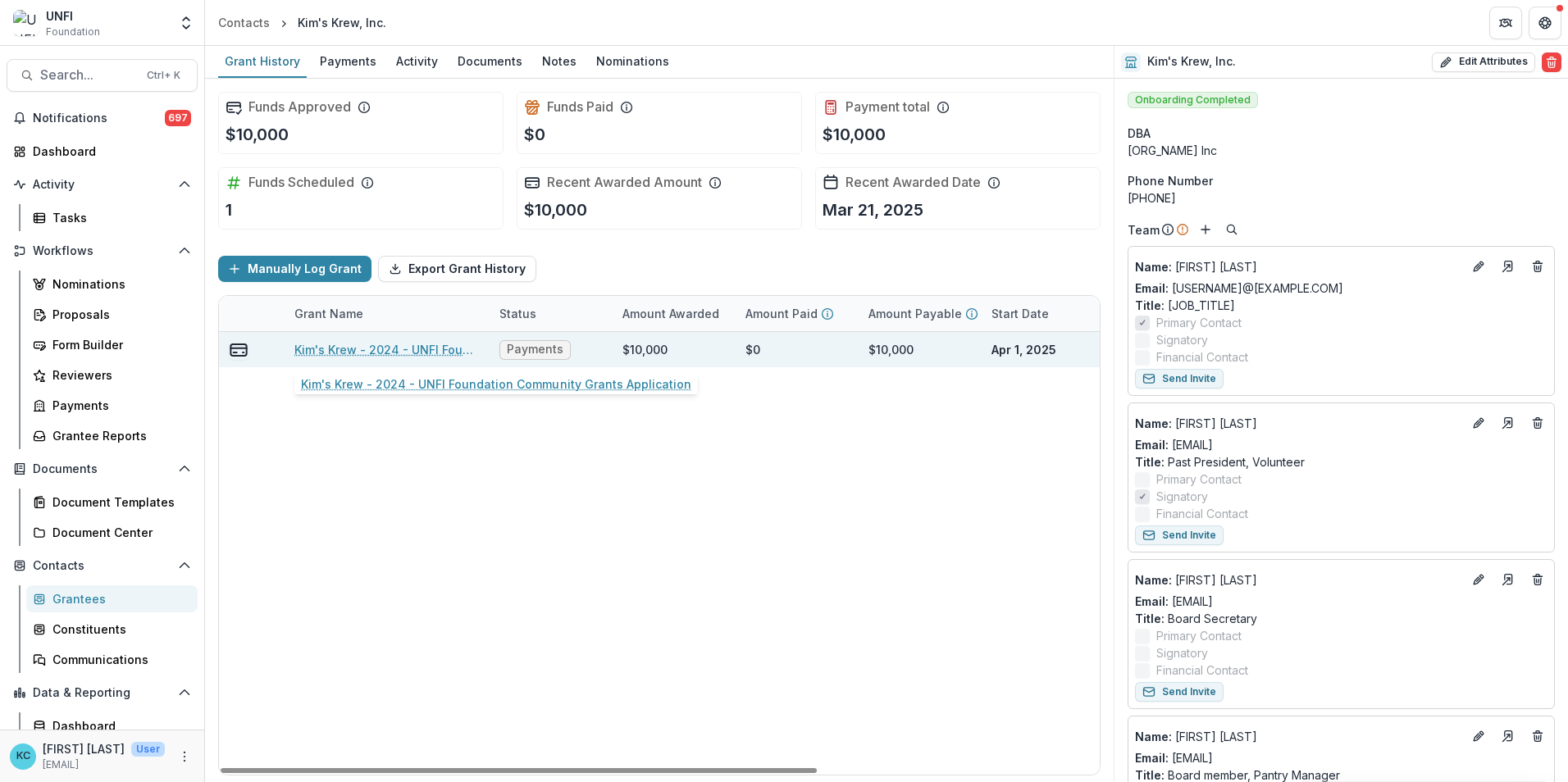 click on "Kim's Krew - 2024 - UNFI Foundation Community Grants Application" at bounding box center [387, 349] 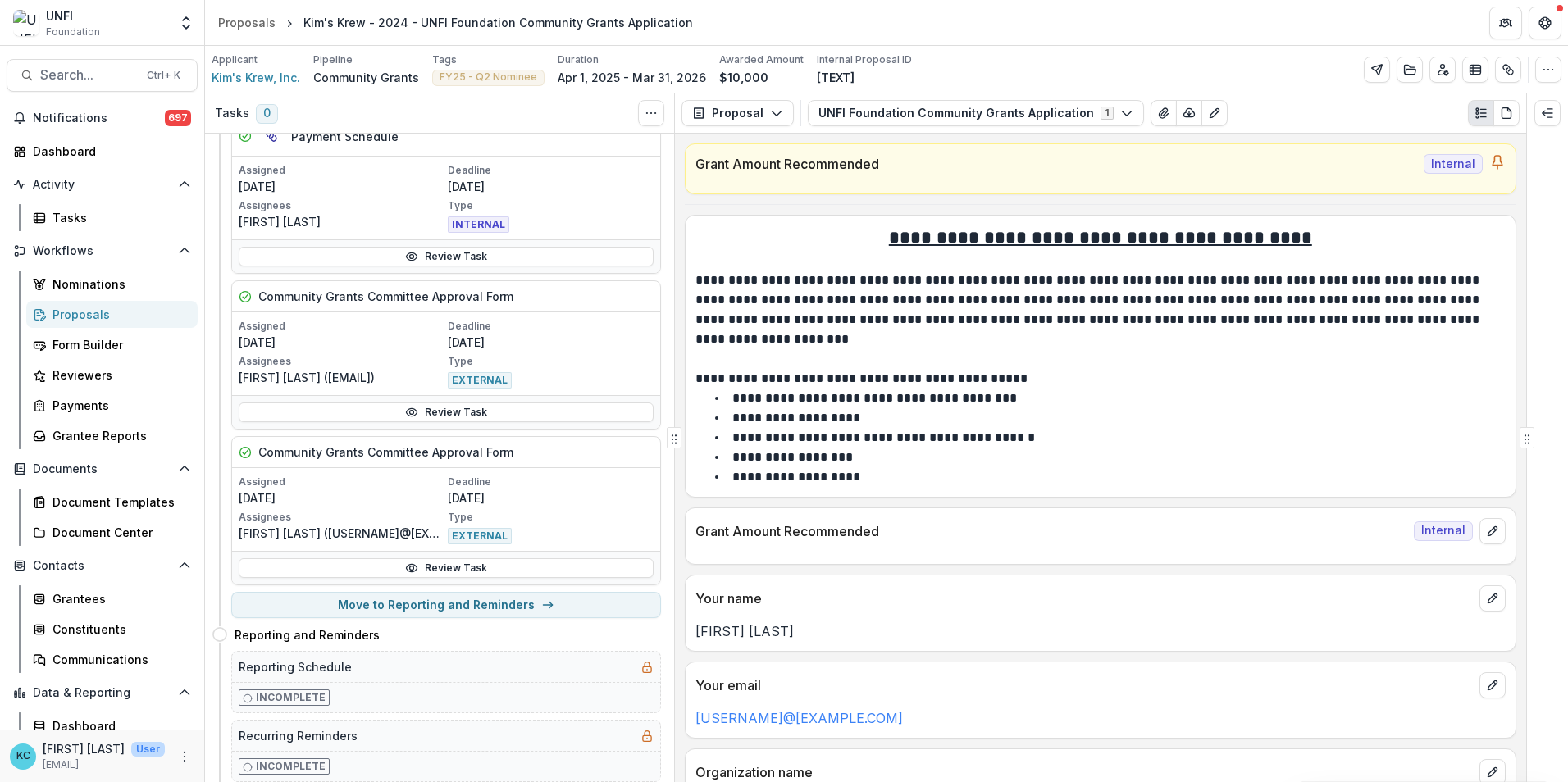 scroll, scrollTop: 1425, scrollLeft: 0, axis: vertical 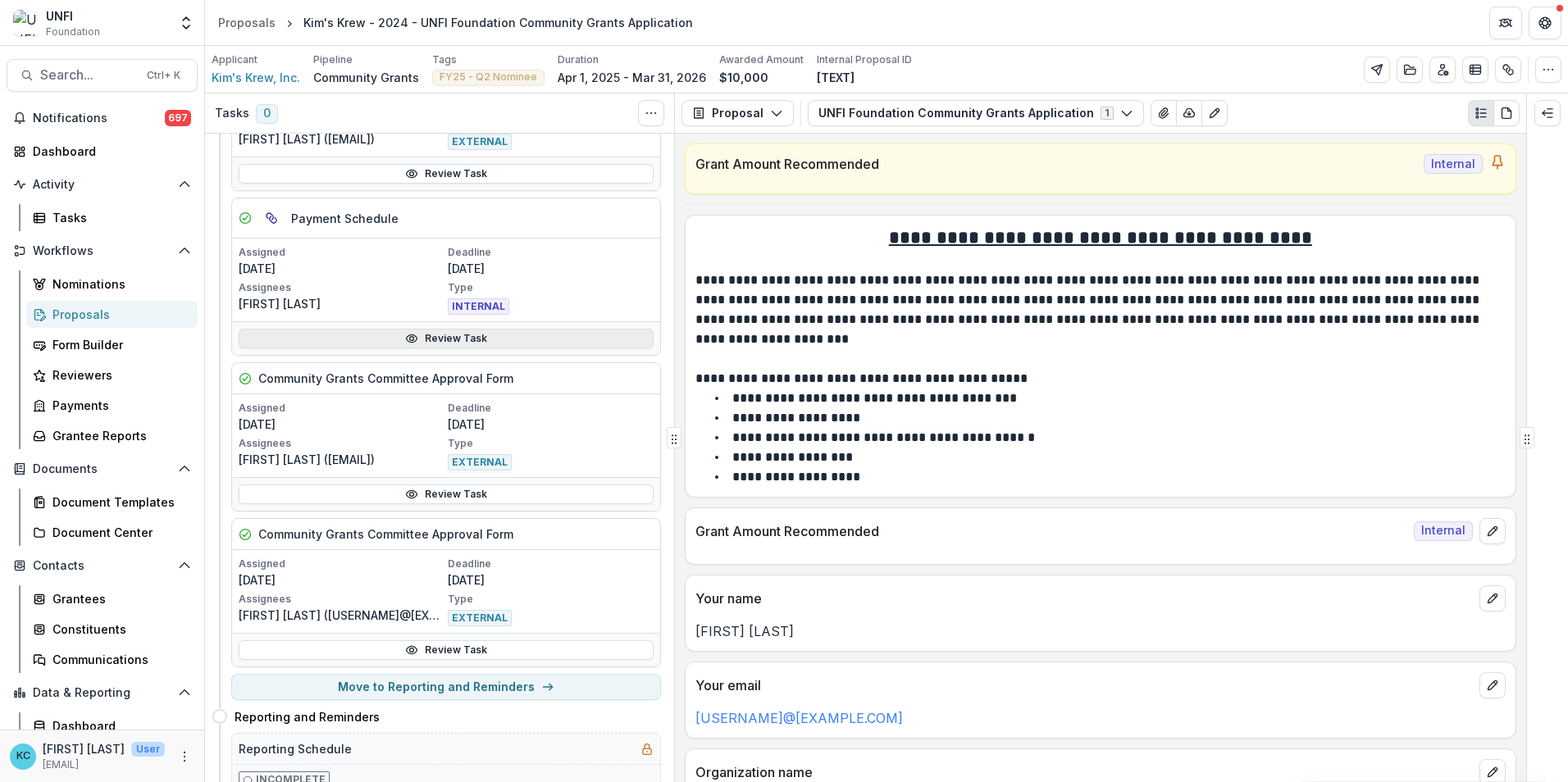 click on "Review Task" at bounding box center (446, 339) 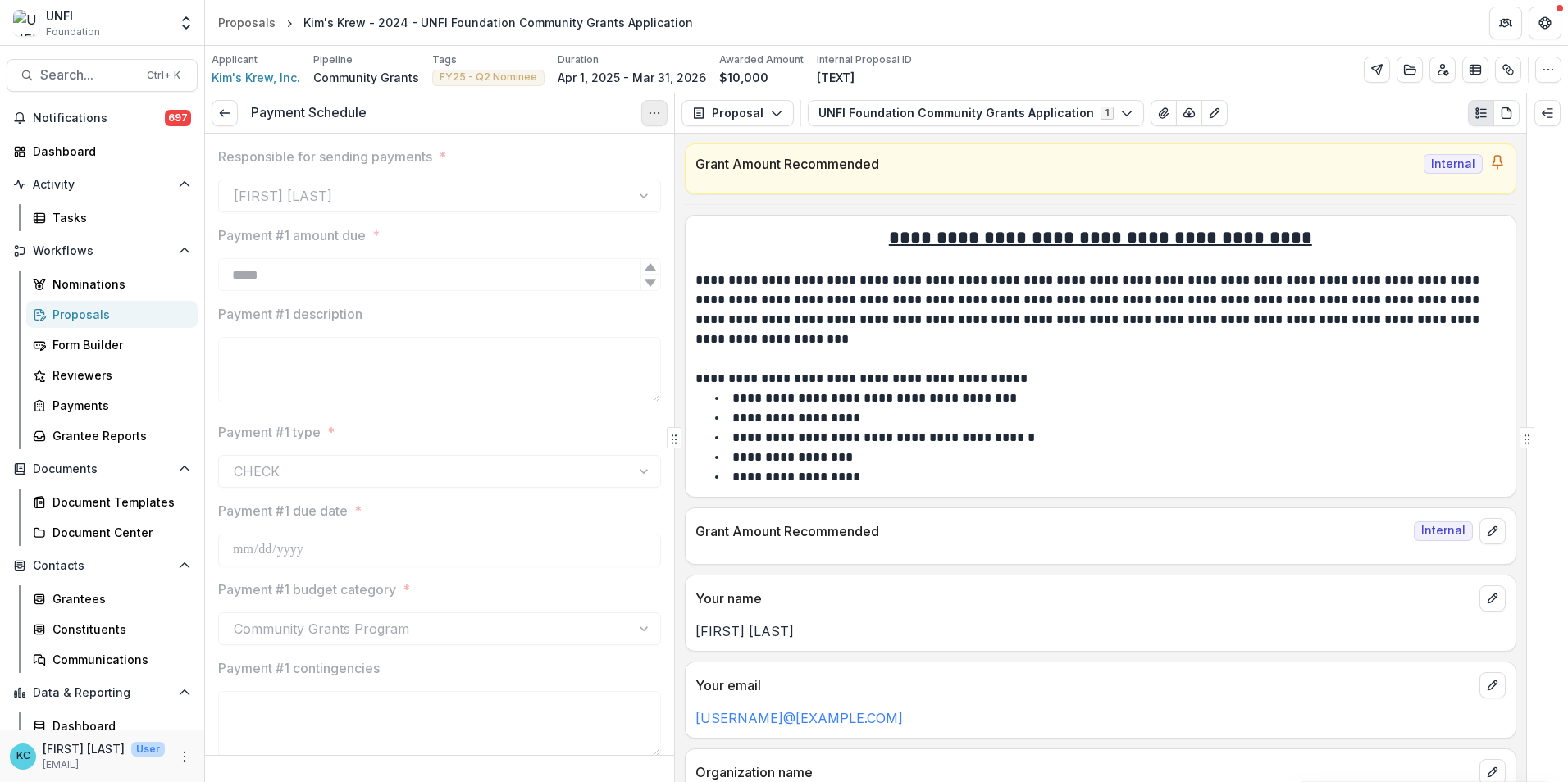 click 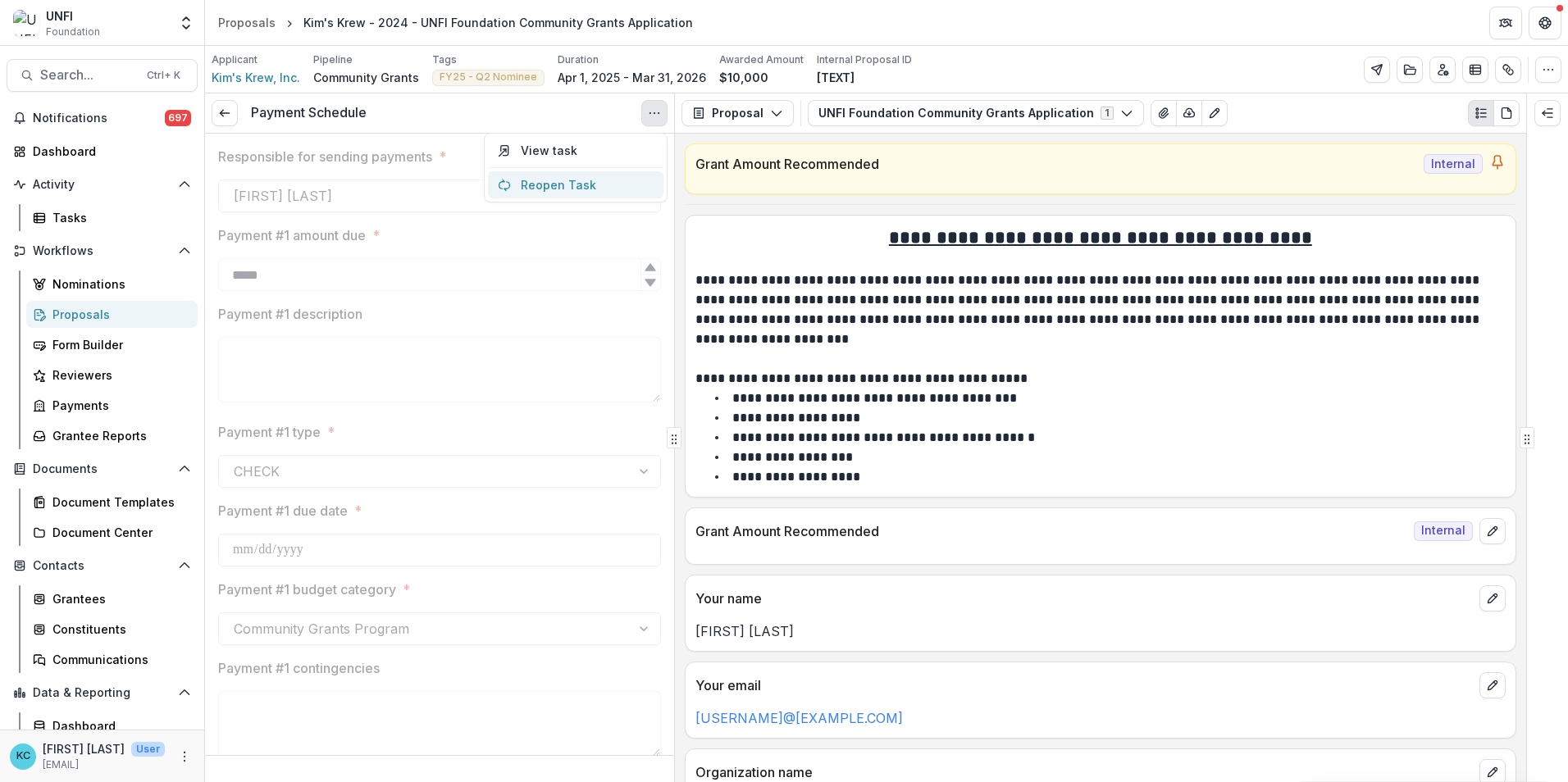 click on "Reopen Task" at bounding box center (576, 184) 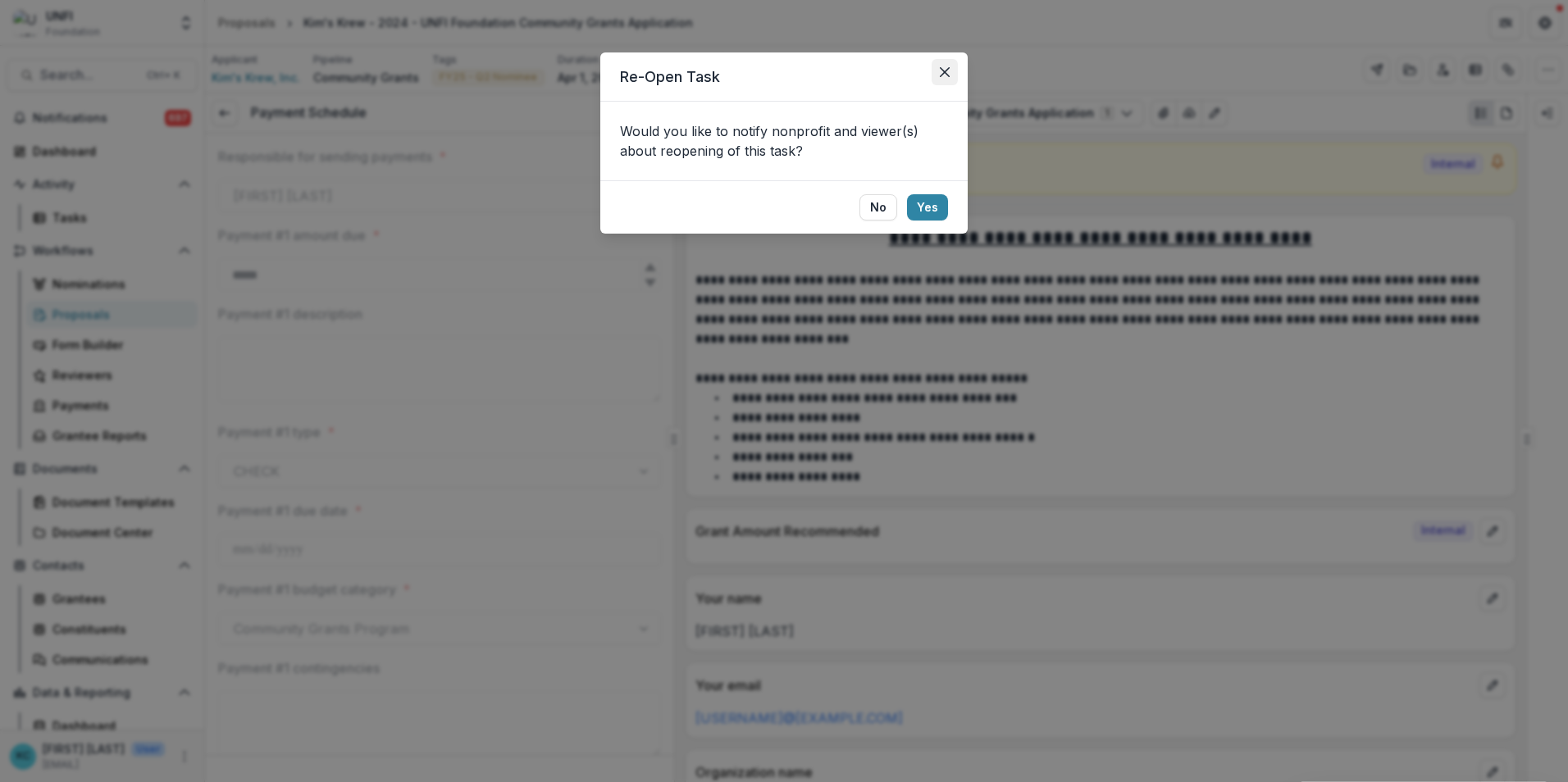 click 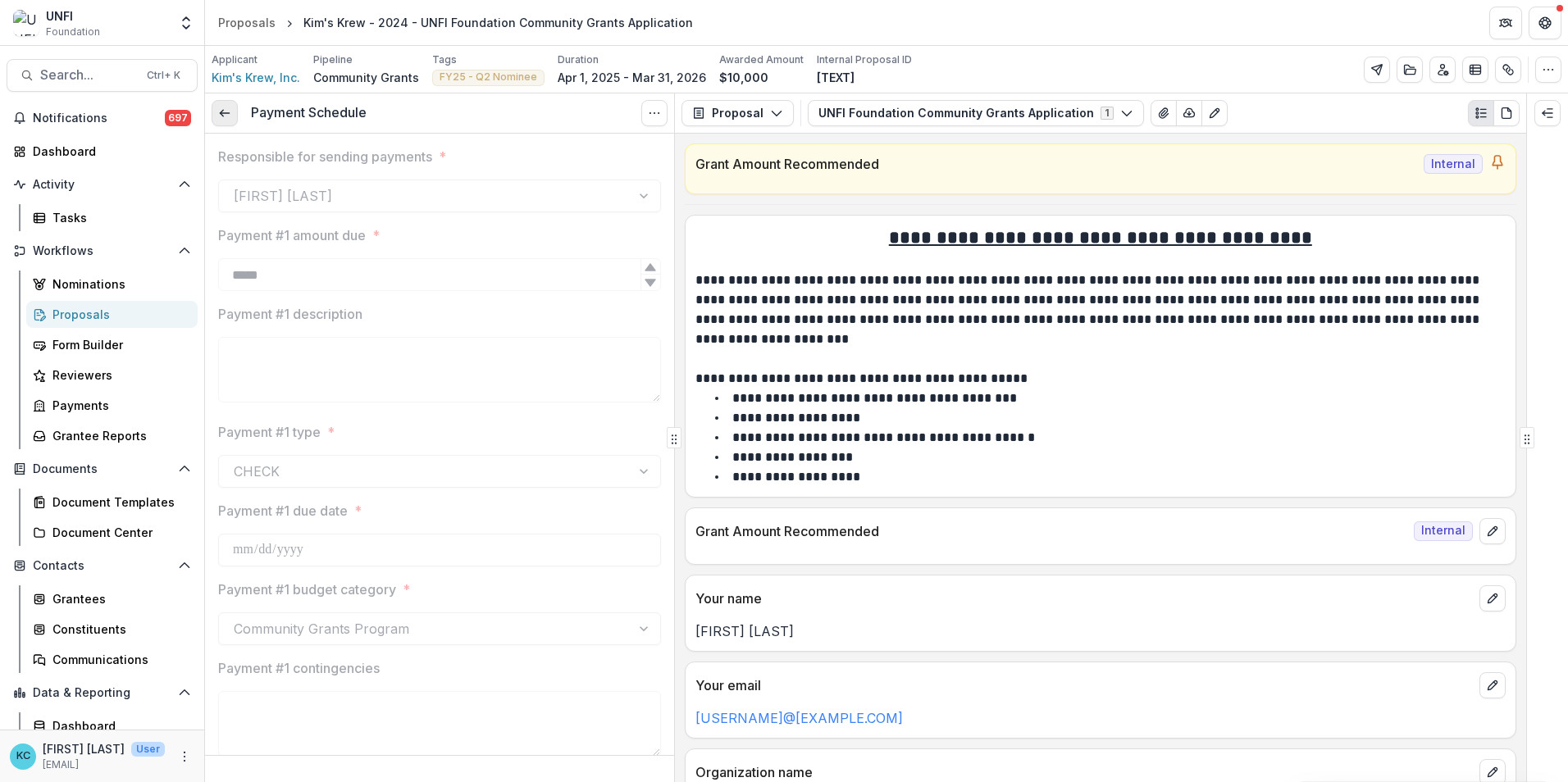 click 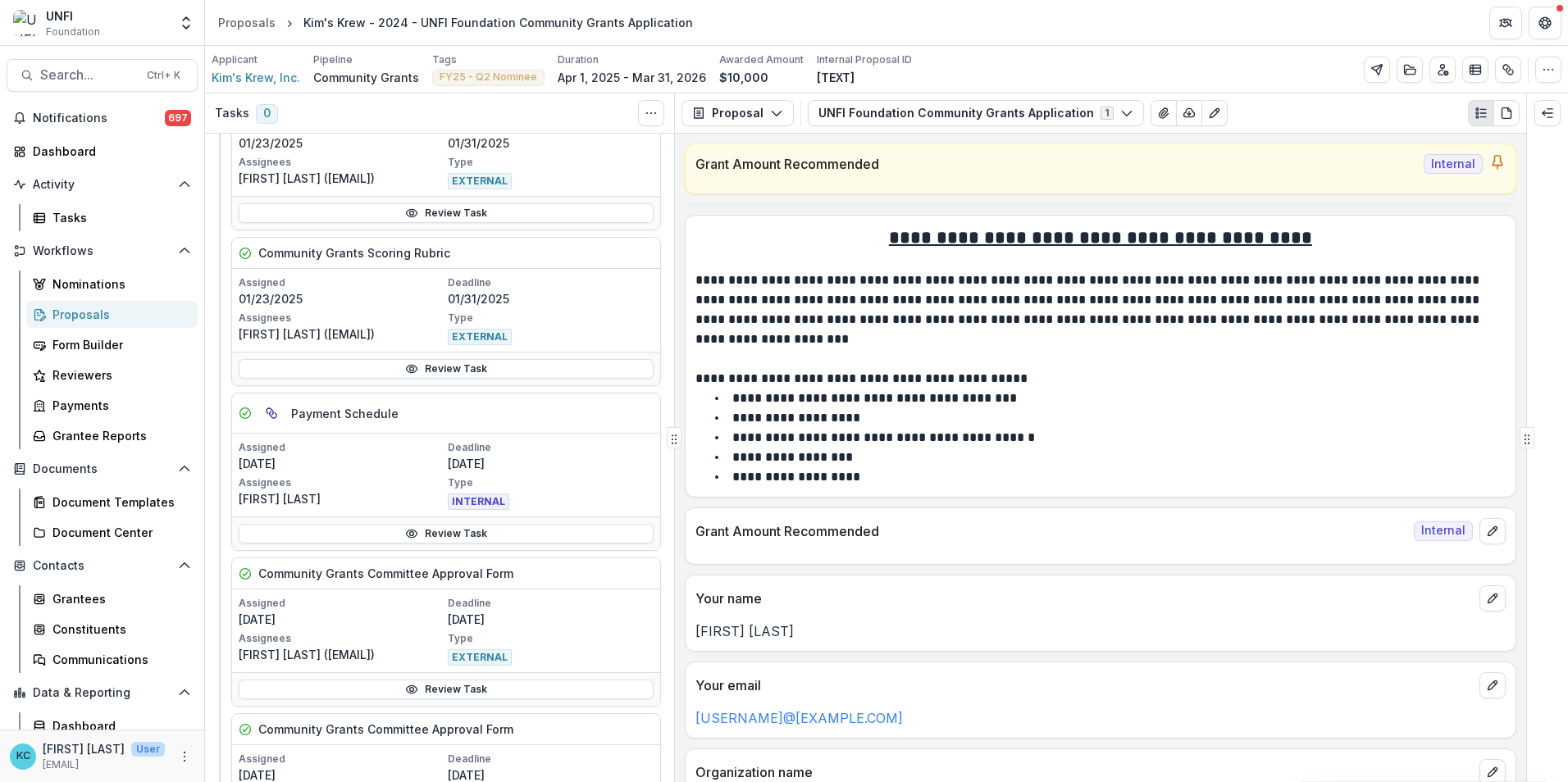 scroll, scrollTop: 1671, scrollLeft: 0, axis: vertical 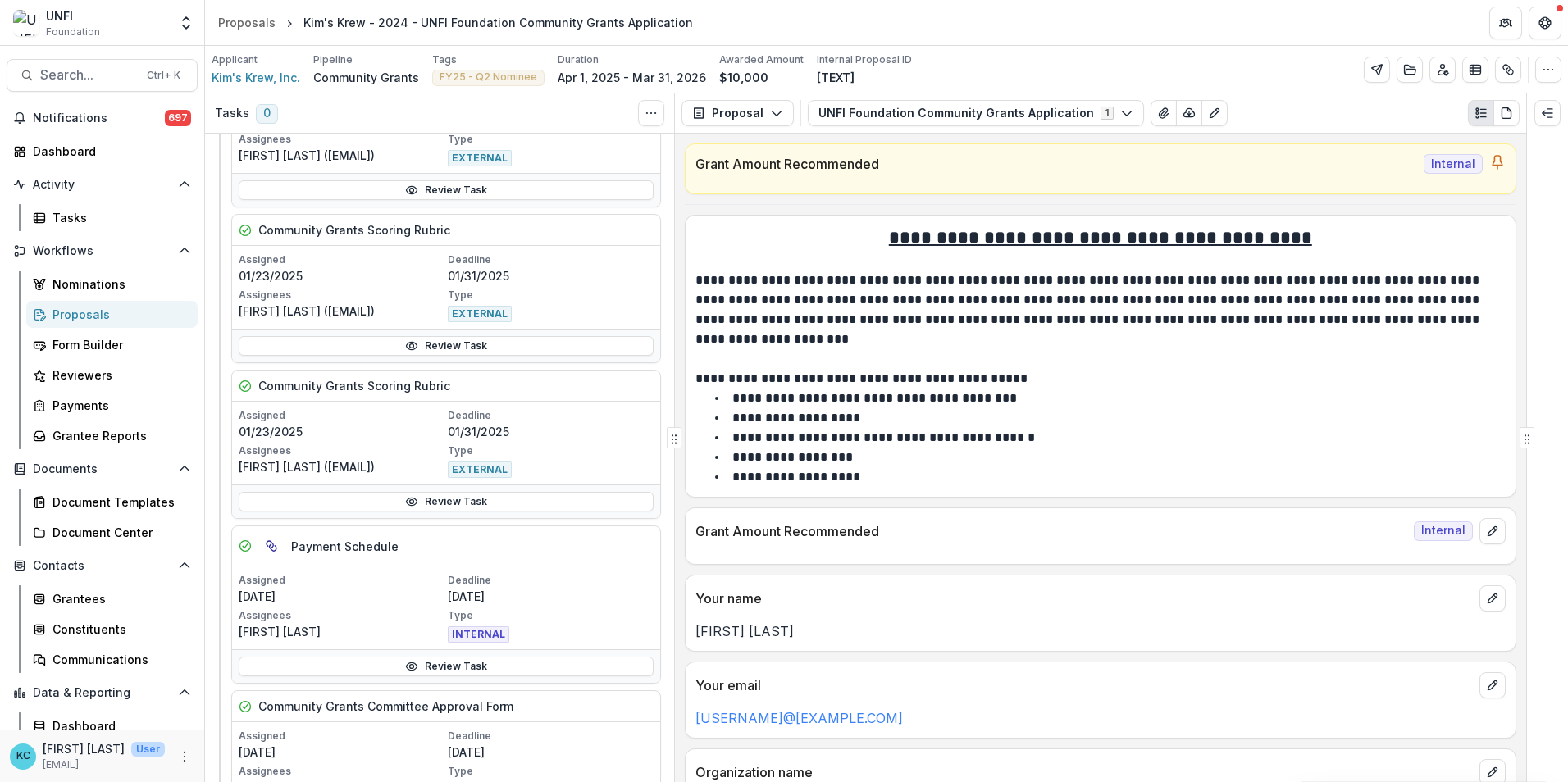 click at bounding box center (1101, 359) 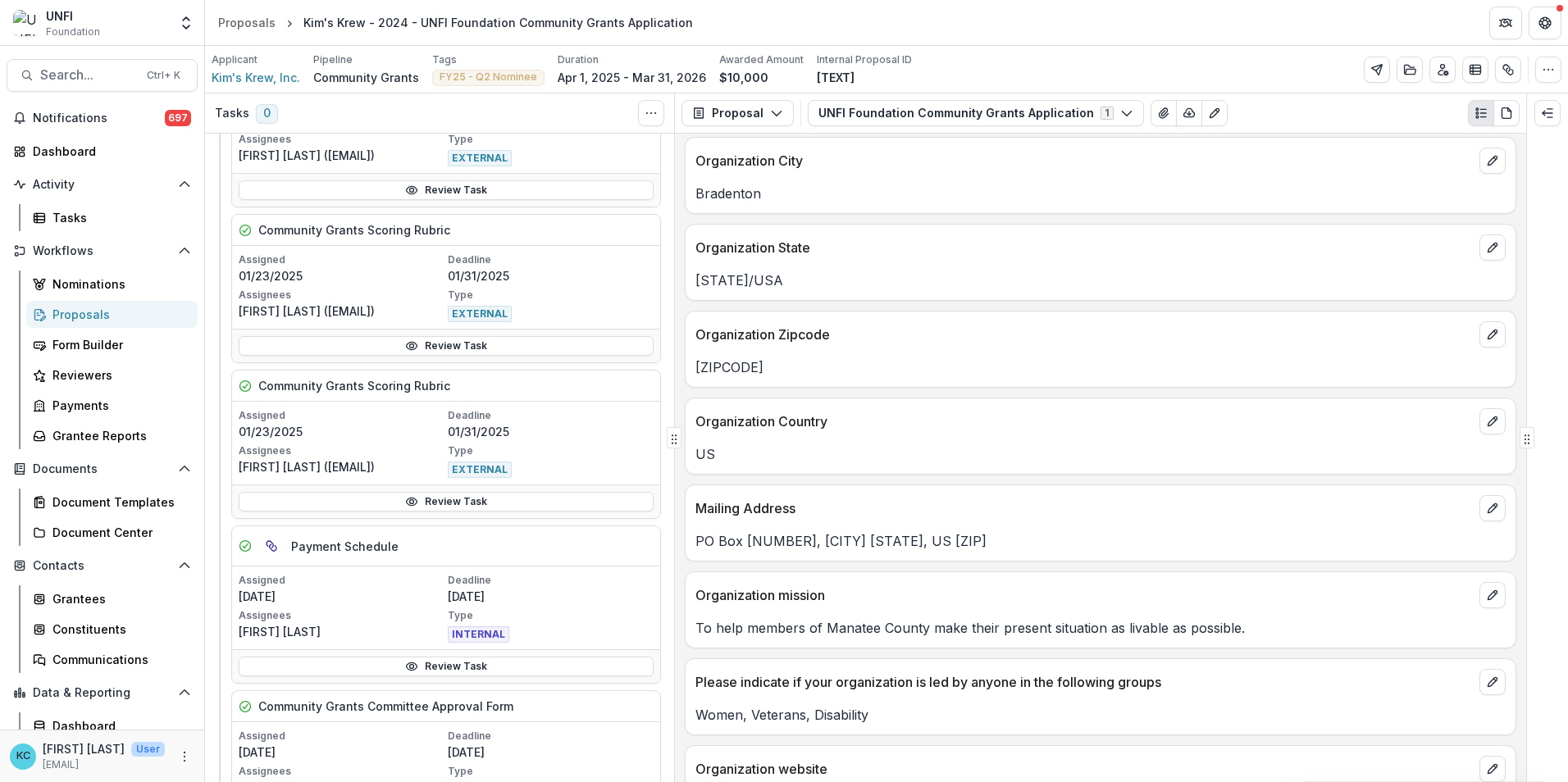scroll, scrollTop: 902, scrollLeft: 0, axis: vertical 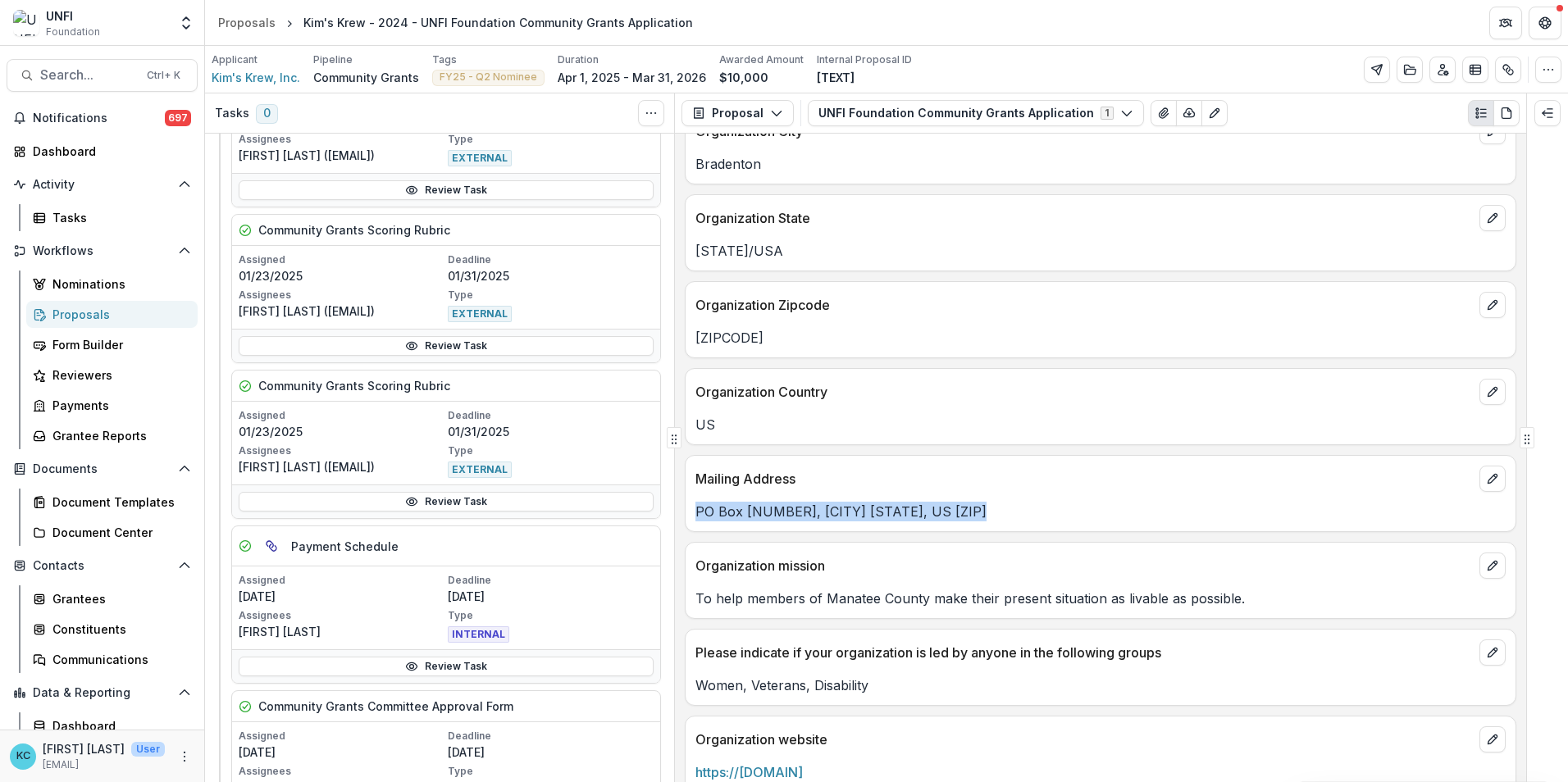 drag, startPoint x: 978, startPoint y: 512, endPoint x: 685, endPoint y: 516, distance: 293.0273 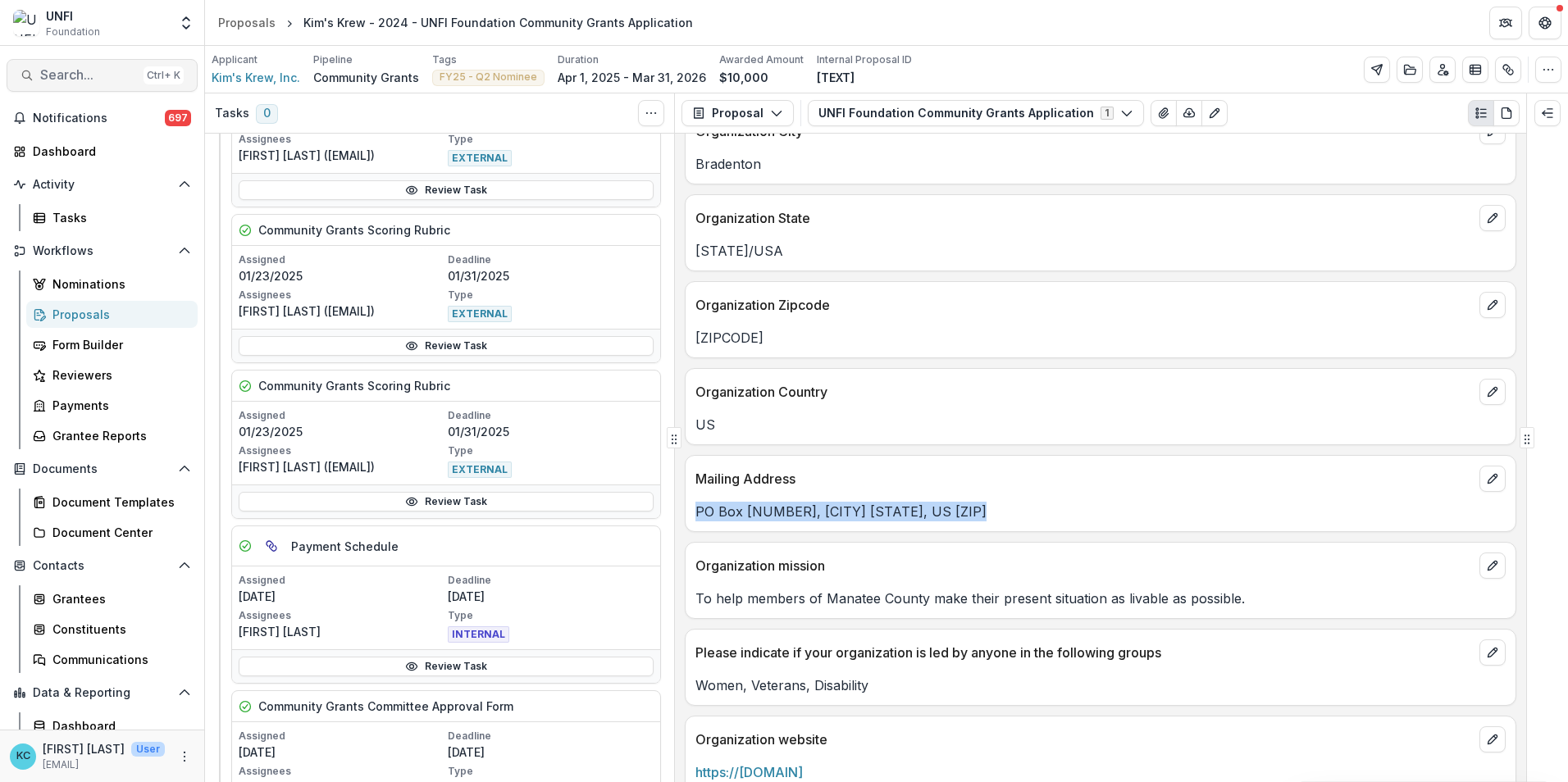 click on "Search..." at bounding box center (89, 75) 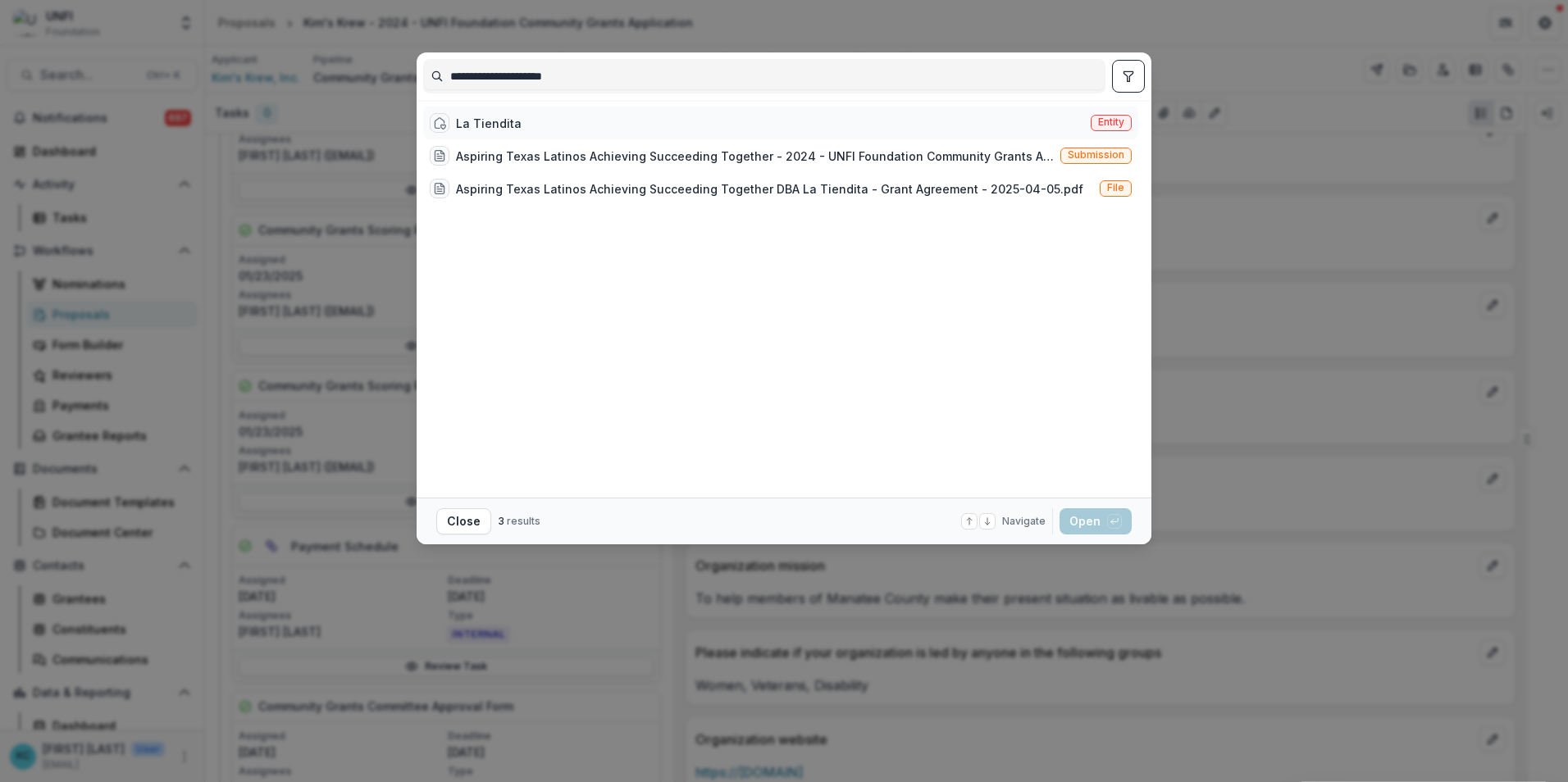 type on "**********" 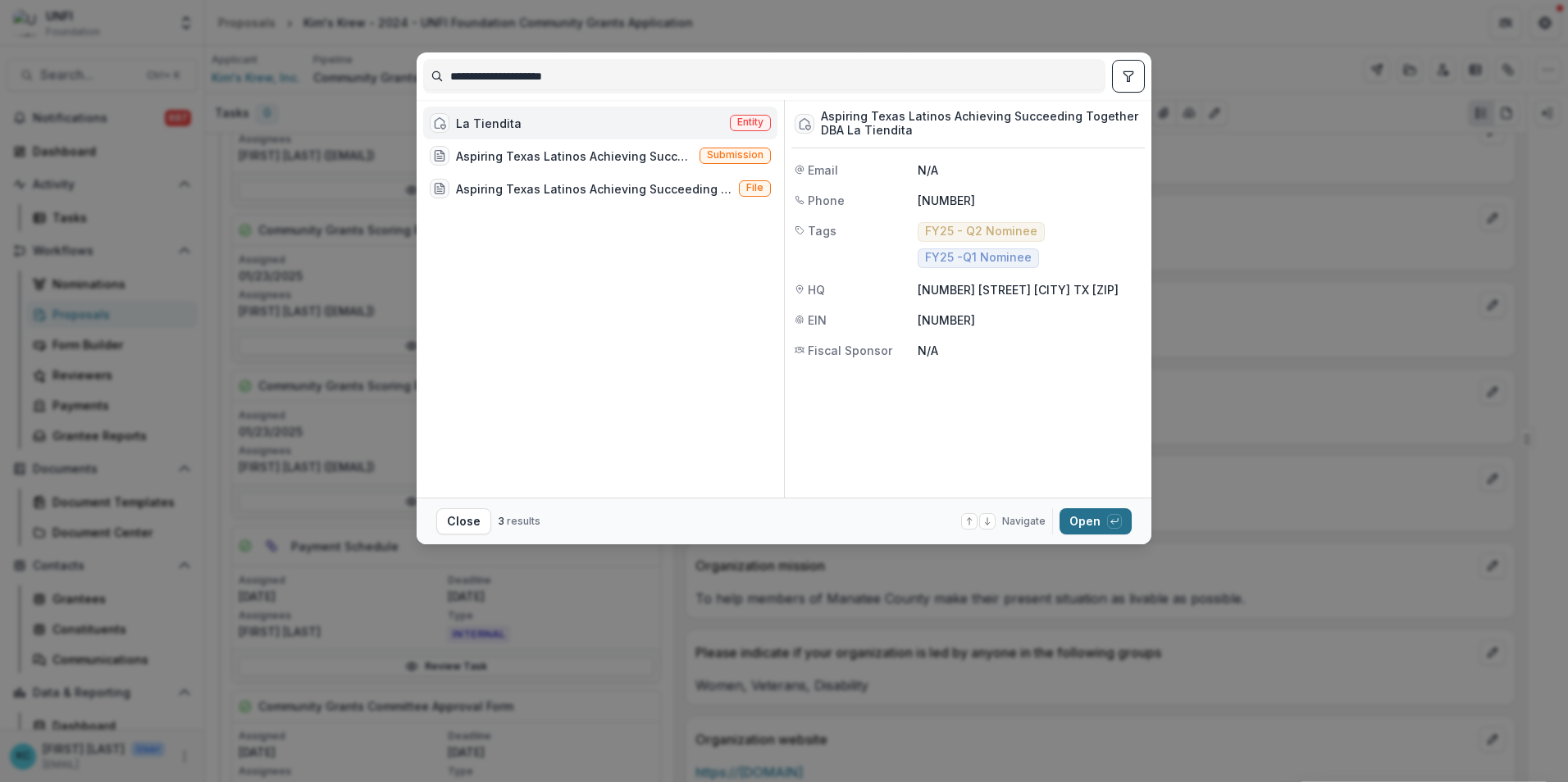 click on "Open with enter key" at bounding box center [1096, 521] 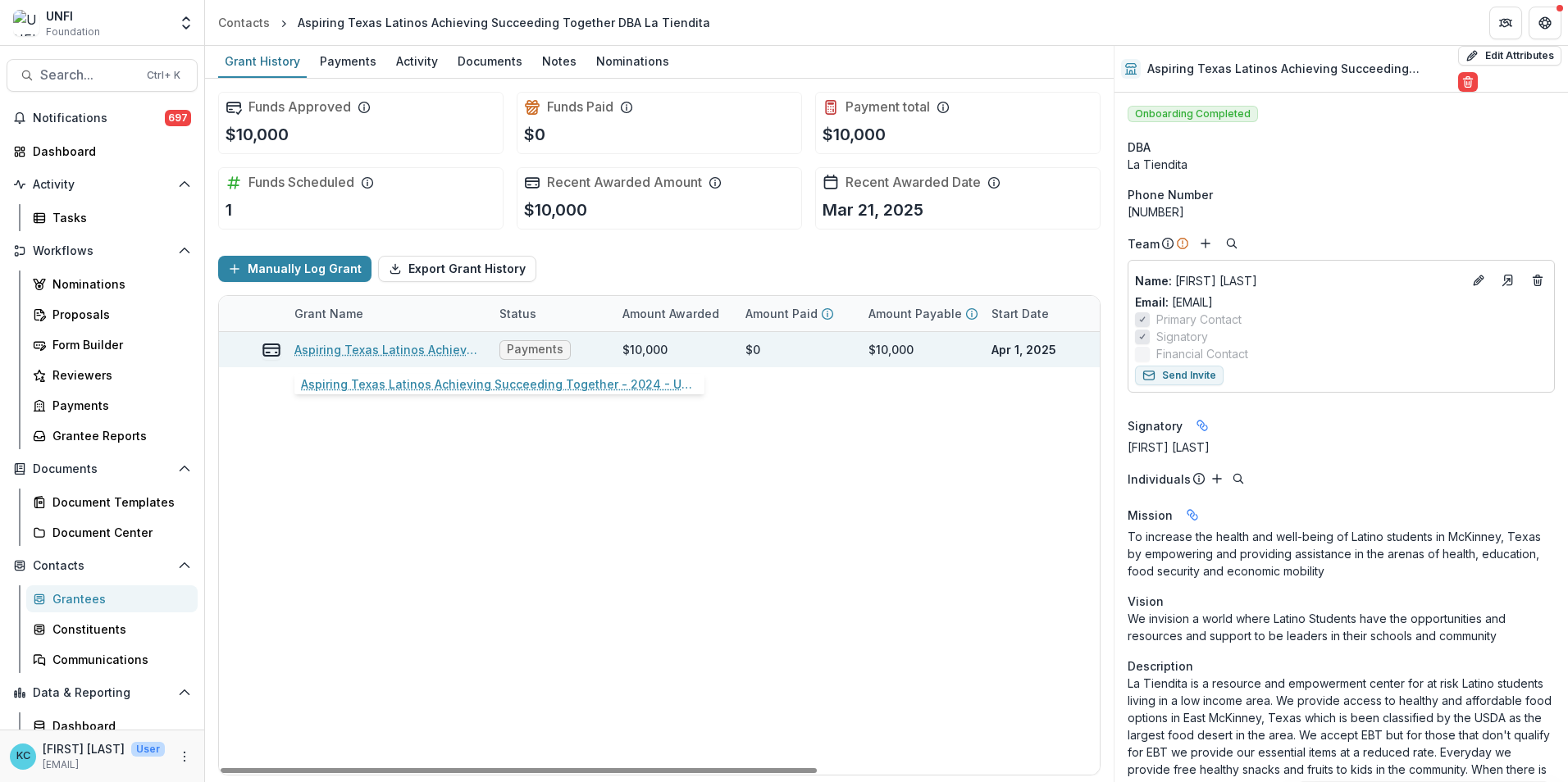 click on "Aspiring Texas Latinos Achieving Succeeding Together - 2024 - UNFI Foundation Community Grants Application" at bounding box center (387, 349) 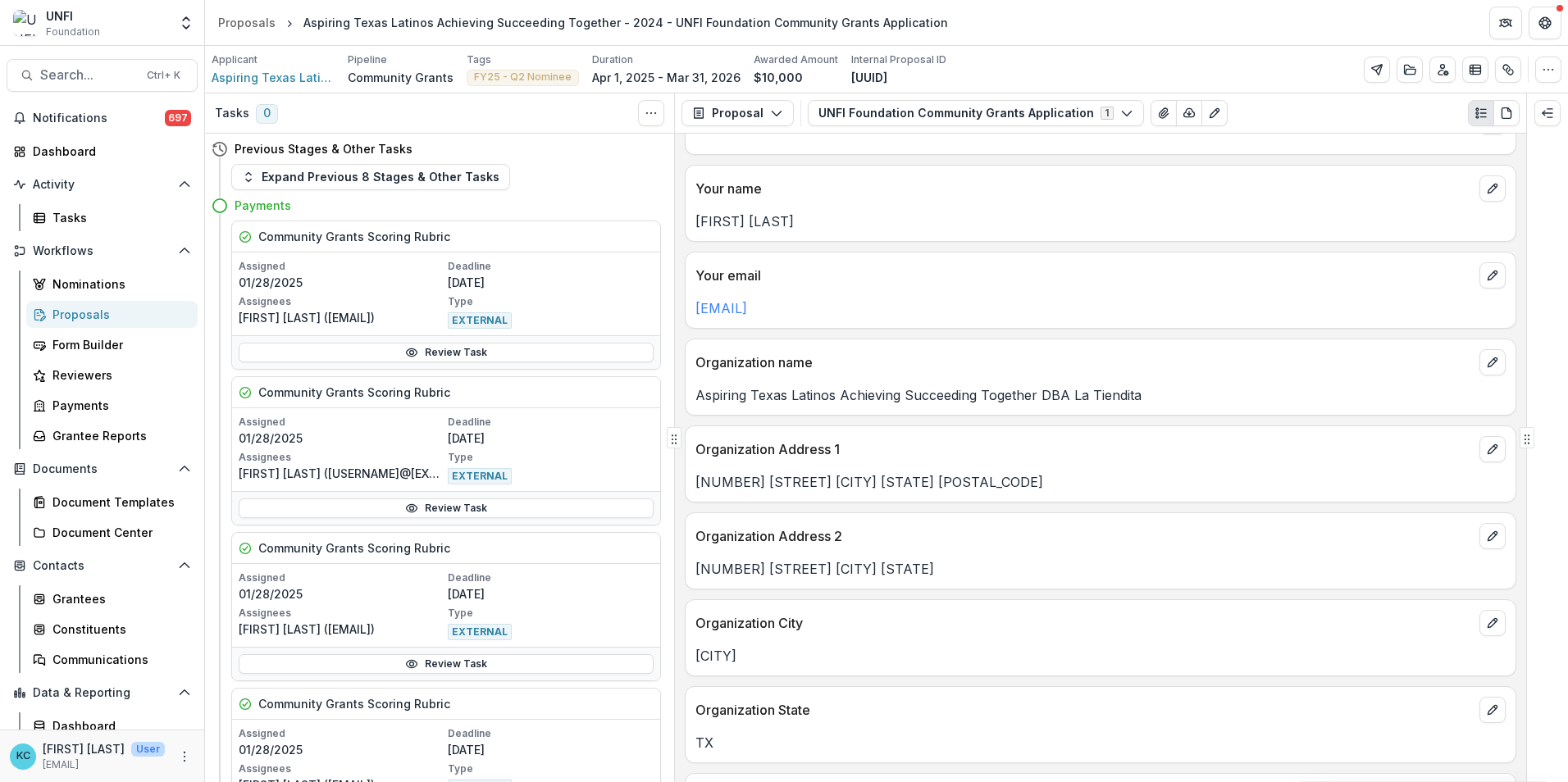 scroll, scrollTop: 328, scrollLeft: 0, axis: vertical 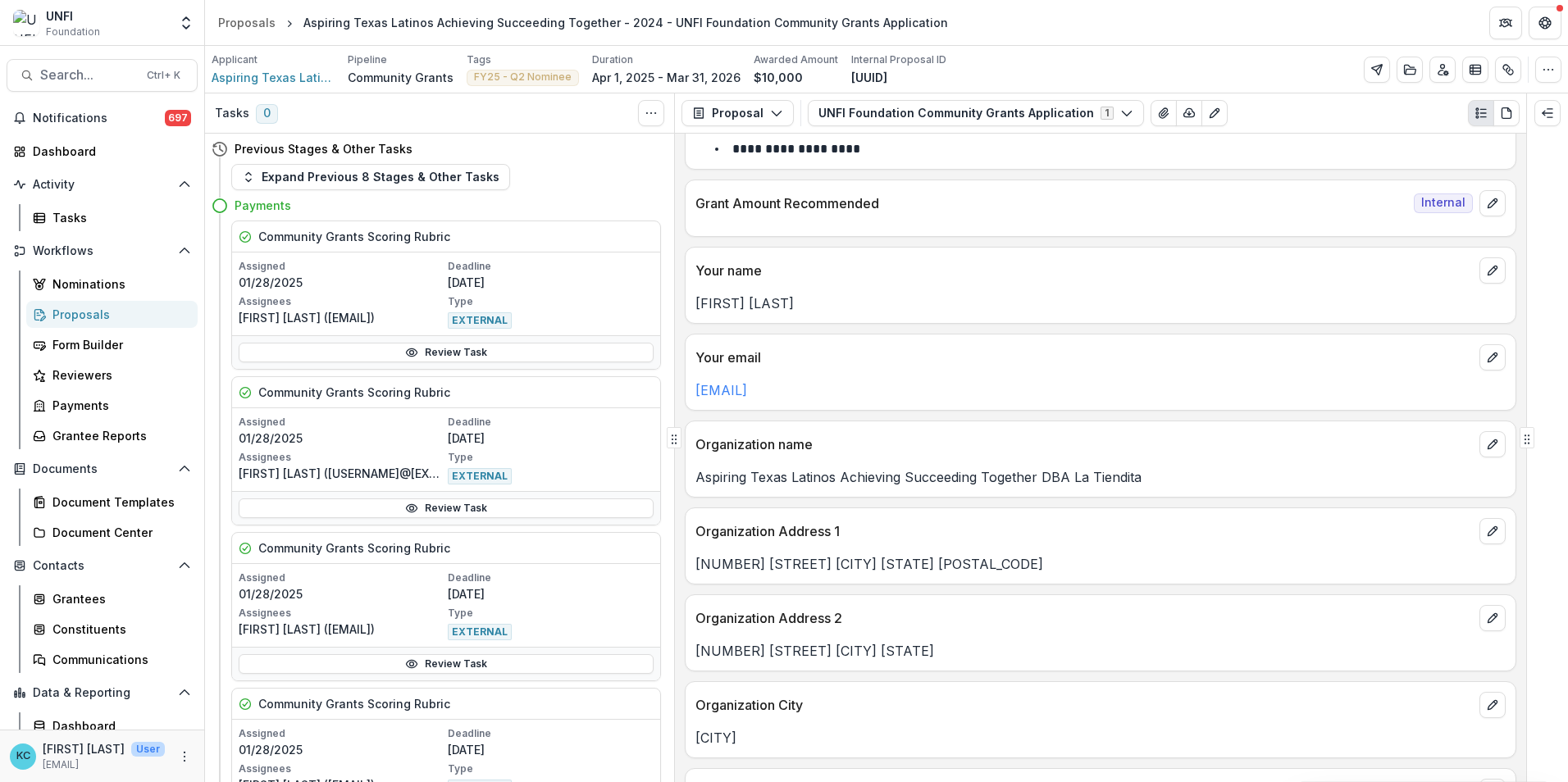 click on "[NUMBER] [STREET] [CITY] [STATE] [POSTAL_CODE]" at bounding box center [1101, 564] 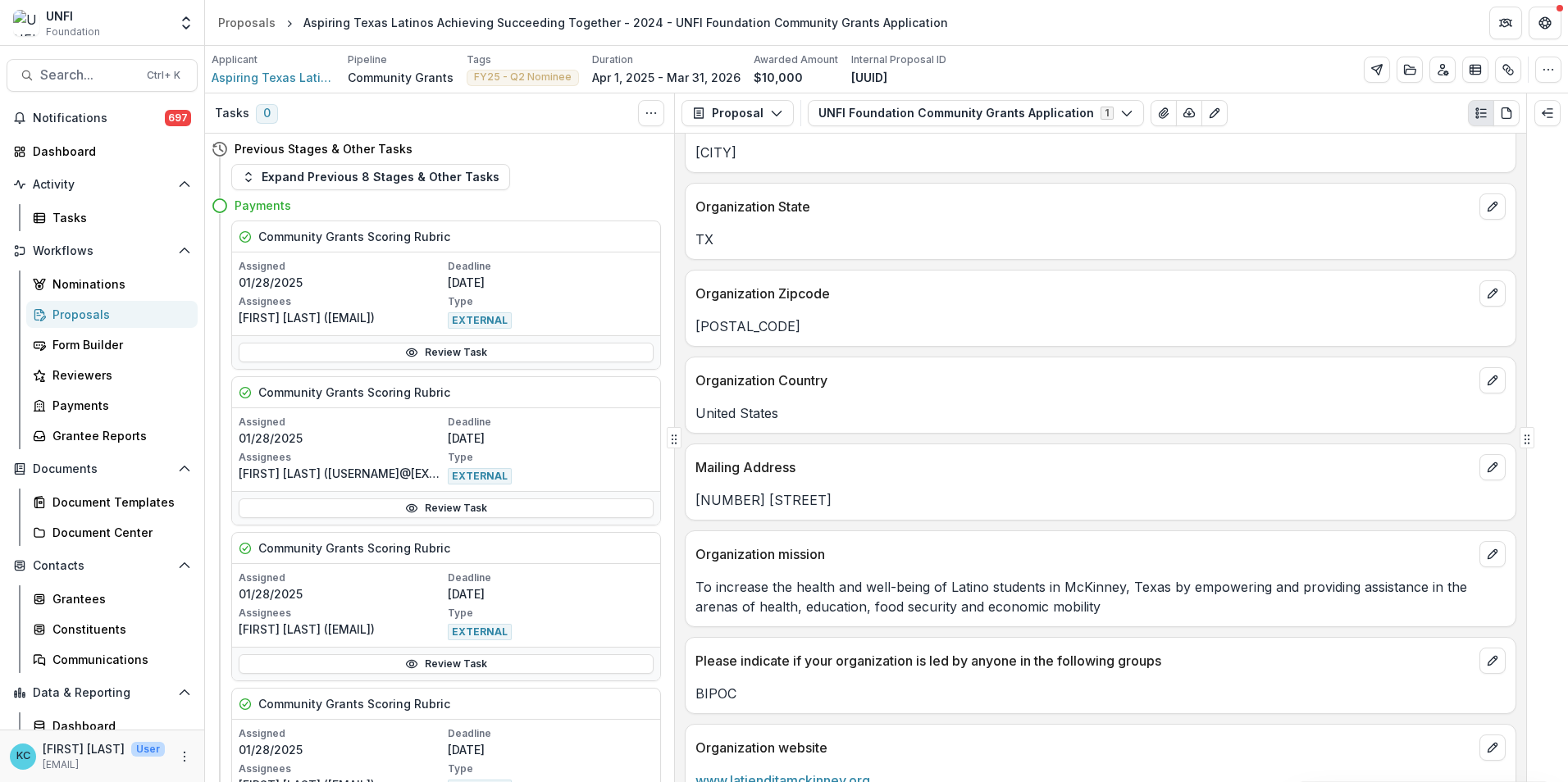 scroll, scrollTop: 902, scrollLeft: 0, axis: vertical 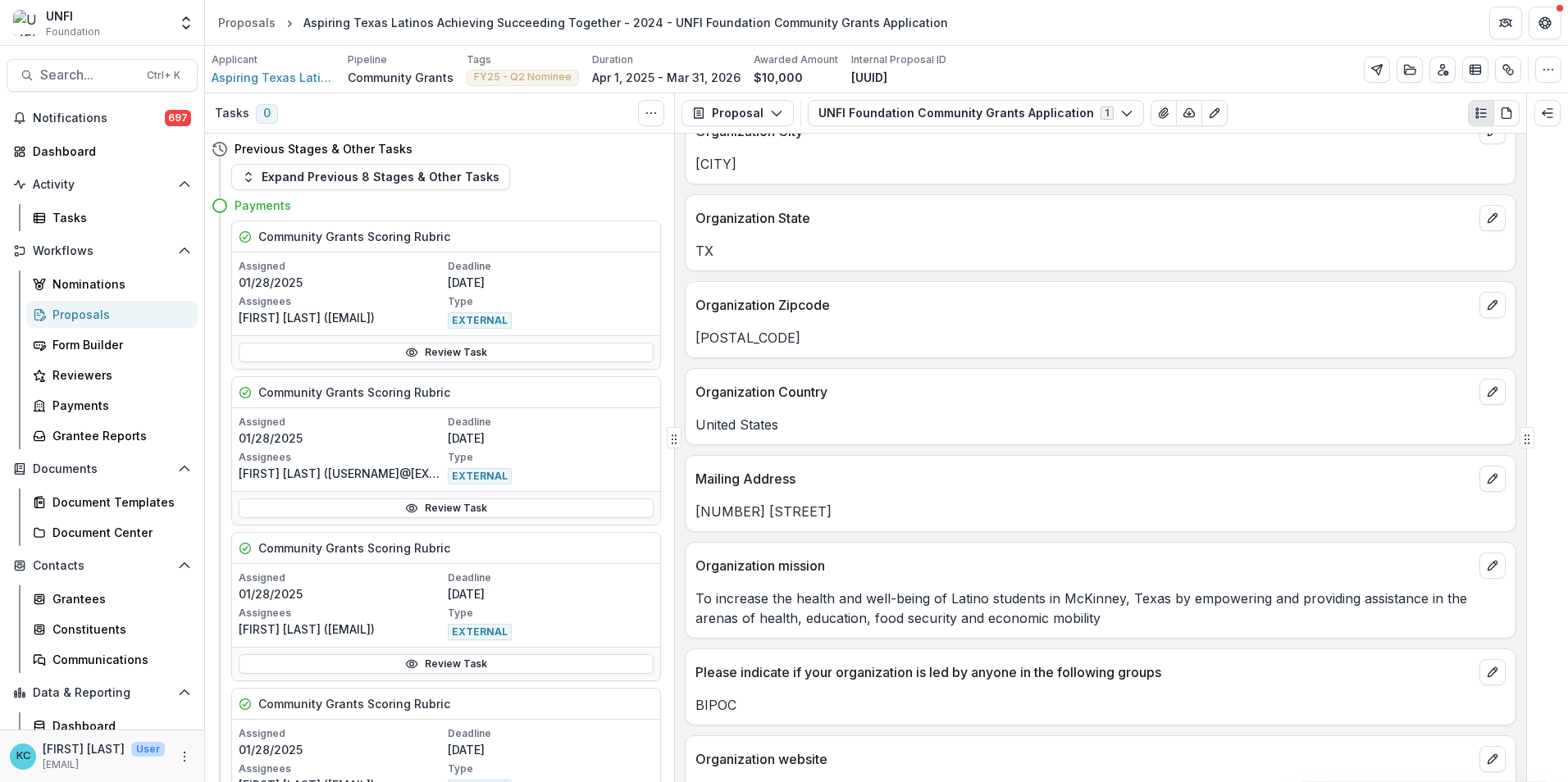 drag, startPoint x: 841, startPoint y: 516, endPoint x: 699, endPoint y: 511, distance: 142.088 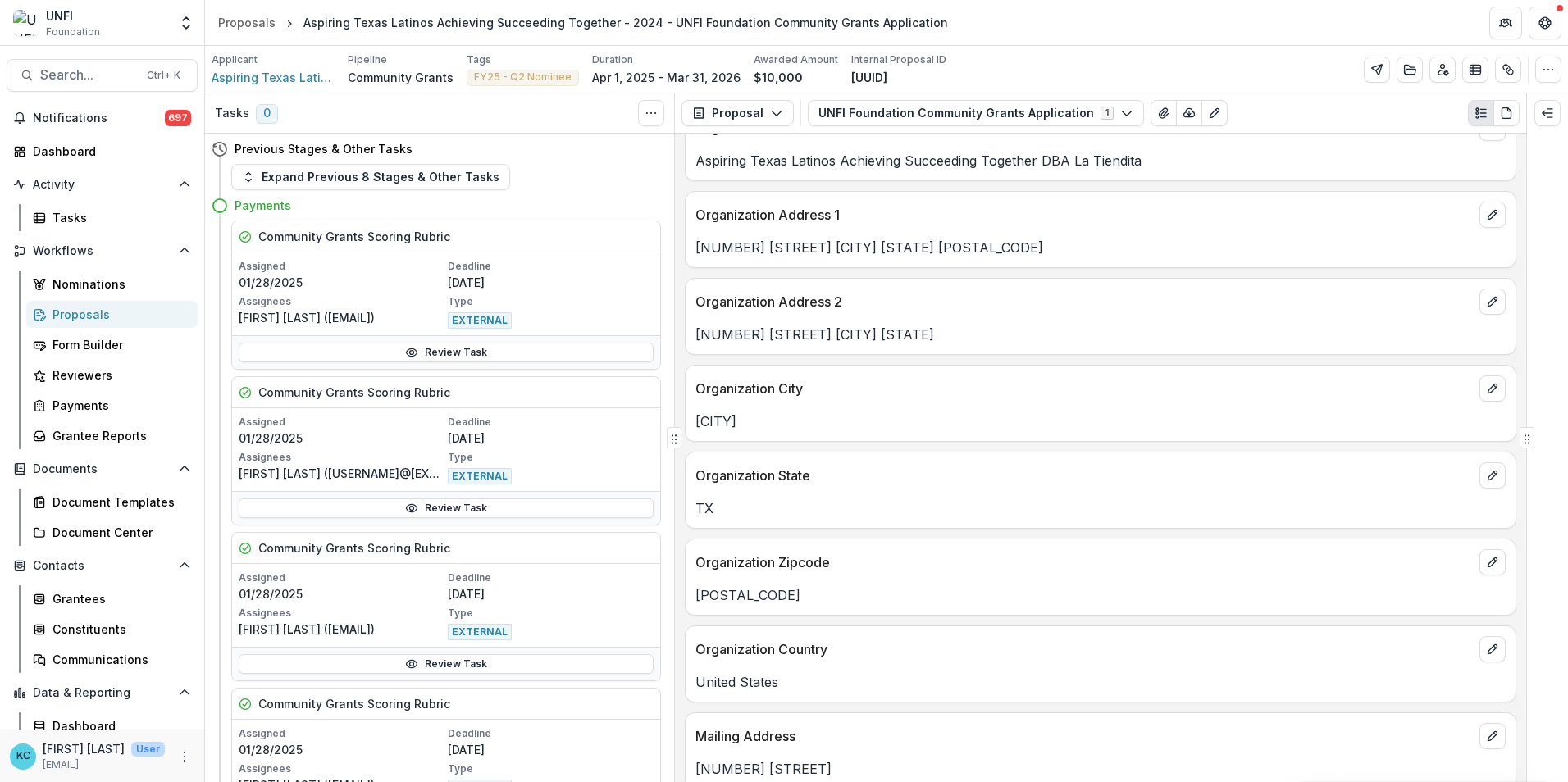 scroll, scrollTop: 574, scrollLeft: 0, axis: vertical 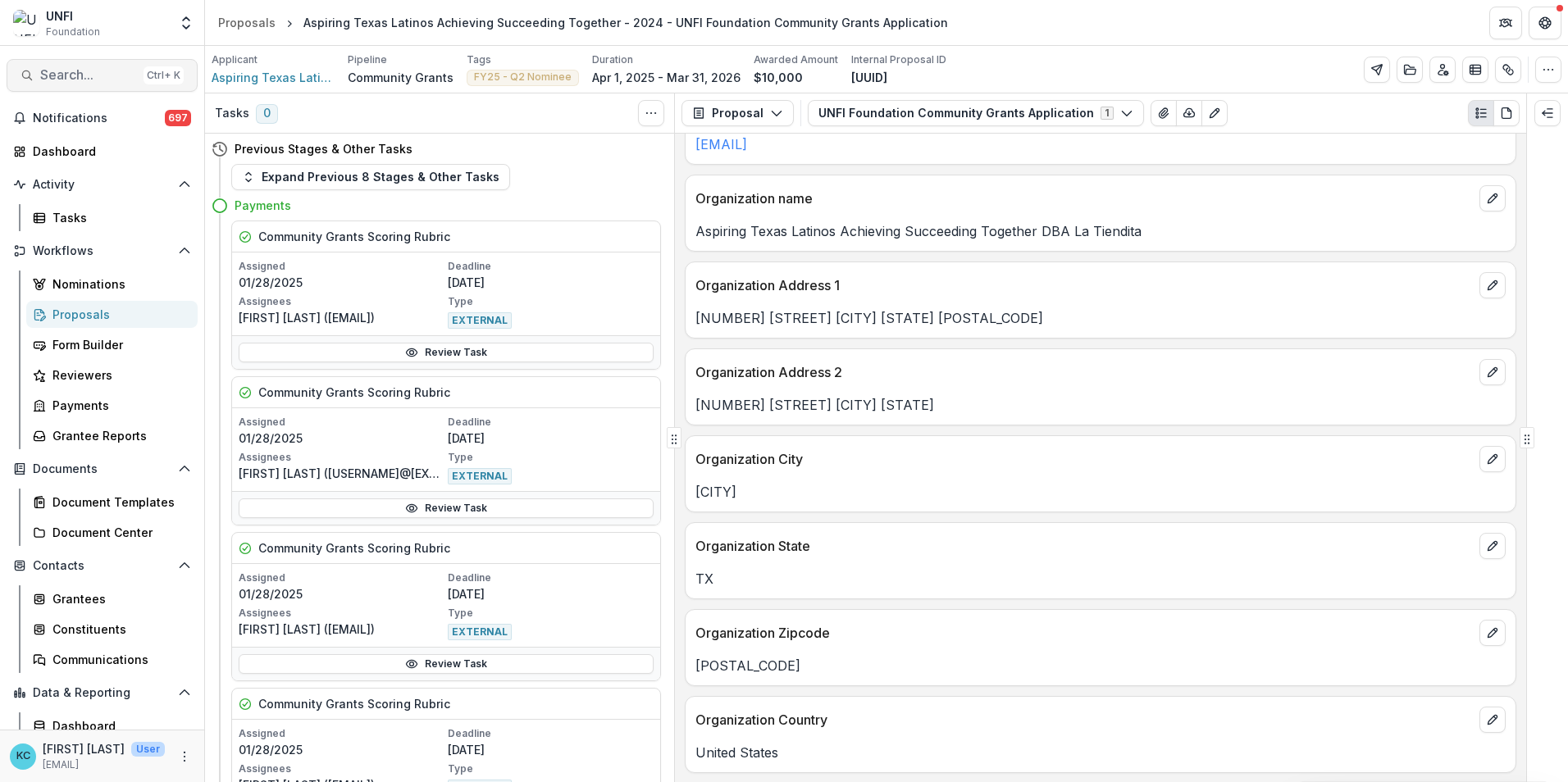 drag, startPoint x: 85, startPoint y: 93, endPoint x: 80, endPoint y: 81, distance: 13 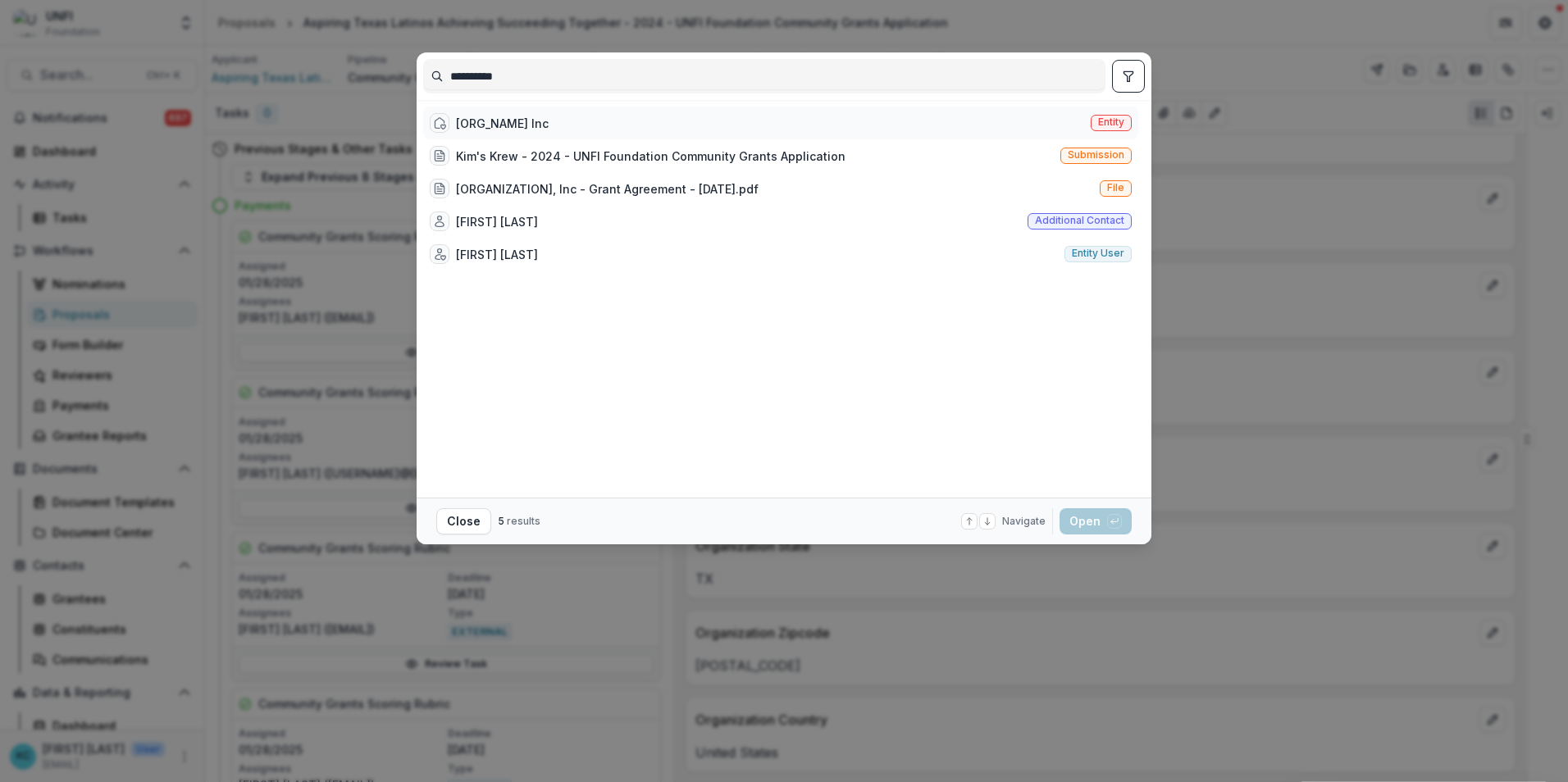 type on "**********" 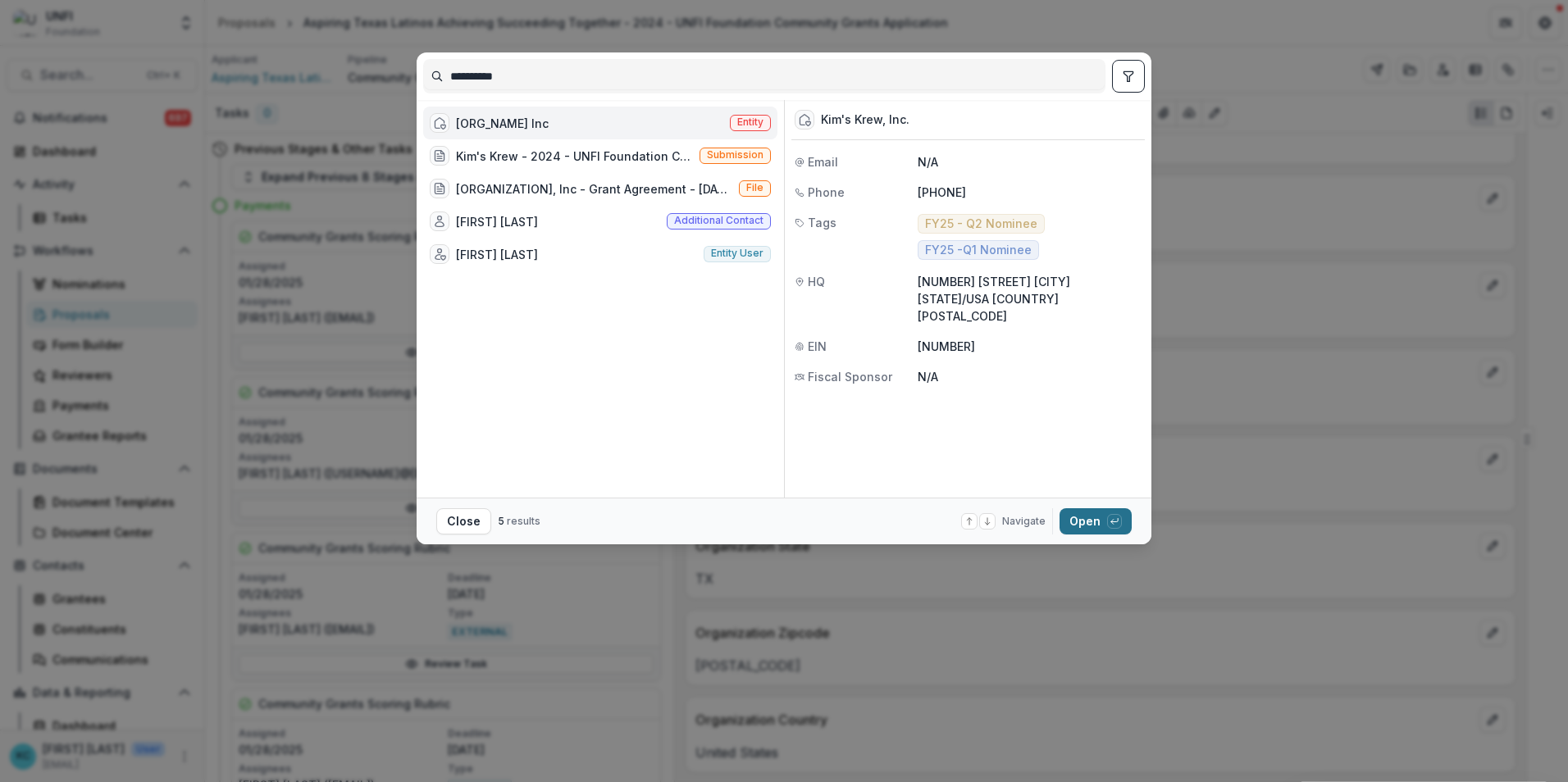 click on "Open with enter key" at bounding box center [1096, 521] 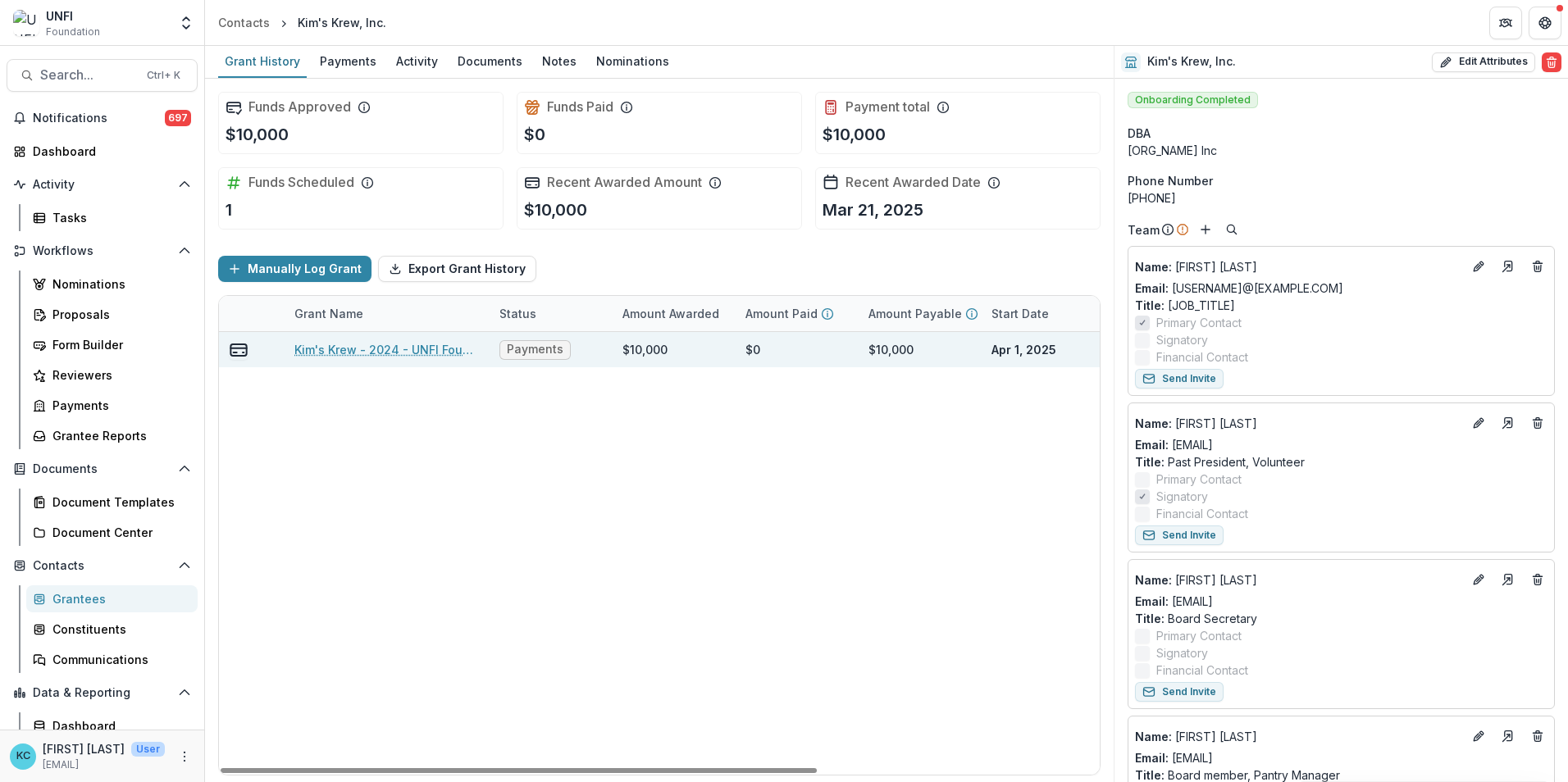 click on "Kim's Krew - 2024 - UNFI Foundation Community Grants Application" at bounding box center [387, 349] 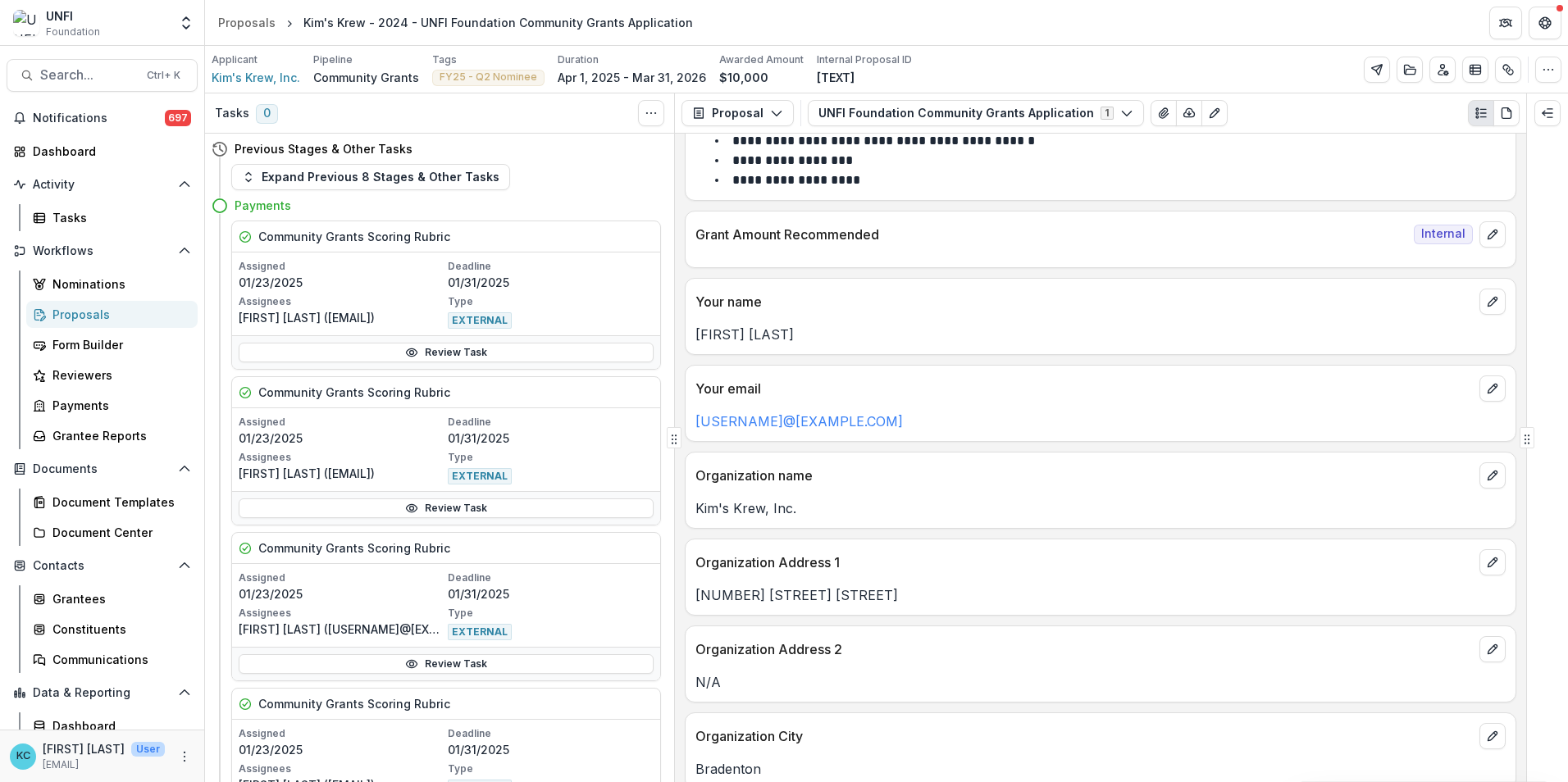 scroll, scrollTop: 246, scrollLeft: 0, axis: vertical 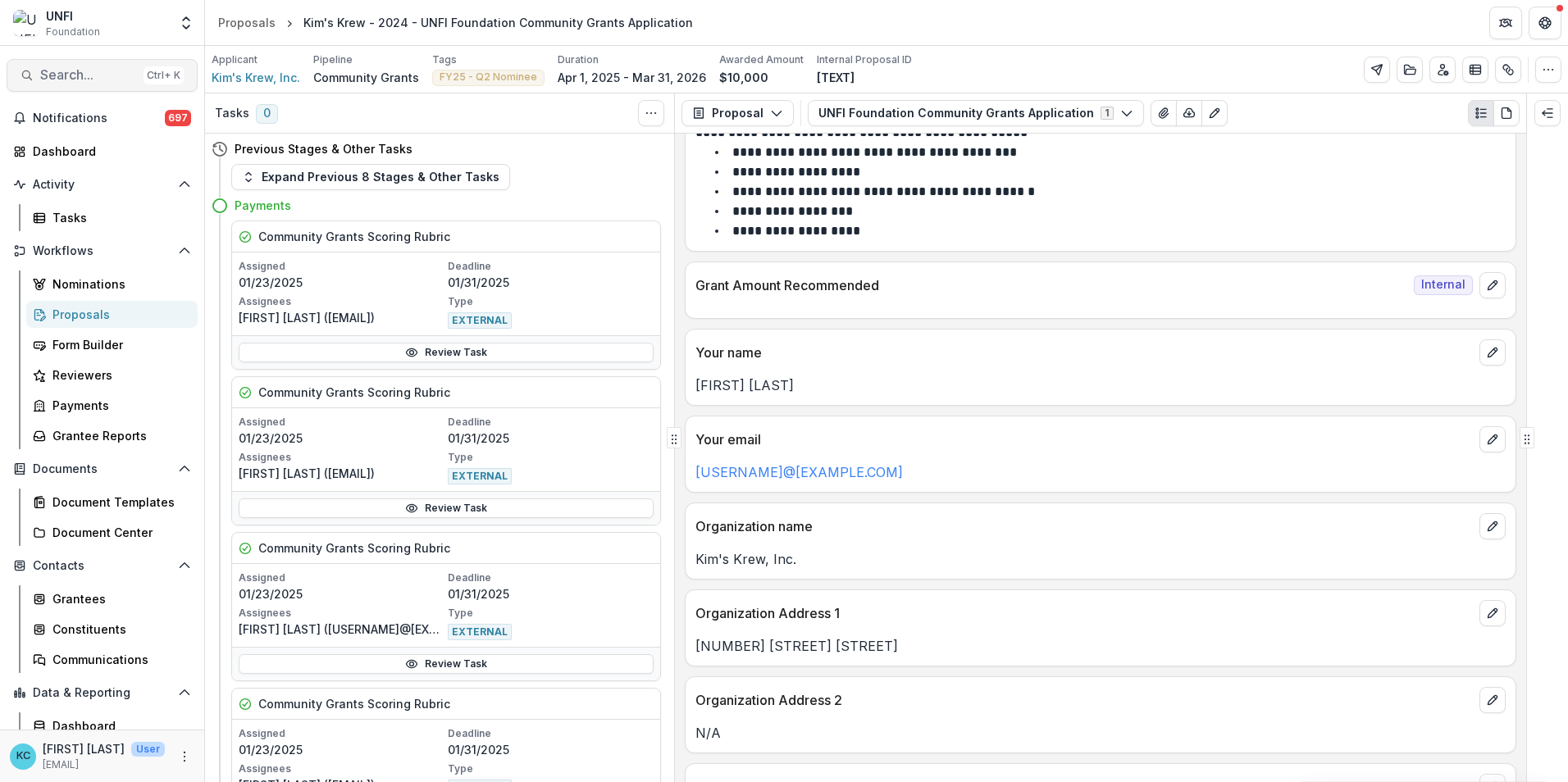 click on "Search..." at bounding box center (89, 75) 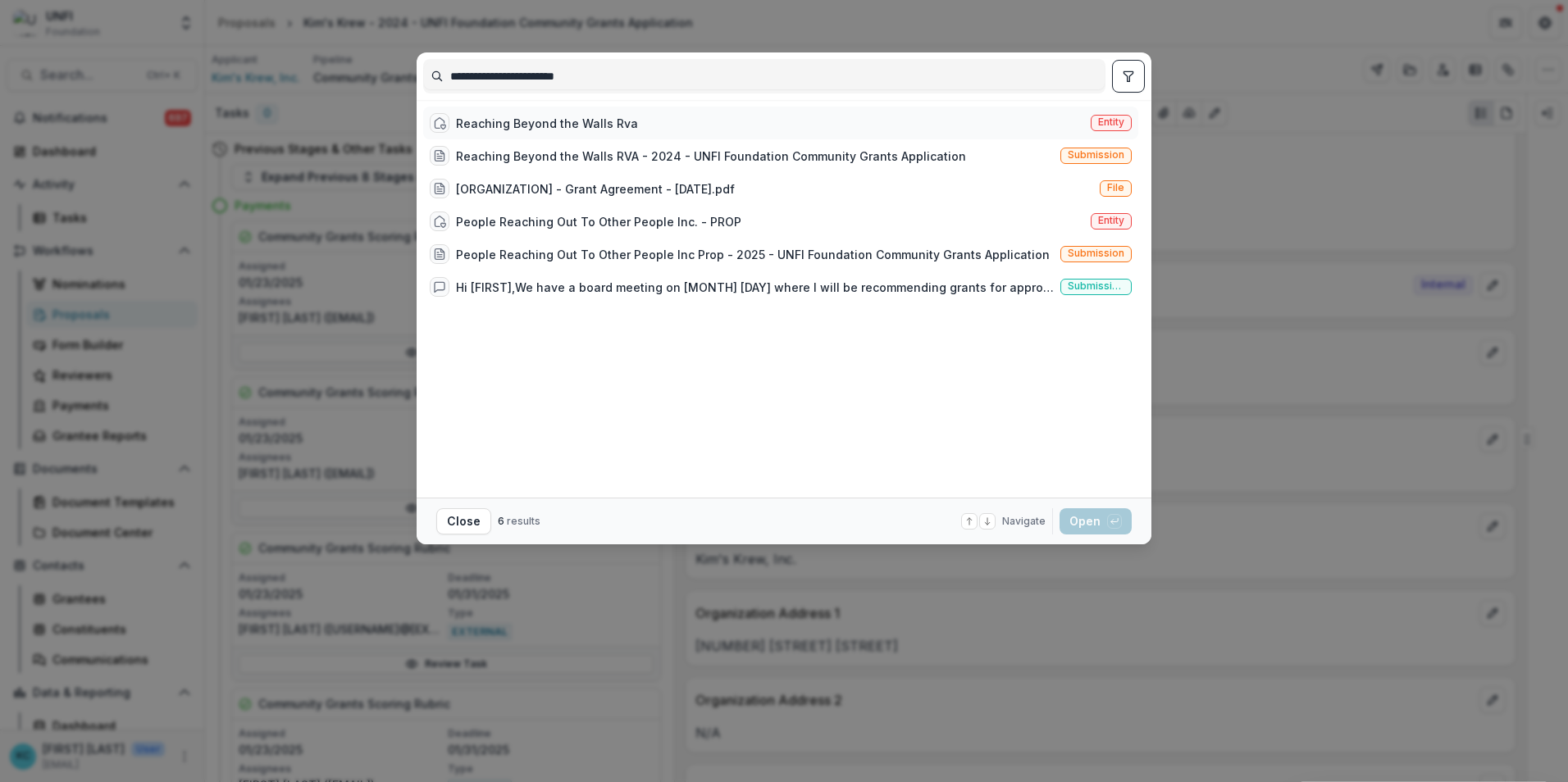 type on "**********" 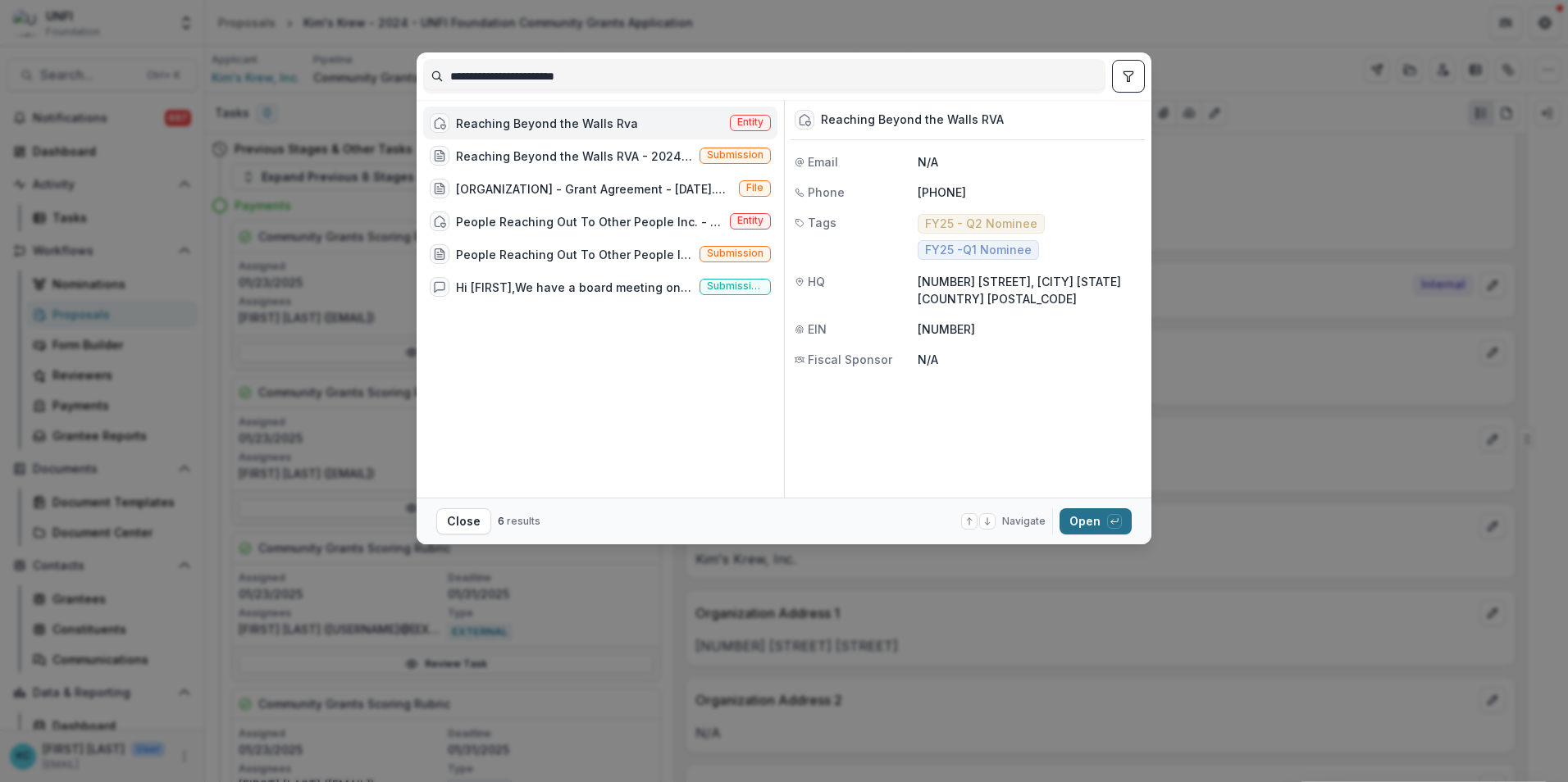 click on "Open with enter key" at bounding box center [1096, 521] 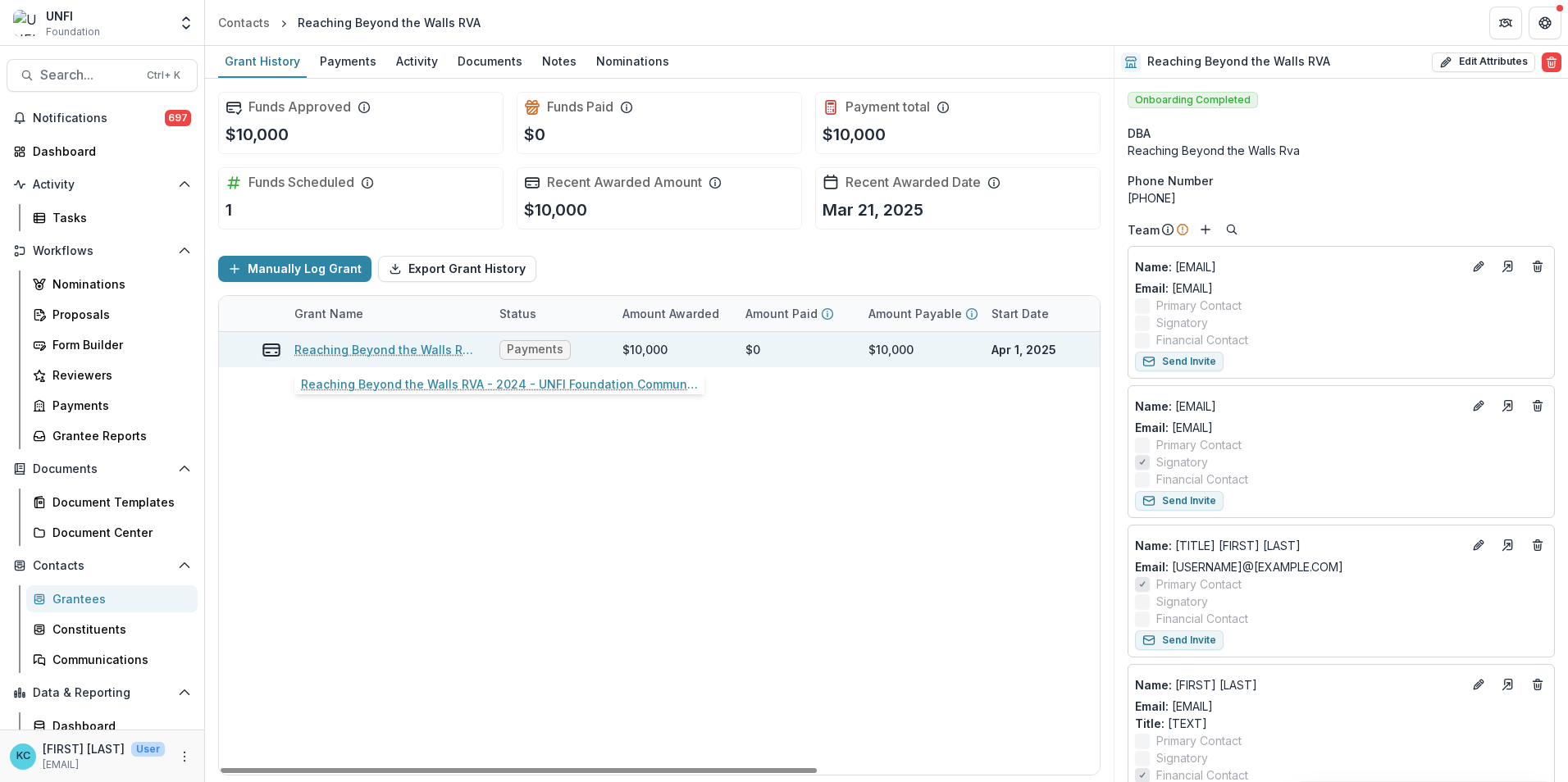 click on "Reaching Beyond the Walls RVA - 2024 - UNFI Foundation Community Grants Application" at bounding box center [387, 349] 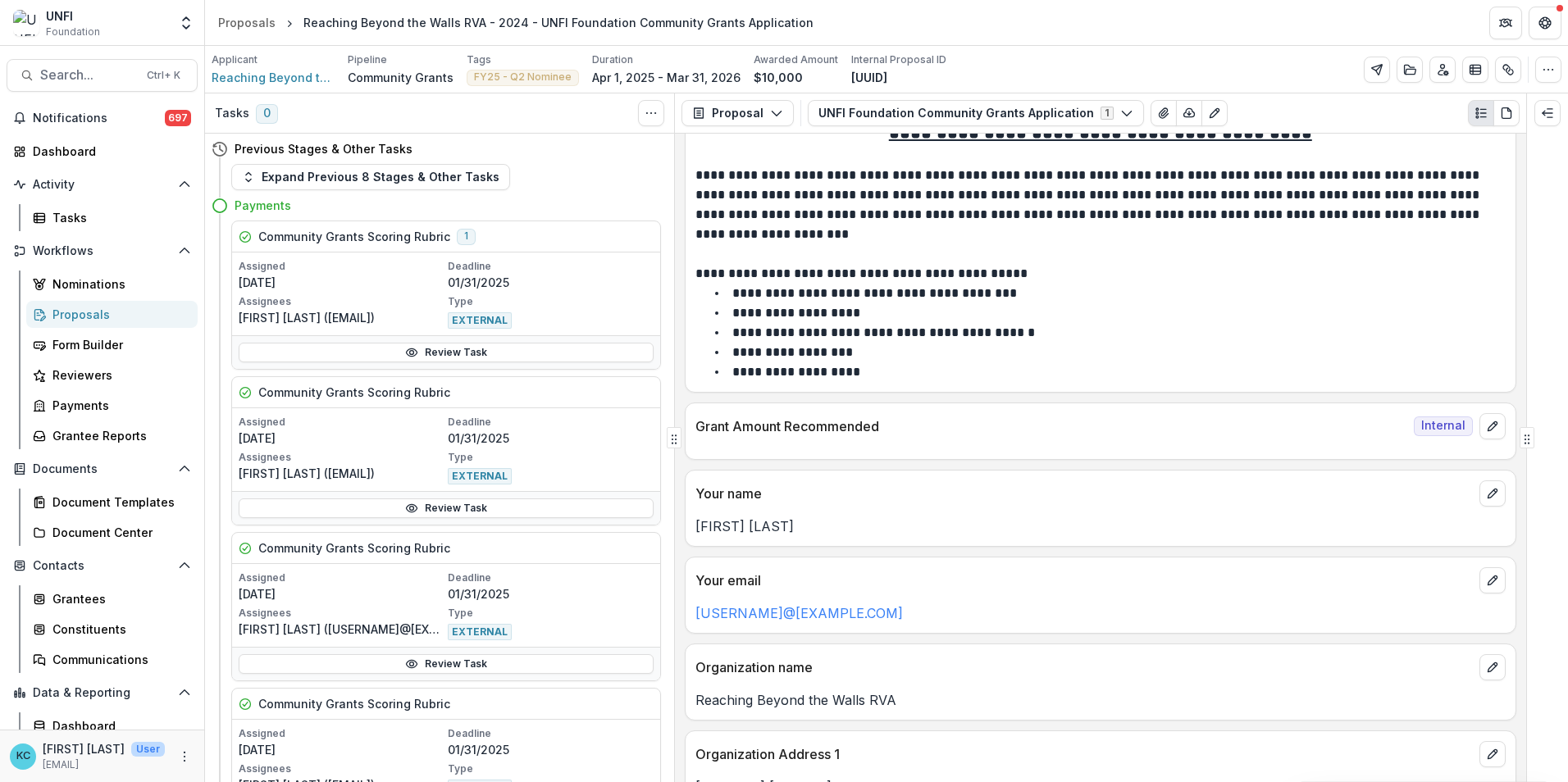 scroll, scrollTop: 328, scrollLeft: 0, axis: vertical 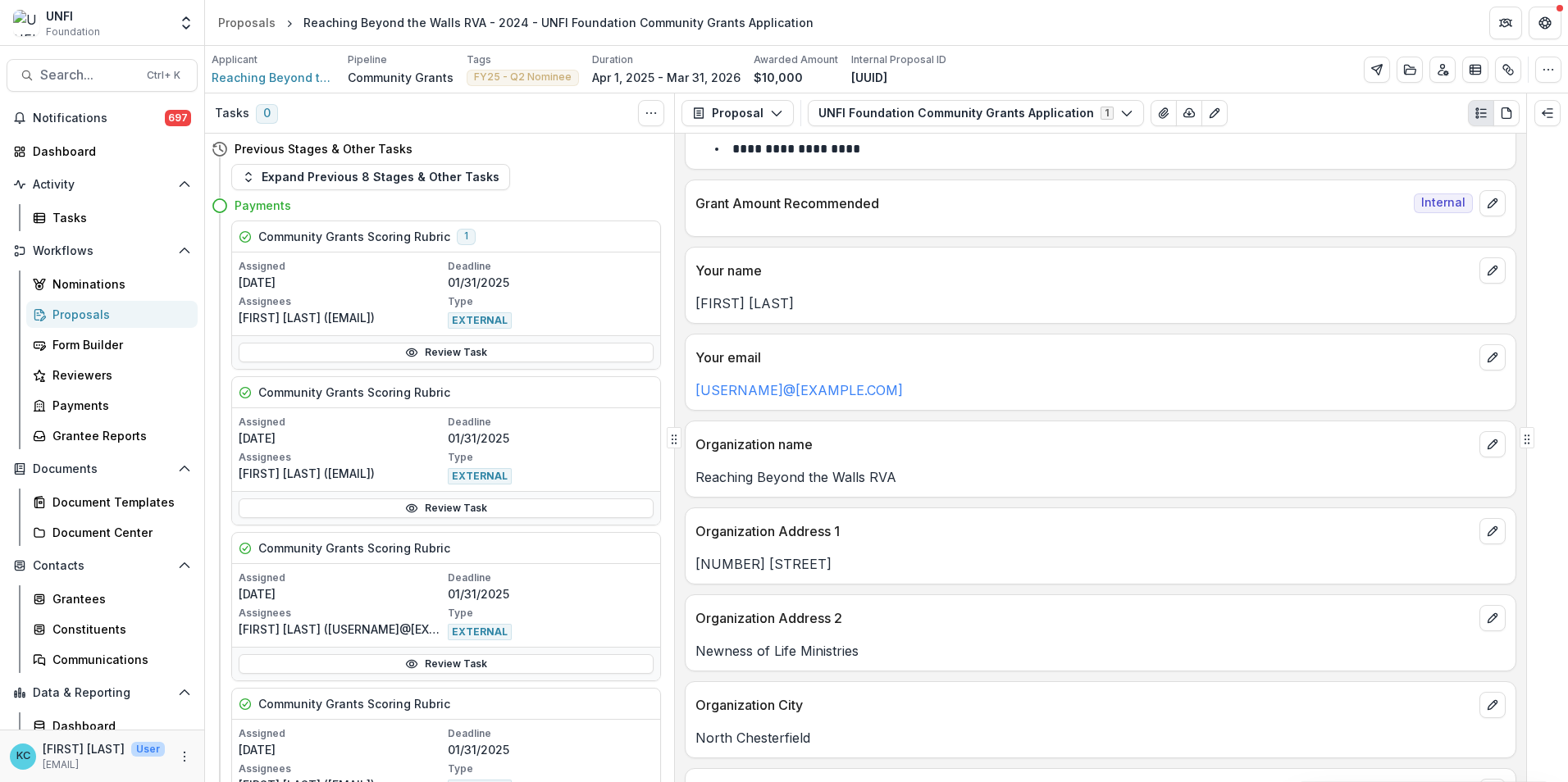 click on "Organization  Address 2" at bounding box center (1084, 618) 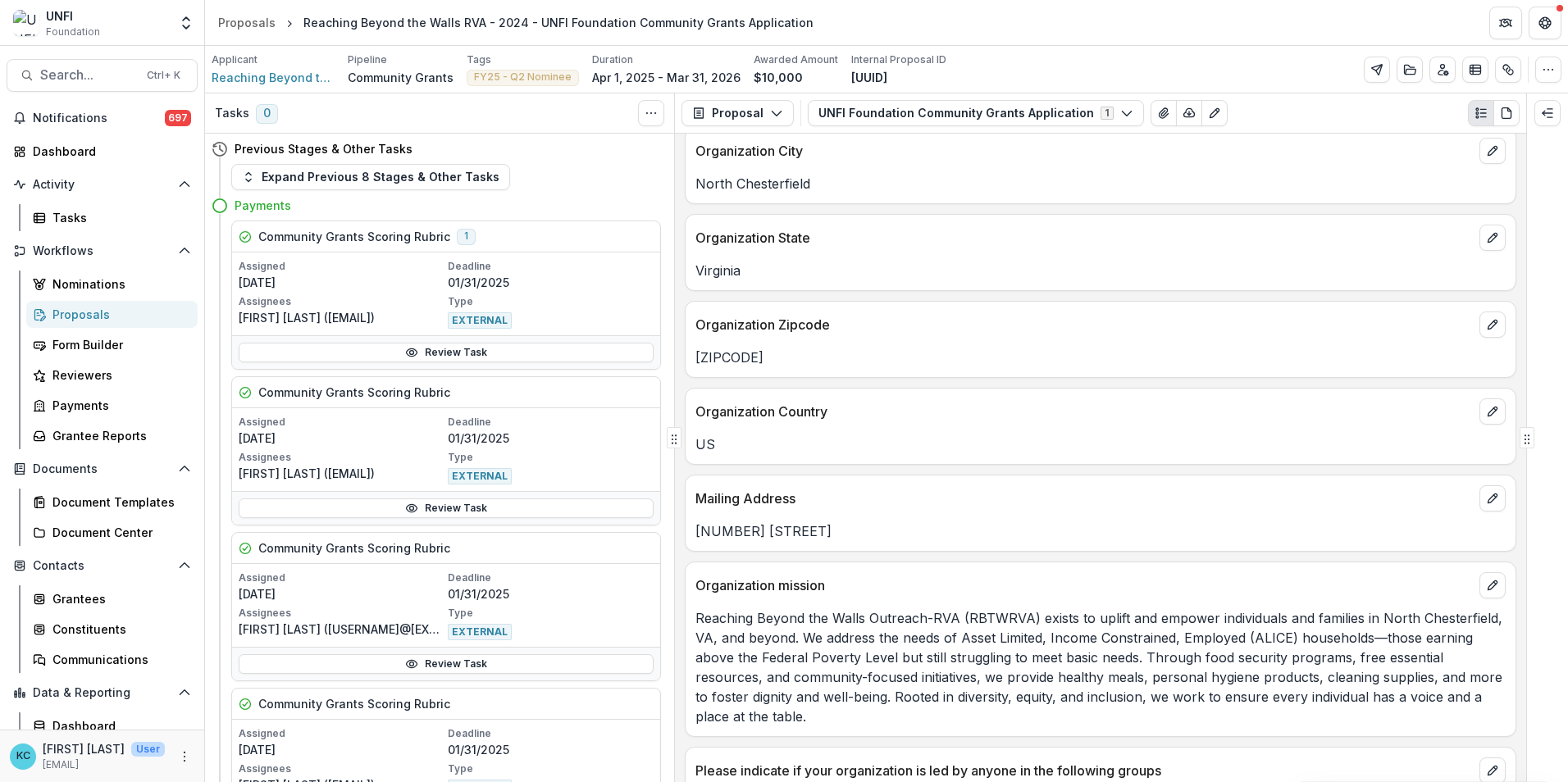 scroll, scrollTop: 984, scrollLeft: 0, axis: vertical 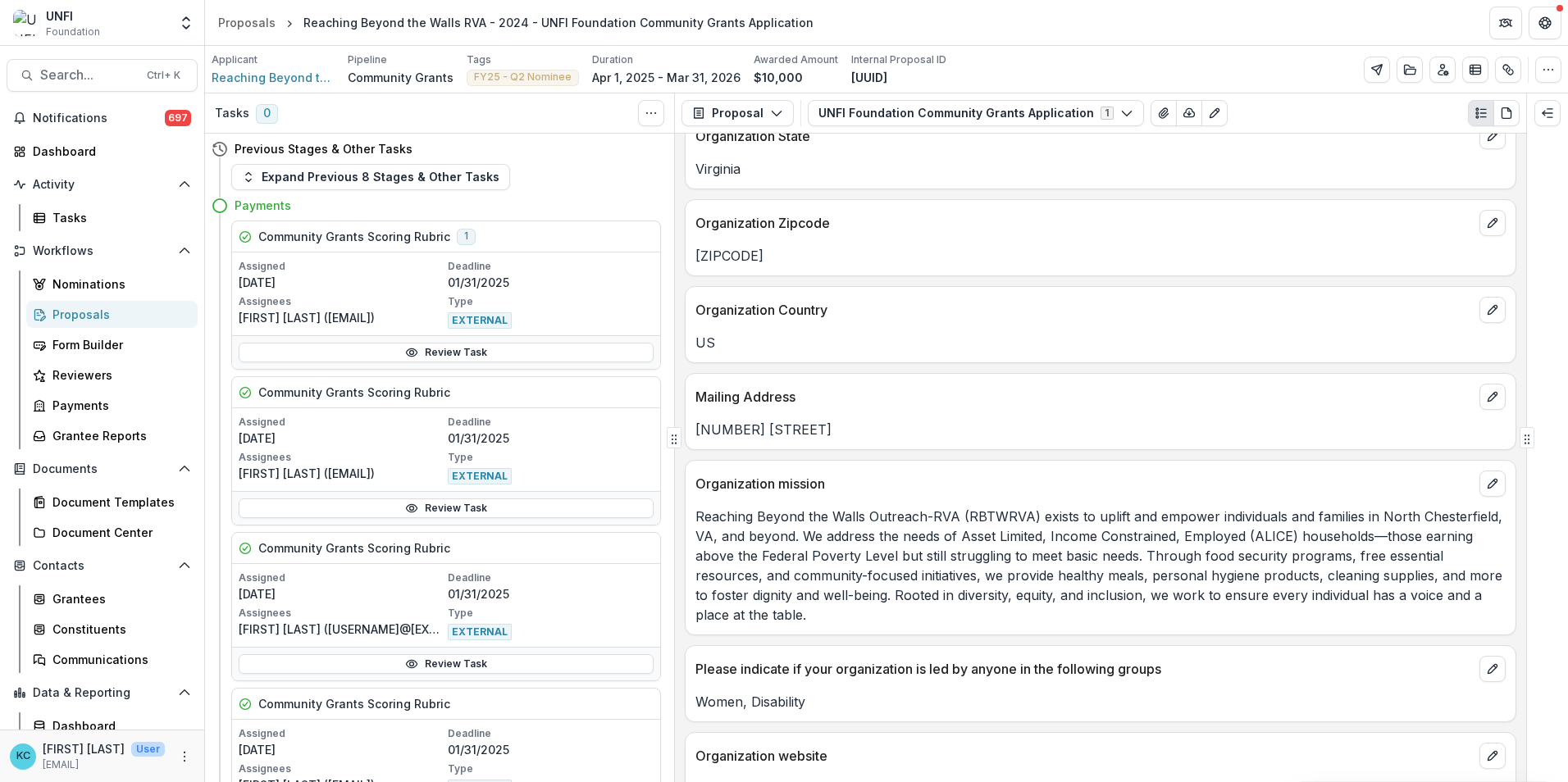 drag, startPoint x: 810, startPoint y: 428, endPoint x: 693, endPoint y: 421, distance: 117.20921 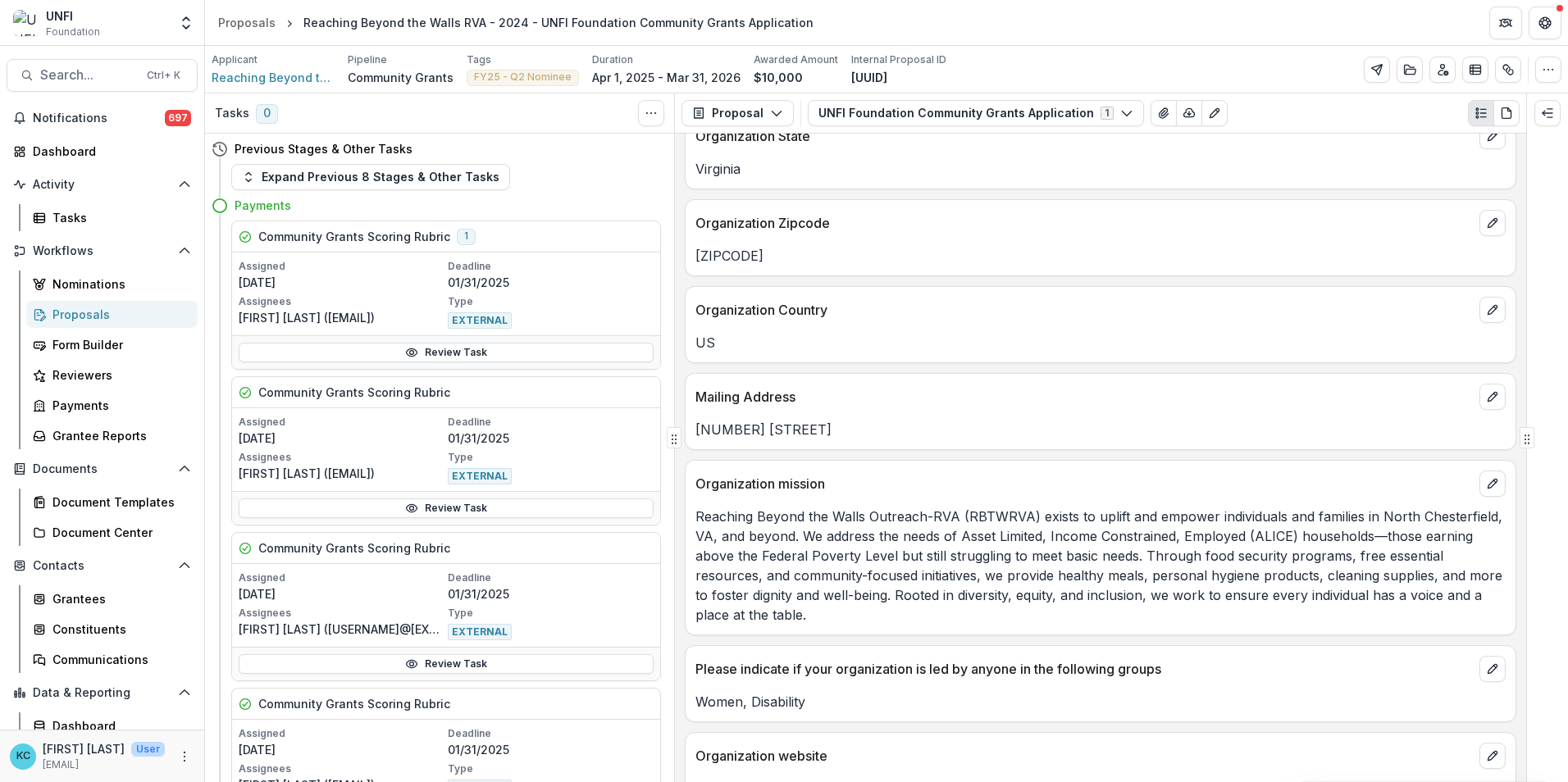 click on "US" at bounding box center (1101, 343) 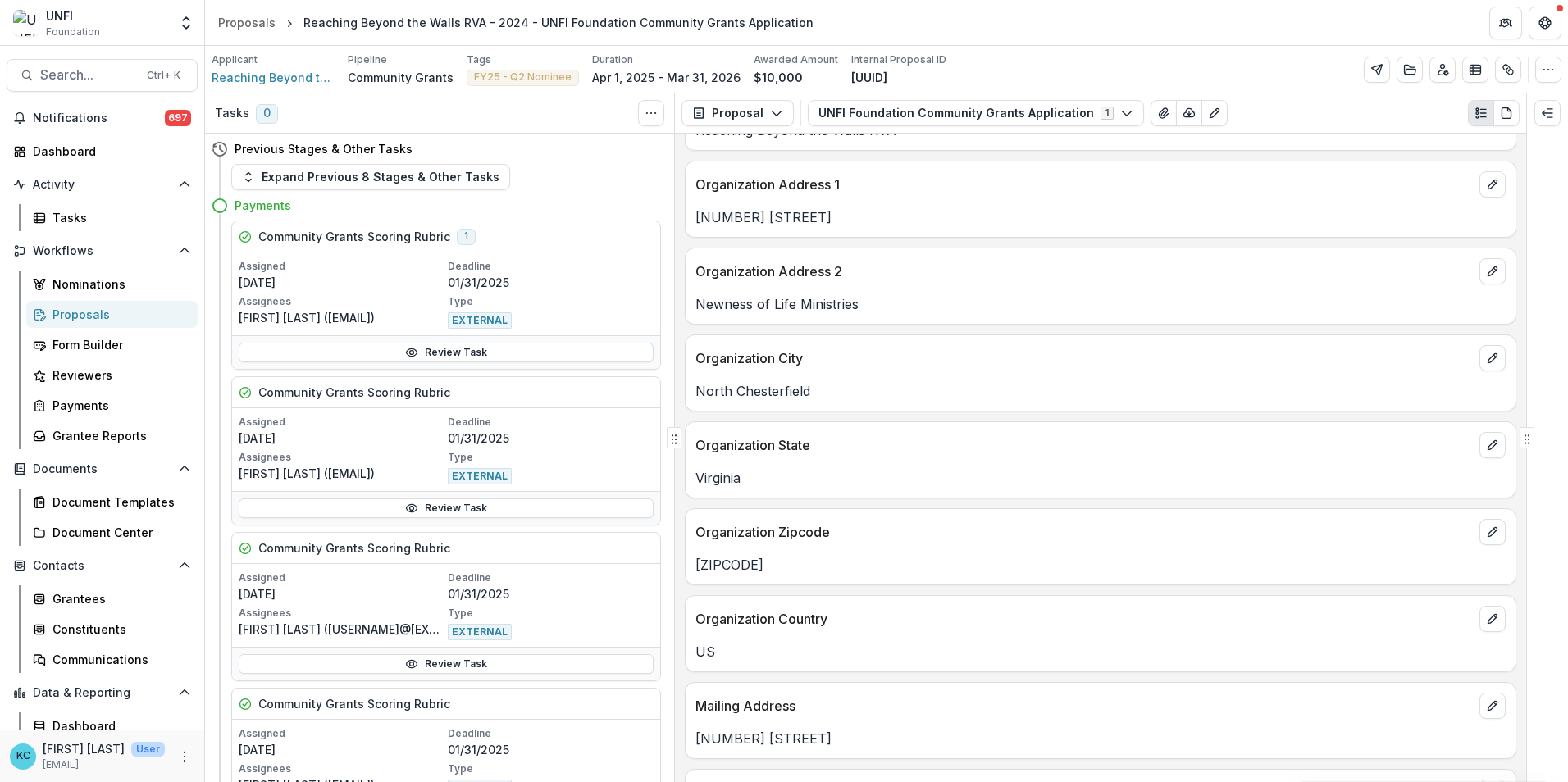 scroll, scrollTop: 656, scrollLeft: 0, axis: vertical 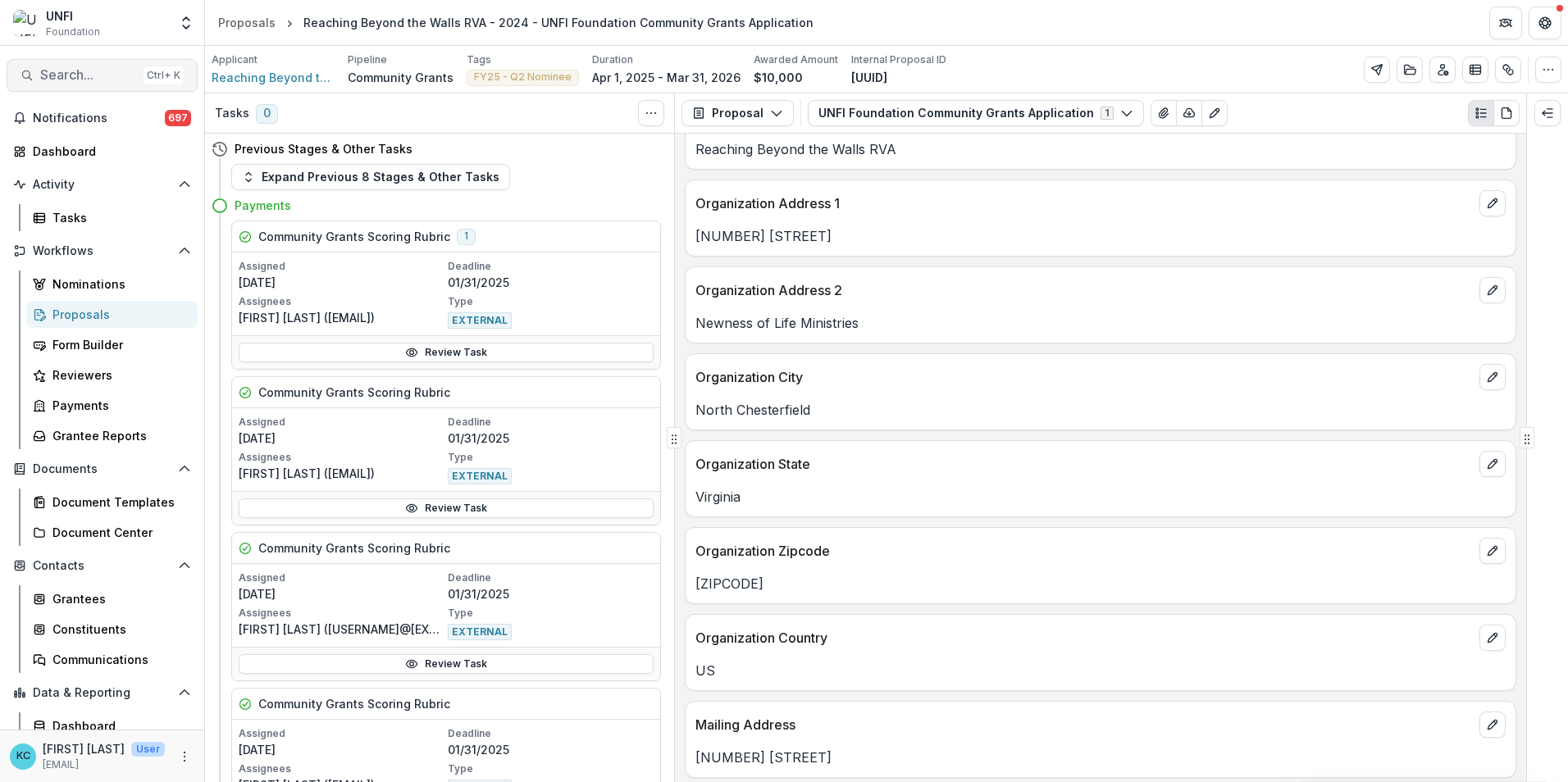 click on "Search..." at bounding box center [89, 75] 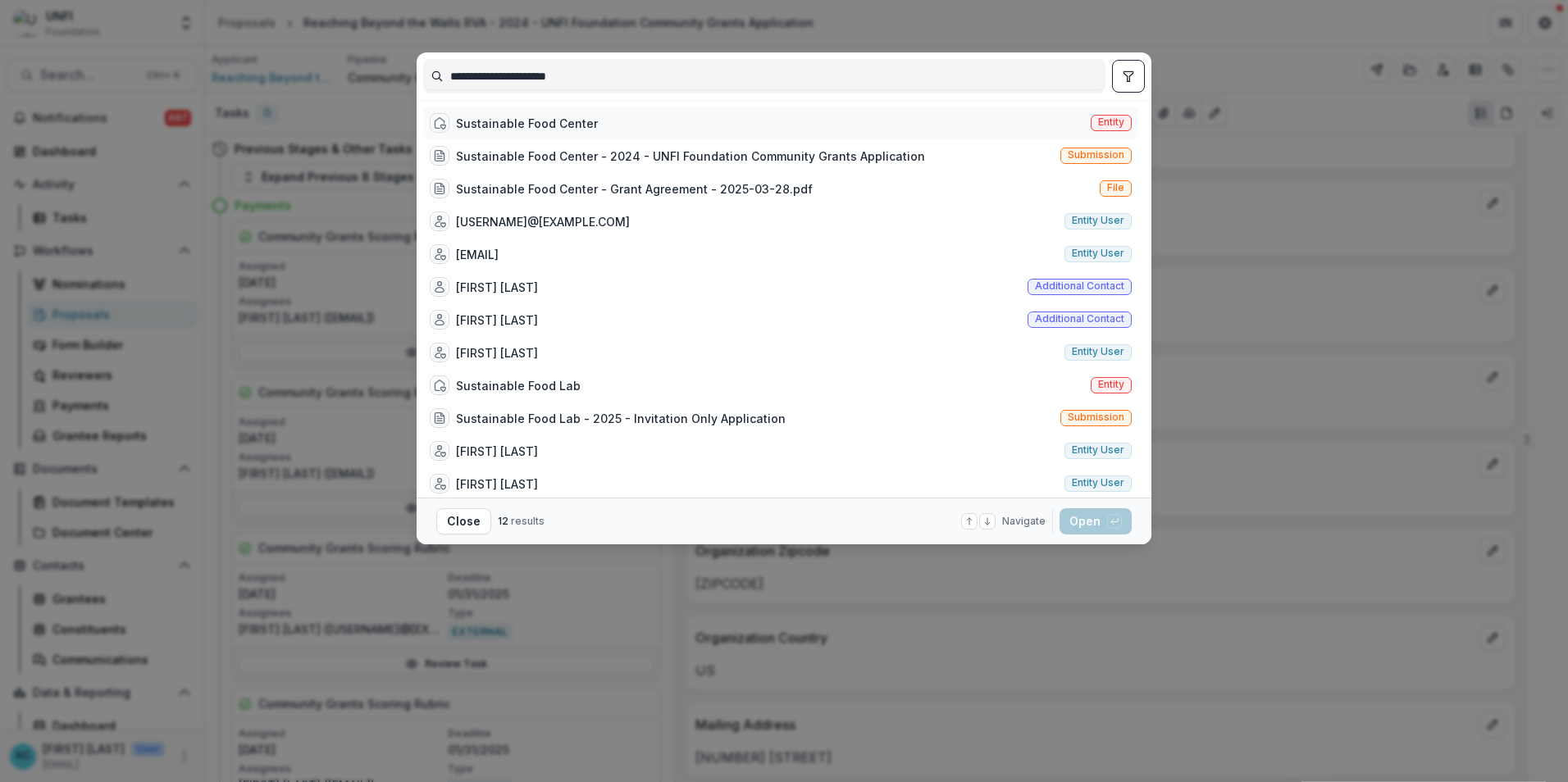 type on "**********" 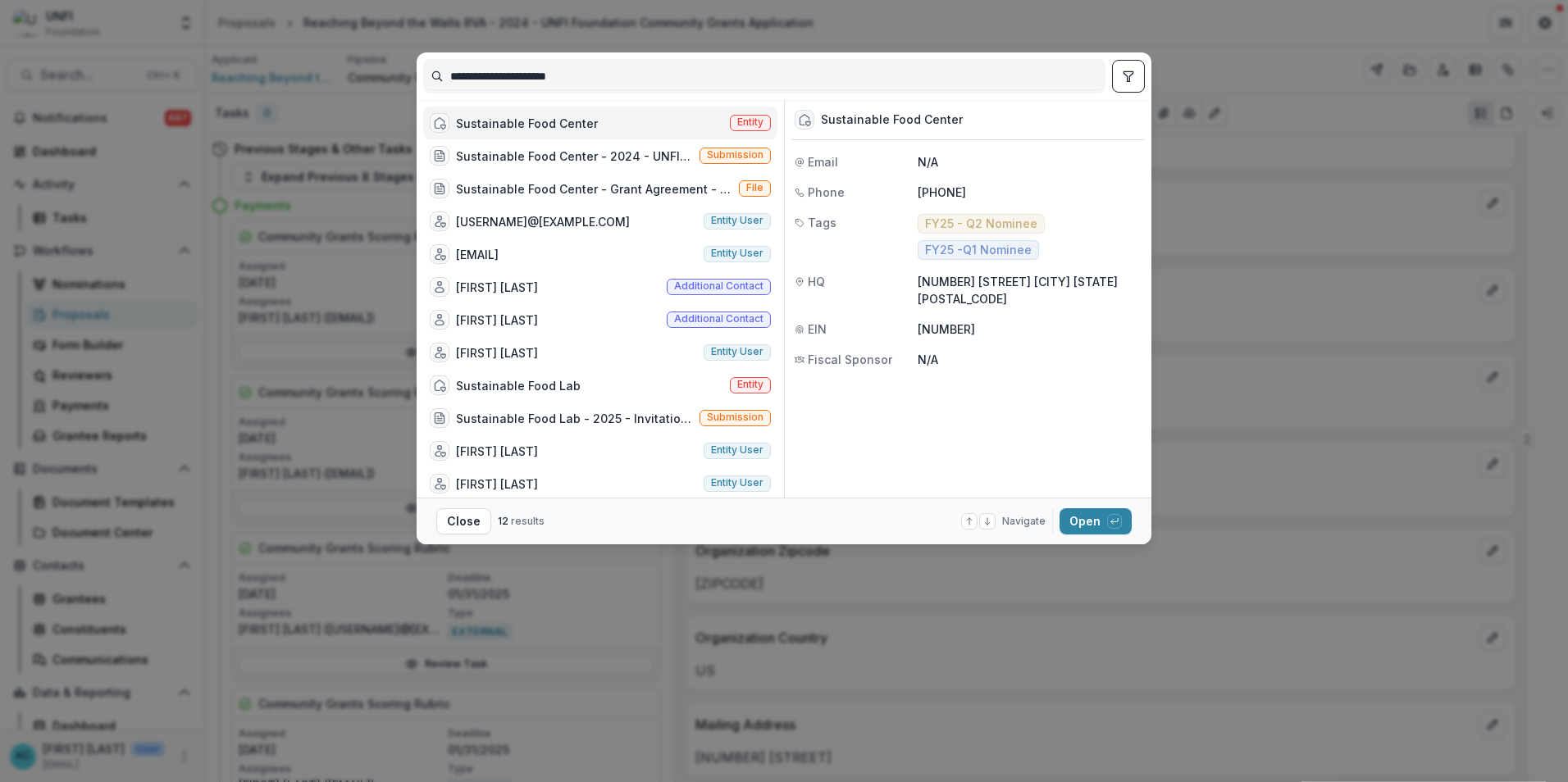 click on "Sustainable Food Center" at bounding box center (526, 123) 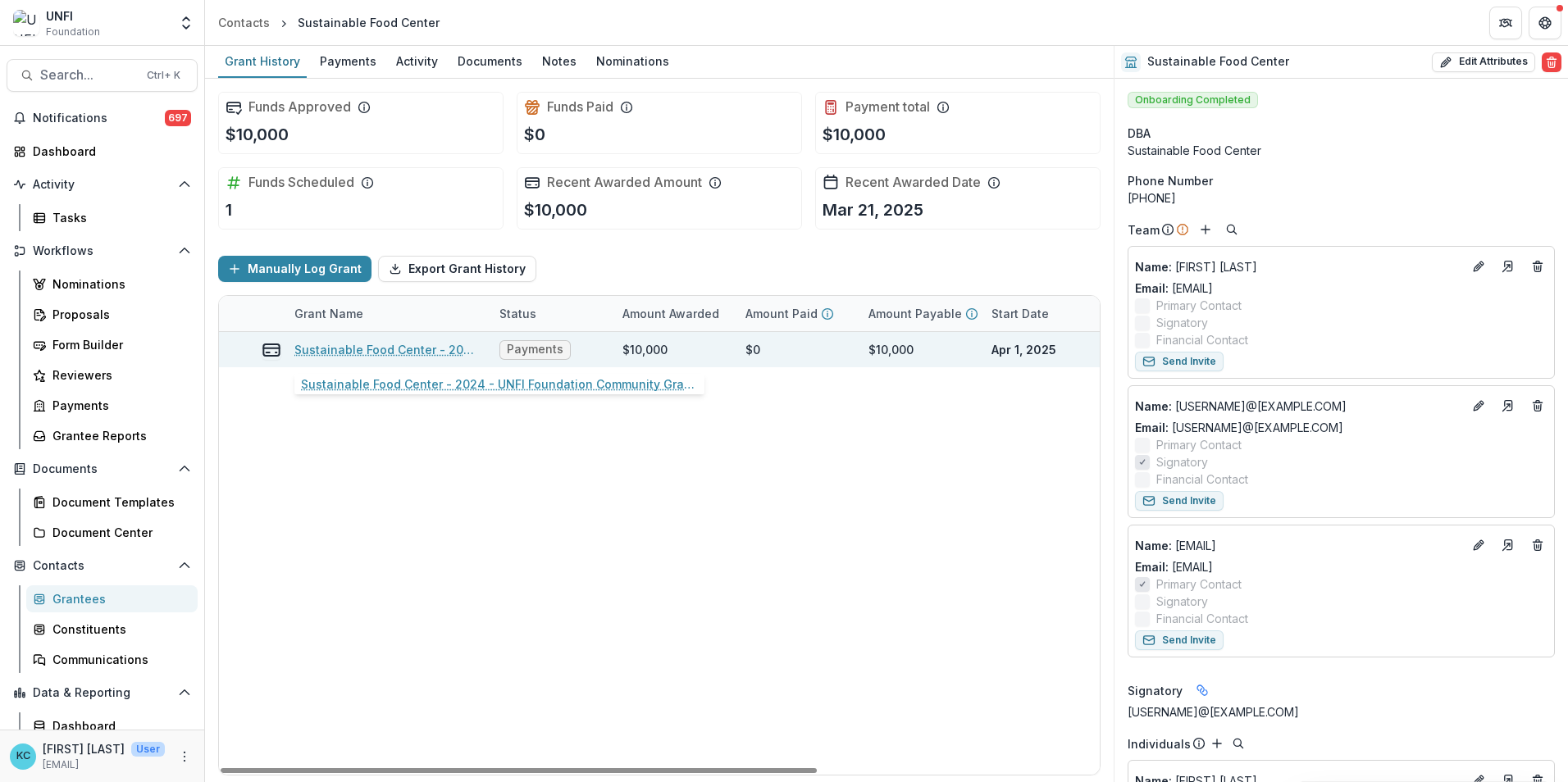 click on "Sustainable Food Center - 2024 - UNFI Foundation Community Grants Application" at bounding box center (387, 349) 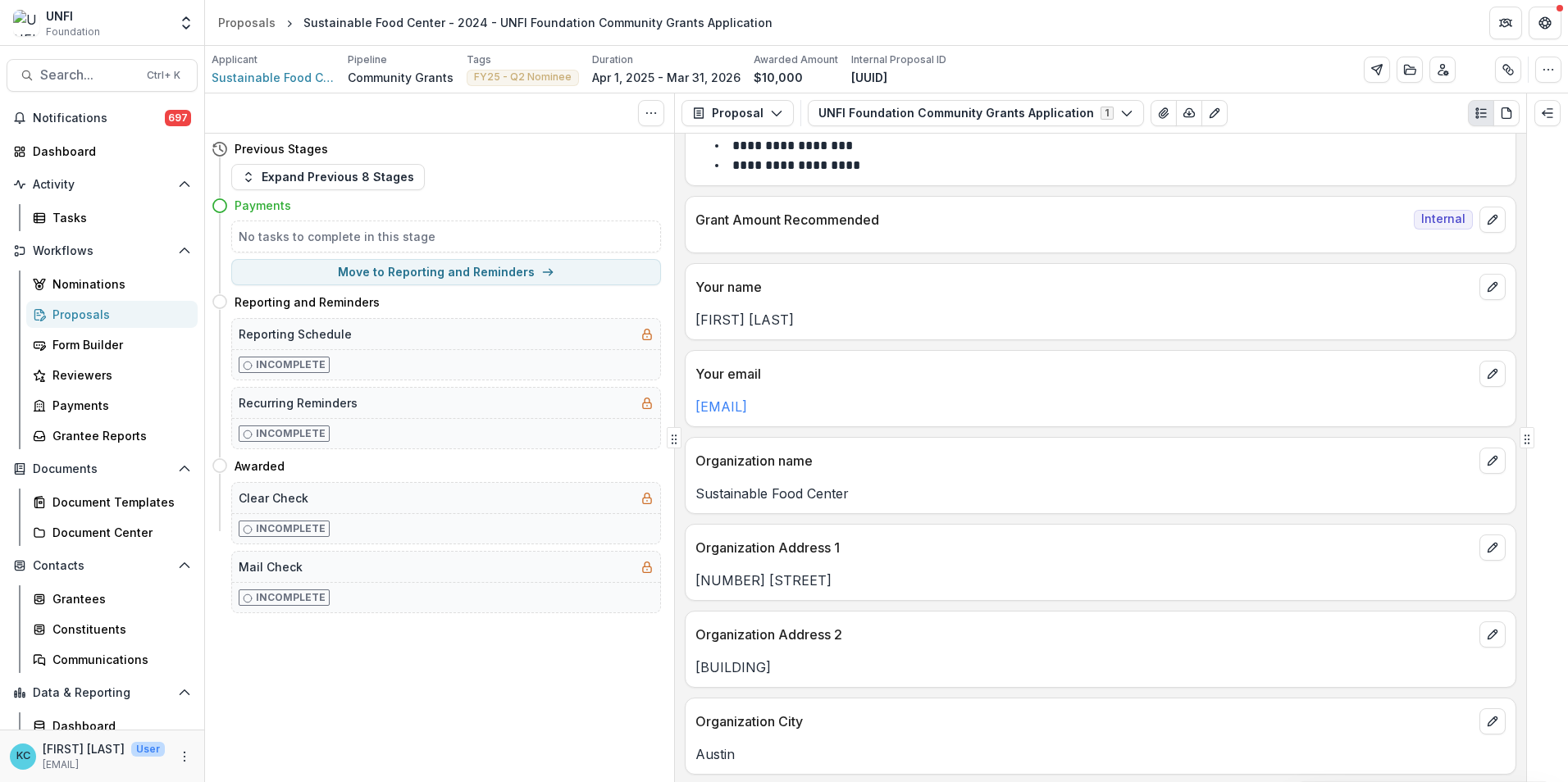 scroll, scrollTop: 328, scrollLeft: 0, axis: vertical 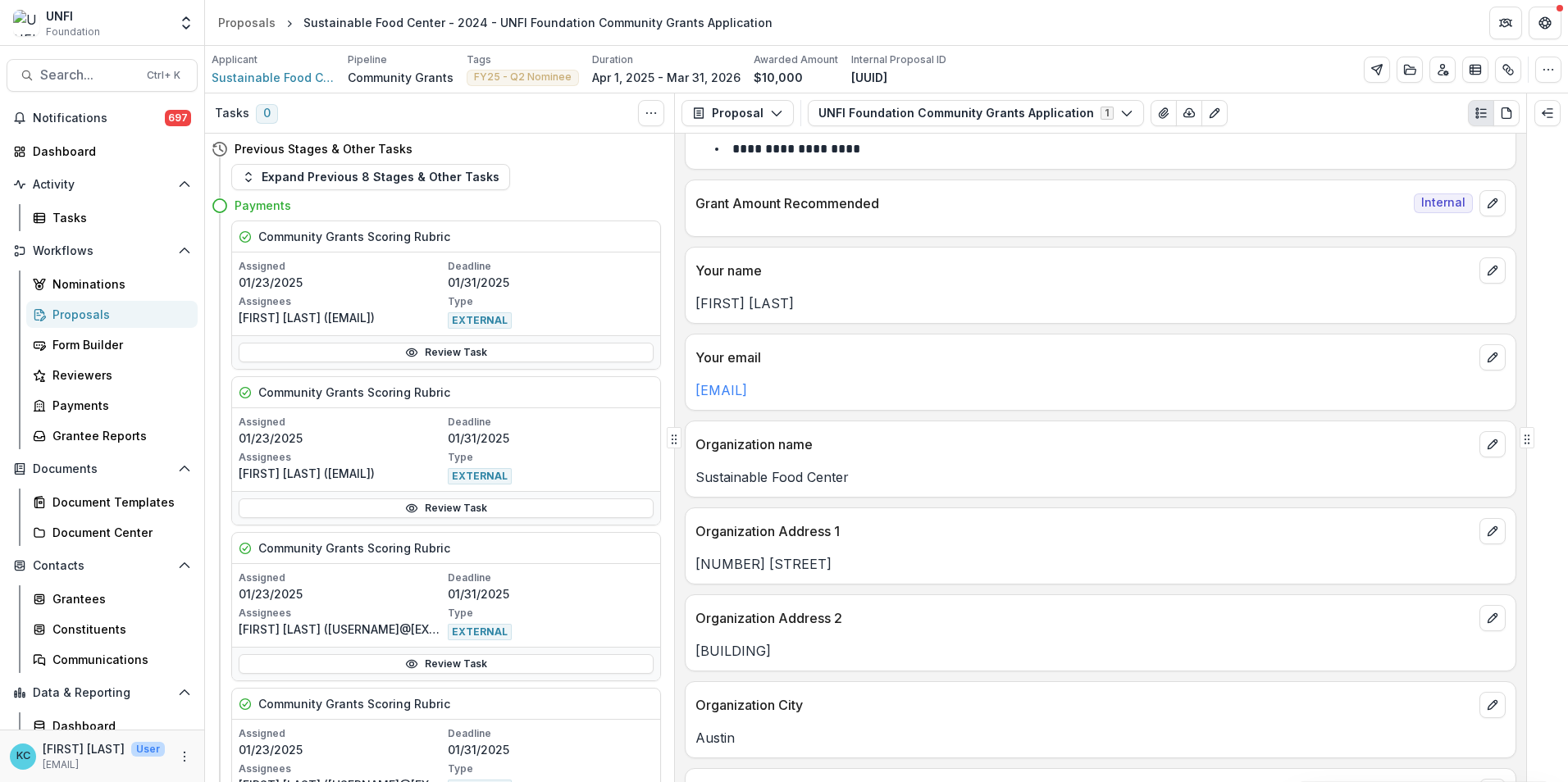click on "Organization Address 1" at bounding box center [1084, 531] 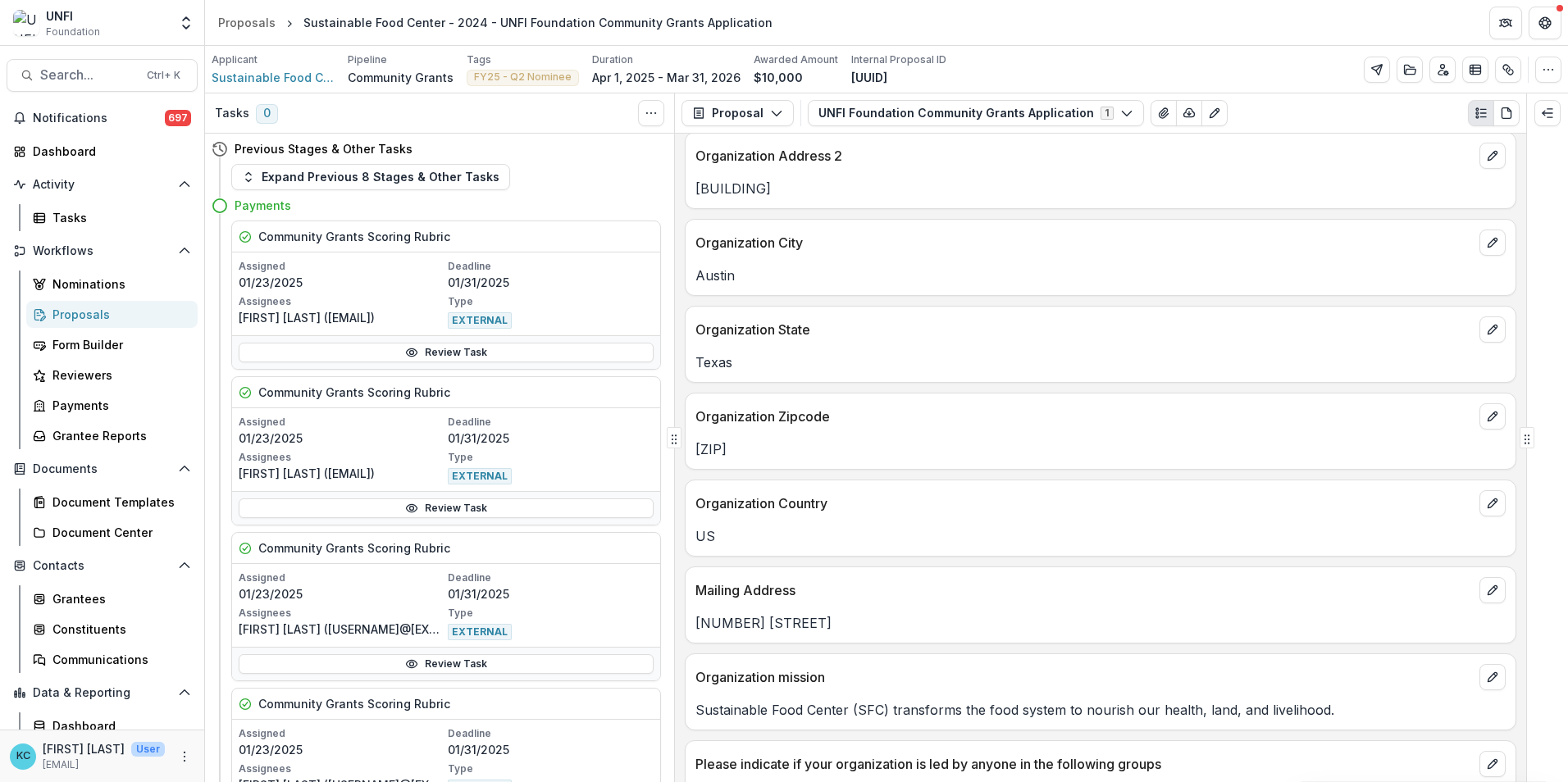 scroll, scrollTop: 820, scrollLeft: 0, axis: vertical 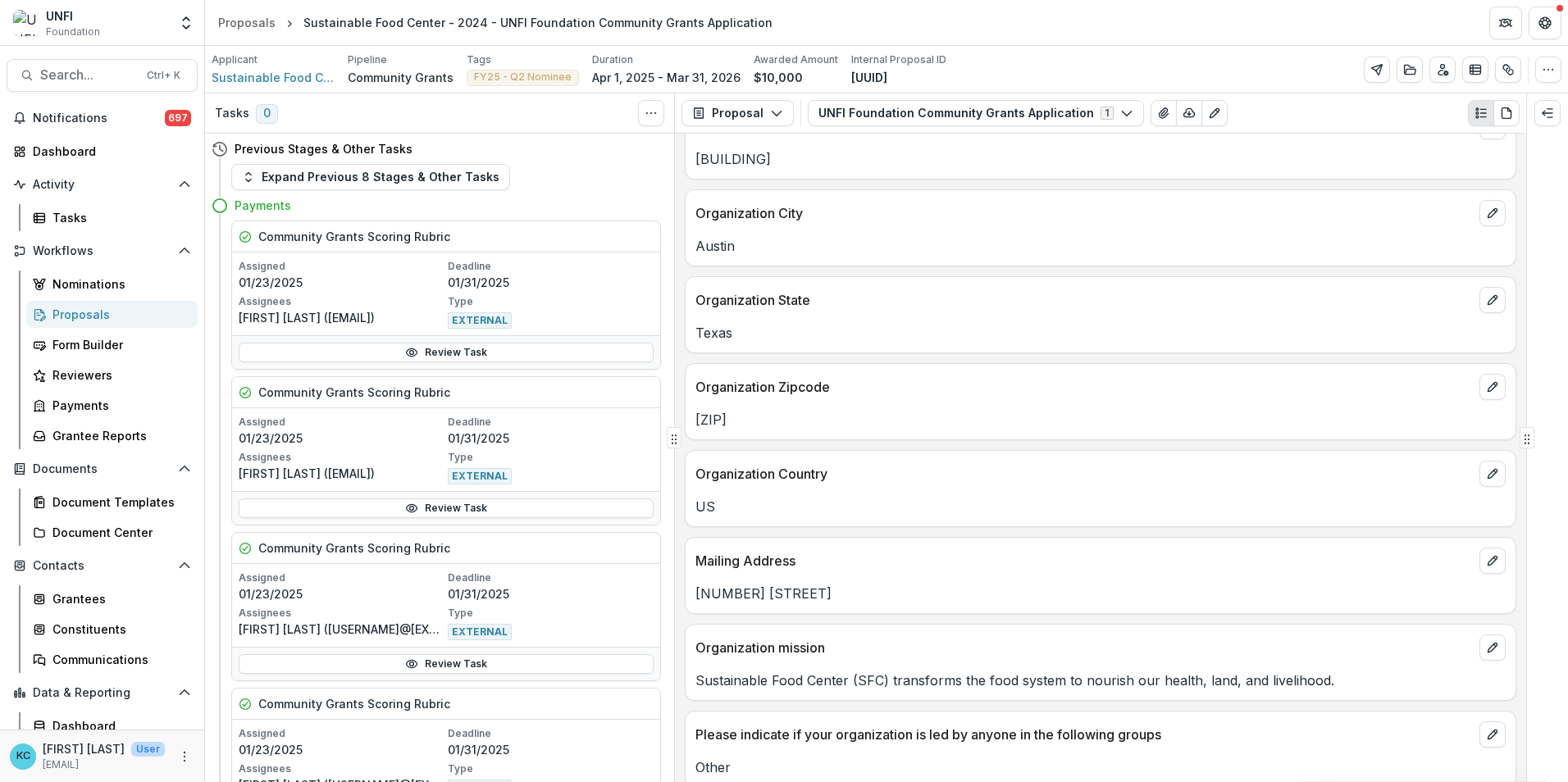 click on "Mailing Address" at bounding box center [1101, 556] 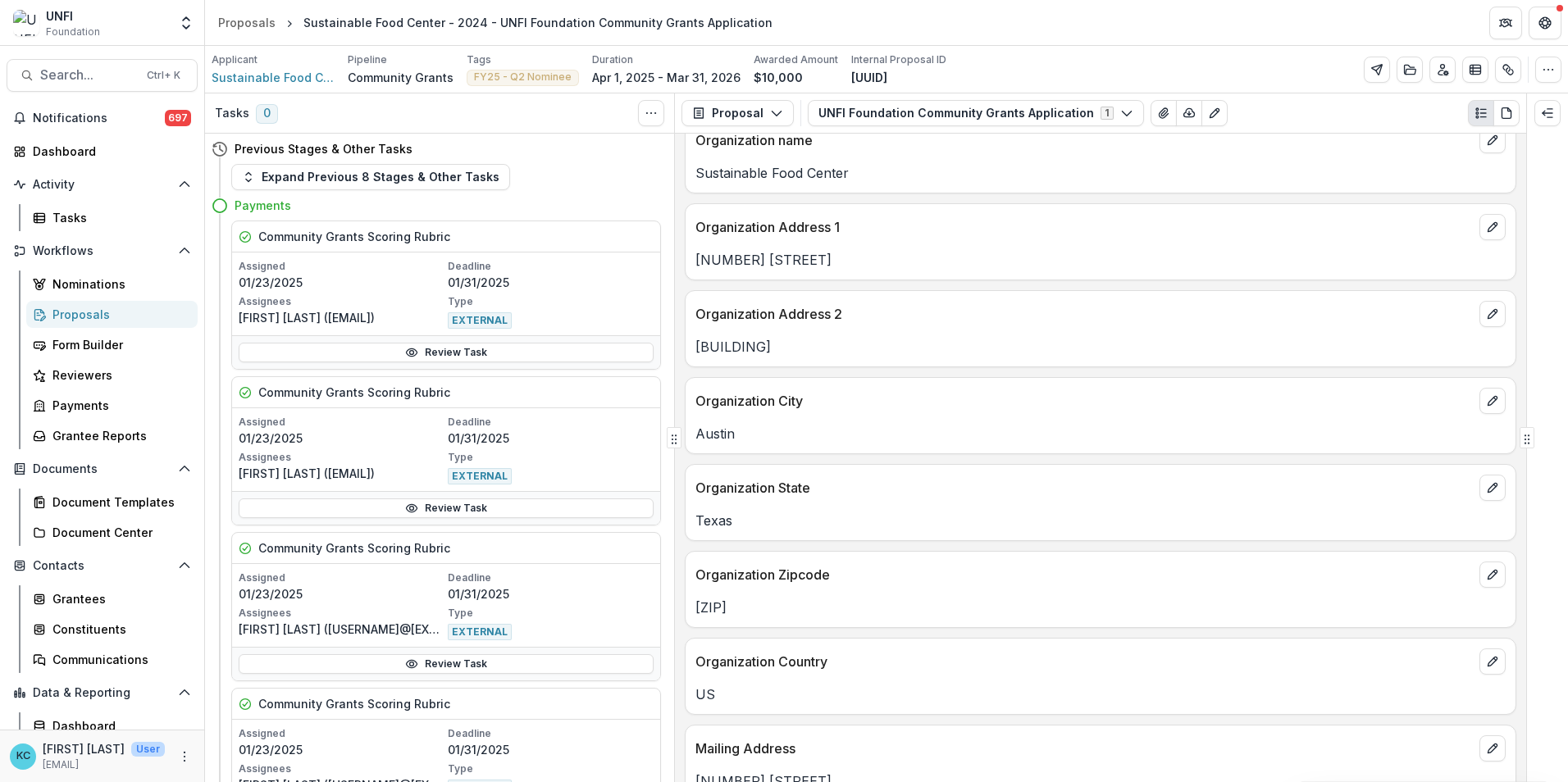 scroll, scrollTop: 656, scrollLeft: 0, axis: vertical 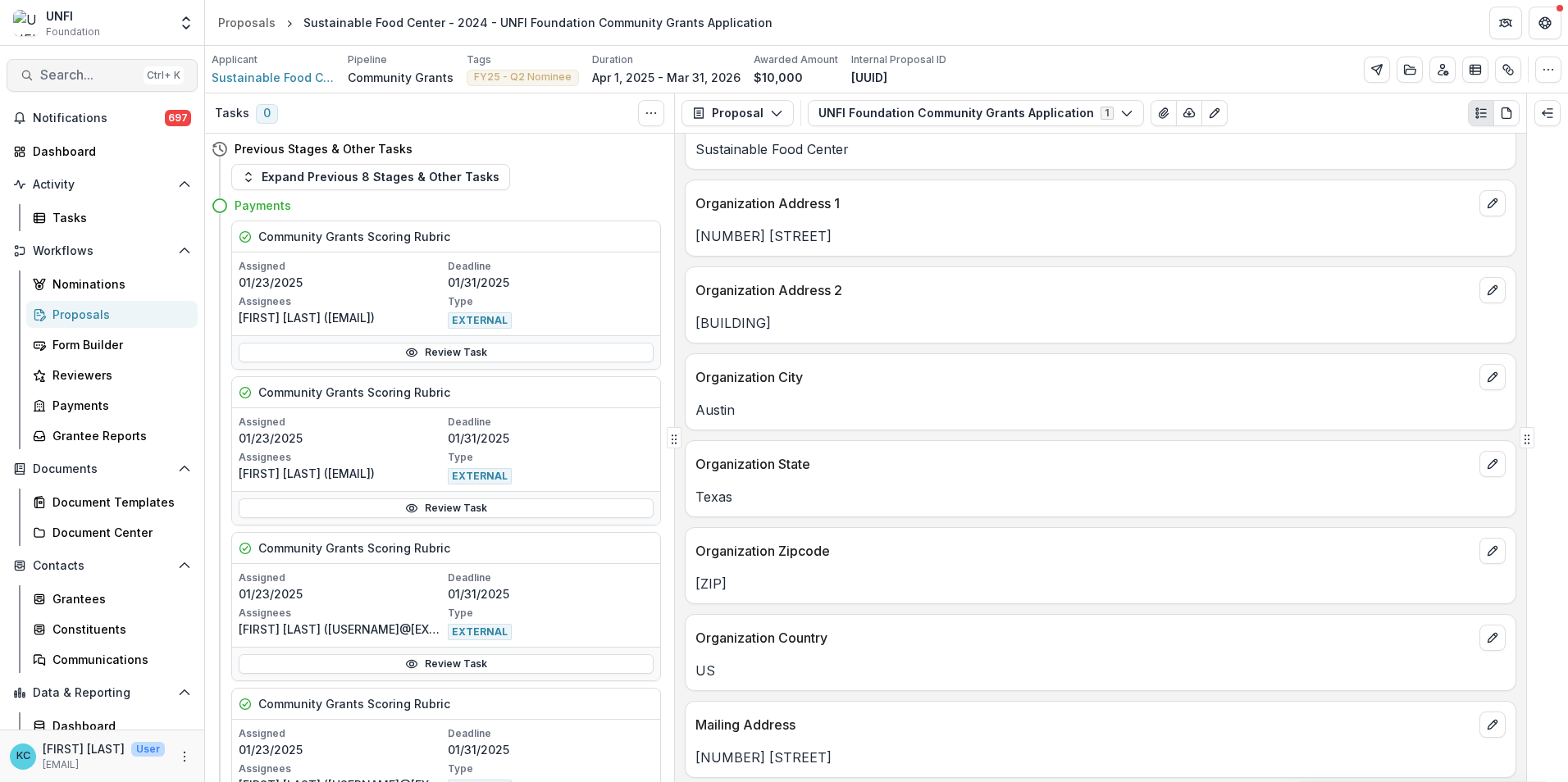 click on "Search... Ctrl  + K" at bounding box center (102, 75) 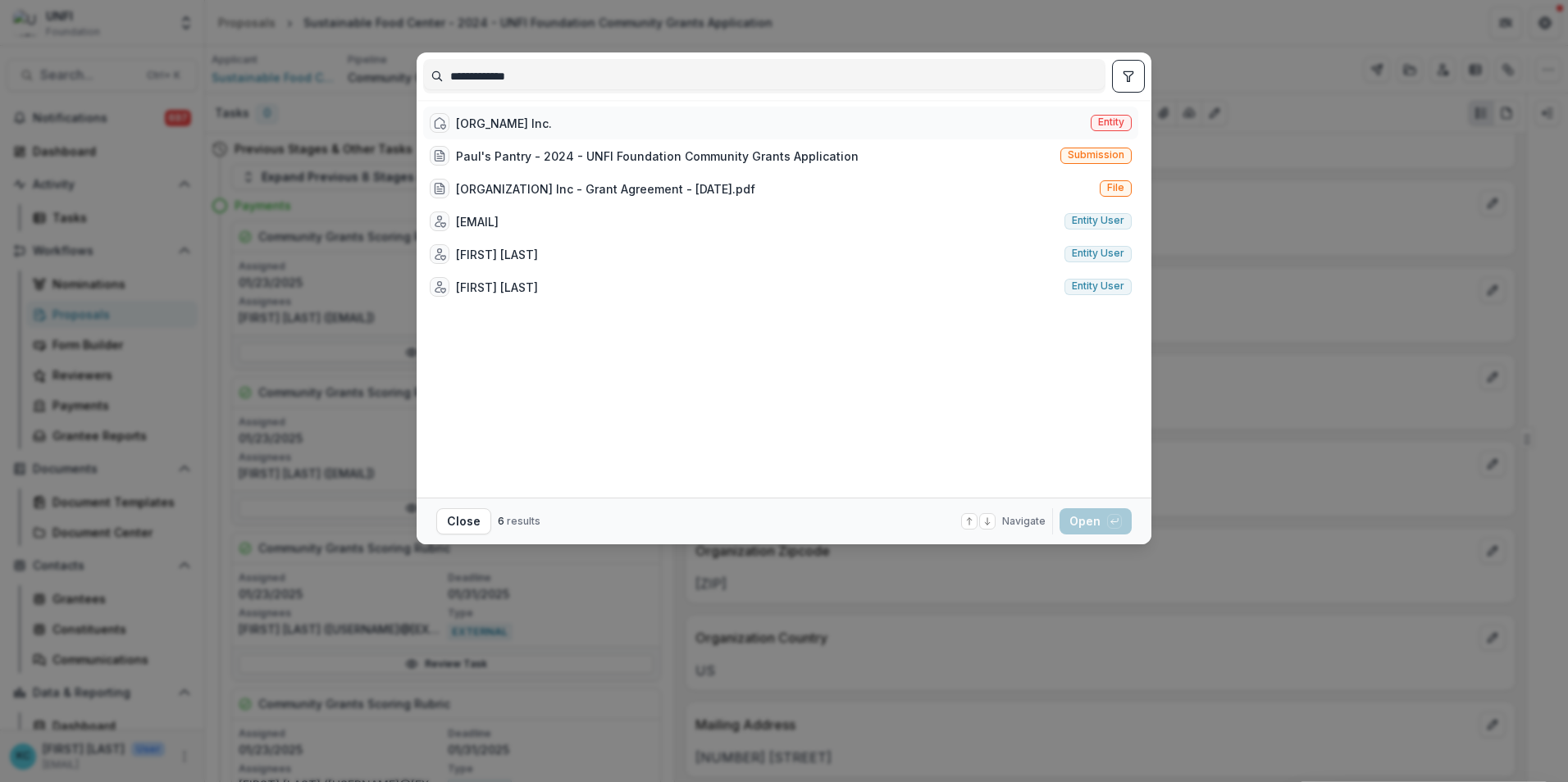 type on "**********" 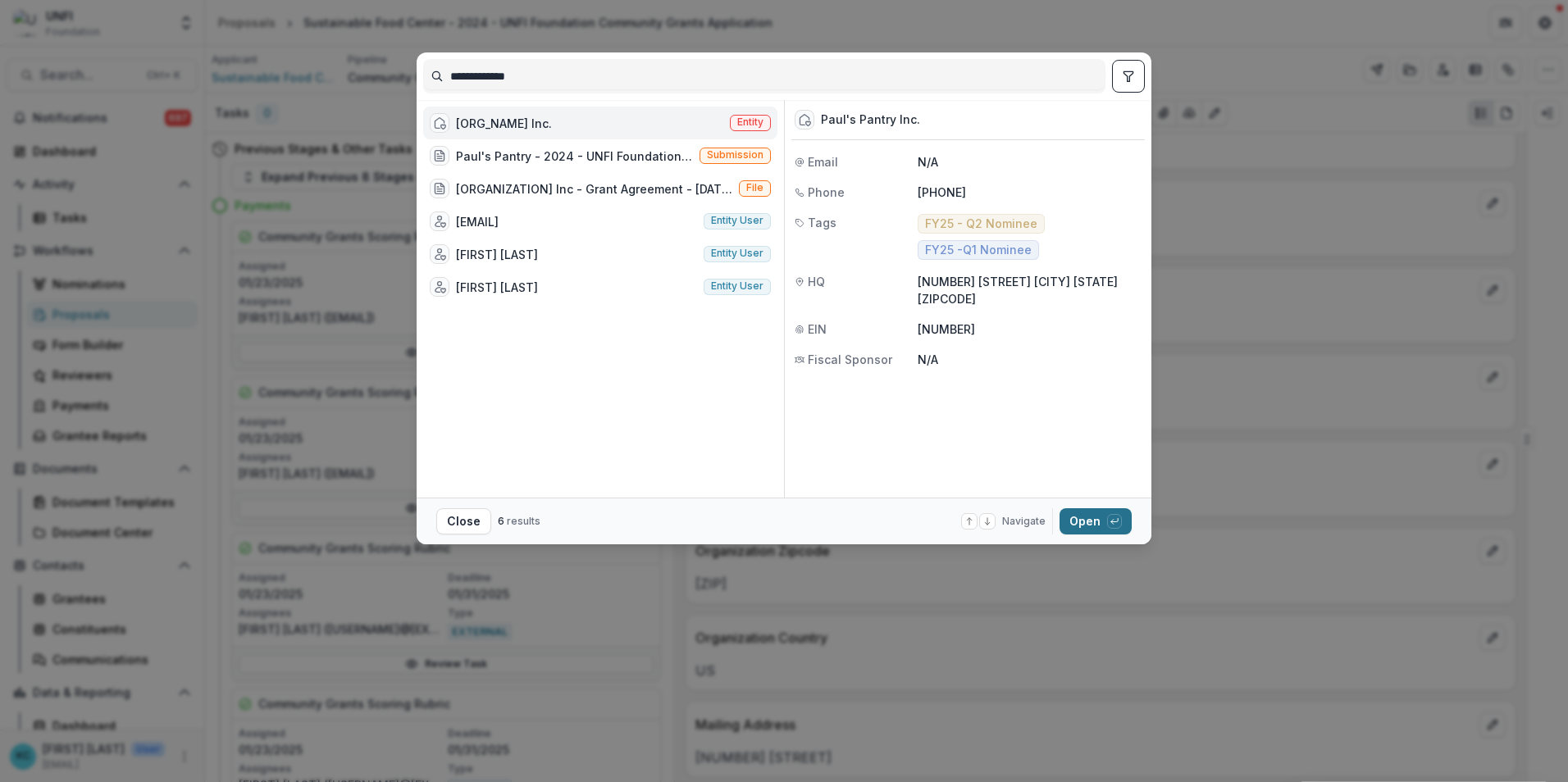 click on "Open with enter key" at bounding box center (1096, 521) 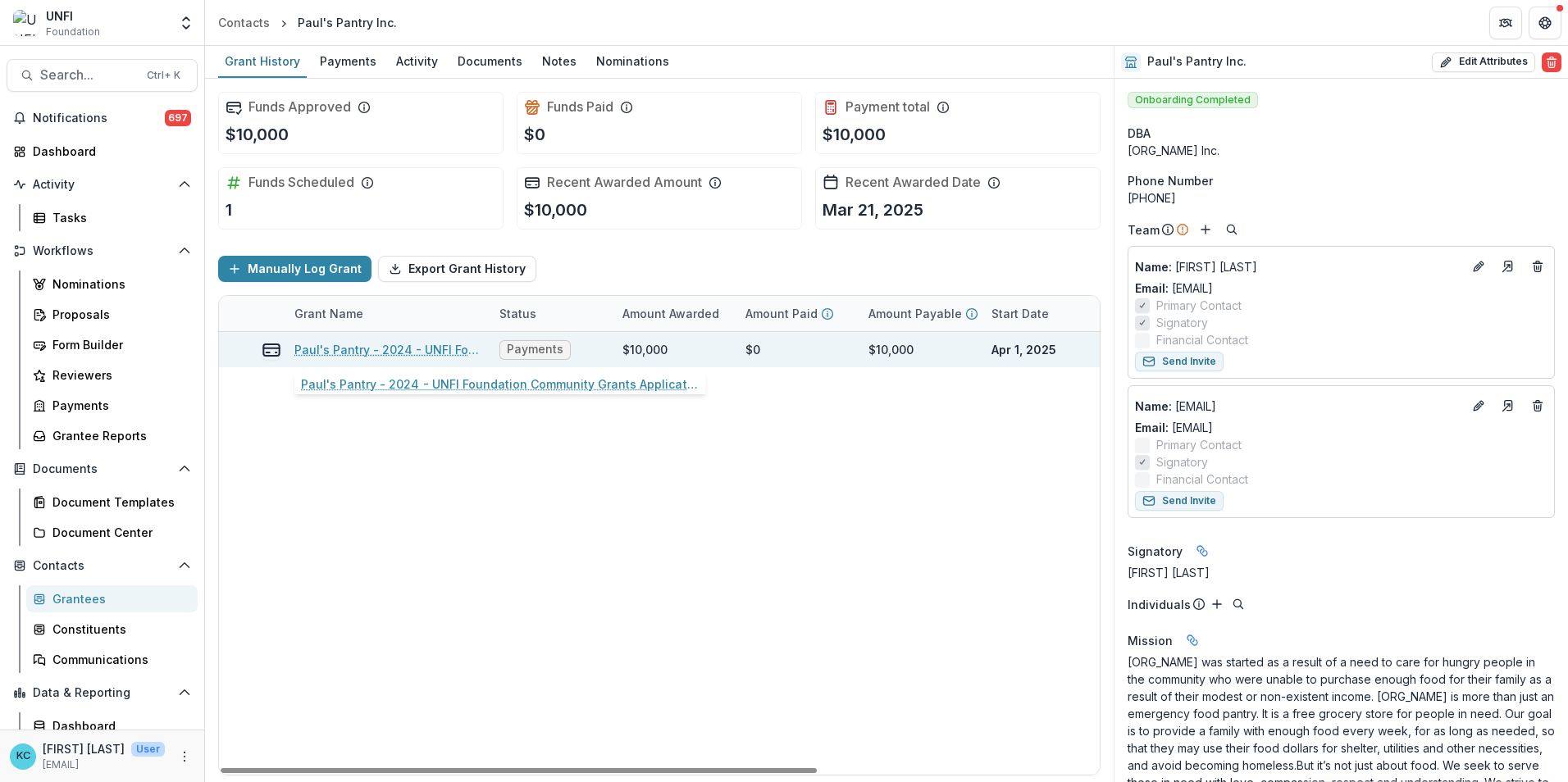 click on "Paul's Pantry - 2024 - UNFI Foundation Community Grants Application" at bounding box center [387, 349] 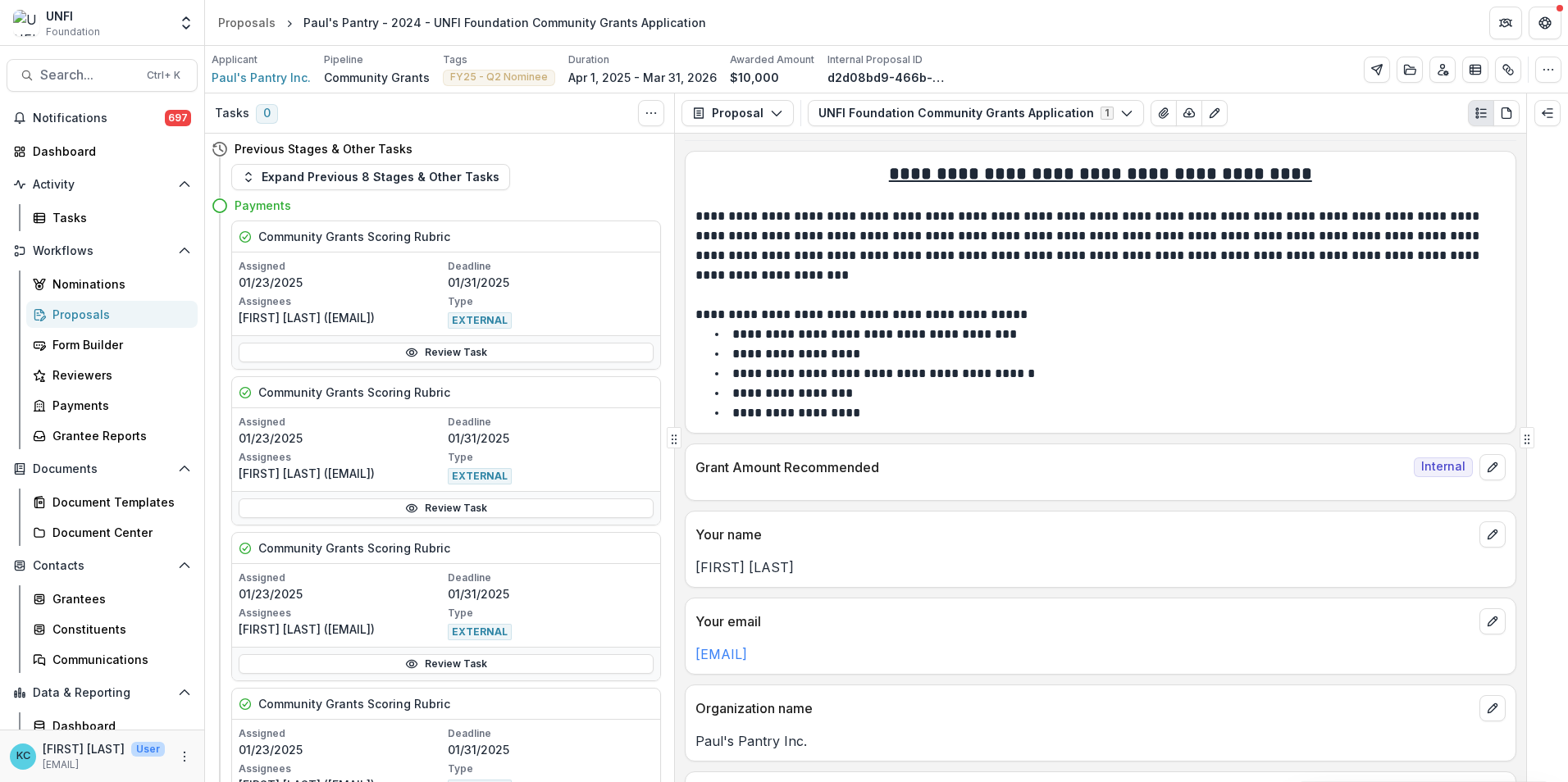 scroll, scrollTop: 82, scrollLeft: 0, axis: vertical 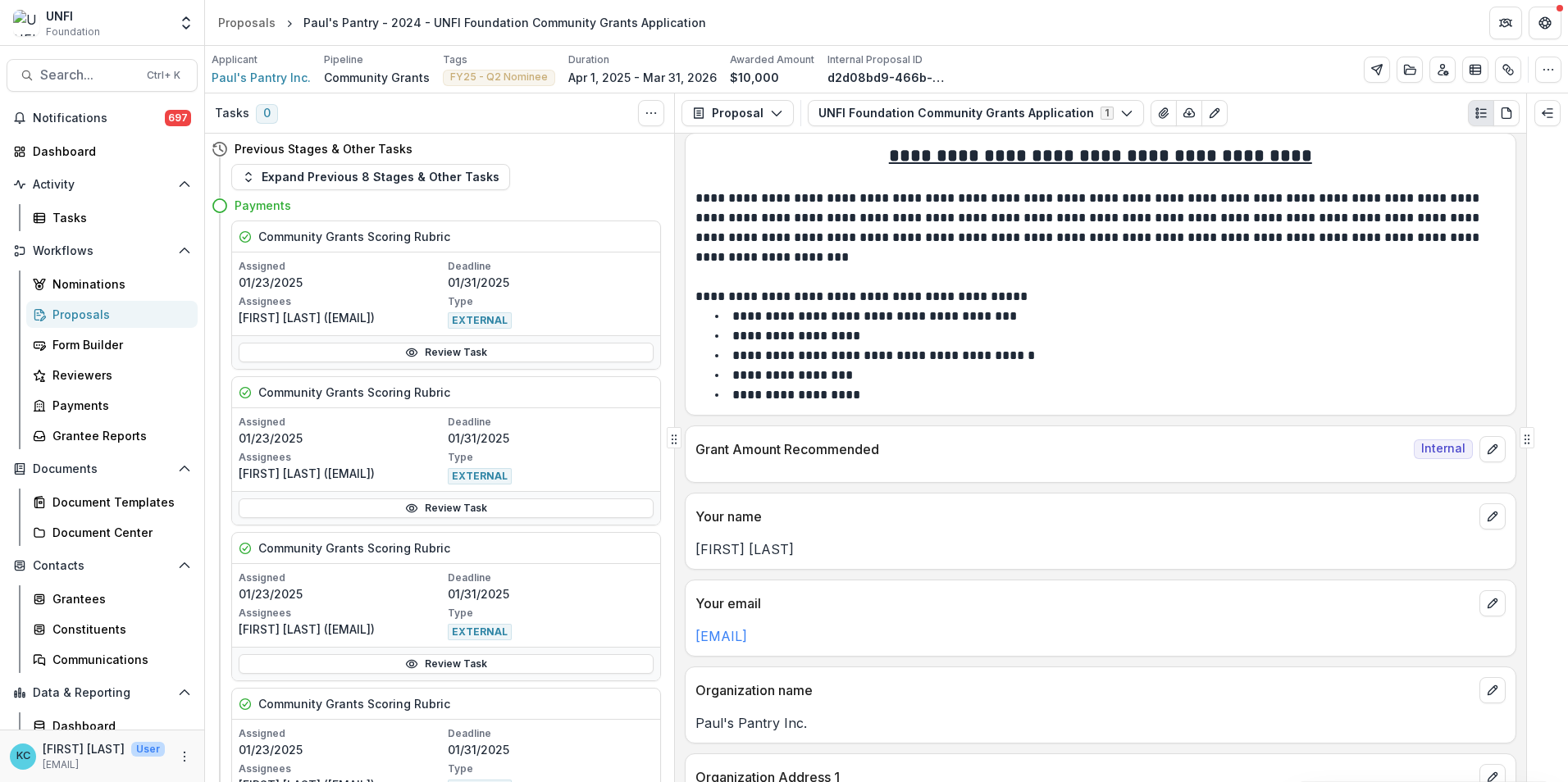 click on "Your name" at bounding box center [1084, 516] 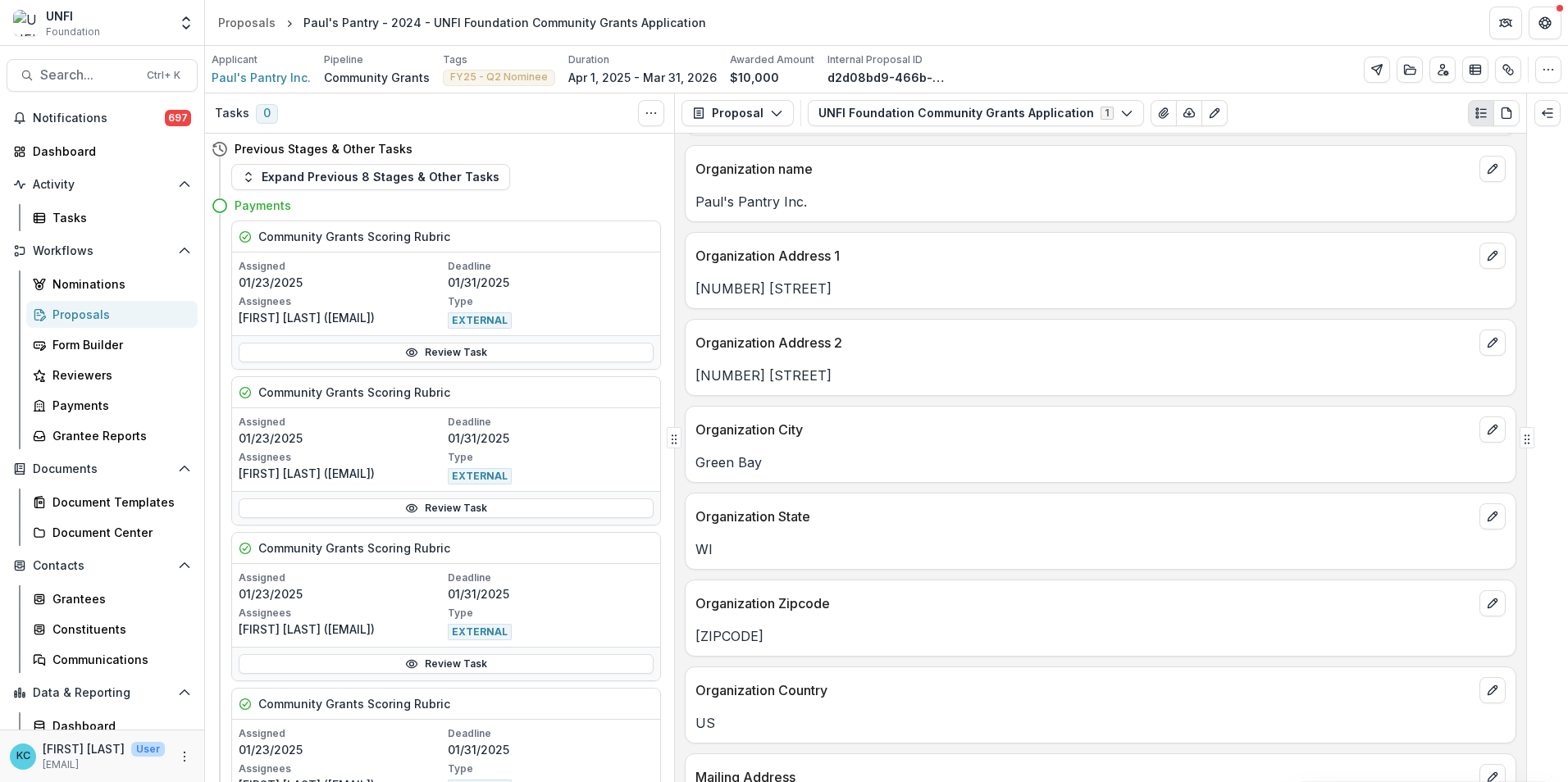 scroll, scrollTop: 574, scrollLeft: 0, axis: vertical 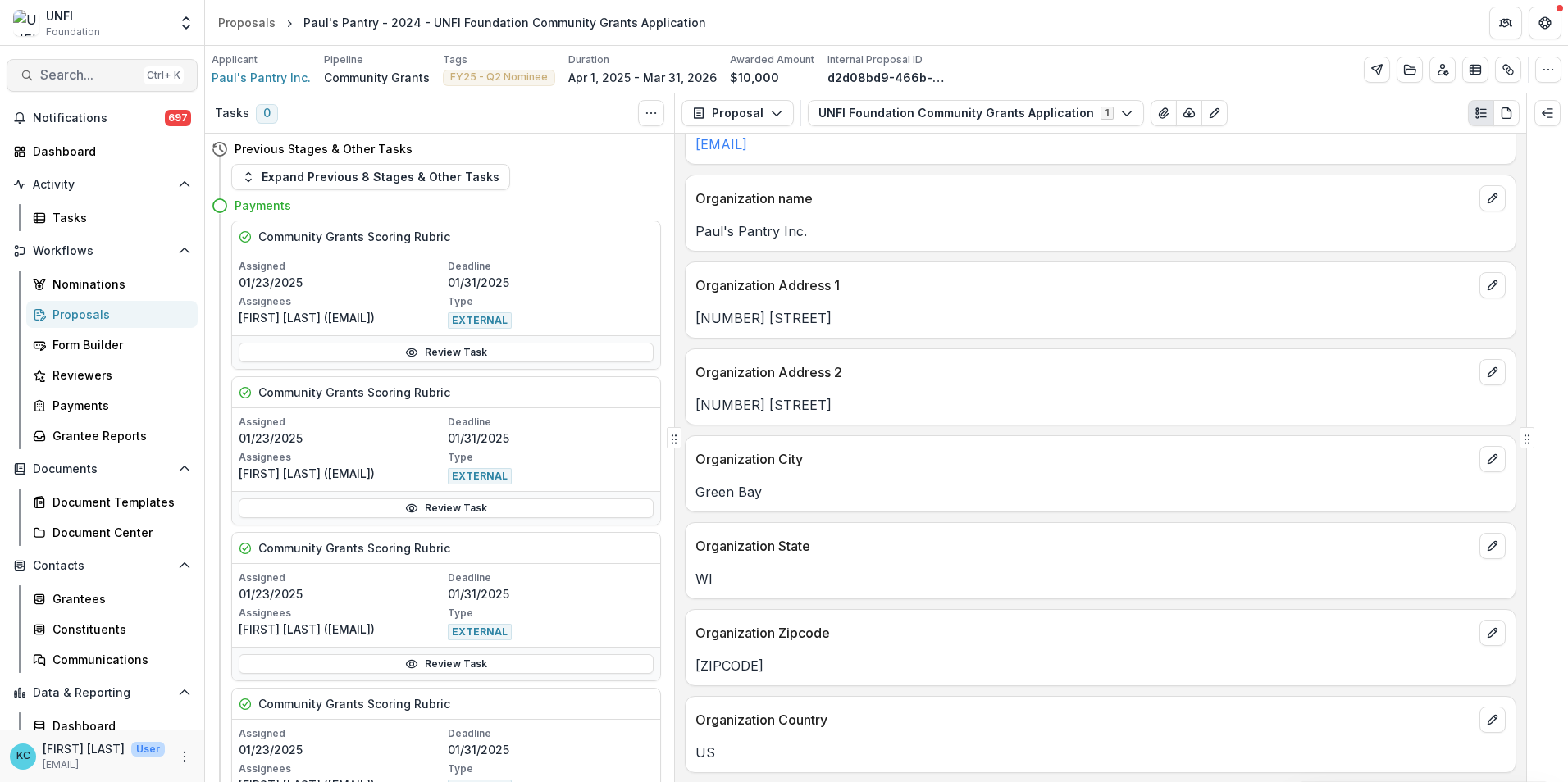 click on "Search... Ctrl  + K" at bounding box center [102, 75] 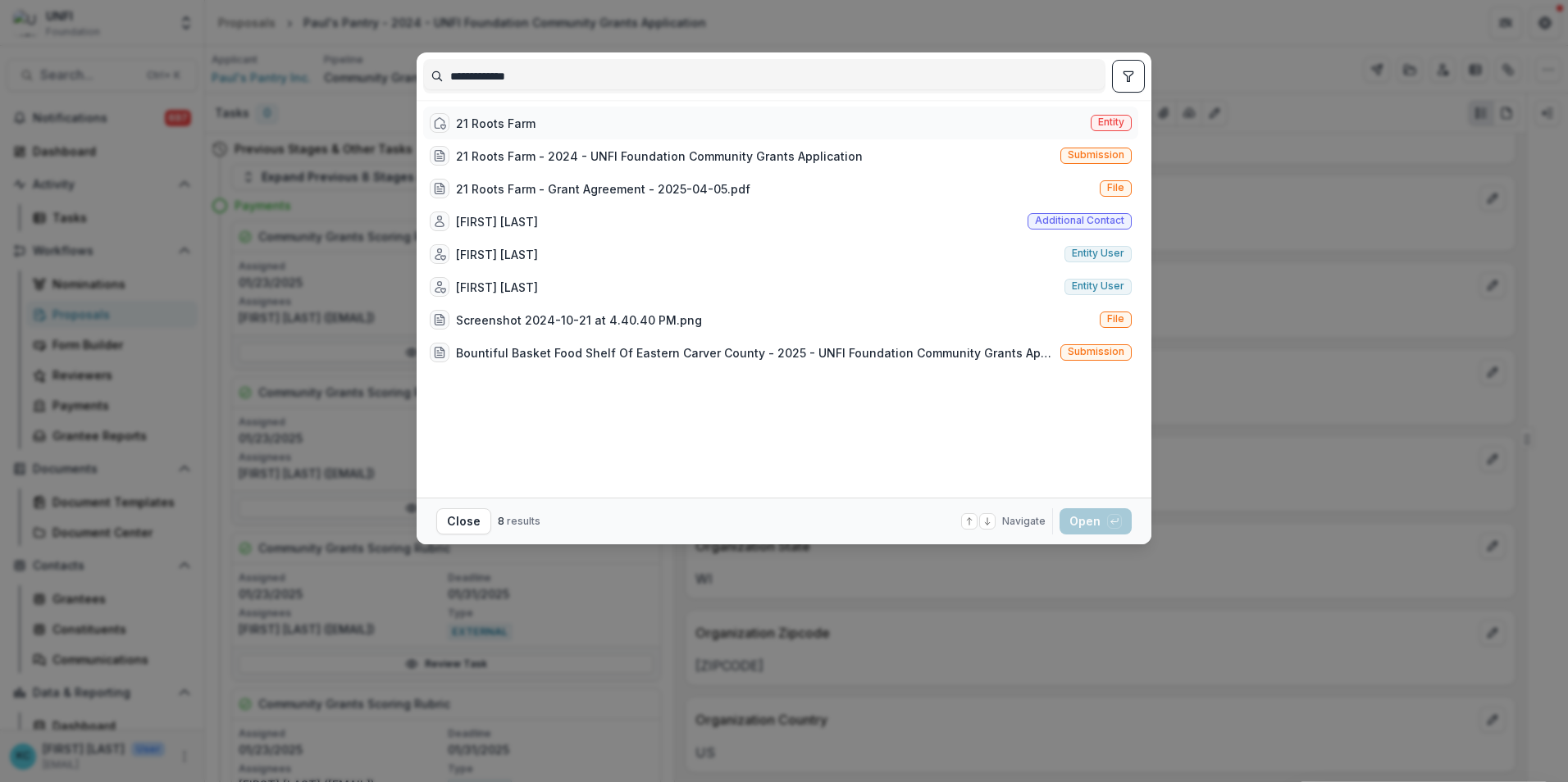 type on "**********" 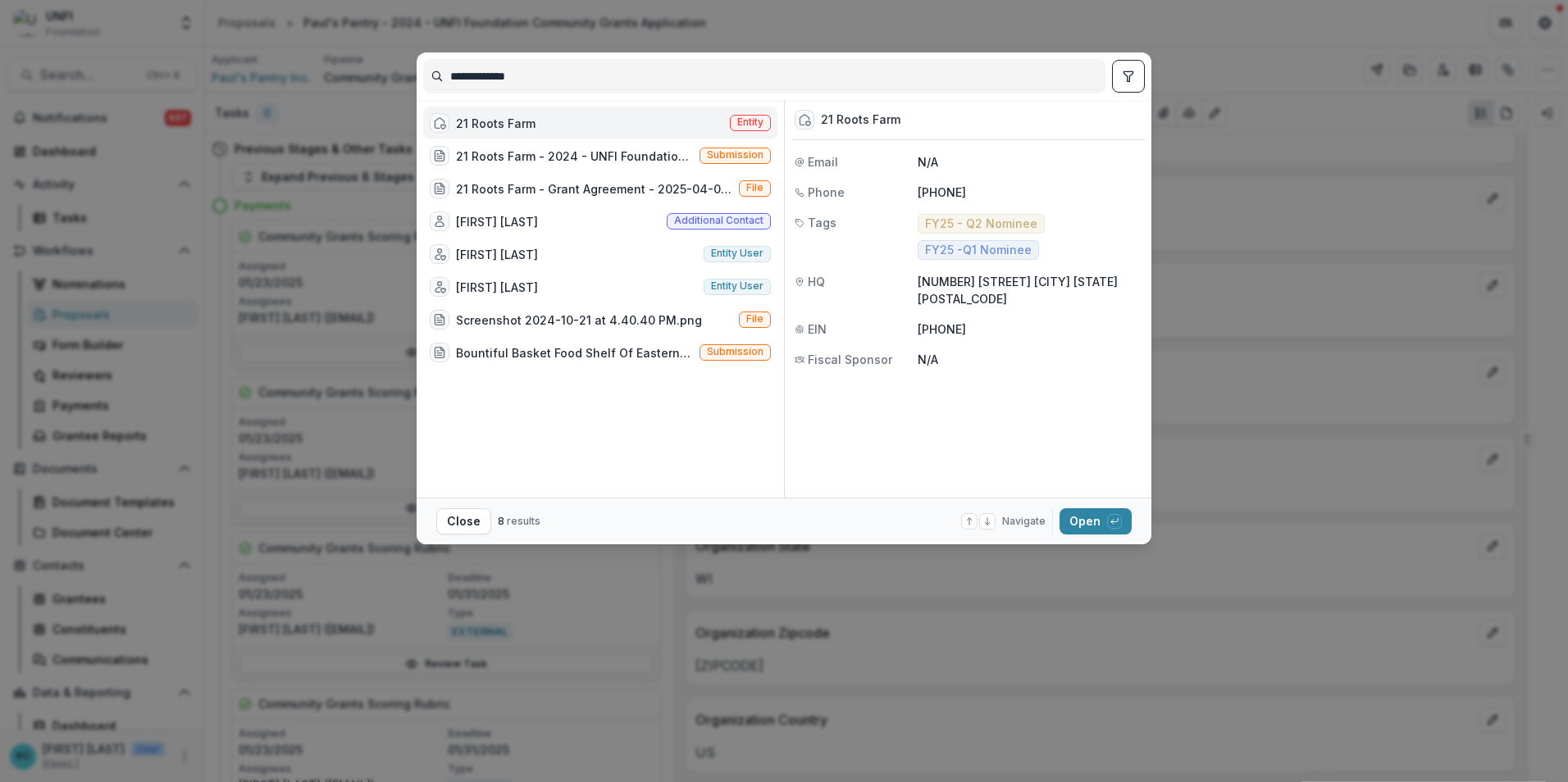 click on "21 Roots Farm Entity" at bounding box center [600, 123] 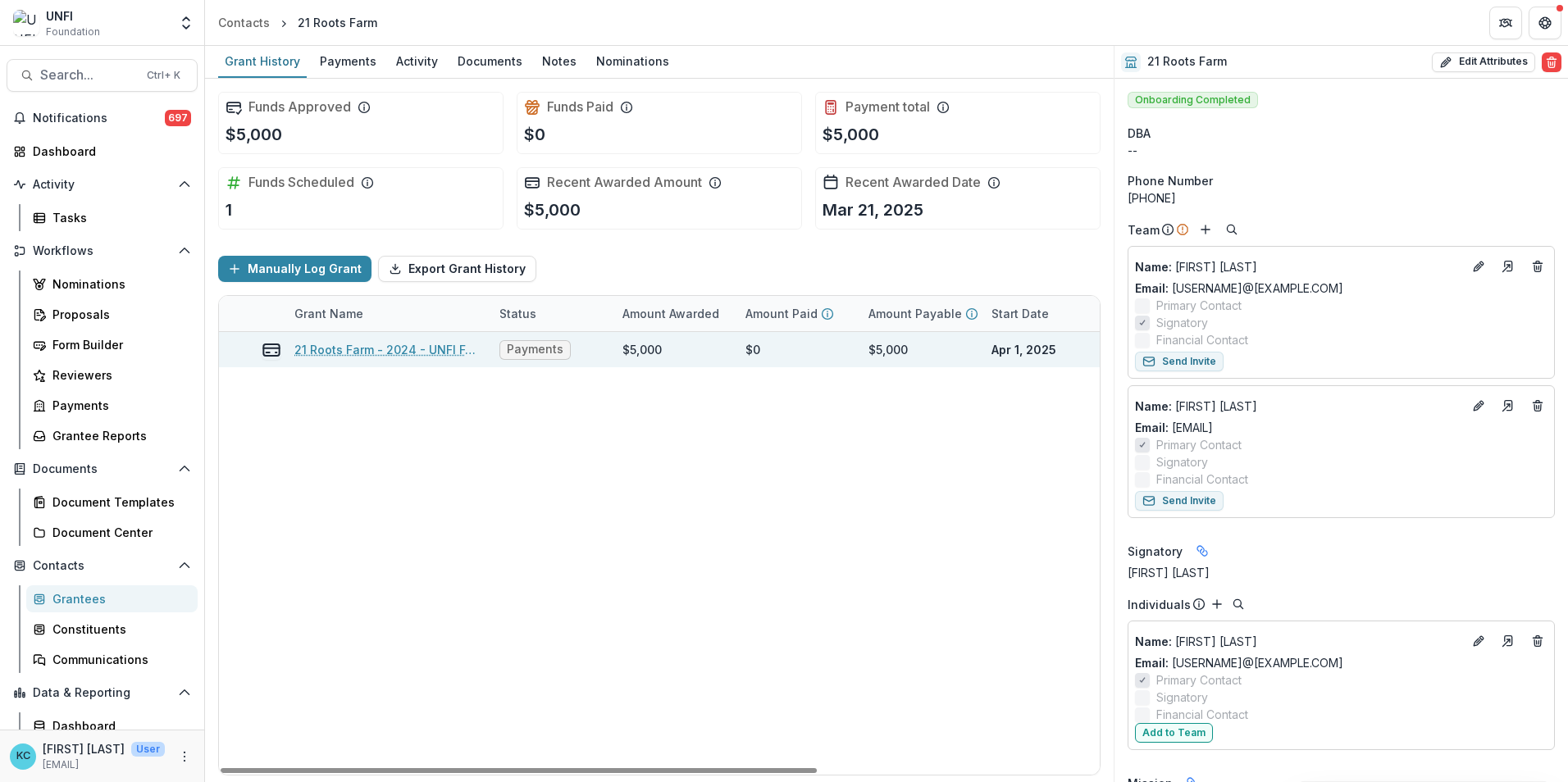 click on "21 Roots Farm - 2024 - UNFI Foundation Community Grants Application" at bounding box center [387, 349] 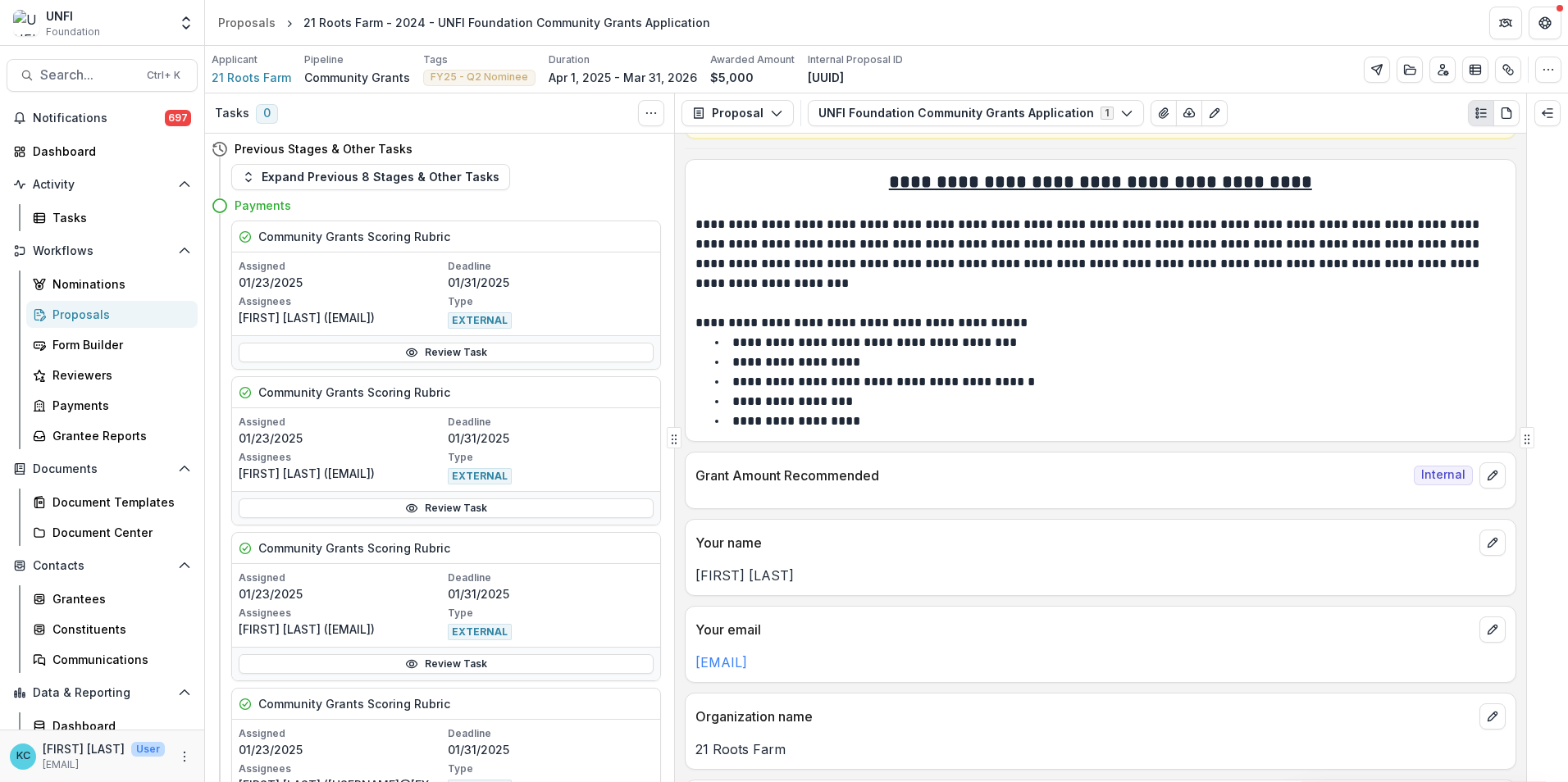 scroll, scrollTop: 410, scrollLeft: 0, axis: vertical 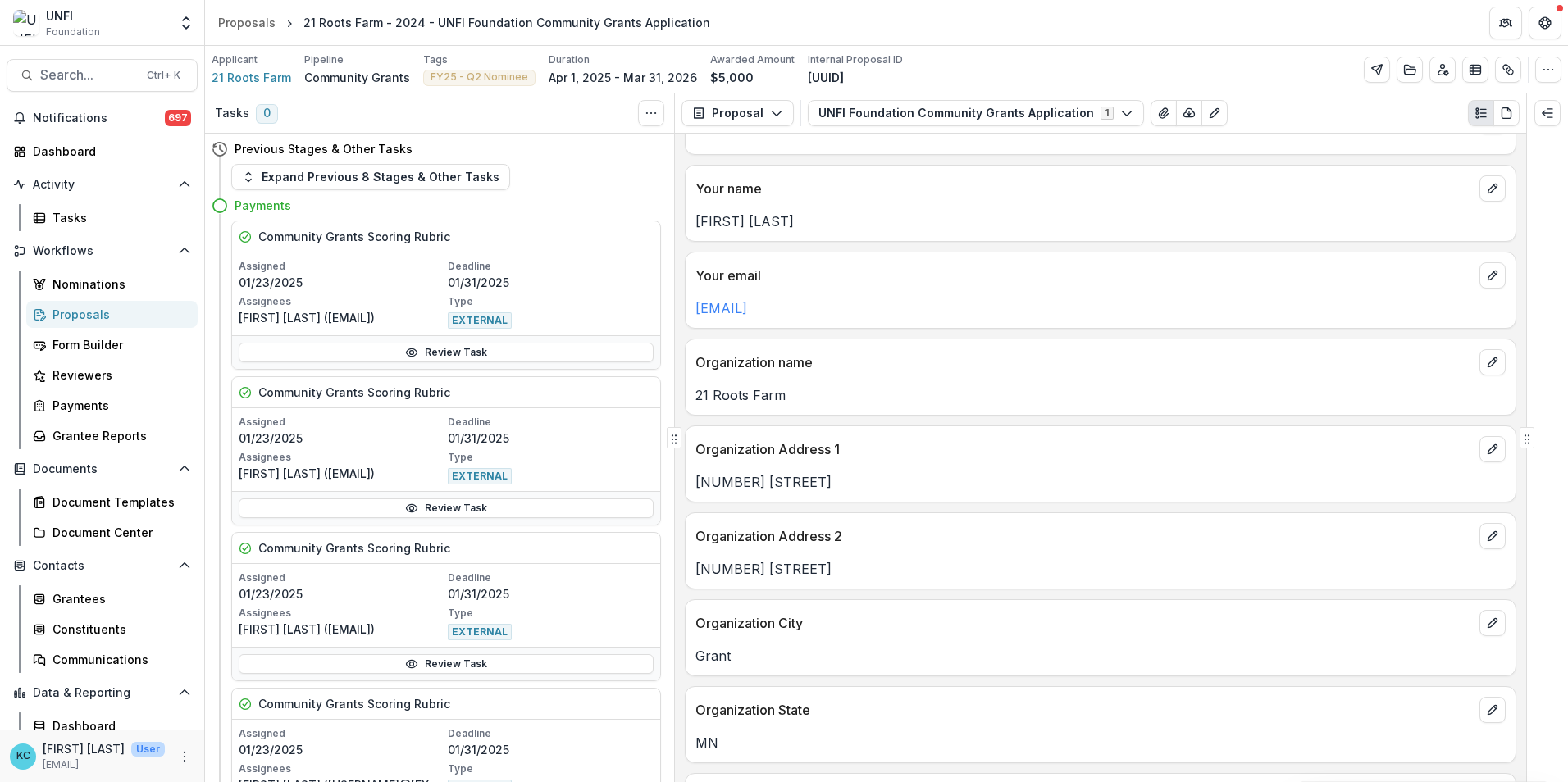 click on "Organization  State" at bounding box center (1084, 710) 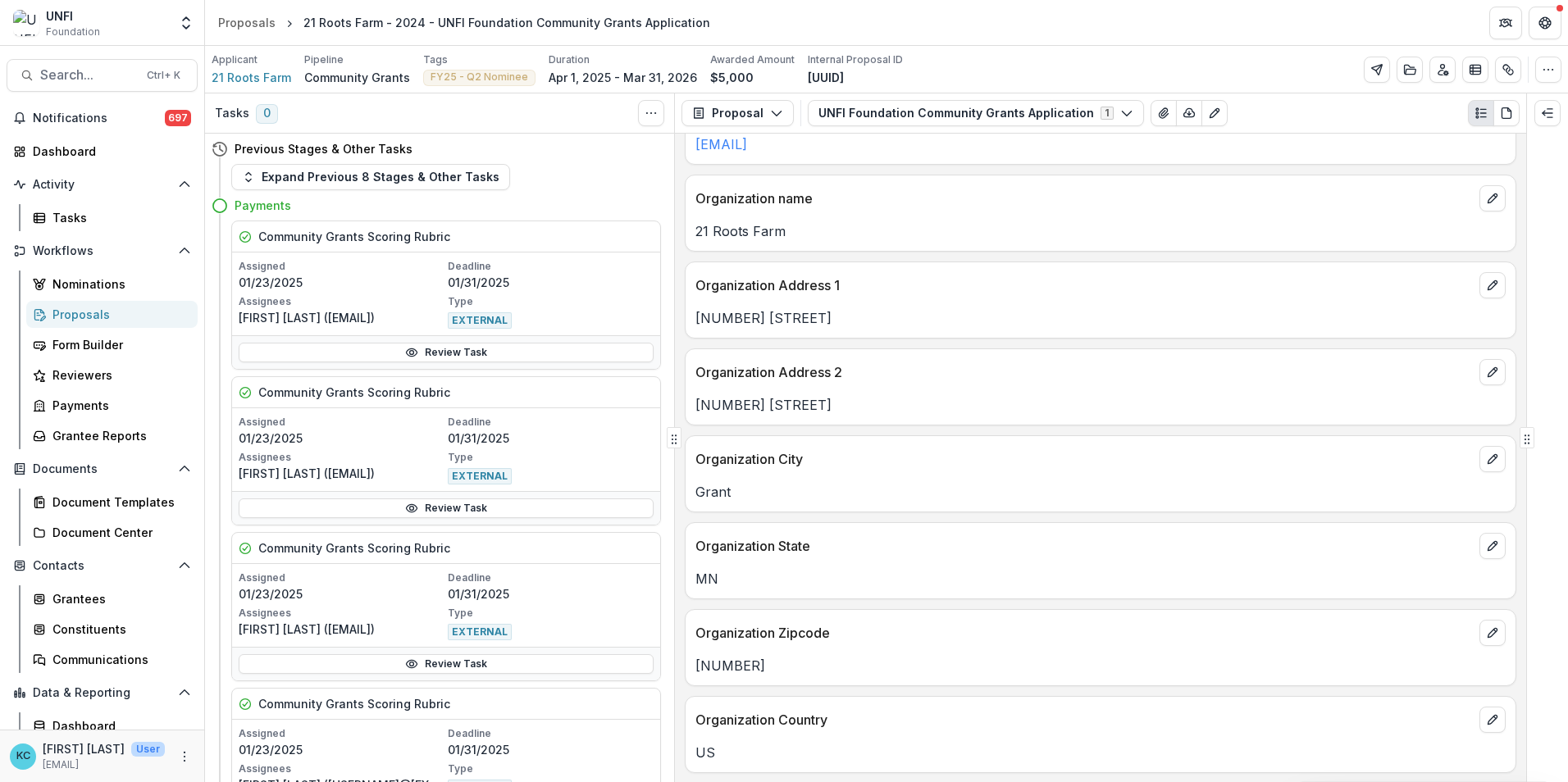 click on "[NUMBER]" at bounding box center [1101, 666] 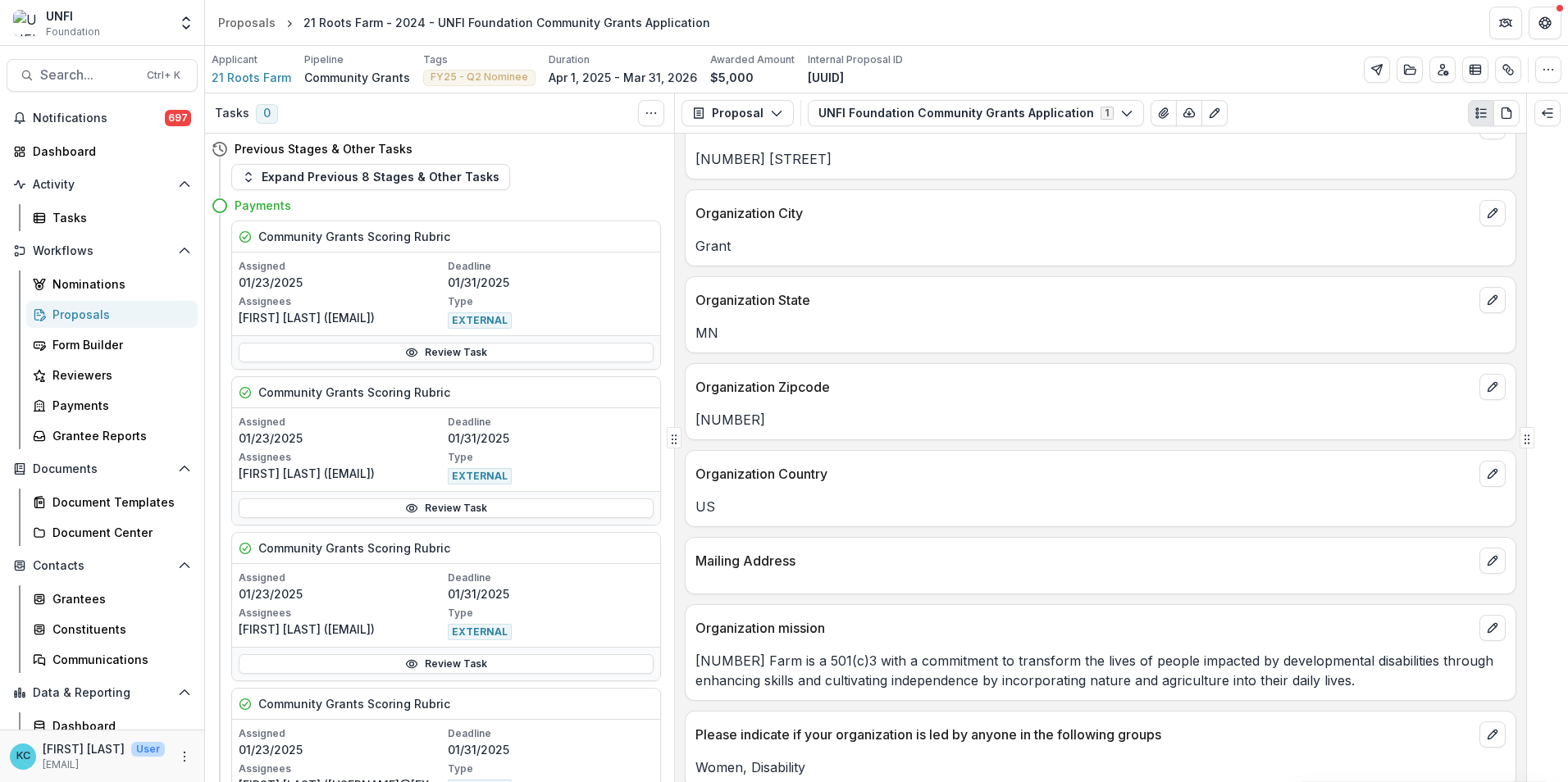 scroll, scrollTop: 902, scrollLeft: 0, axis: vertical 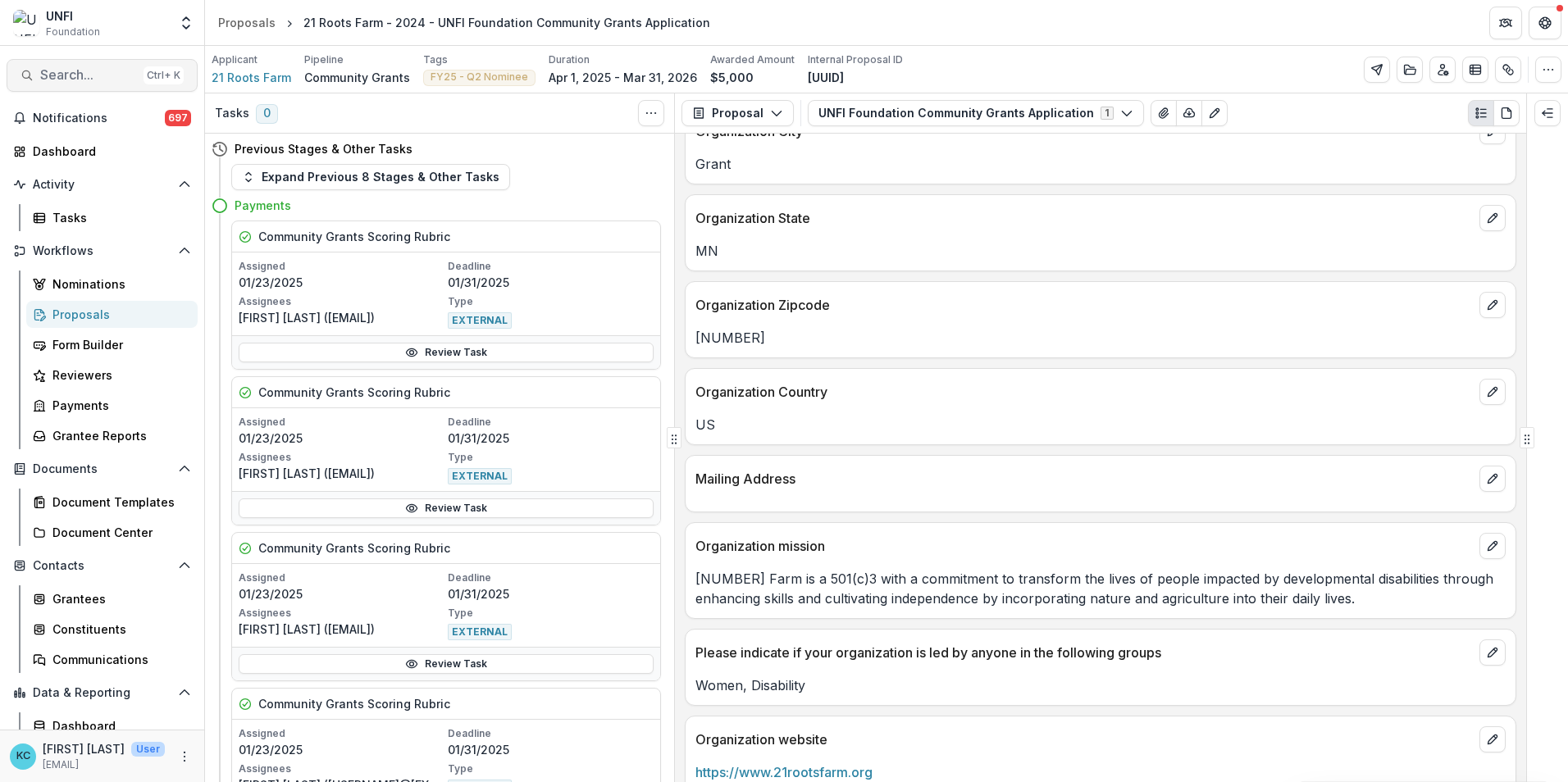 click on "Search..." at bounding box center (89, 75) 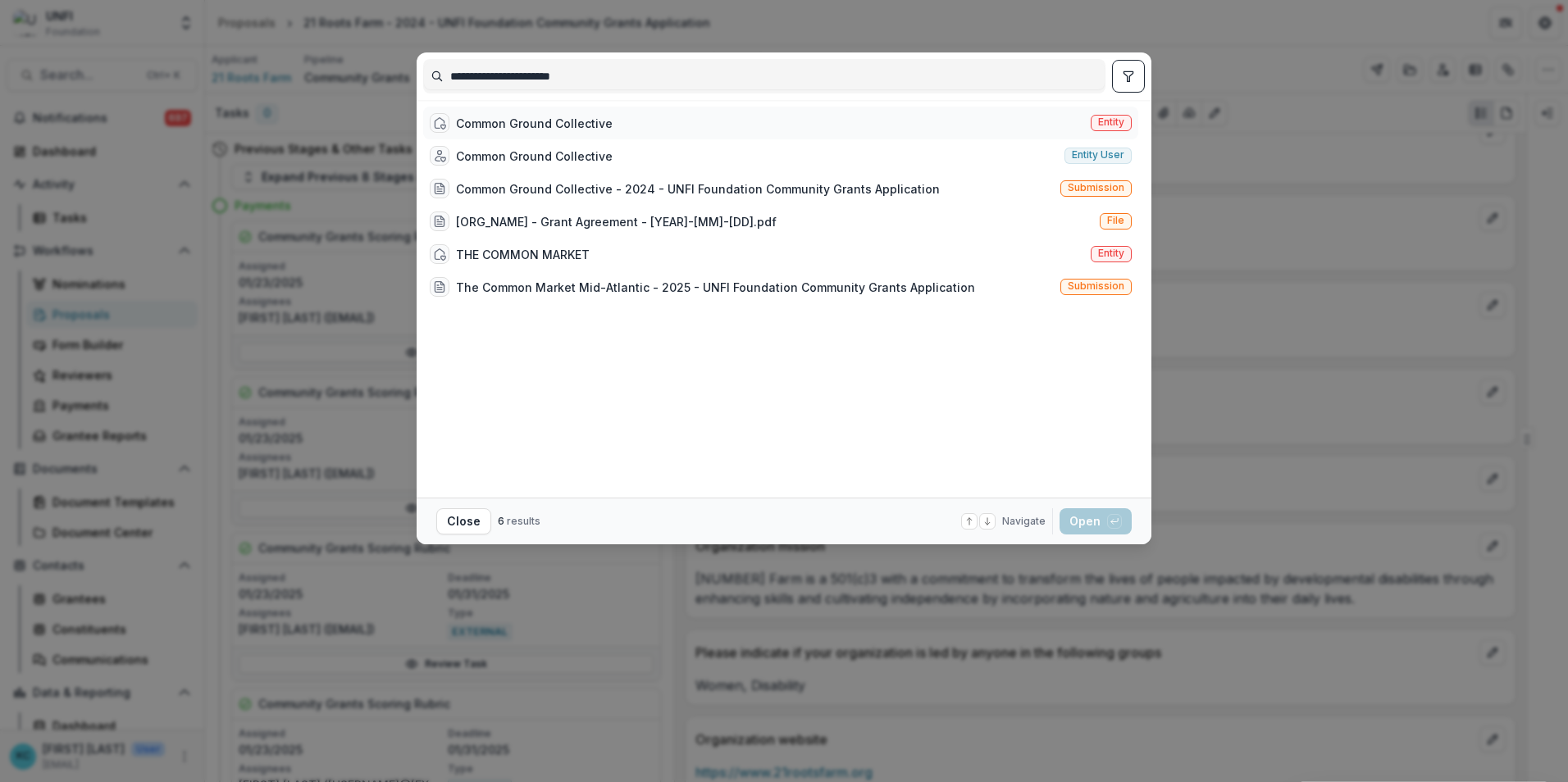 type on "**********" 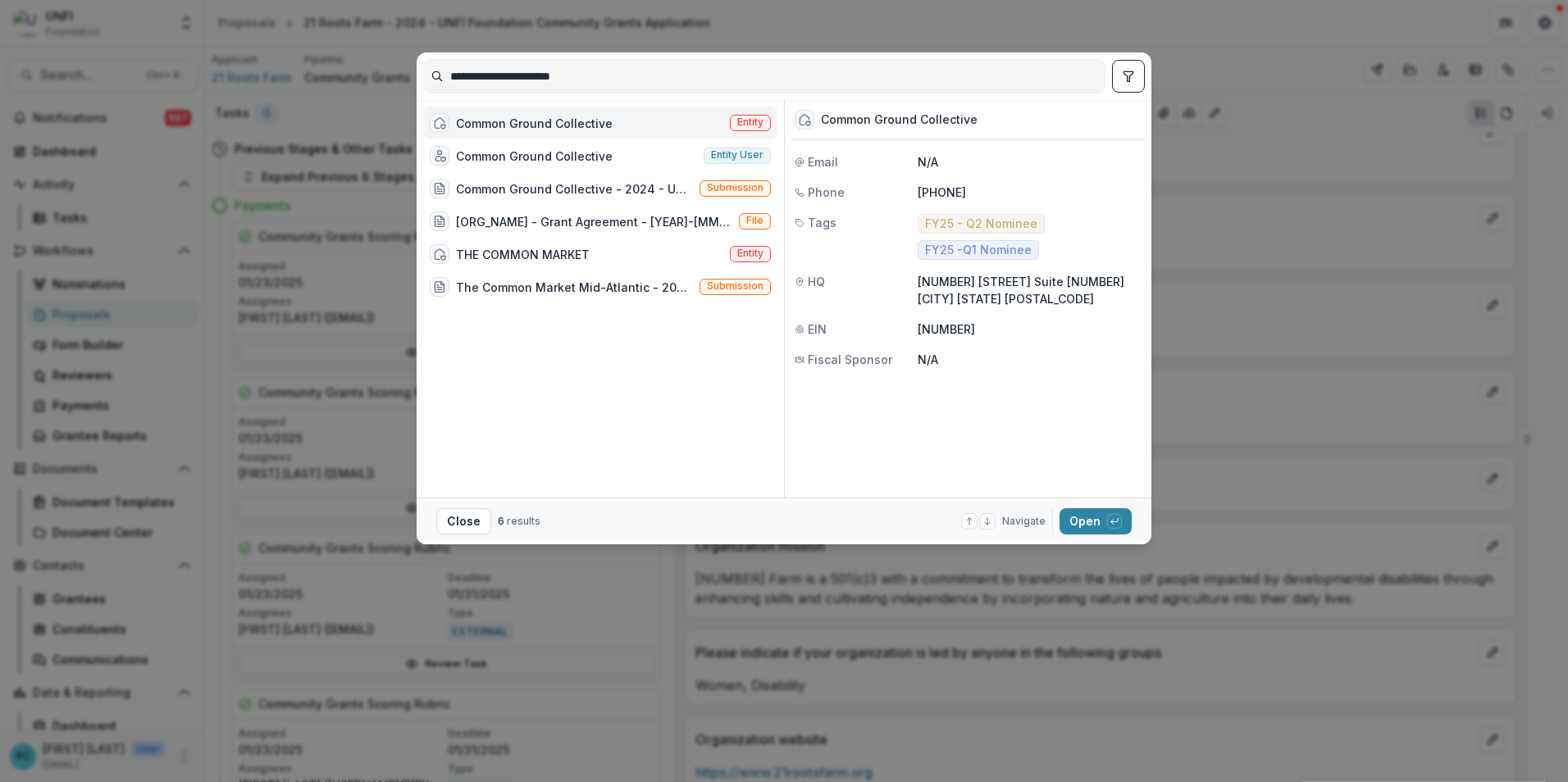 click on "Common Ground Collective" at bounding box center (534, 123) 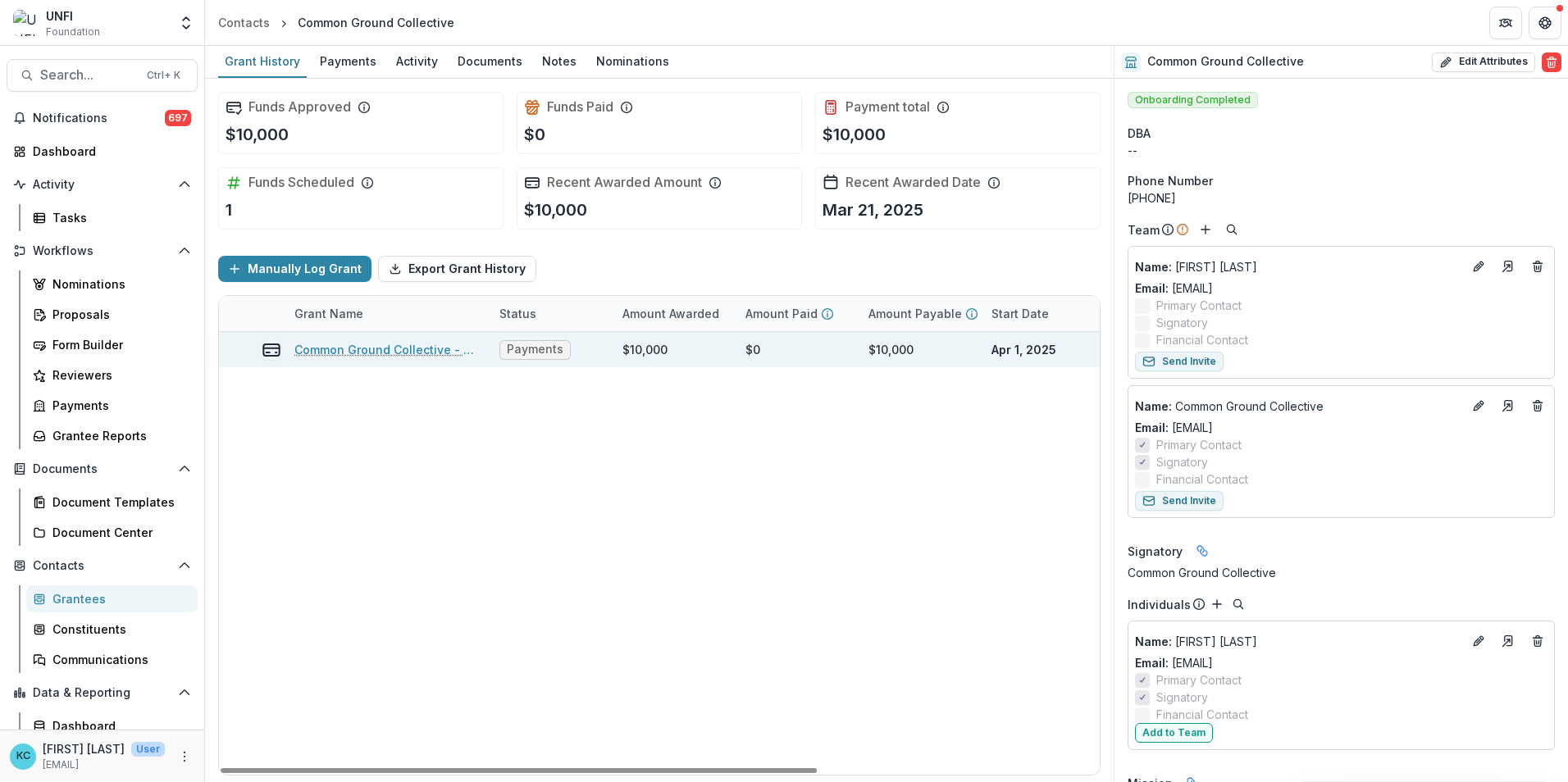click on "Common Ground Collective - 2024 - UNFI Foundation Community Grants Application" at bounding box center [387, 349] 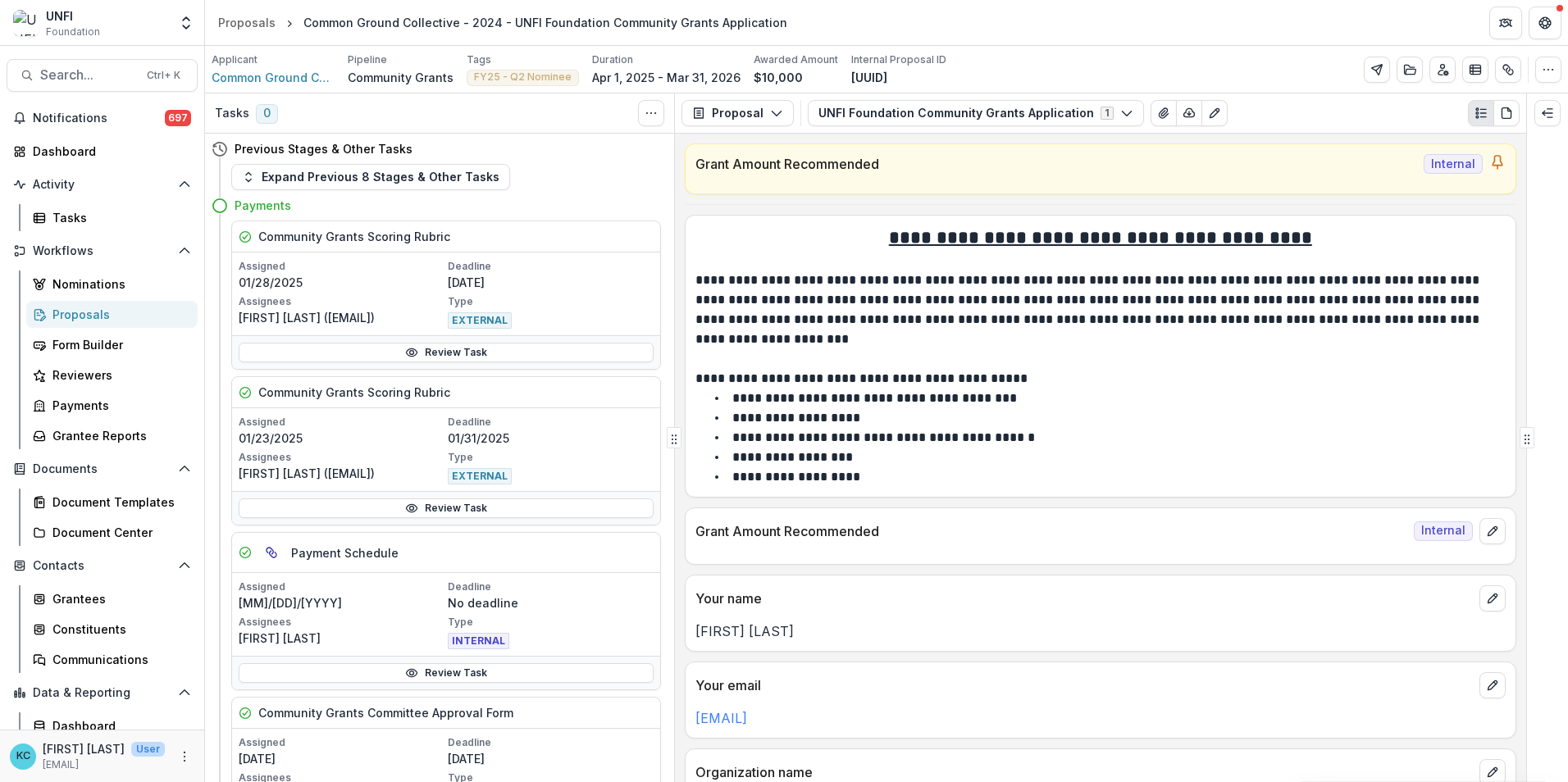 click on "**********" at bounding box center (1110, 457) 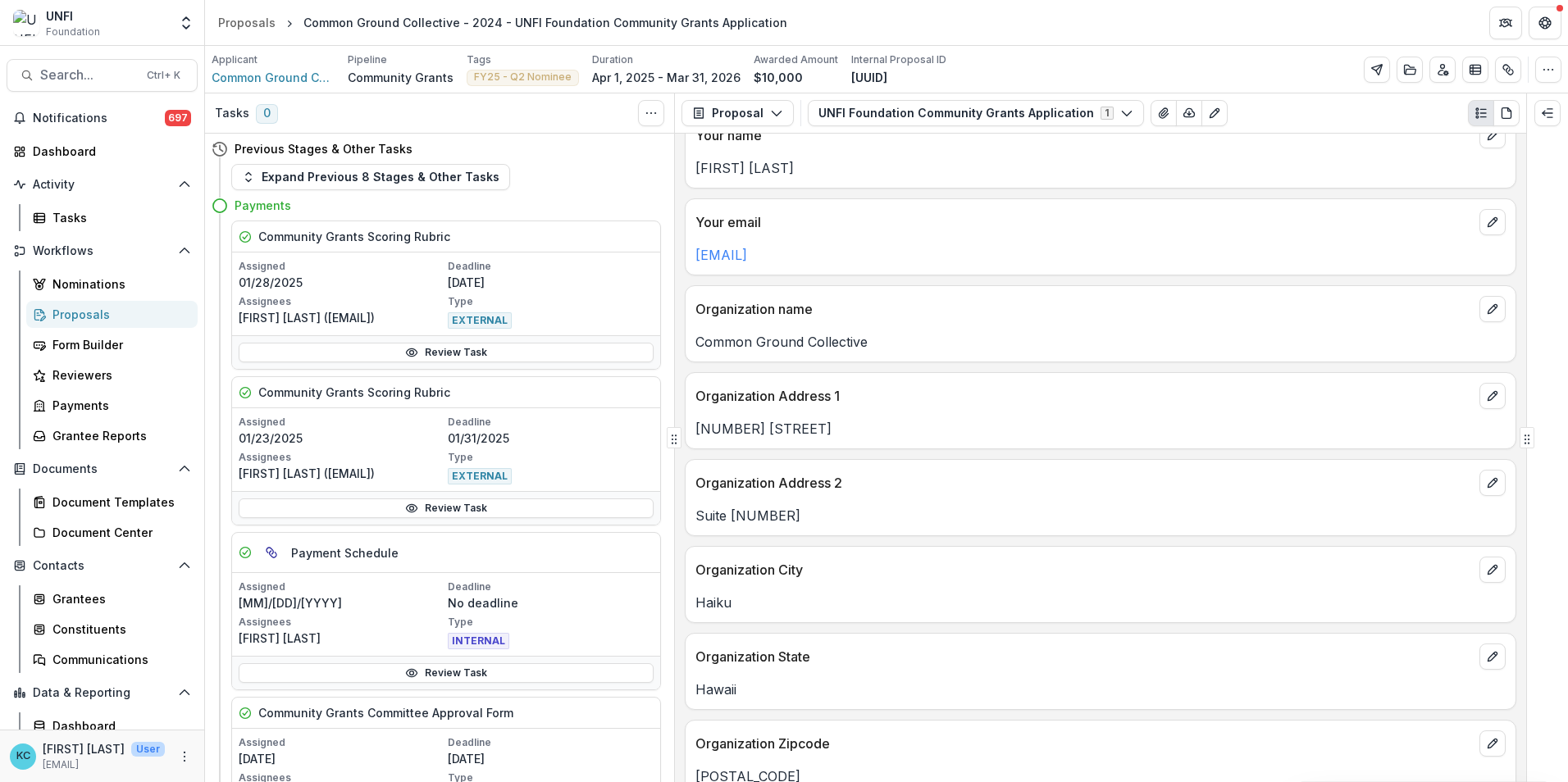 scroll, scrollTop: 492, scrollLeft: 0, axis: vertical 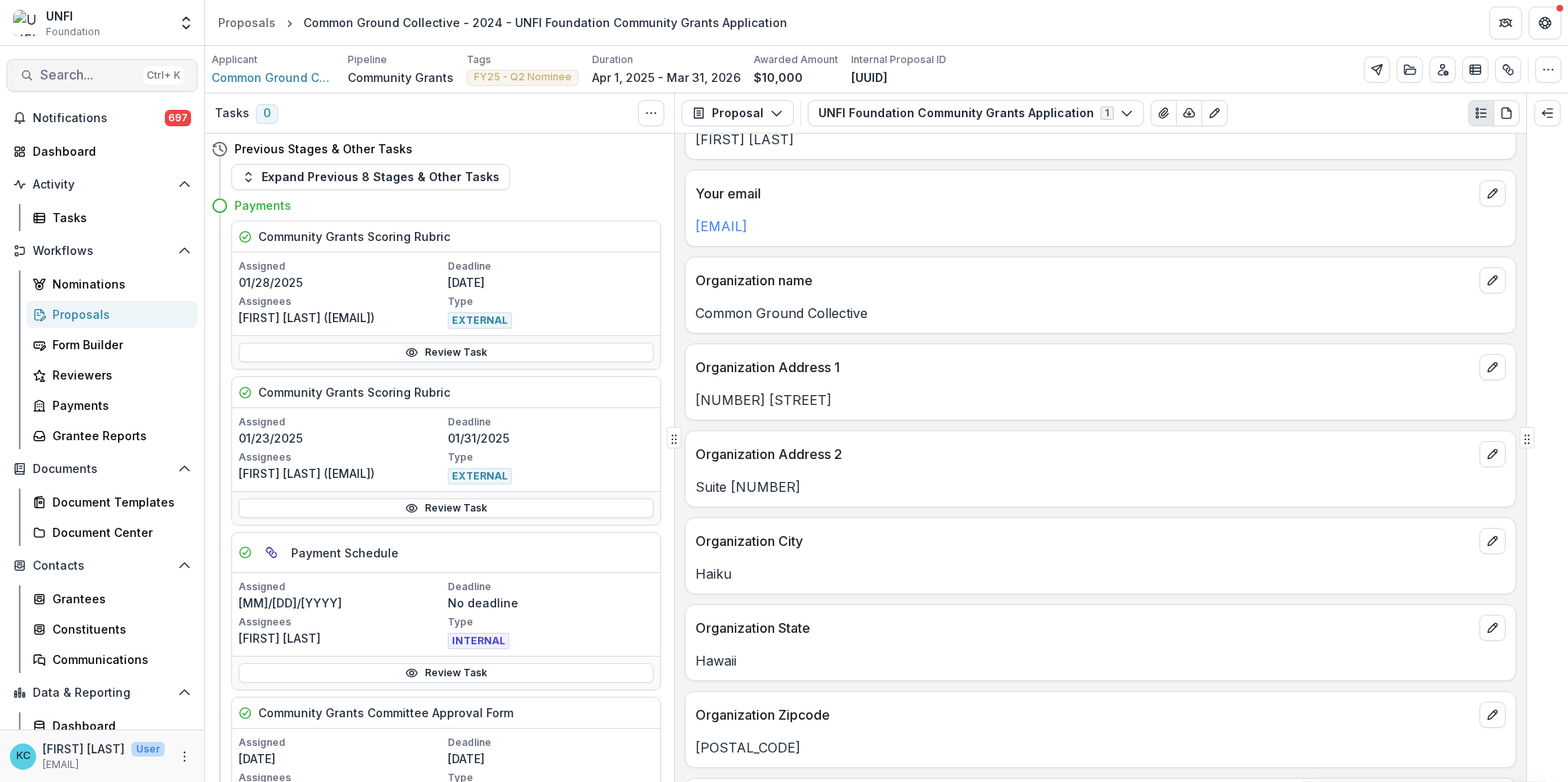 click on "Search..." at bounding box center [89, 75] 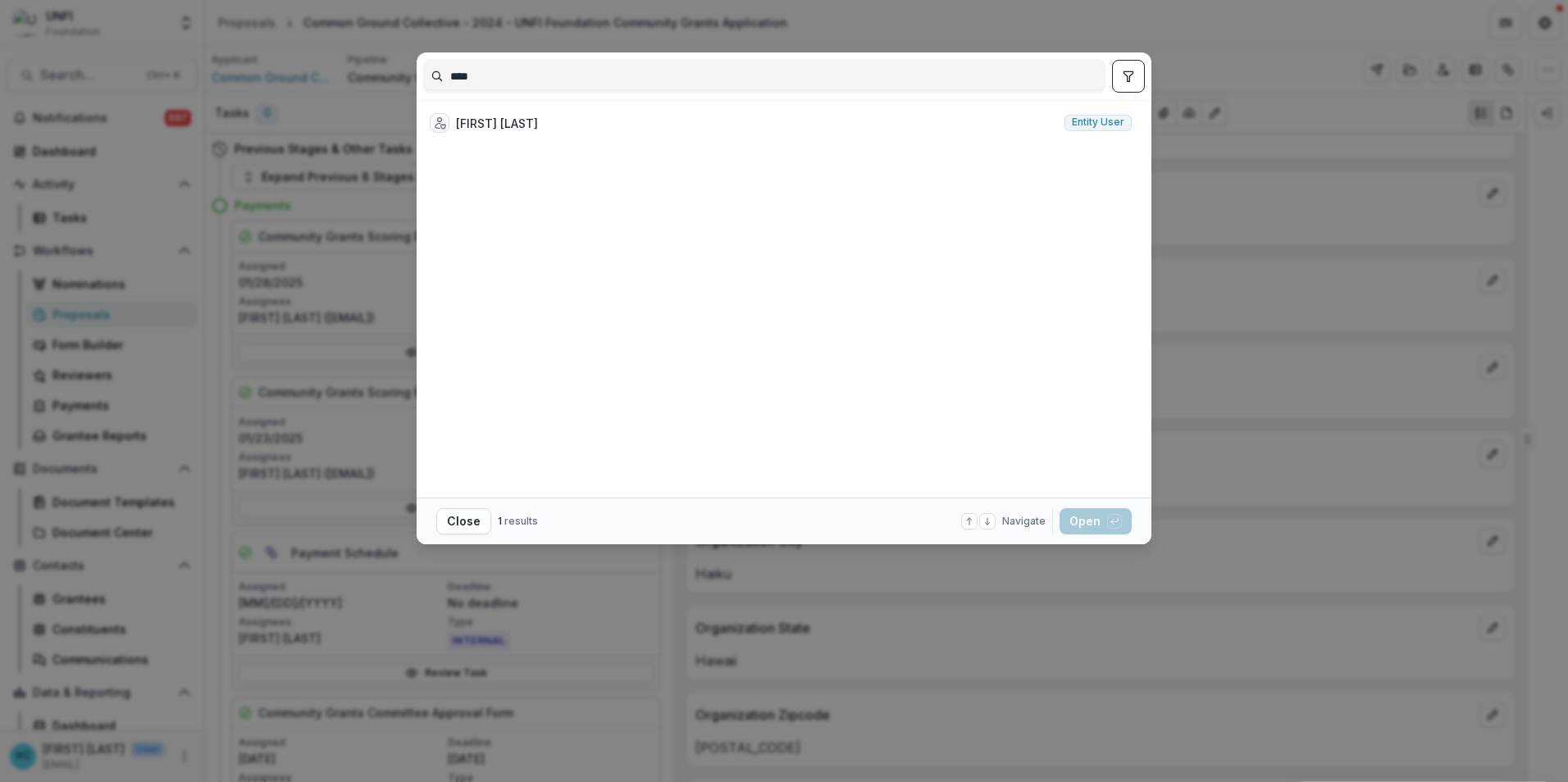 click on "****" at bounding box center (764, 76) 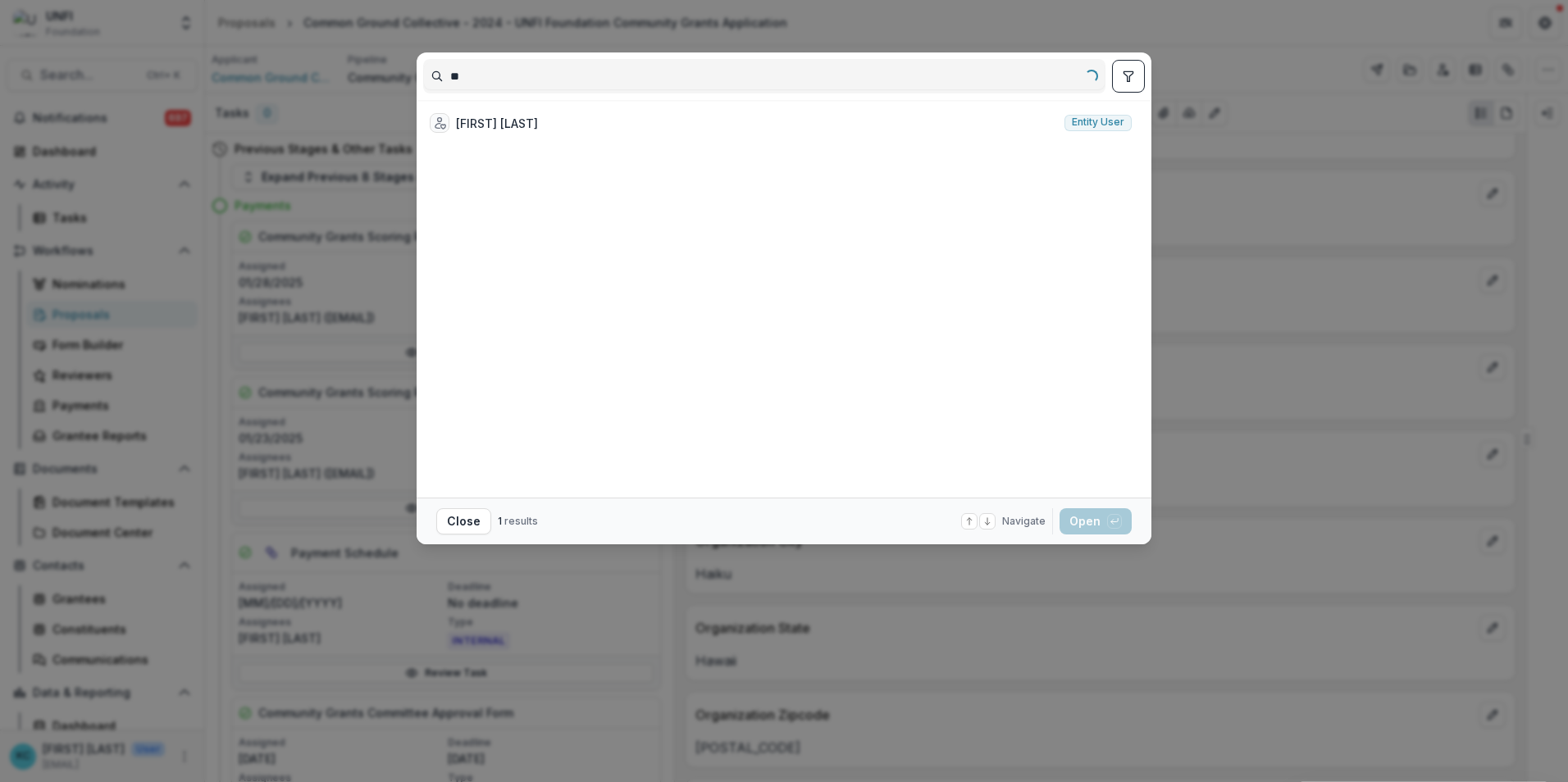 type on "*" 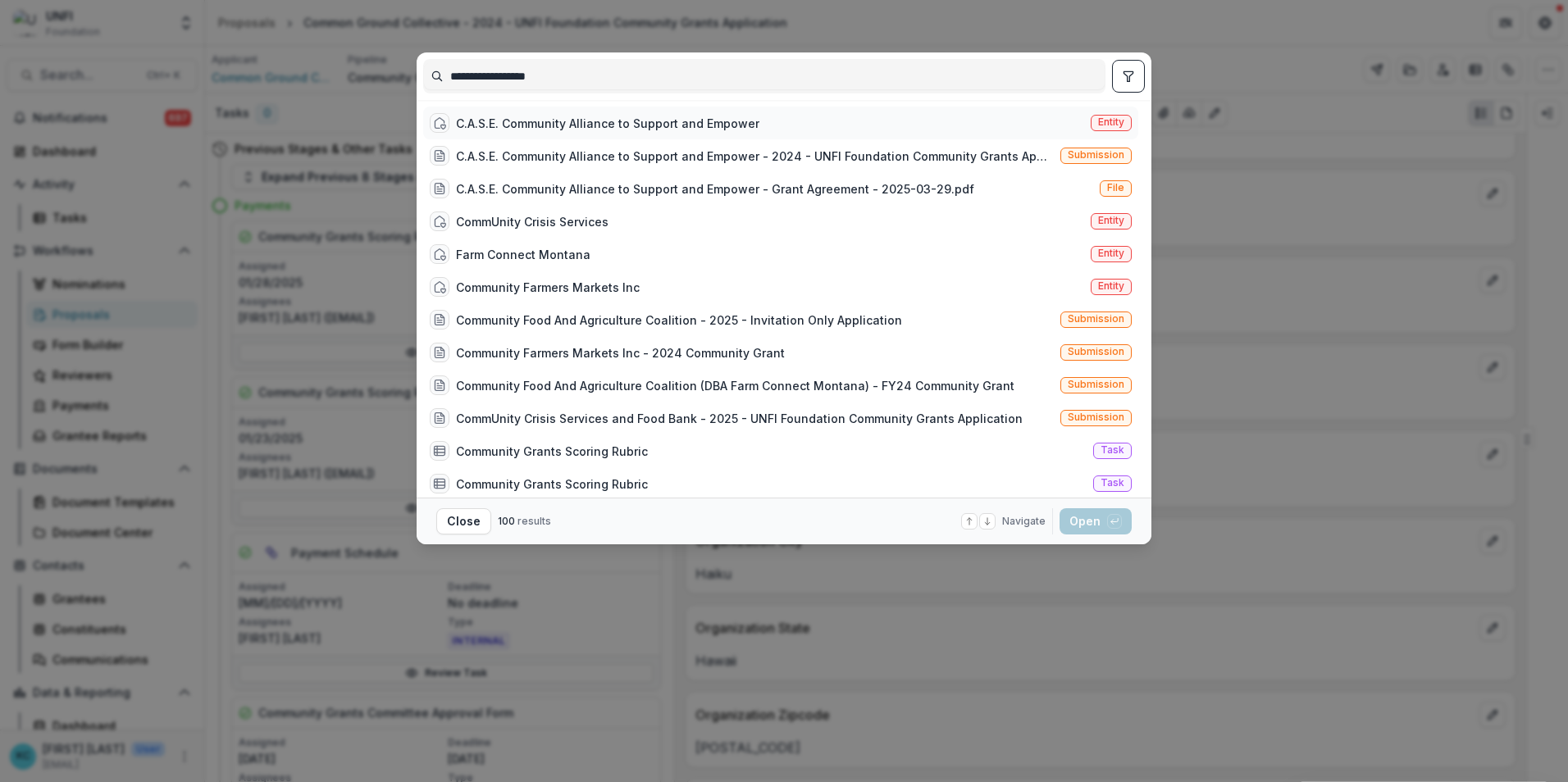type on "**********" 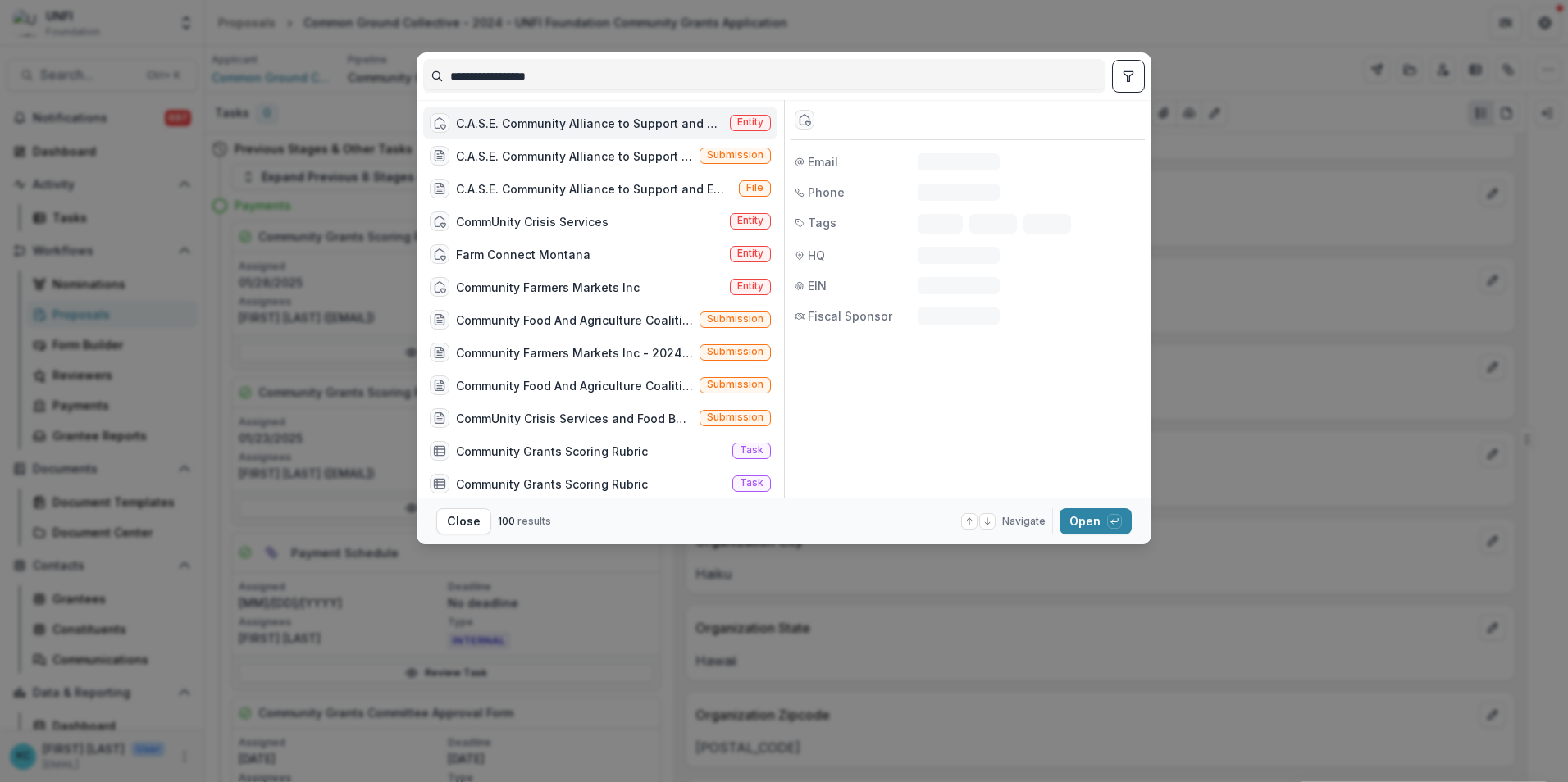 click on "C.A.S.E. Community Alliance to Support and Empower" at bounding box center [590, 123] 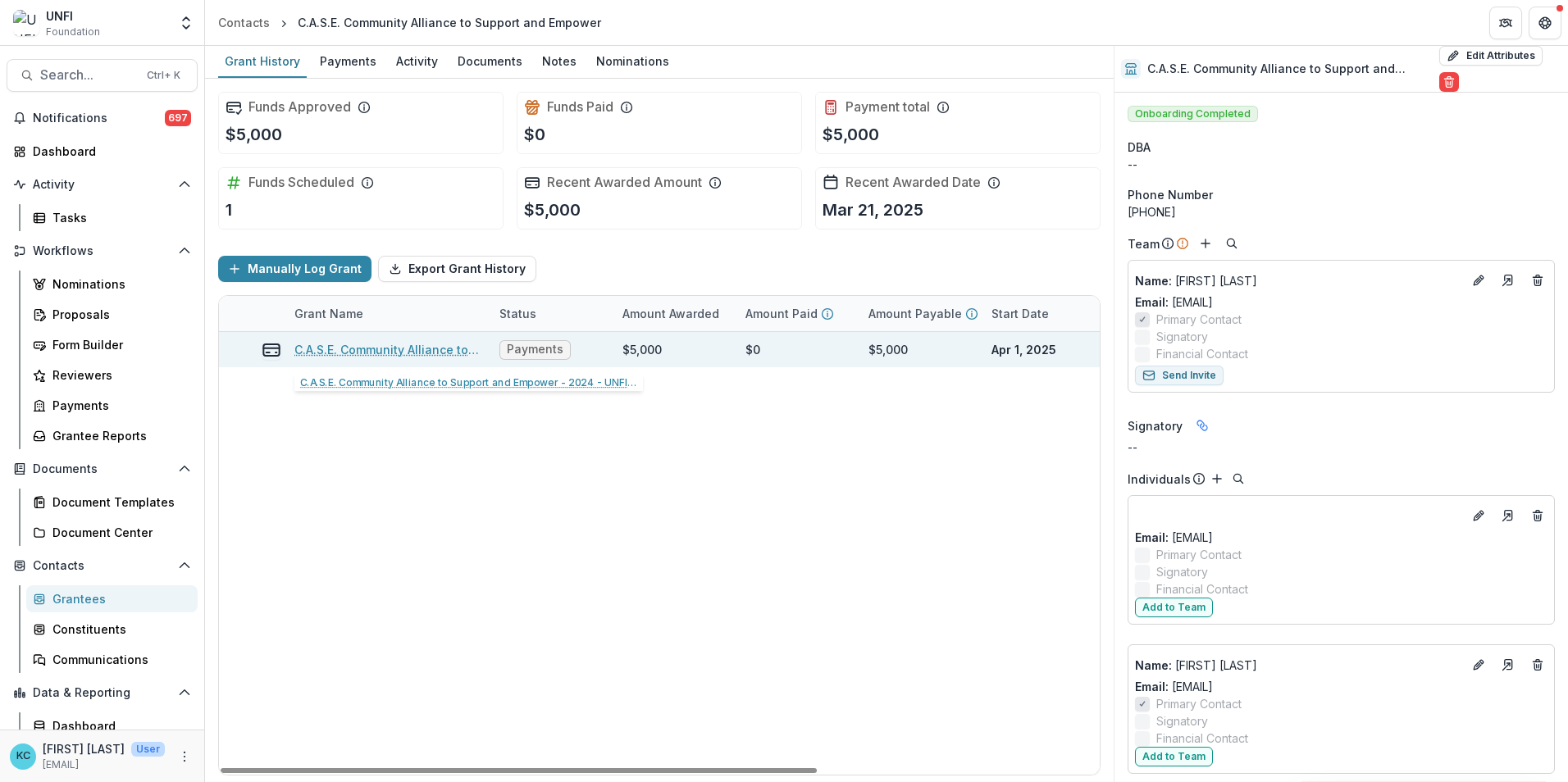 click on "C.A.S.E. Community Alliance to Support and Empower - 2024 - UNFI Foundation Community Grants Application" at bounding box center [387, 349] 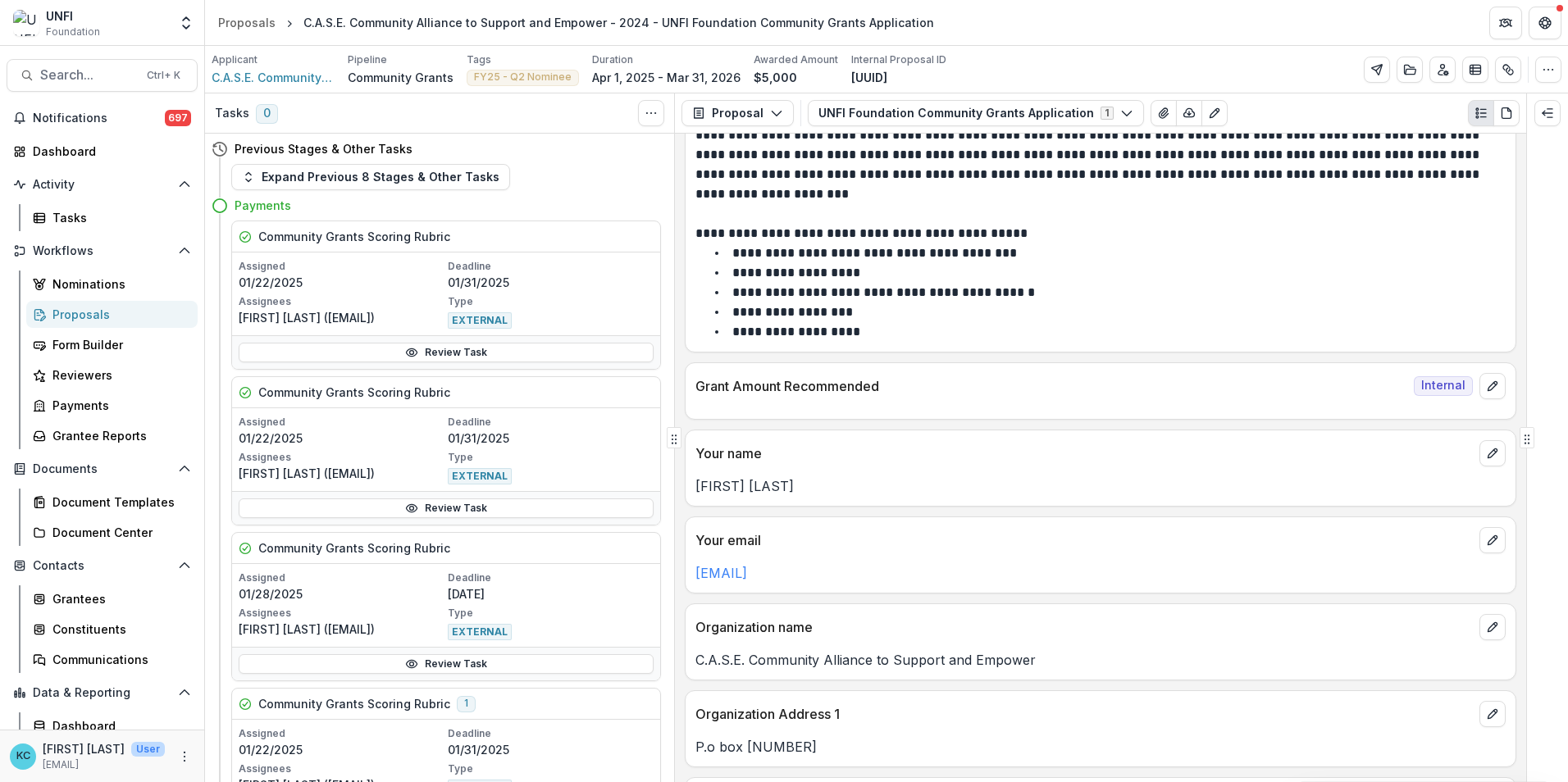 scroll, scrollTop: 246, scrollLeft: 0, axis: vertical 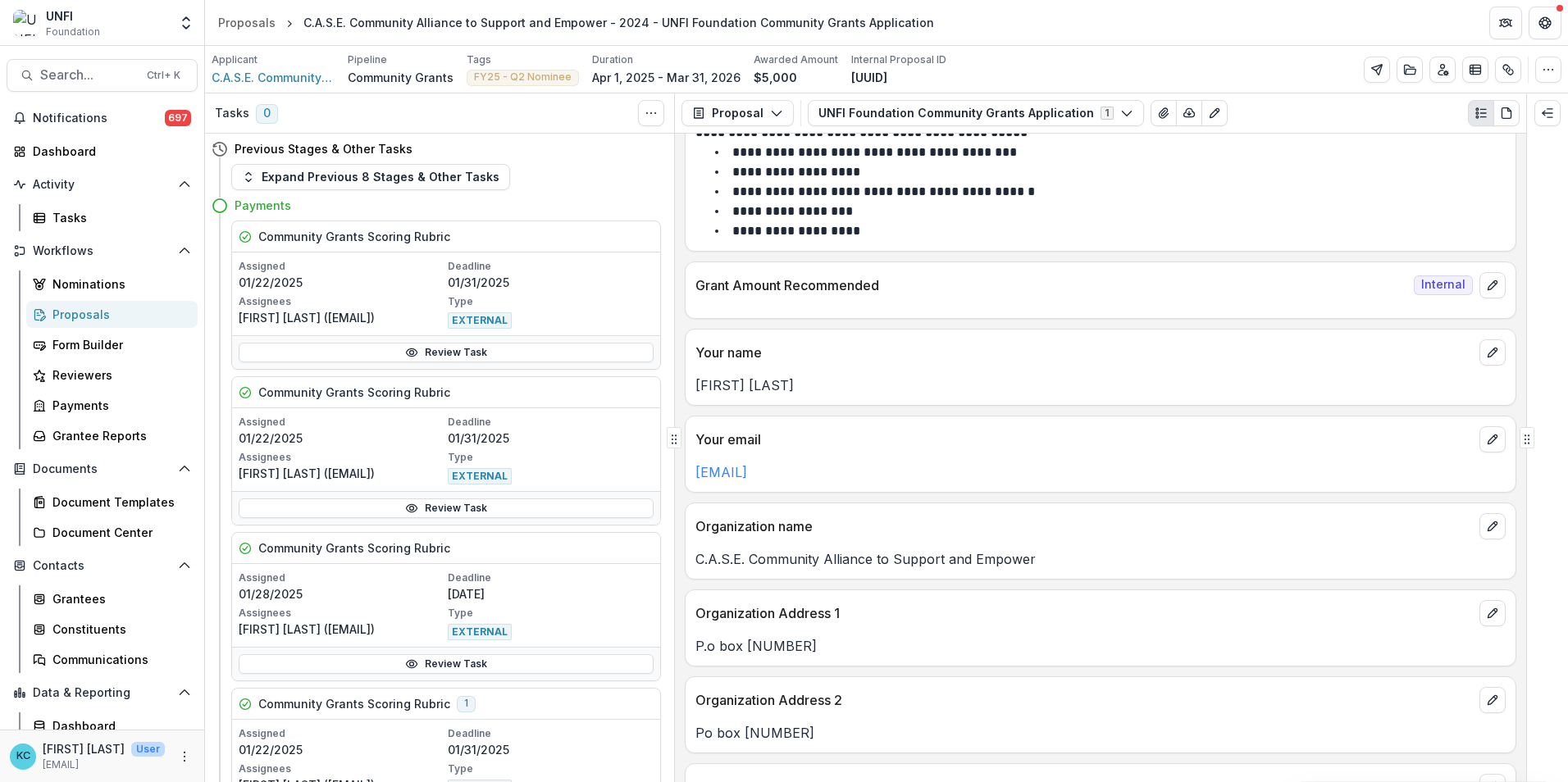 click on "Organization Address 1" at bounding box center [1084, 613] 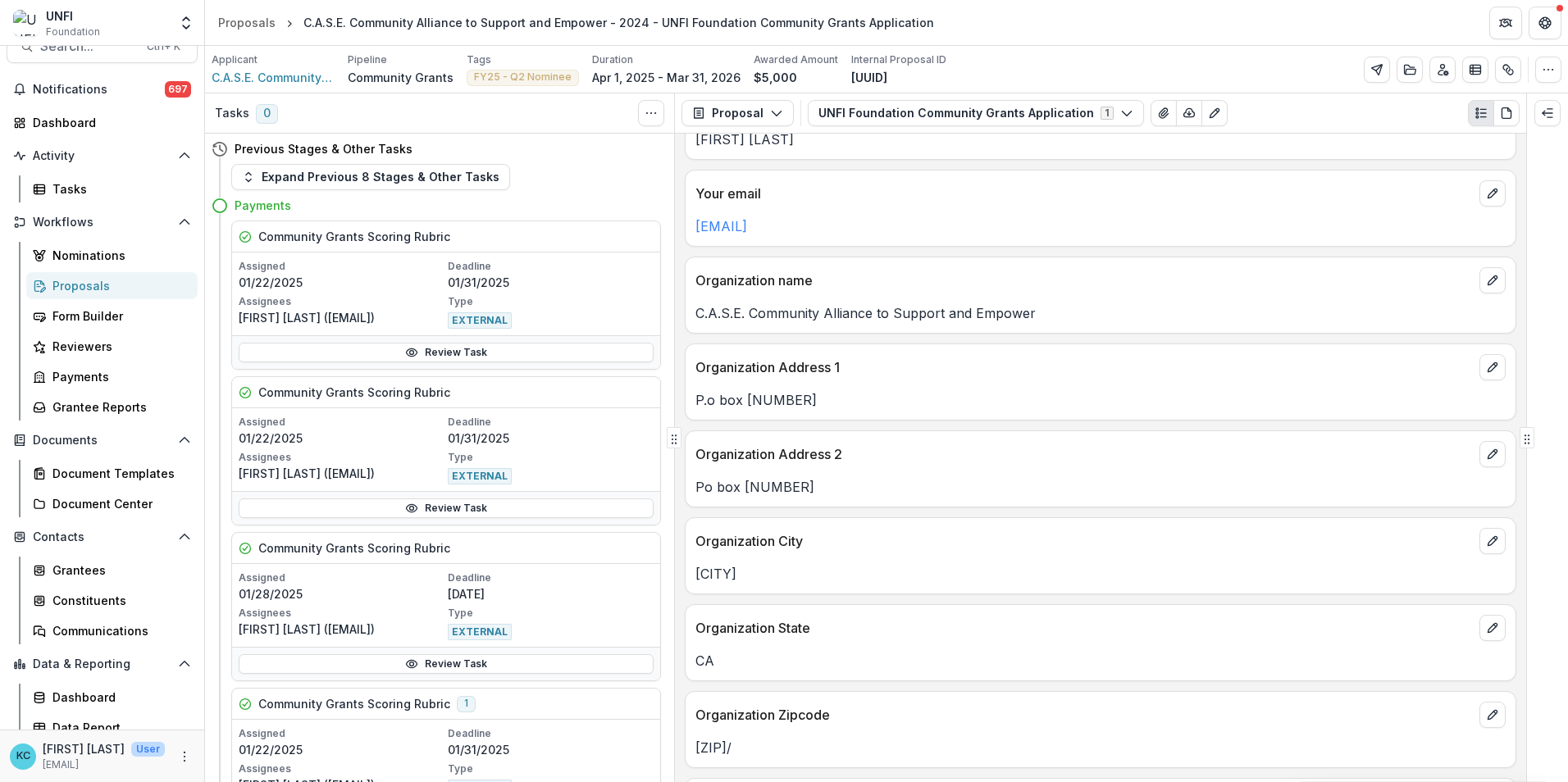 scroll, scrollTop: 40, scrollLeft: 0, axis: vertical 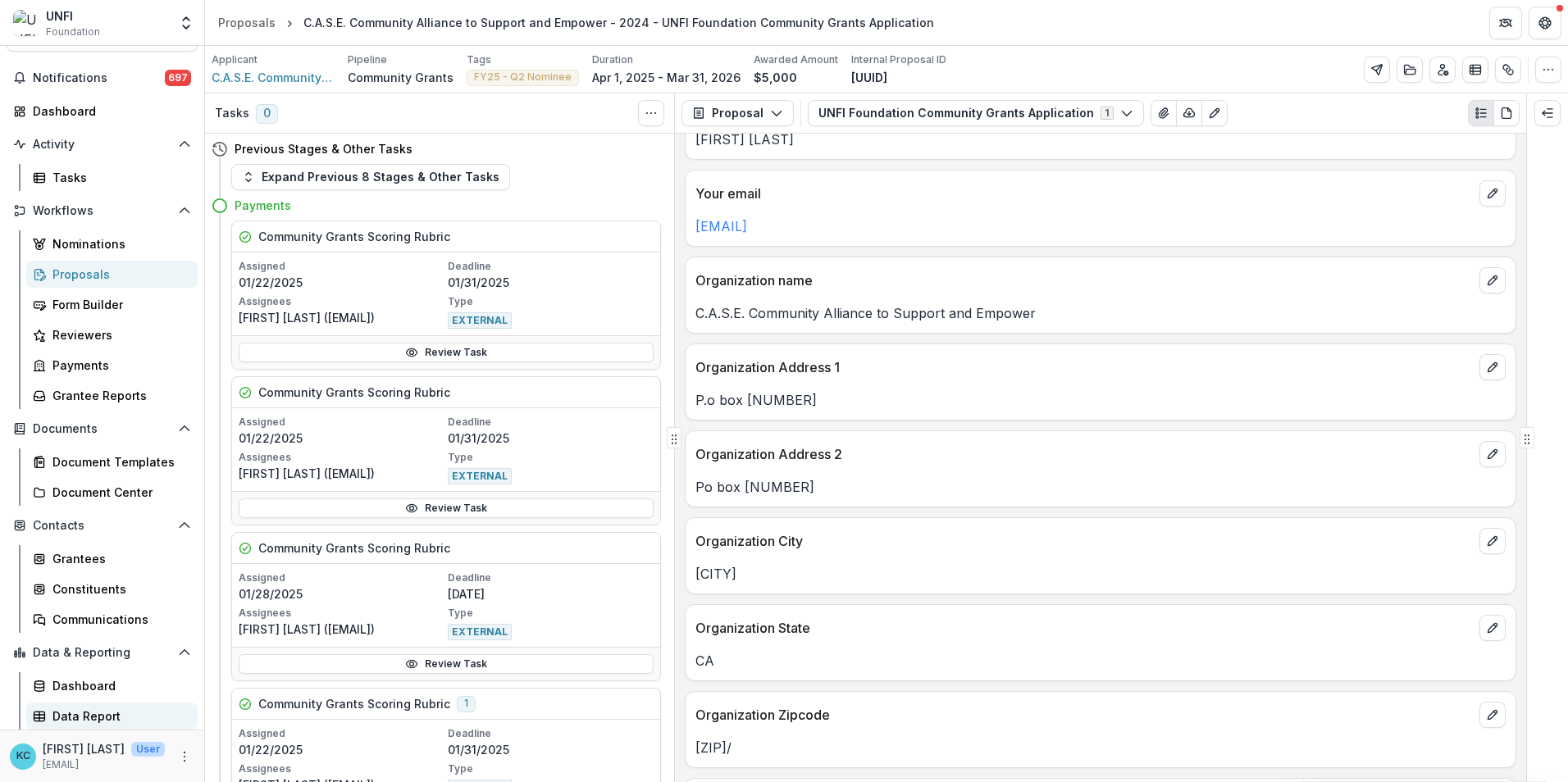click on "Data Report" at bounding box center [118, 716] 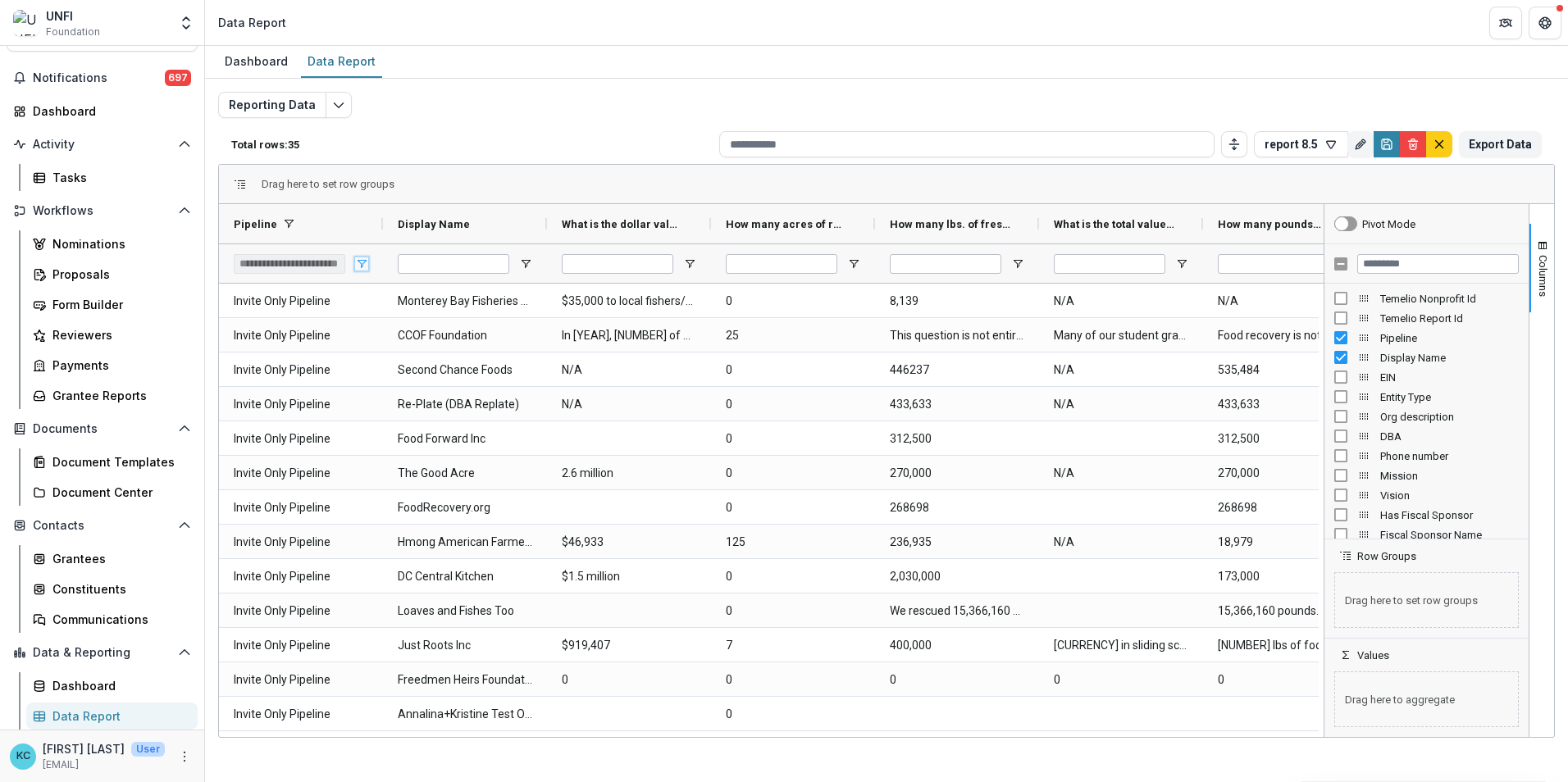 click at bounding box center (362, 264) 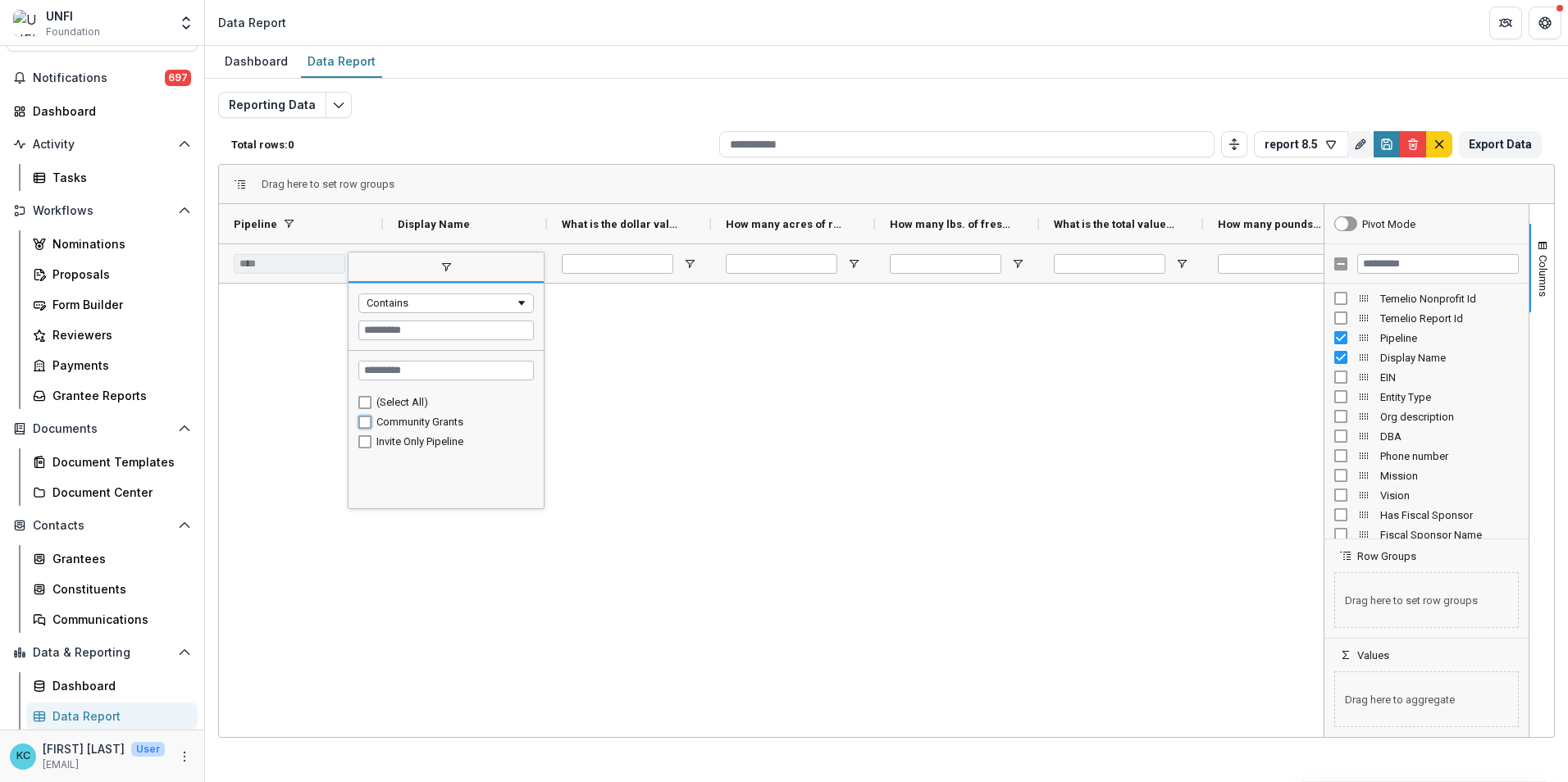 type on "**********" 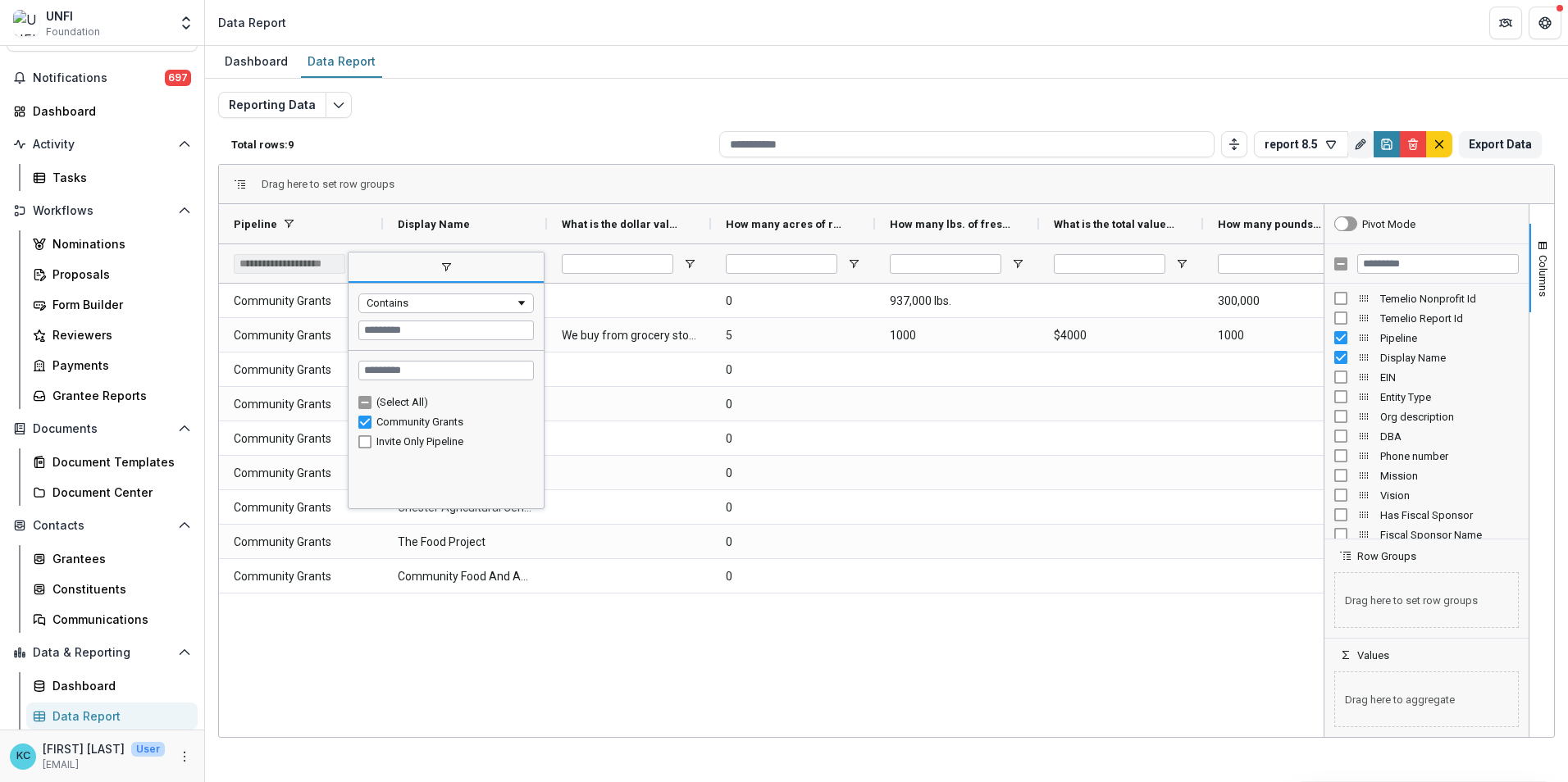click on "Reporting Data Total rows: 9 report 8.5 Personal Filters Team Filters Temelio Filters No personal filters found. Add Personal Filter community grants Q1 (Proposals Report (All Data)) report 8.5 (Reporting Data) external reviewer_1.21 (Review-only Tasks) reviewer responses 2.11 (Review-only Tasks) Add Team Filter Internal Form Template ( Proposals Report (All Data) ) Invitation Only Application ( Proposals Report (All Data) ) UNFI Foundation Community Grants Application ( Proposals Report (All Data) ) Reporting Schedule ( Reporting Data ) Review Application ( Review Responses ) Review Application ( Review-only Tasks ) Rename filter Cancel Save Export Data Drag here to set row groups Drag here to set column labels Pipeline" at bounding box center (887, 395) 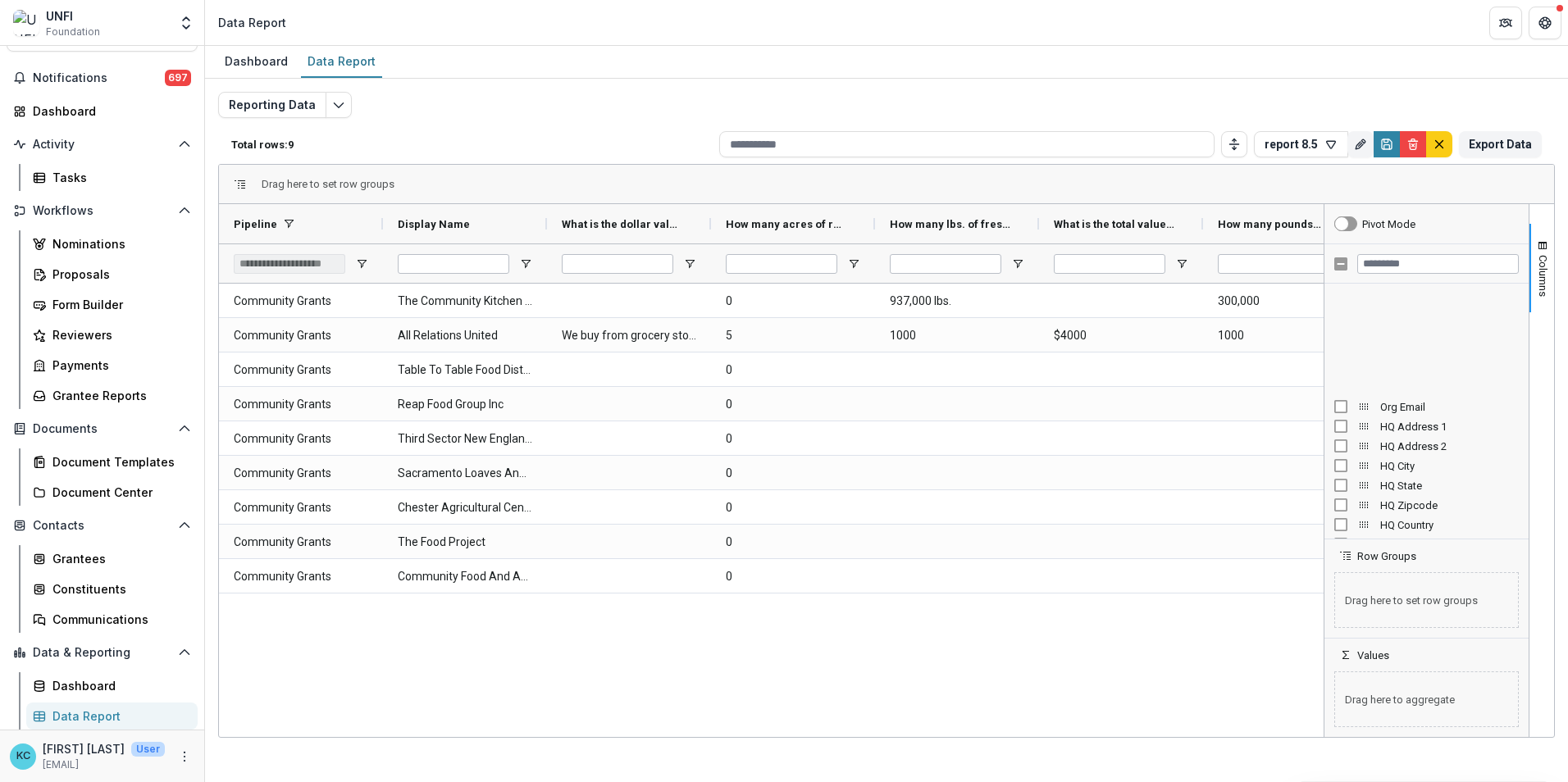 scroll, scrollTop: 656, scrollLeft: 0, axis: vertical 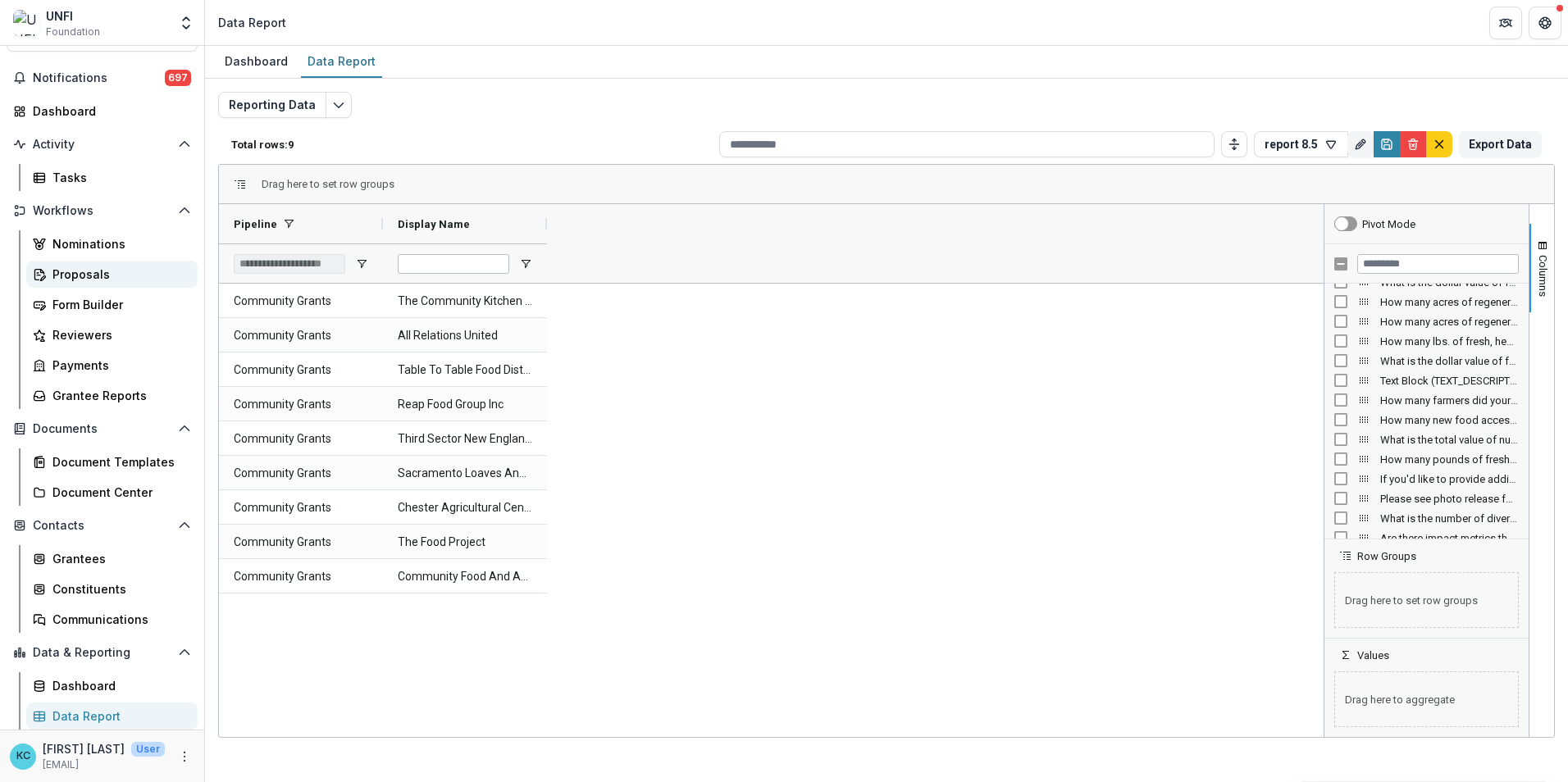 click on "Proposals" at bounding box center [118, 274] 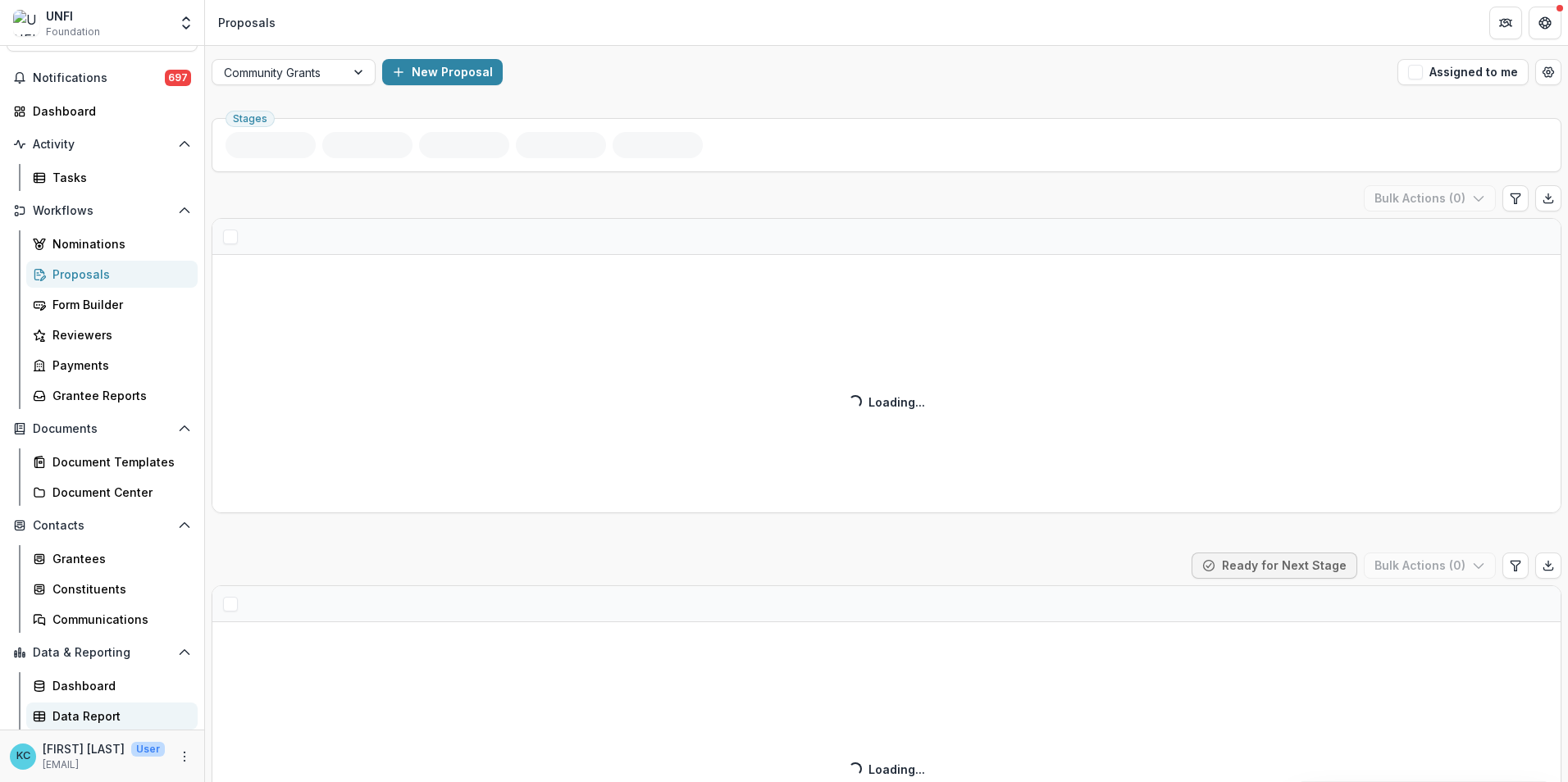 click on "Data Report" at bounding box center [112, 716] 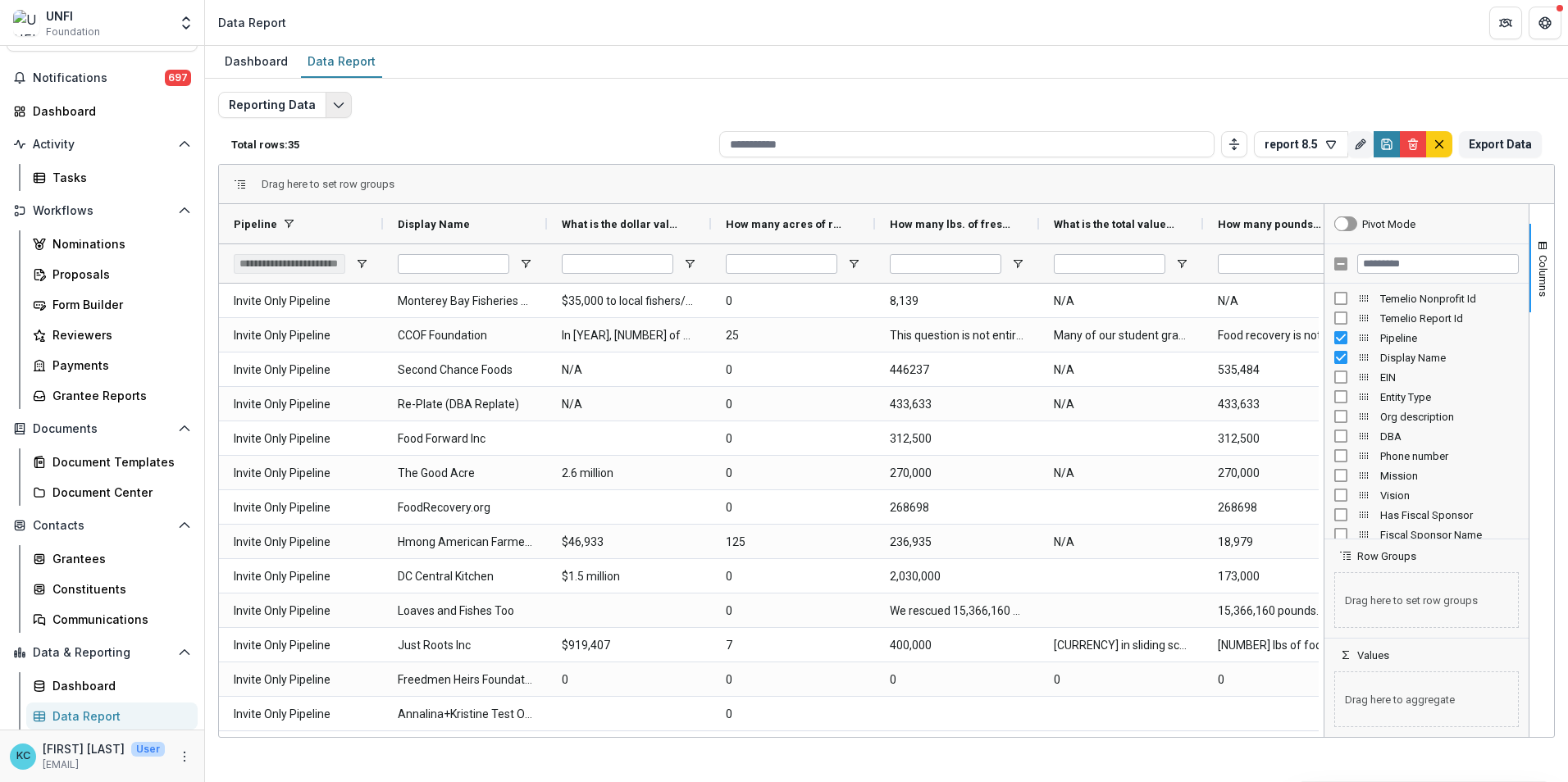 click at bounding box center [339, 105] 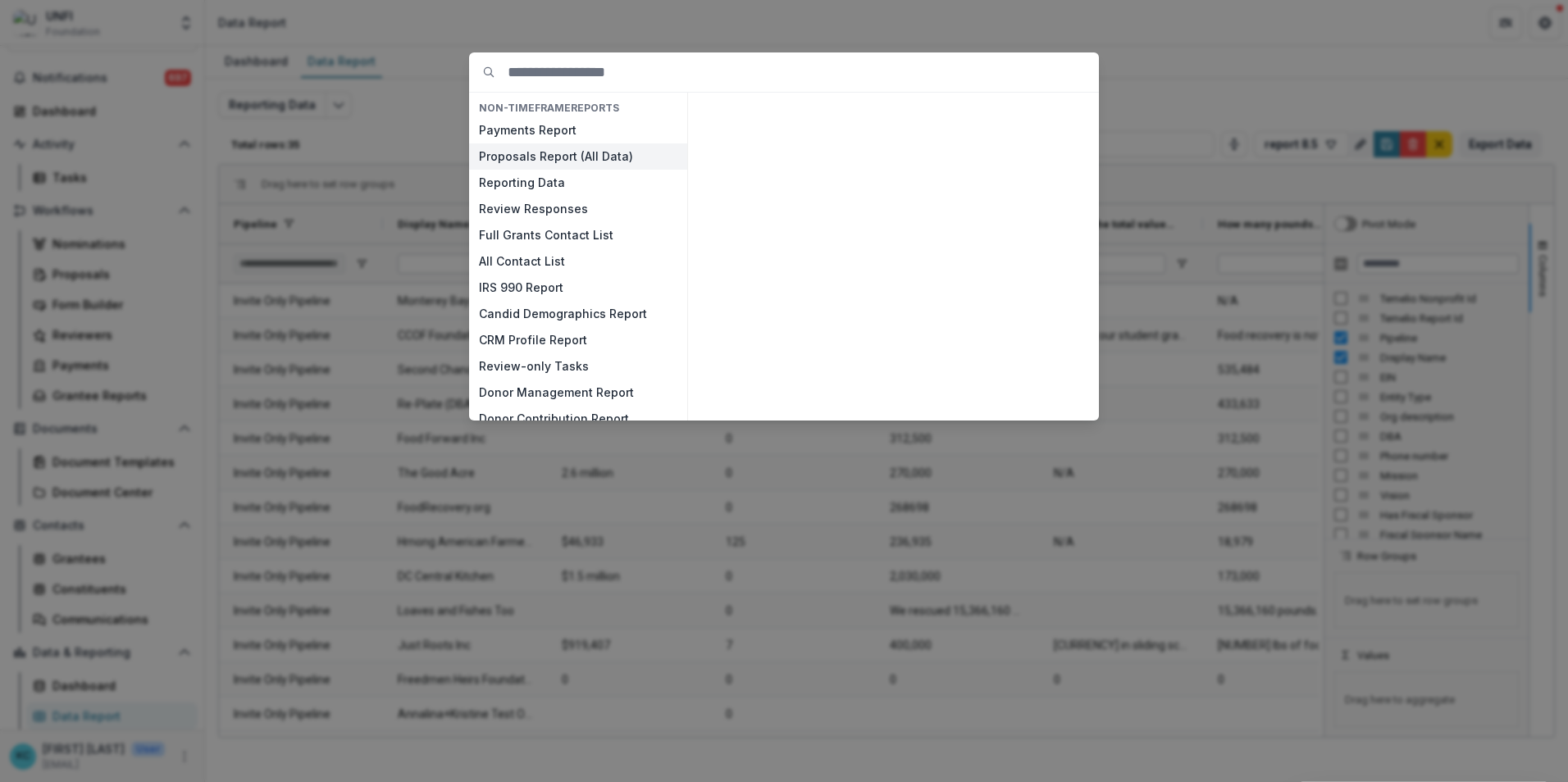 click on "Proposals Report (All Data)" at bounding box center (578, 157) 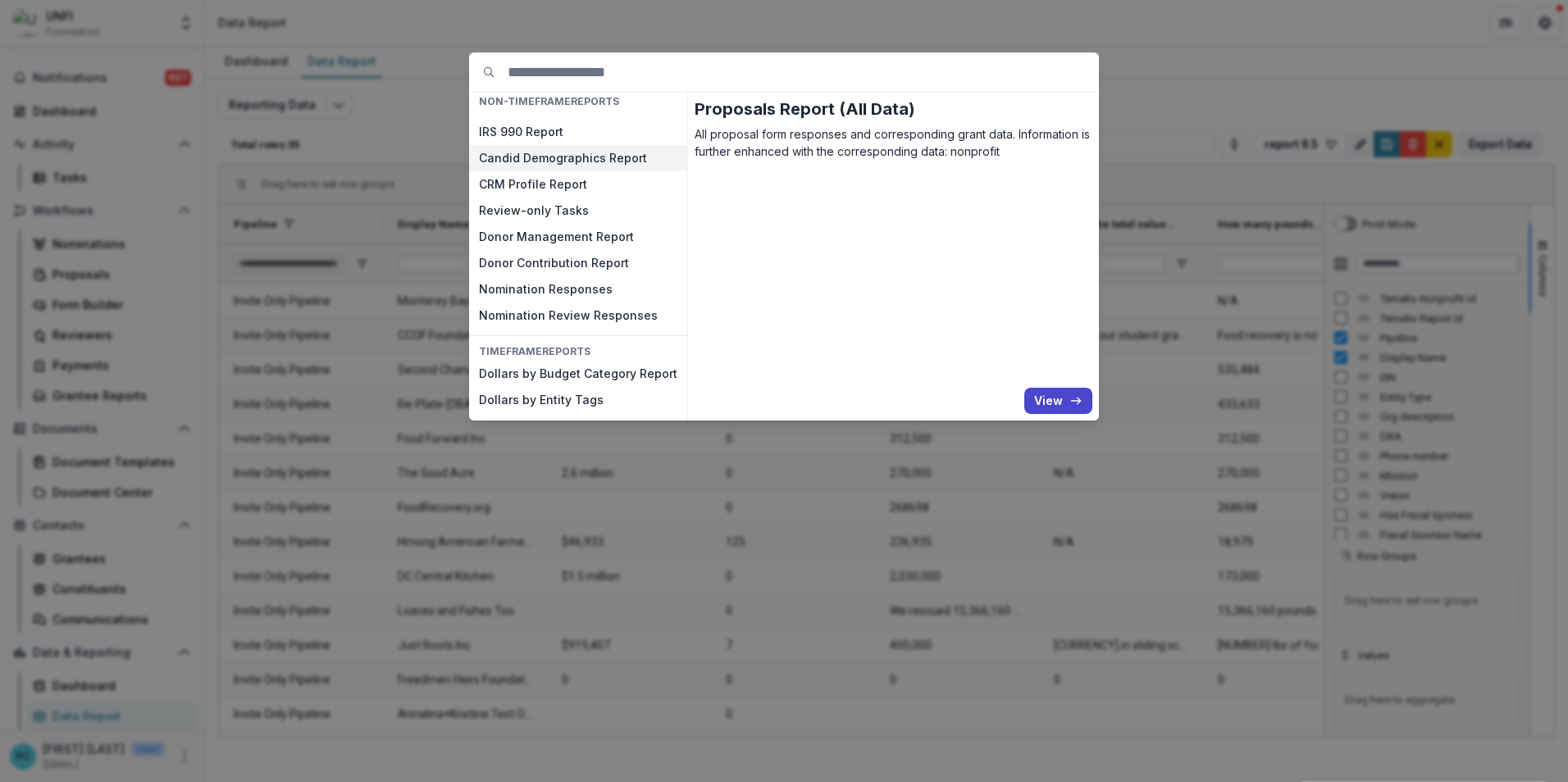 scroll, scrollTop: 0, scrollLeft: 0, axis: both 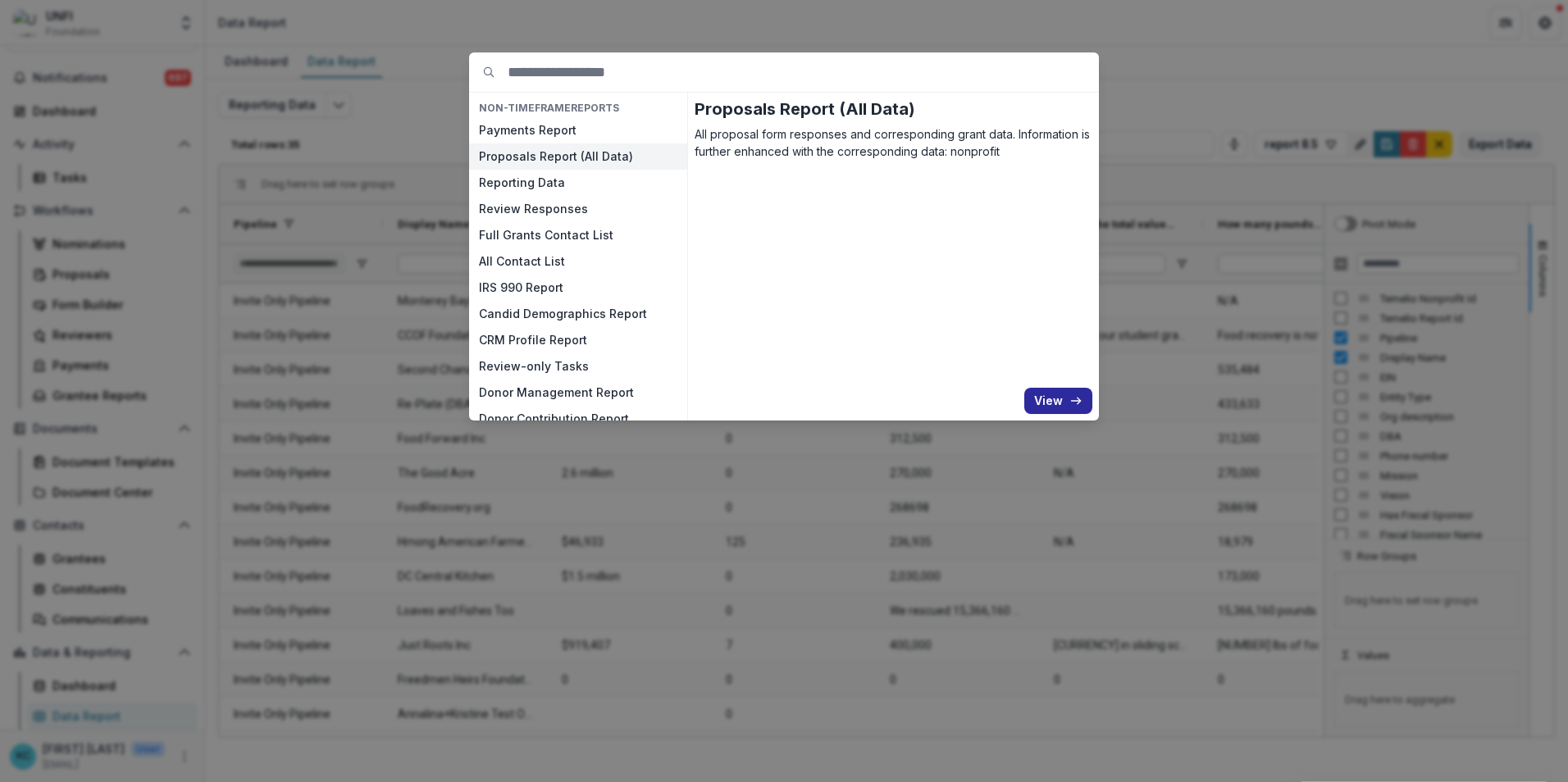 click on "View" at bounding box center (1058, 401) 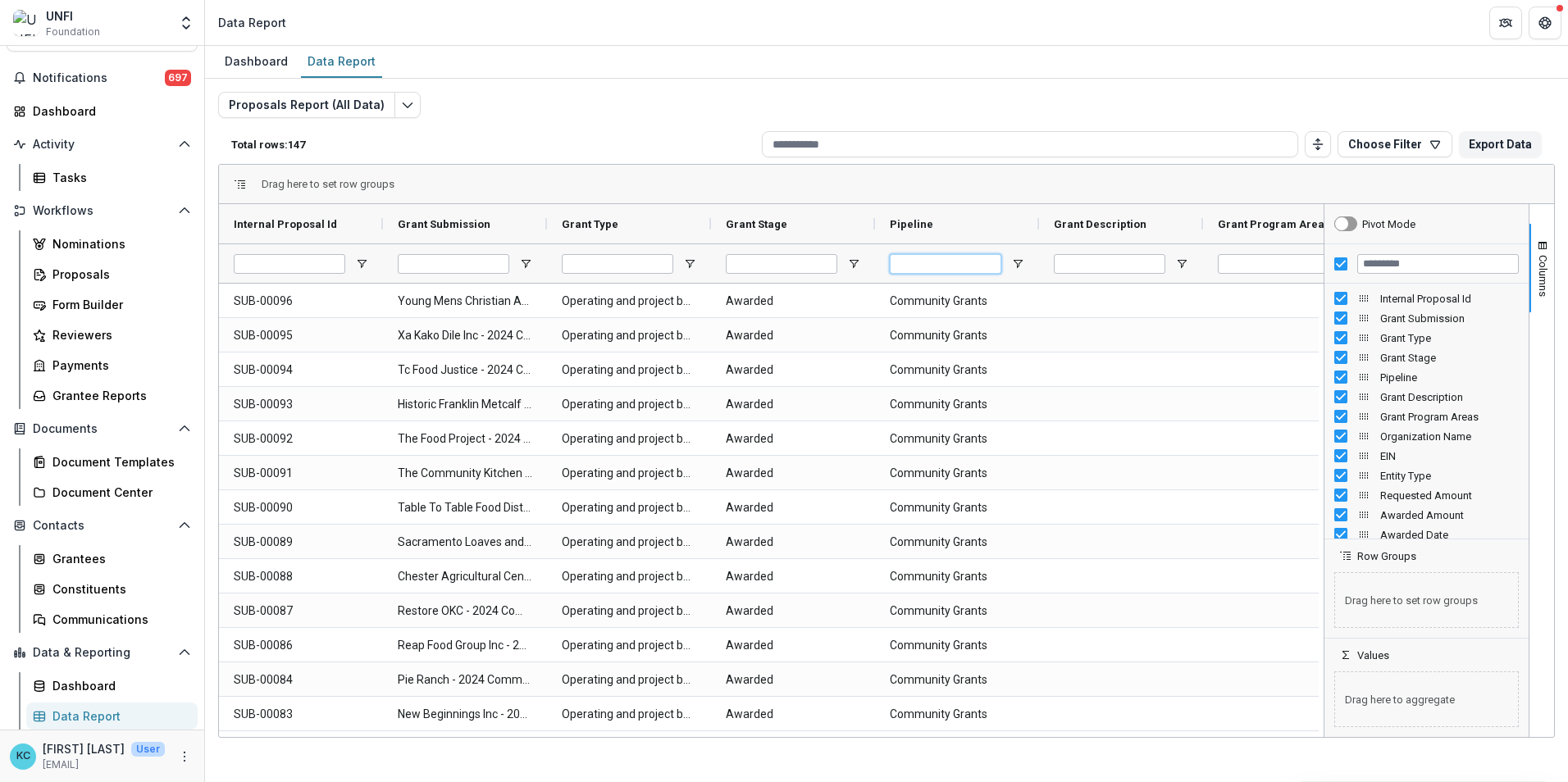 click at bounding box center [946, 264] 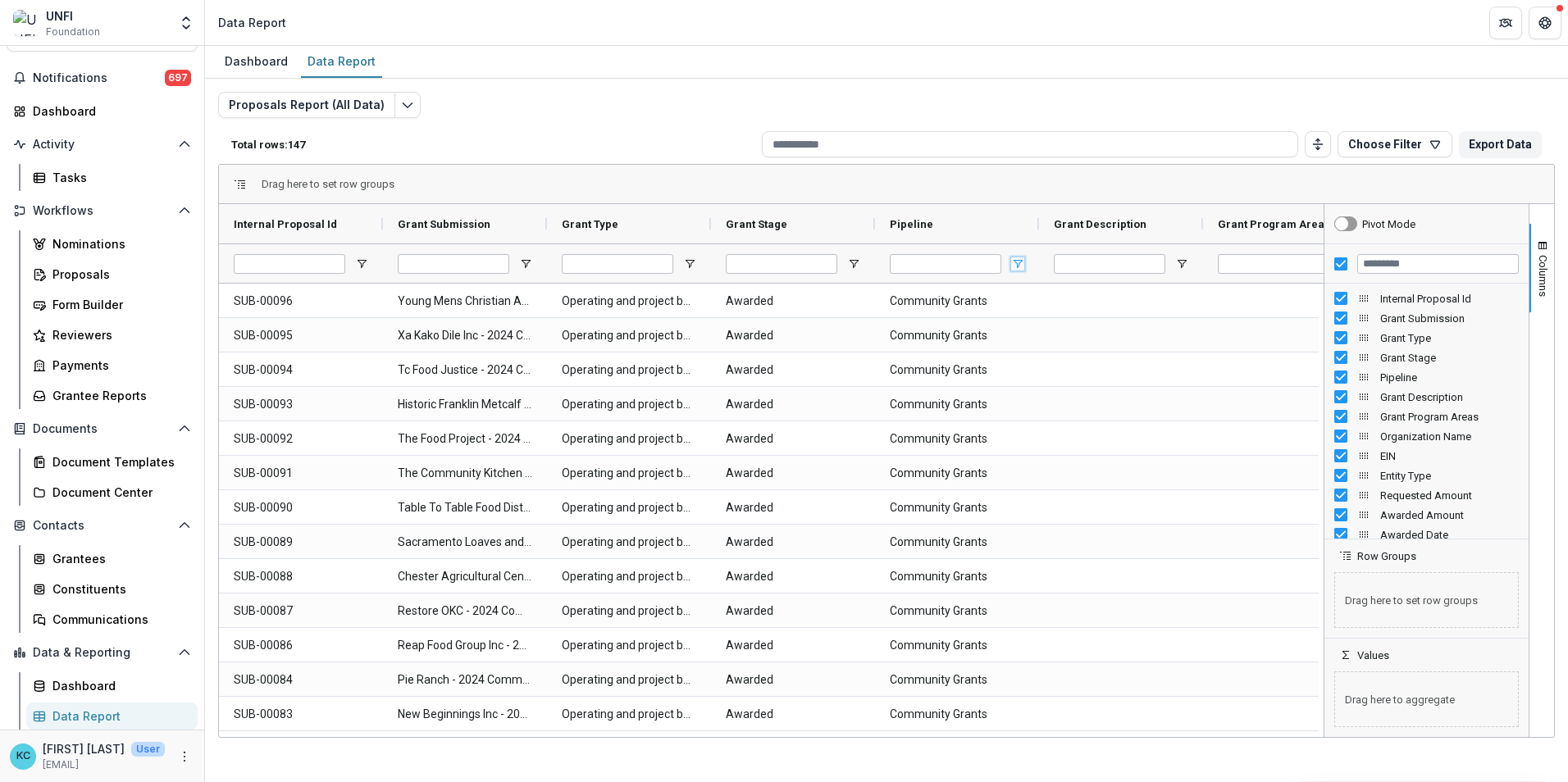 click at bounding box center [1018, 264] 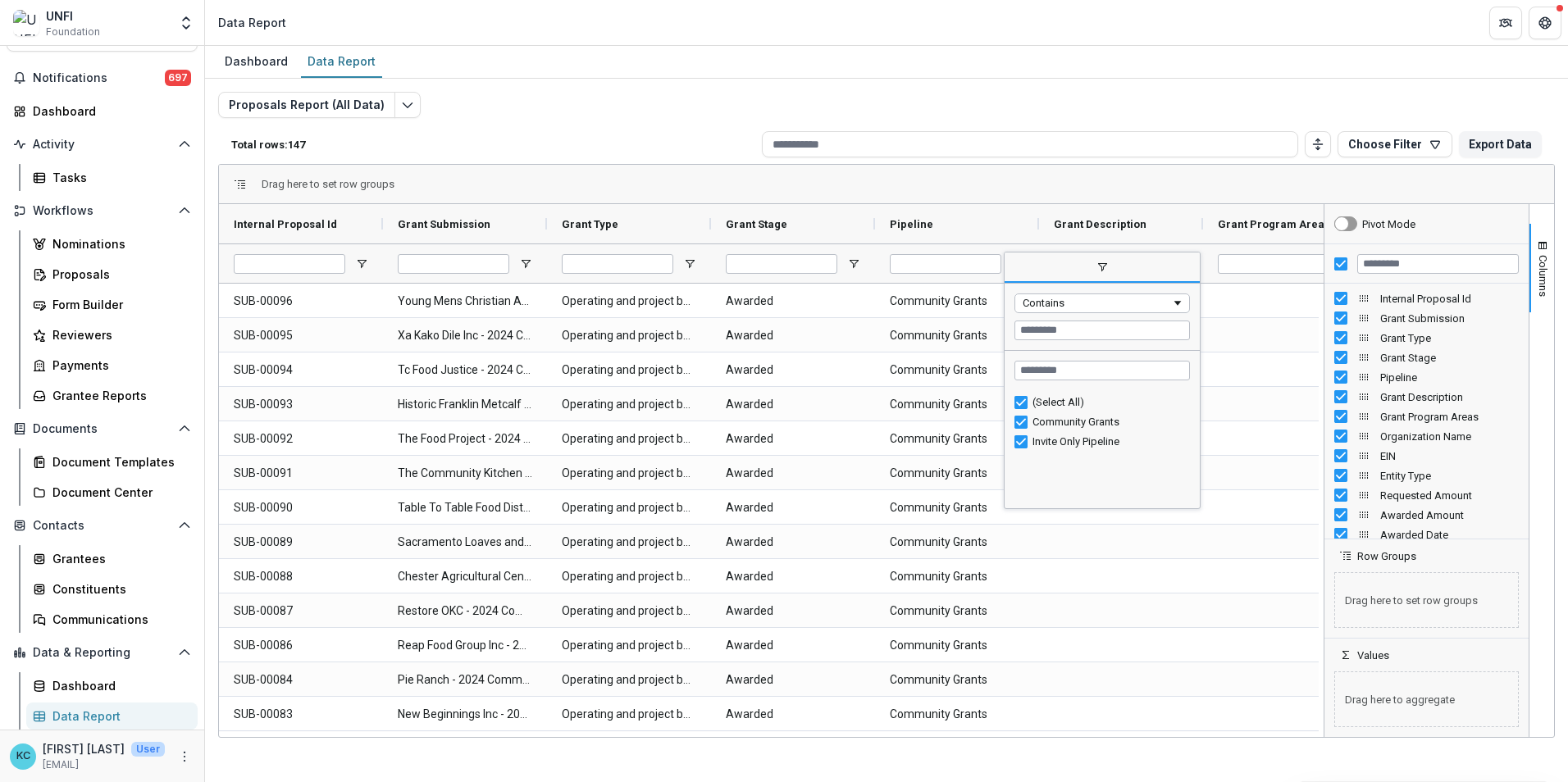 click on "(Select All)" at bounding box center [1102, 402] 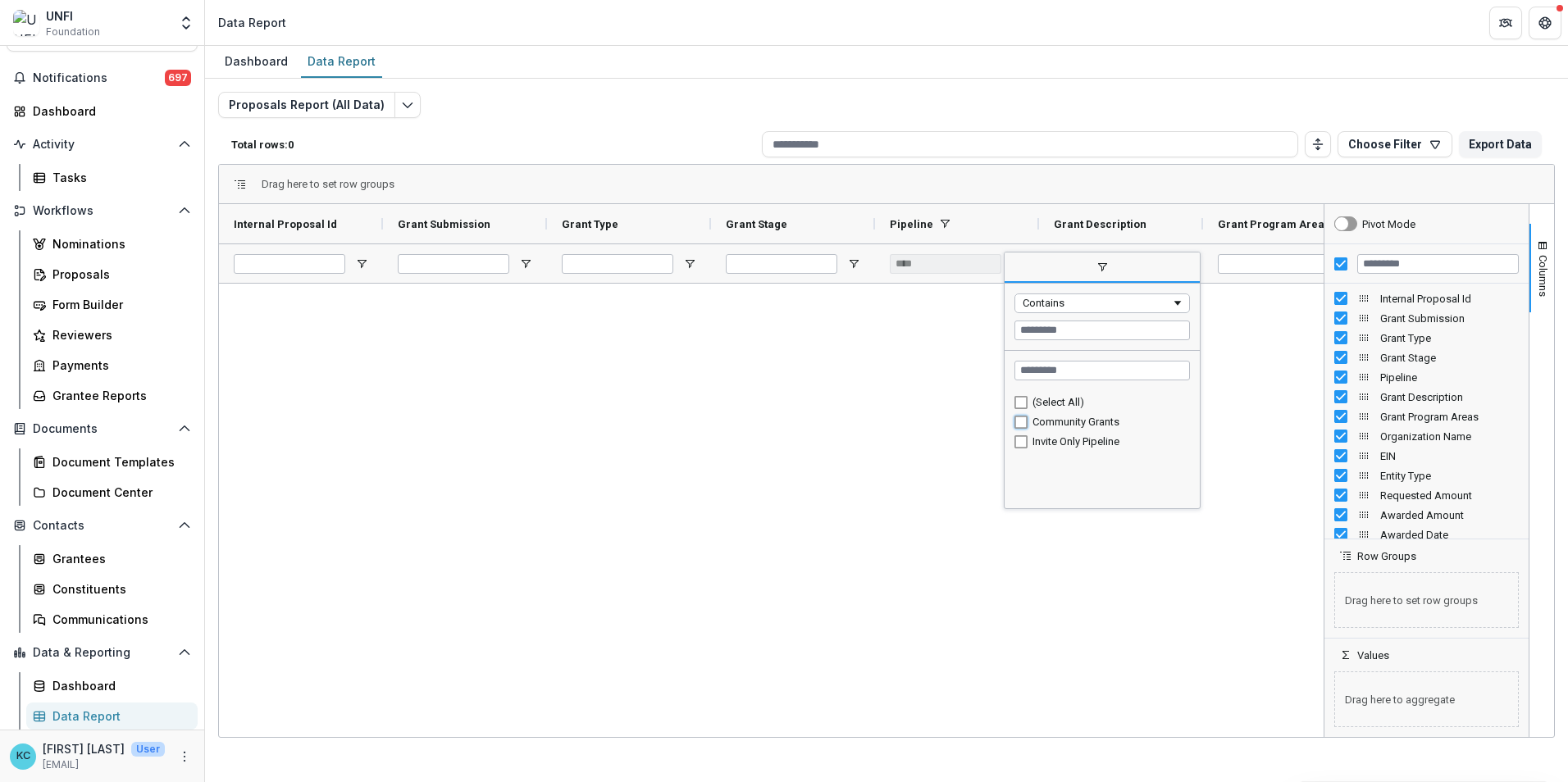 type on "**********" 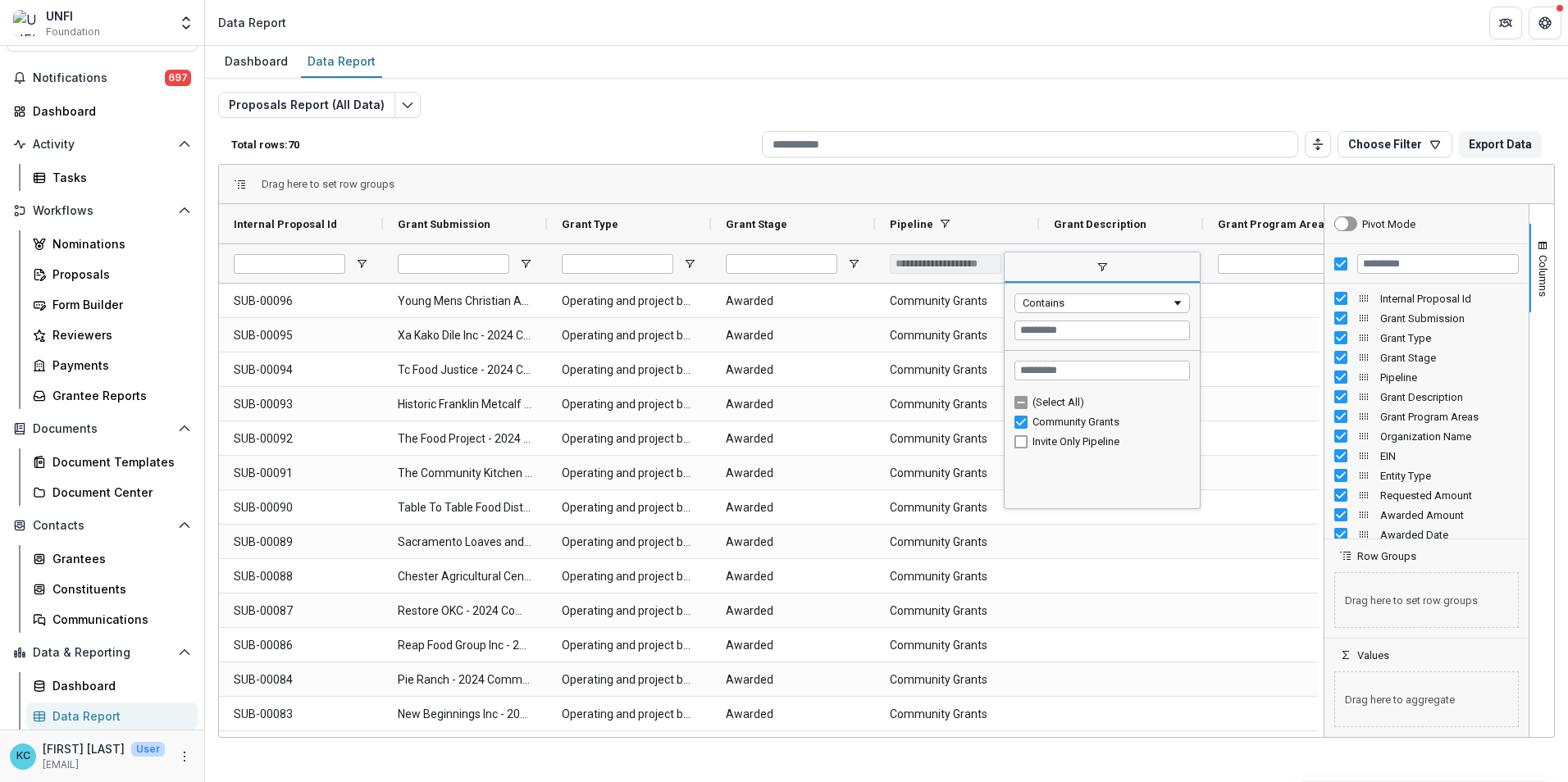 click on "Proposals Report (All Data) Total rows:  70 Choose Filter Personal Filters Team Filters Temelio Filters No  personal  filters found. Add Personal Filter community grants Q1  (Proposals Report (All Data)) report 8.5  (Reporting Data) external reviewer_1.21  (Review-only Tasks) reviewer responses 2.11  (Review-only Tasks) Add Team Filter Internal Form Template  ( Proposals Report (All Data) ) Invitation Only Application  ( Proposals Report (All Data) ) UNFI Foundation Community Grants Application  ( Proposals Report (All Data) ) Reporting Schedule  ( Reporting Data ) Review Application  ( Review Responses ) Review Application  ( Review-only Tasks ) Export Data Drag here to set row groups Drag here to set column labels
Internal Proposal Id" at bounding box center (887, 395) 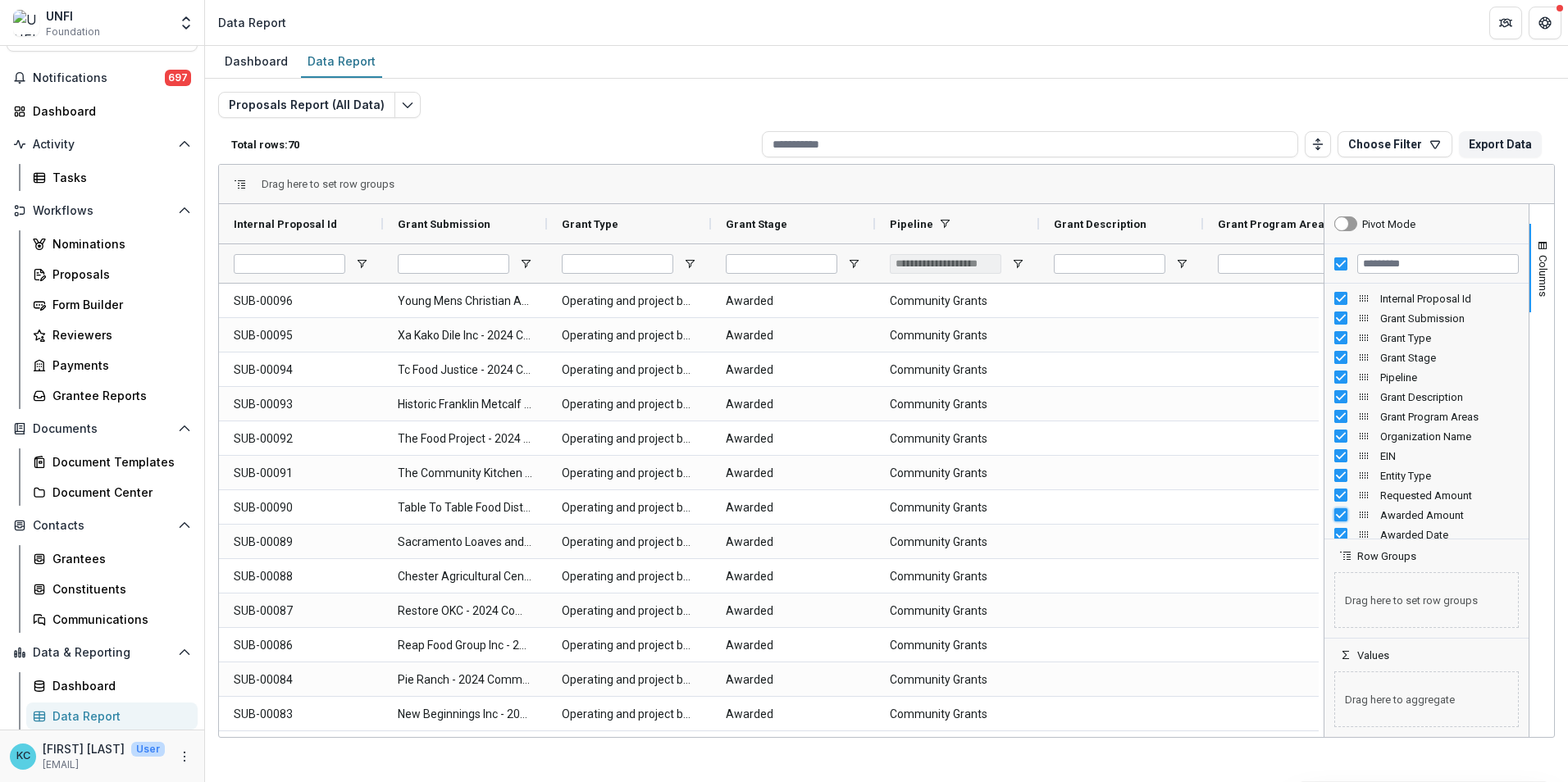scroll, scrollTop: 82, scrollLeft: 0, axis: vertical 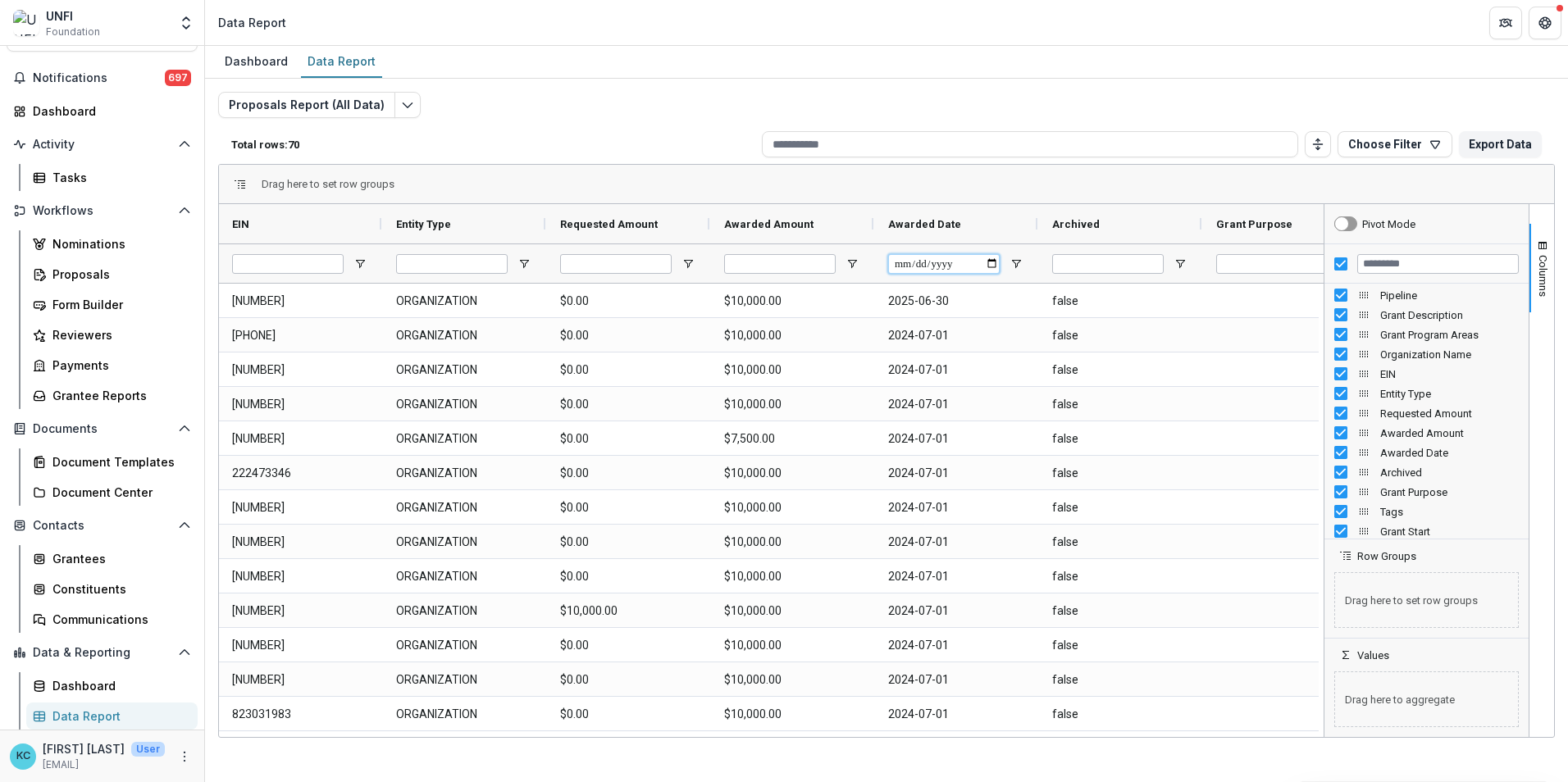 click at bounding box center (944, 264) 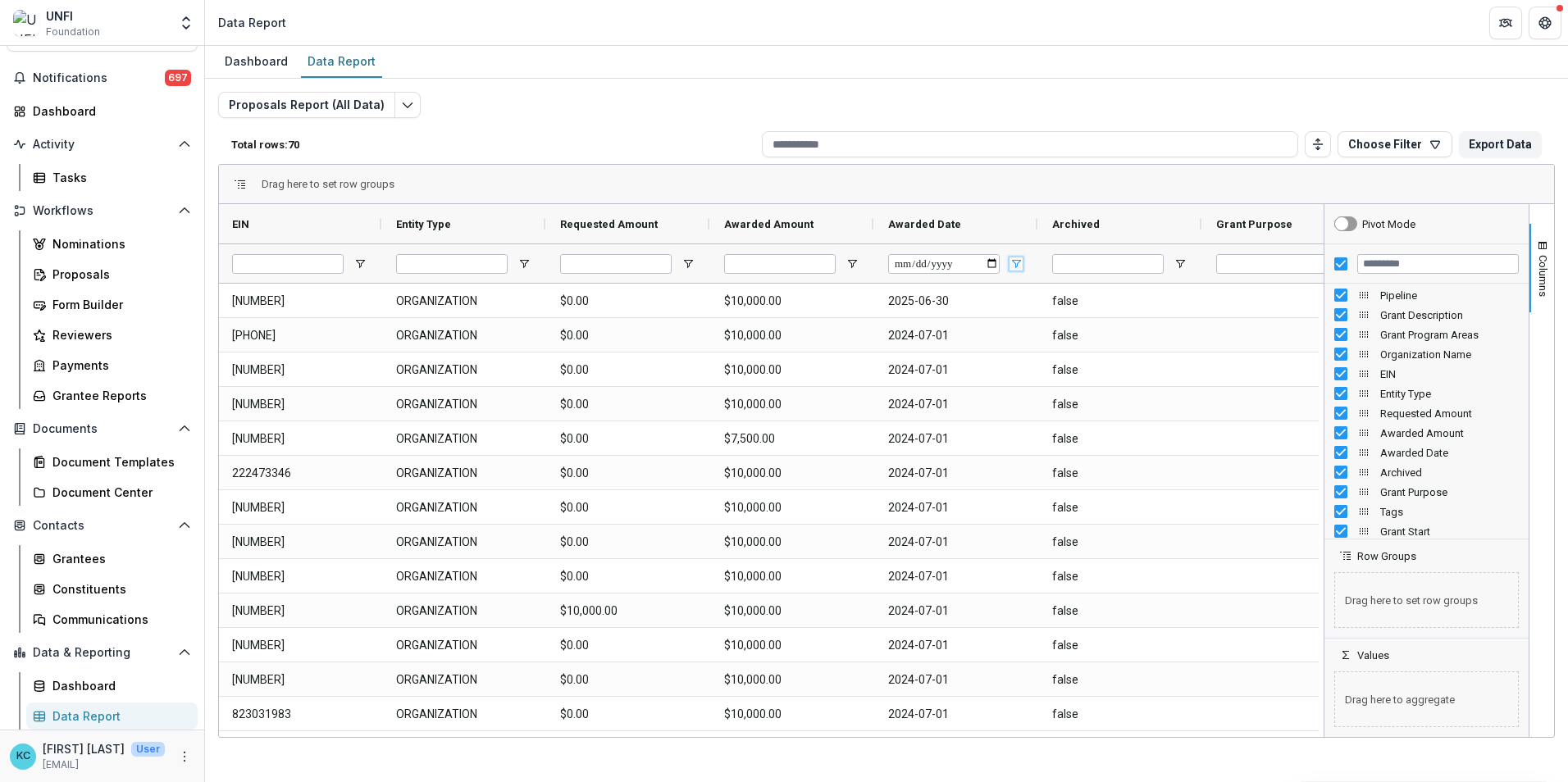 click at bounding box center [1016, 264] 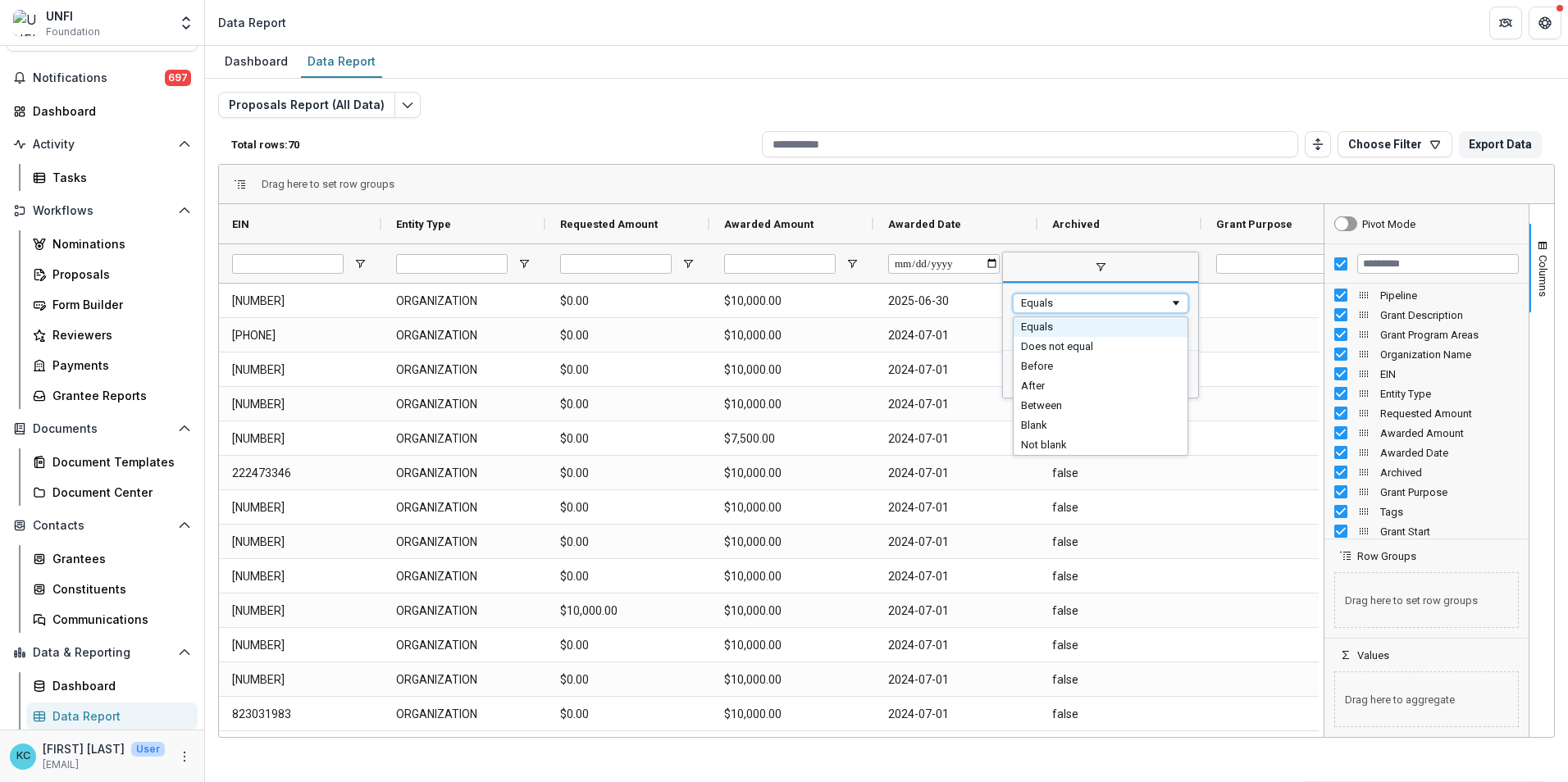 click on "Equals" at bounding box center [1095, 302] 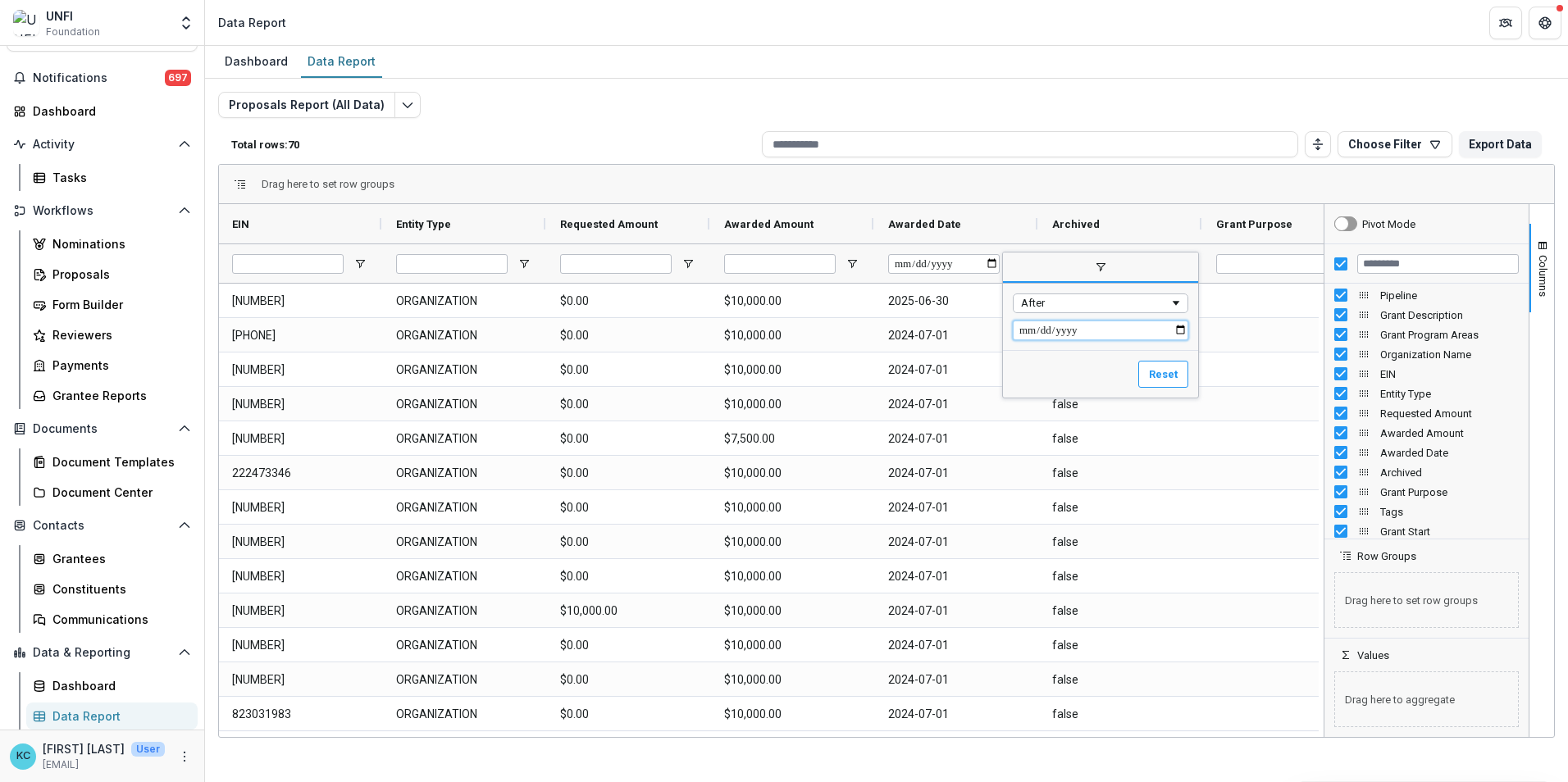 click at bounding box center (1101, 330) 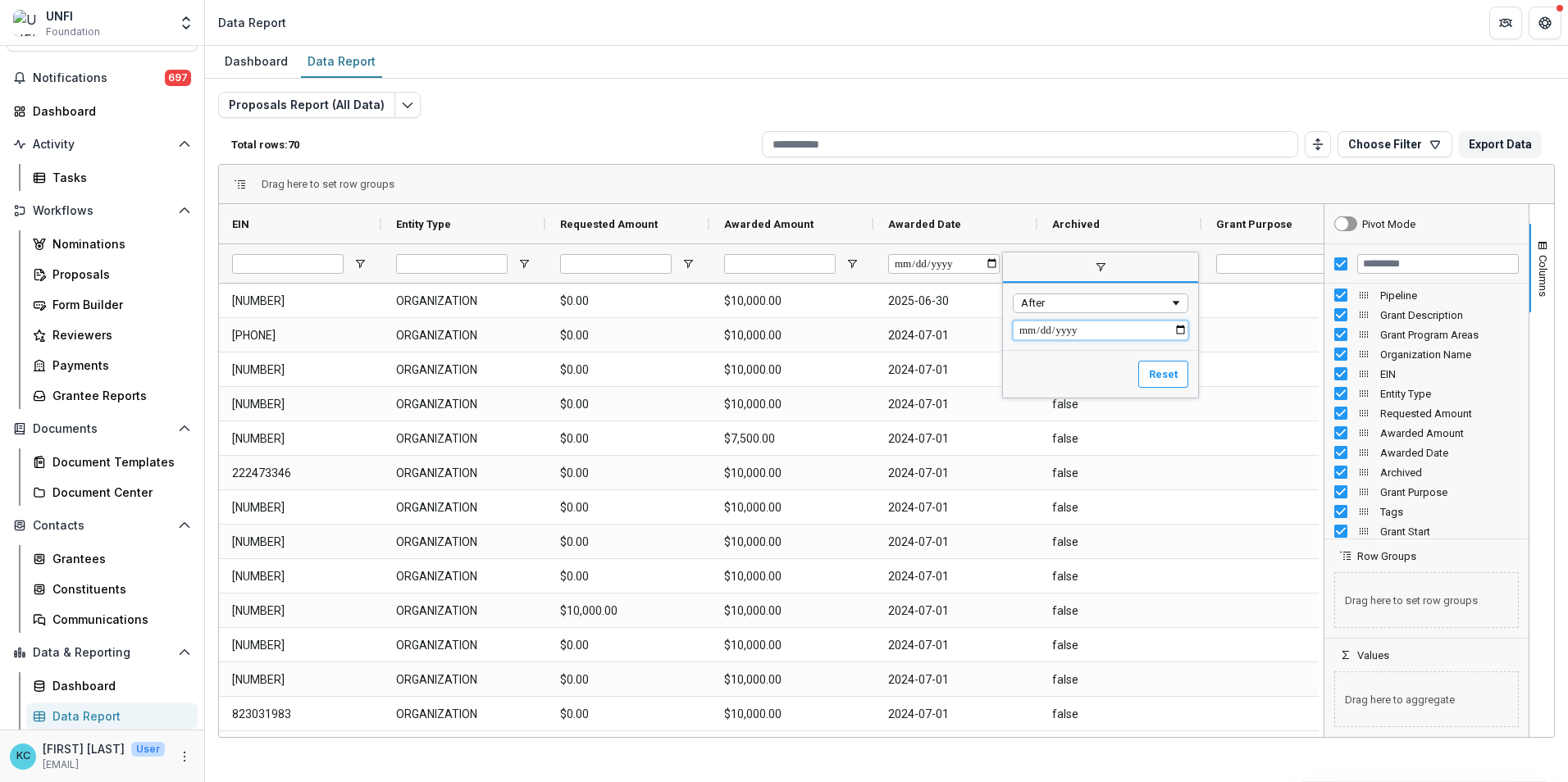 type on "**********" 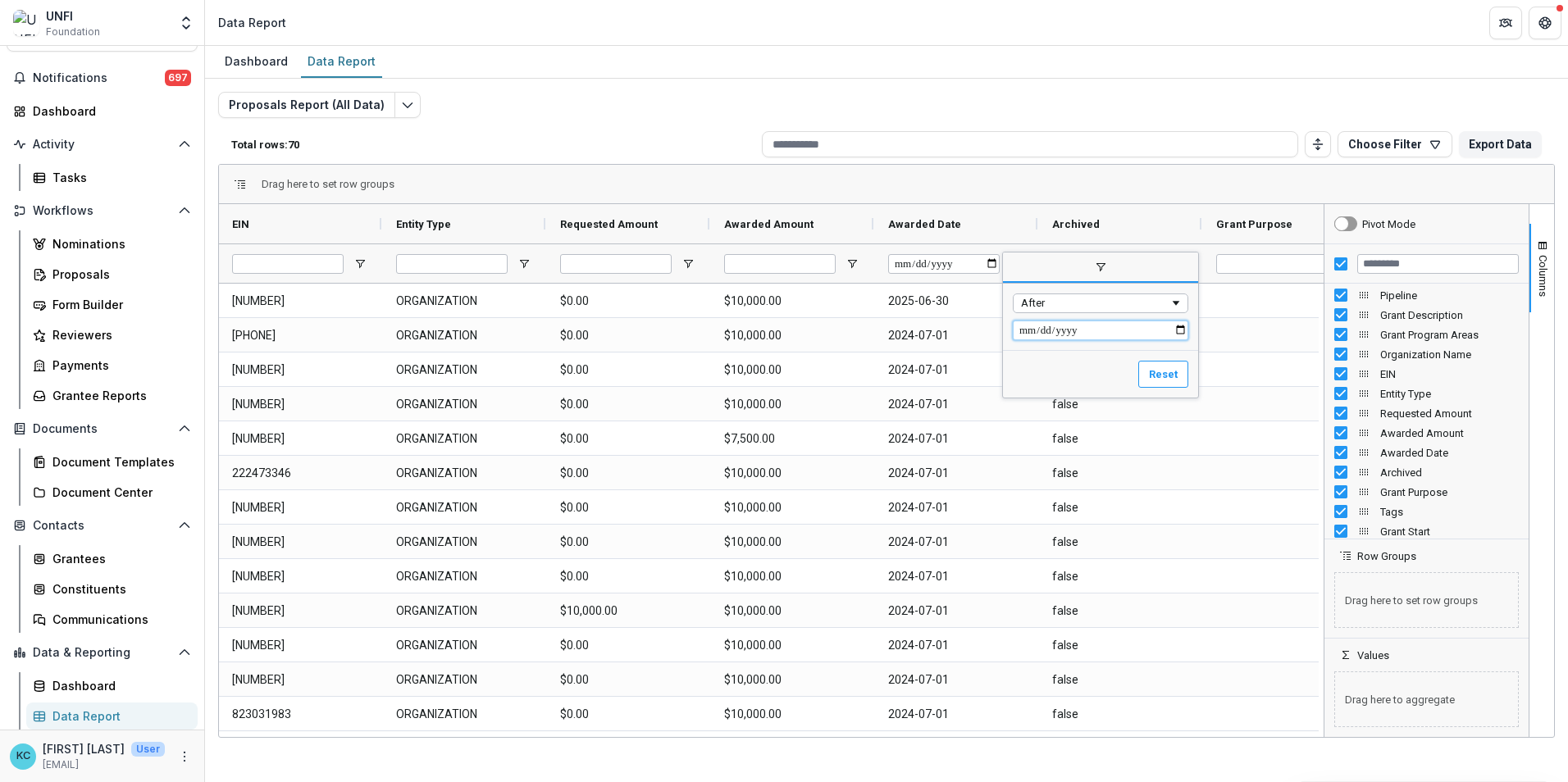 type on "**********" 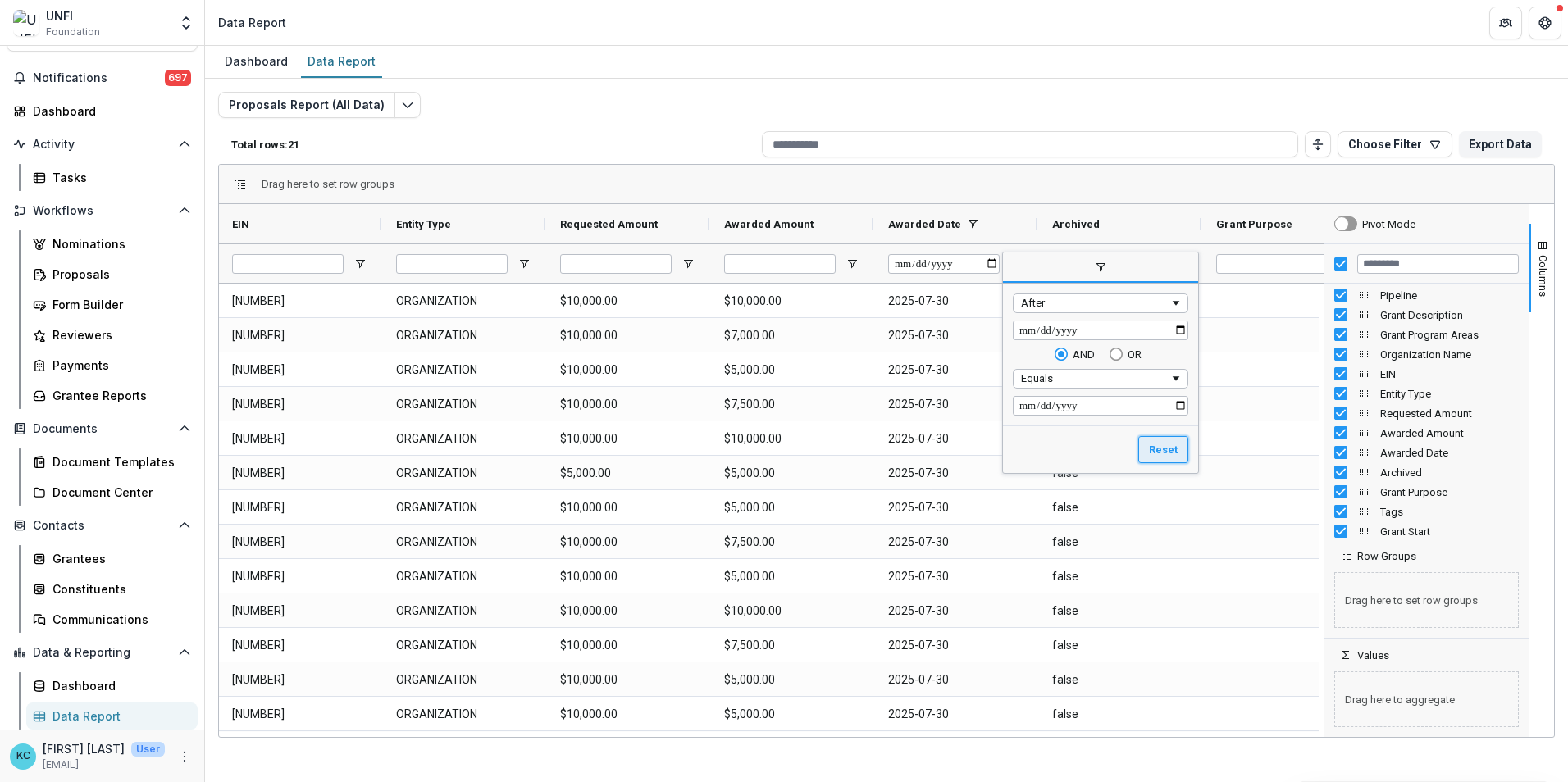 click on "Reset" at bounding box center (1163, 450) 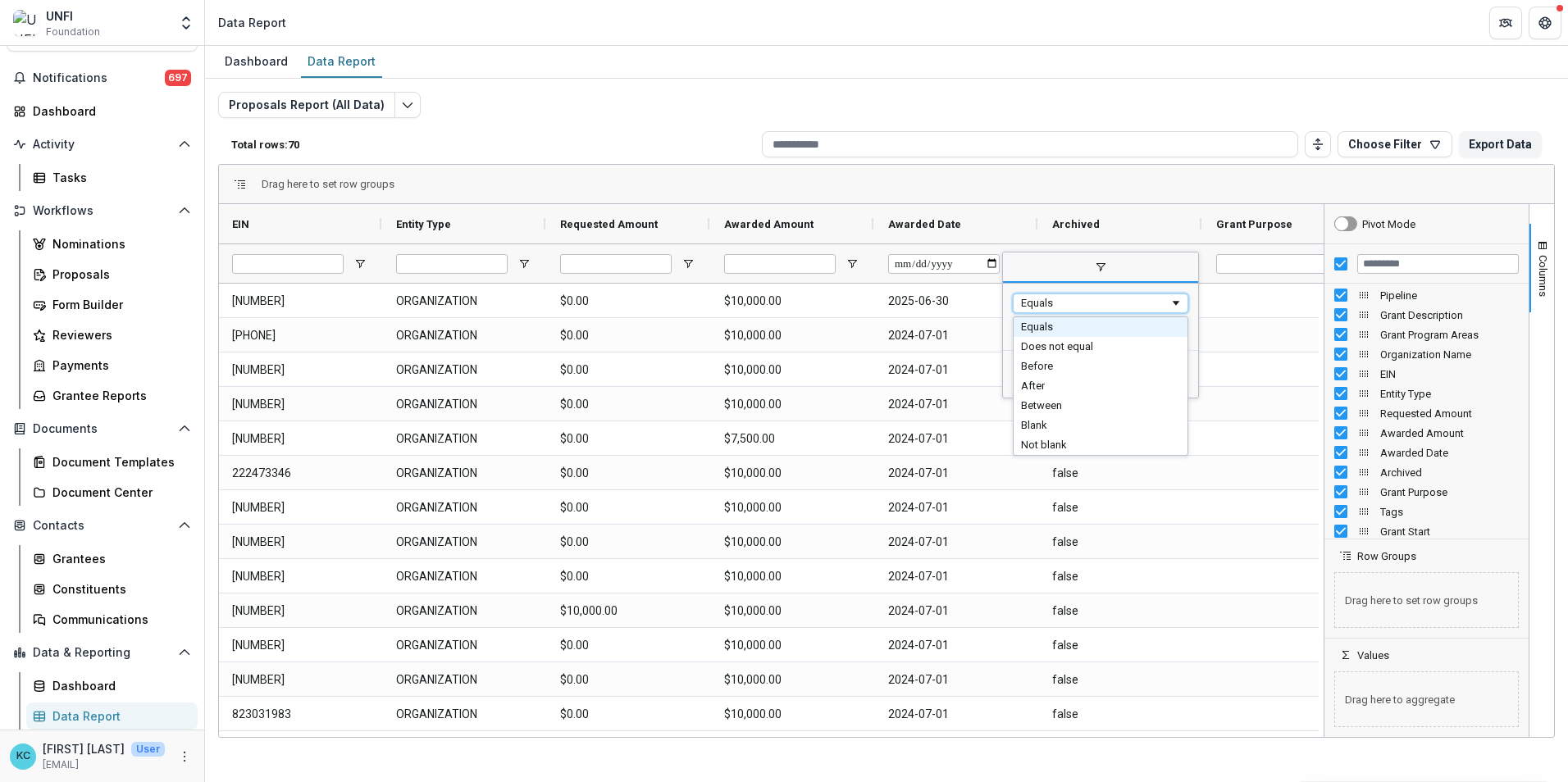 click on "Equals" at bounding box center (1095, 302) 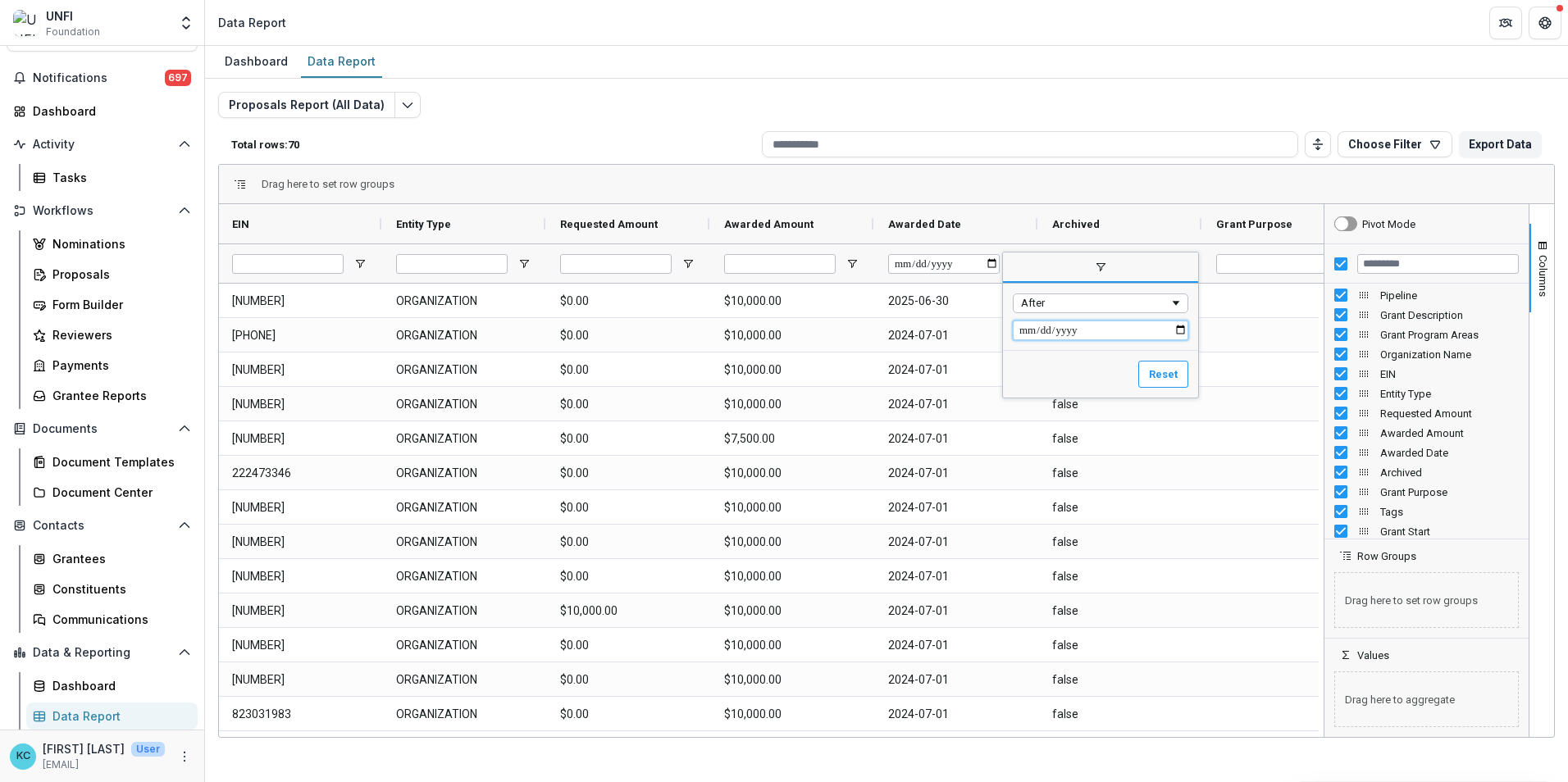 click at bounding box center [1101, 330] 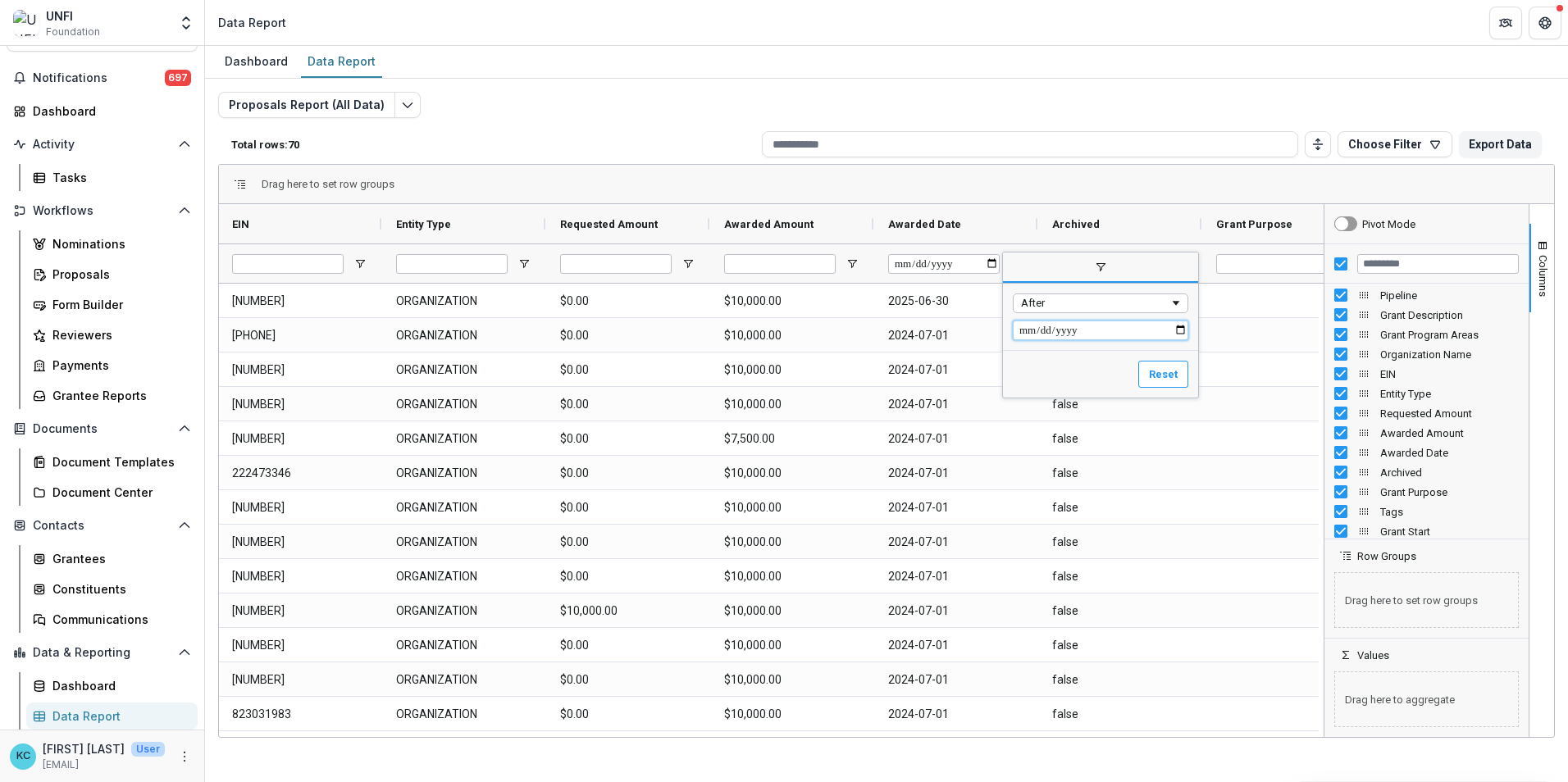 type on "**********" 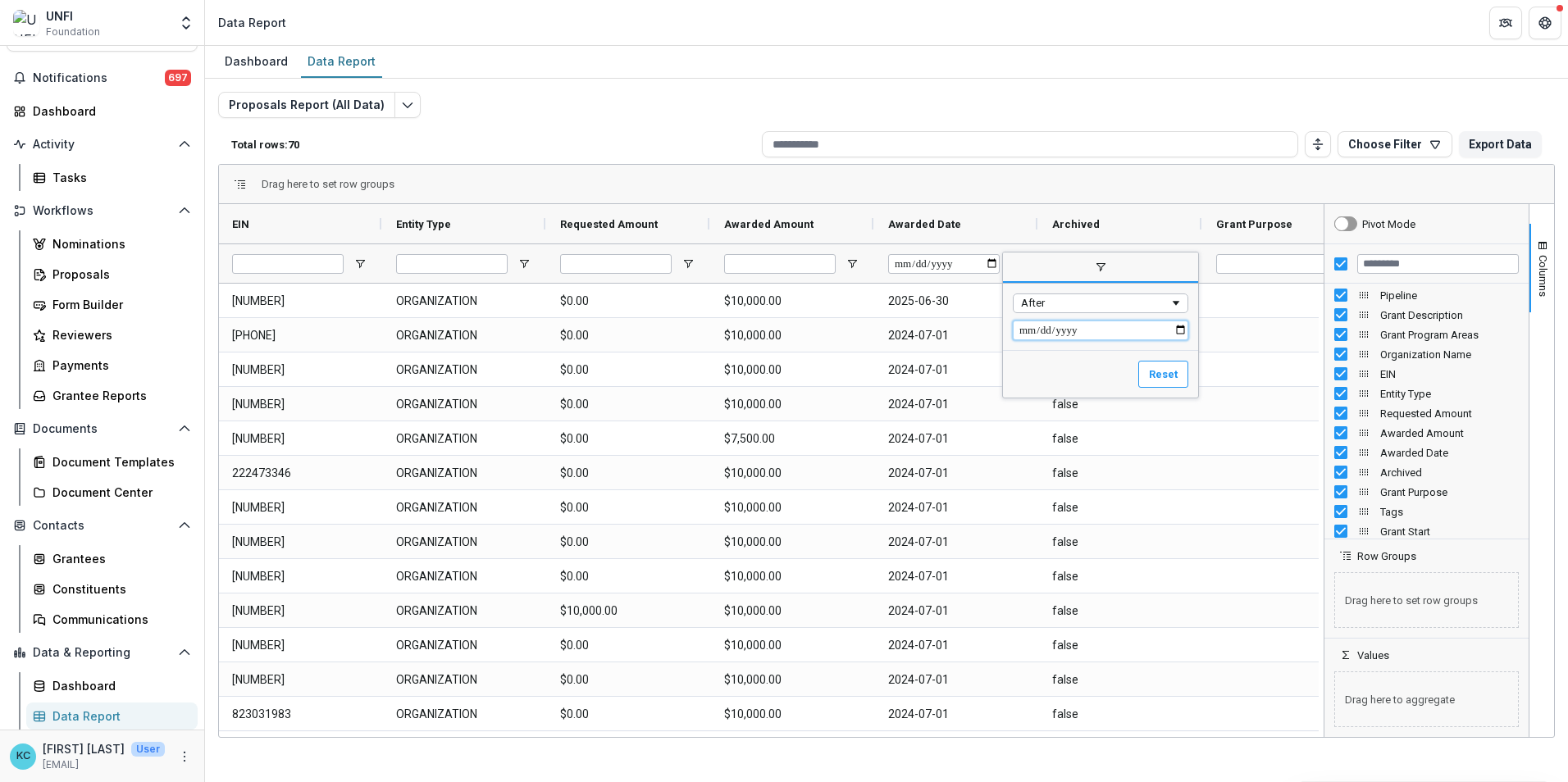 type on "**********" 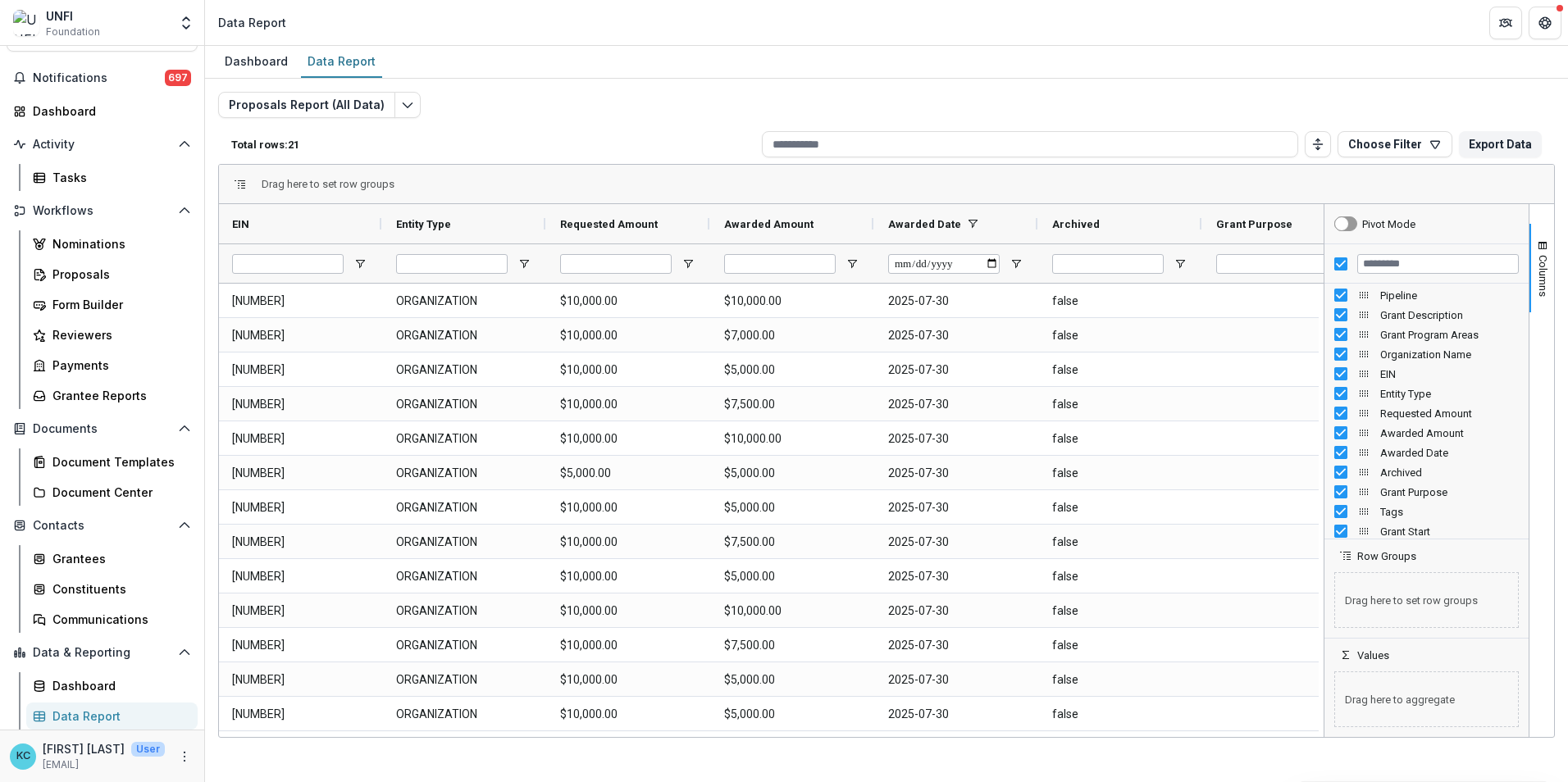 click on "Proposals Report (All Data) Total rows:  21 Choose Filter Personal Filters Team Filters Temelio Filters No  personal  filters found. Add Personal Filter community grants Q1  (Proposals Report (All Data)) report 8.5  (Reporting Data) external reviewer_1.21  (Review-only Tasks) reviewer responses 2.11  (Review-only Tasks) Add Team Filter Internal Form Template  ( Proposals Report (All Data) ) Invitation Only Application  ( Proposals Report (All Data) ) UNFI Foundation Community Grants Application  ( Proposals Report (All Data) ) Reporting Schedule  ( Reporting Data ) Review Application  ( Review Responses ) Review Application  ( Review-only Tasks ) Export Data Drag here to set row groups Drag here to set column labels
Organization Name" at bounding box center [887, 395] 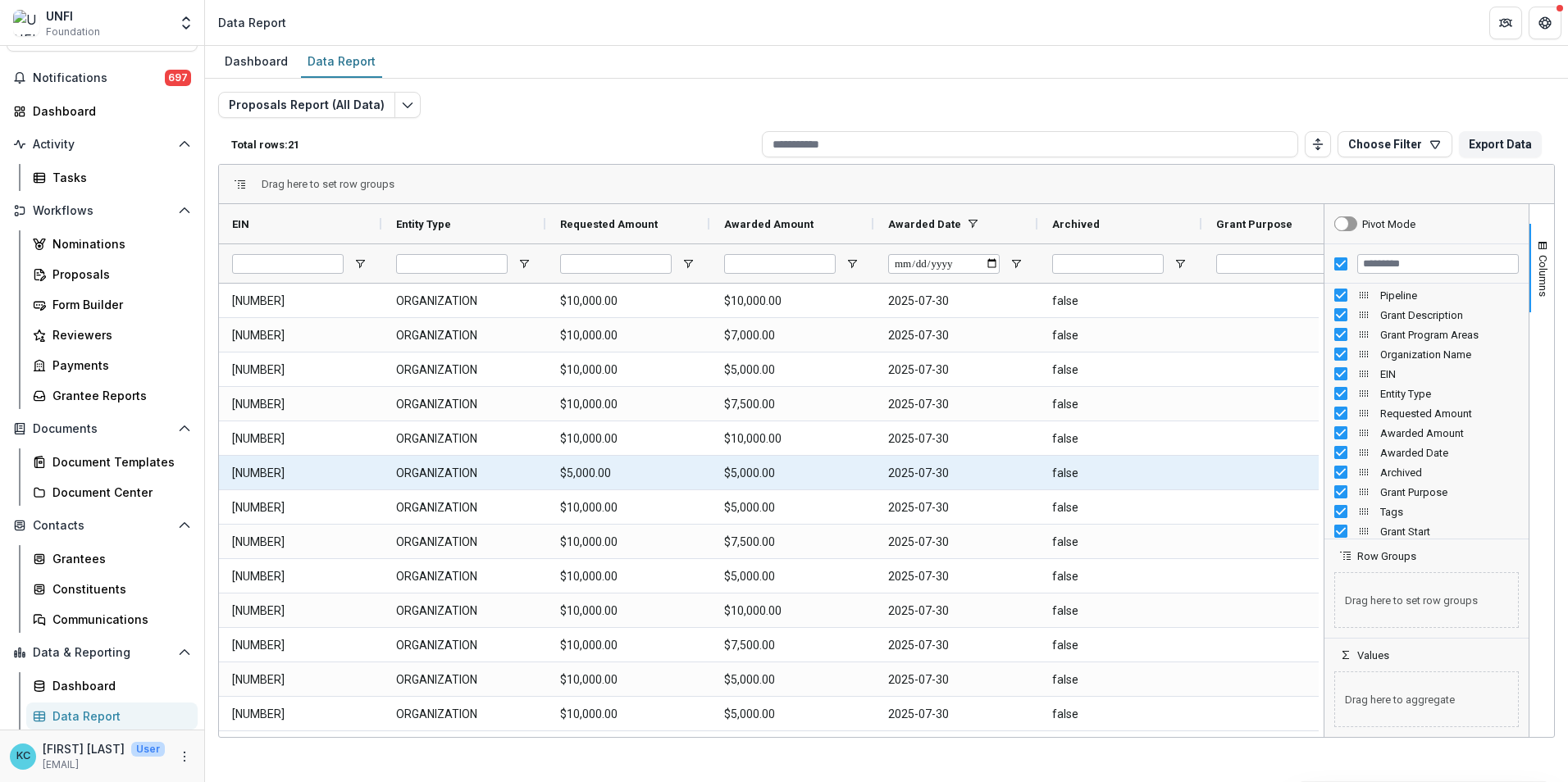 scroll, scrollTop: 88, scrollLeft: 0, axis: vertical 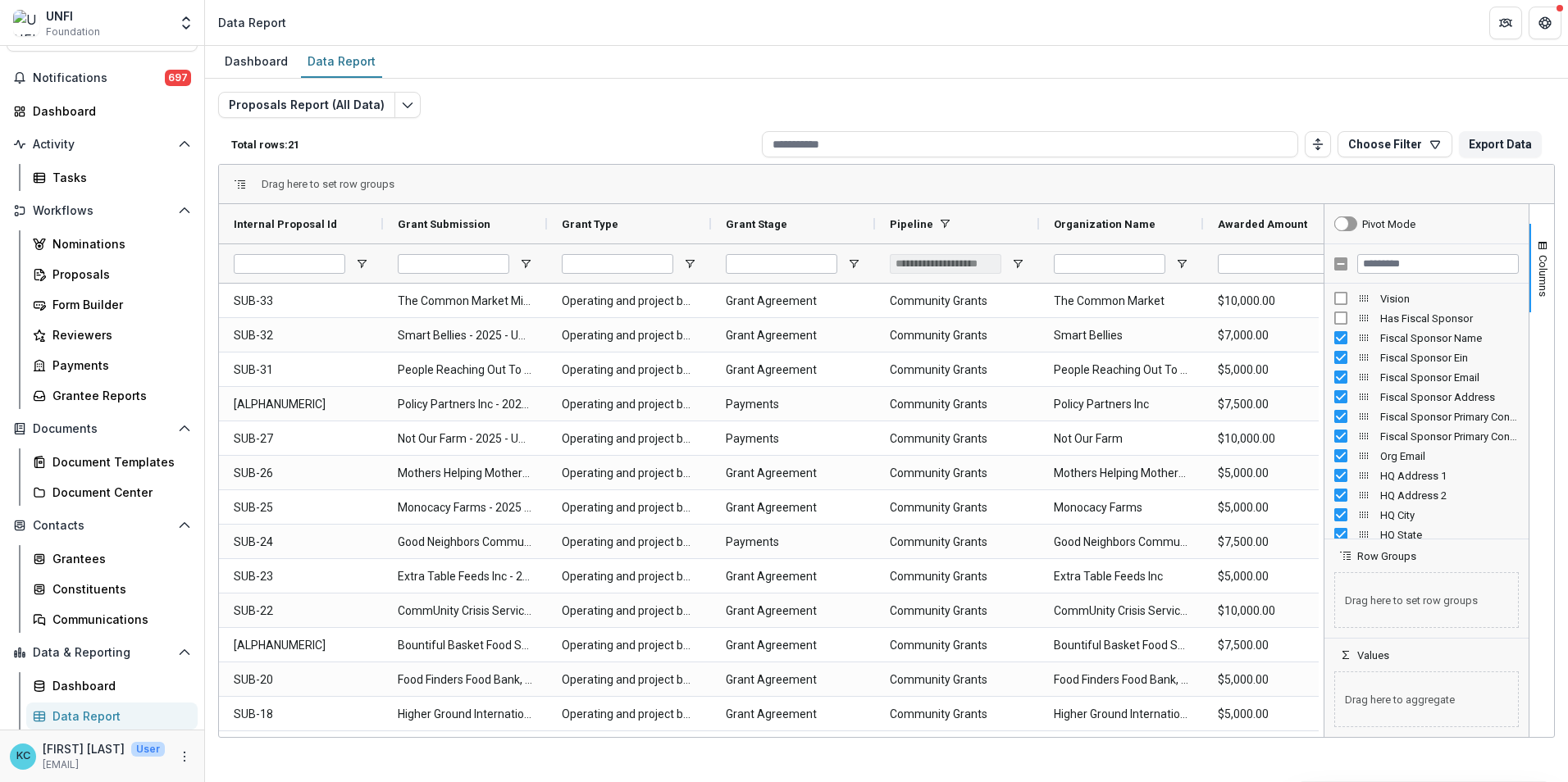 click on "Fiscal Sponsor Name" at bounding box center [1426, 338] 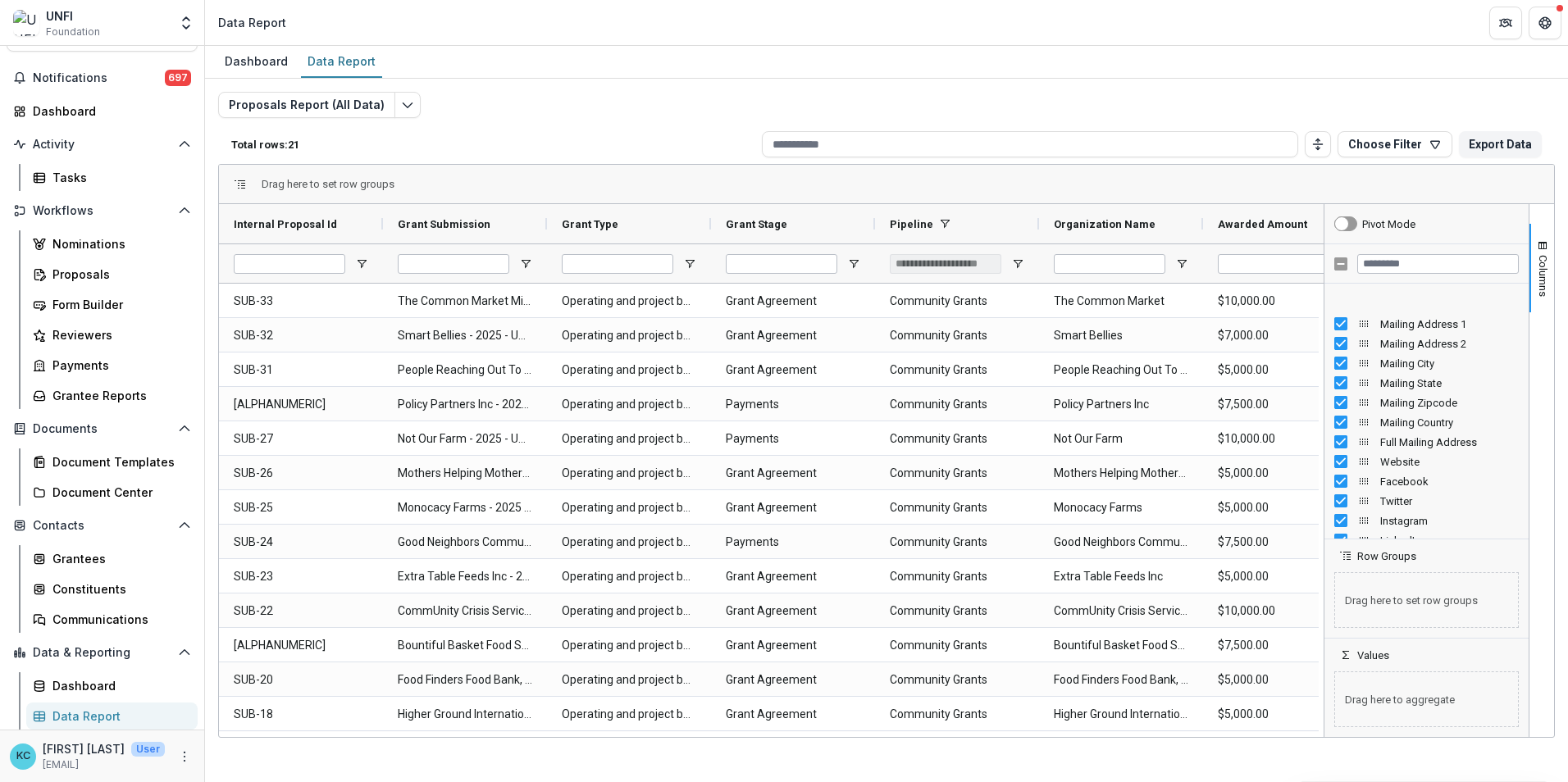 scroll, scrollTop: 820, scrollLeft: 0, axis: vertical 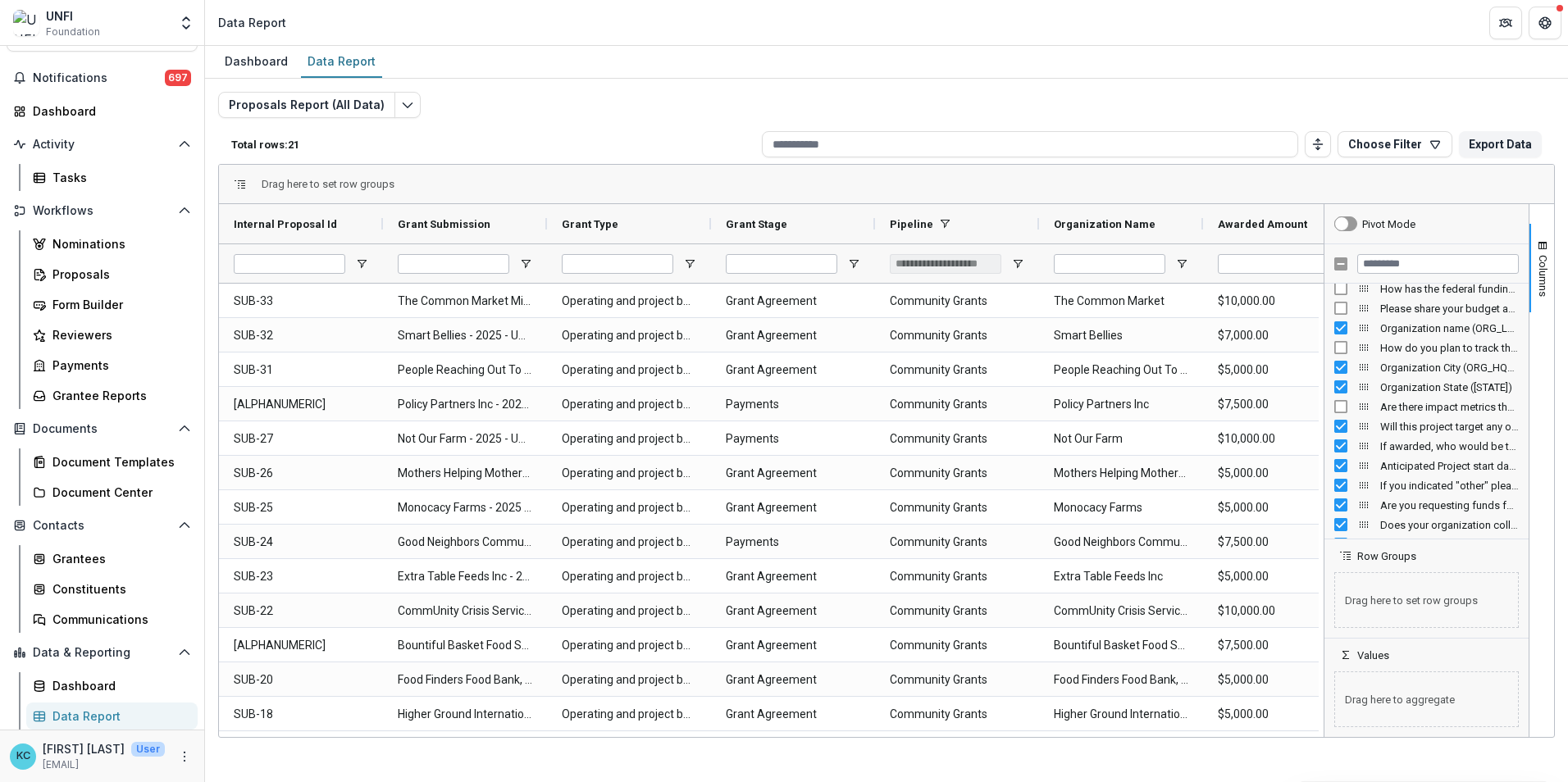 click on "Will this project target any of the below populations? (MULTI_RESPONSE)" at bounding box center [1426, 426] 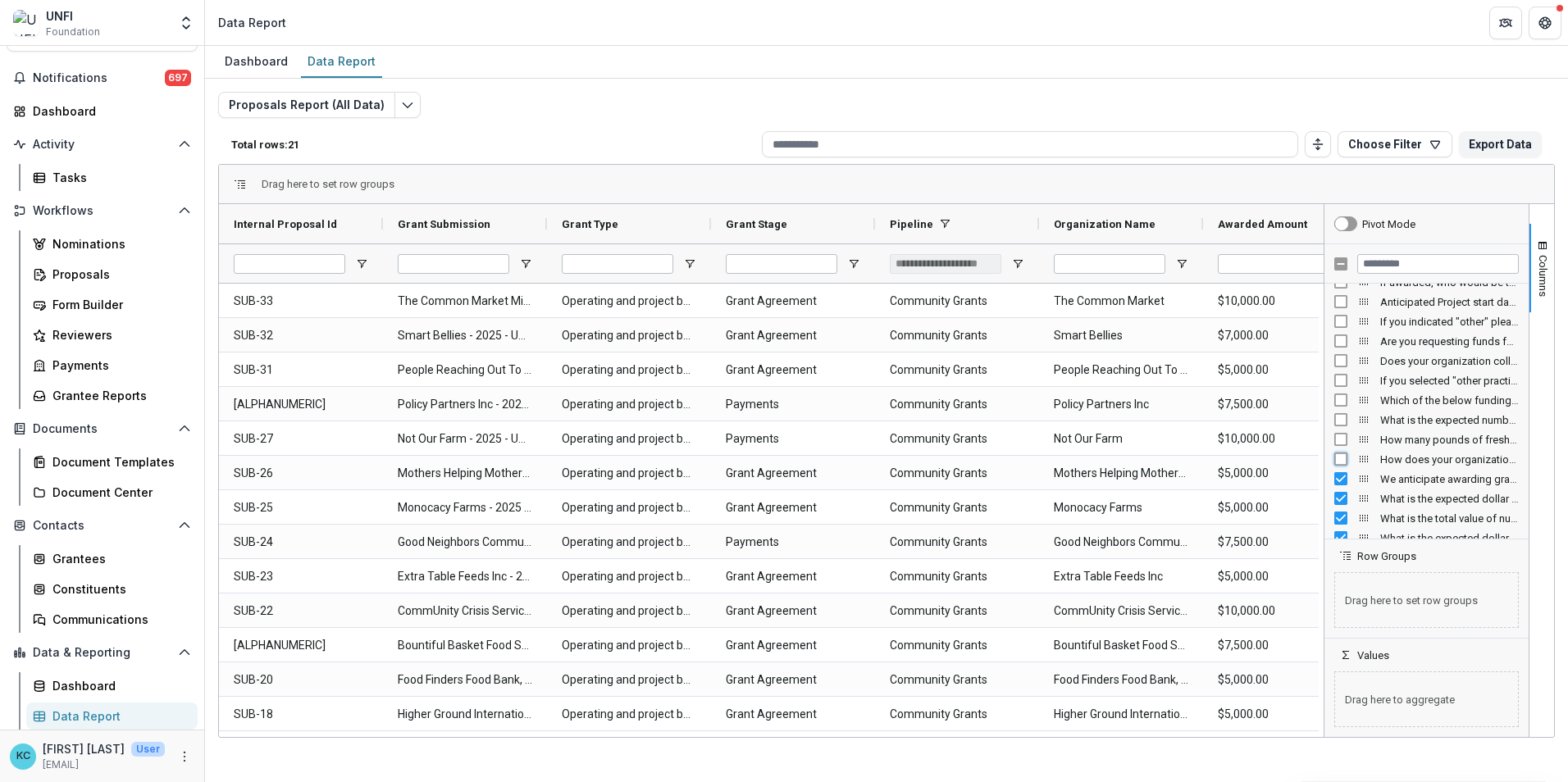 scroll, scrollTop: 2430, scrollLeft: 0, axis: vertical 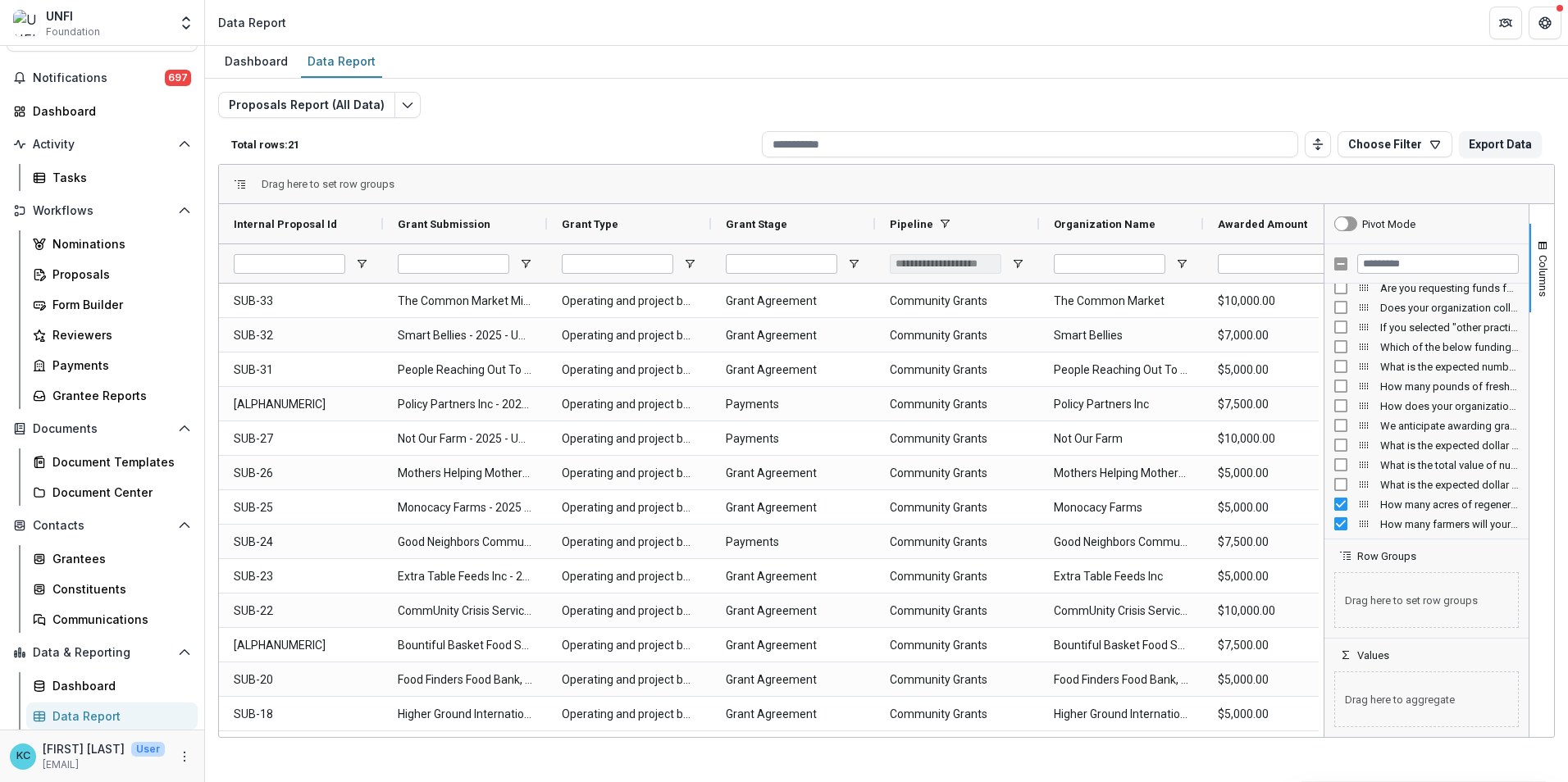 click on "What is the expected dollar value of fresh, healthy food that will reach at-risk community members because of this project? (NUMBER)" at bounding box center [1426, 484] 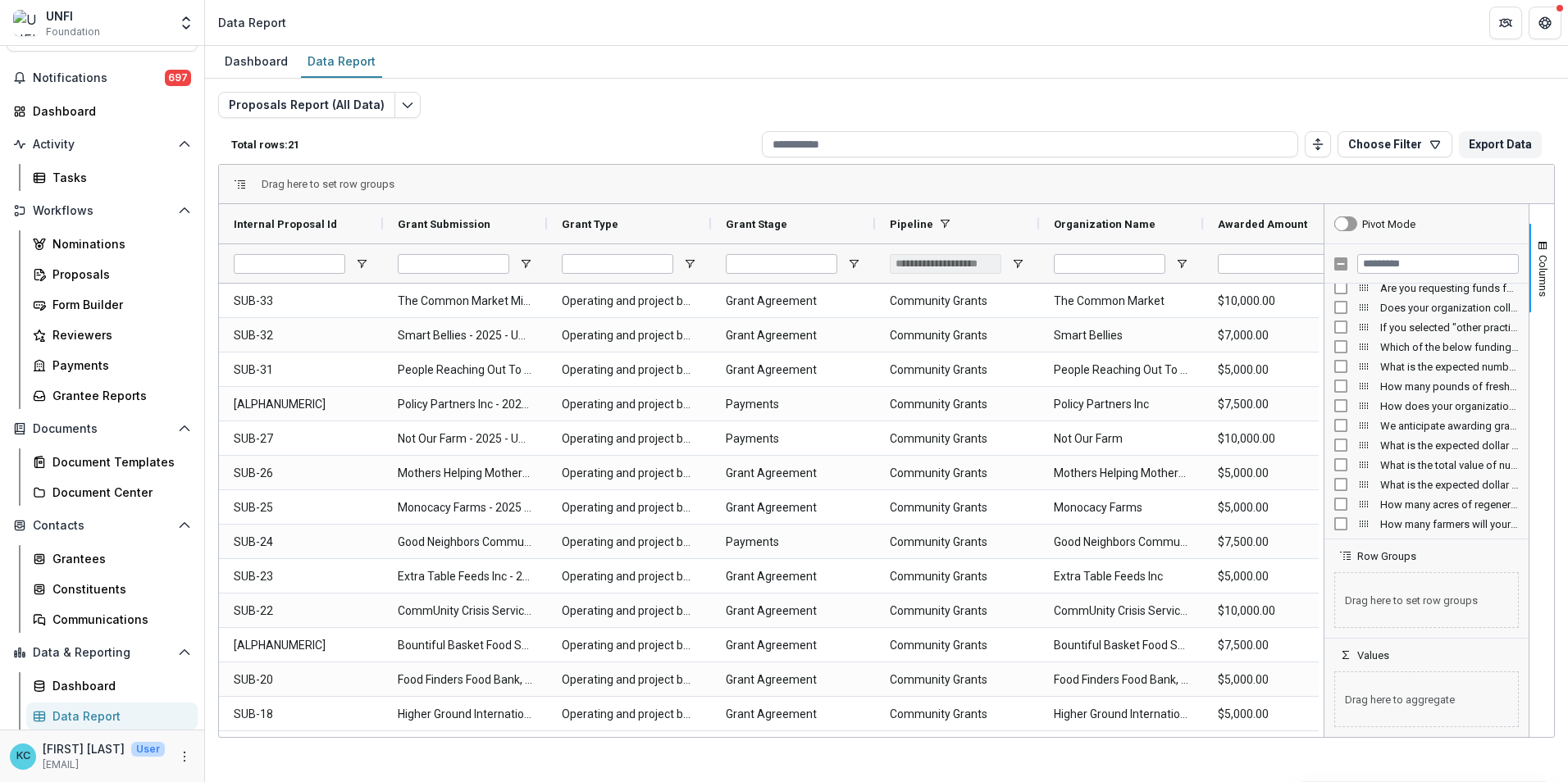 click on "Drag here to set row groups" at bounding box center [887, 184] 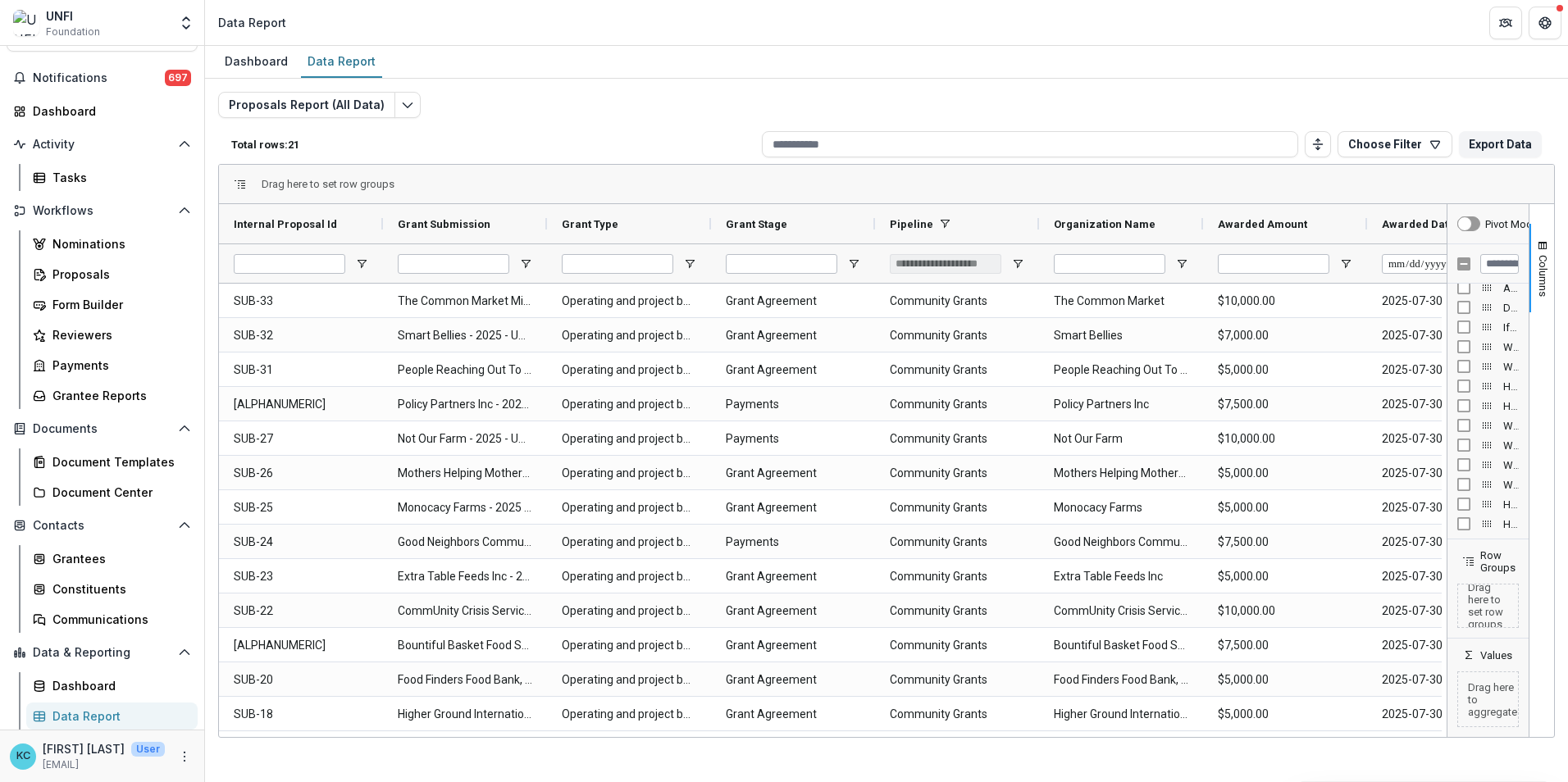 drag, startPoint x: 1324, startPoint y: 589, endPoint x: 1513, endPoint y: 593, distance: 189.04232 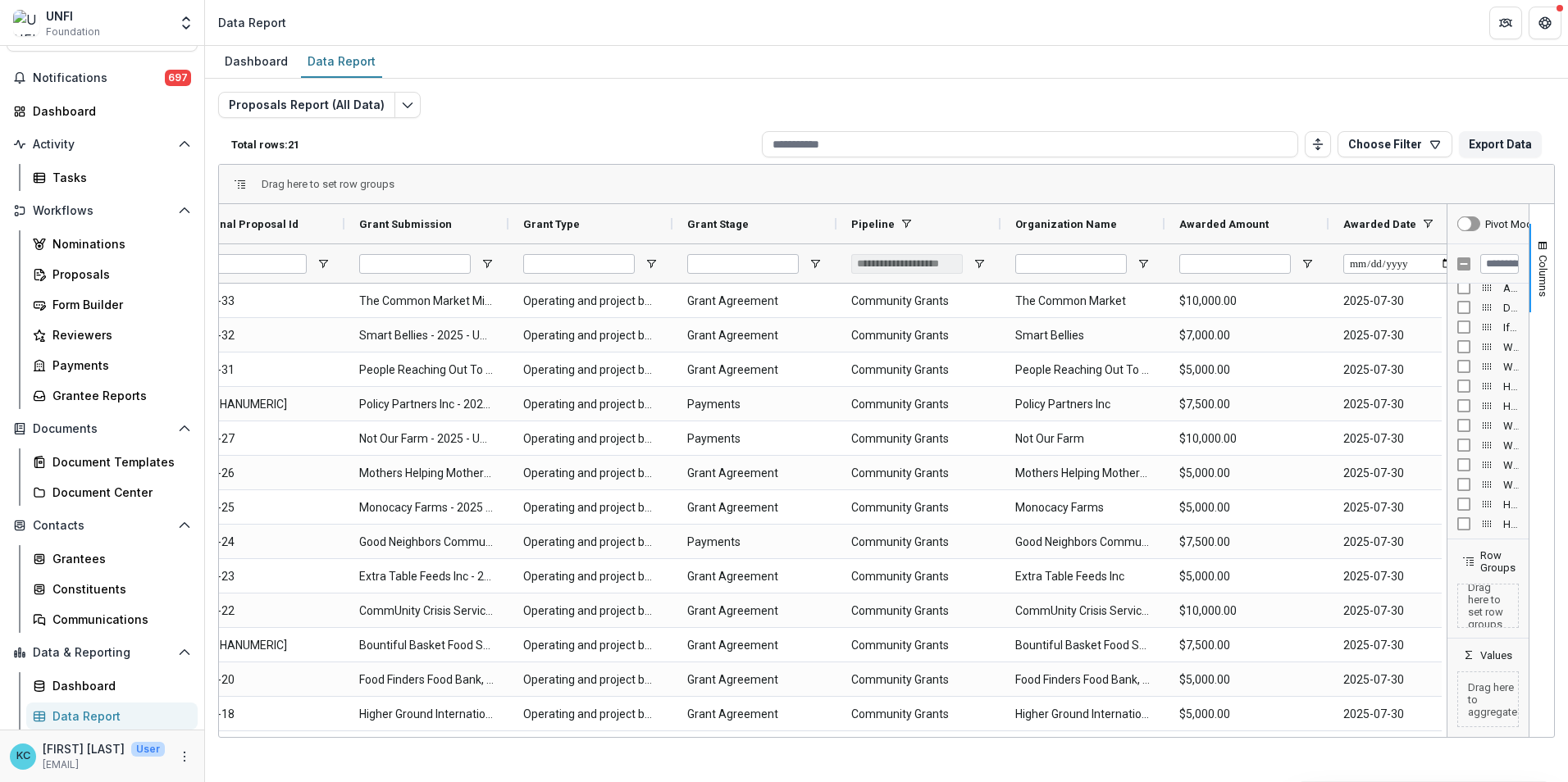 scroll, scrollTop: 0, scrollLeft: 339, axis: horizontal 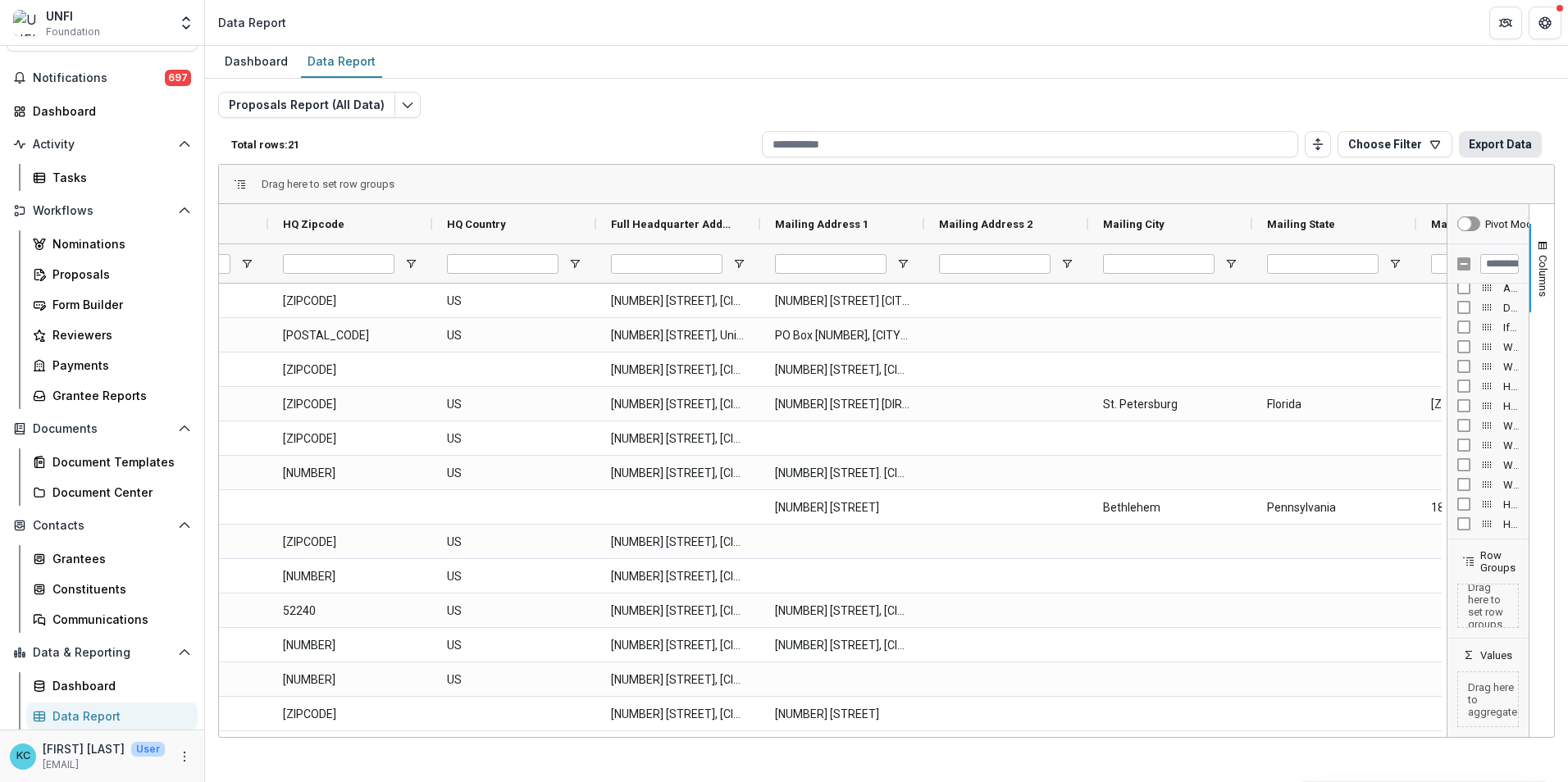 click on "Export Data" at bounding box center (1500, 144) 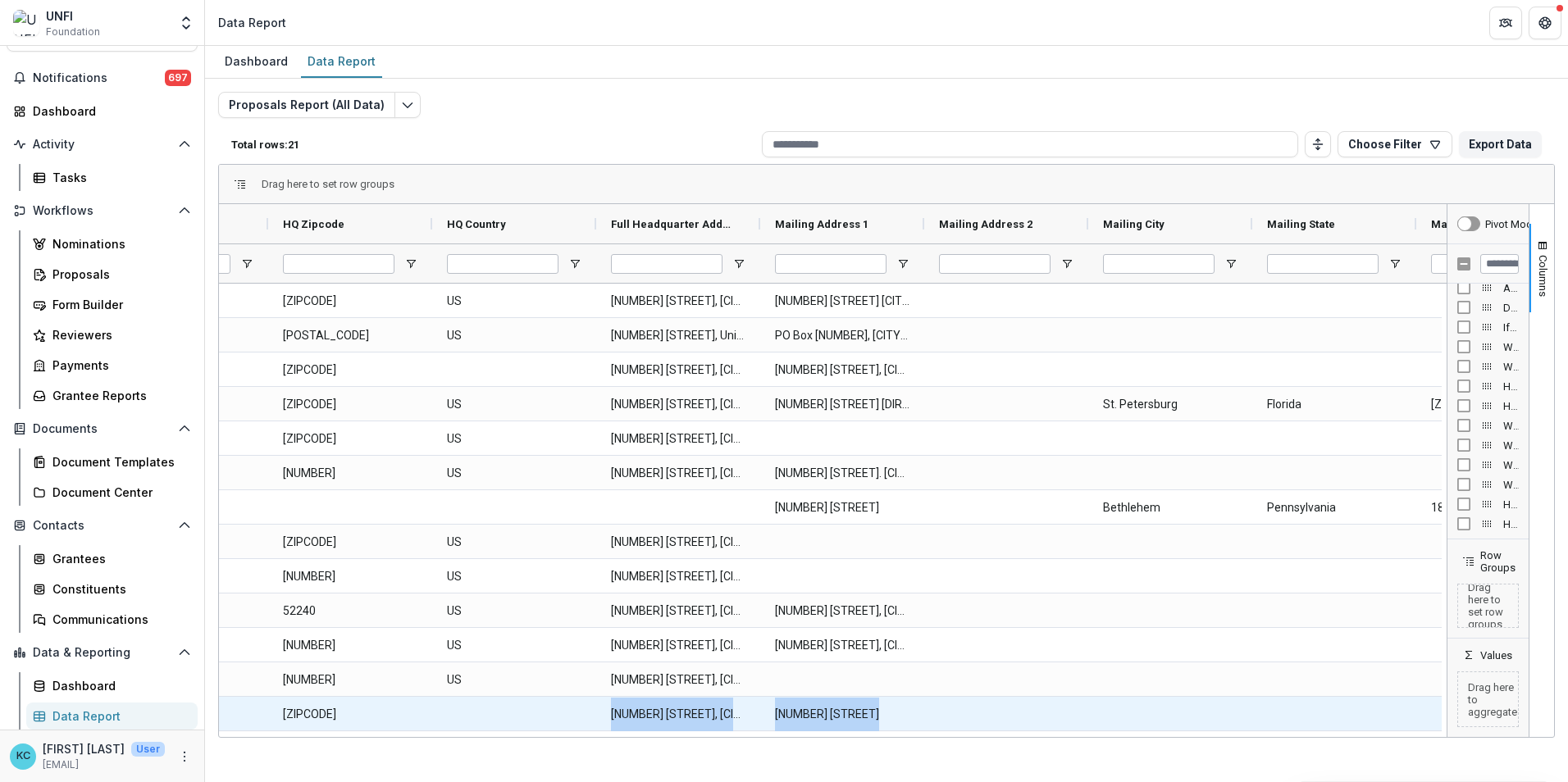 drag, startPoint x: 735, startPoint y: 737, endPoint x: 449, endPoint y: 719, distance: 286.56587 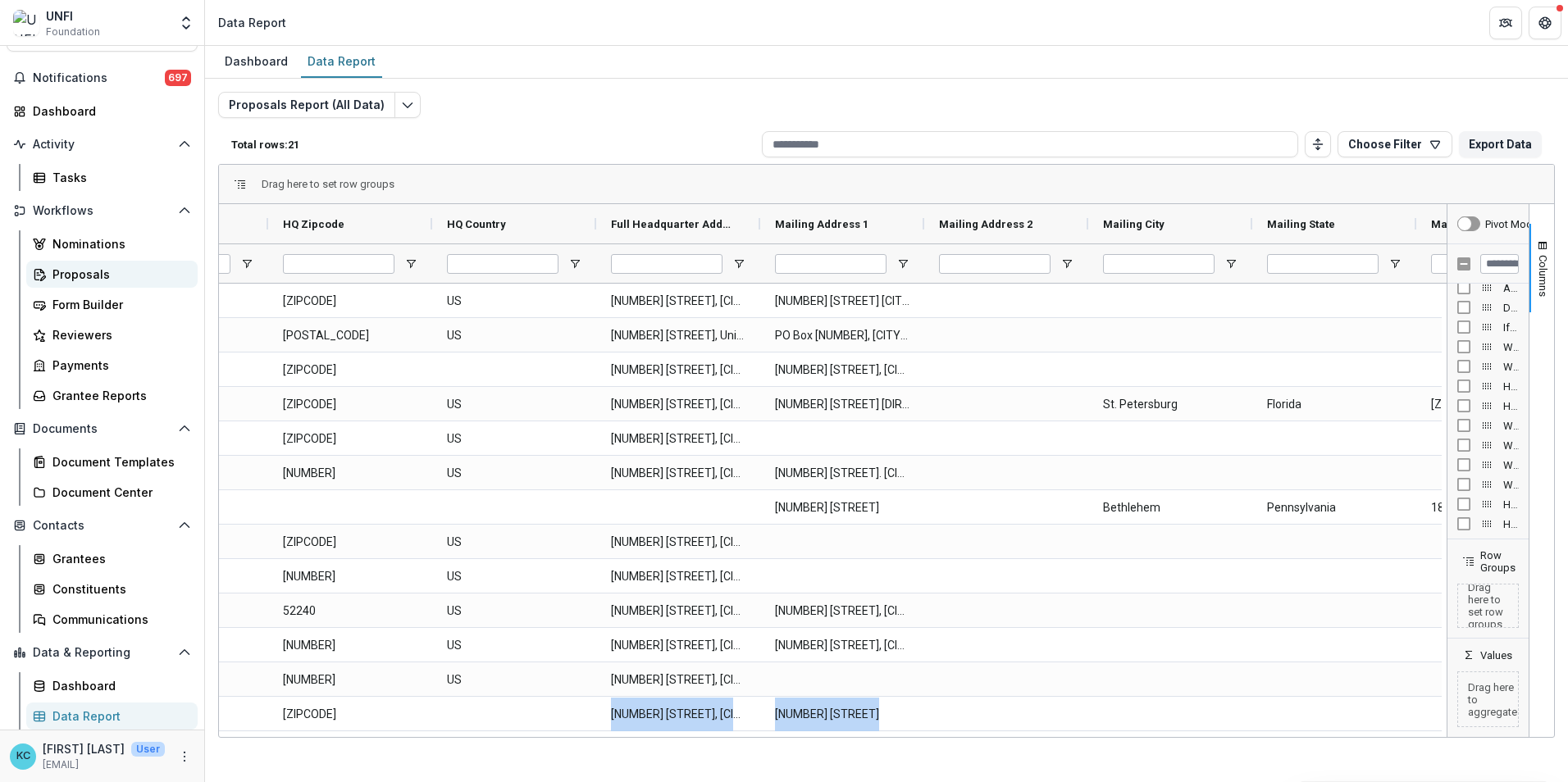 click on "Proposals" at bounding box center (118, 274) 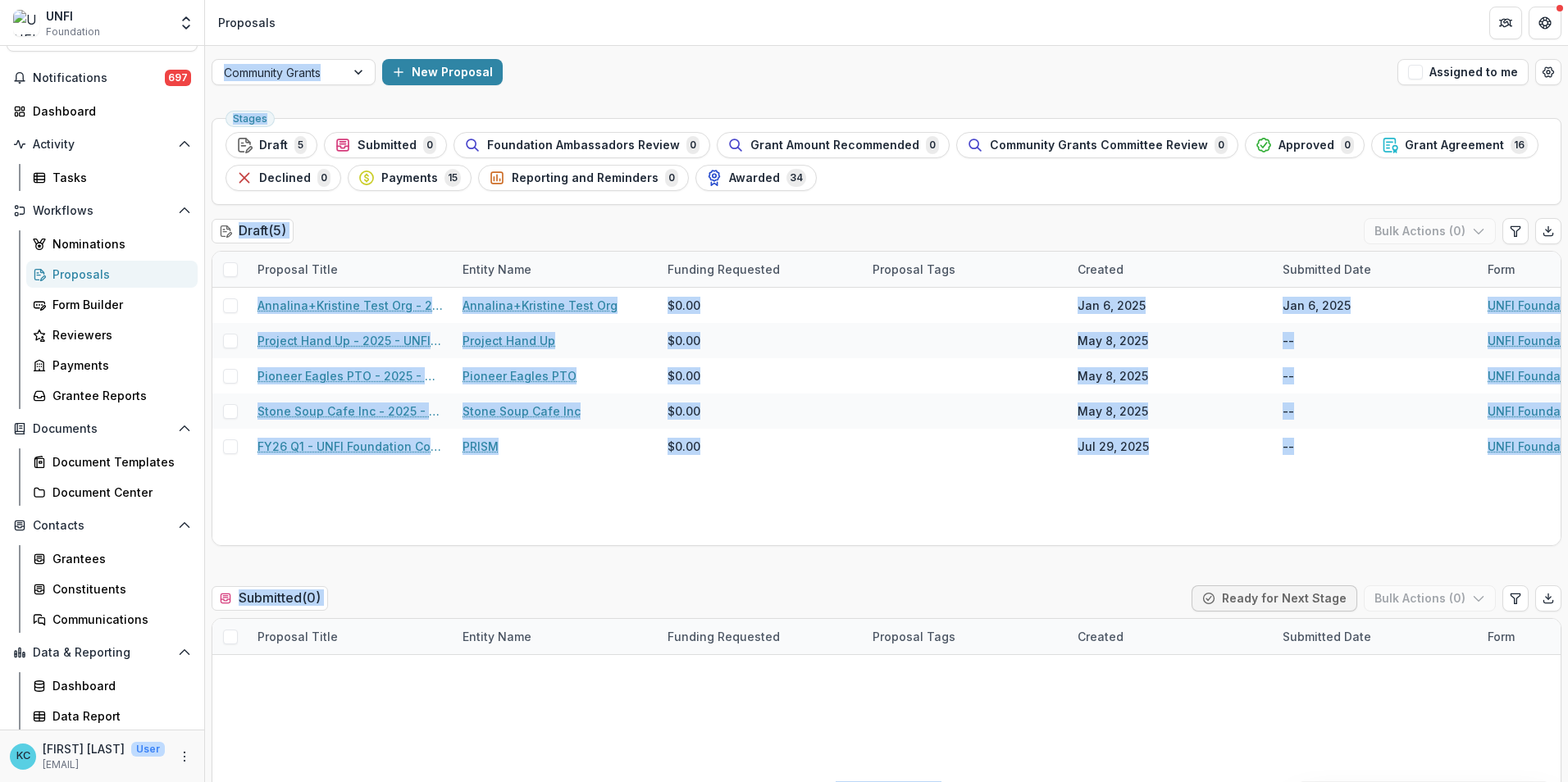 click on "Proposals" at bounding box center [118, 274] 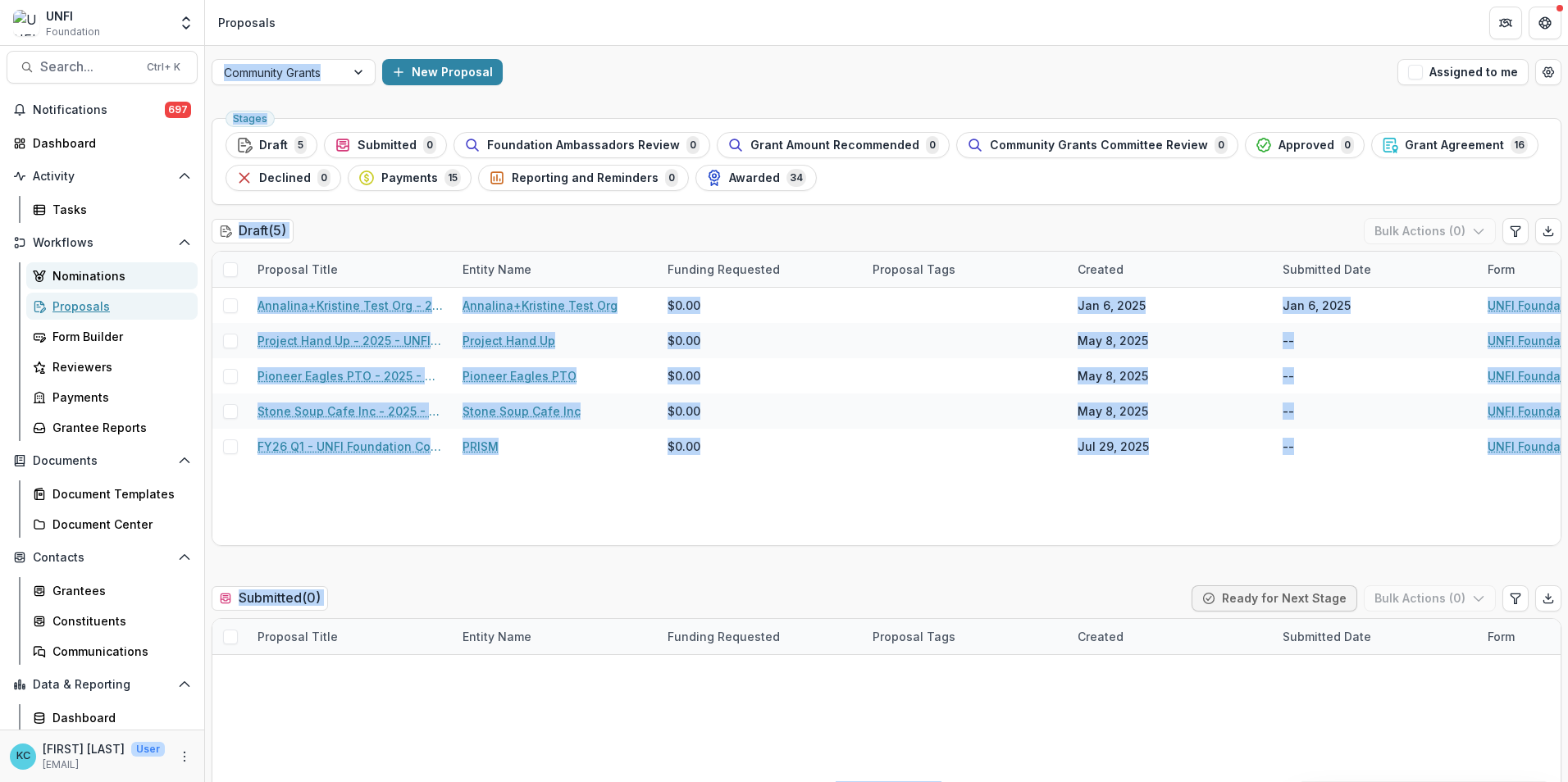 scroll, scrollTop: 0, scrollLeft: 0, axis: both 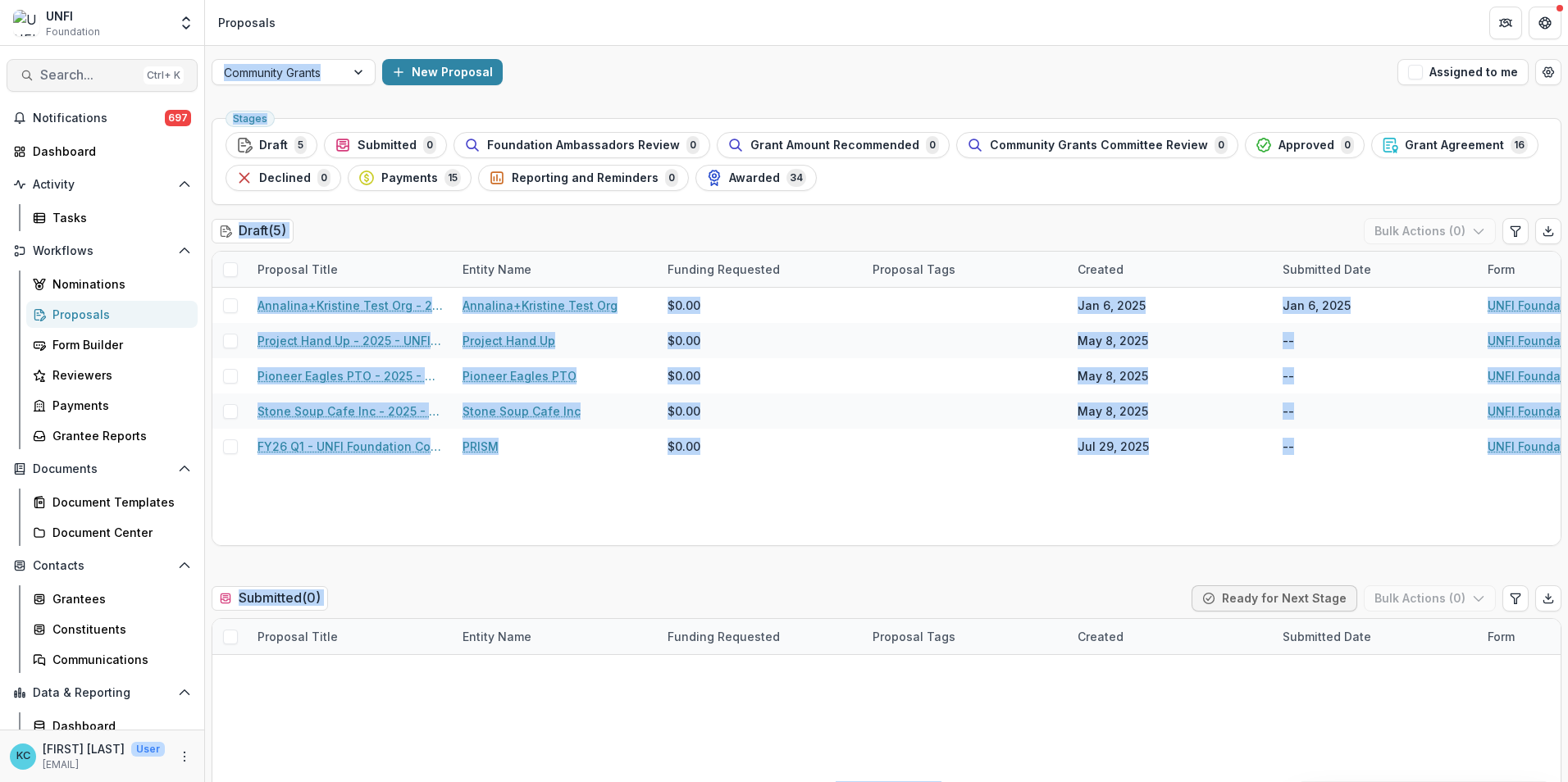 click on "Search..." at bounding box center (89, 75) 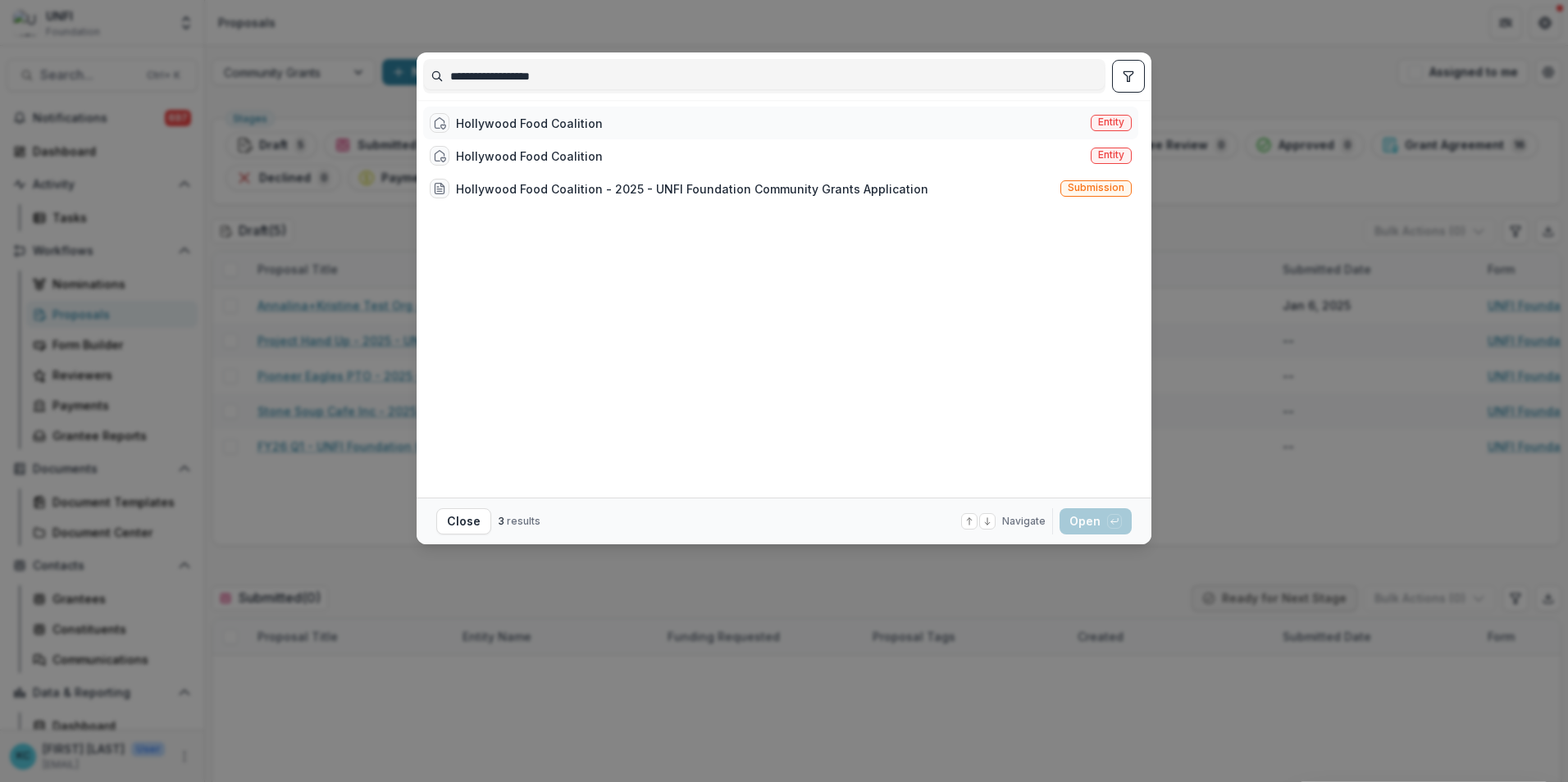type on "**********" 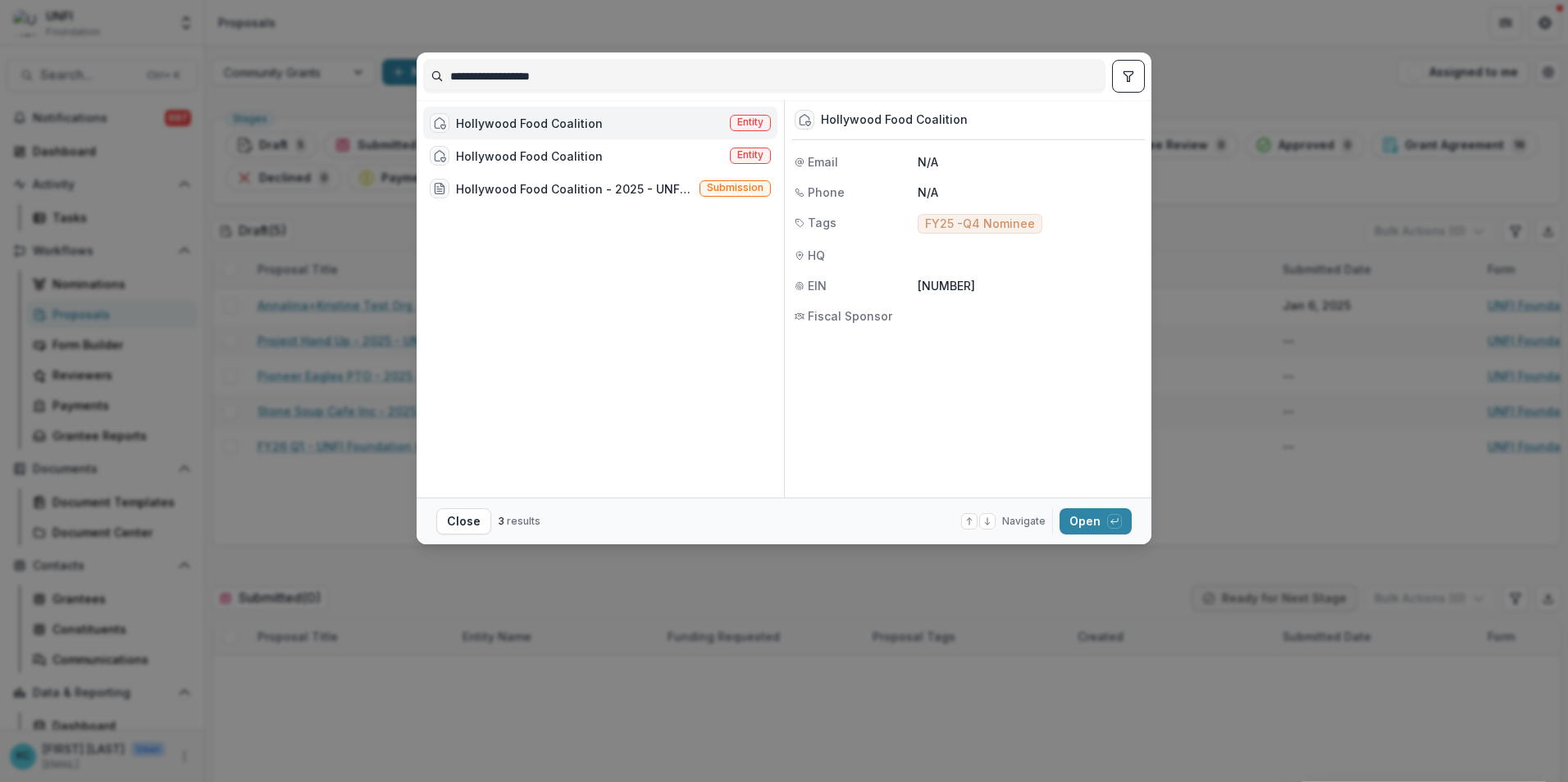 click at bounding box center (440, 123) 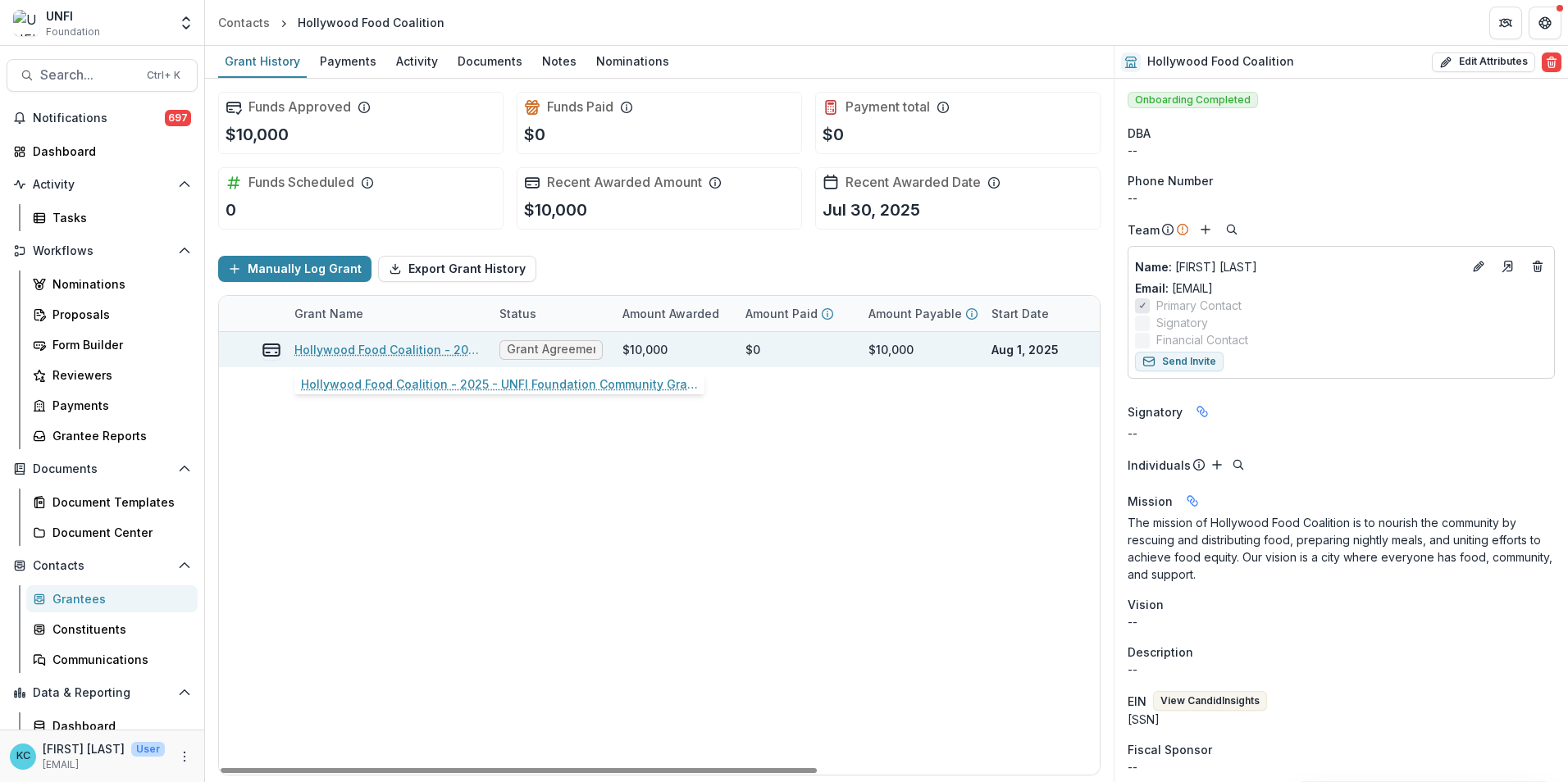 click on "Hollywood Food Coalition - 2025 - UNFI Foundation Community Grants Application" at bounding box center [387, 349] 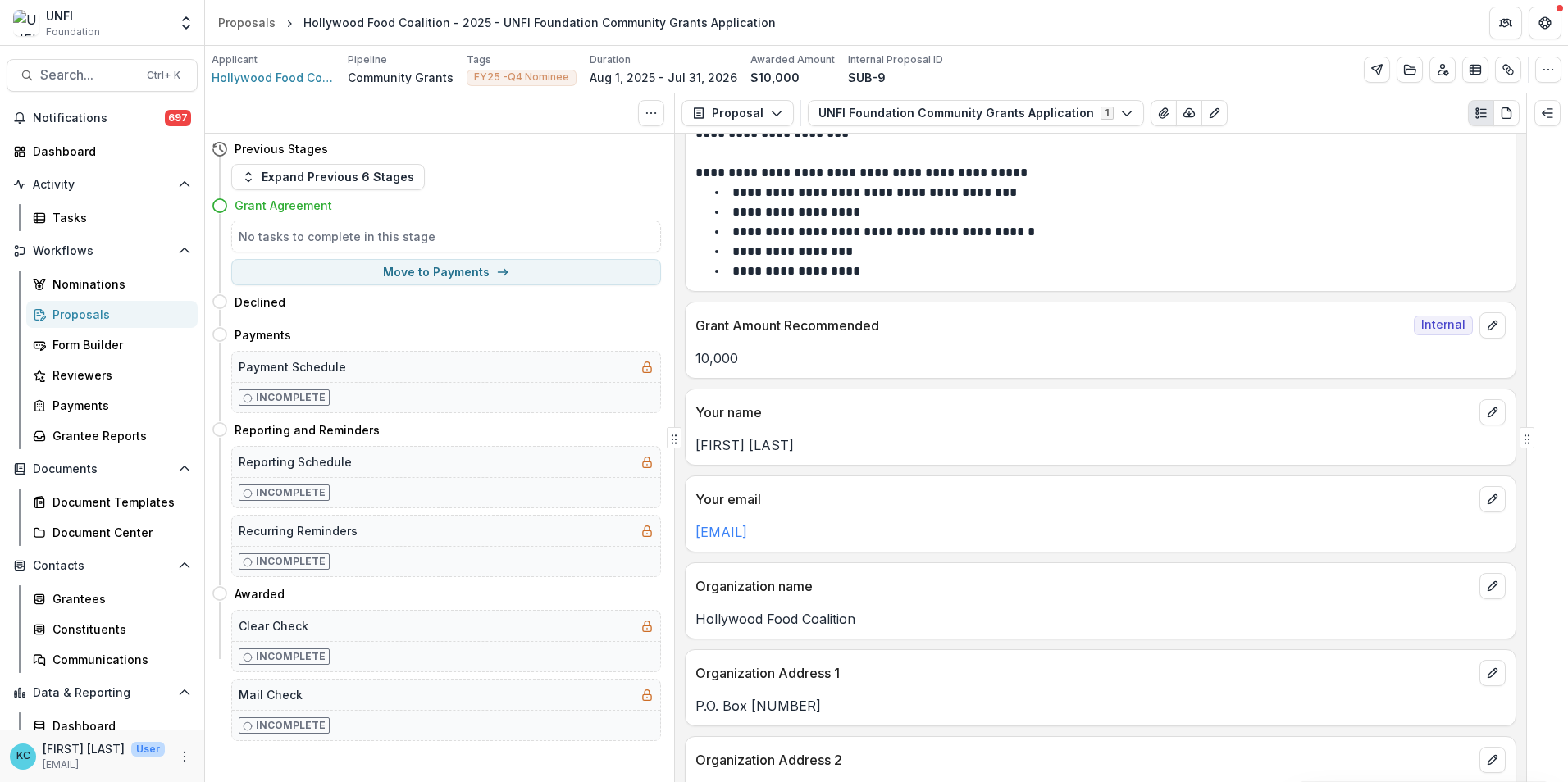 scroll, scrollTop: 246, scrollLeft: 0, axis: vertical 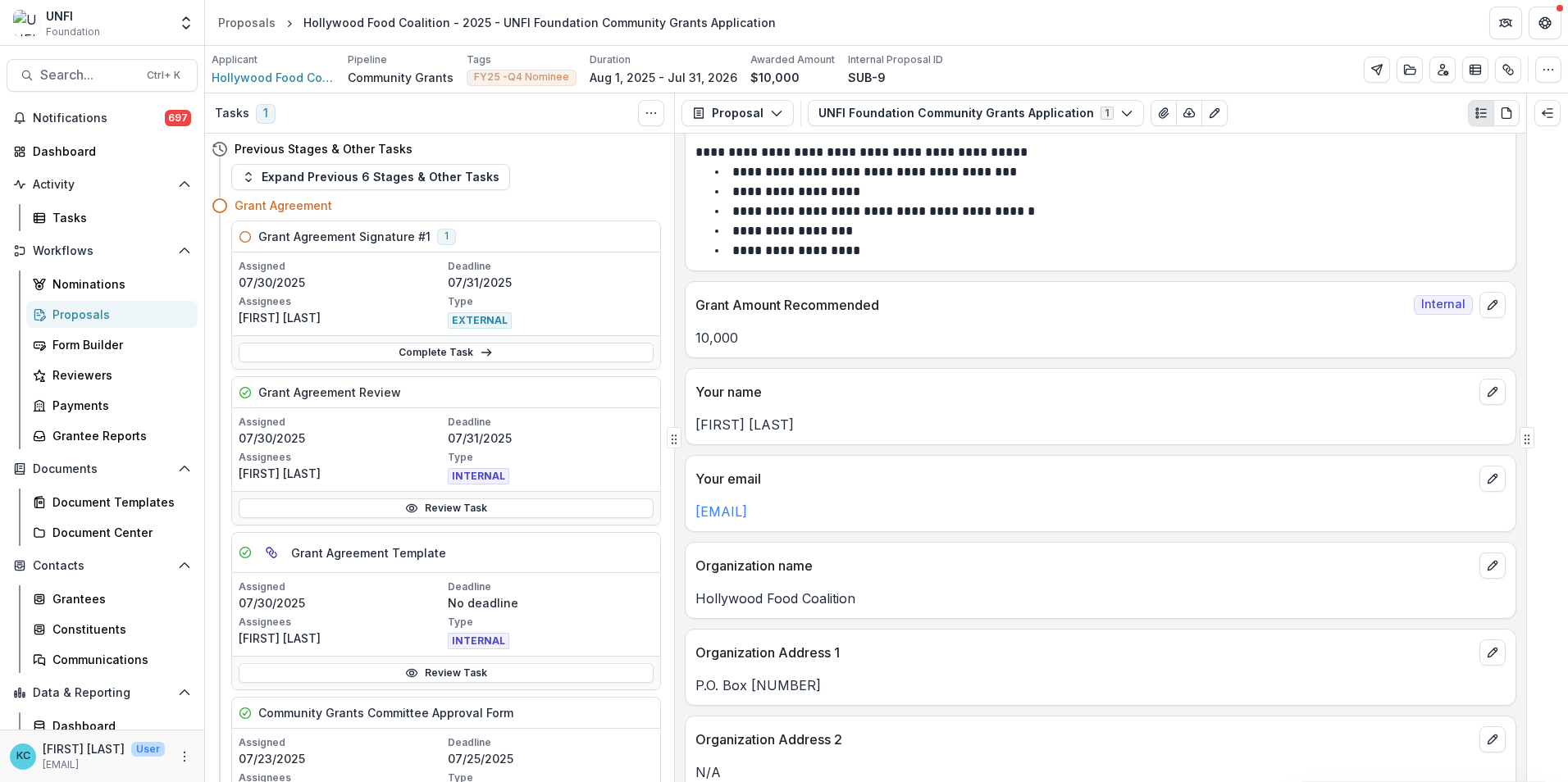 click on "P.O. Box [NUMBER]" at bounding box center (1101, 685) 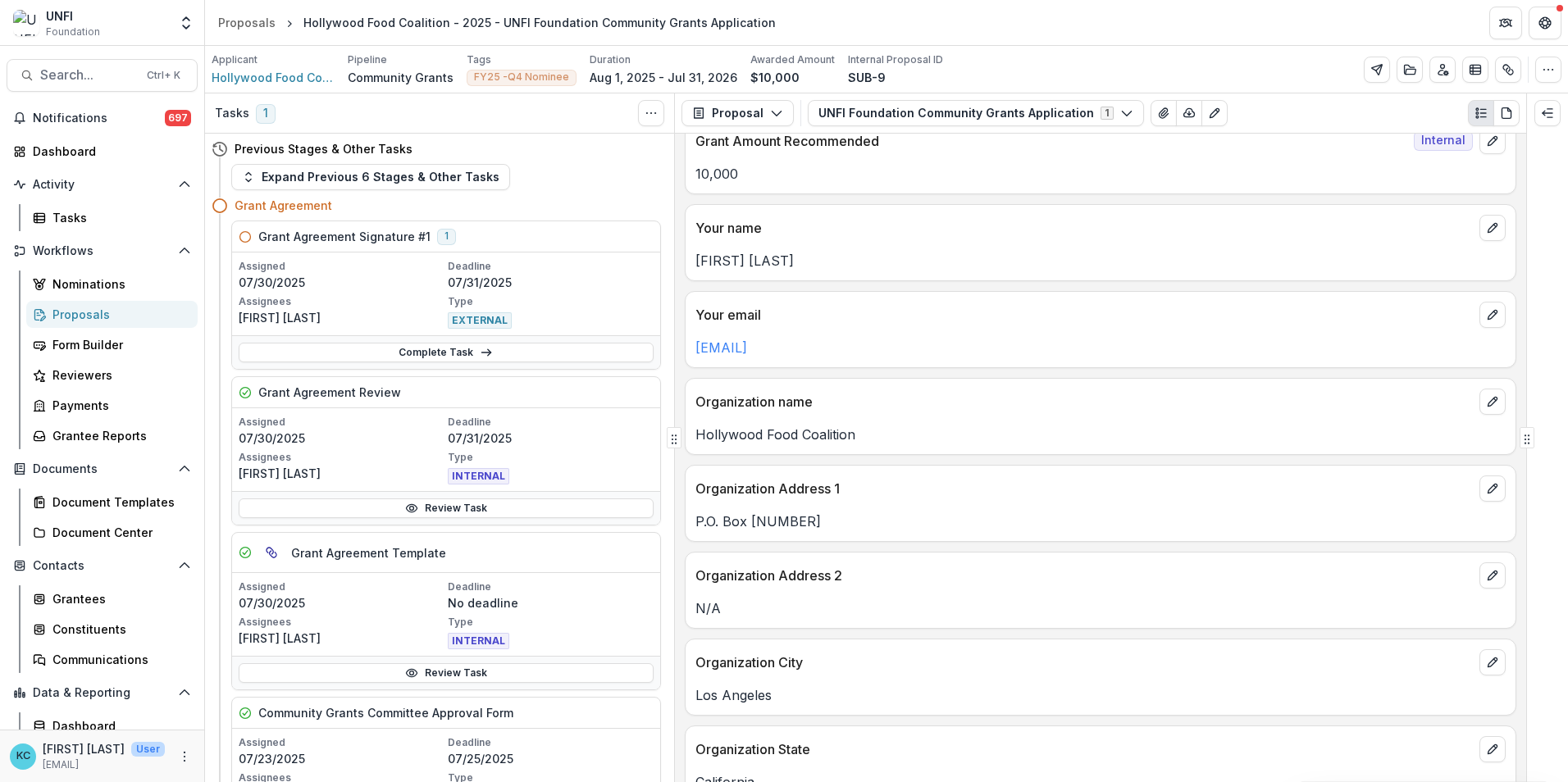 scroll, scrollTop: 492, scrollLeft: 0, axis: vertical 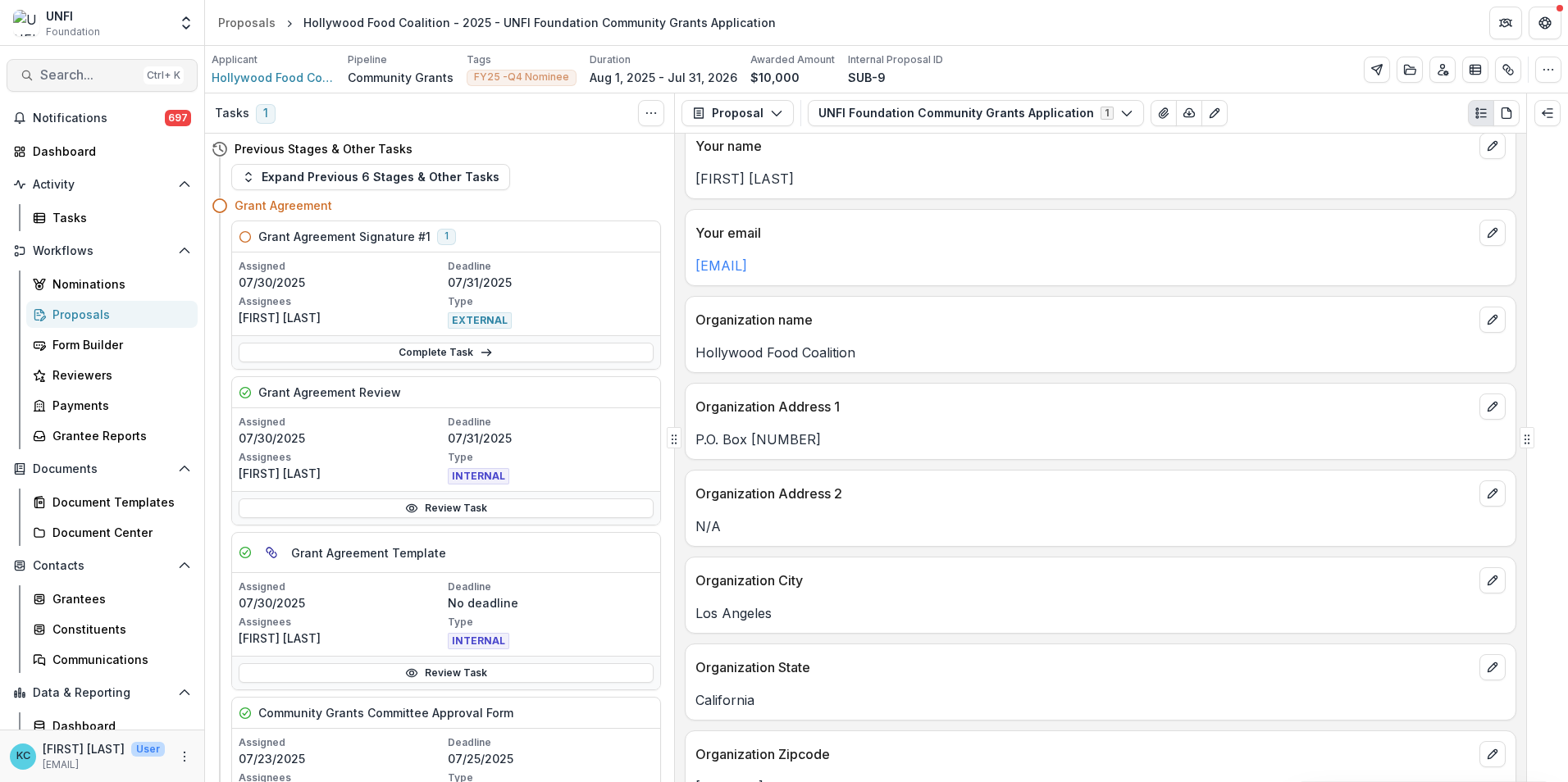 click on "Search..." at bounding box center (89, 75) 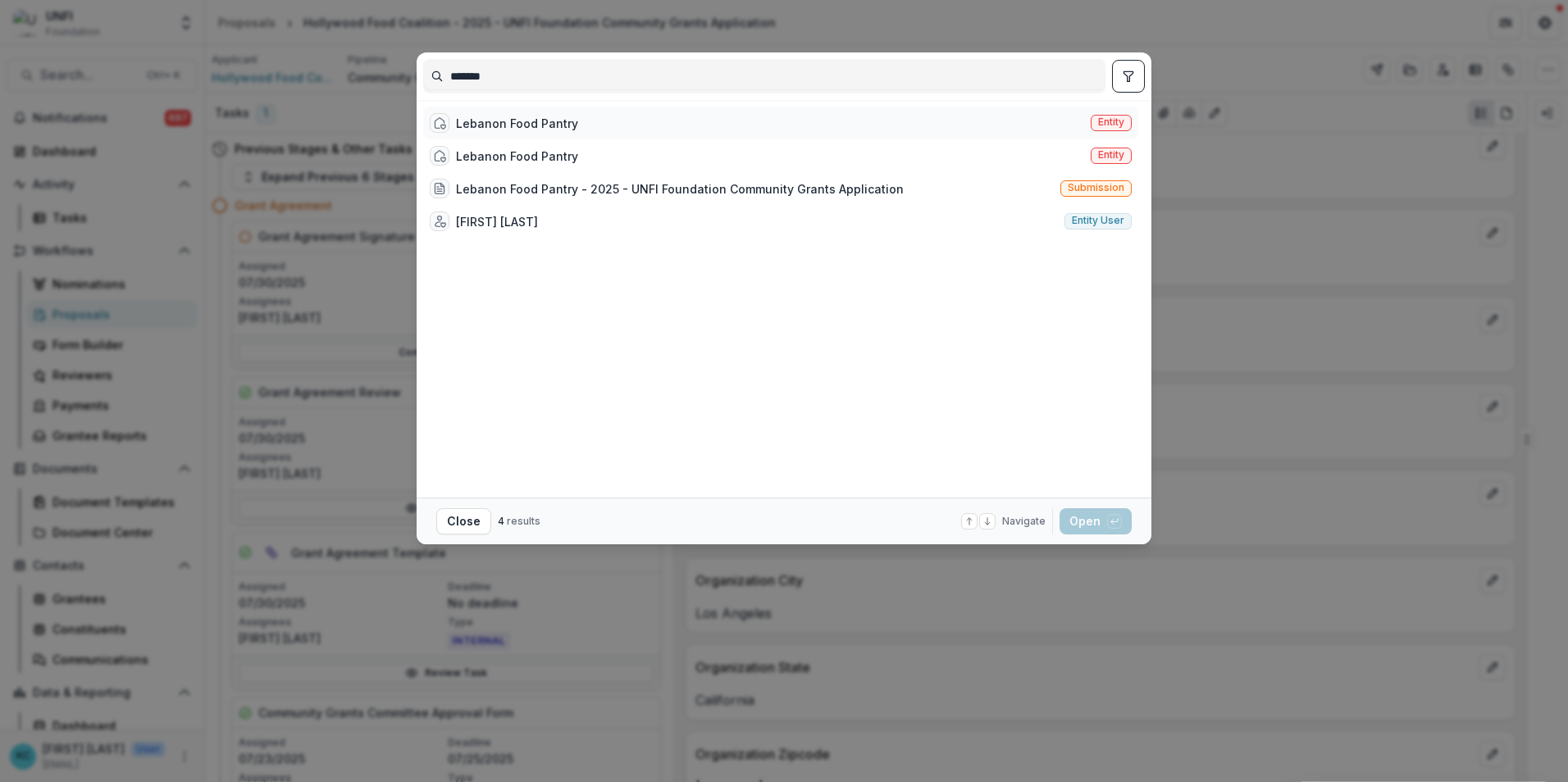 type on "*******" 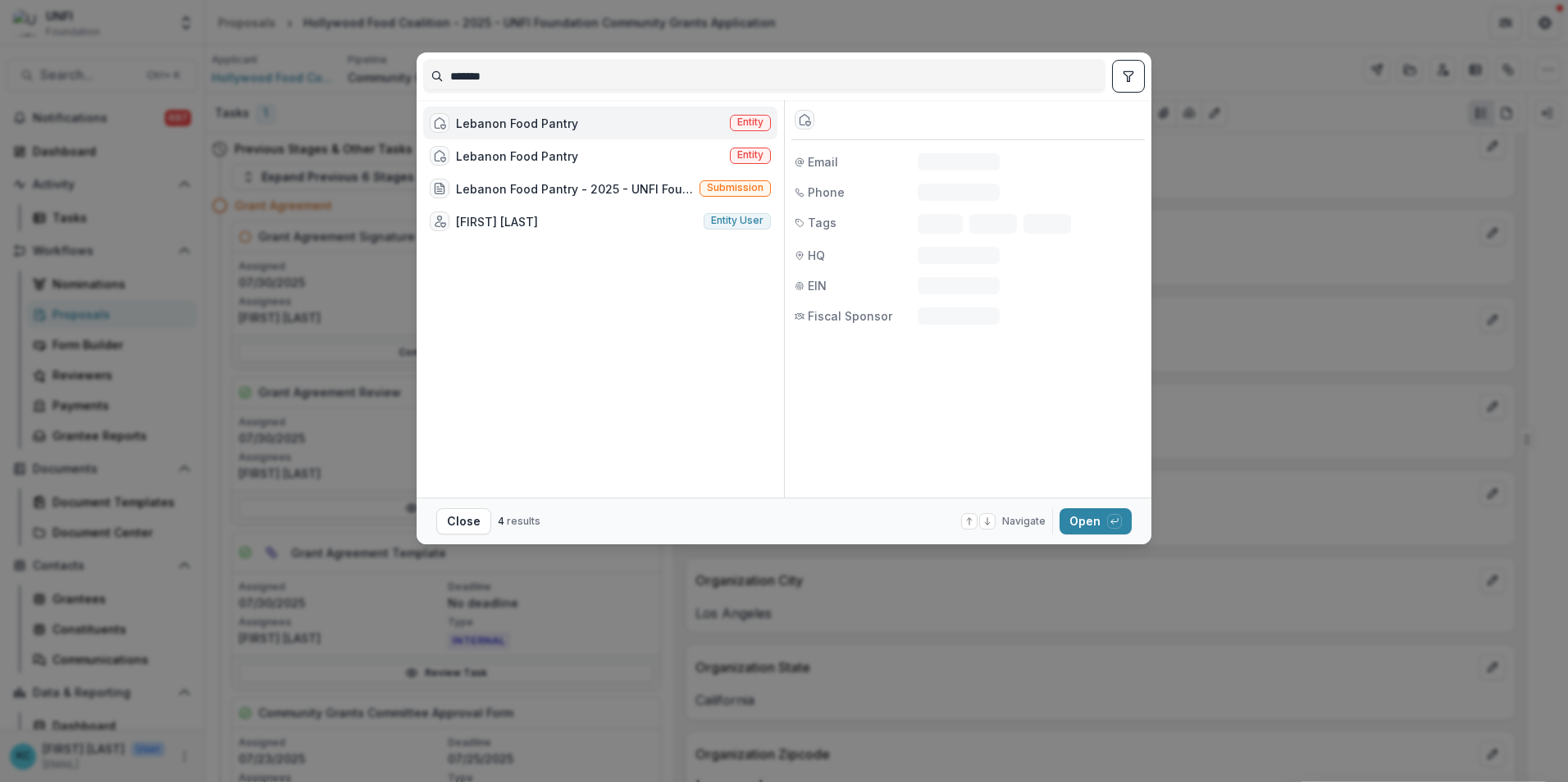 click on "Lebanon Food Pantry" at bounding box center (517, 123) 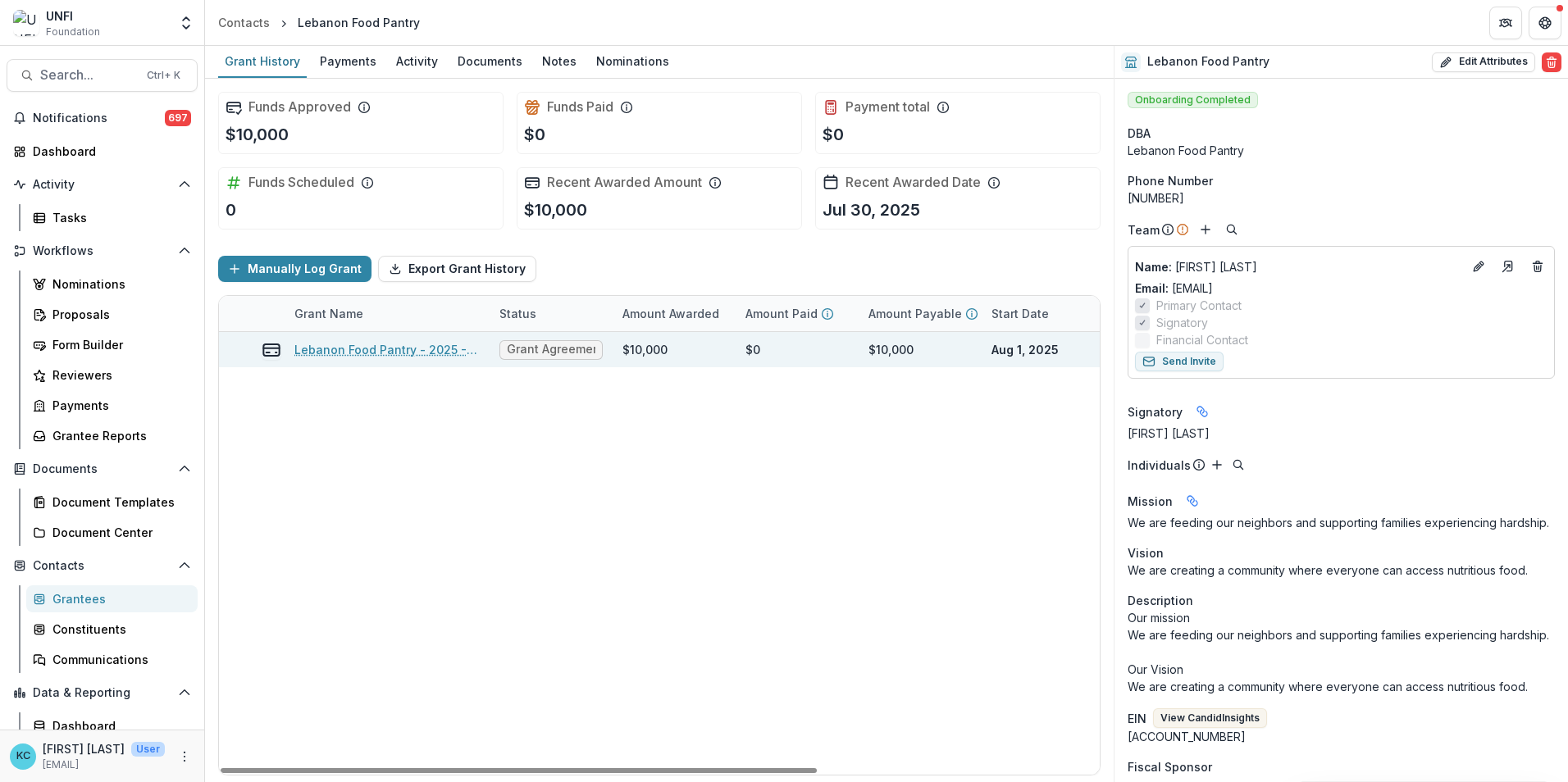 click on "Lebanon Food Pantry - 2025 - UNFI Foundation Community Grants Application" at bounding box center [387, 349] 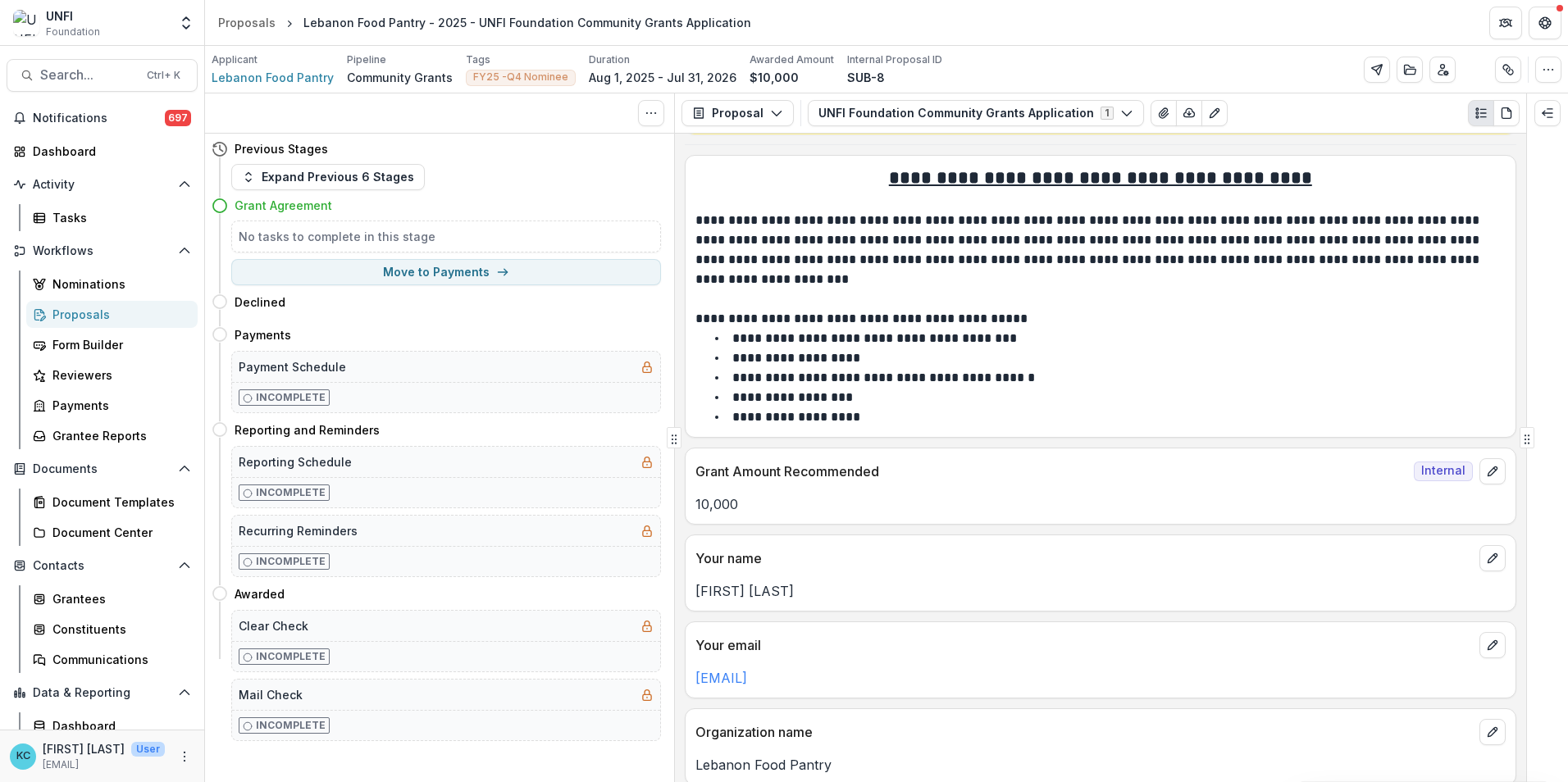 scroll, scrollTop: 328, scrollLeft: 0, axis: vertical 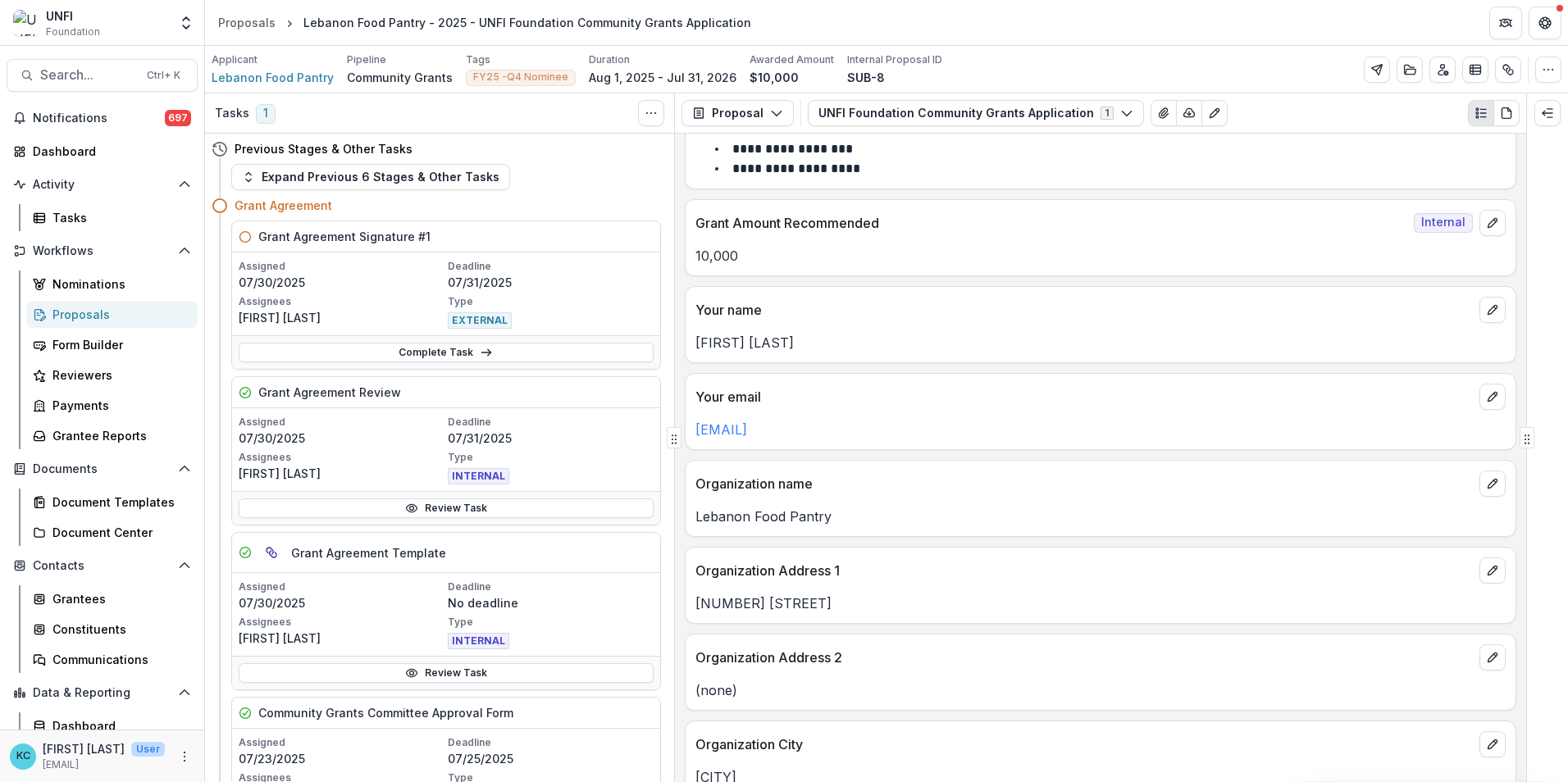 click on "Organization  City" at bounding box center (1084, 744) 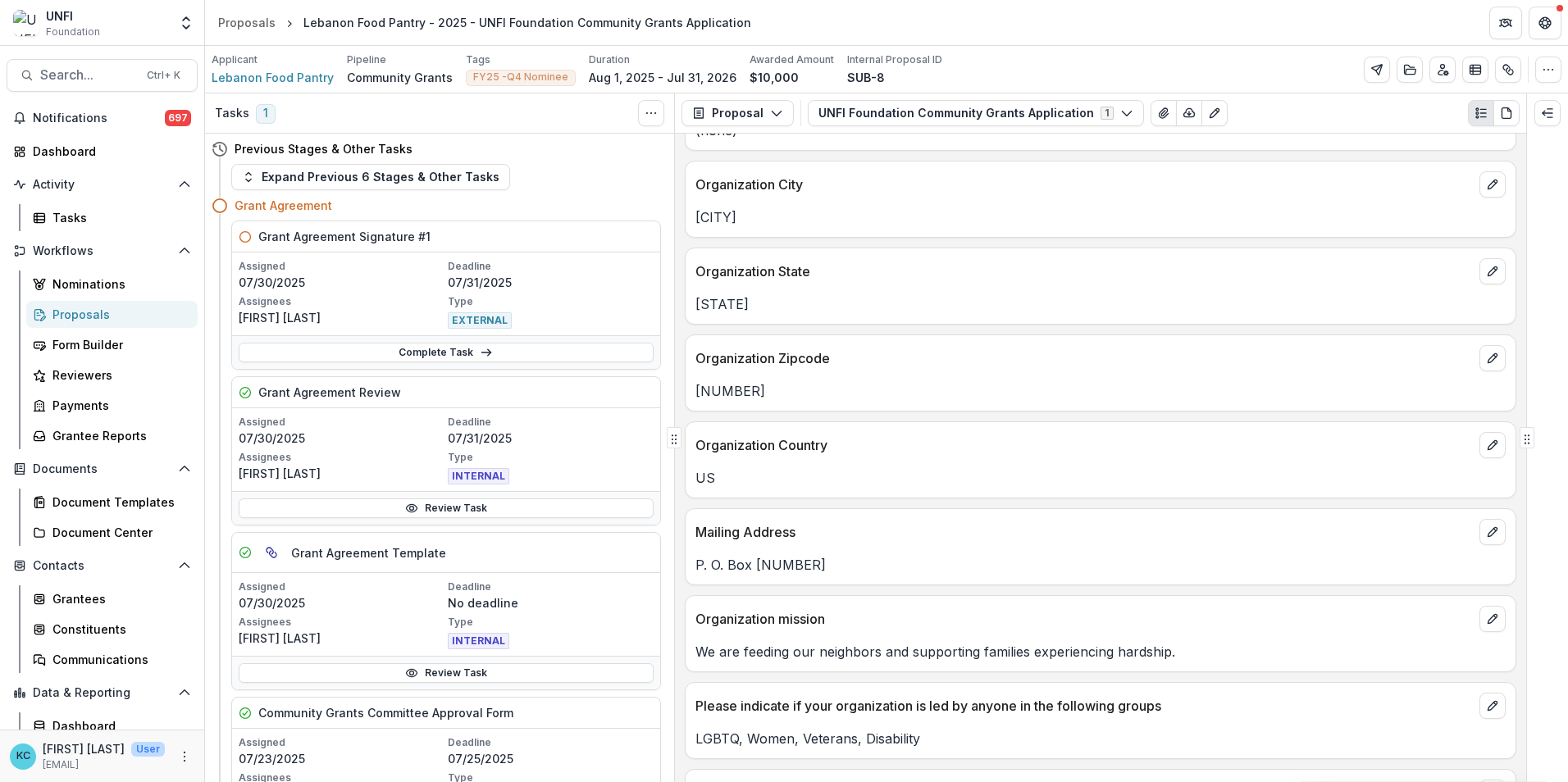 scroll, scrollTop: 902, scrollLeft: 0, axis: vertical 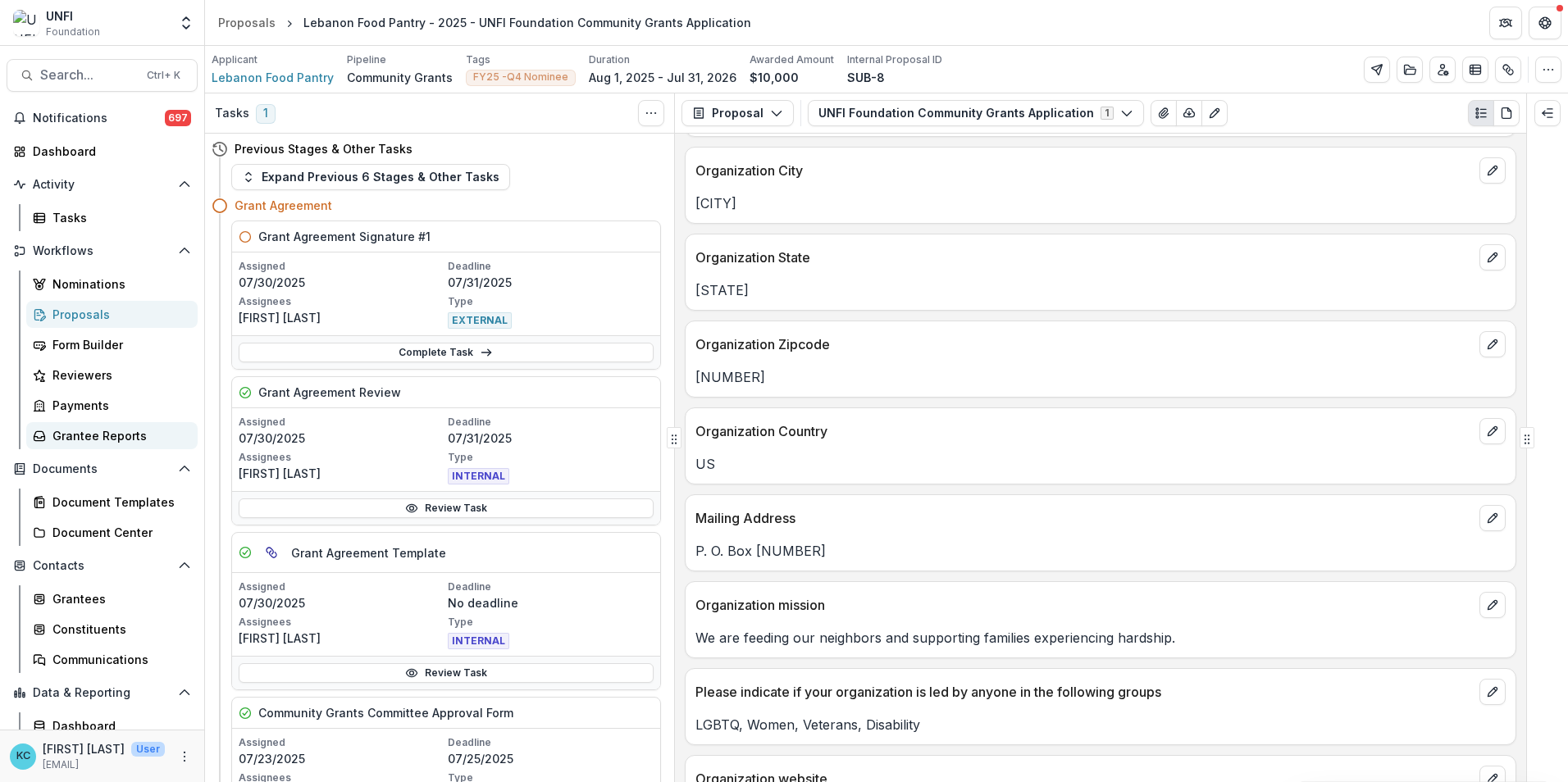 click on "Grantee Reports" at bounding box center [118, 435] 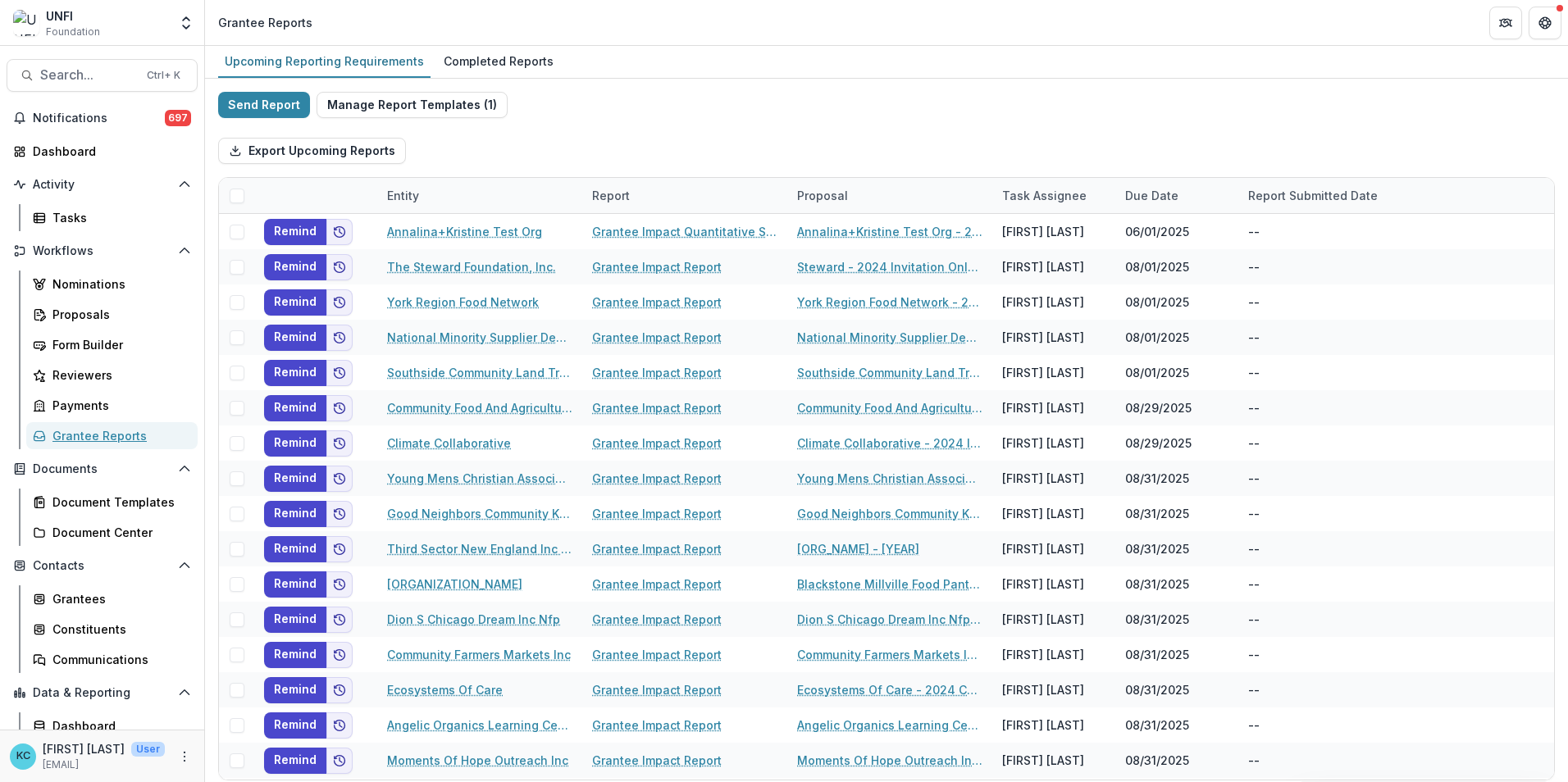 scroll, scrollTop: 40, scrollLeft: 0, axis: vertical 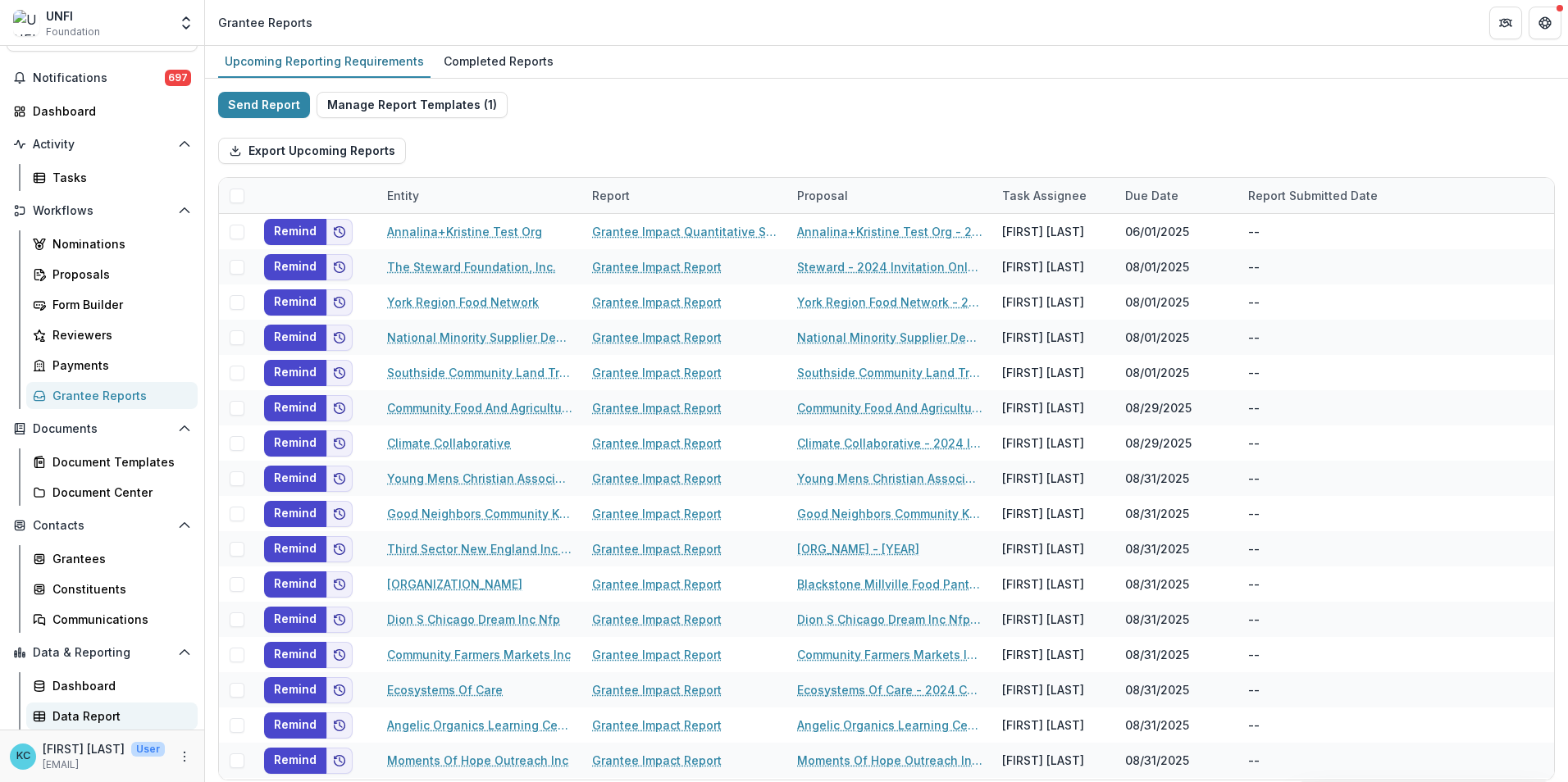click on "Data Report" at bounding box center (118, 716) 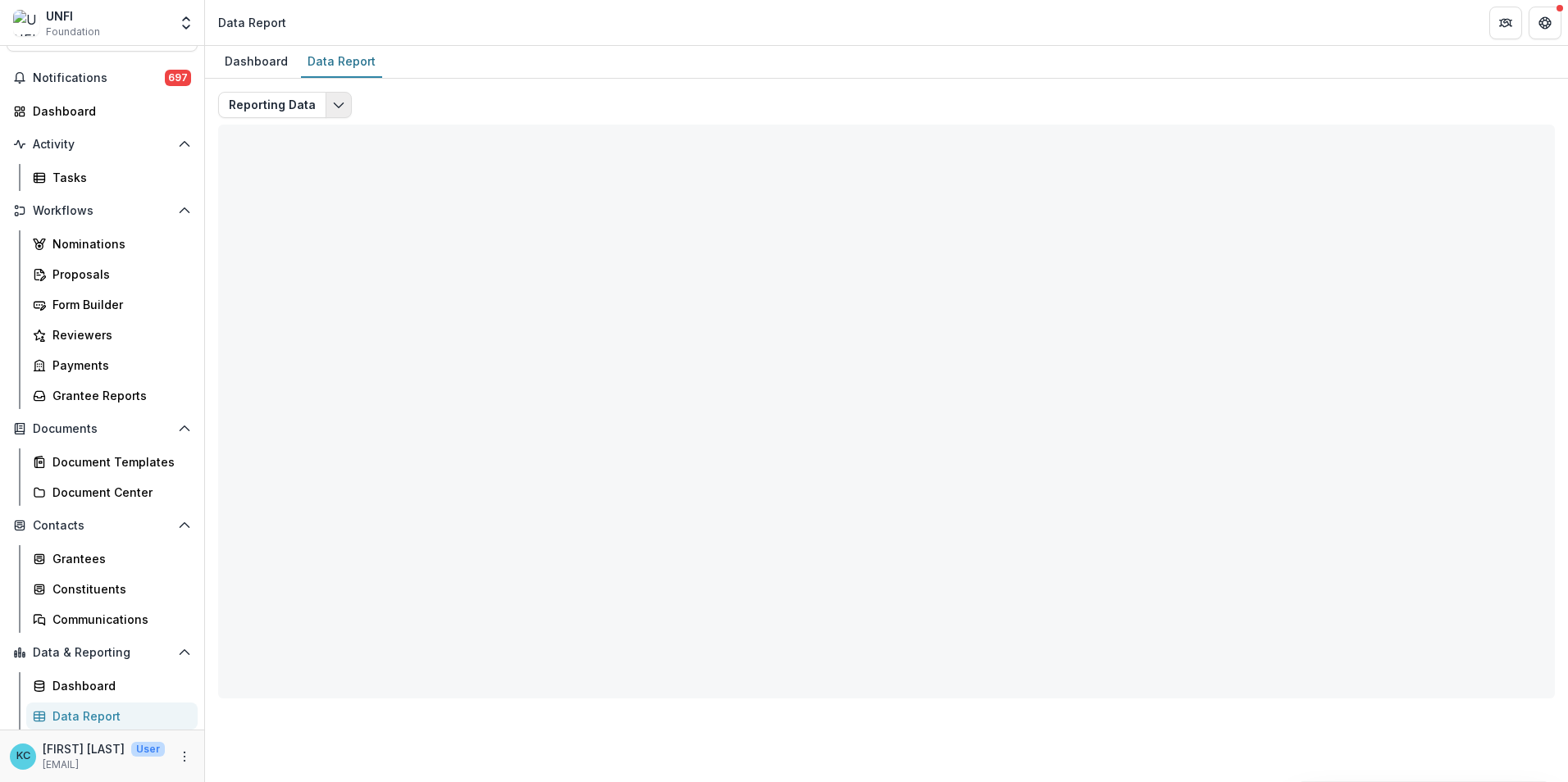 click at bounding box center [339, 105] 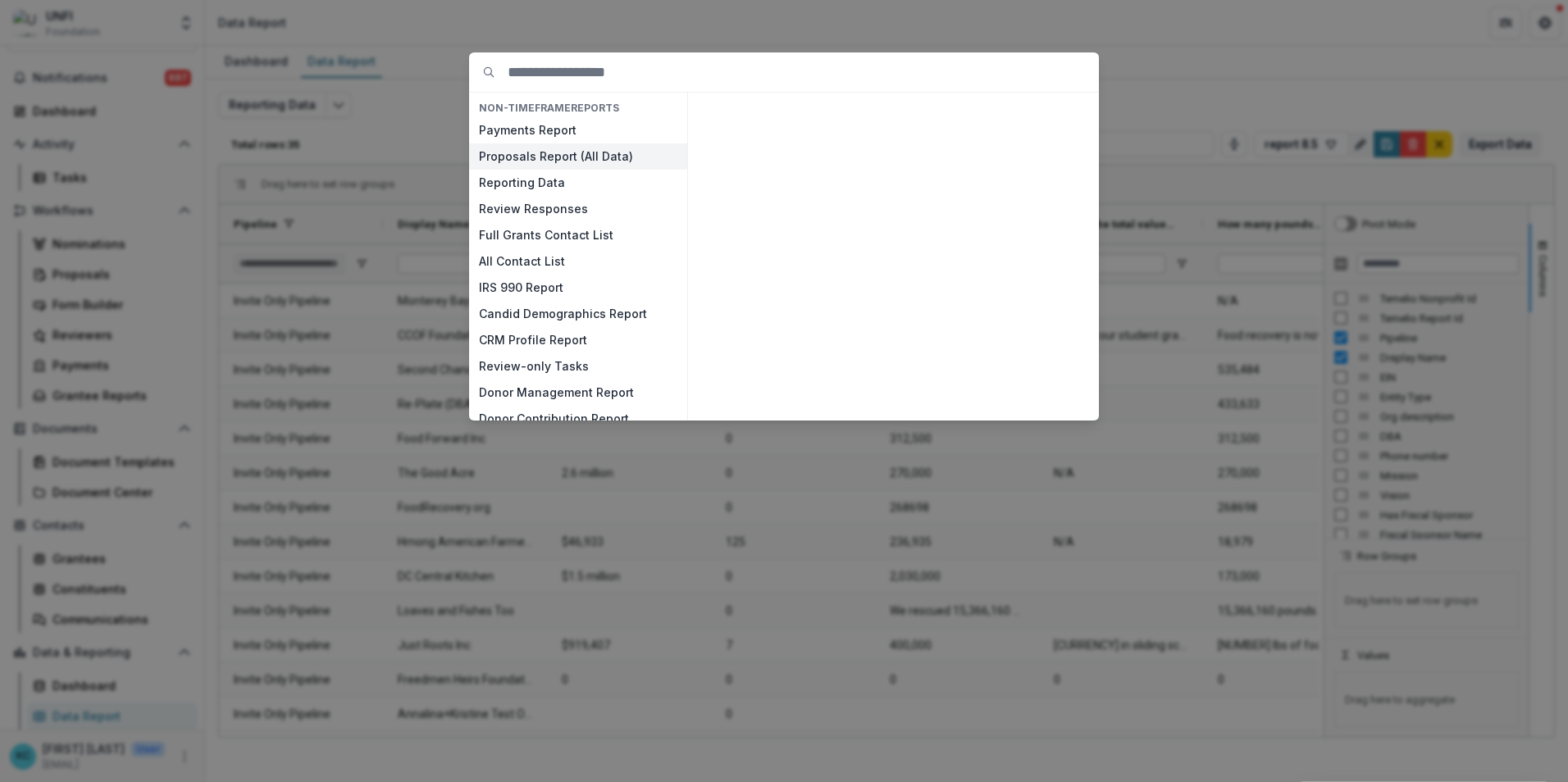 click on "Proposals Report (All Data)" at bounding box center (578, 157) 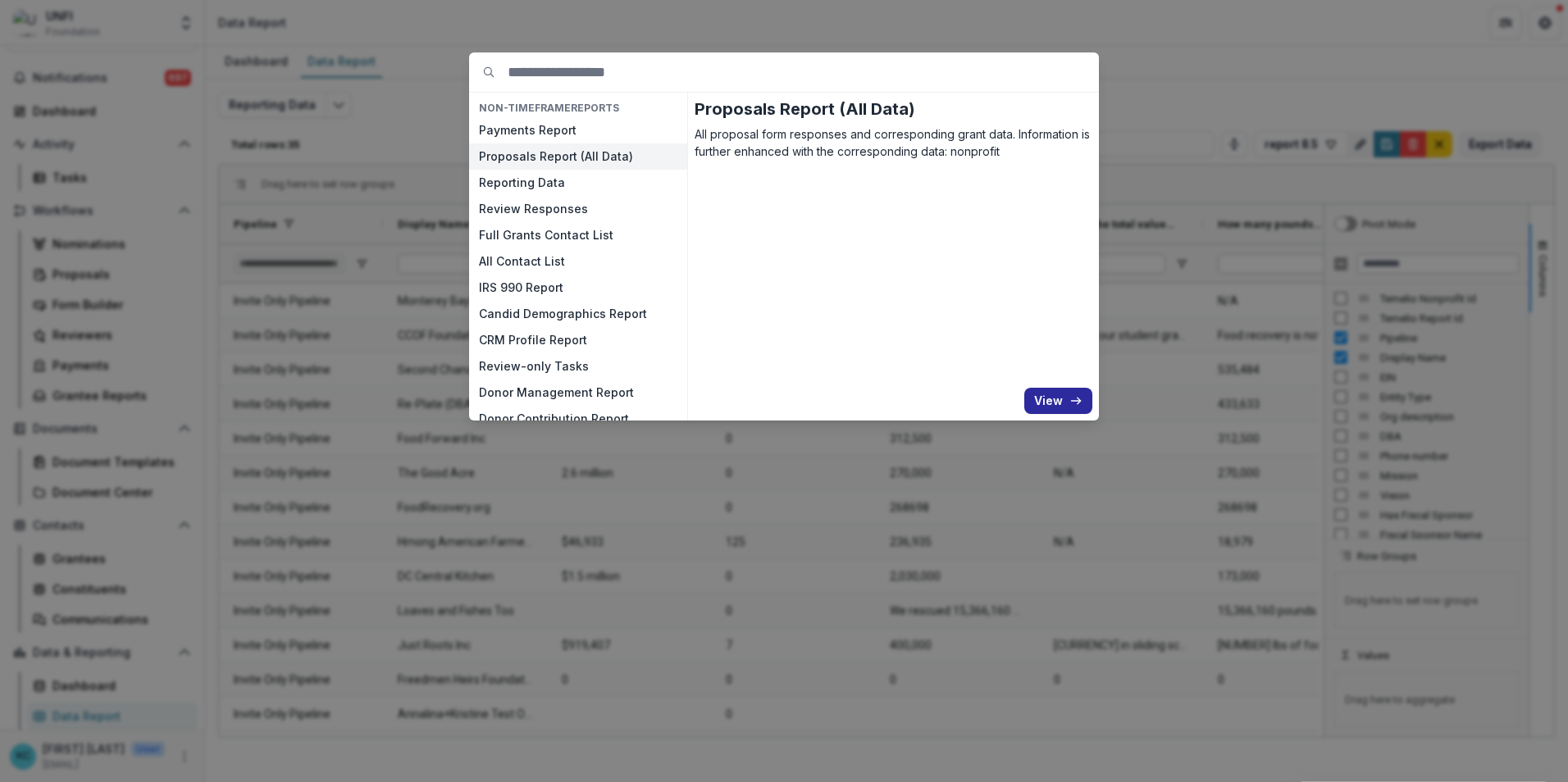click on "View" at bounding box center (1058, 401) 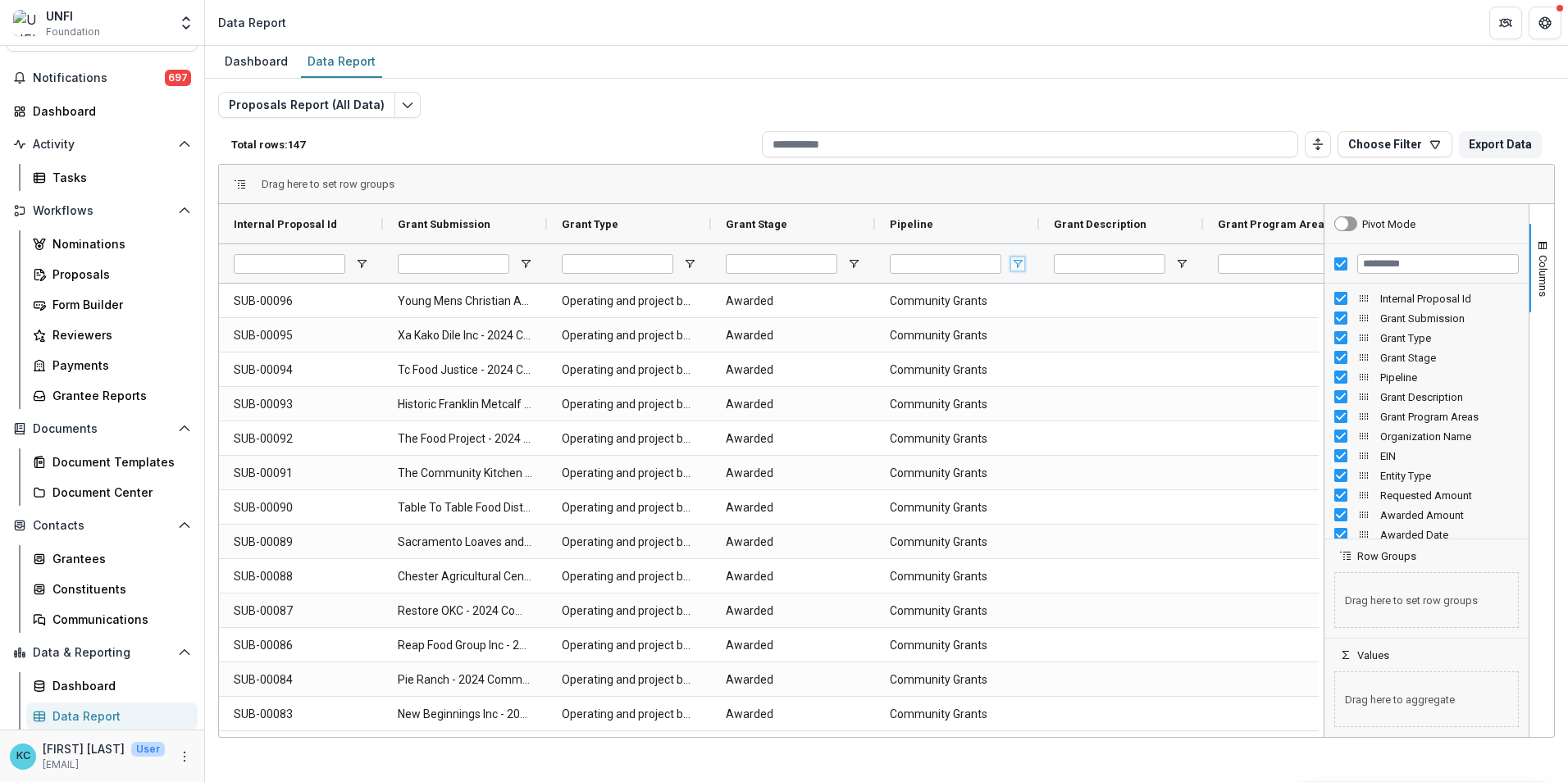 click at bounding box center (1018, 264) 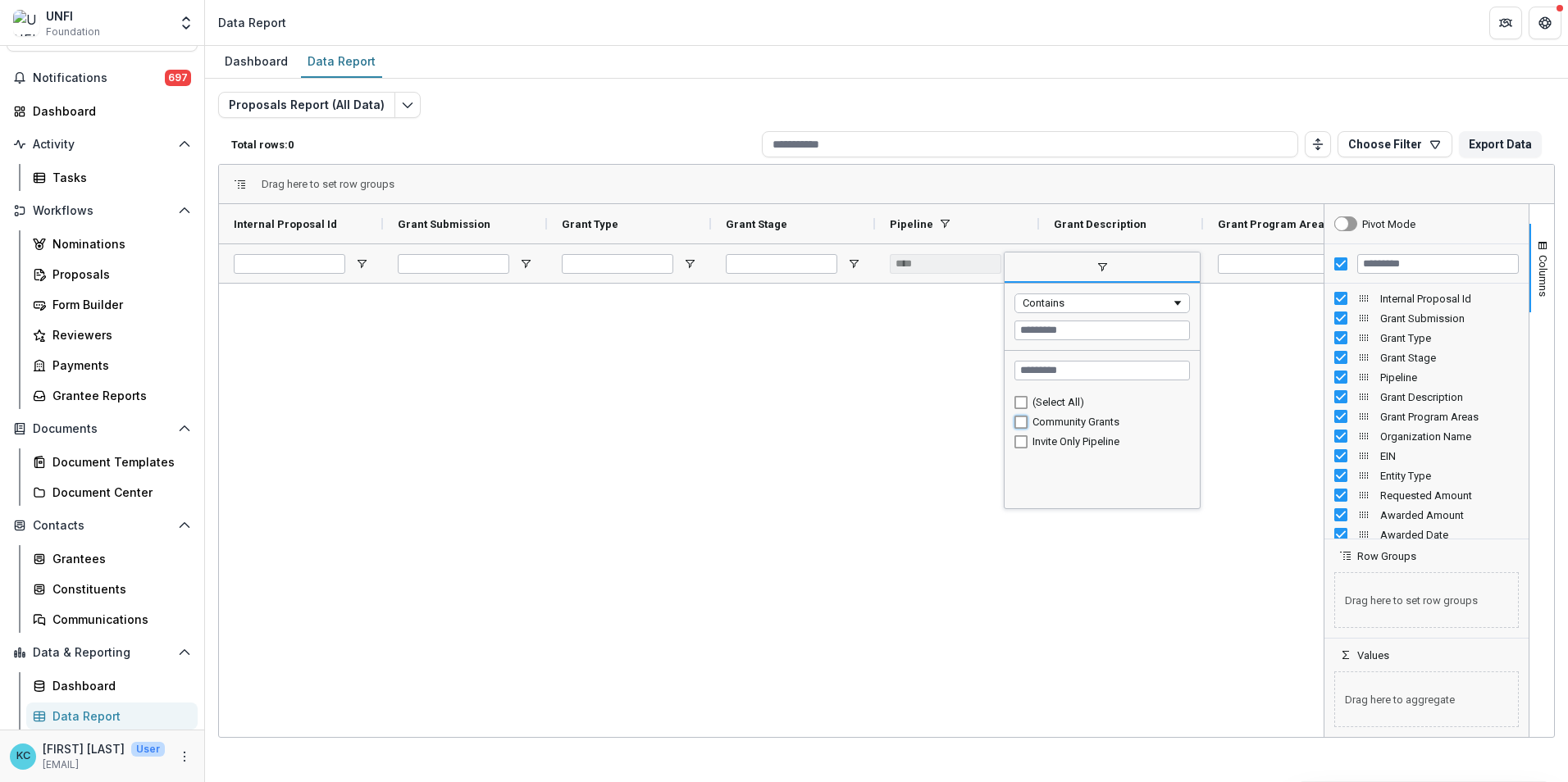 type on "**********" 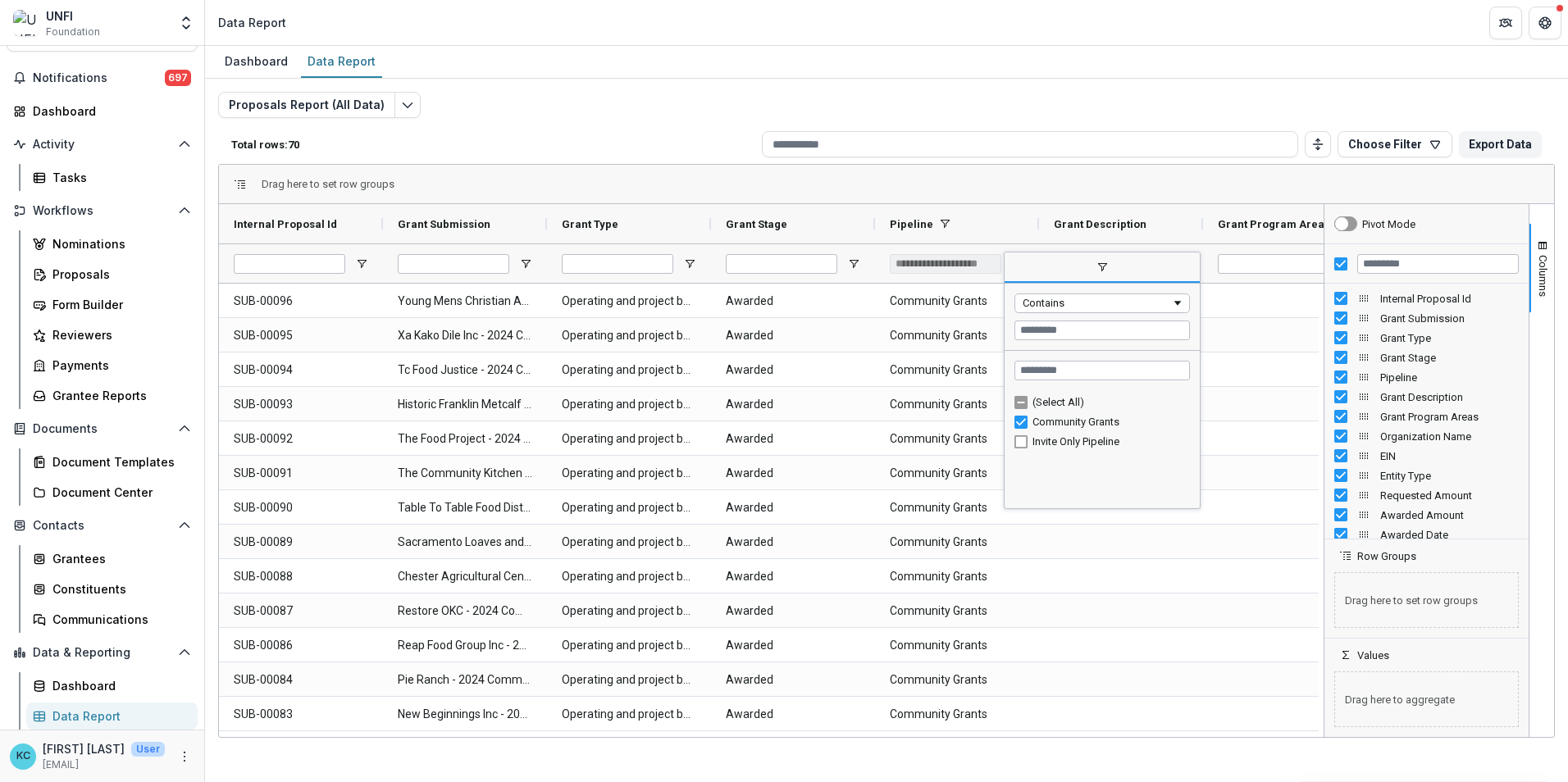 click on "Drag here to set row groups" at bounding box center (887, 184) 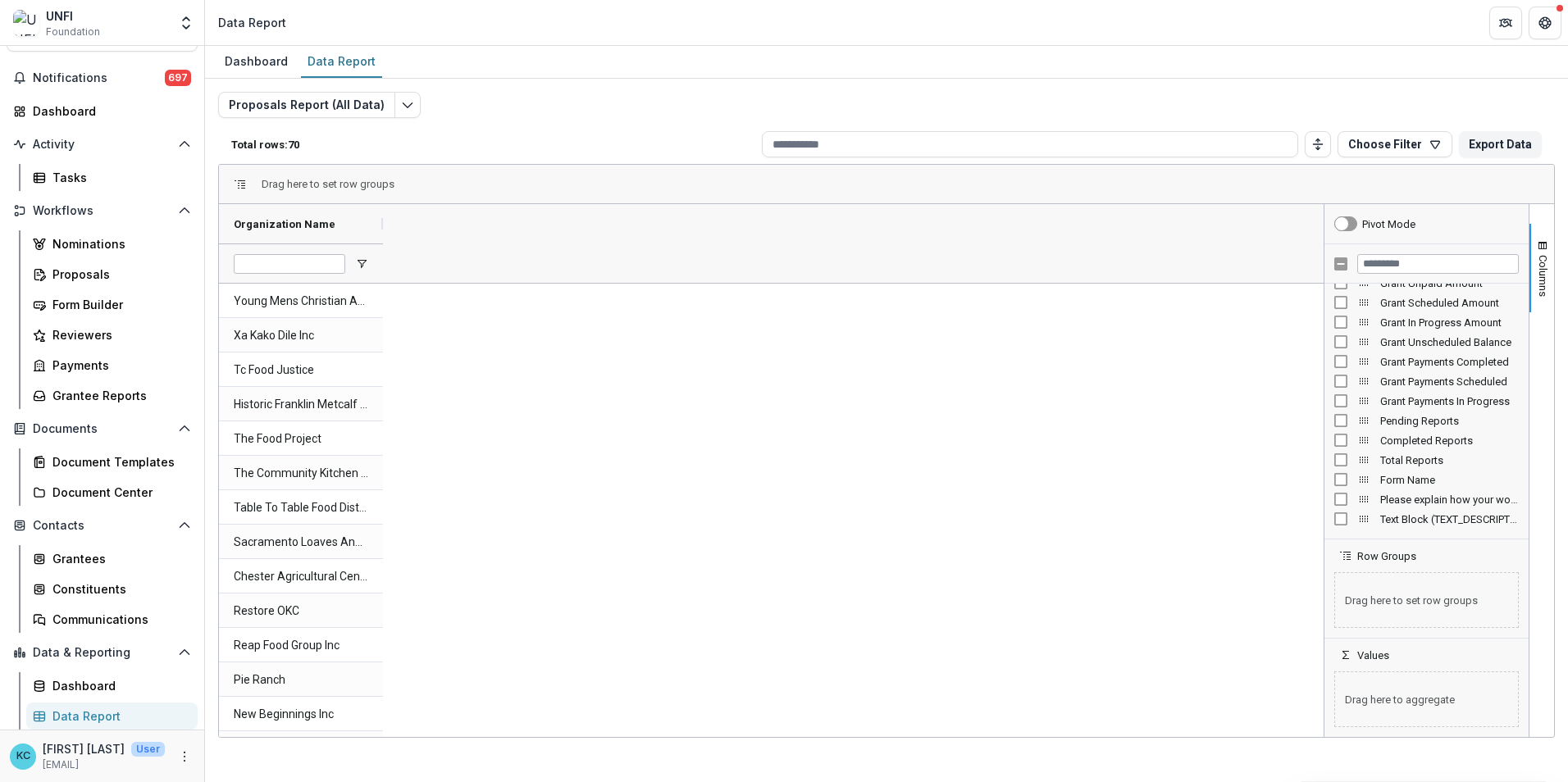 scroll, scrollTop: 1230, scrollLeft: 0, axis: vertical 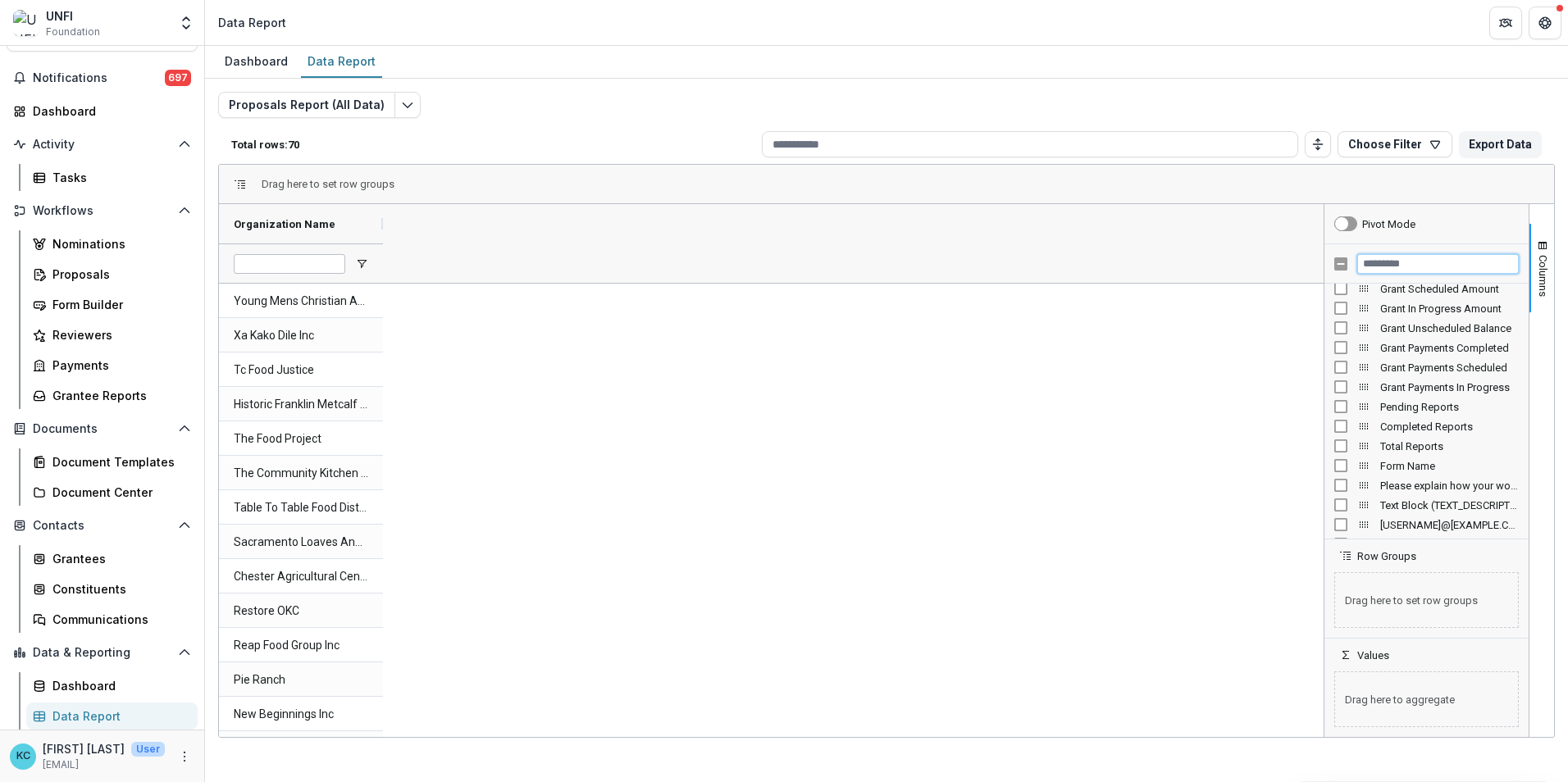 click at bounding box center [1438, 264] 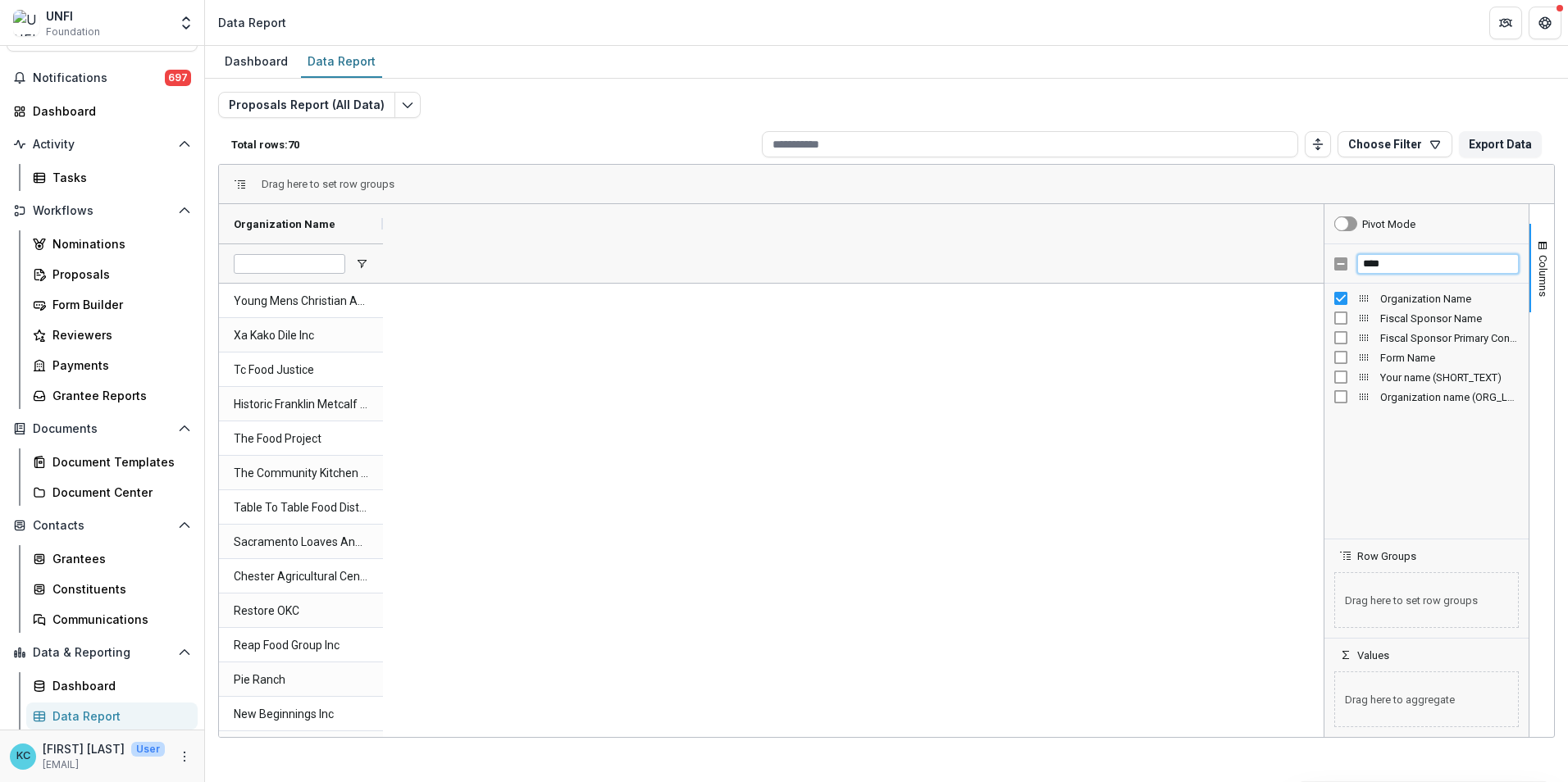 scroll, scrollTop: 0, scrollLeft: 0, axis: both 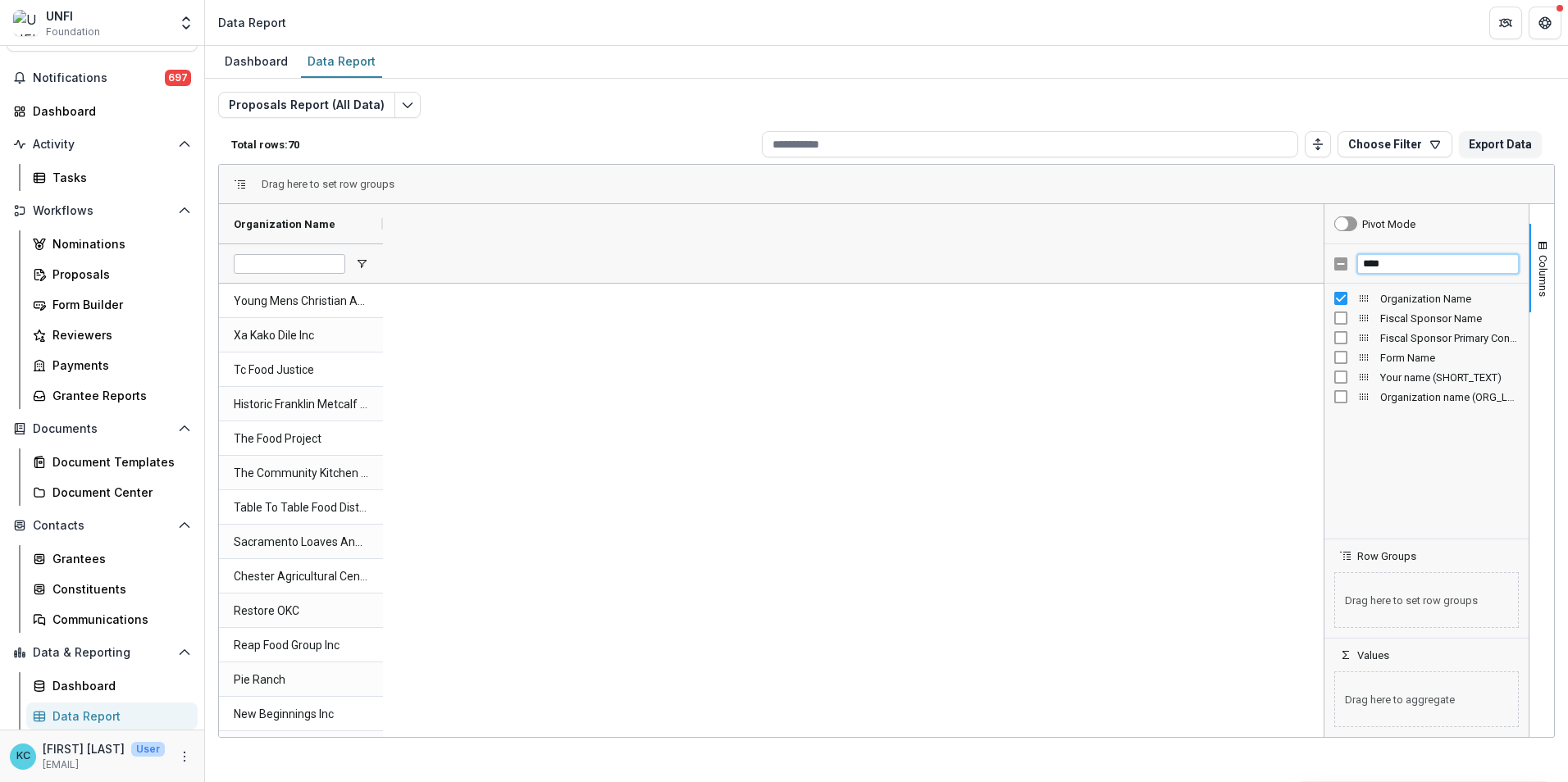 drag, startPoint x: 1398, startPoint y: 261, endPoint x: 1356, endPoint y: 261, distance: 42 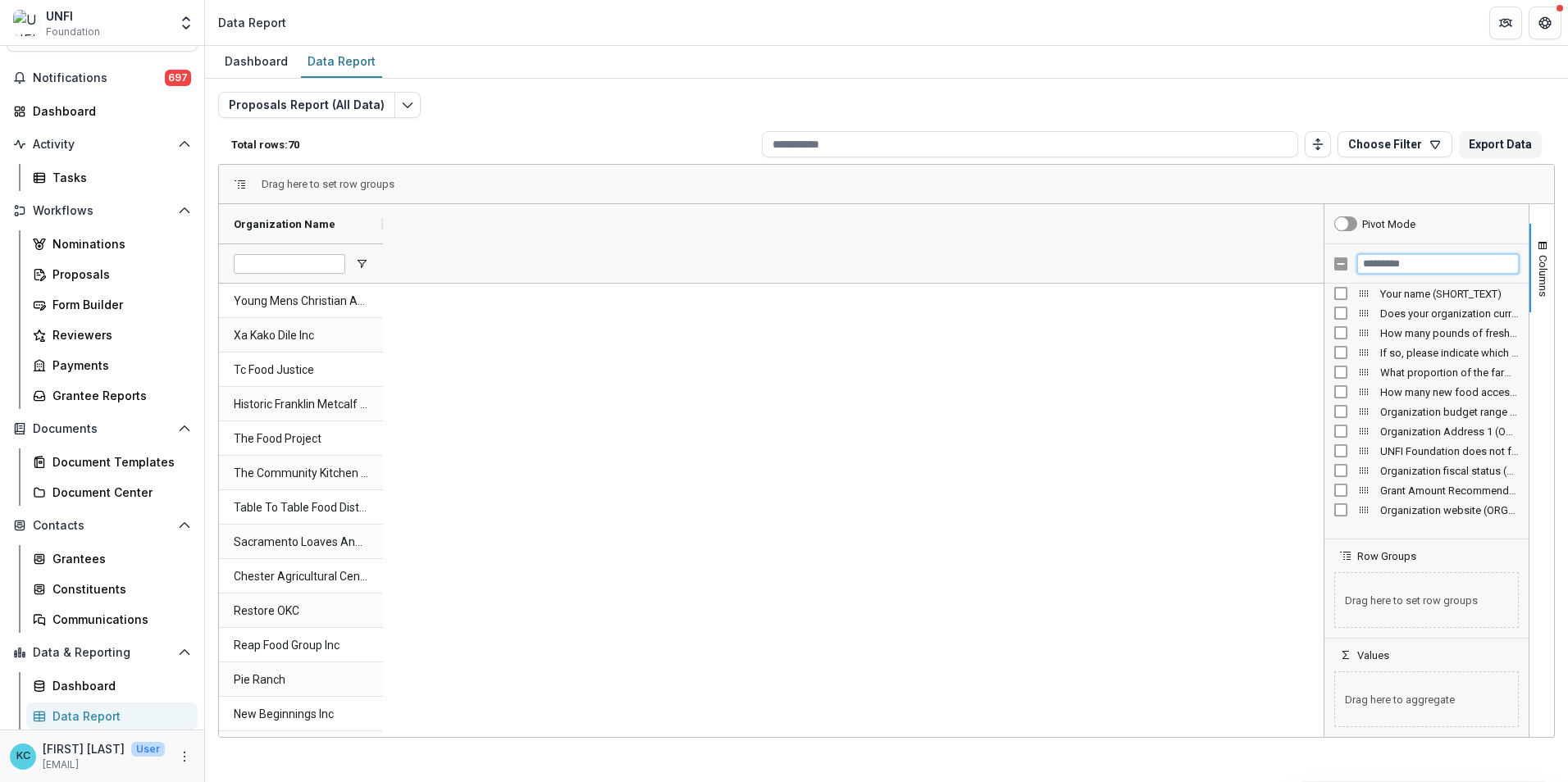 scroll, scrollTop: 1475, scrollLeft: 0, axis: vertical 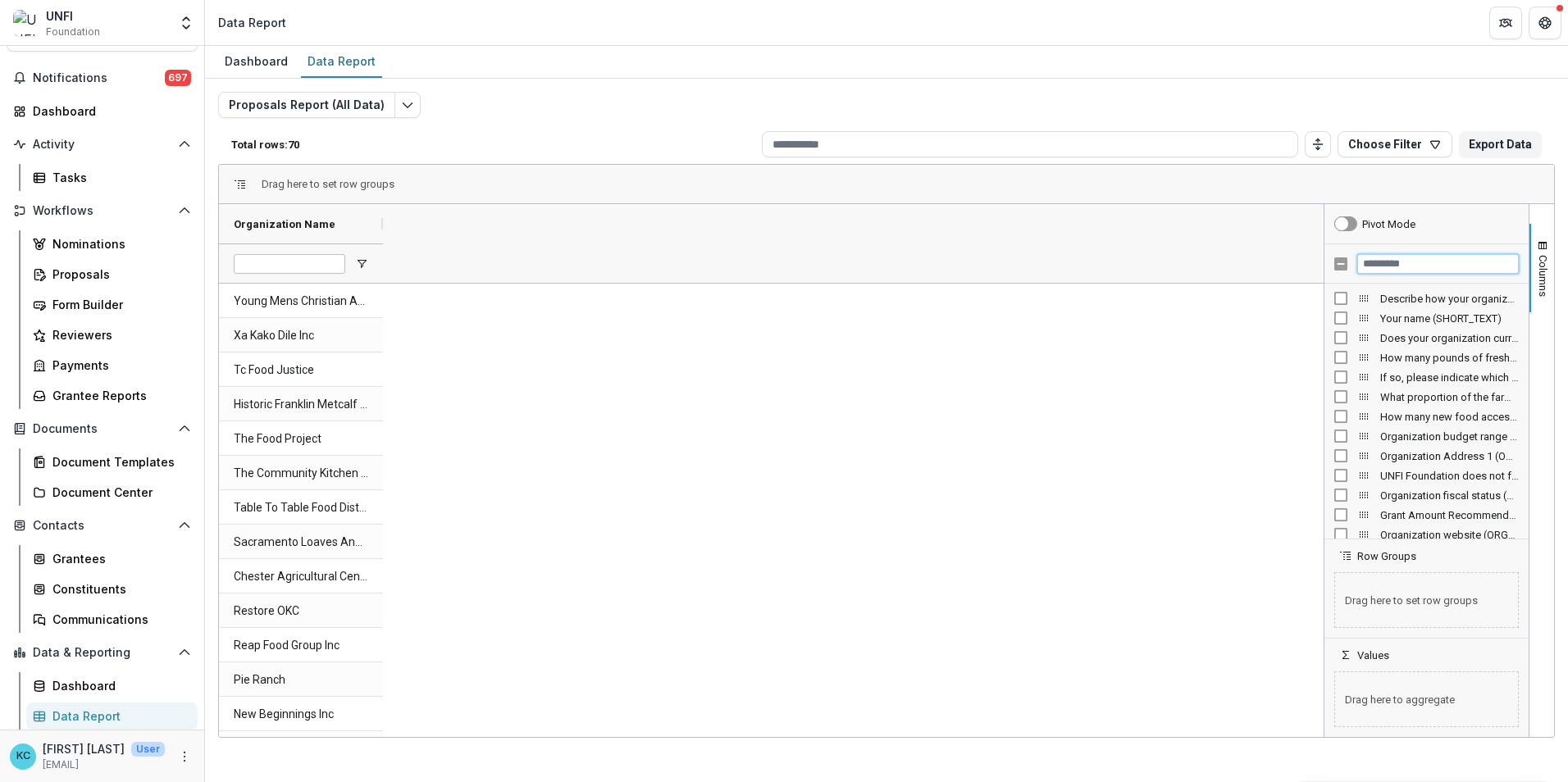 type 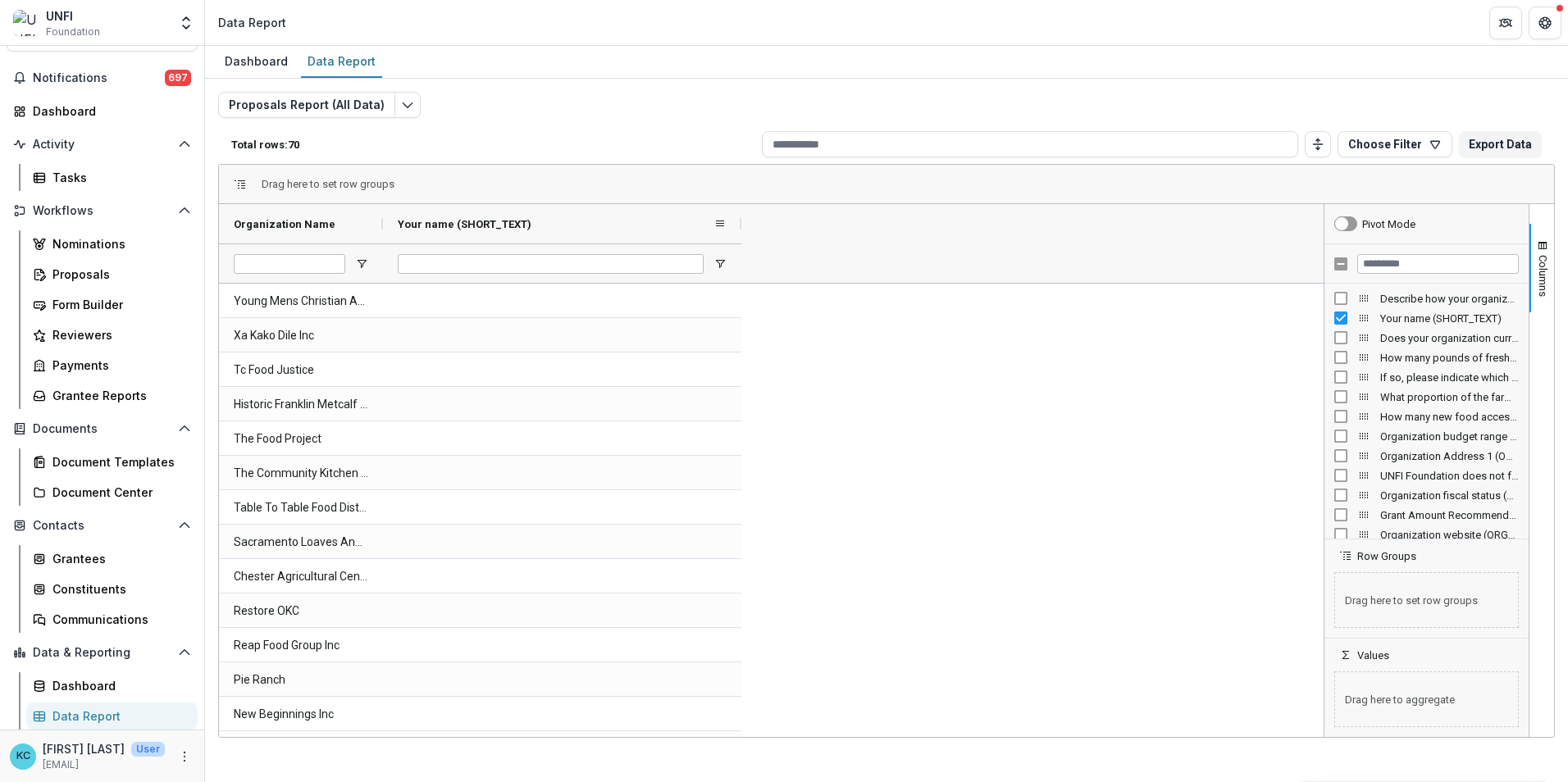 drag, startPoint x: 548, startPoint y: 222, endPoint x: 743, endPoint y: 237, distance: 195.5761 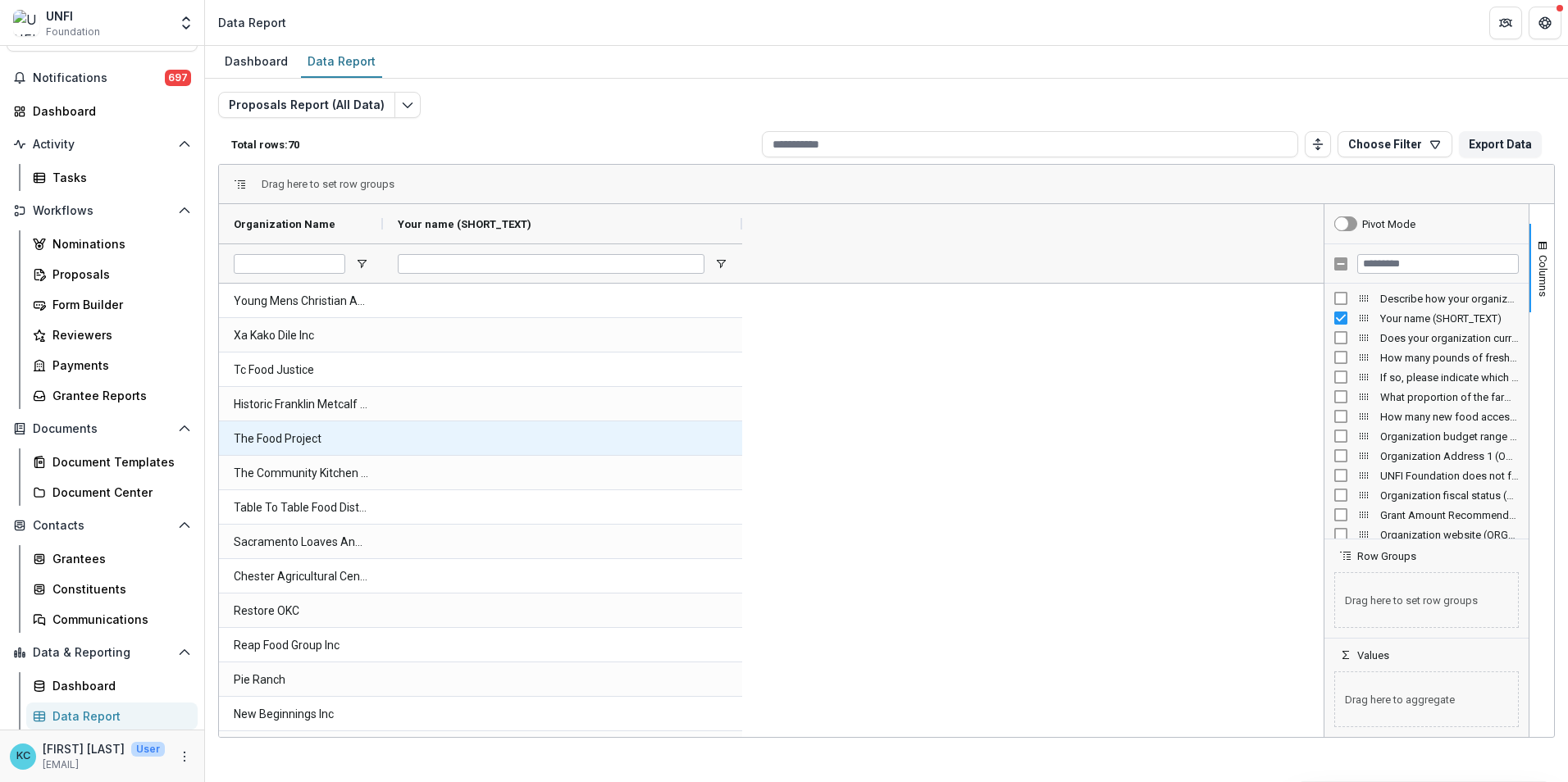 scroll, scrollTop: 86, scrollLeft: 0, axis: vertical 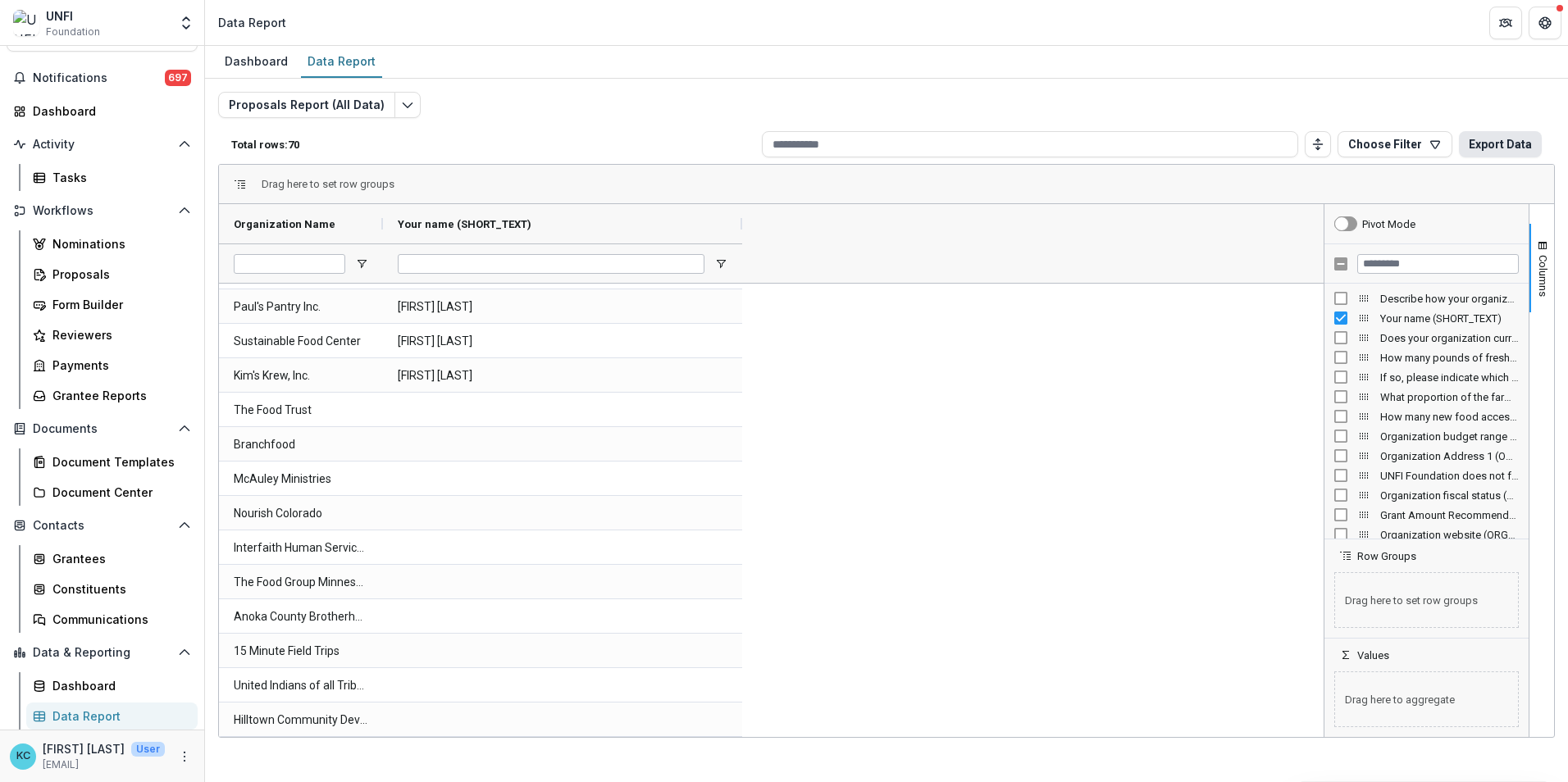 click on "Export Data" at bounding box center [1500, 144] 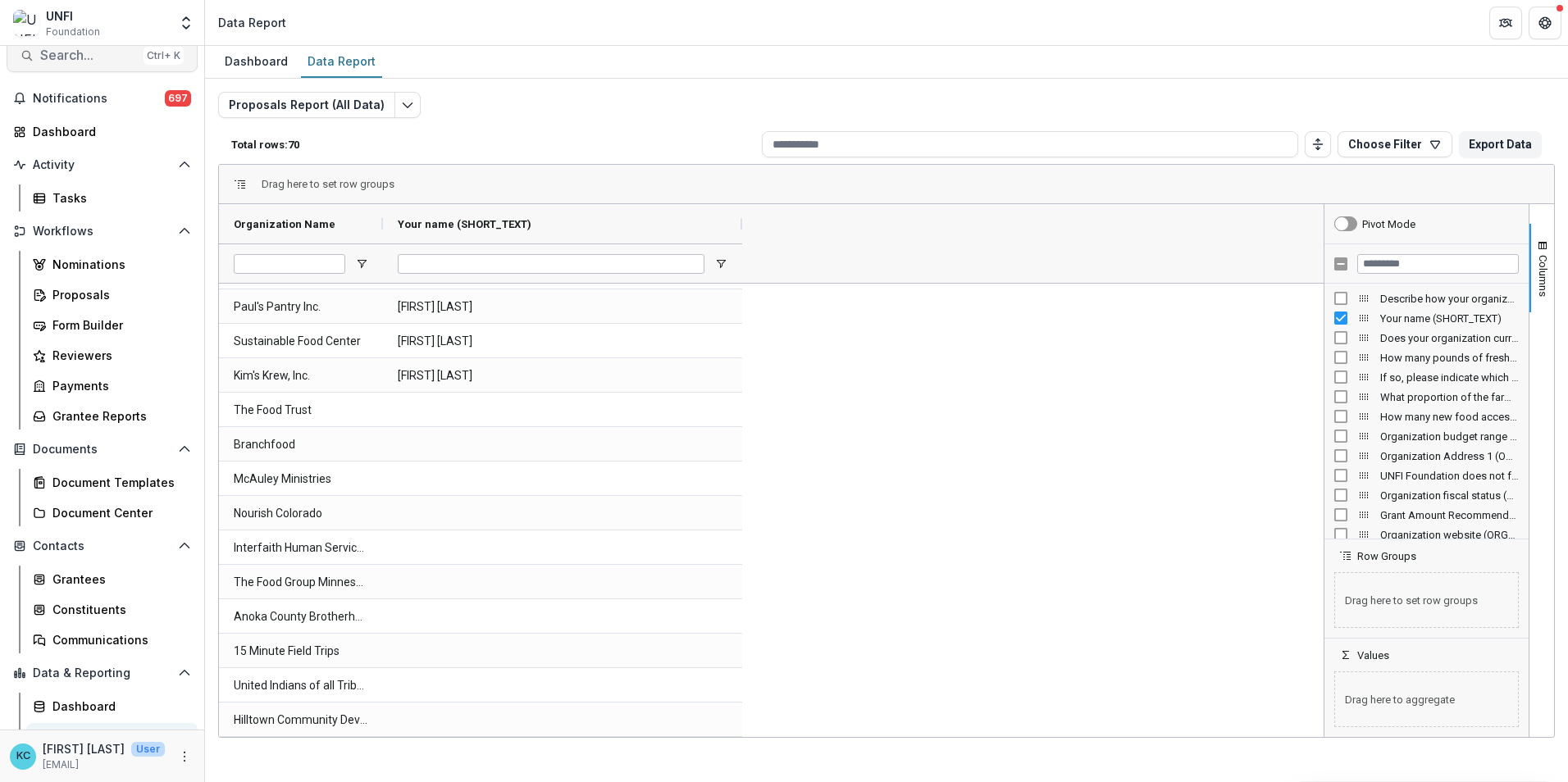 scroll, scrollTop: 0, scrollLeft: 0, axis: both 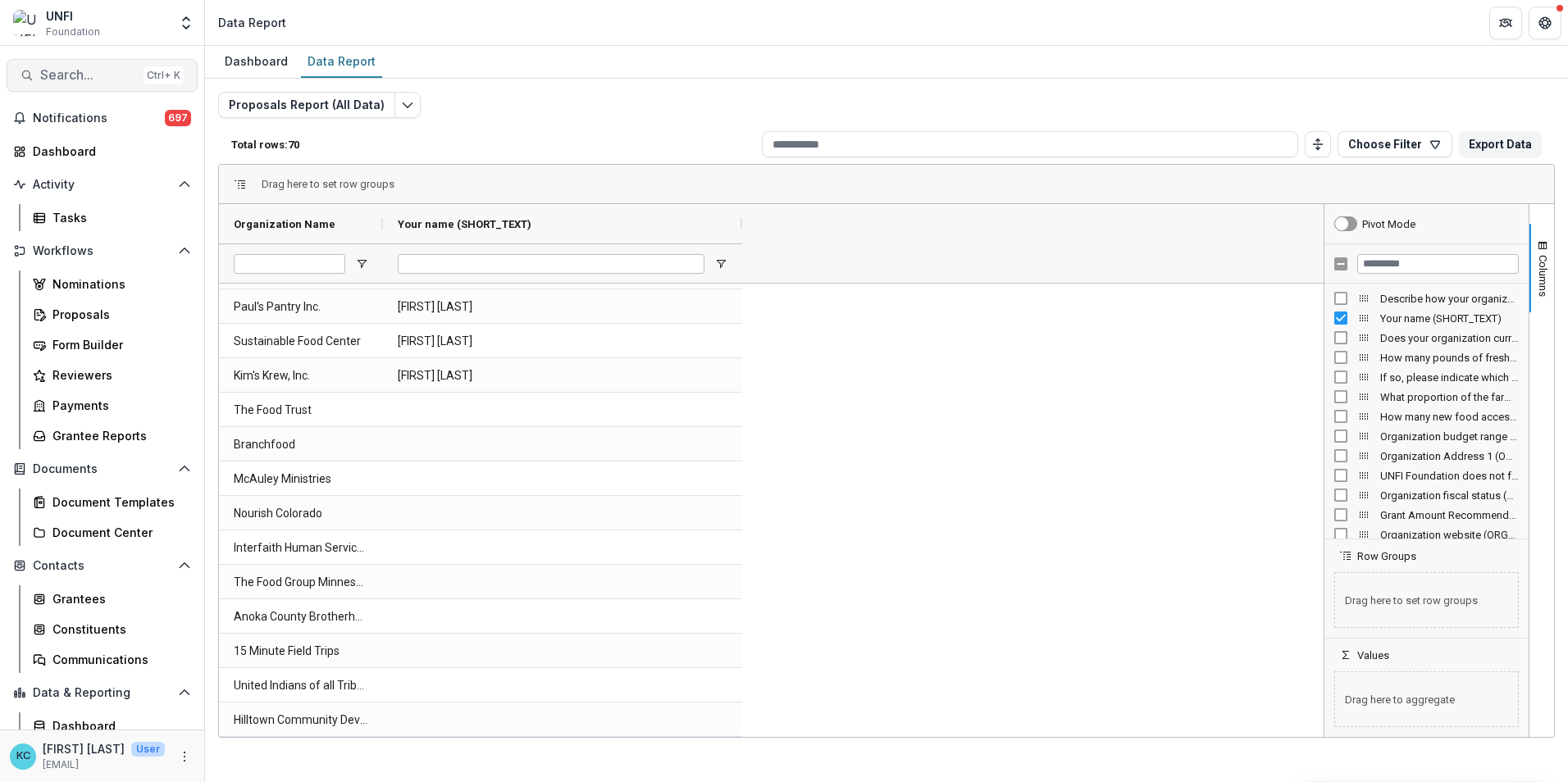 click on "Search..." at bounding box center [89, 75] 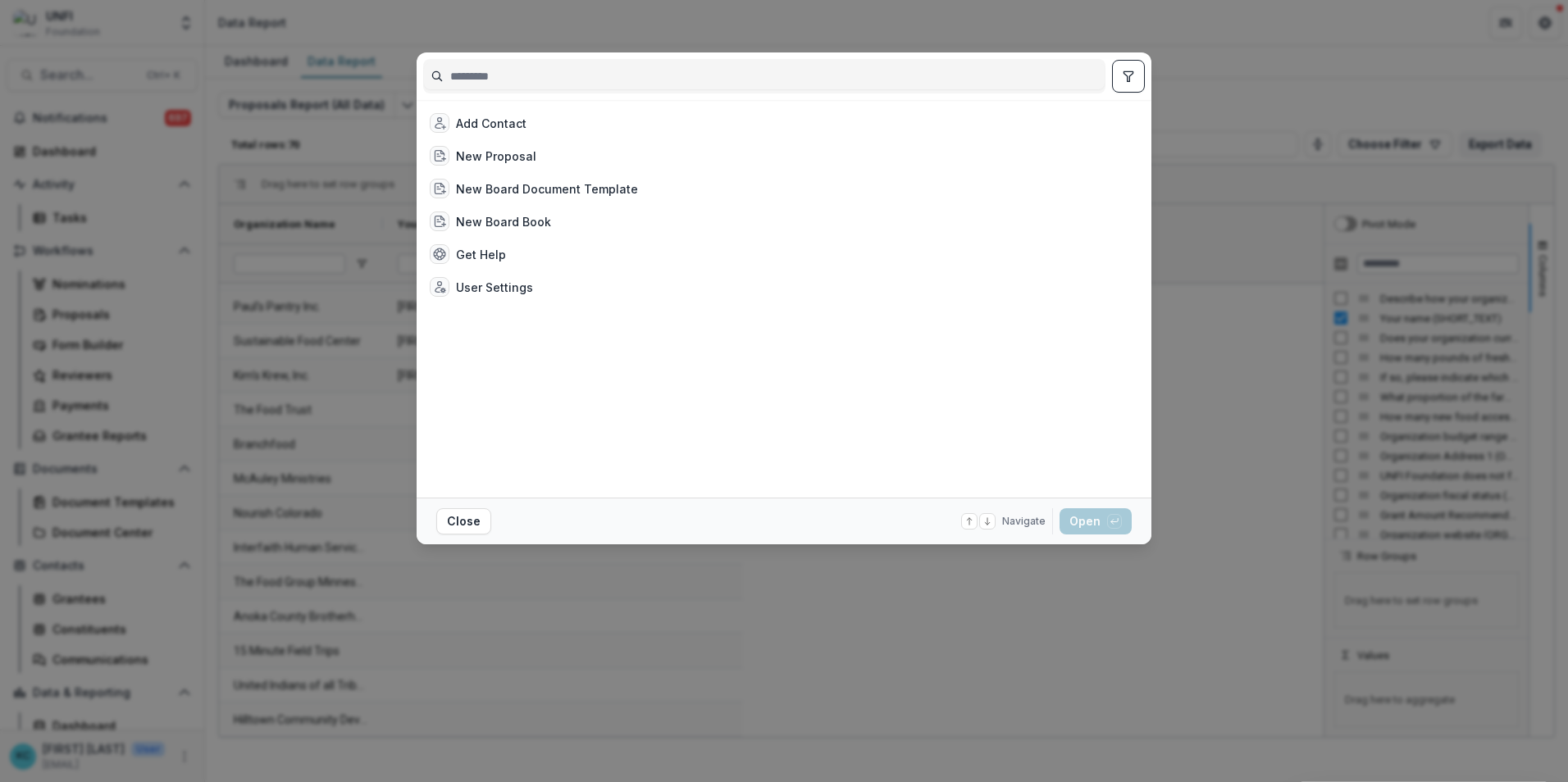 click at bounding box center [764, 76] 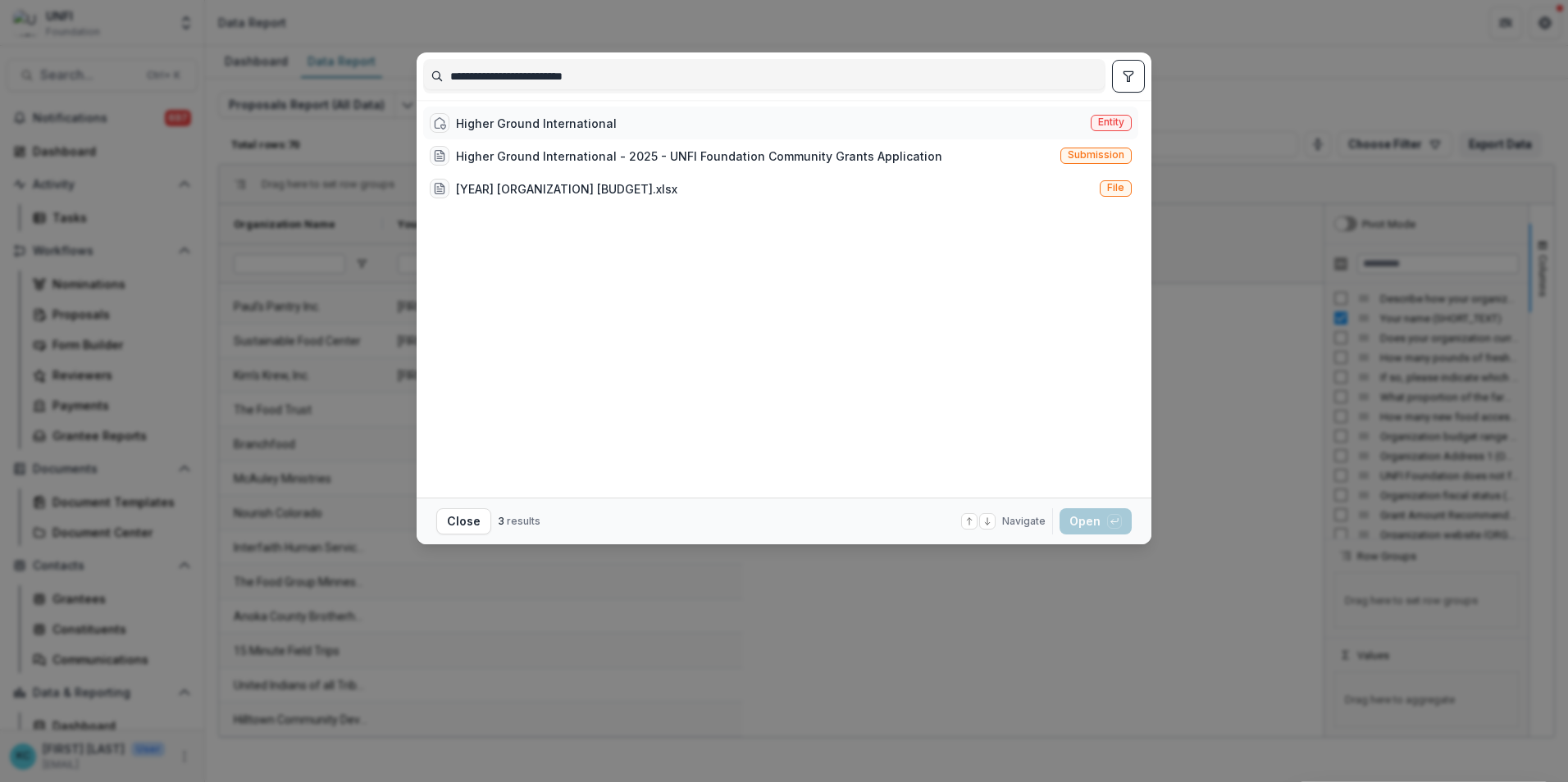 type on "**********" 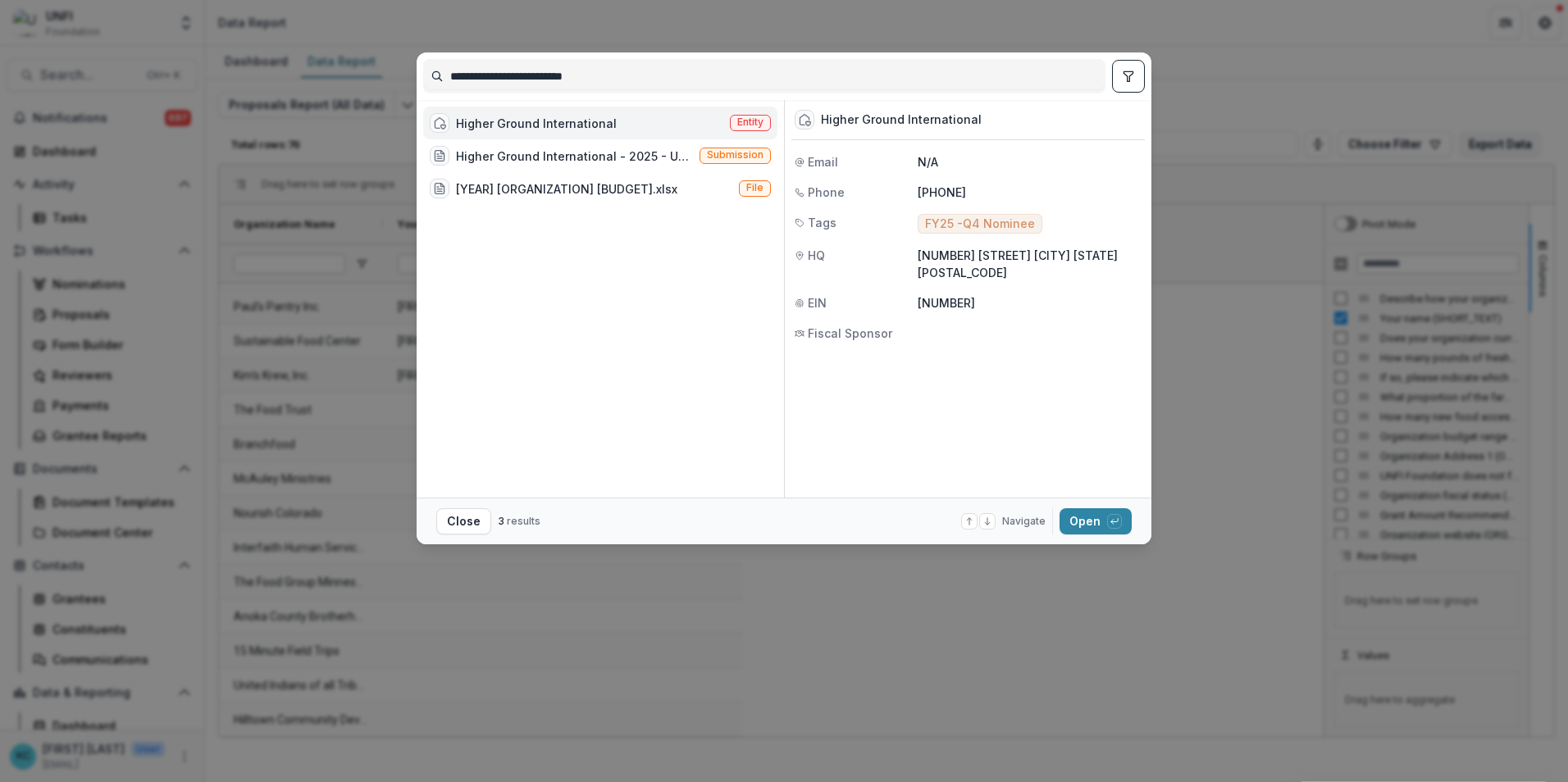 click on "Higher Ground International" at bounding box center (536, 123) 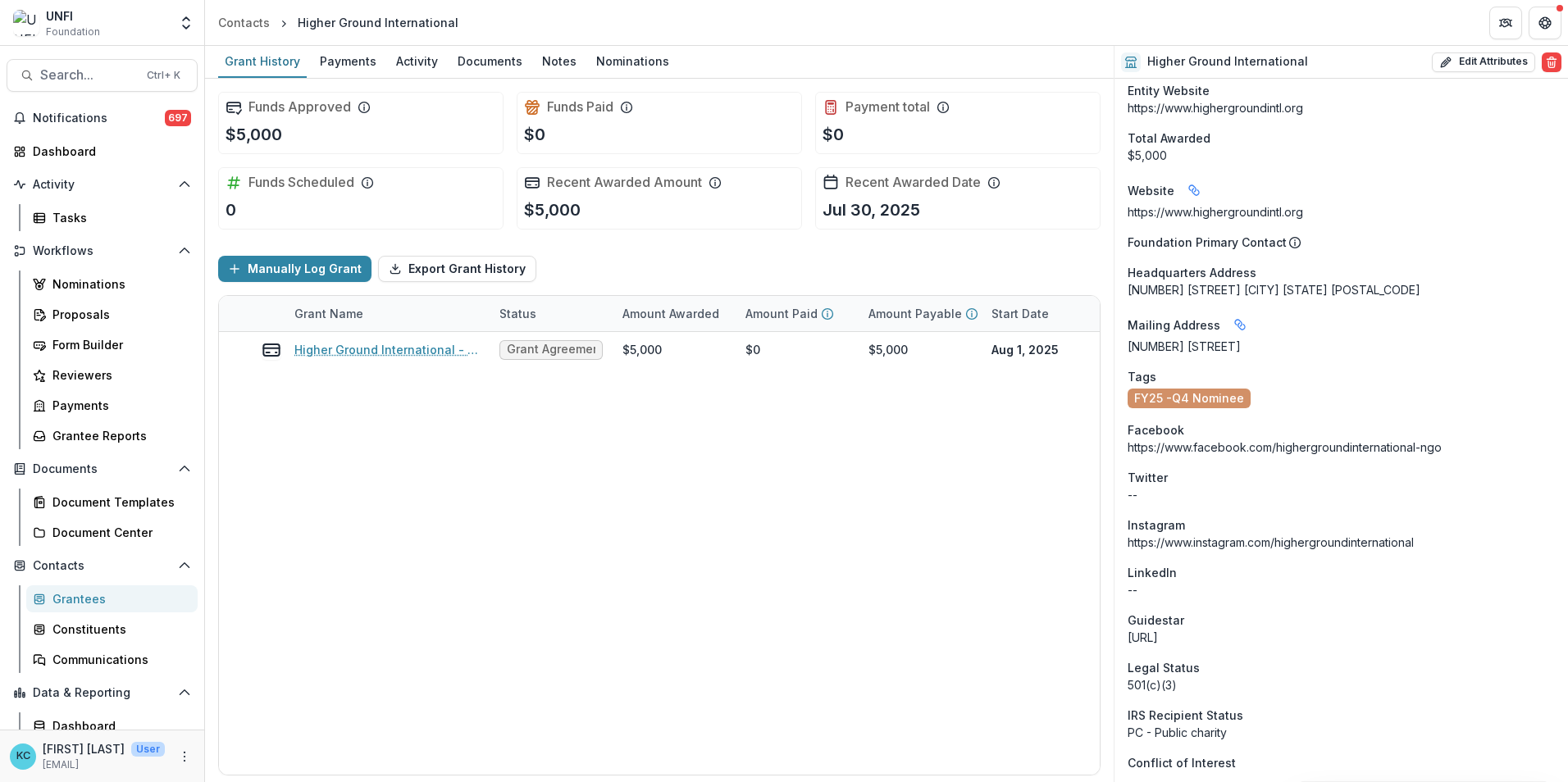 scroll, scrollTop: 860, scrollLeft: 0, axis: vertical 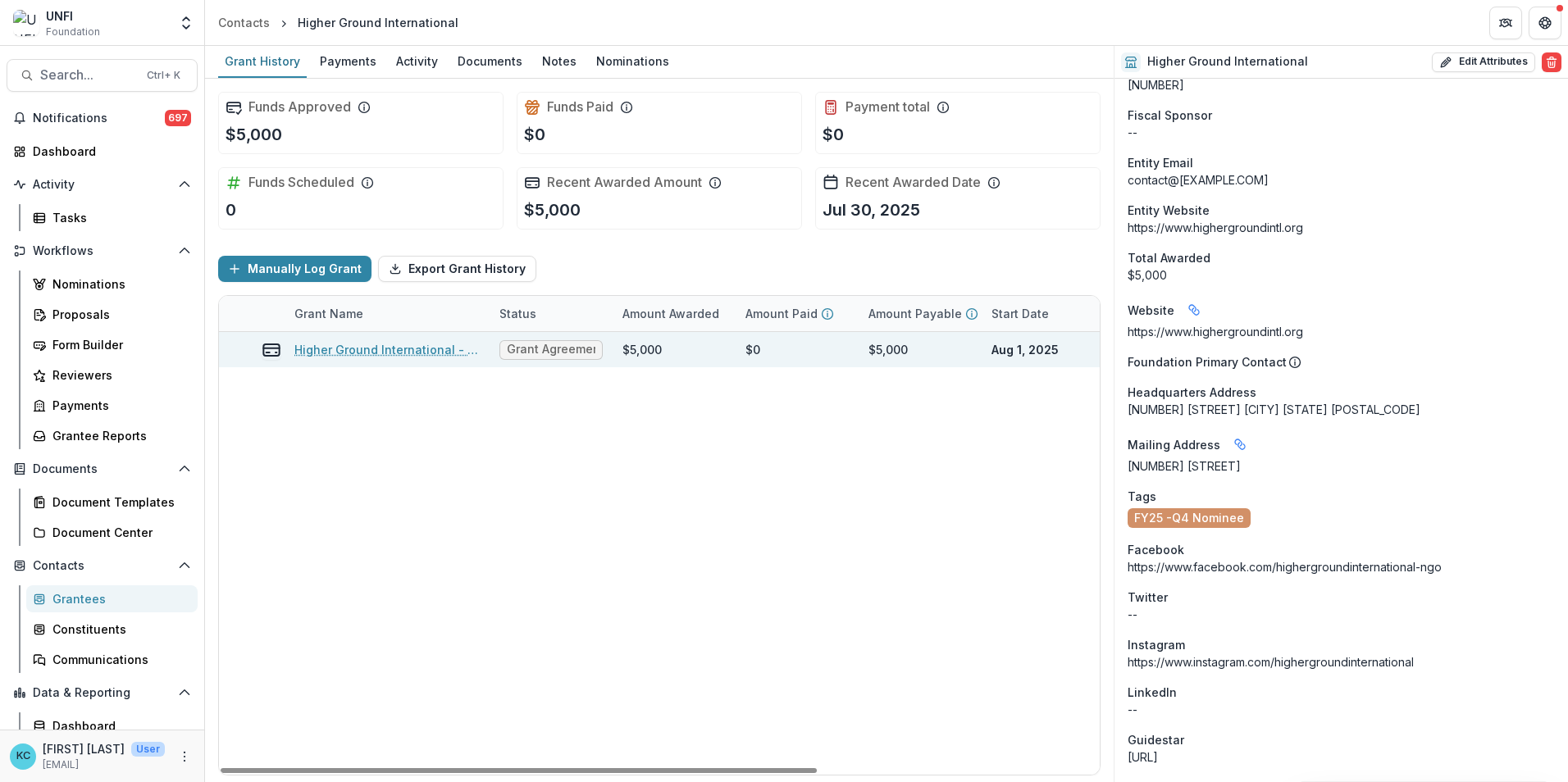 click on "Higher Ground International - 2025 - UNFI Foundation Community Grants Application" at bounding box center (387, 349) 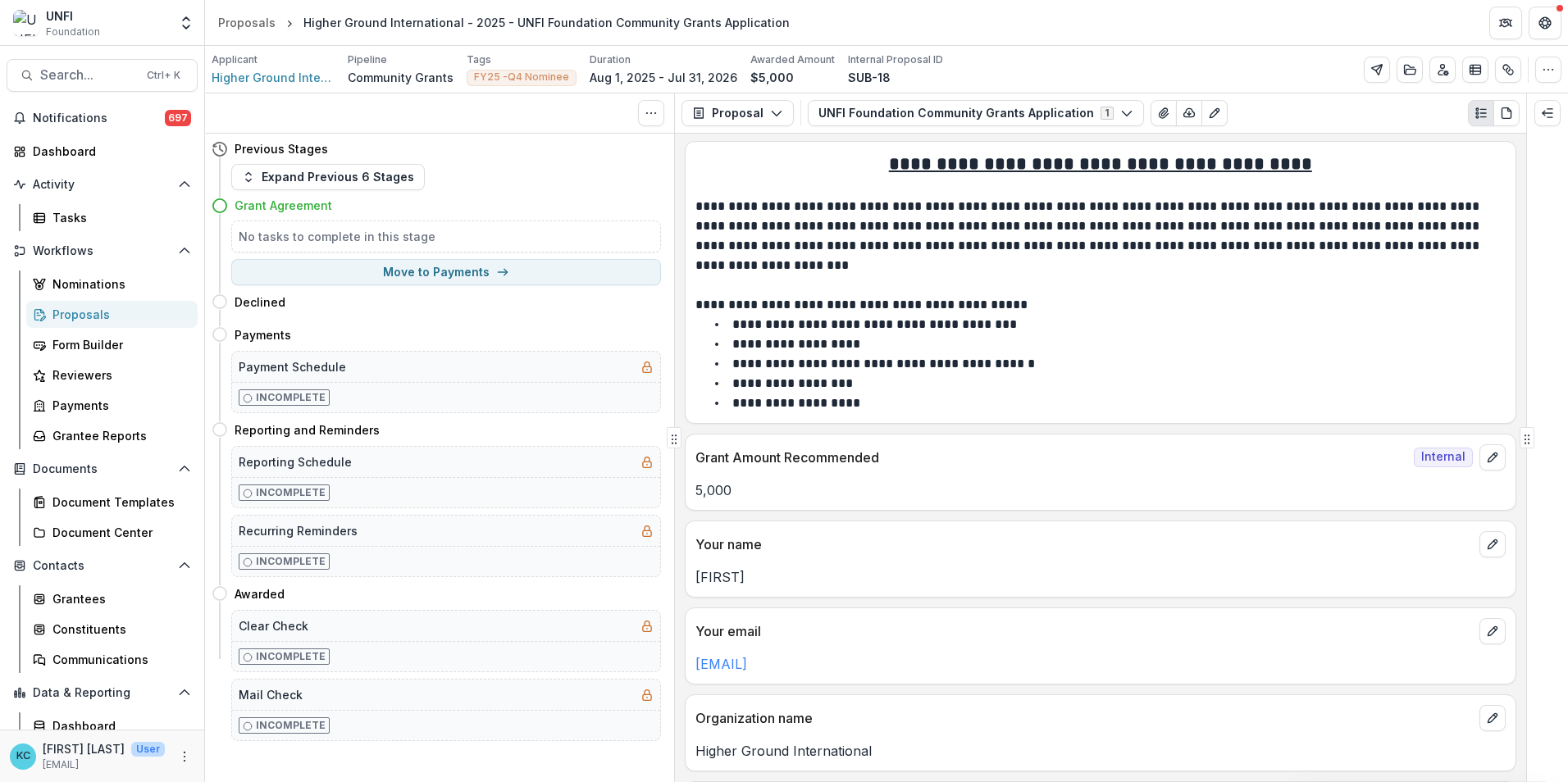 scroll, scrollTop: 164, scrollLeft: 0, axis: vertical 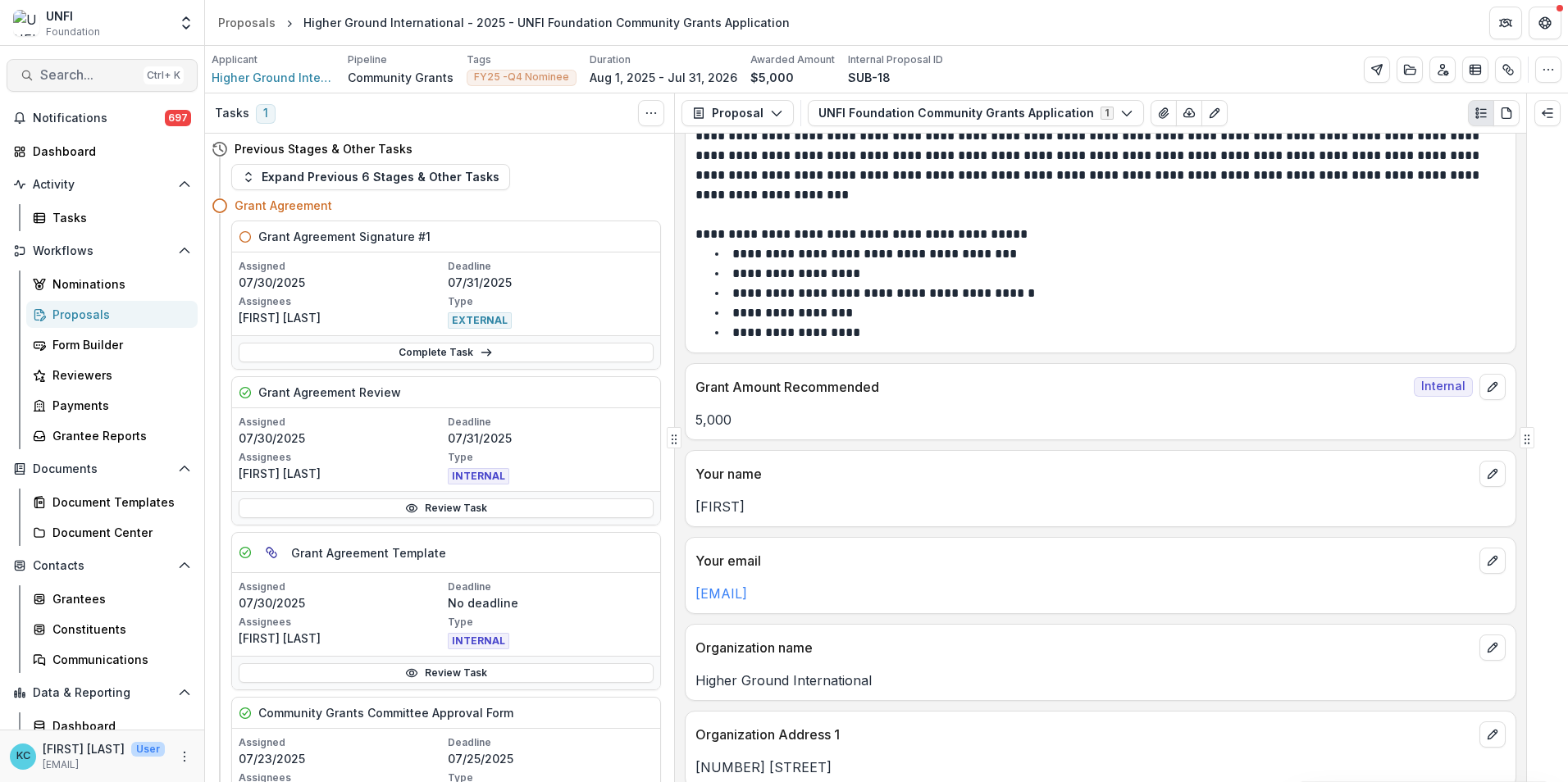 click on "Search..." at bounding box center [89, 75] 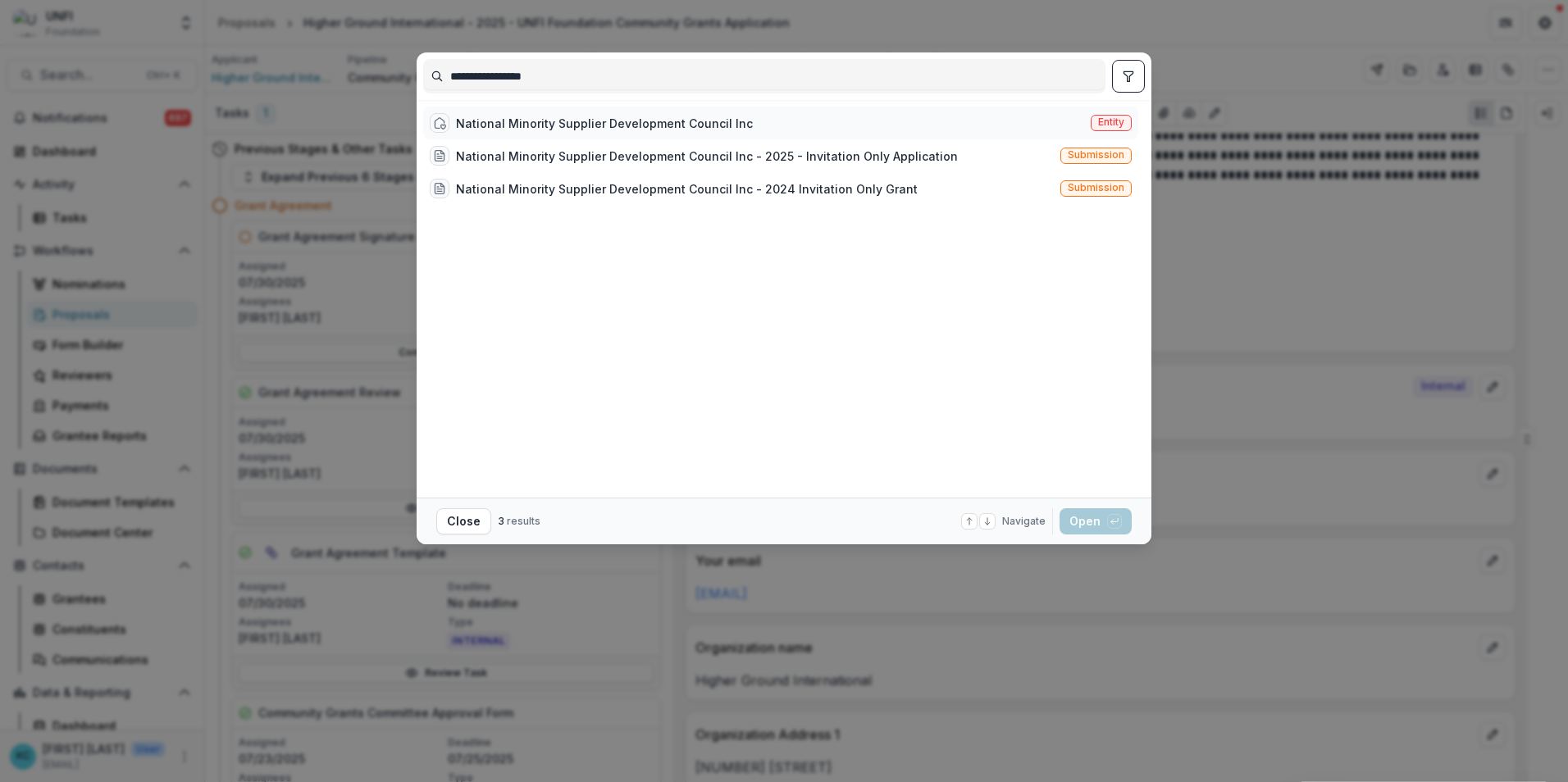 type on "**********" 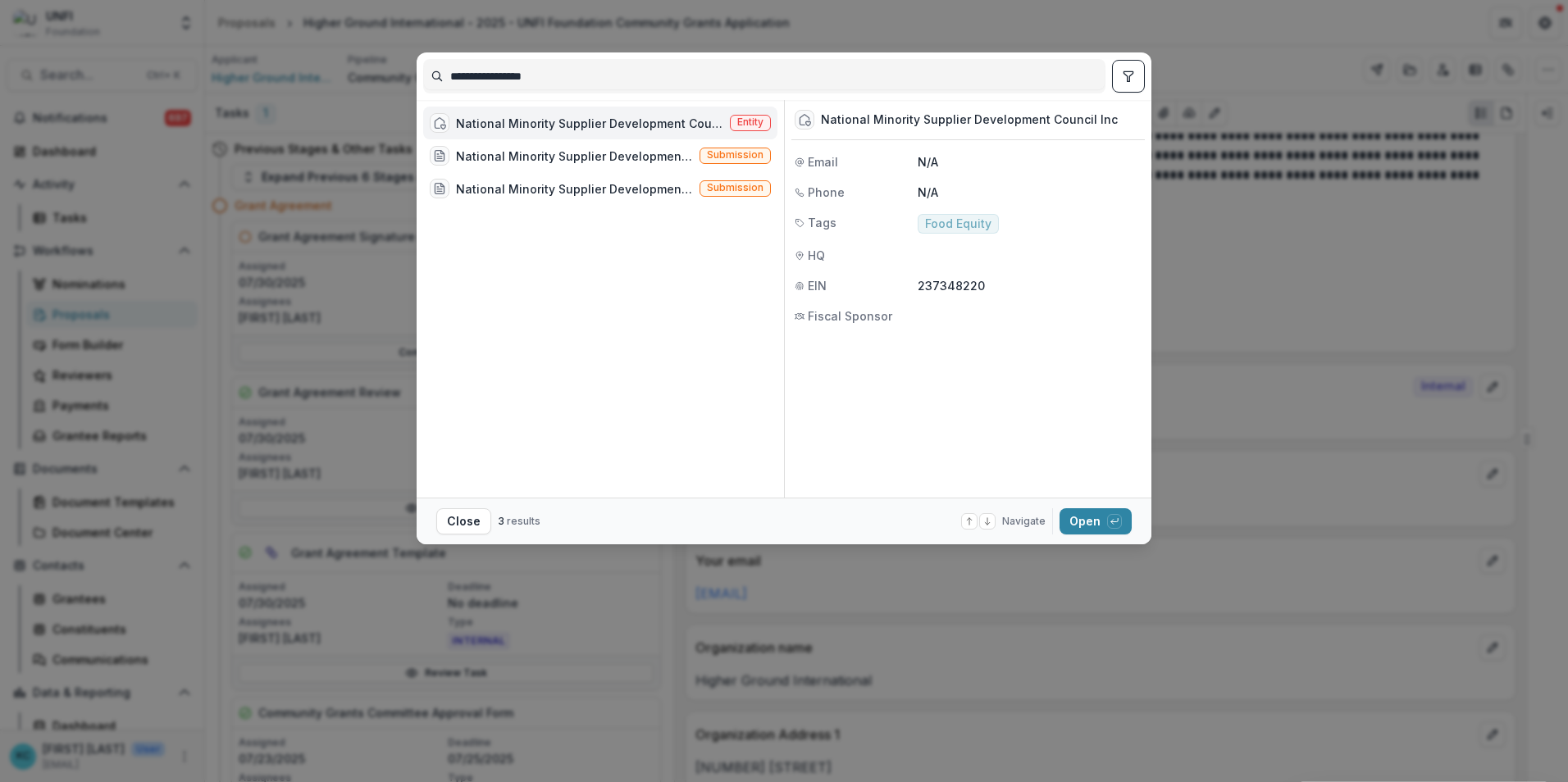click on "National Minority Supplier Development Council Inc" at bounding box center [590, 123] 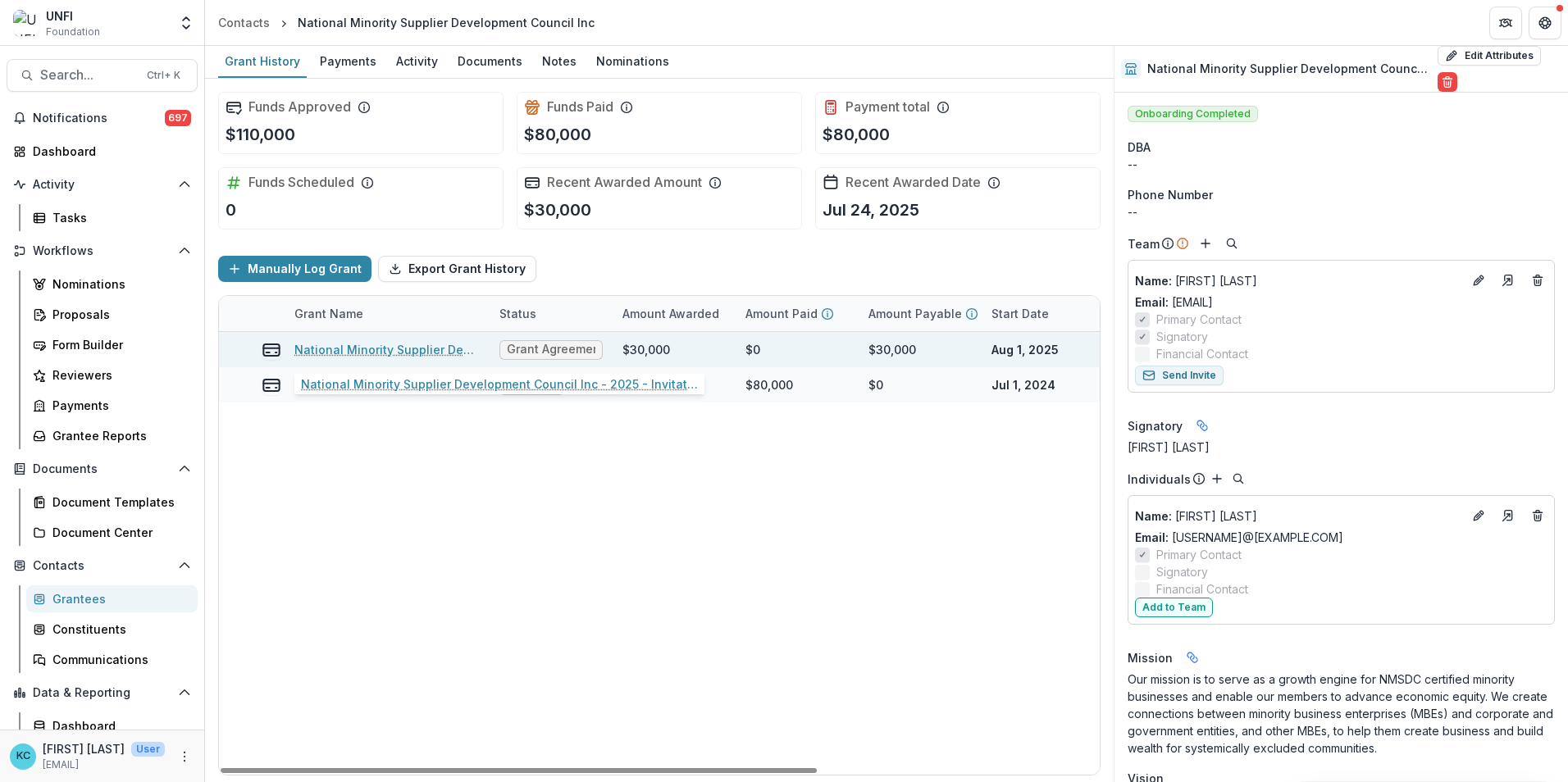 click on "National Minority Supplier Development Council Inc - 2025 - Invitation Only Application" at bounding box center [387, 349] 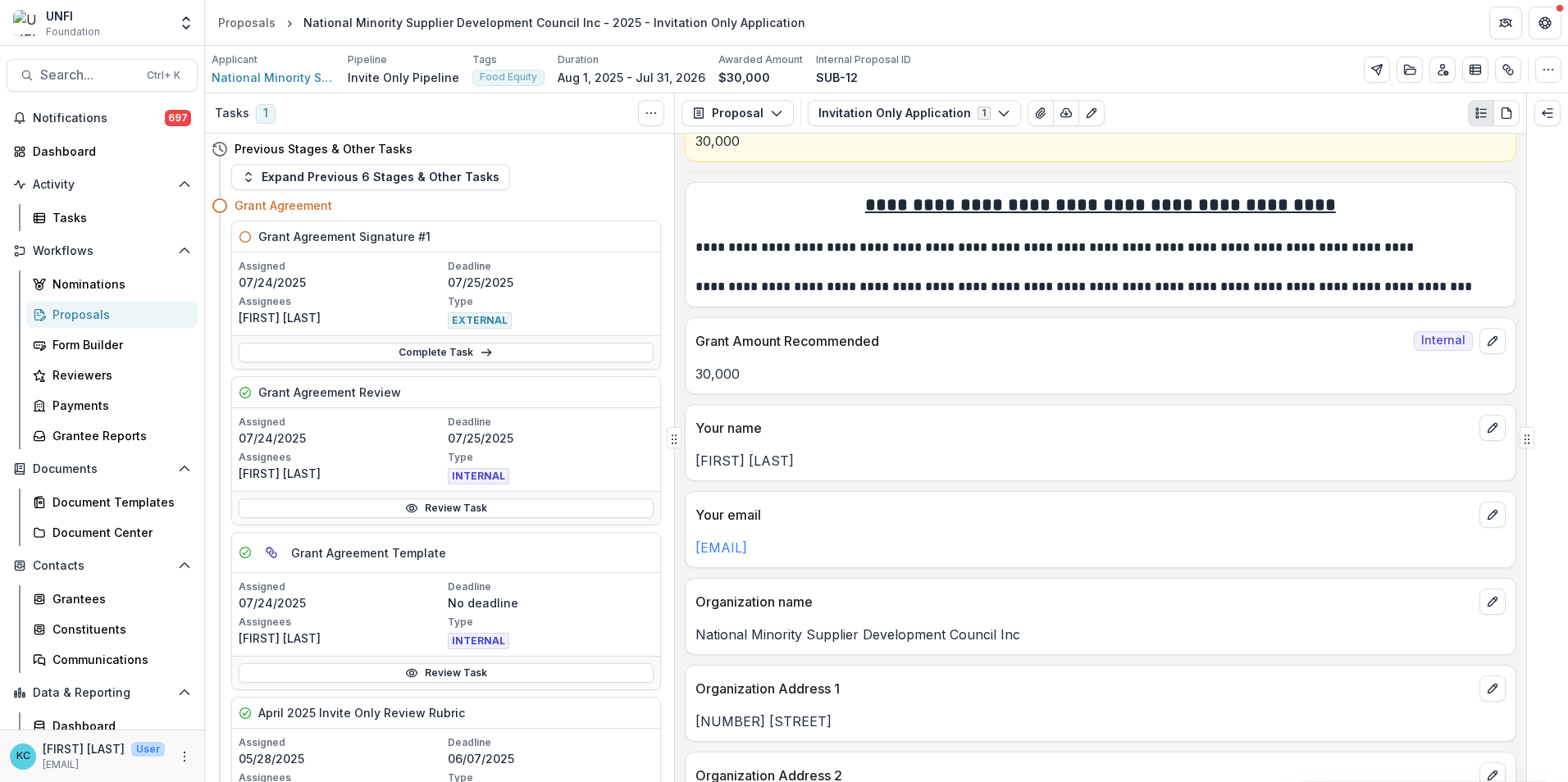 scroll, scrollTop: 82, scrollLeft: 0, axis: vertical 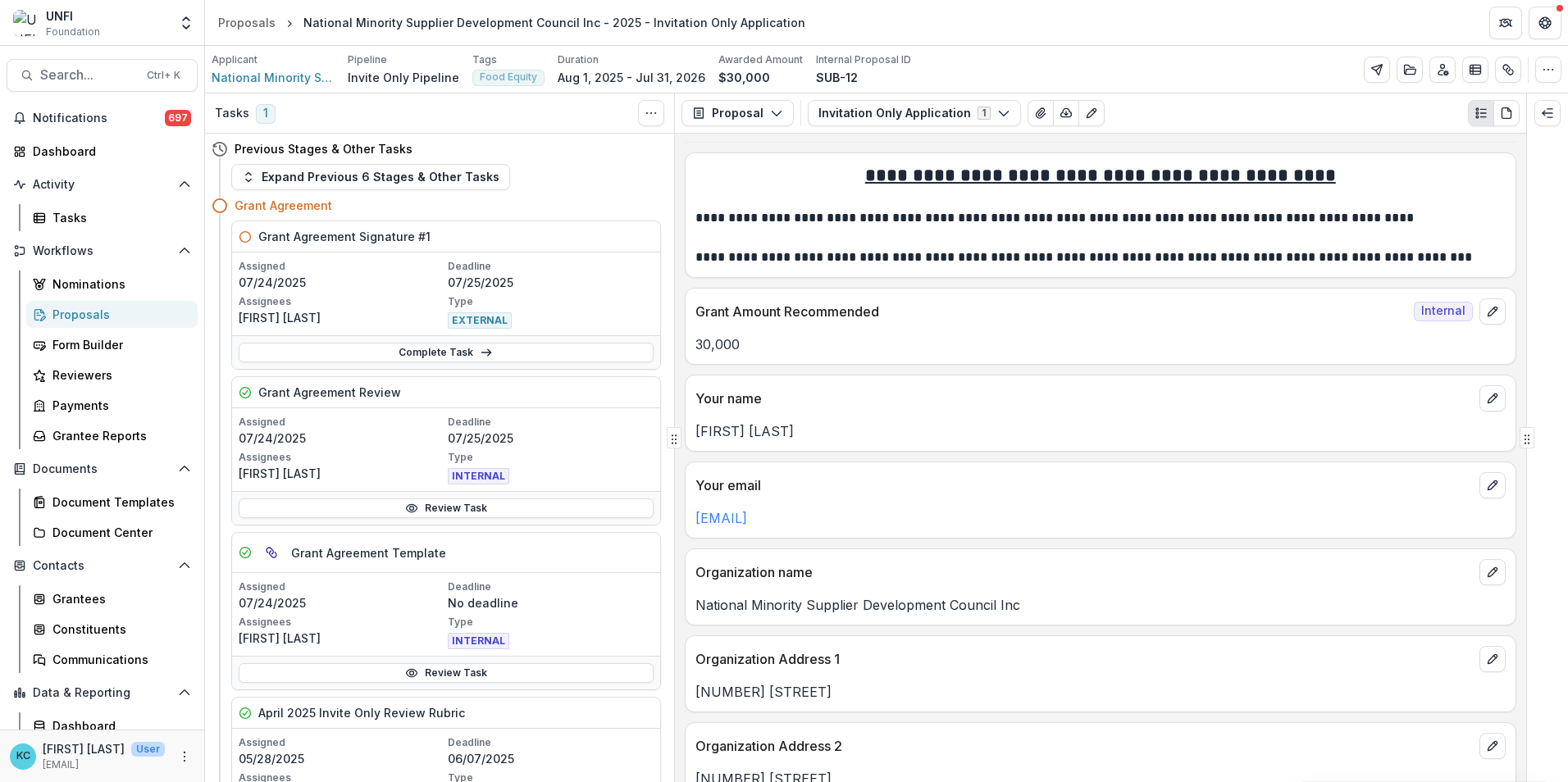 click on "**********" at bounding box center [1101, 457] 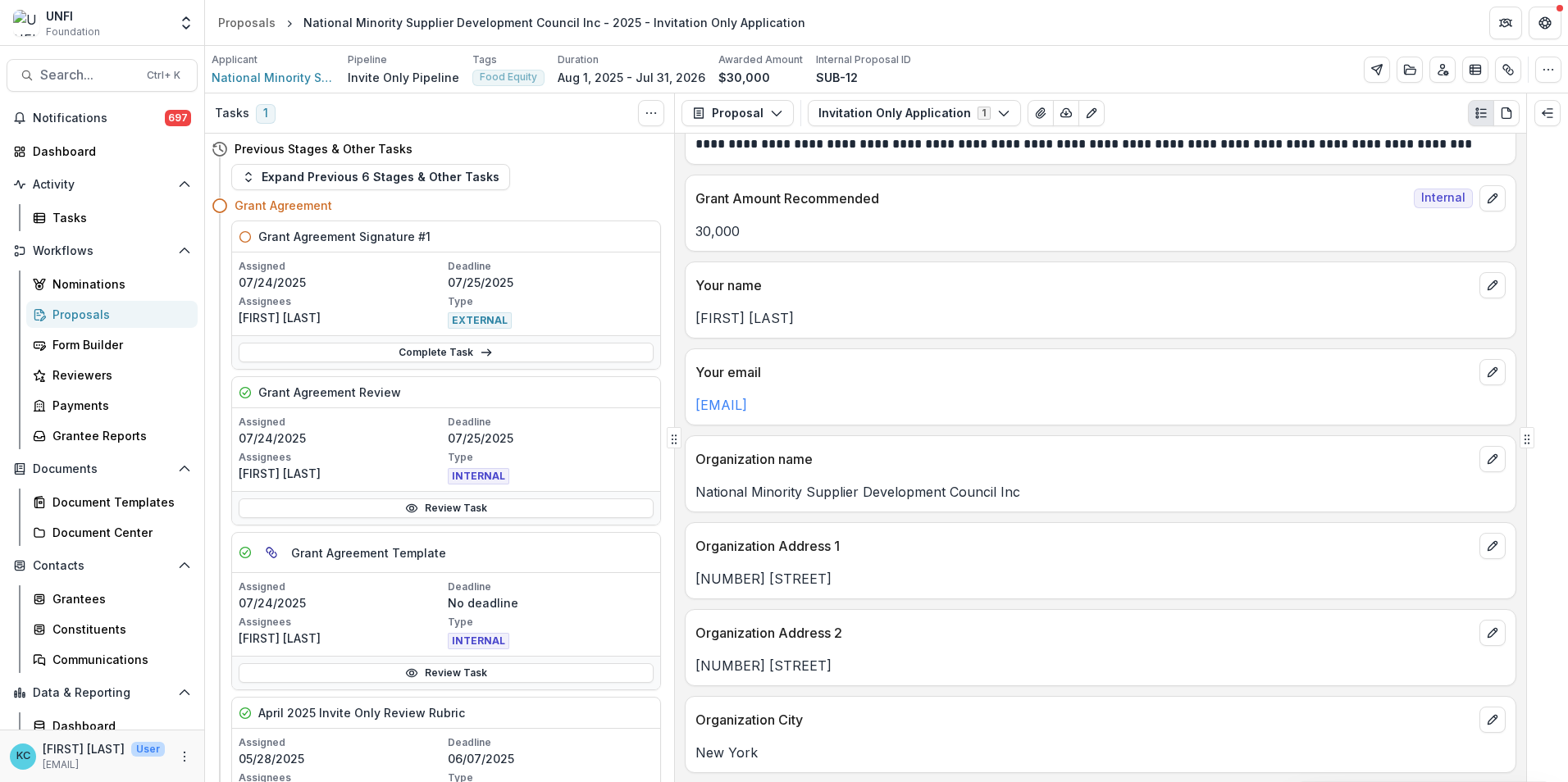 scroll, scrollTop: 328, scrollLeft: 0, axis: vertical 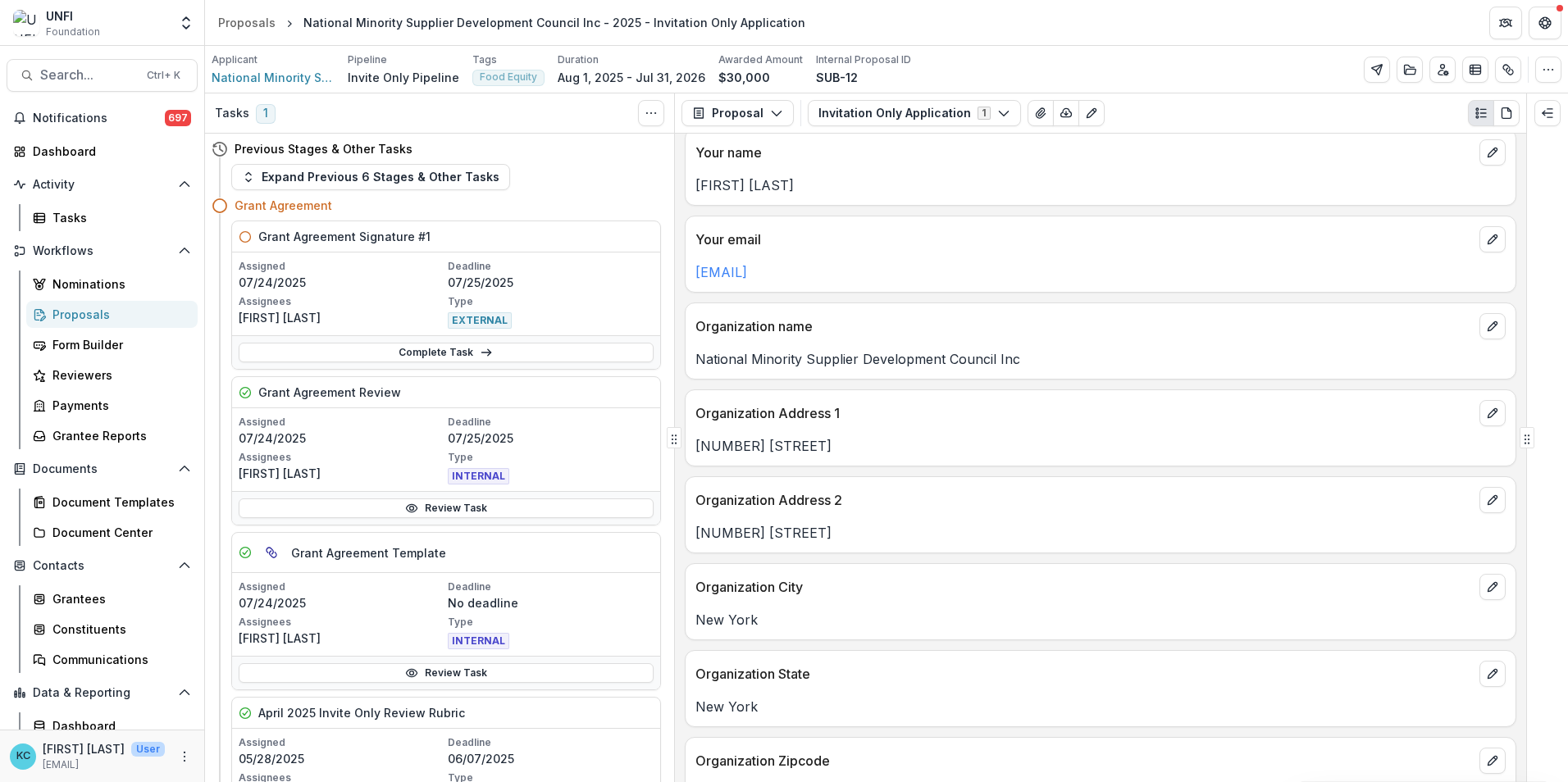click on "Organization  City" at bounding box center [1101, 582] 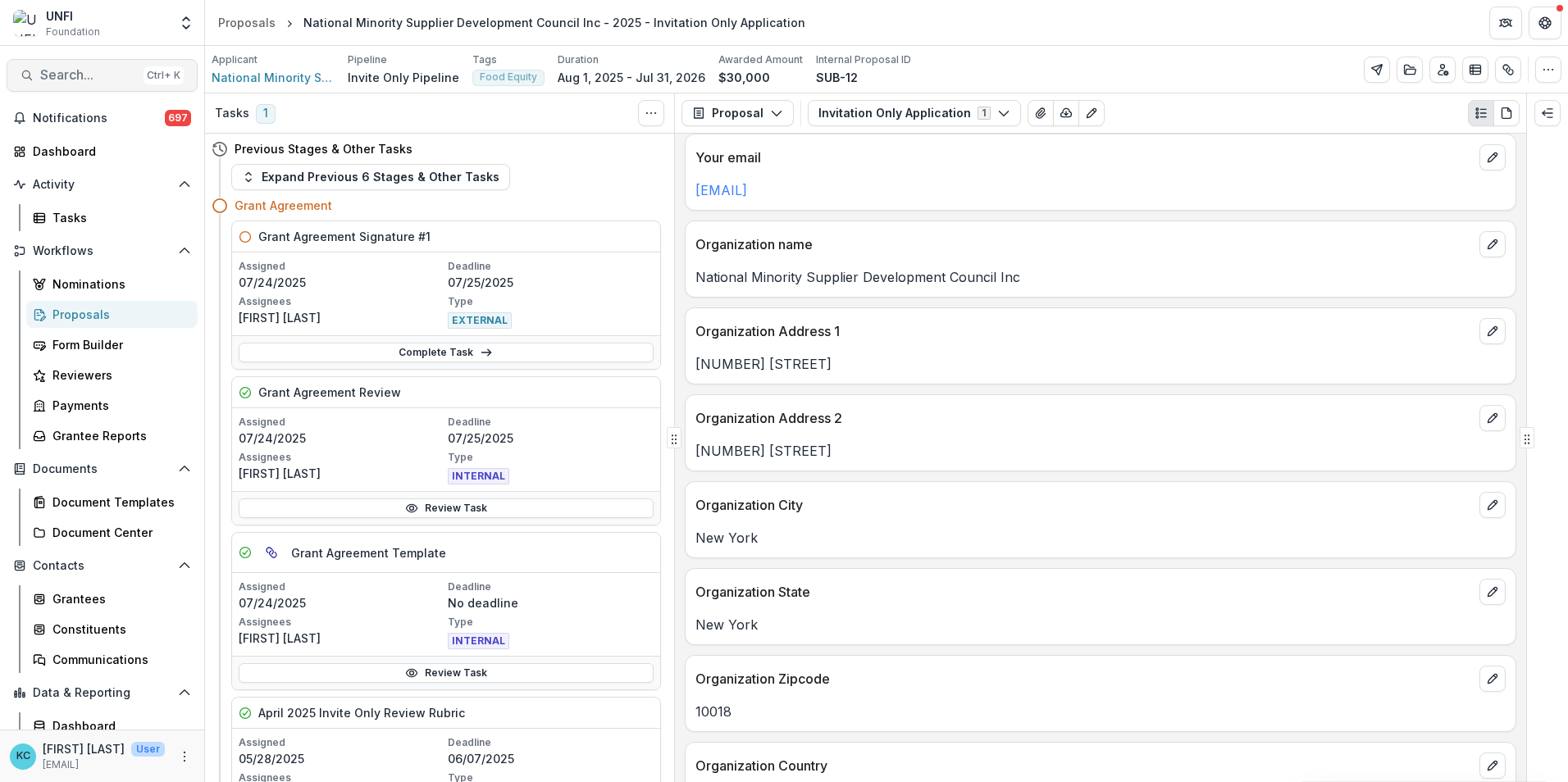 click on "Search..." at bounding box center (89, 75) 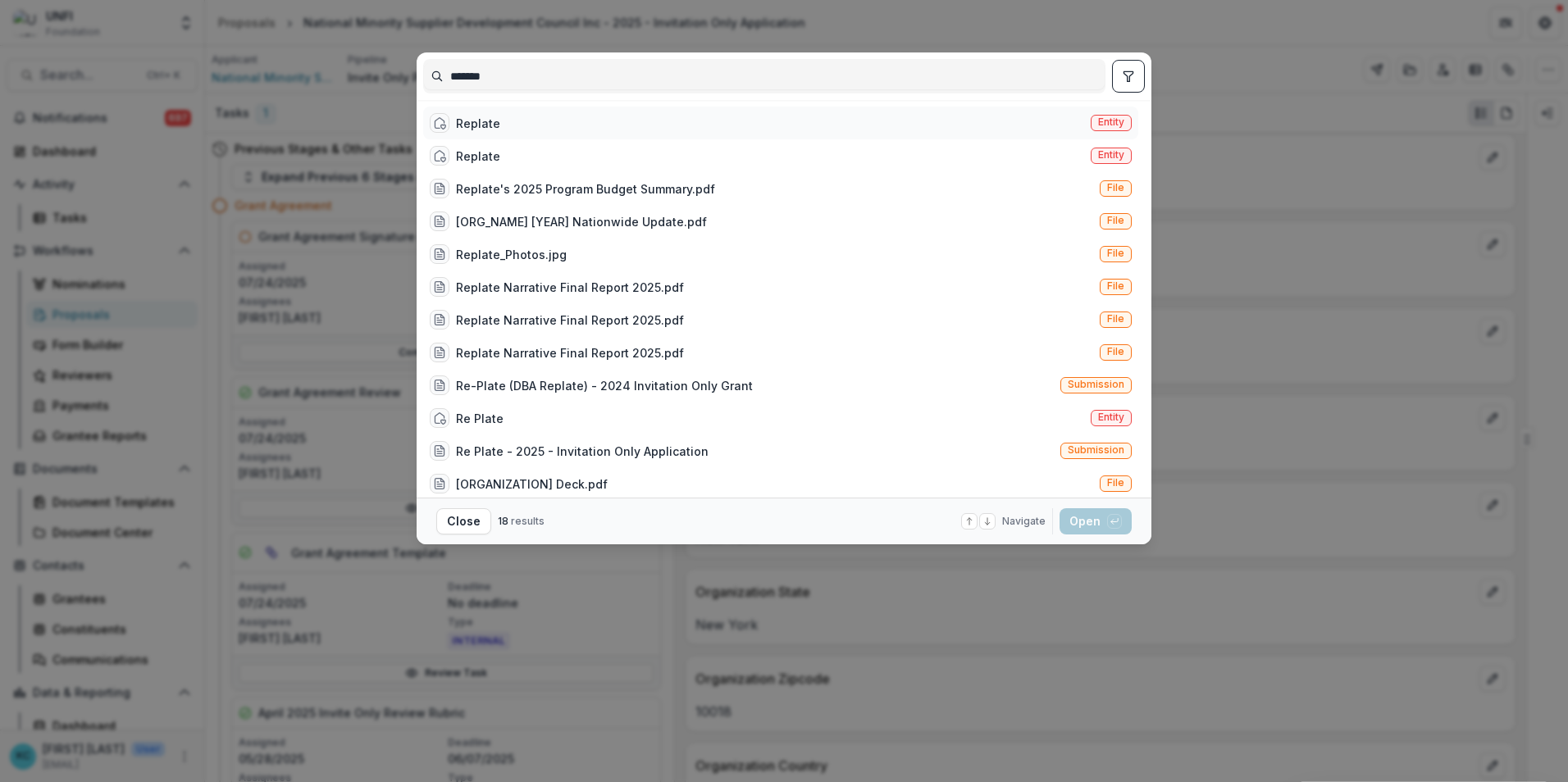 type on "*******" 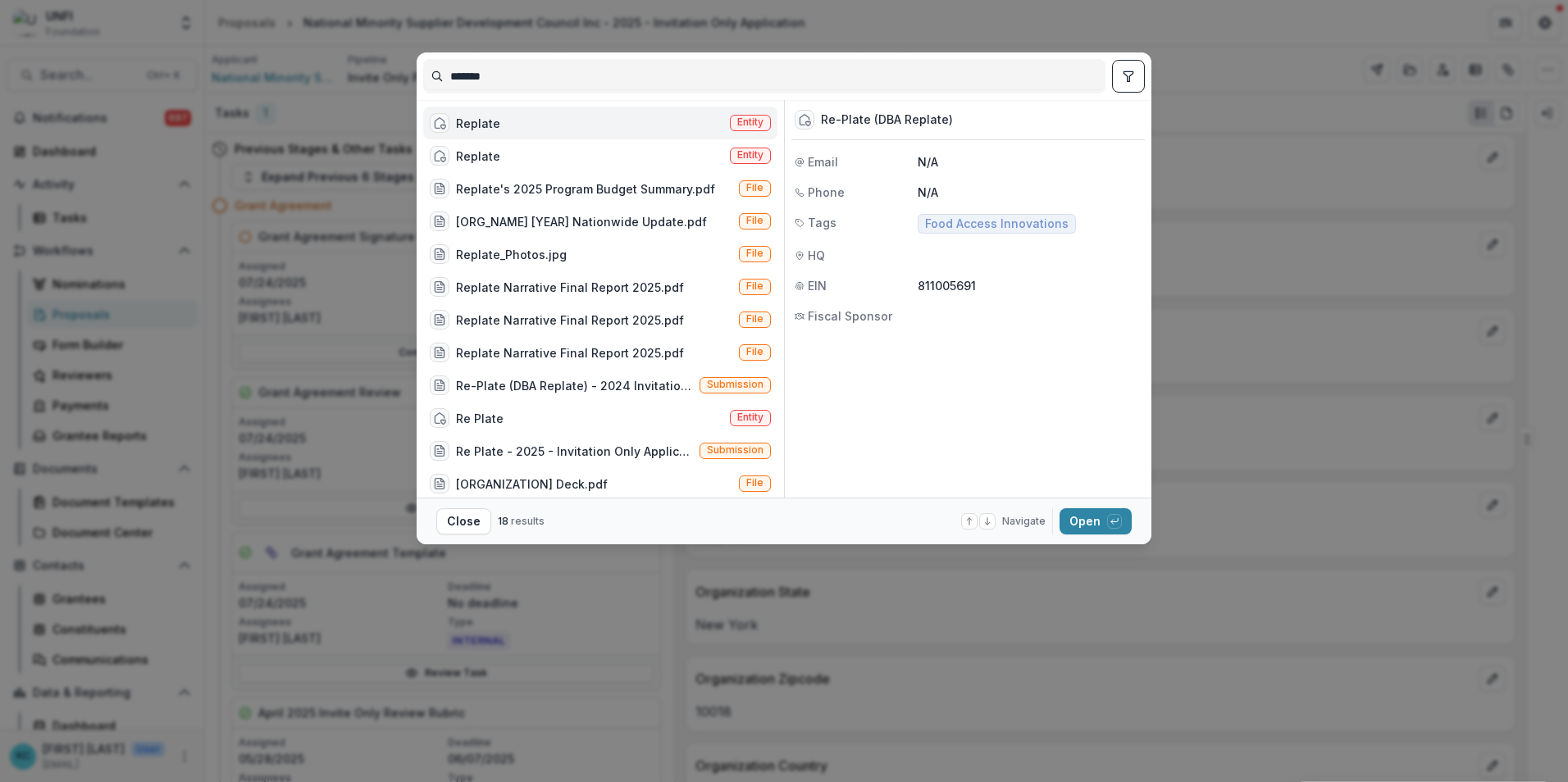 click on "Replate" at bounding box center (478, 123) 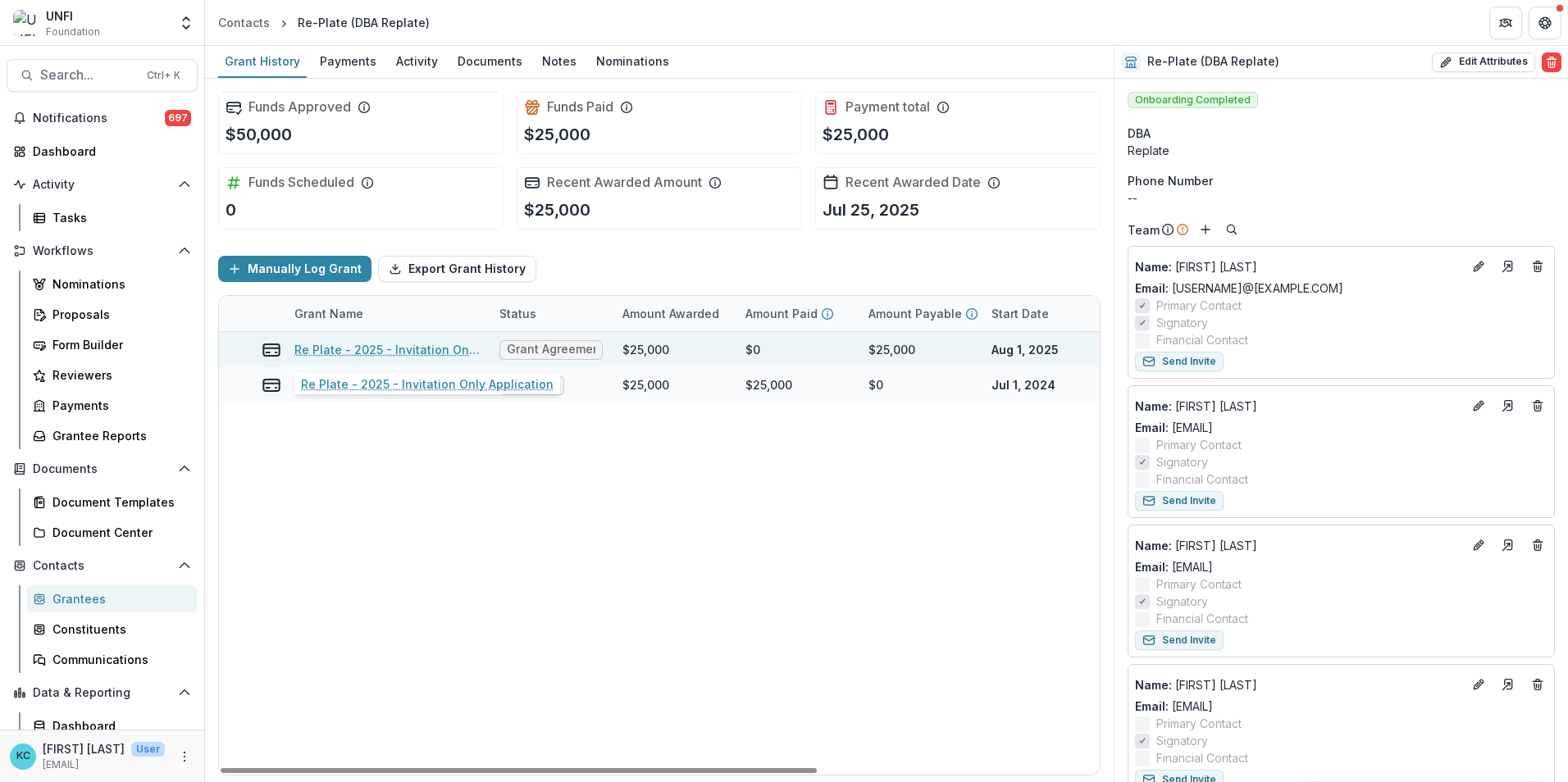 click on "Re Plate - 2025 - Invitation Only Application" at bounding box center [387, 349] 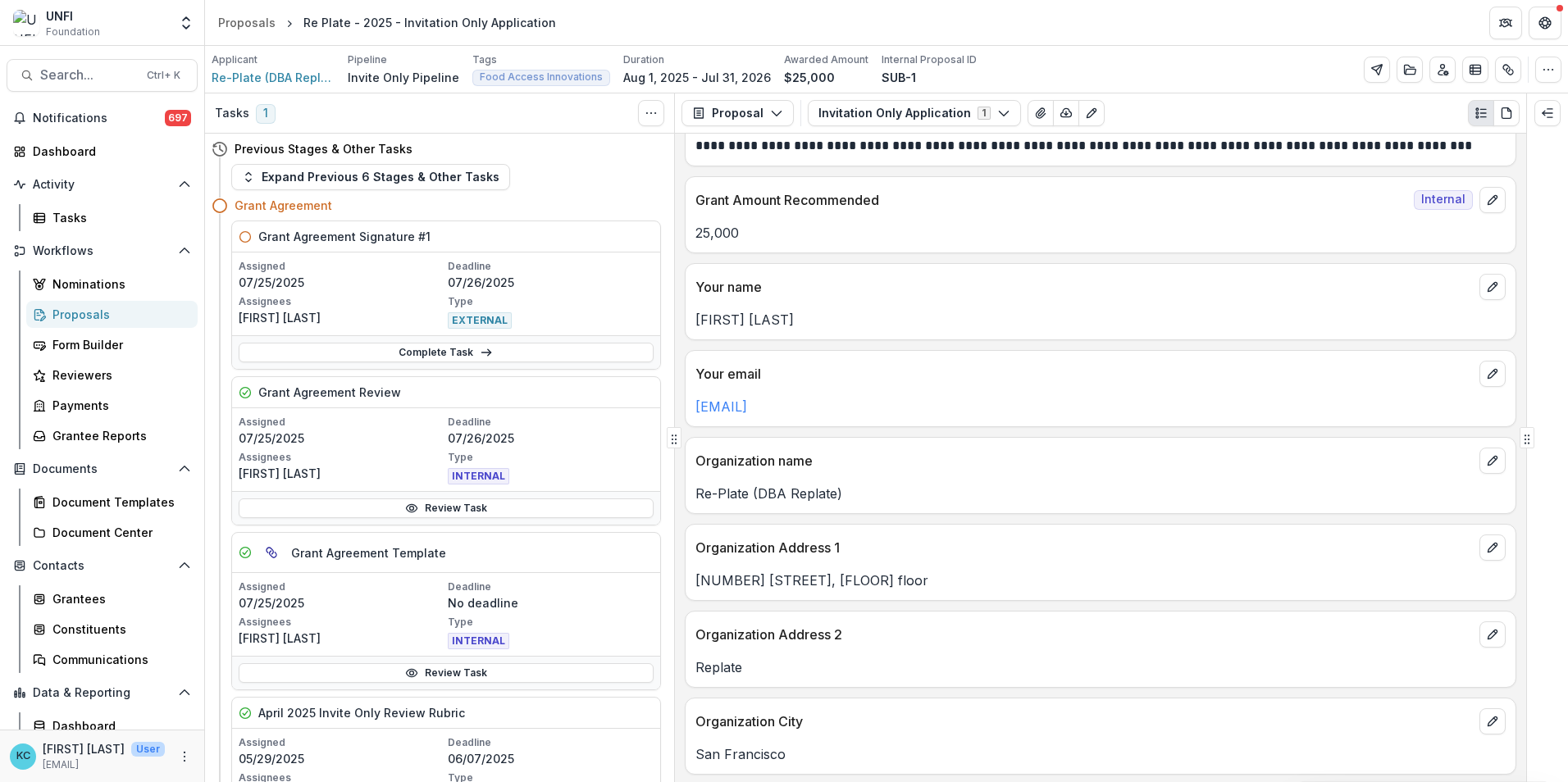 scroll, scrollTop: 164, scrollLeft: 0, axis: vertical 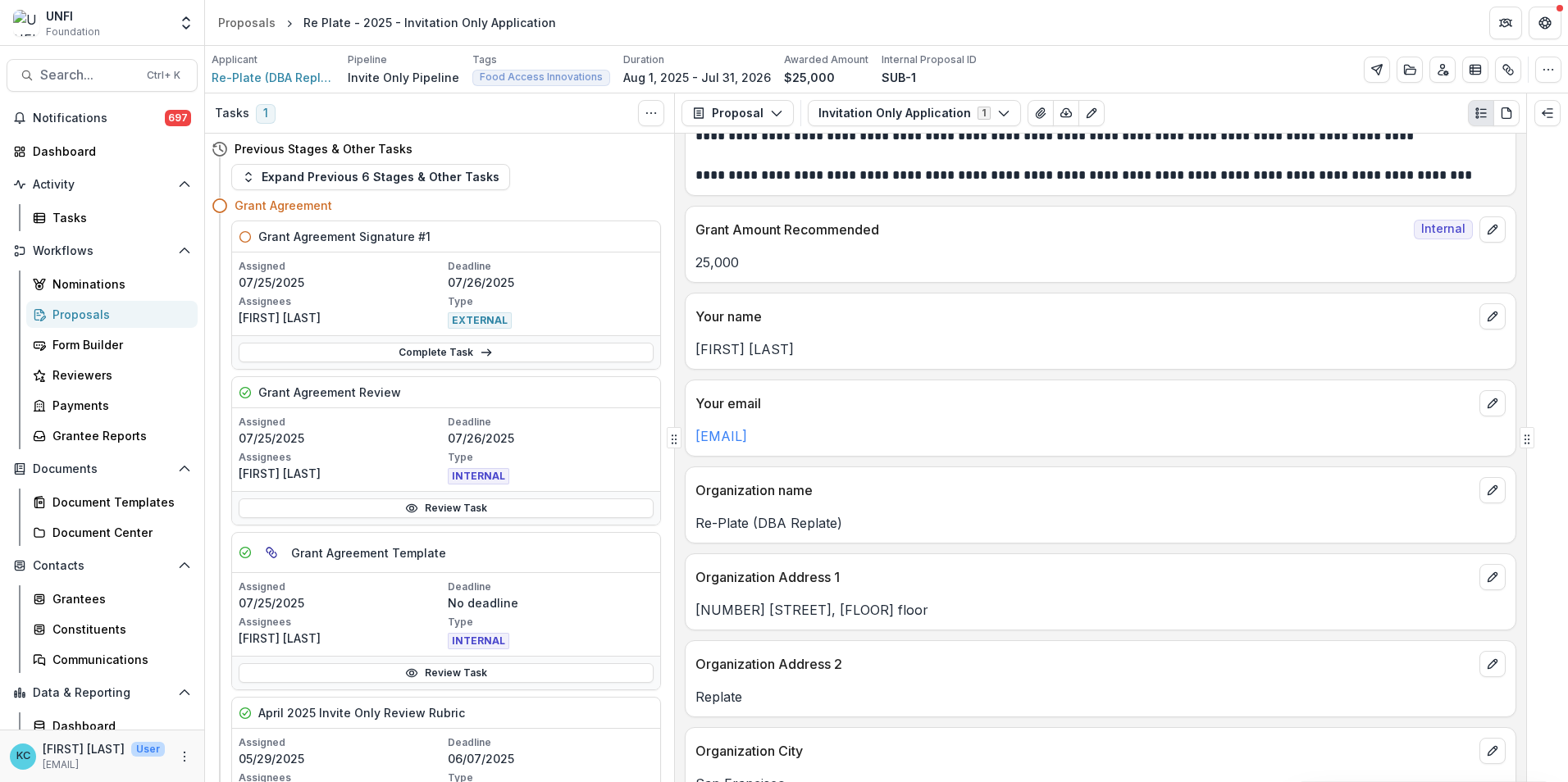 click on "Organization  City" at bounding box center [1084, 751] 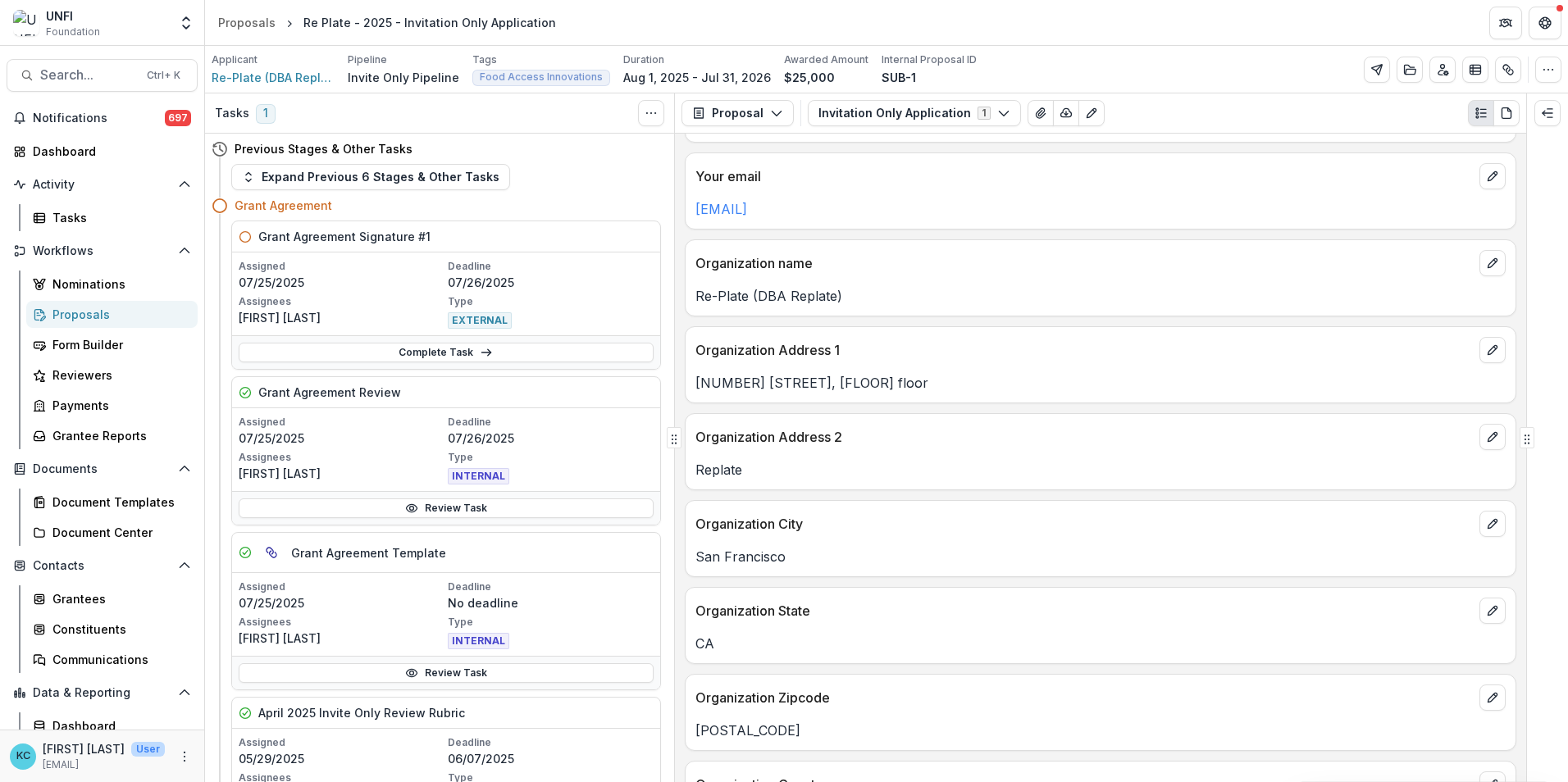 scroll, scrollTop: 410, scrollLeft: 0, axis: vertical 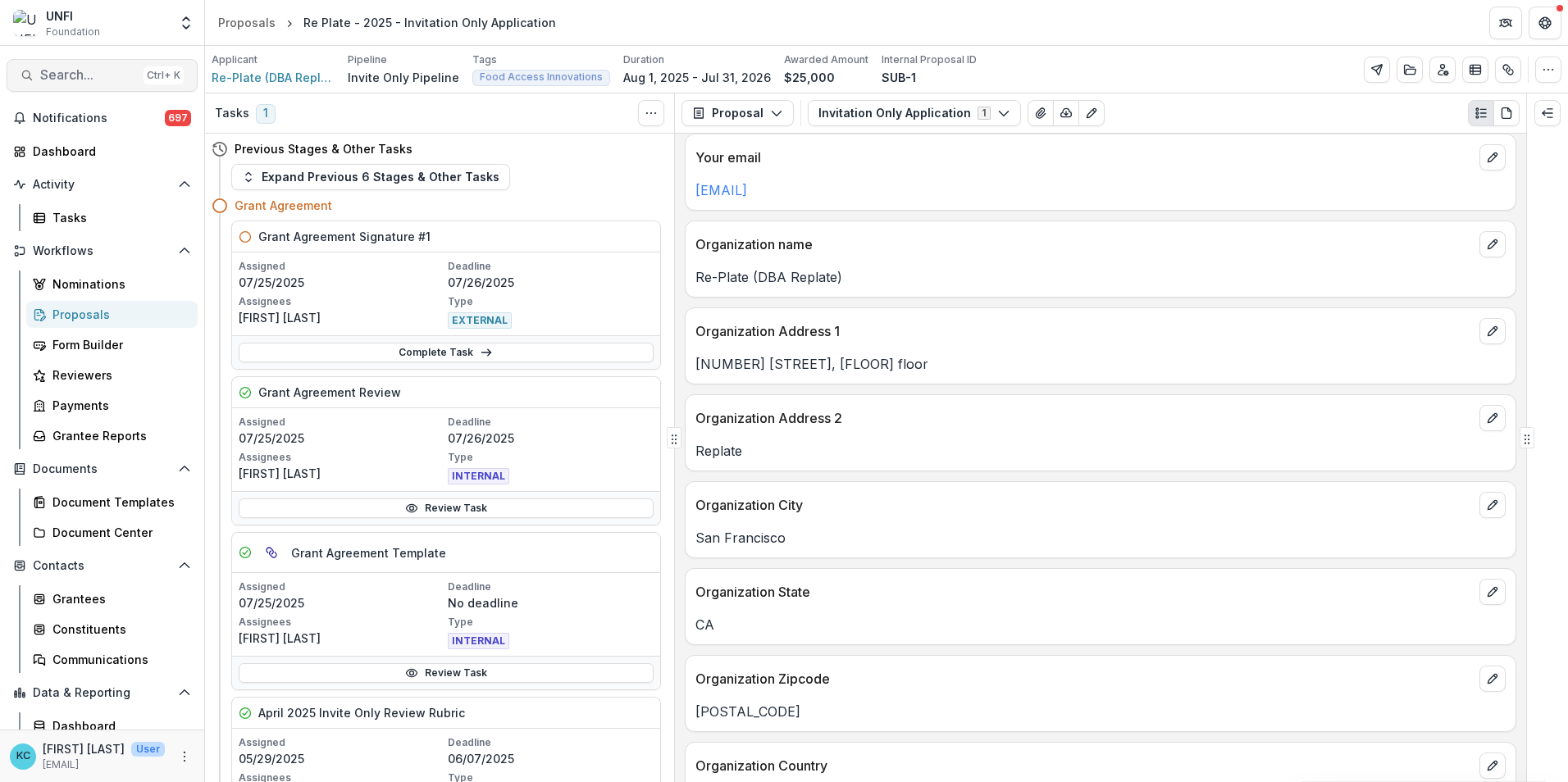 click on "Search..." at bounding box center (89, 75) 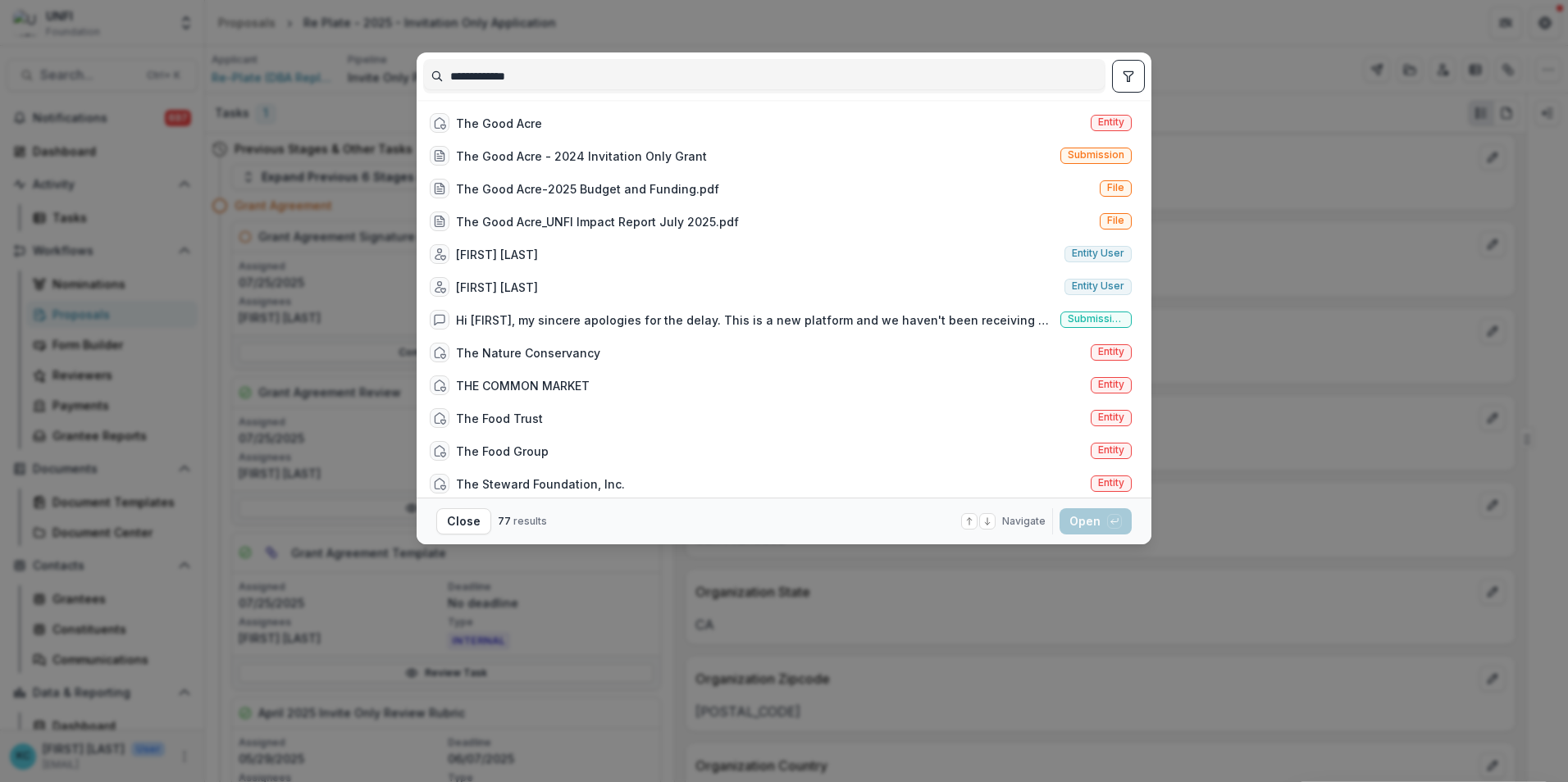 type on "**********" 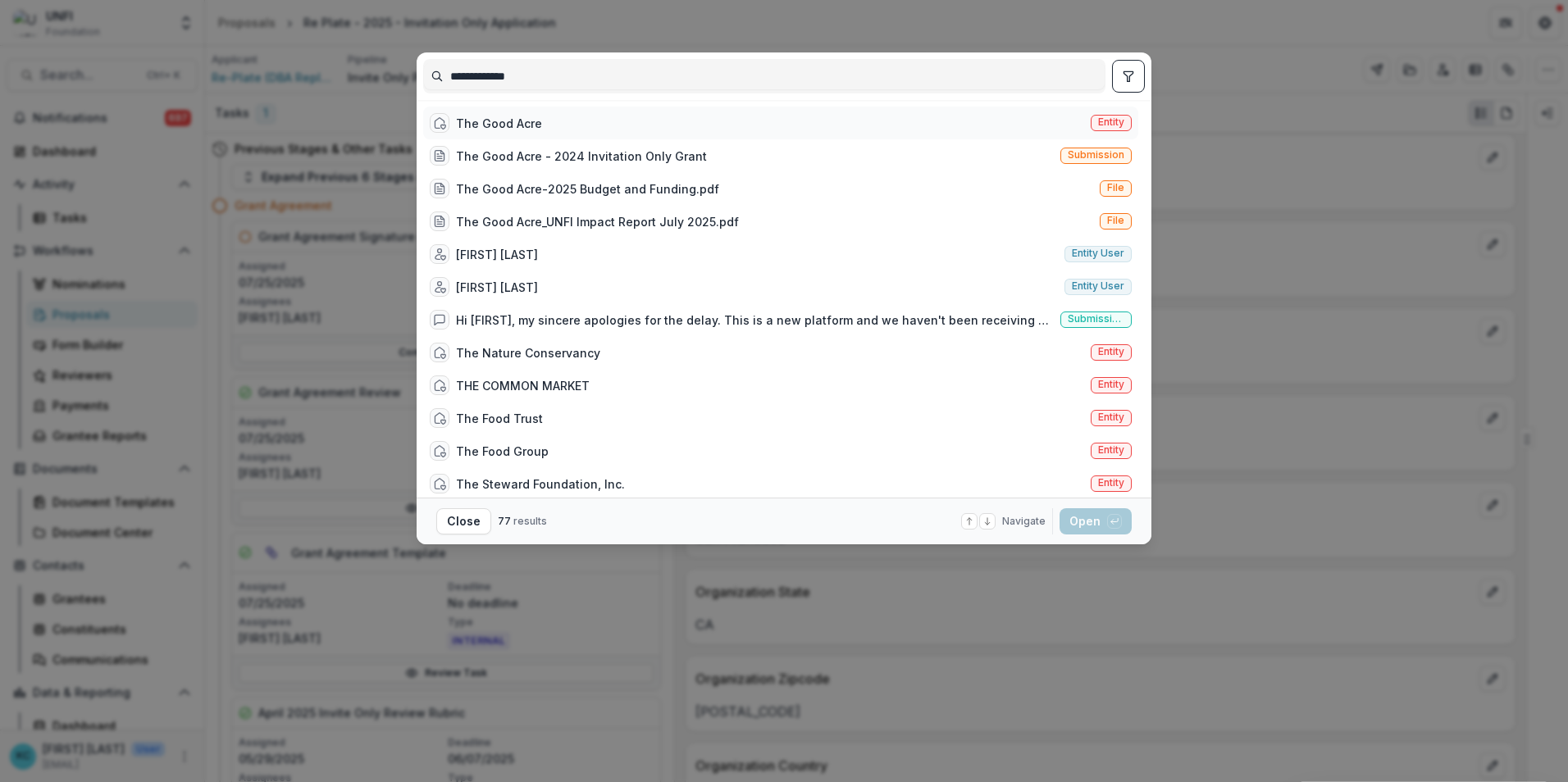 click on "The Good Acre" at bounding box center (499, 123) 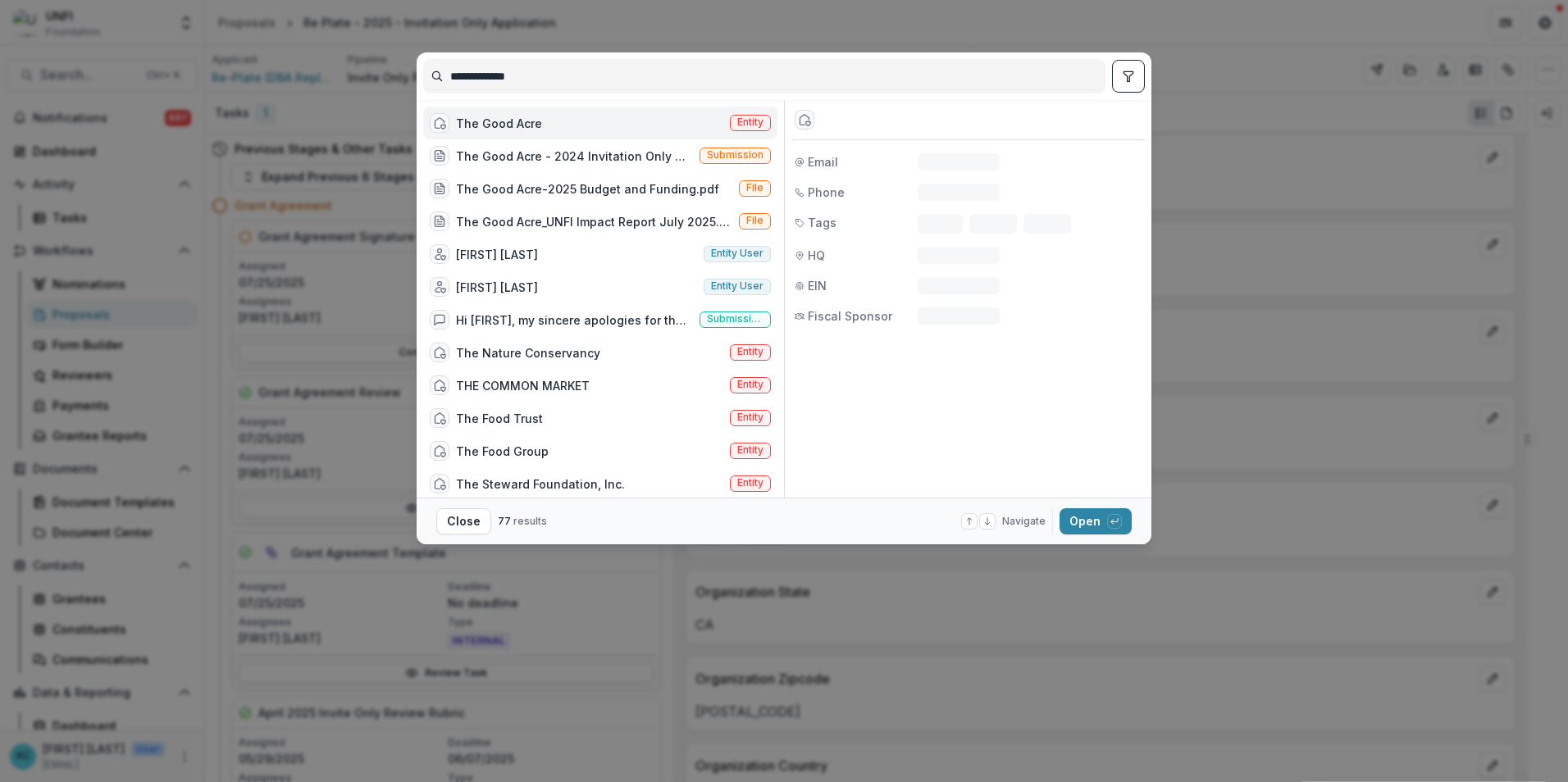 click on "The Good Acre" at bounding box center [499, 123] 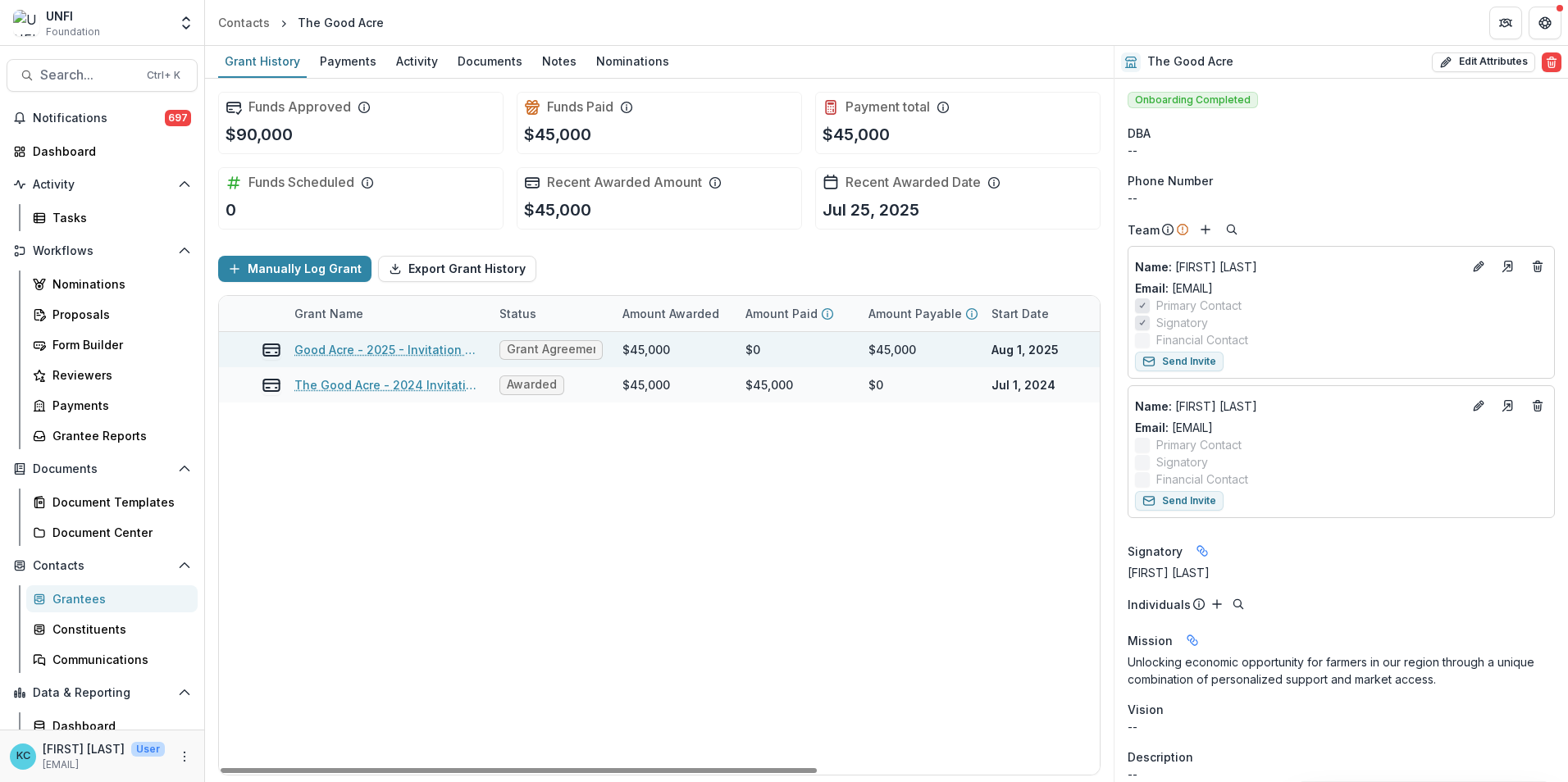 click on "Good Acre - 2025 - Invitation Only Application" at bounding box center (387, 349) 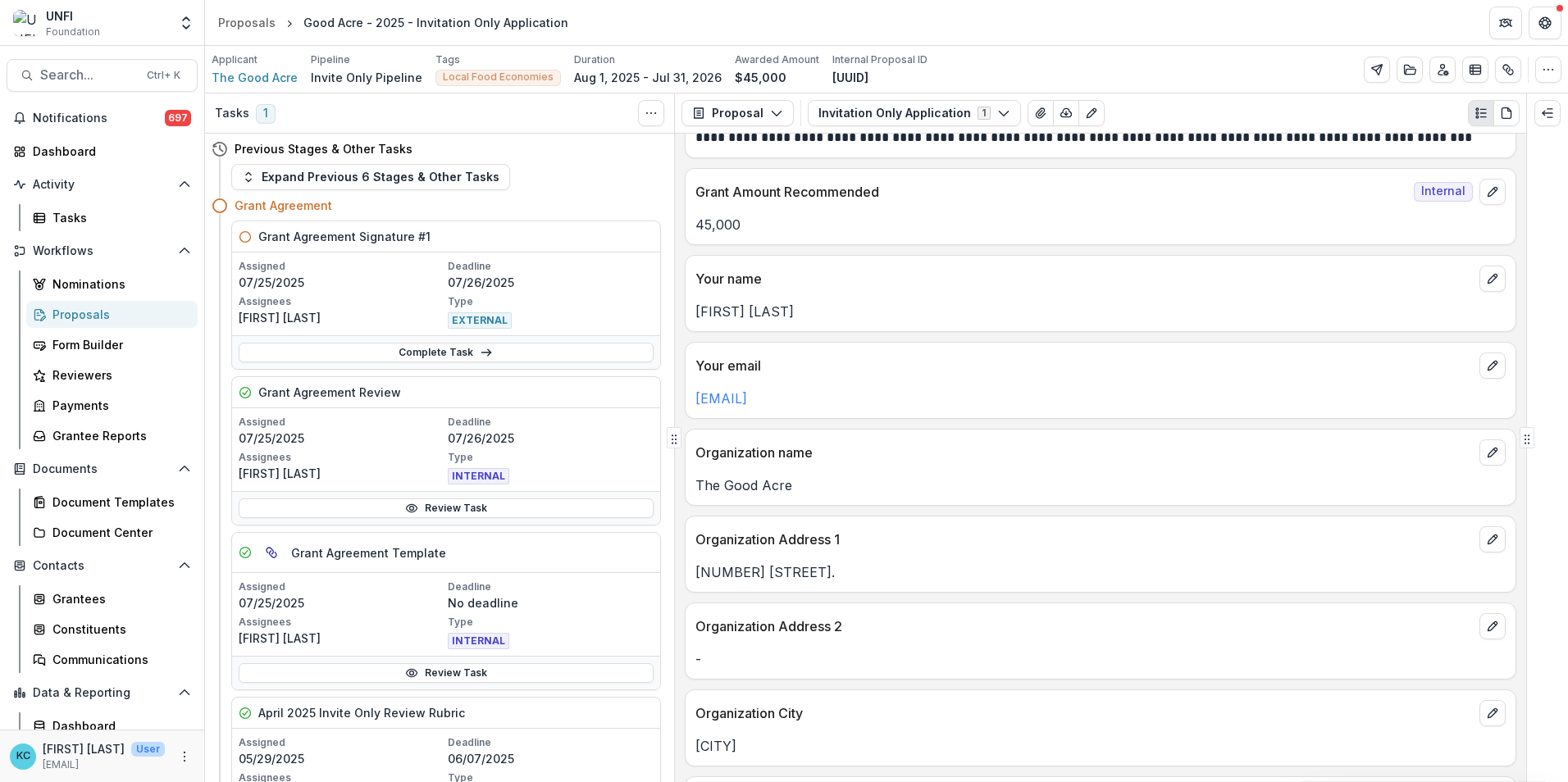 scroll, scrollTop: 246, scrollLeft: 0, axis: vertical 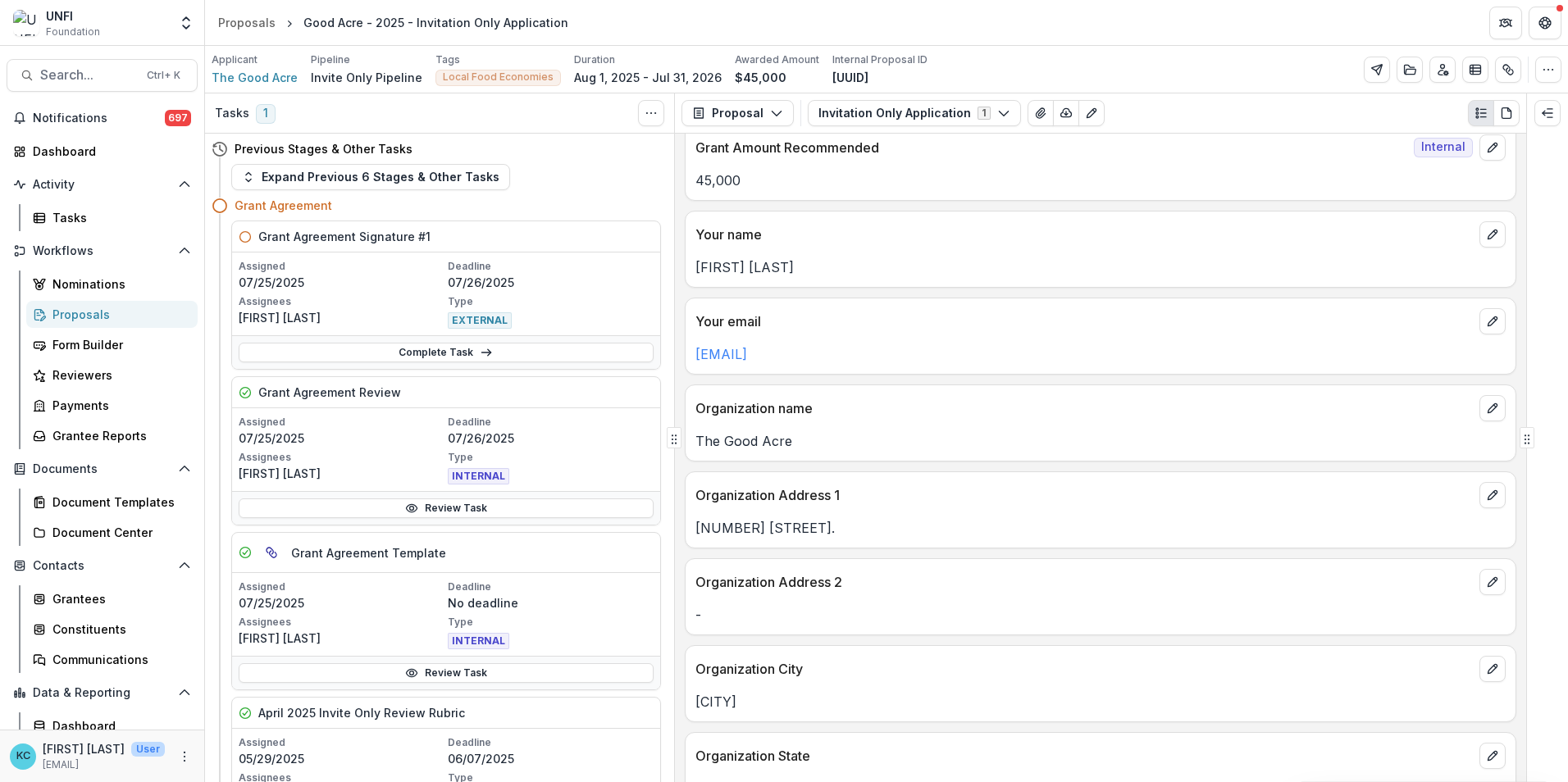 click on "Organization  City" at bounding box center [1101, 664] 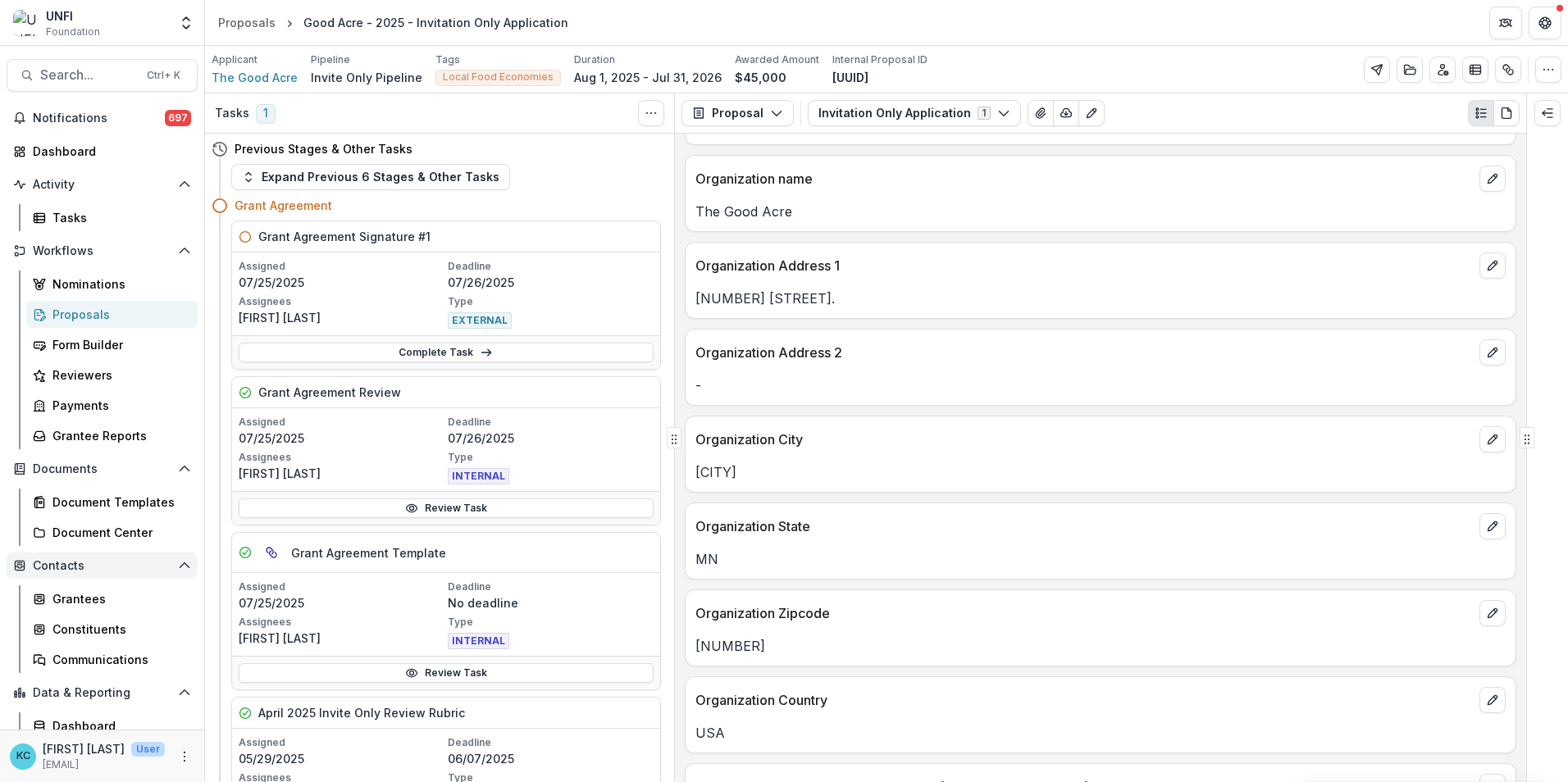 scroll, scrollTop: 492, scrollLeft: 0, axis: vertical 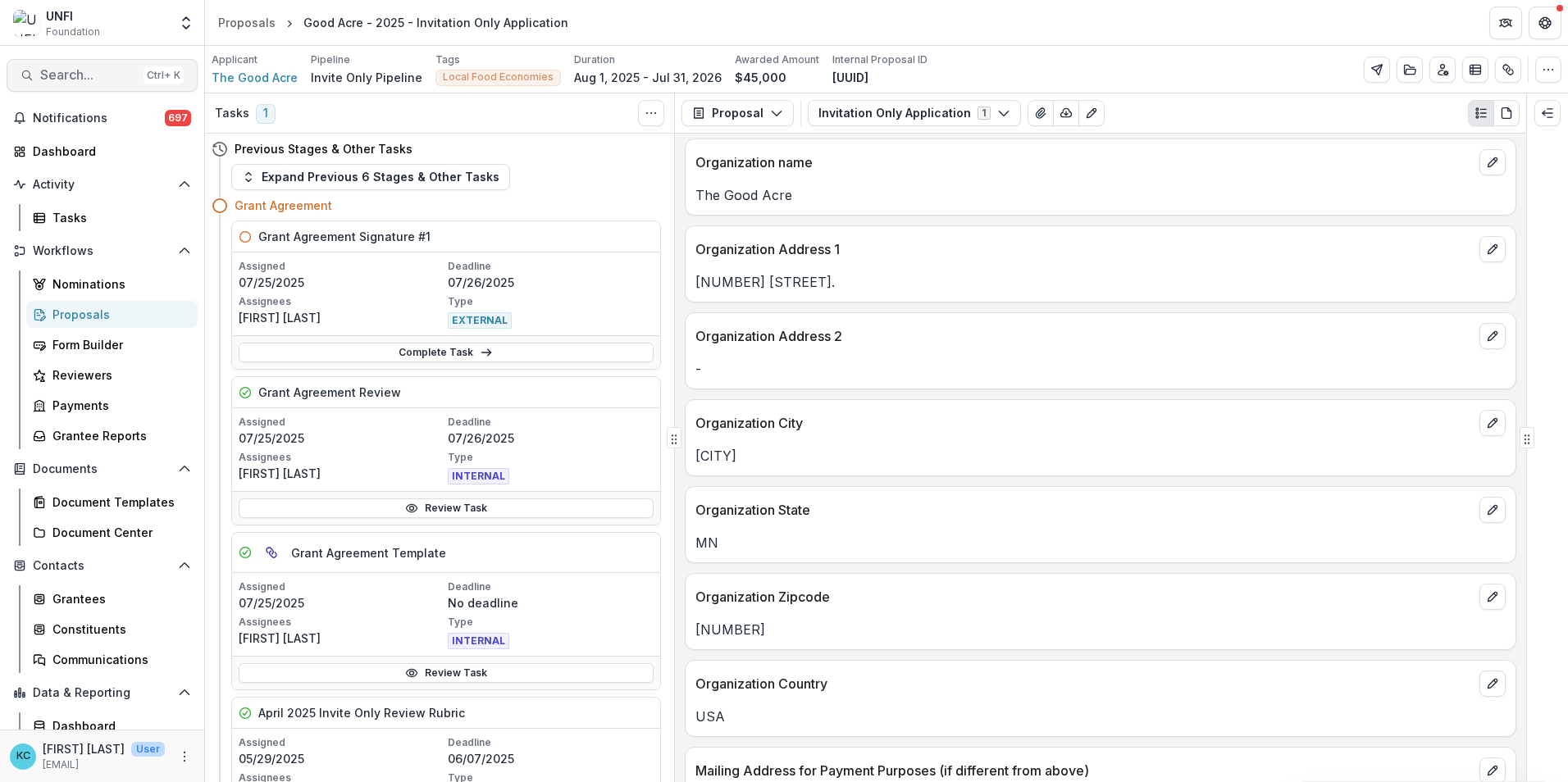 click on "Search..." at bounding box center (89, 75) 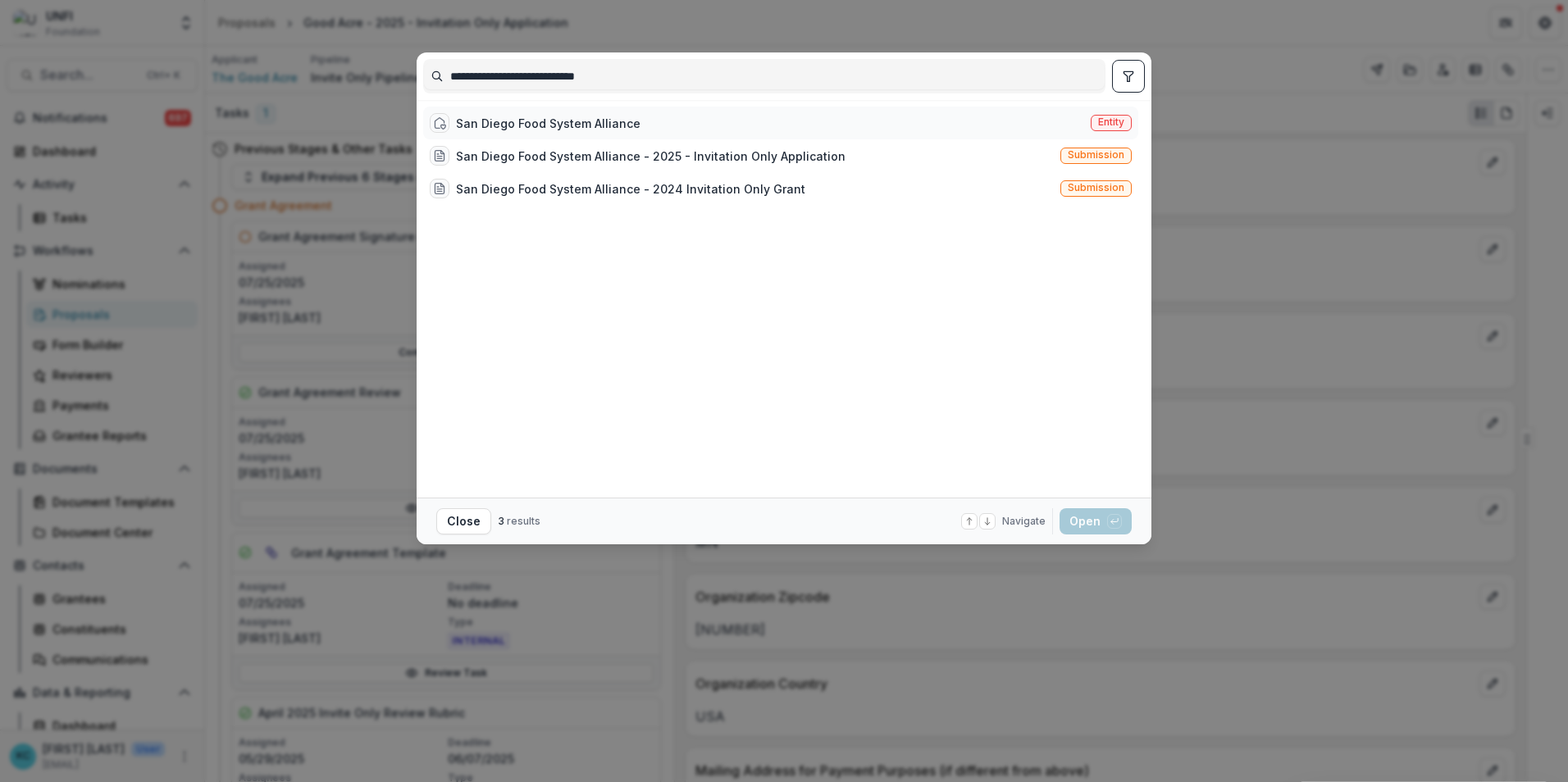 type on "**********" 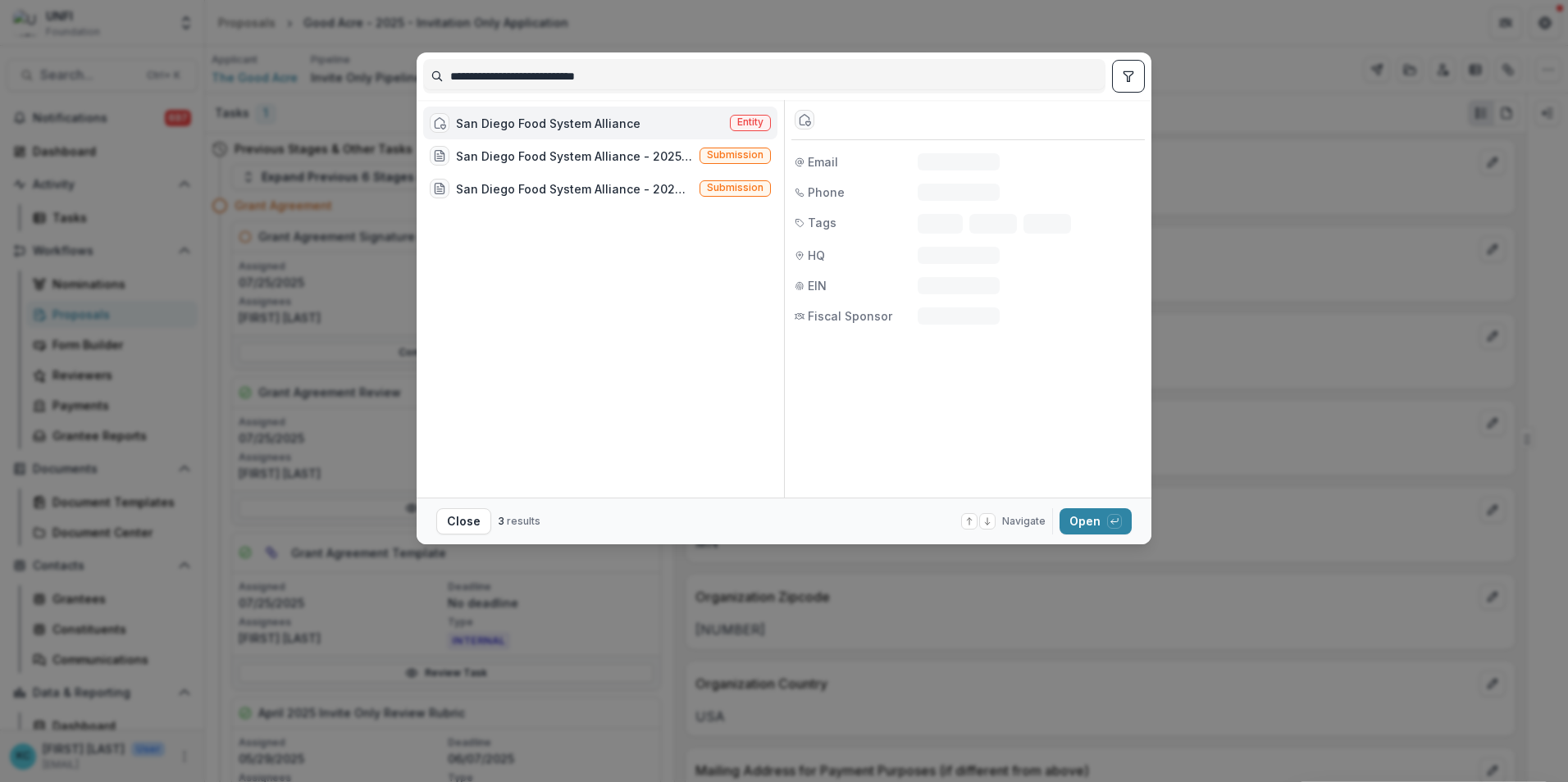 click at bounding box center [440, 123] 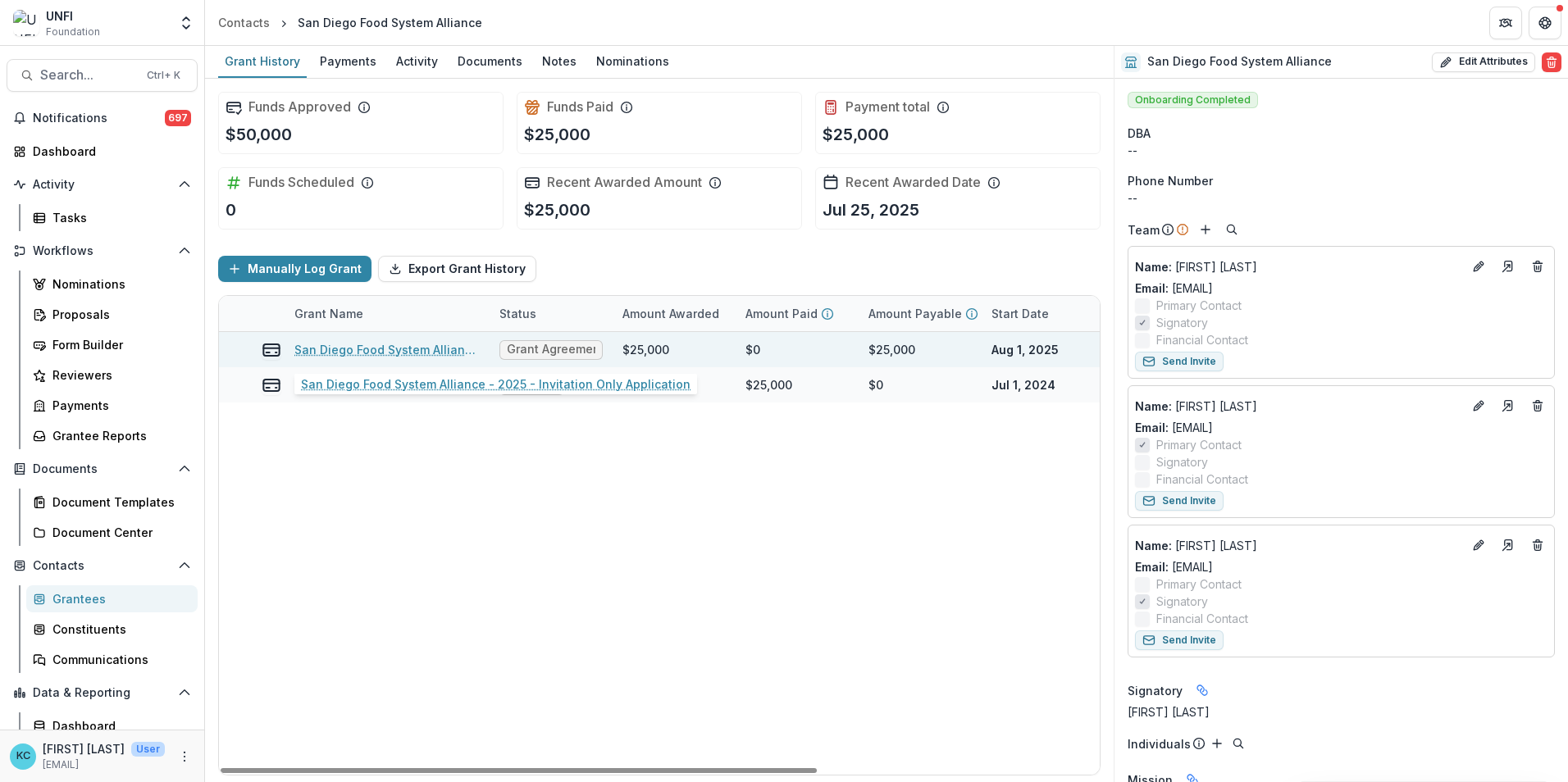 click on "San Diego Food System Alliance - 2025 - Invitation Only Application" at bounding box center [387, 349] 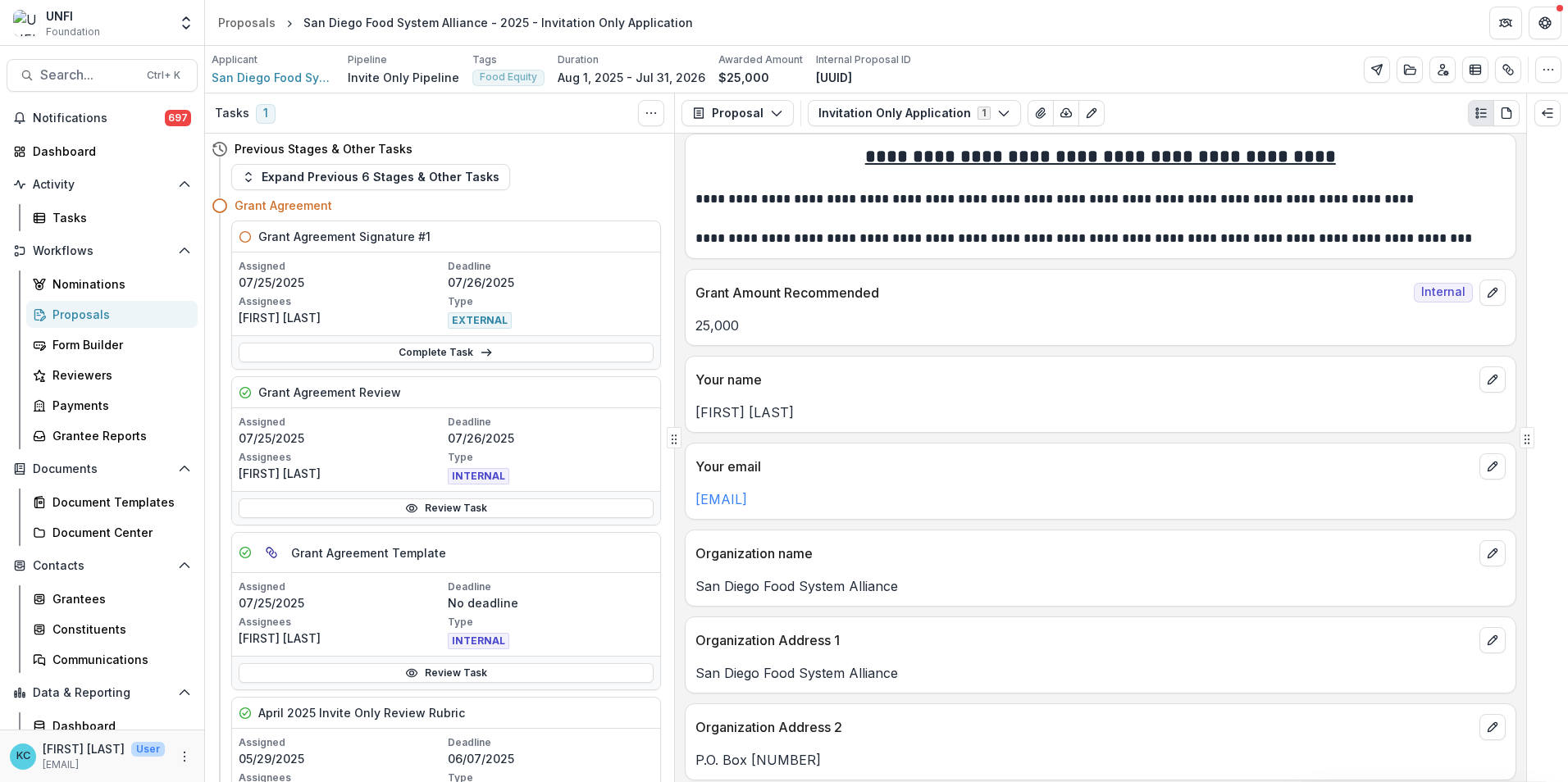 scroll, scrollTop: 164, scrollLeft: 0, axis: vertical 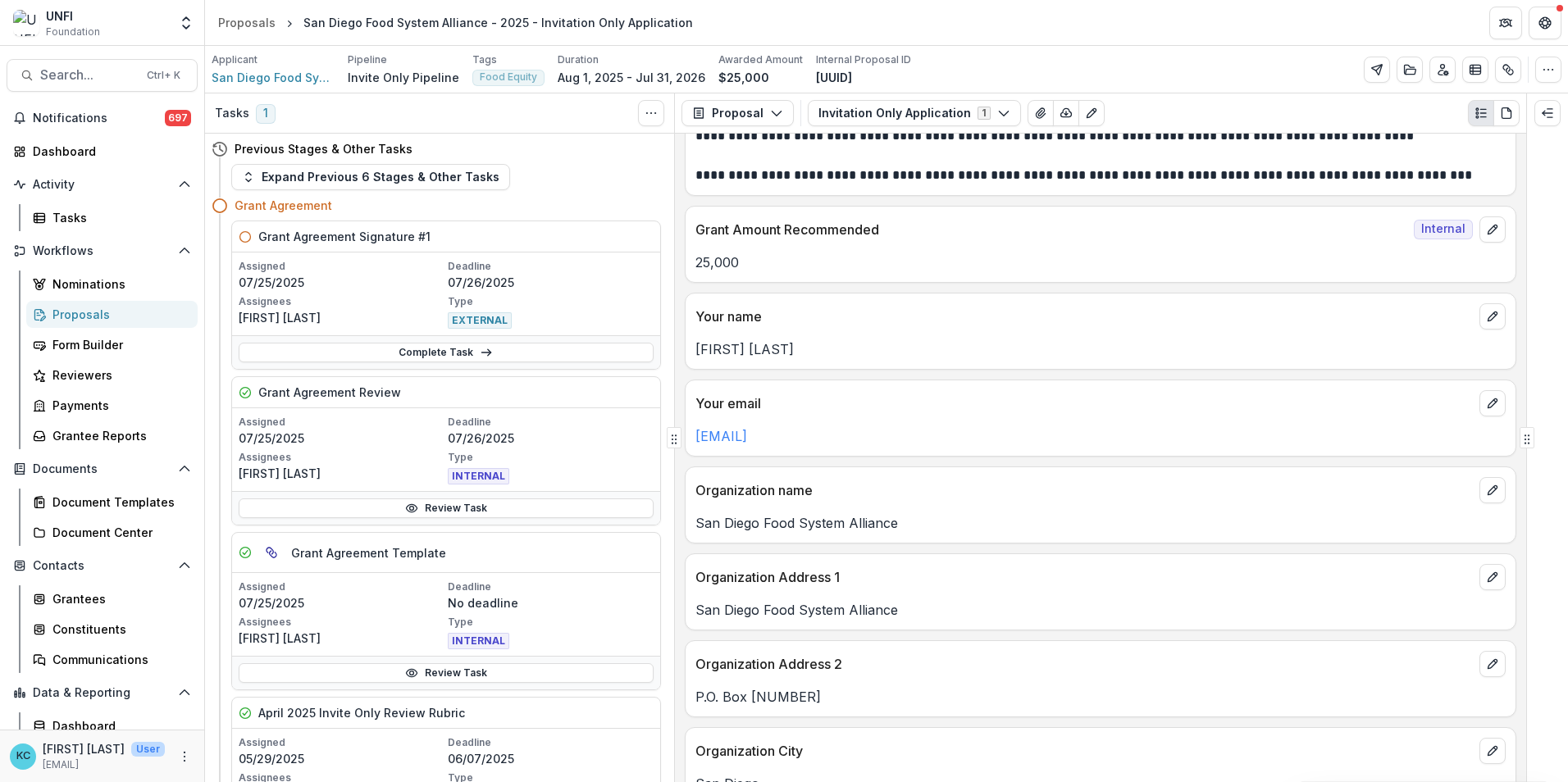 click on "Organization  City" at bounding box center [1084, 751] 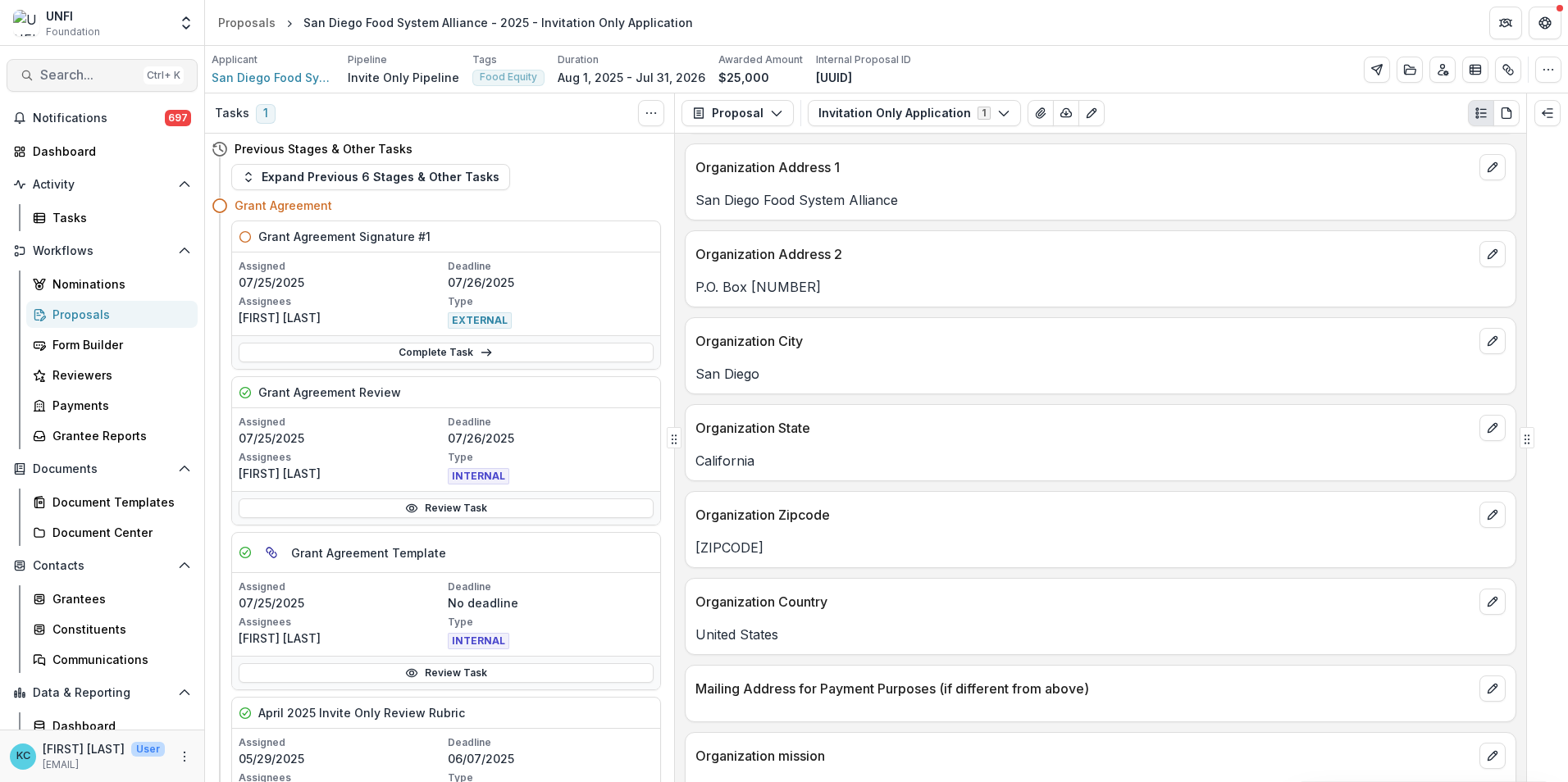 click on "Search..." at bounding box center (89, 75) 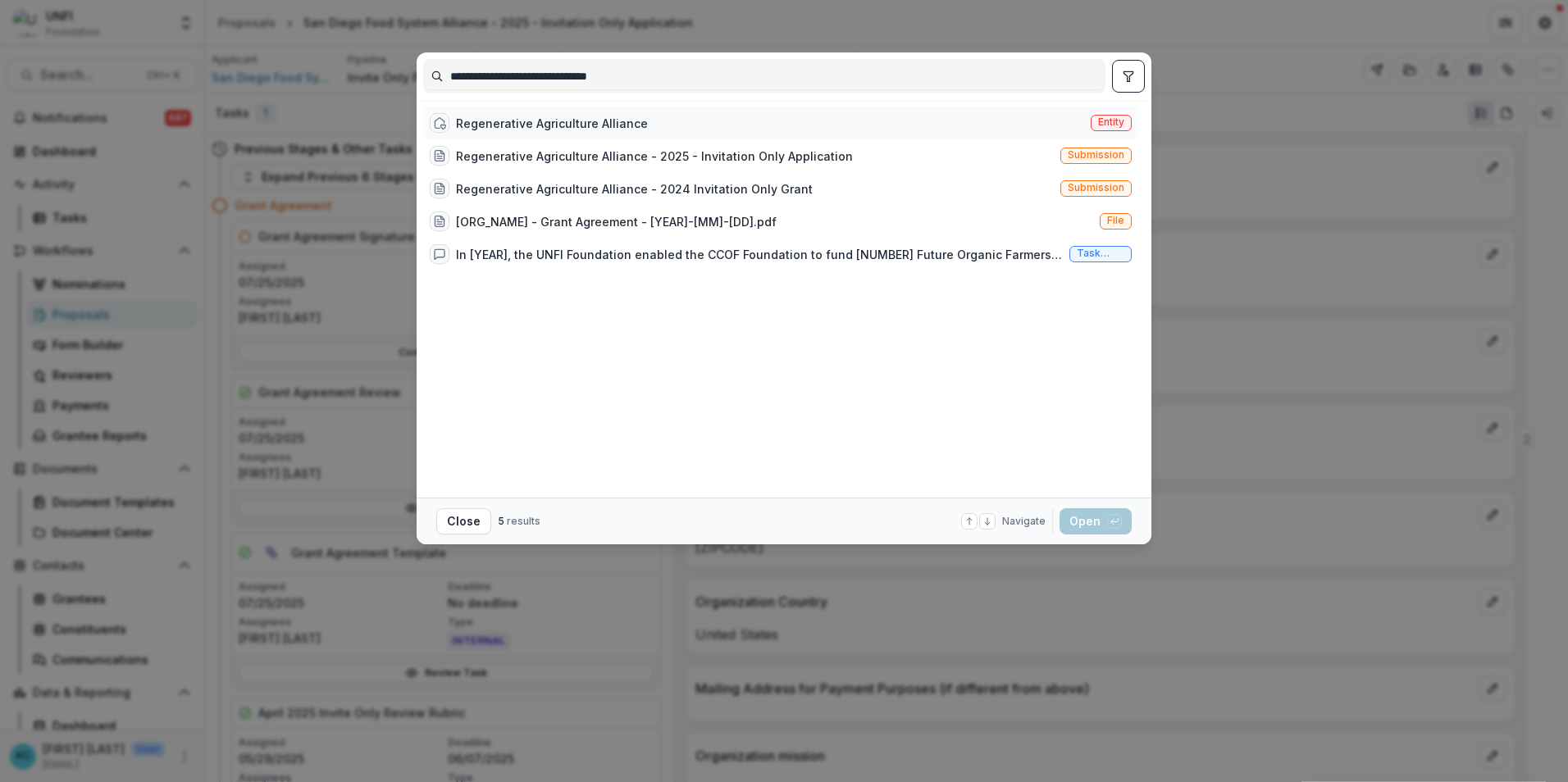 type on "**********" 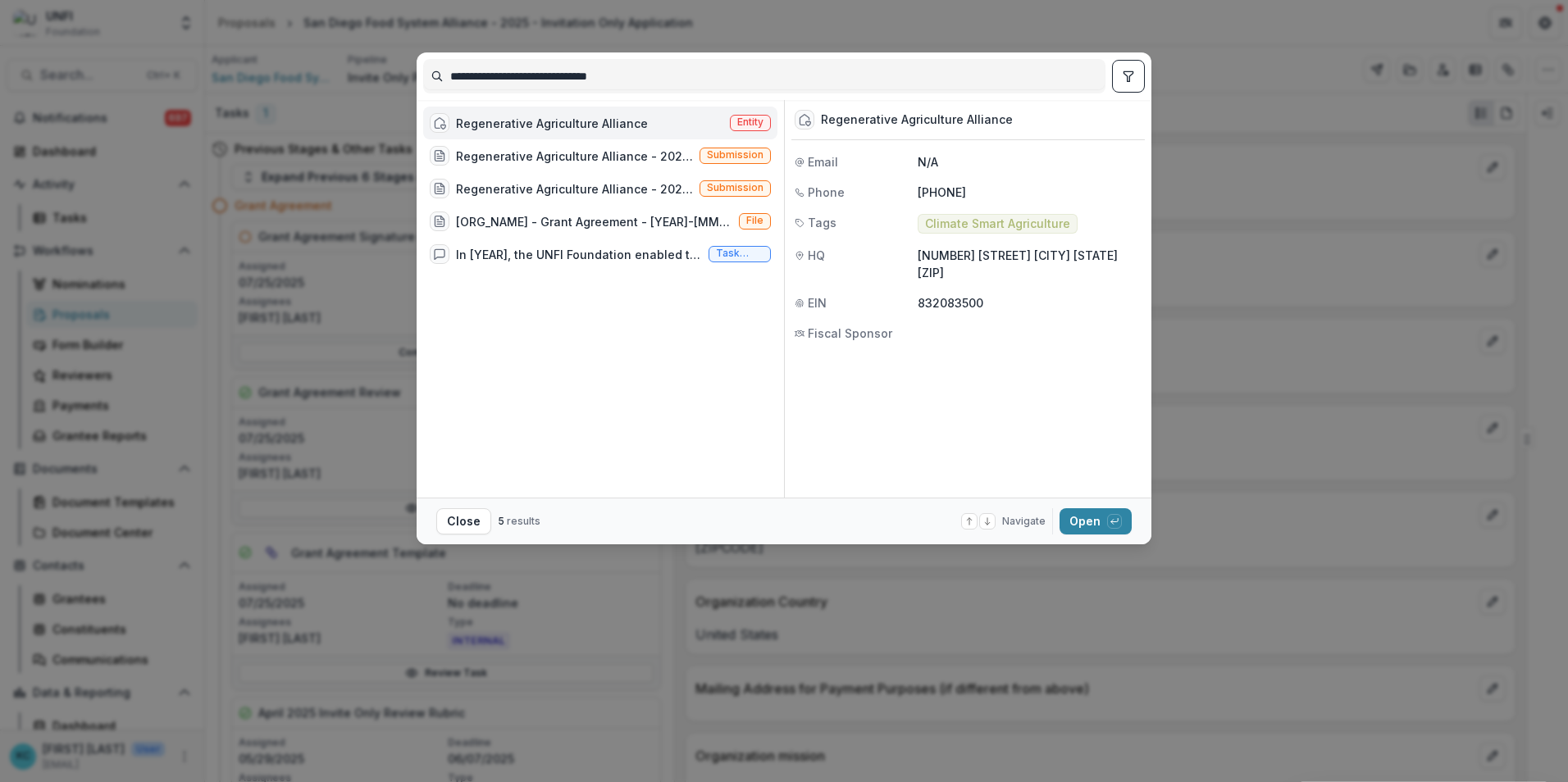 click on "Regenerative Agriculture Alliance" at bounding box center [552, 123] 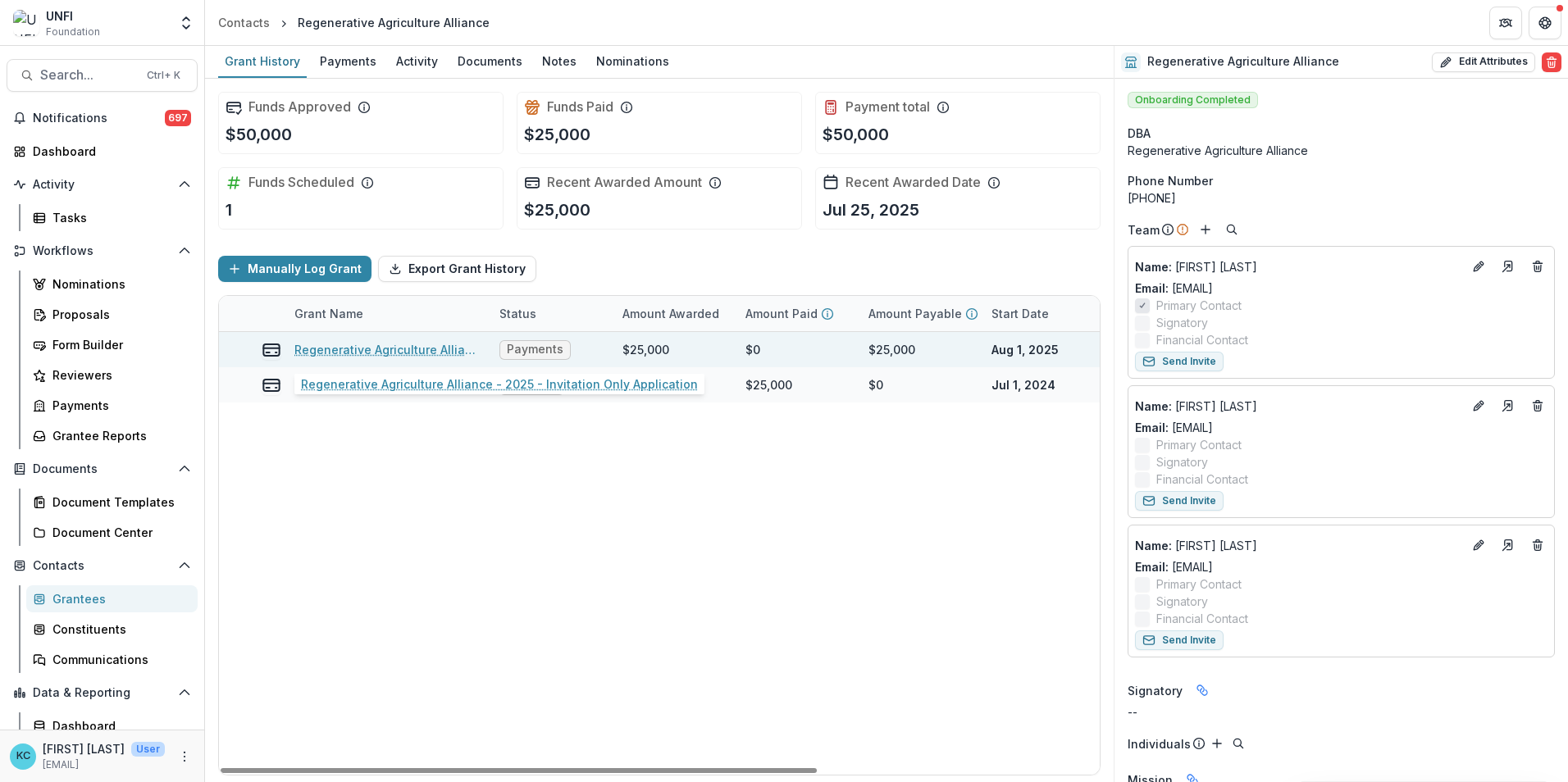 click on "Regenerative Agriculture Alliance - 2025 - Invitation Only Application" at bounding box center [387, 349] 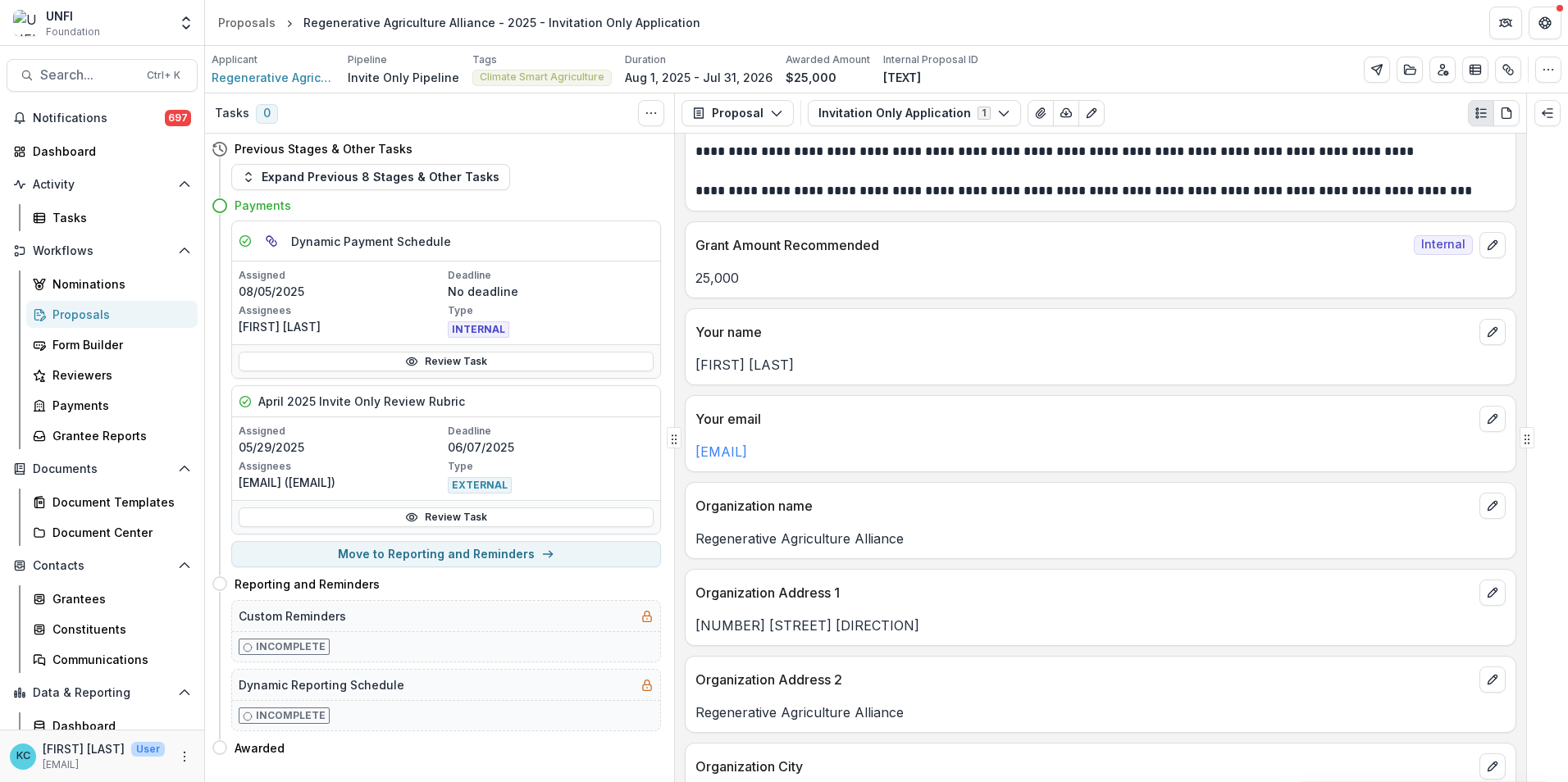 scroll, scrollTop: 164, scrollLeft: 0, axis: vertical 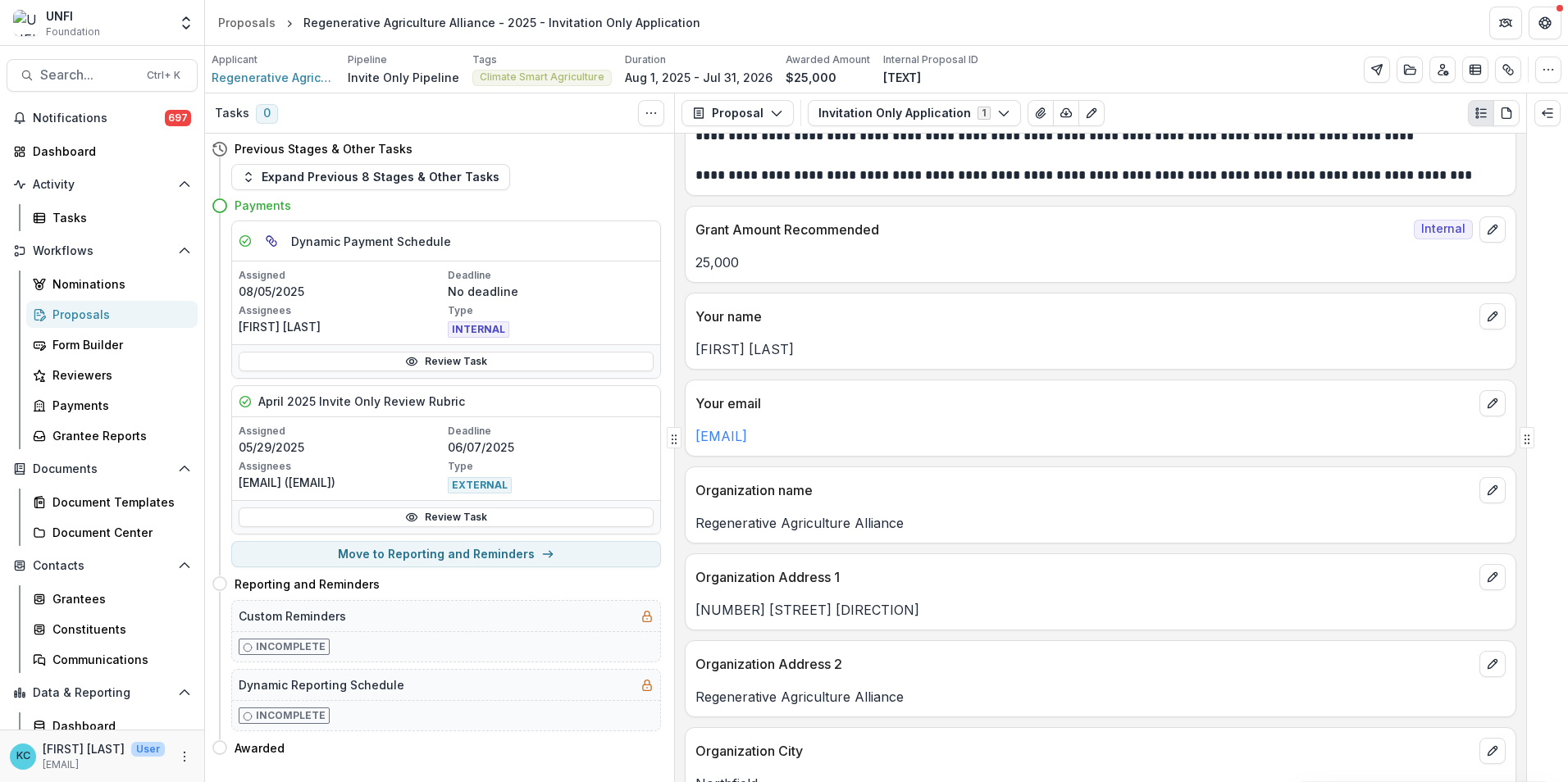 click on "Regenerative Agriculture Alliance" at bounding box center [1101, 692] 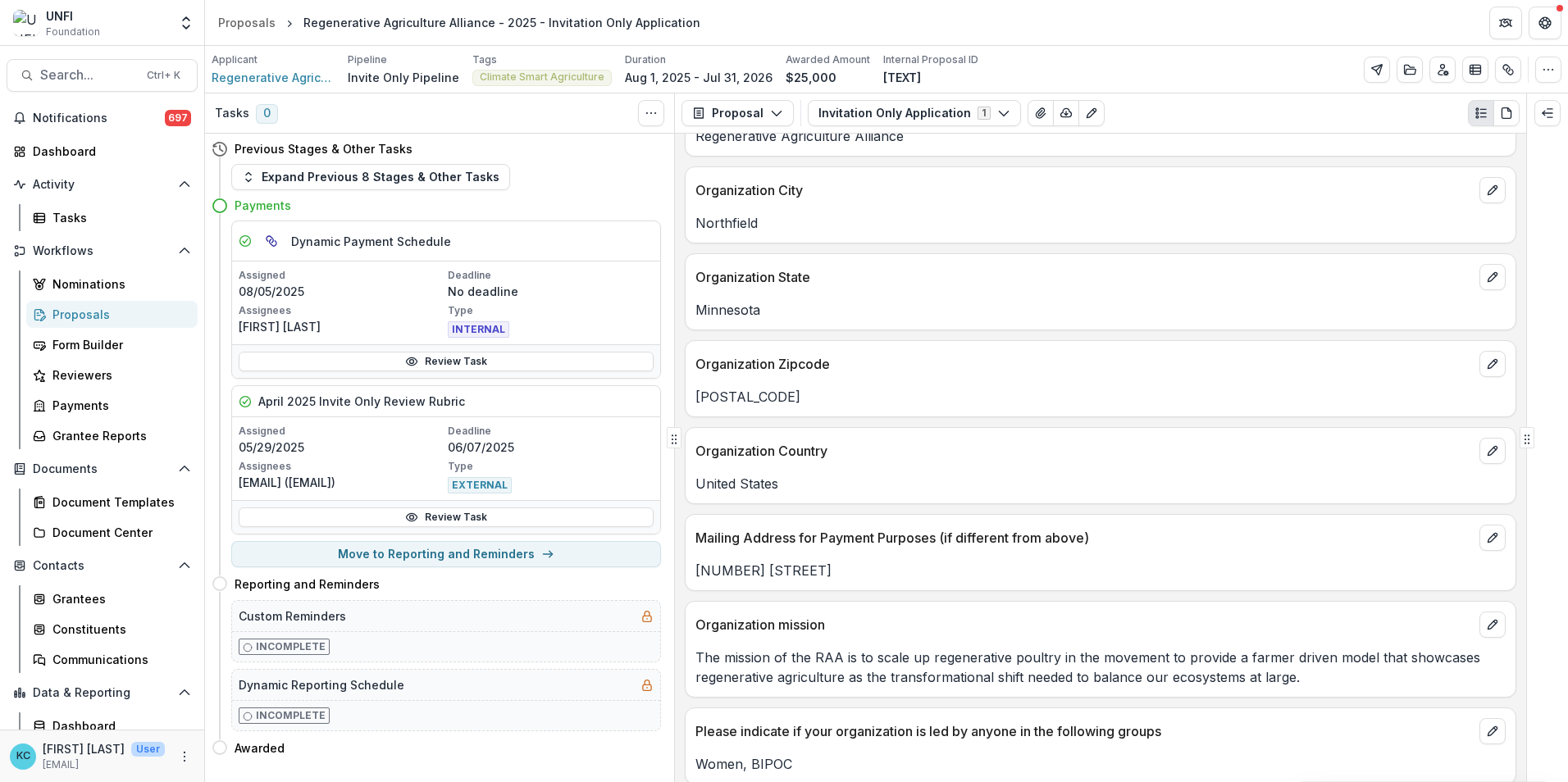 scroll, scrollTop: 738, scrollLeft: 0, axis: vertical 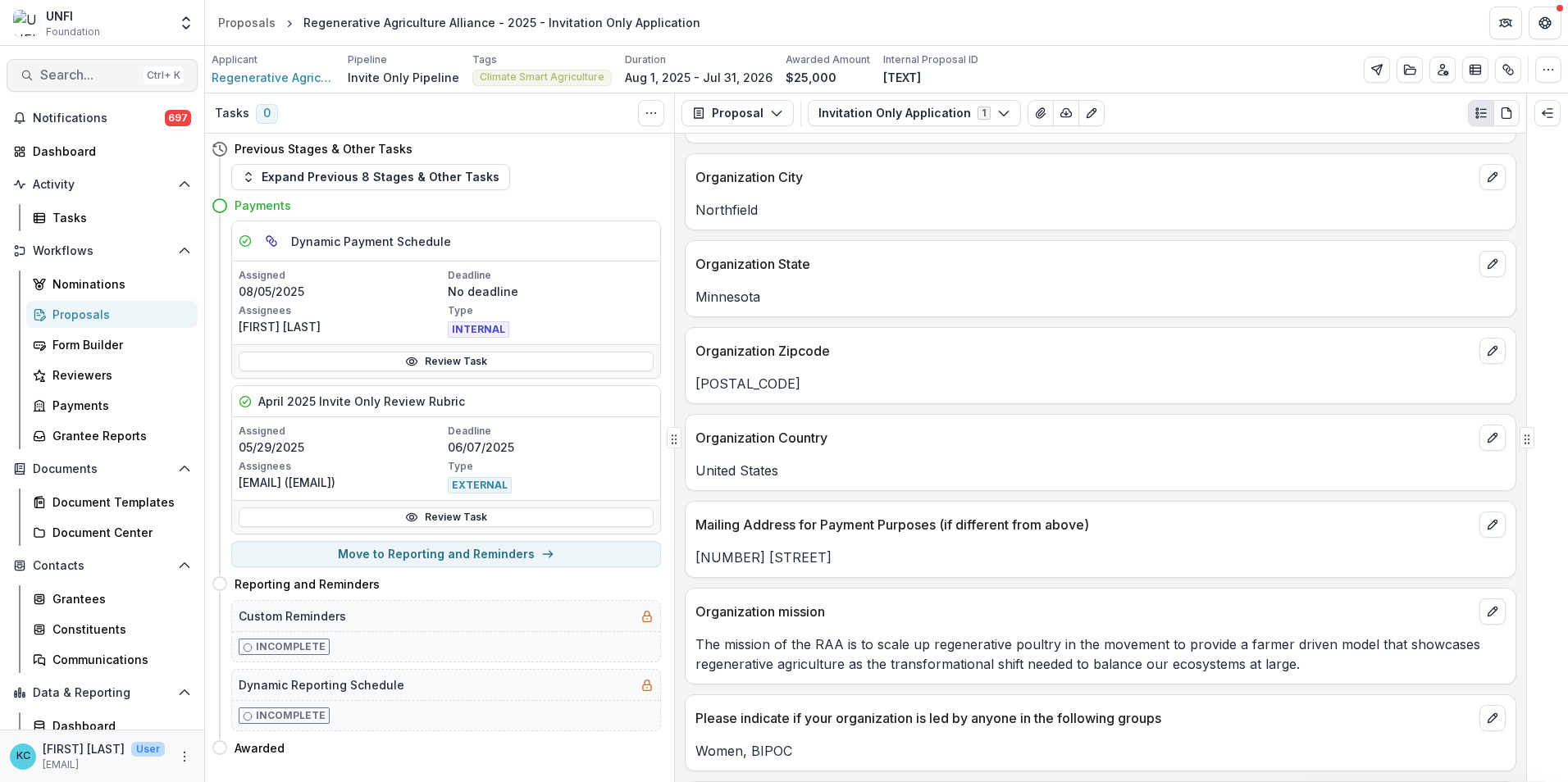 click on "Search..." at bounding box center (89, 75) 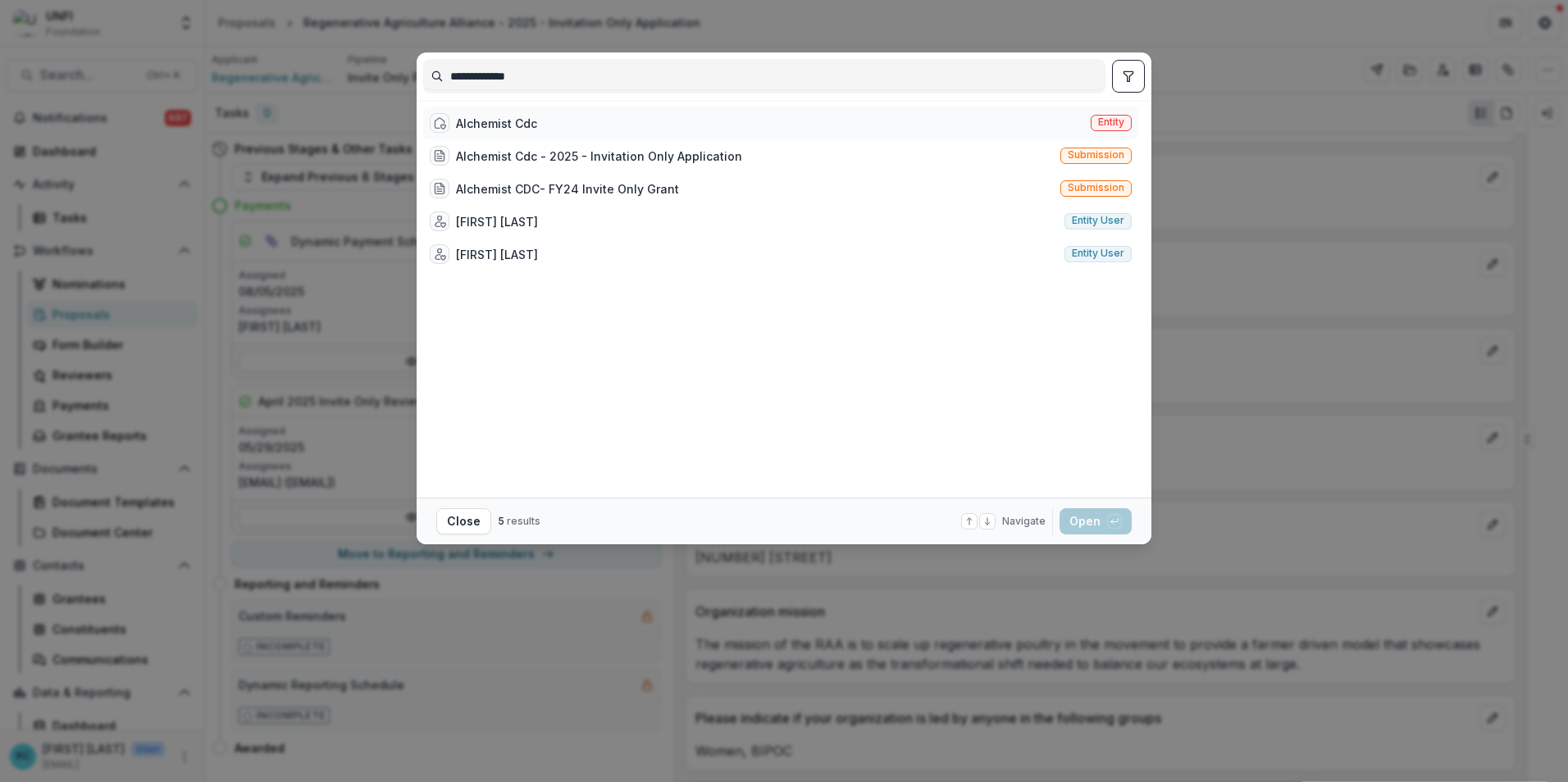 type on "**********" 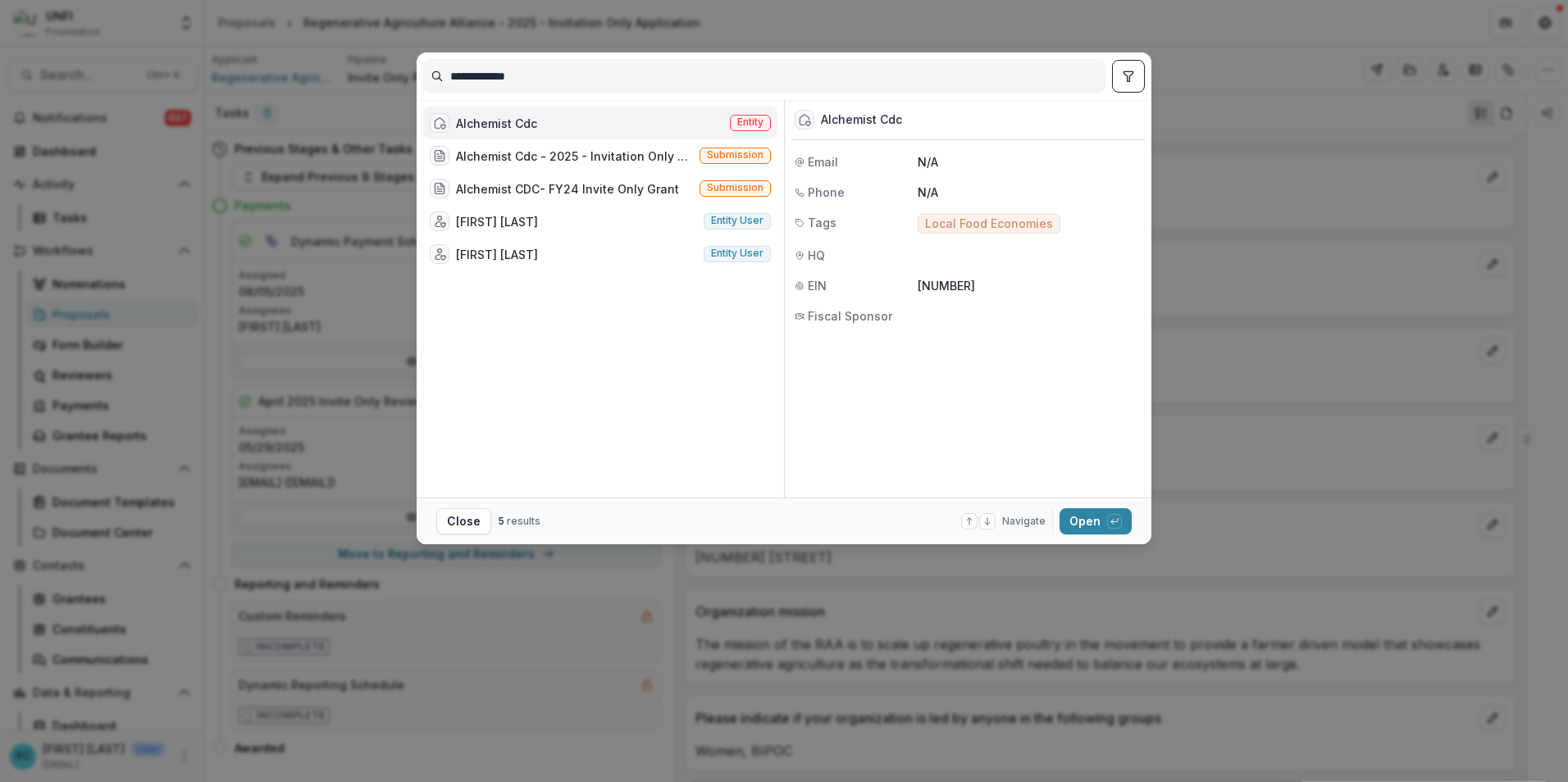 click on "Alchemist Cdc Entity" at bounding box center [600, 123] 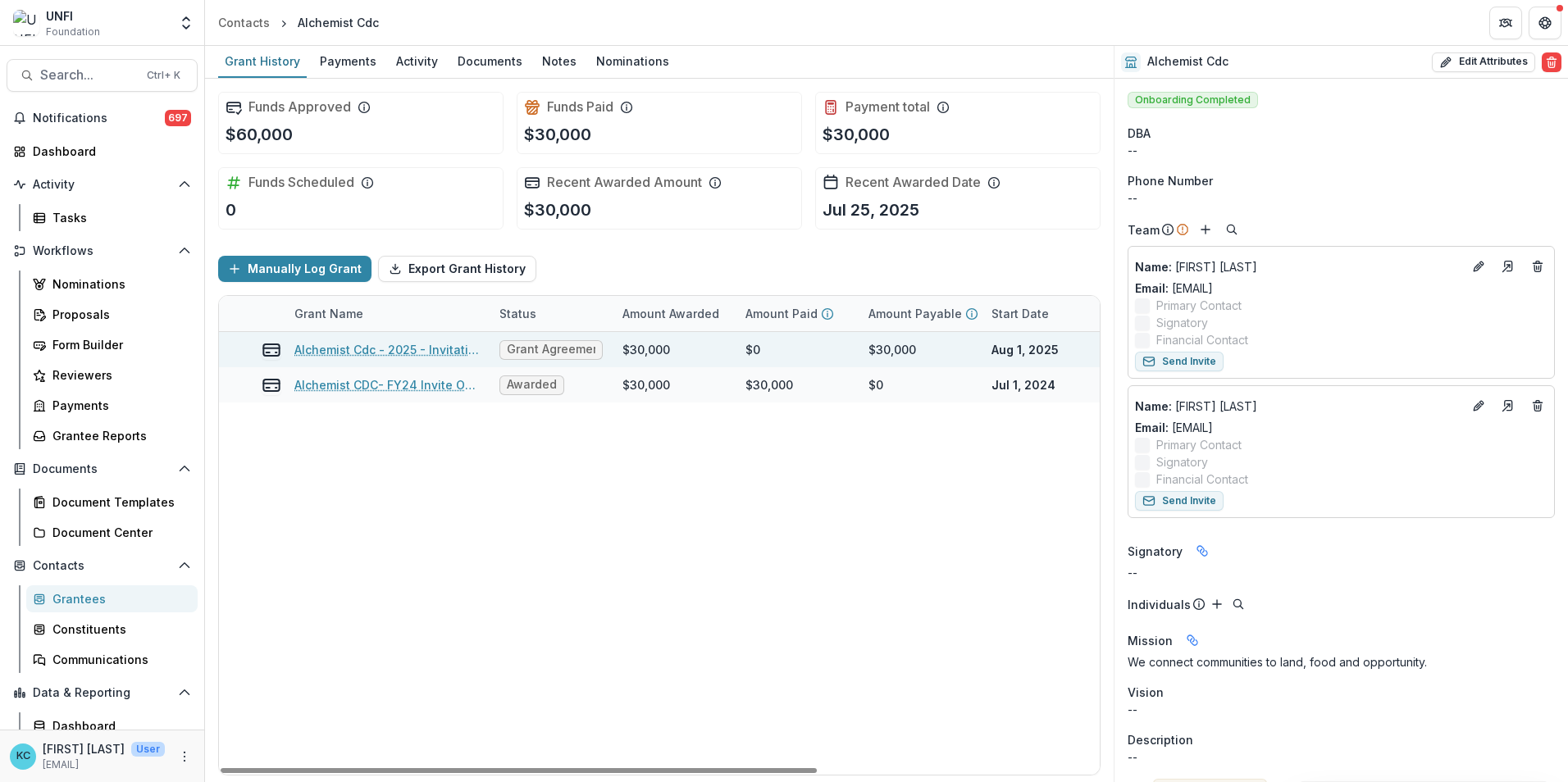 click on "Alchemist Cdc - 2025 - Invitation Only Application" at bounding box center (387, 349) 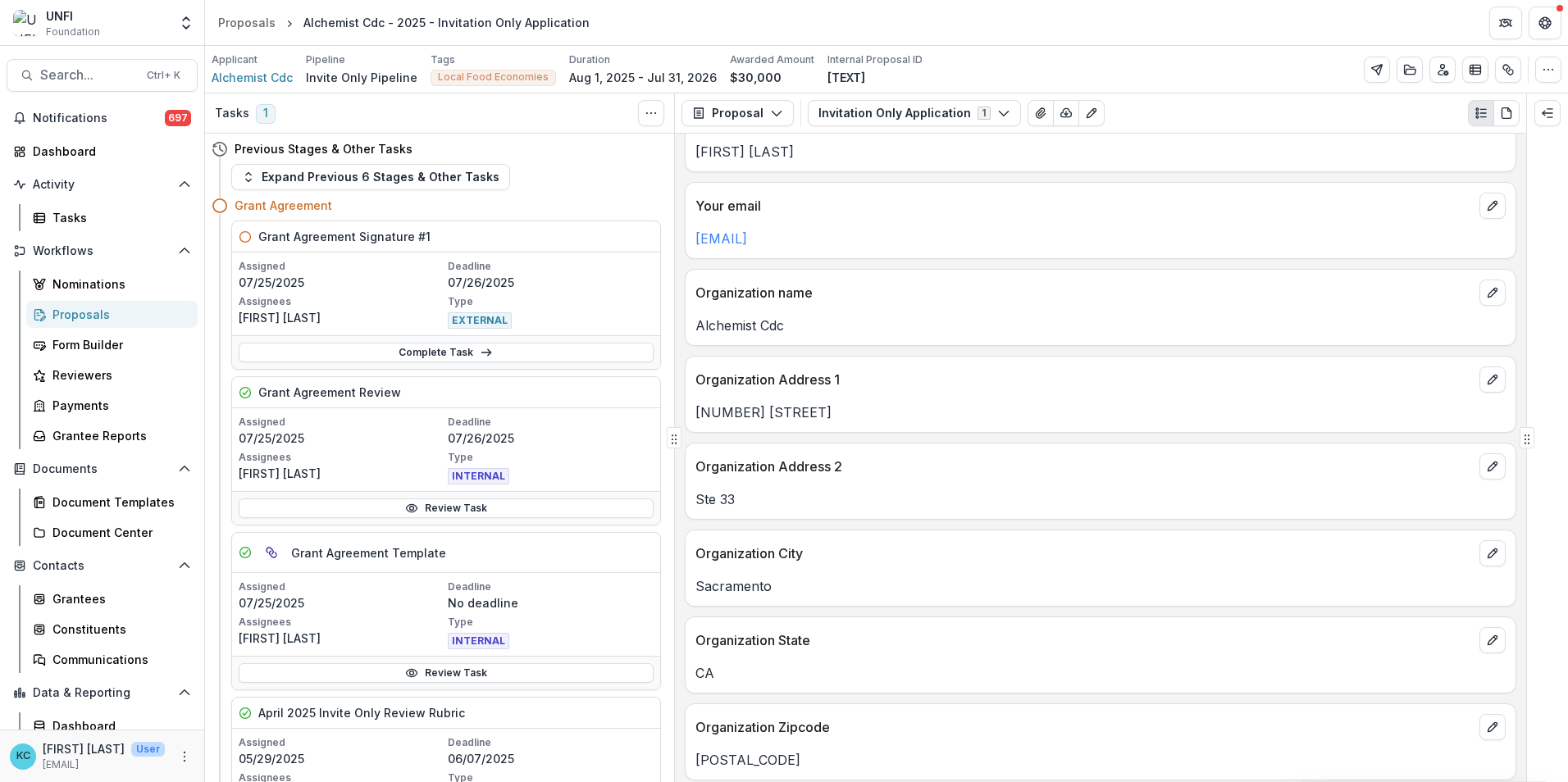 scroll, scrollTop: 328, scrollLeft: 0, axis: vertical 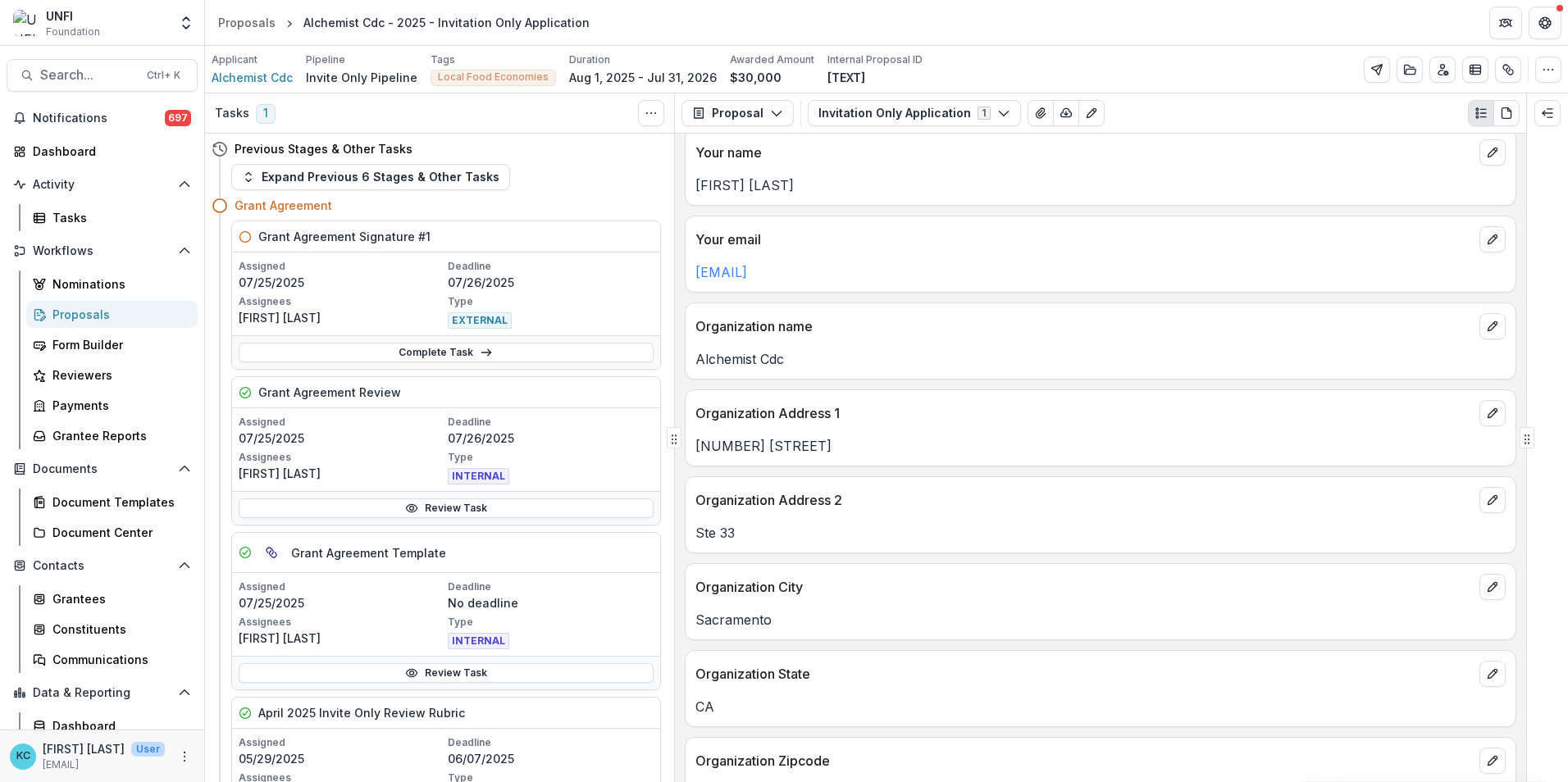 click on "Organization  City" at bounding box center (1101, 582) 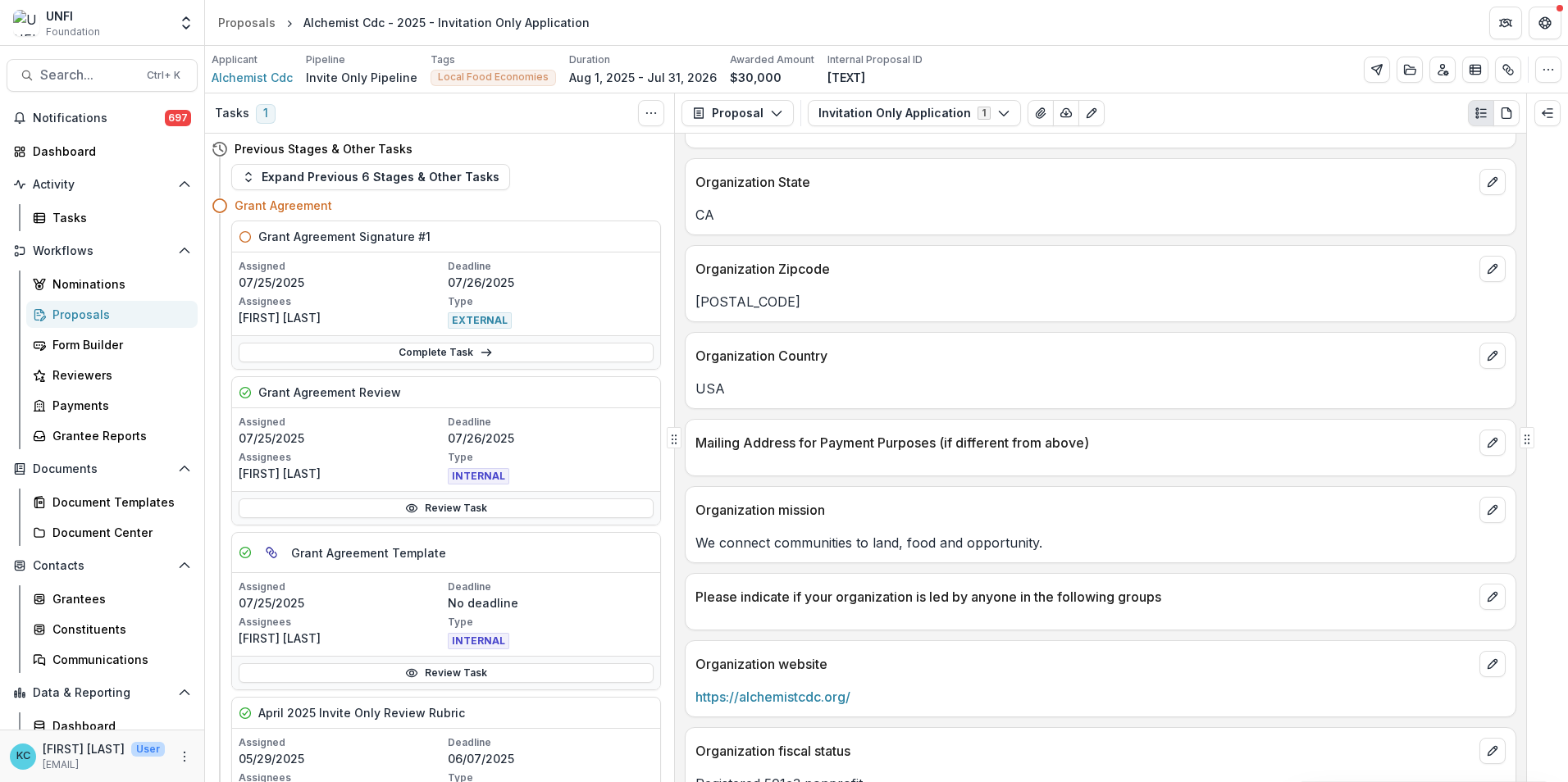 scroll, scrollTop: 492, scrollLeft: 0, axis: vertical 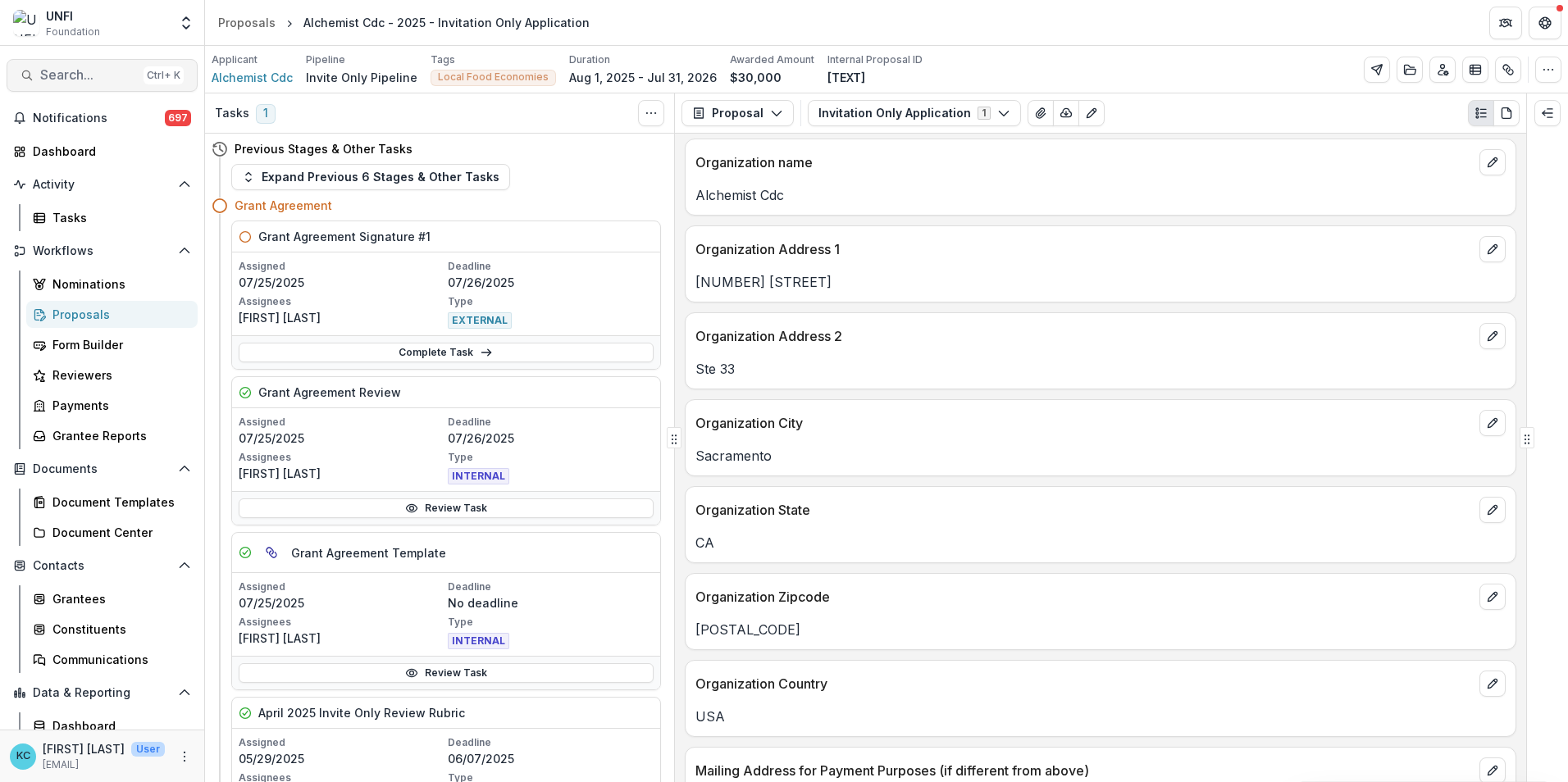click on "Search..." at bounding box center [89, 75] 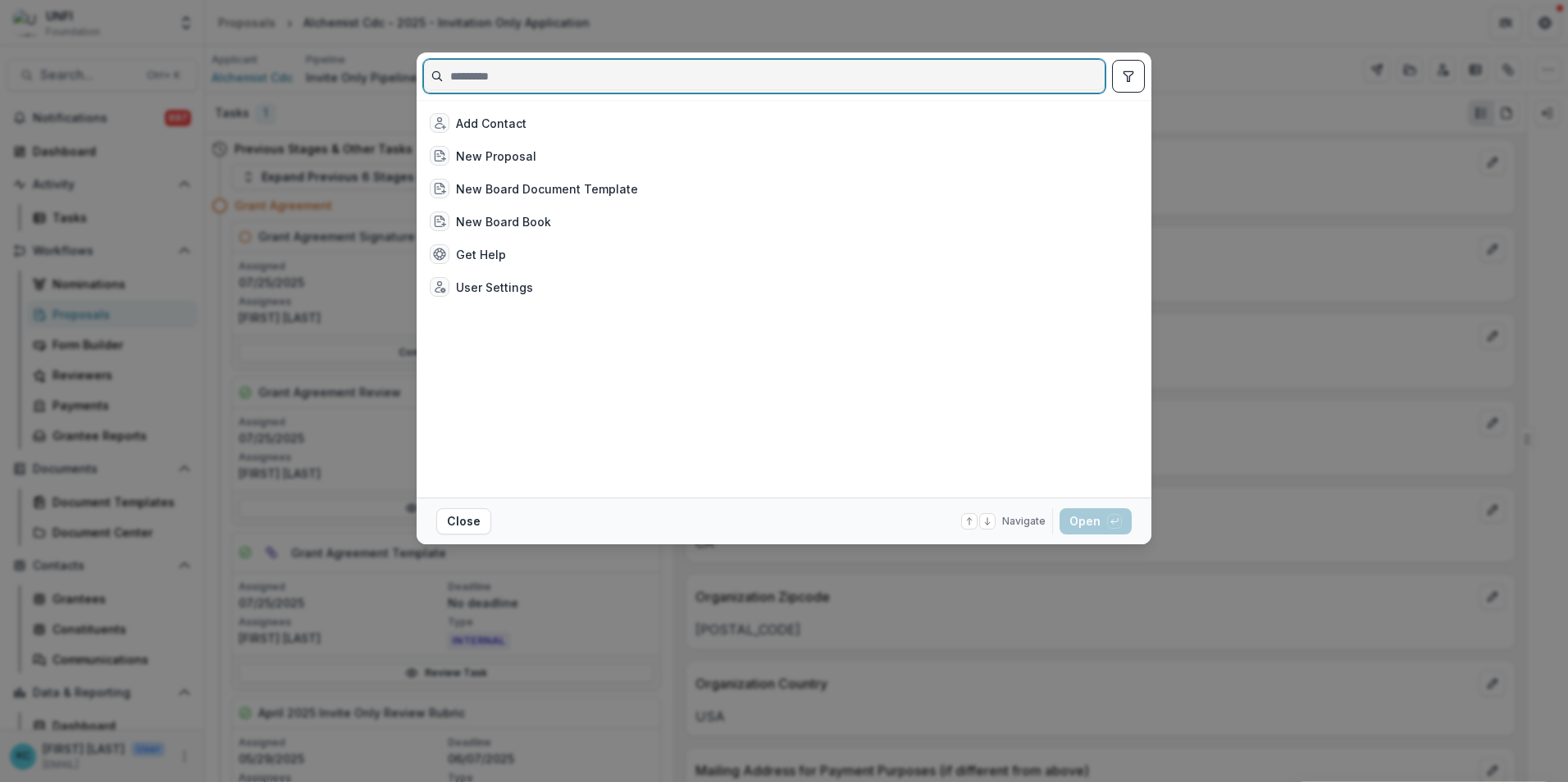 click at bounding box center [764, 76] 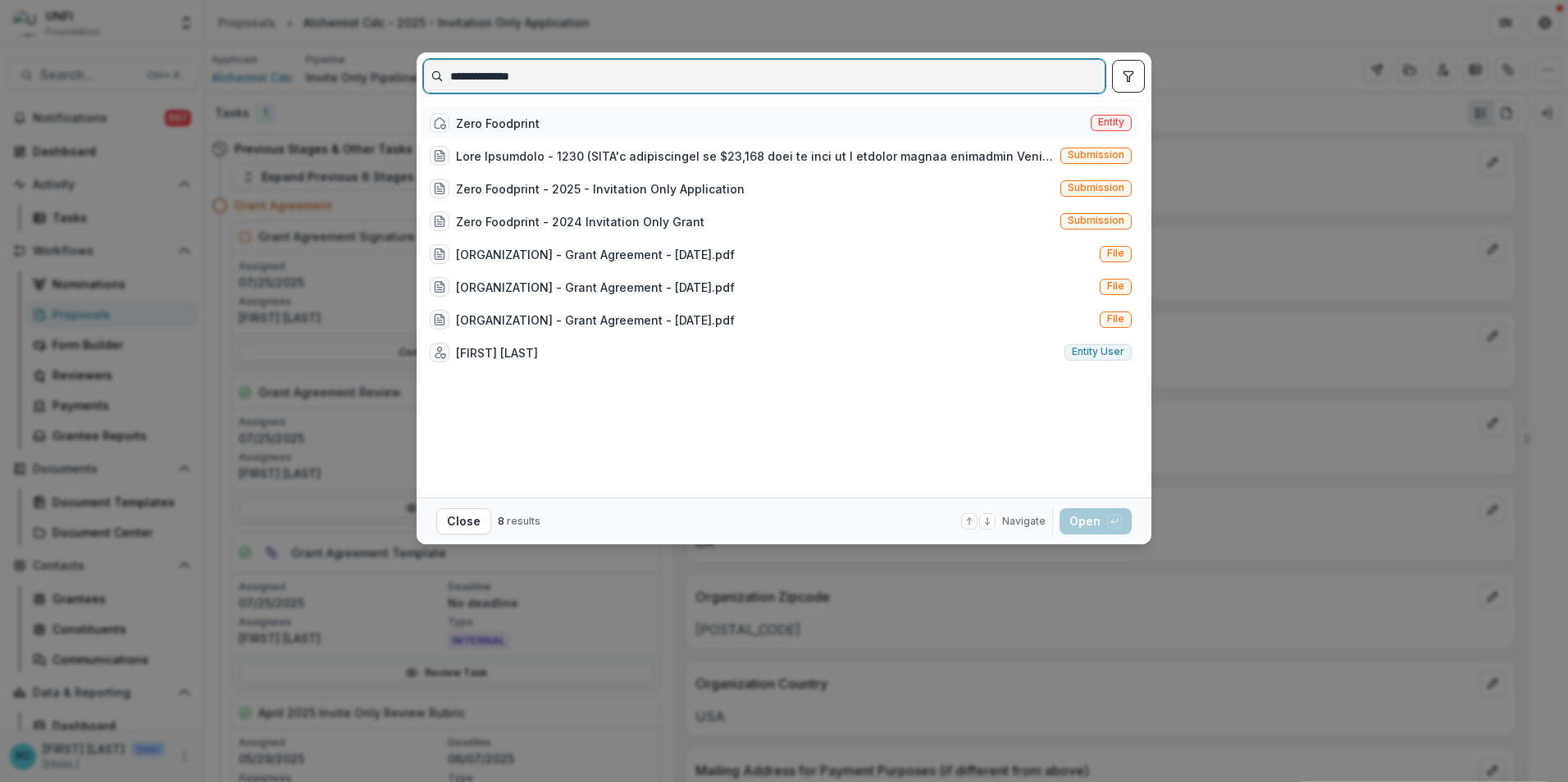 type on "**********" 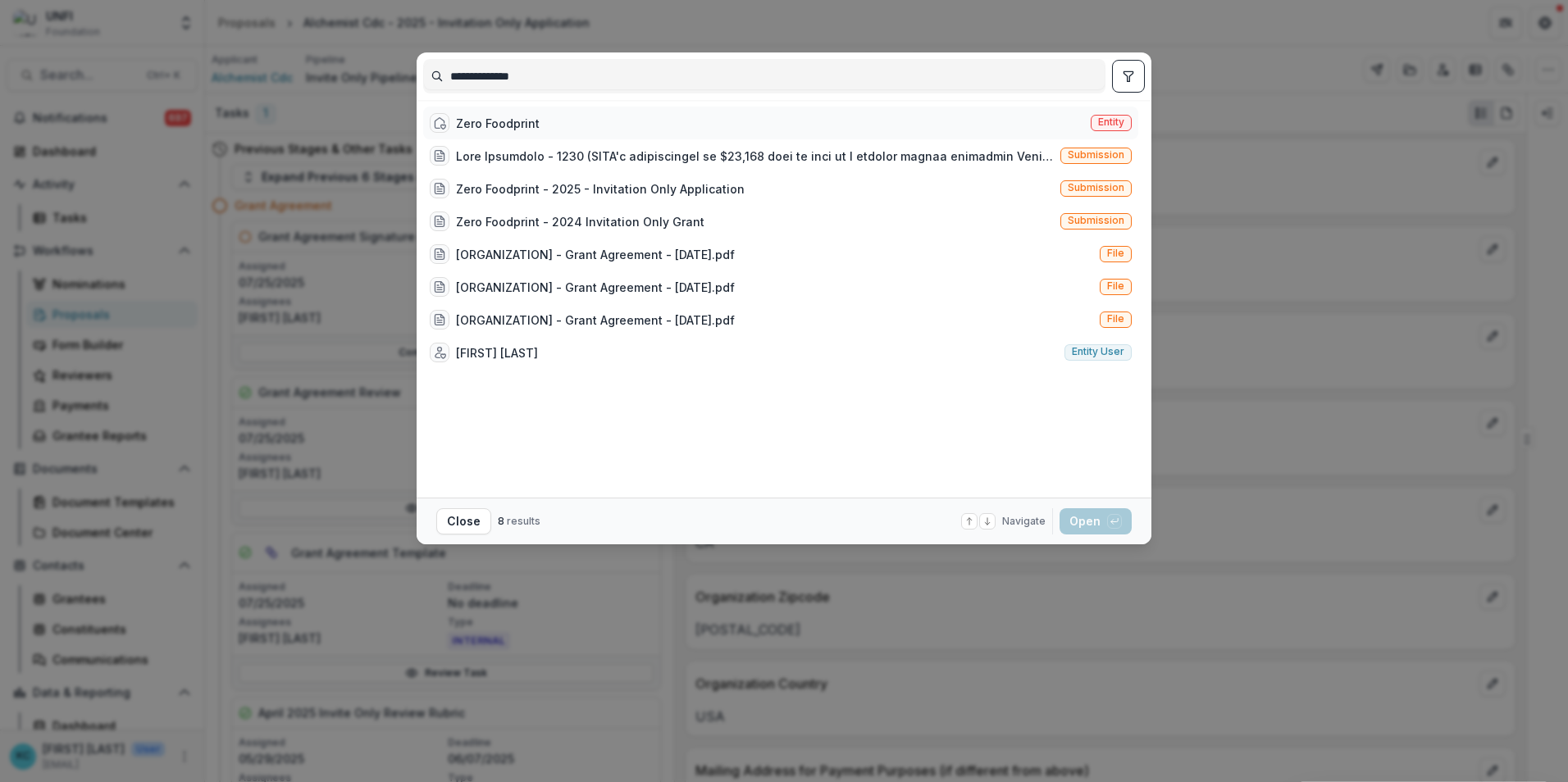click on "Zero Foodprint" at bounding box center (498, 123) 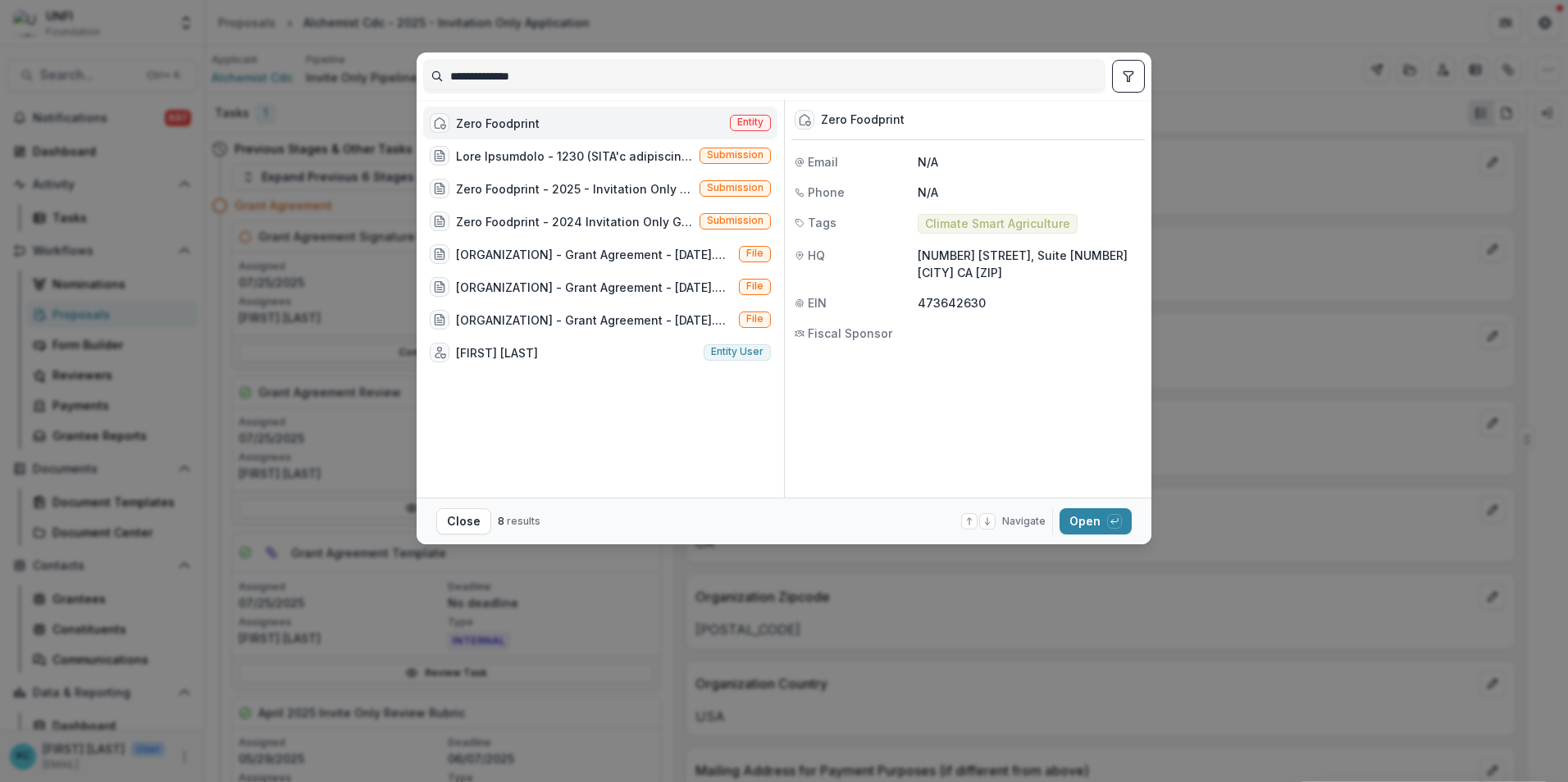 click on "Zero Foodprint" at bounding box center (498, 123) 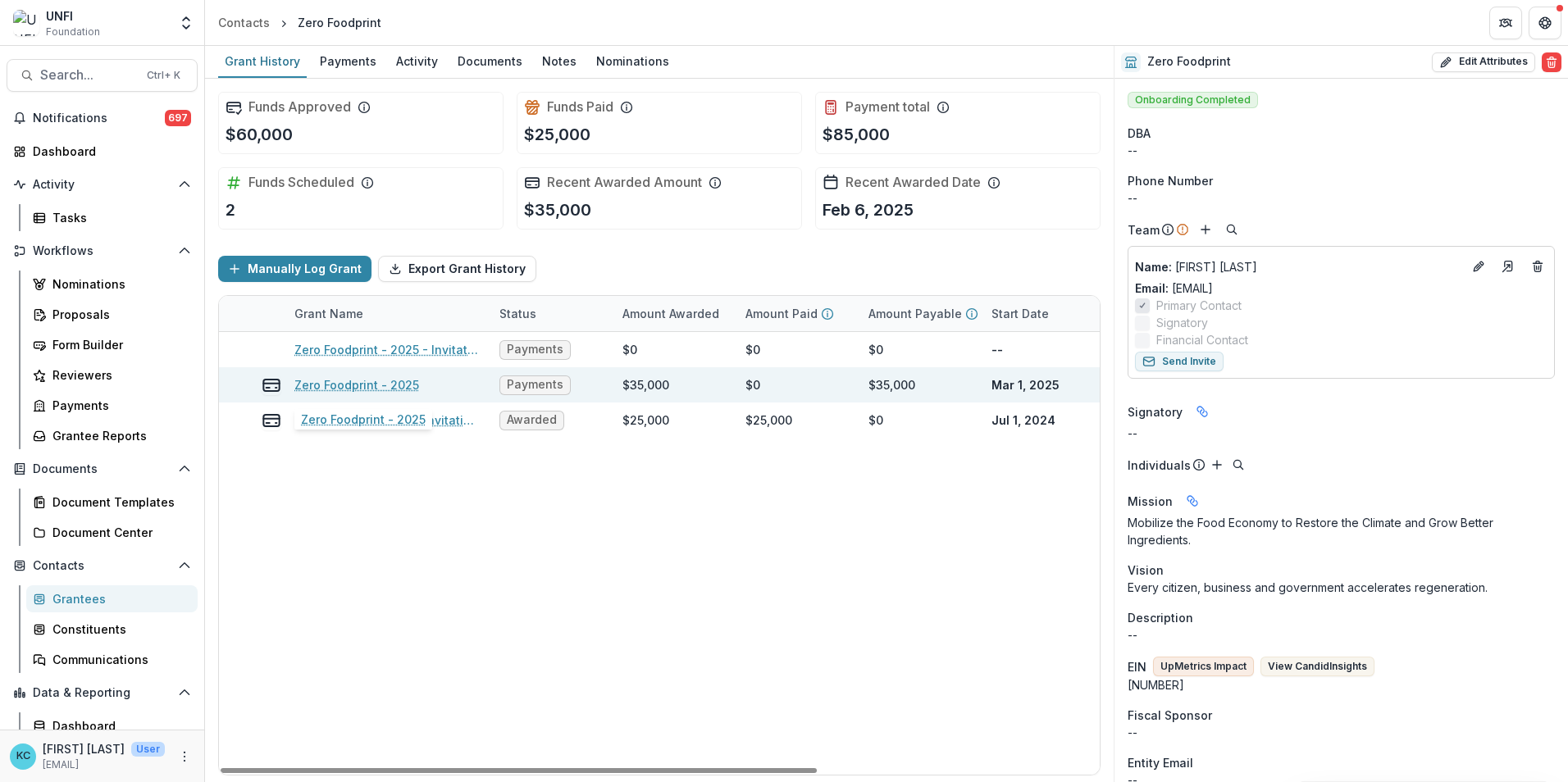 click on "Zero Foodprint - 2025" at bounding box center [357, 384] 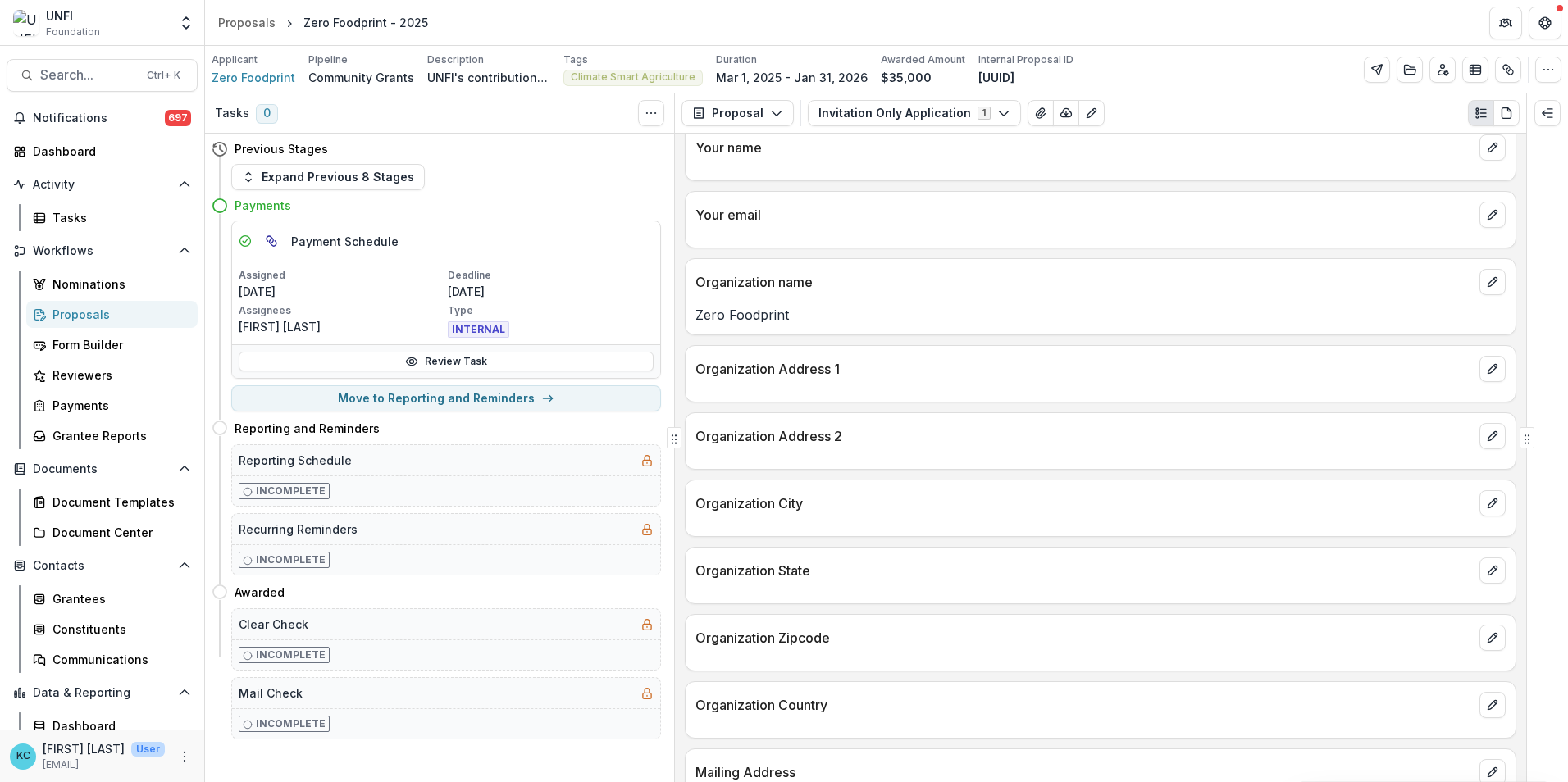 scroll, scrollTop: 0, scrollLeft: 0, axis: both 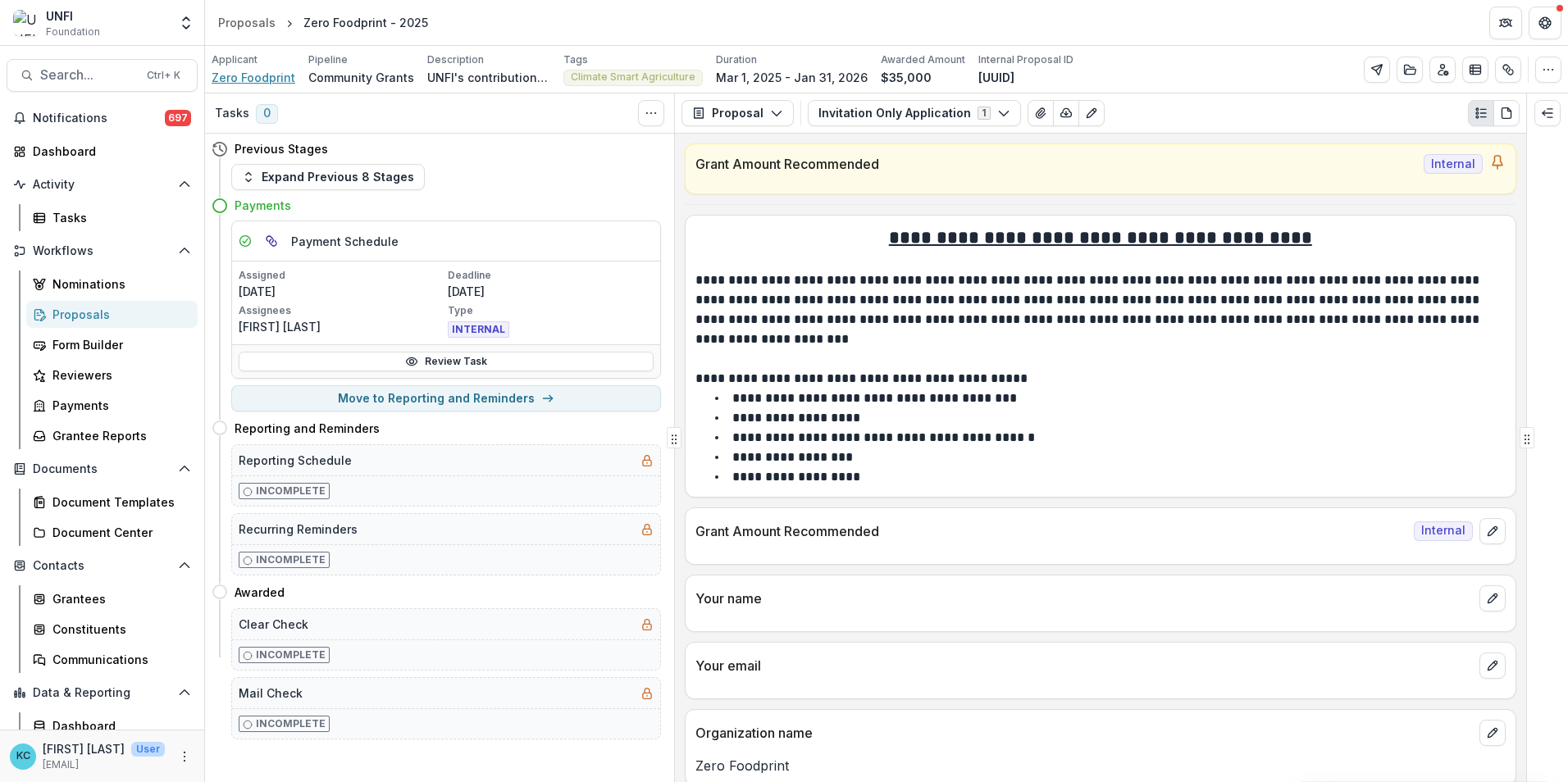 click on "Zero Foodprint" at bounding box center [253, 77] 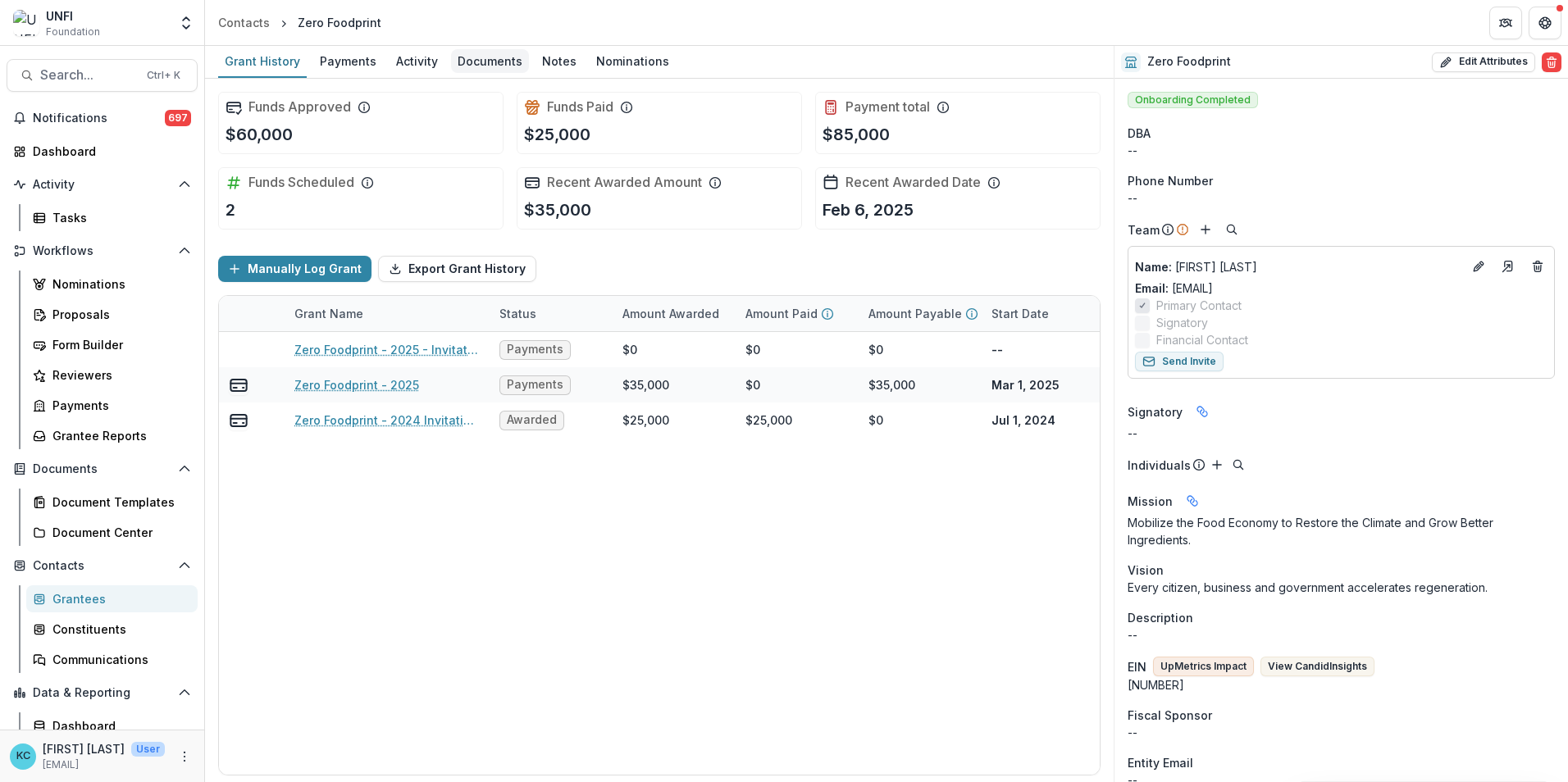 click on "Documents" at bounding box center [490, 61] 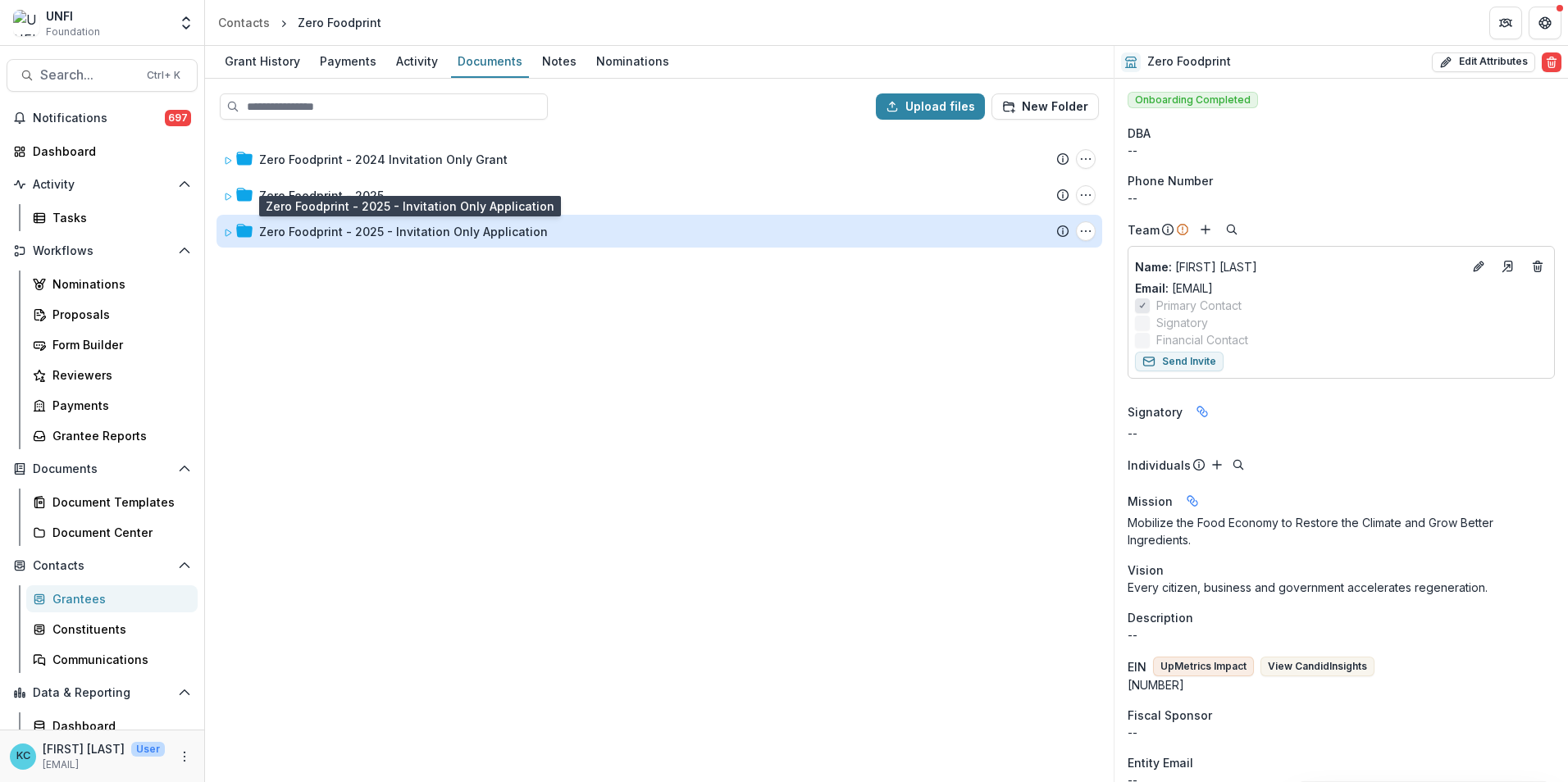click on "Zero Foodprint - 2025 - Invitation Only Application" at bounding box center [403, 231] 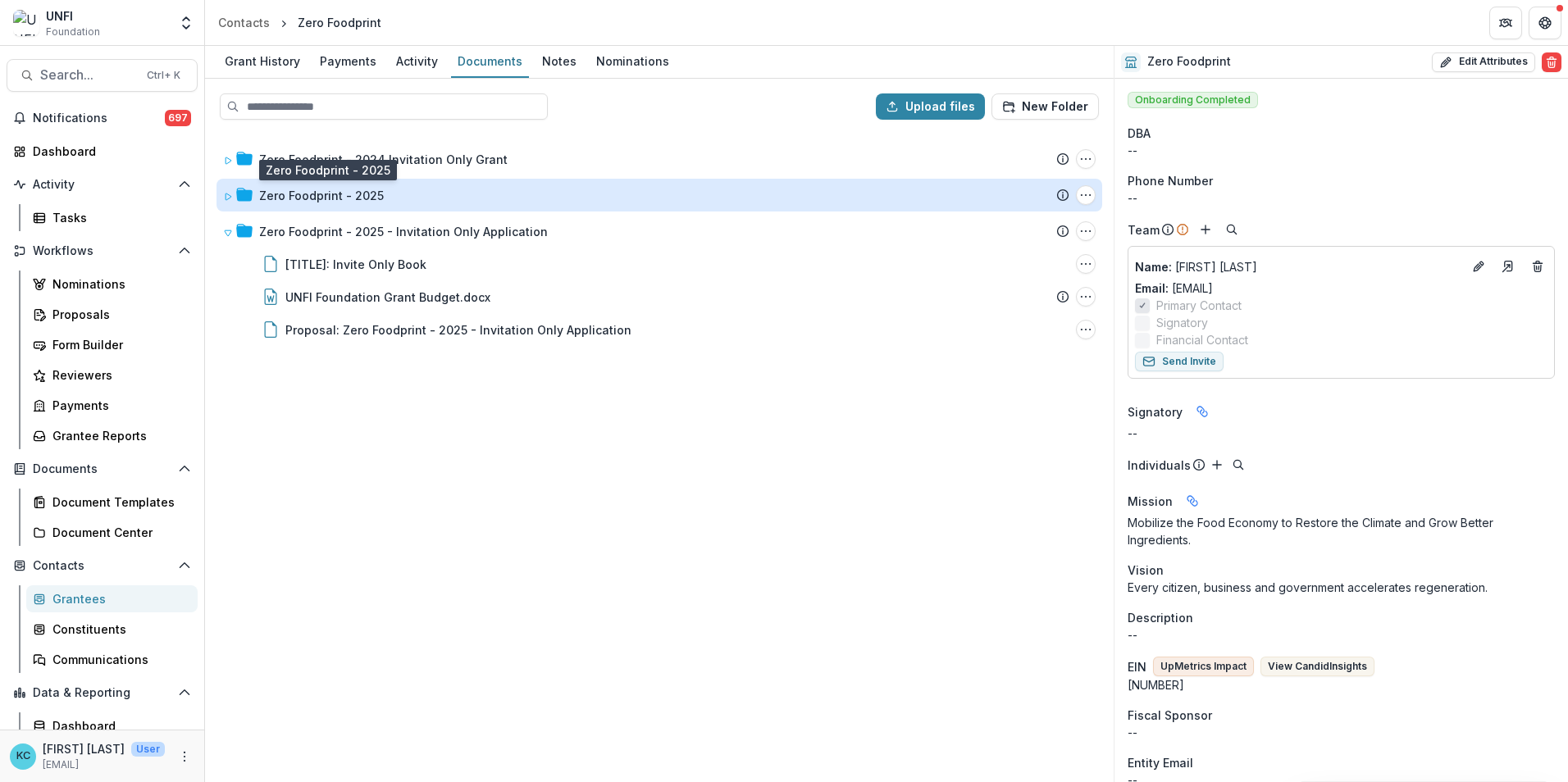click on "Zero Foodprint - 2025" at bounding box center [321, 195] 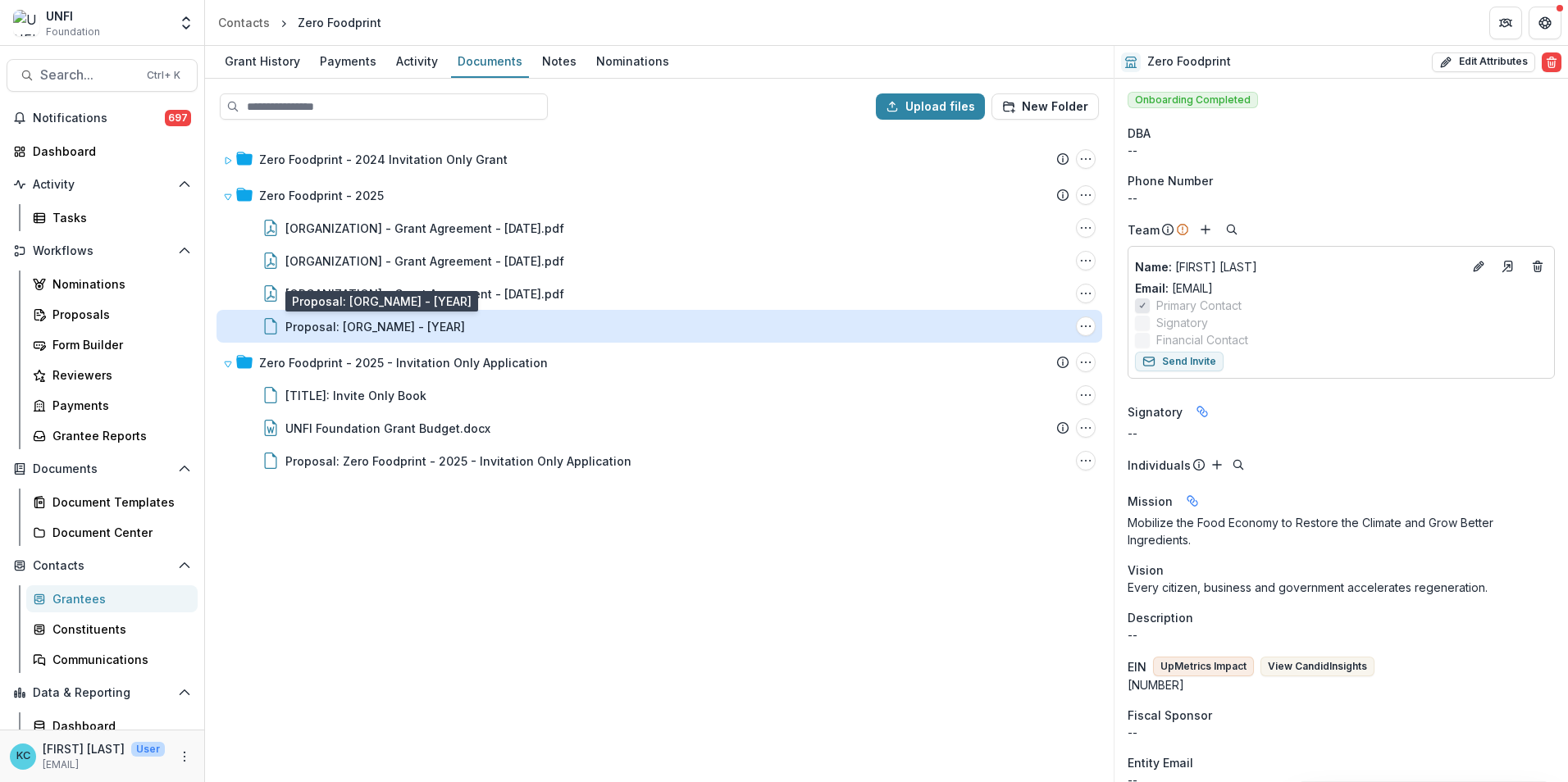 click on "Proposal: [ORG_NAME] - [YEAR]" at bounding box center [375, 326] 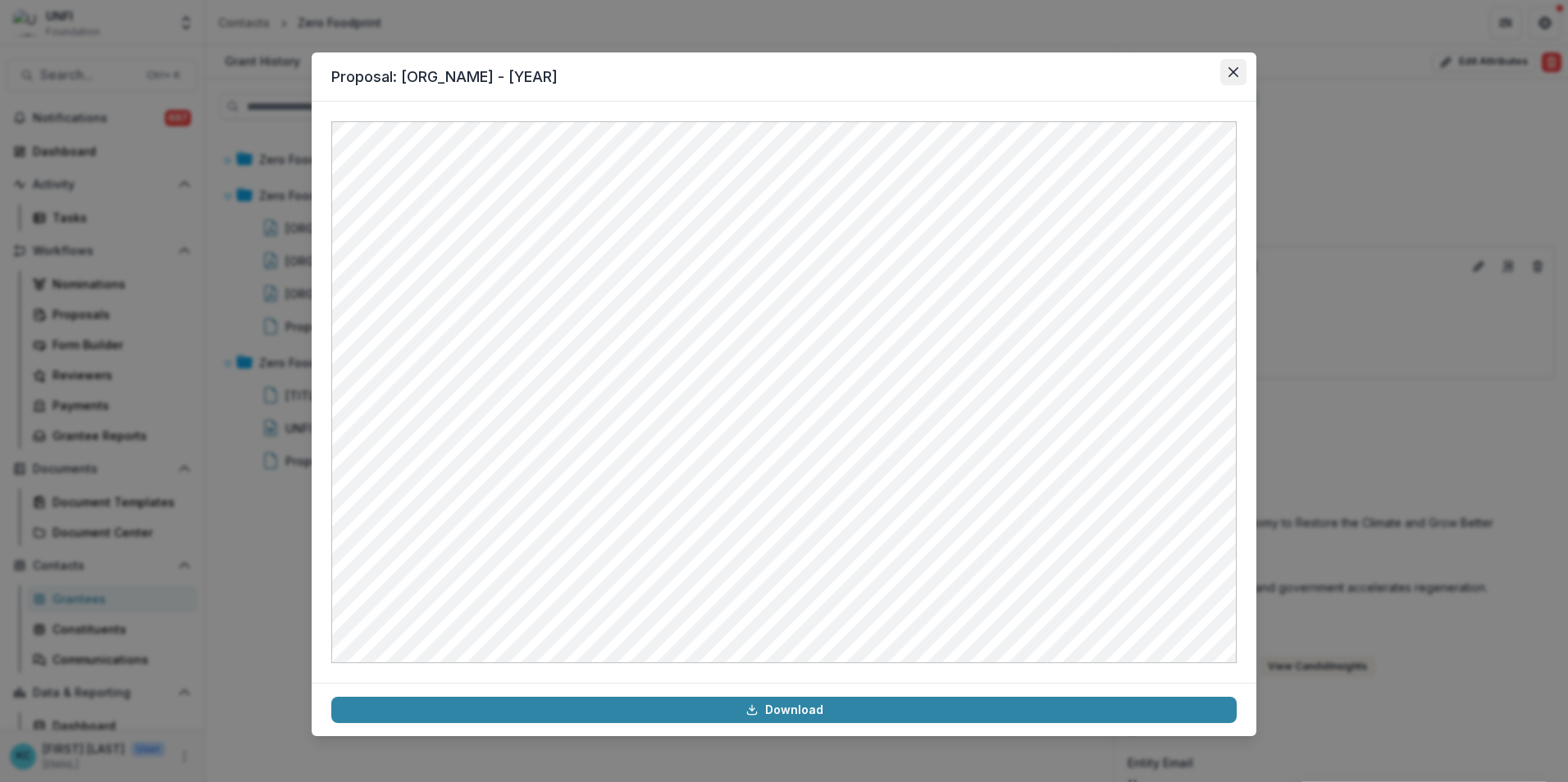 click at bounding box center [1233, 72] 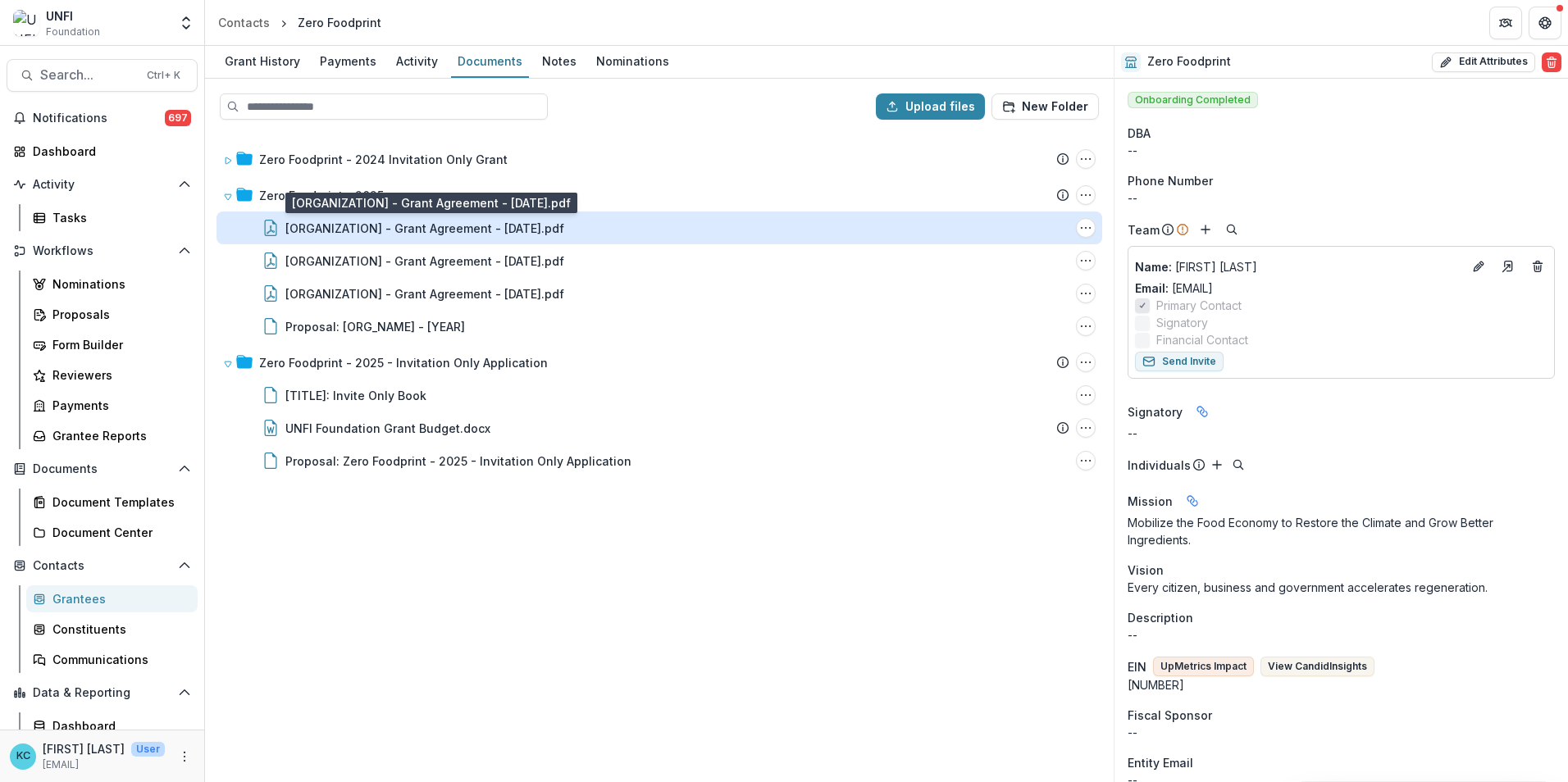 click on "[ORGANIZATION] - Grant Agreement - [DATE].pdf" at bounding box center [425, 228] 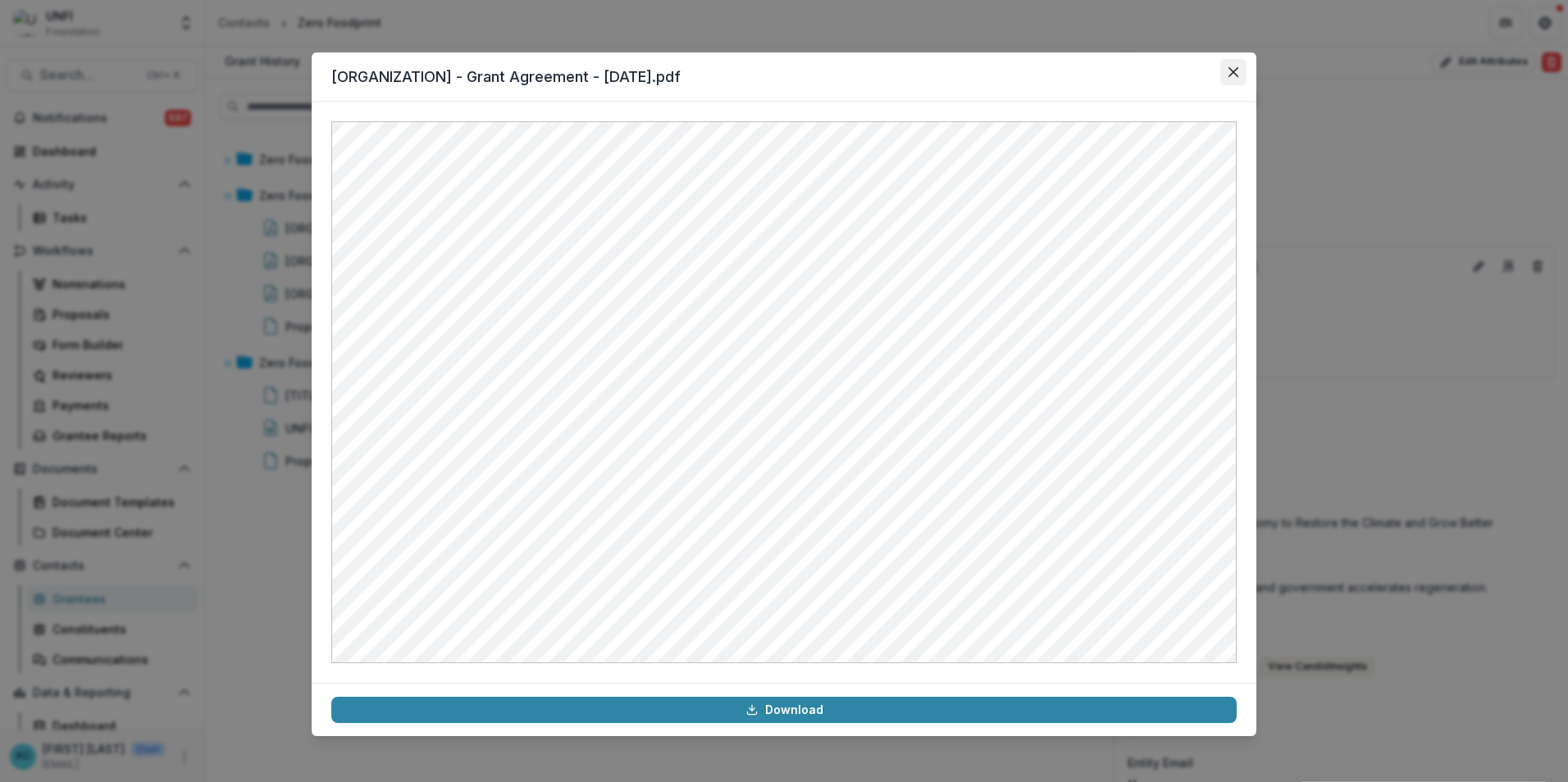 drag, startPoint x: 1234, startPoint y: 66, endPoint x: 1218, endPoint y: 85, distance: 24.839485 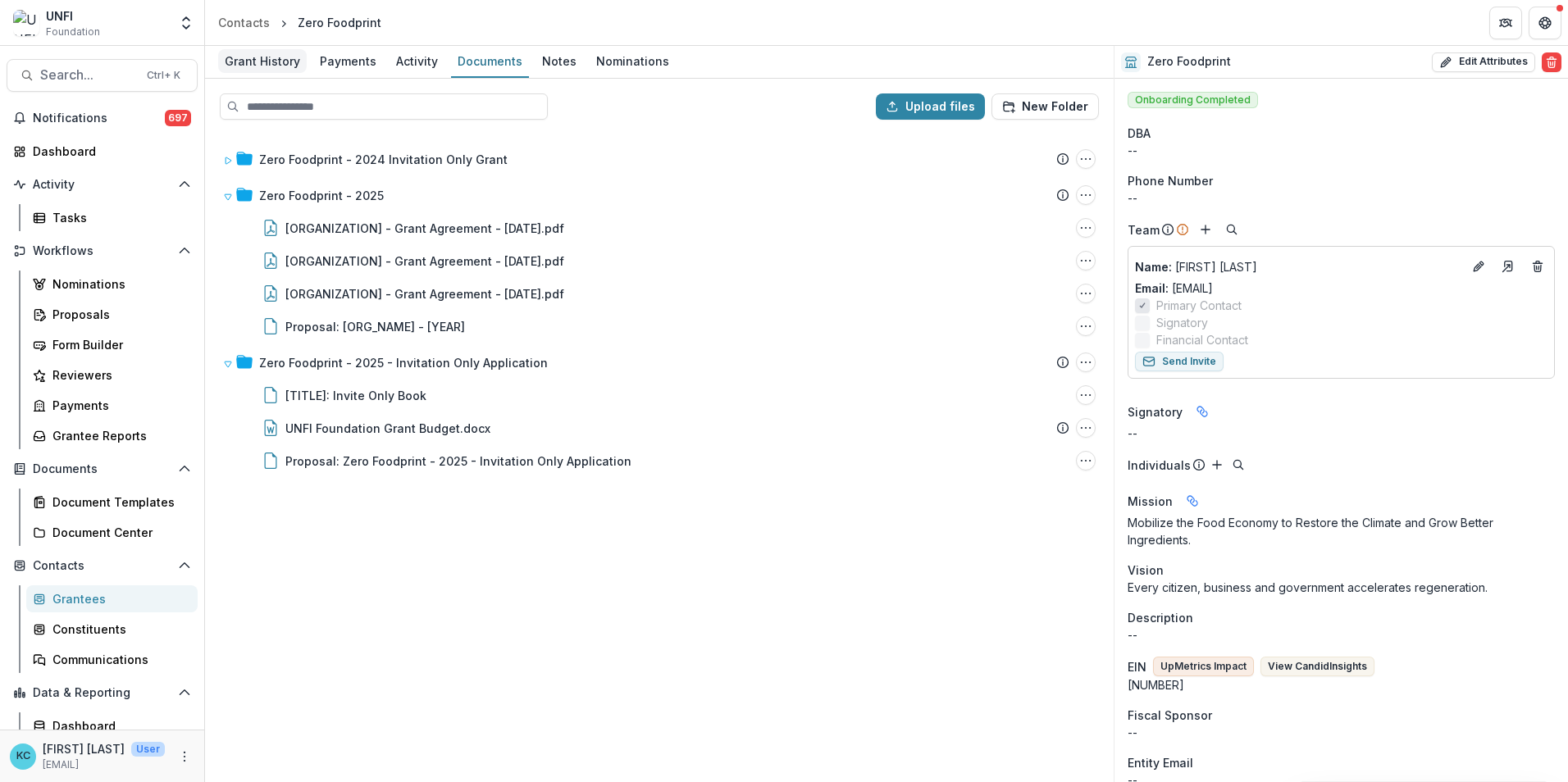 click on "Grant History" at bounding box center (262, 61) 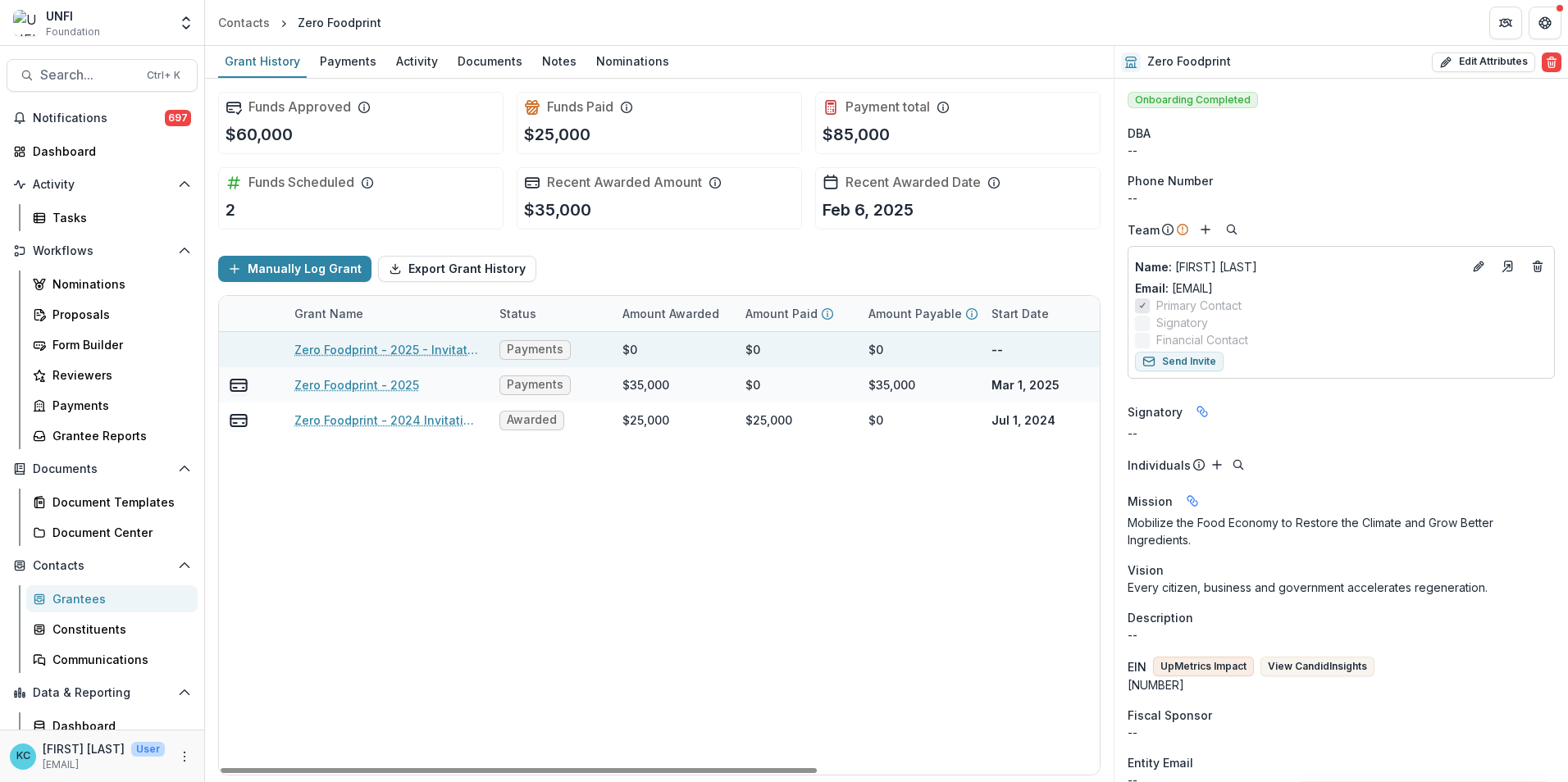 click on "Zero Foodprint - 2025 - Invitation Only Application" at bounding box center (387, 349) 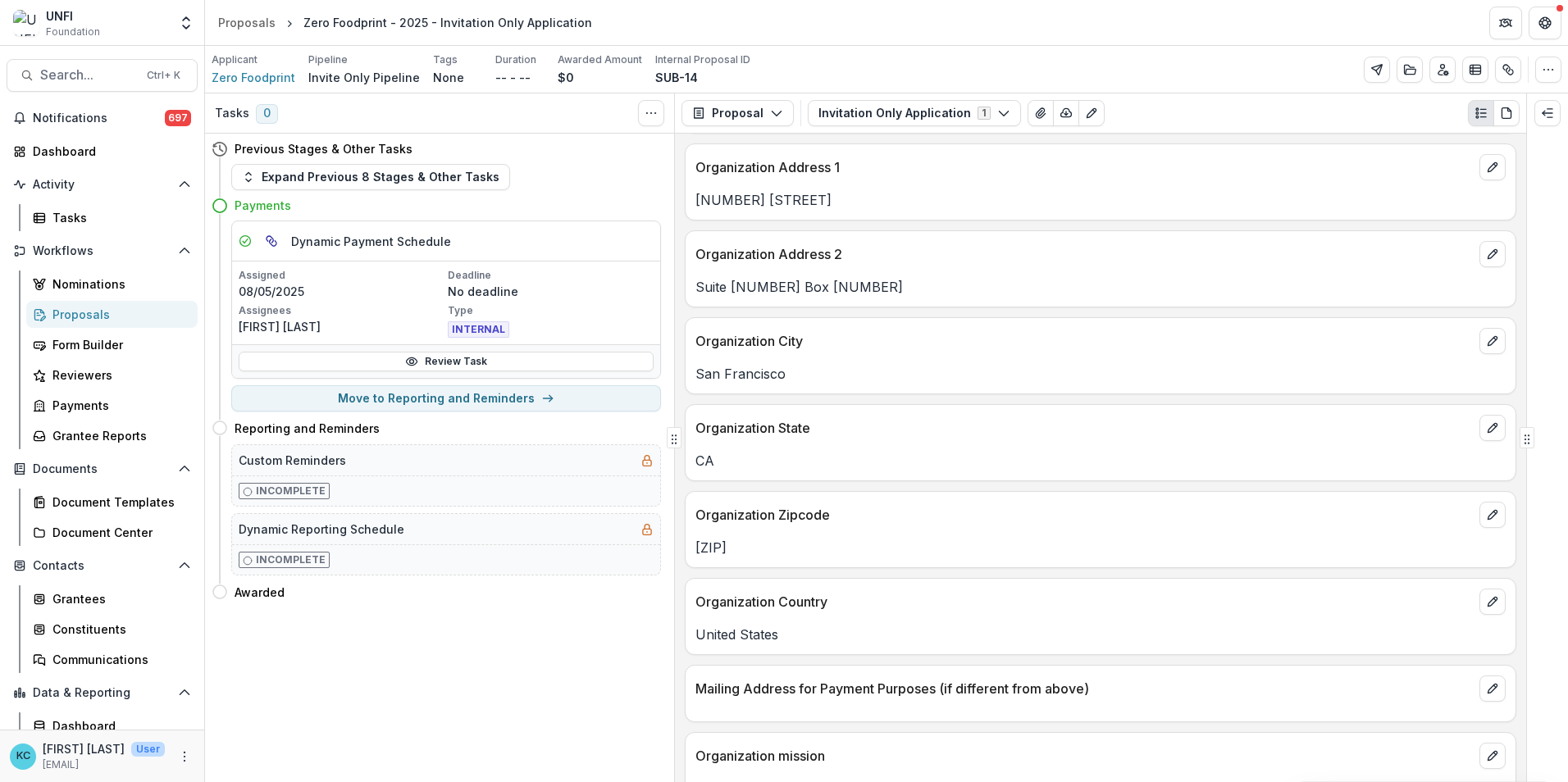 scroll, scrollTop: 492, scrollLeft: 0, axis: vertical 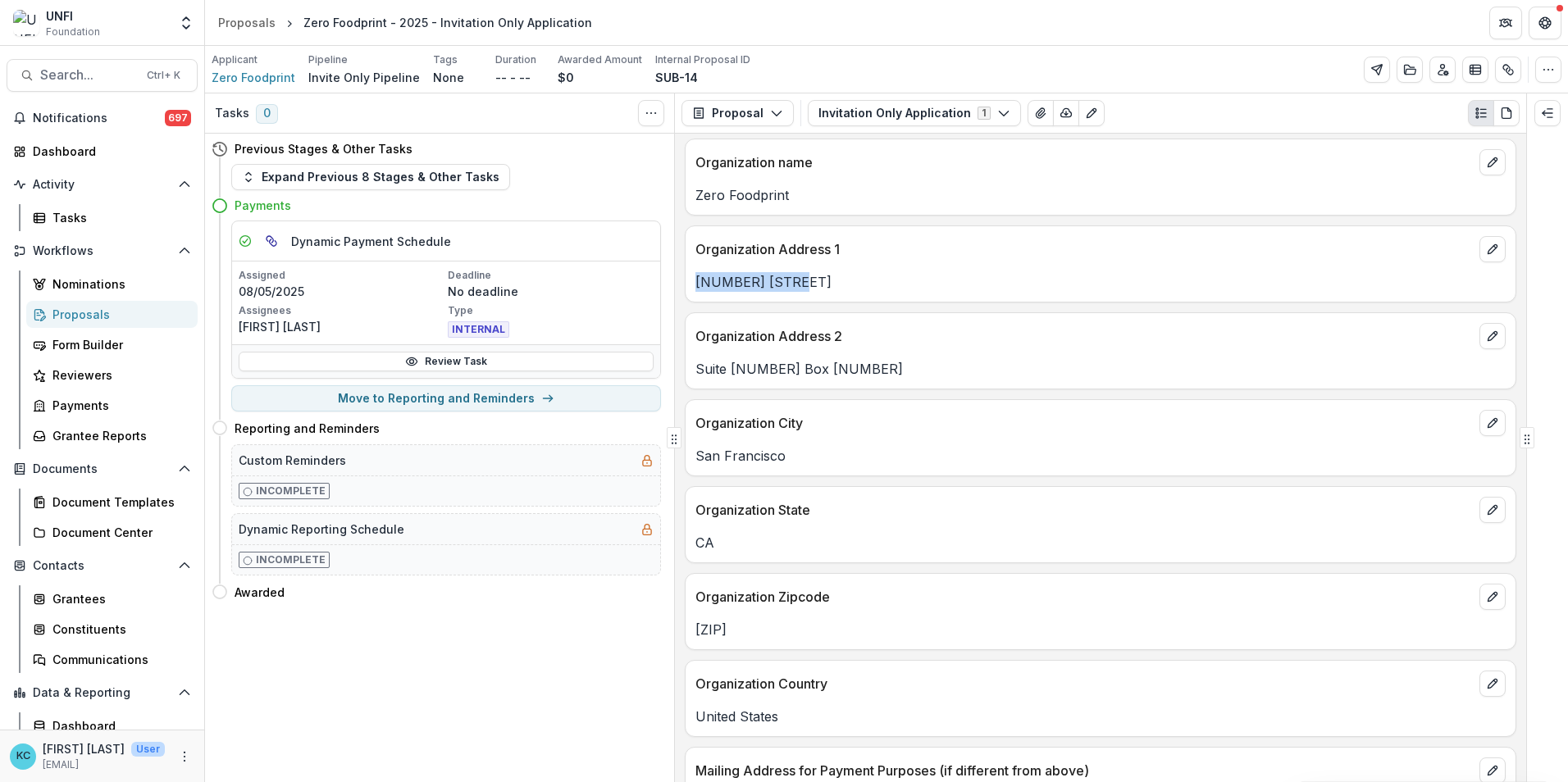 drag, startPoint x: 799, startPoint y: 284, endPoint x: 690, endPoint y: 282, distance: 109.01835 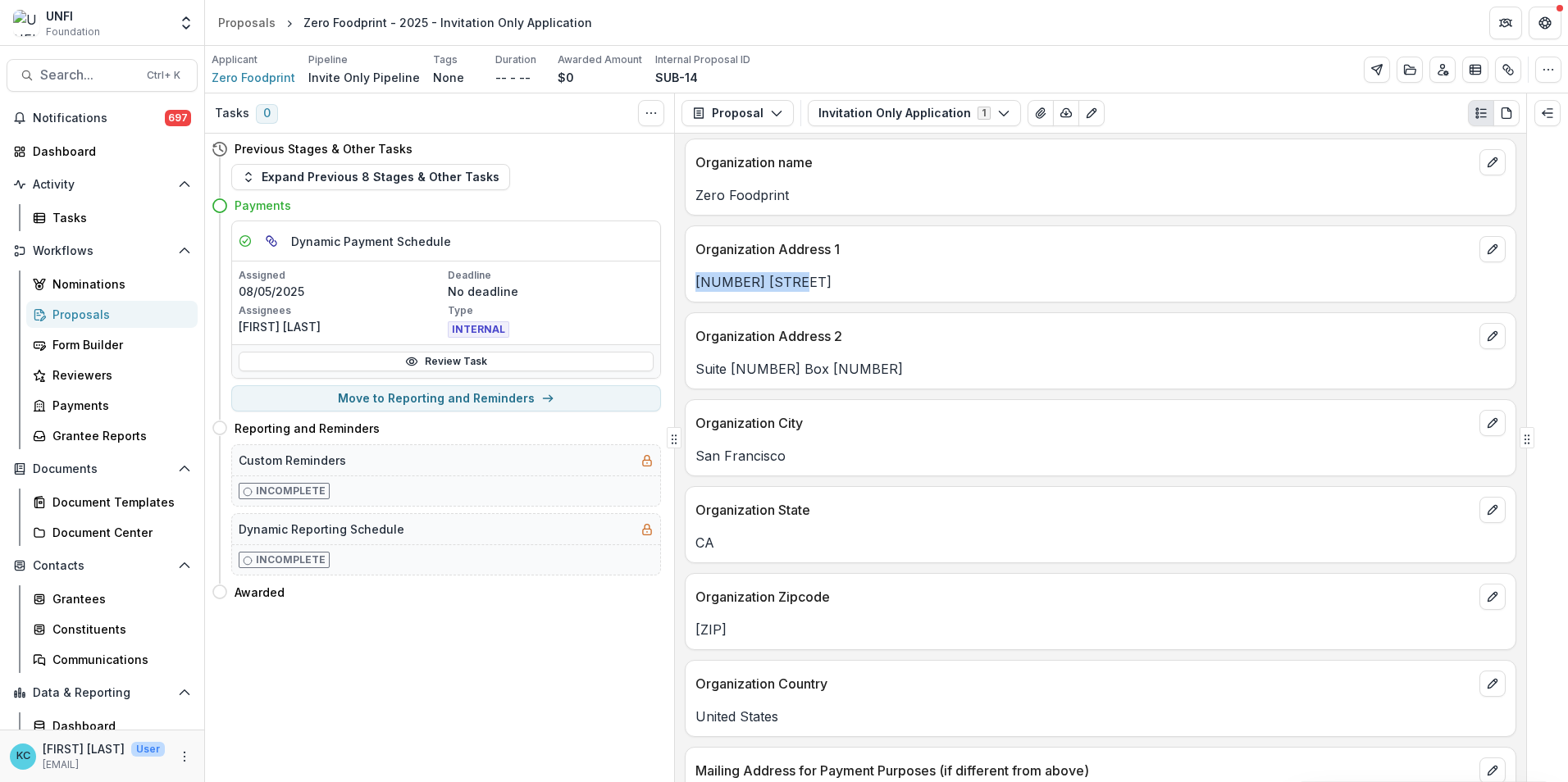 copy on "[NUMBER] [STREET]" 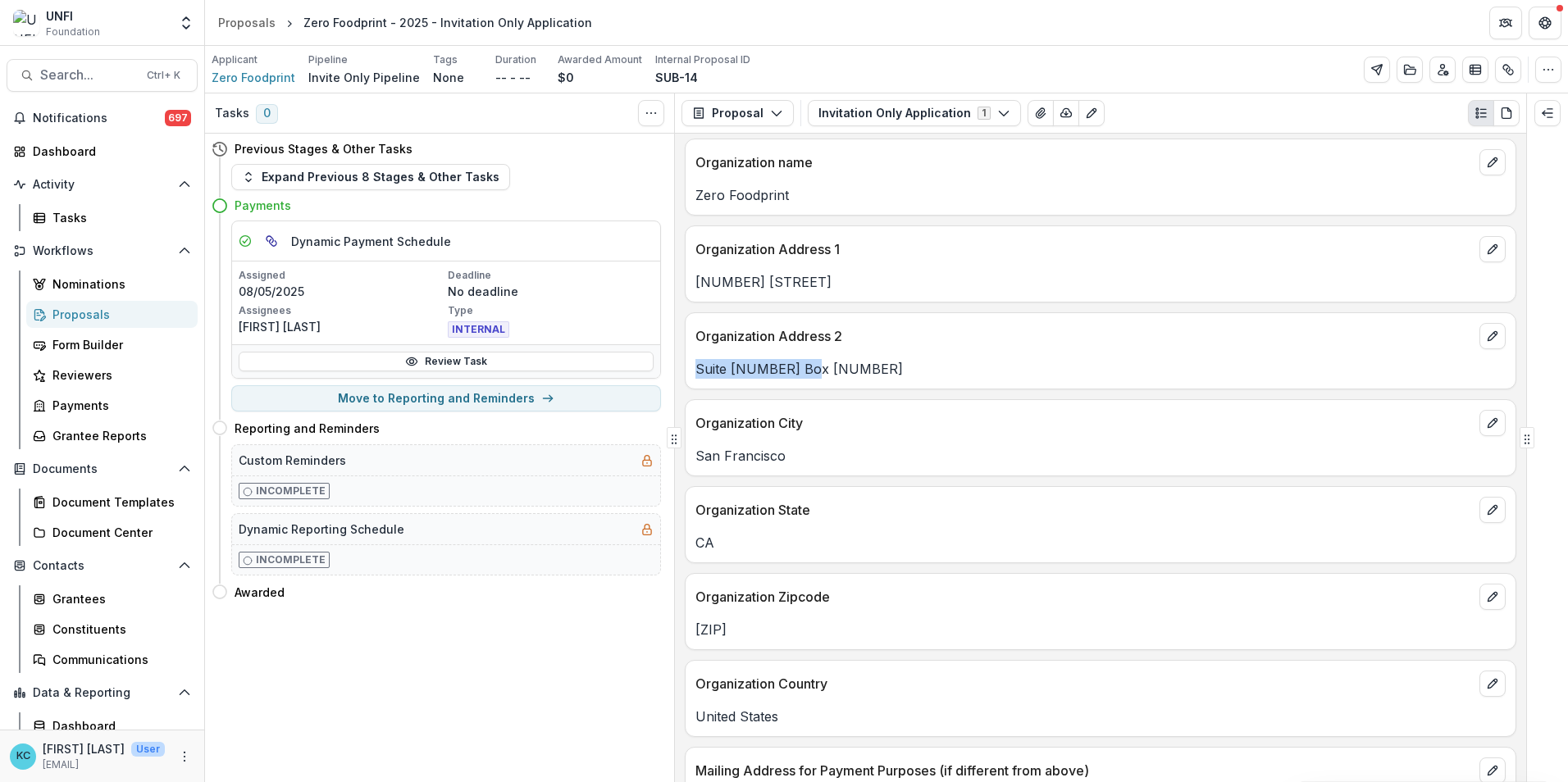 drag, startPoint x: 810, startPoint y: 371, endPoint x: 697, endPoint y: 370, distance: 113.00442 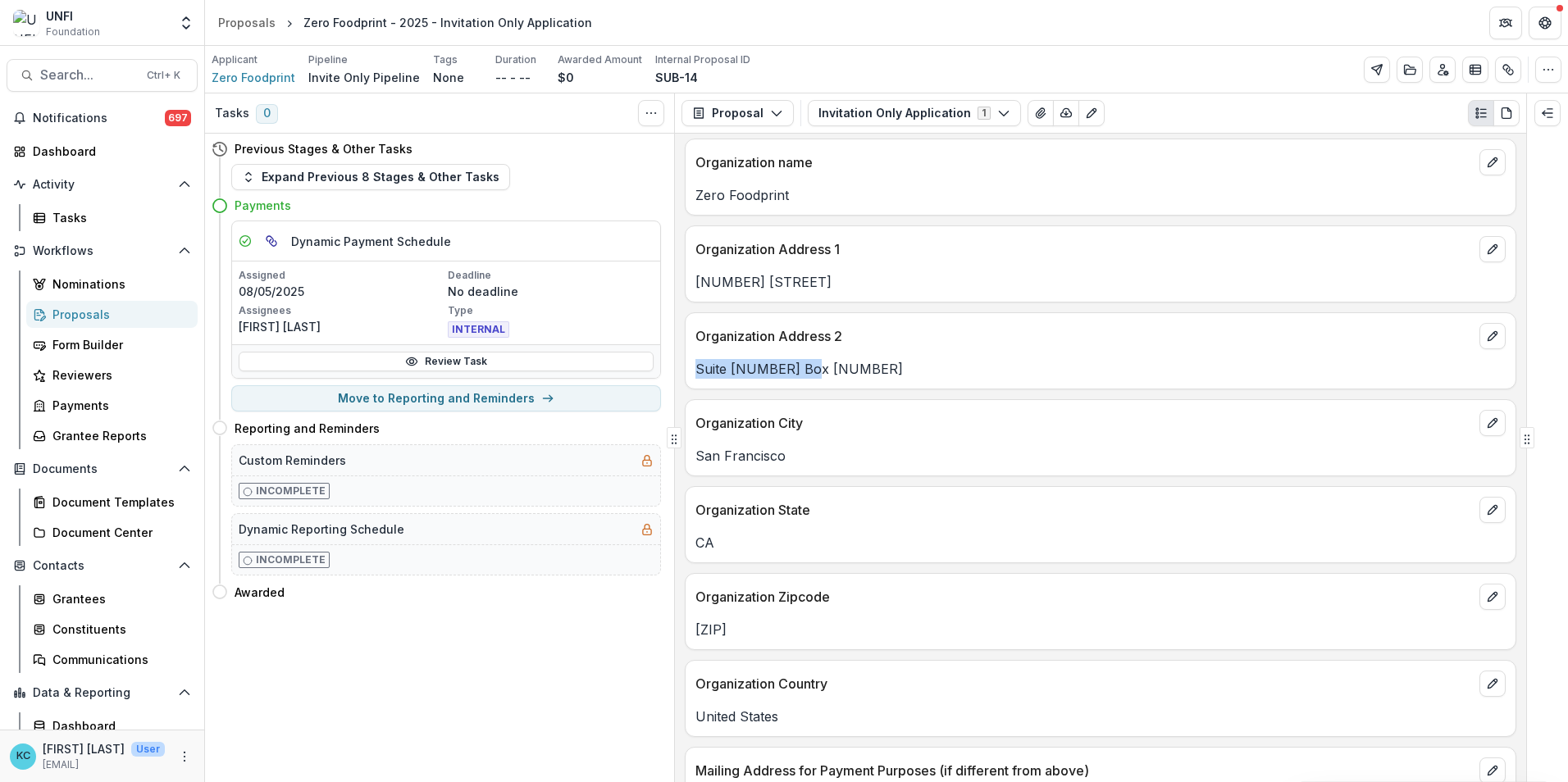 drag, startPoint x: 736, startPoint y: 448, endPoint x: 775, endPoint y: 457, distance: 40.024992 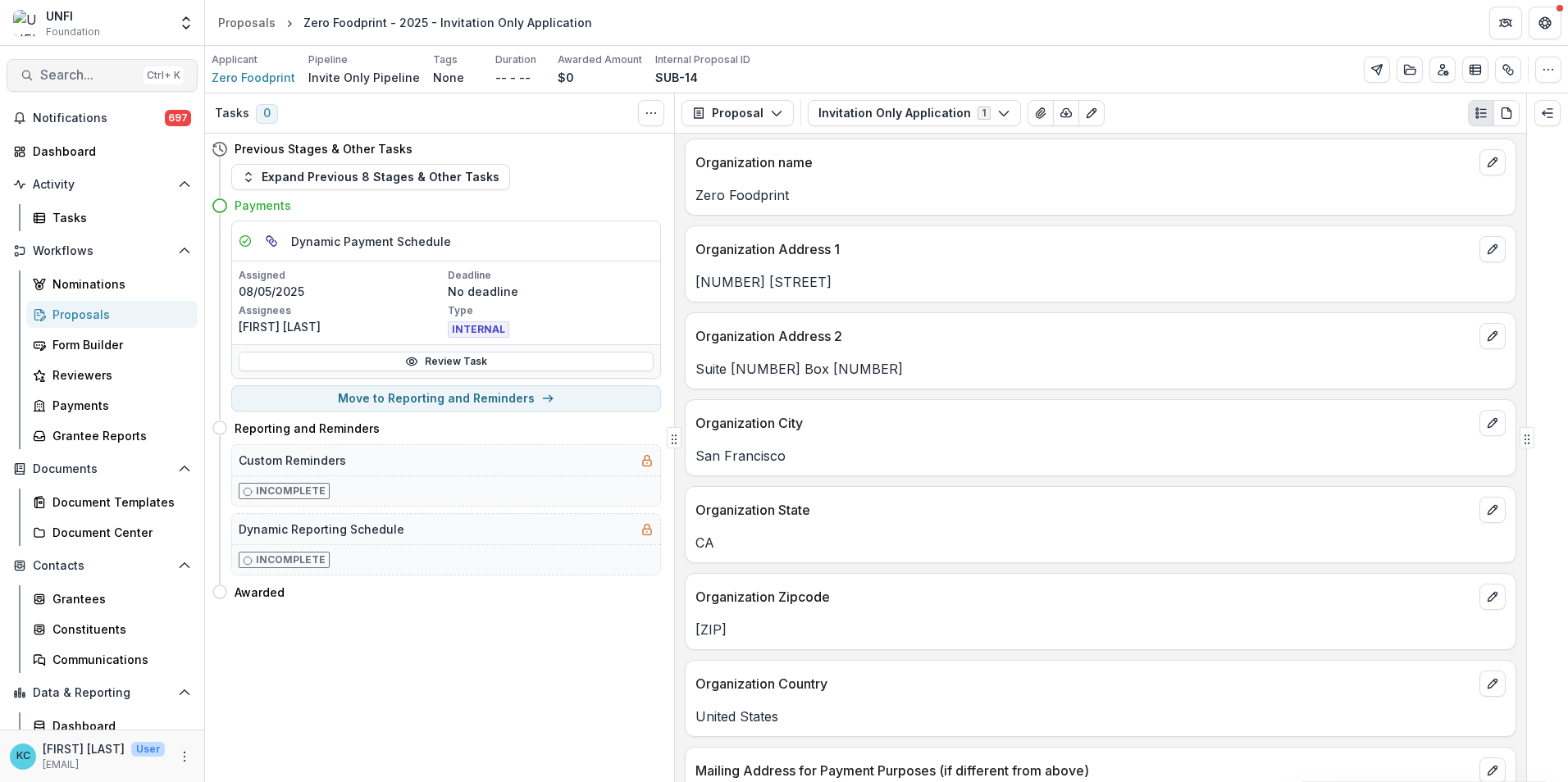 click on "Search... Ctrl  + K" at bounding box center [102, 75] 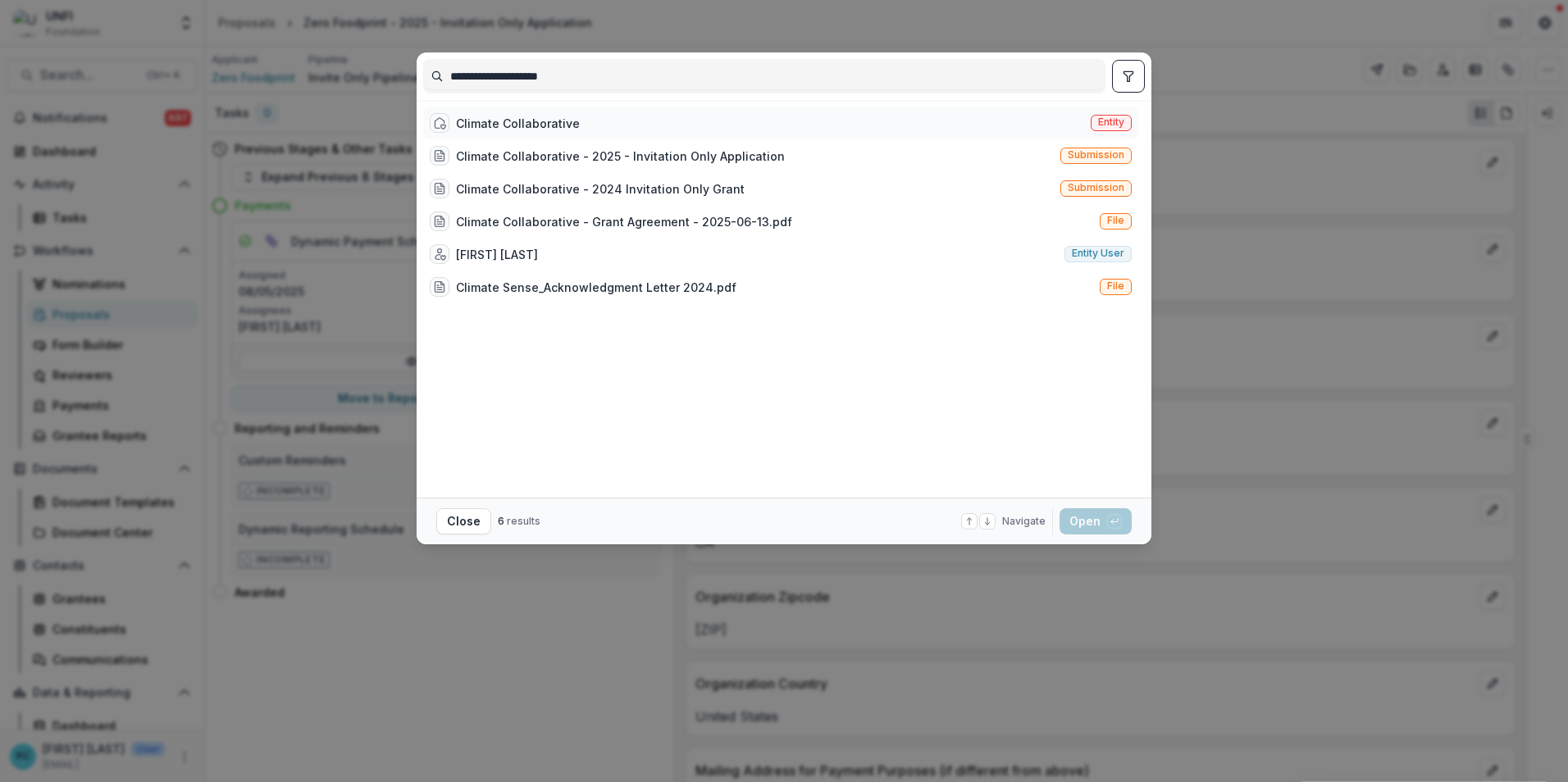 type on "**********" 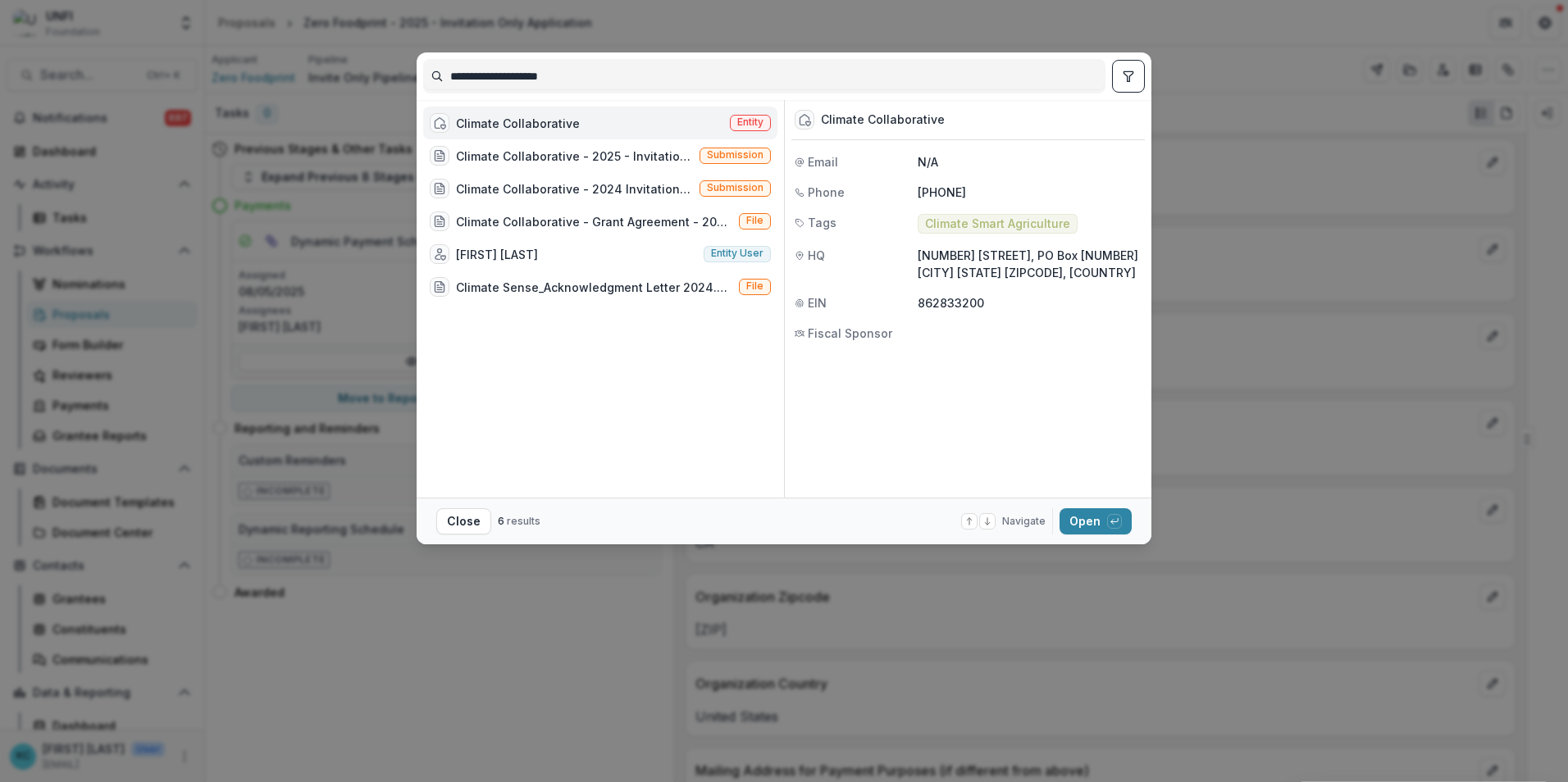 click on "Climate Collaborative" at bounding box center (517, 123) 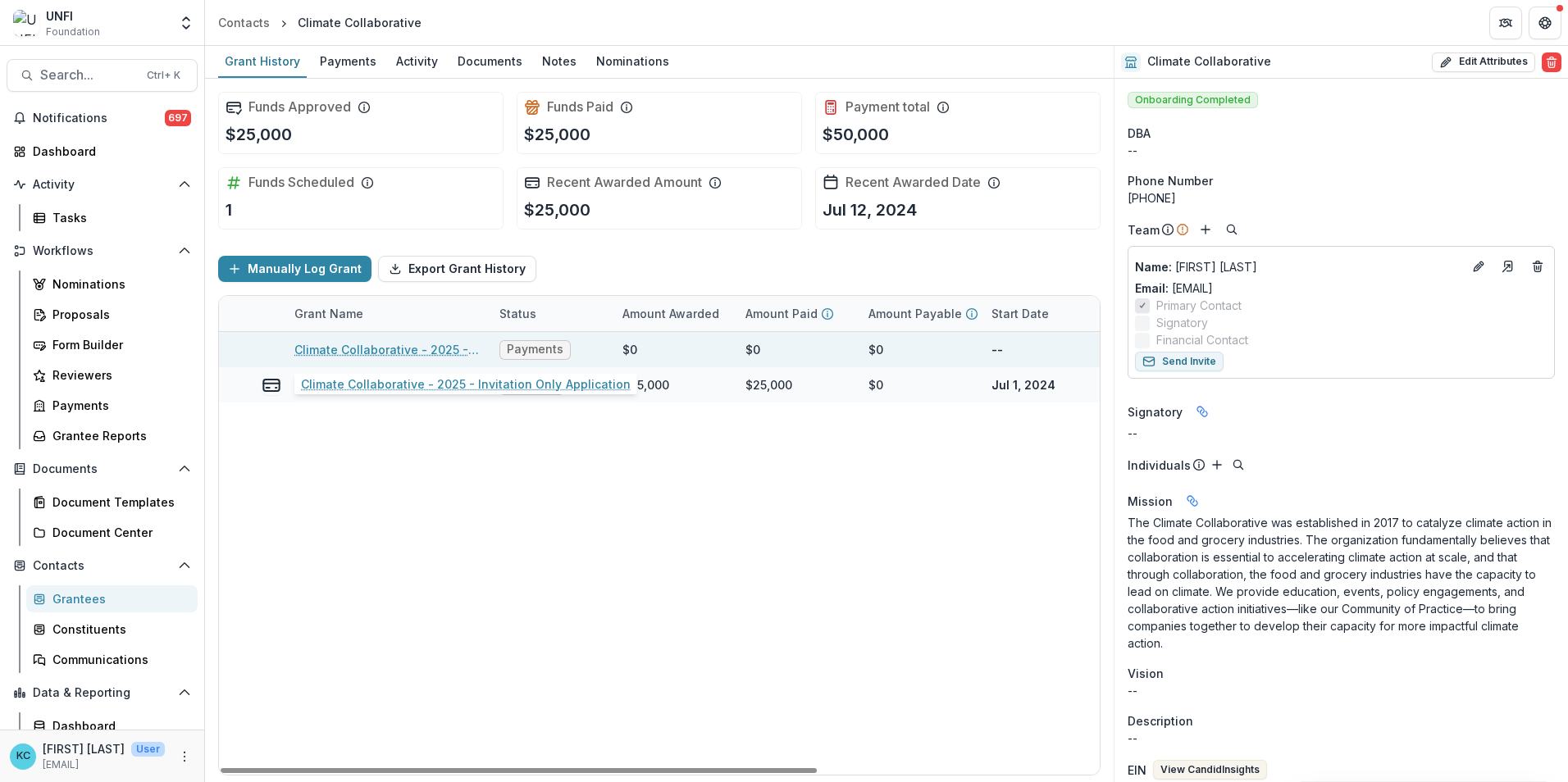 click on "Climate Collaborative - 2025 - Invitation Only Application" at bounding box center [387, 349] 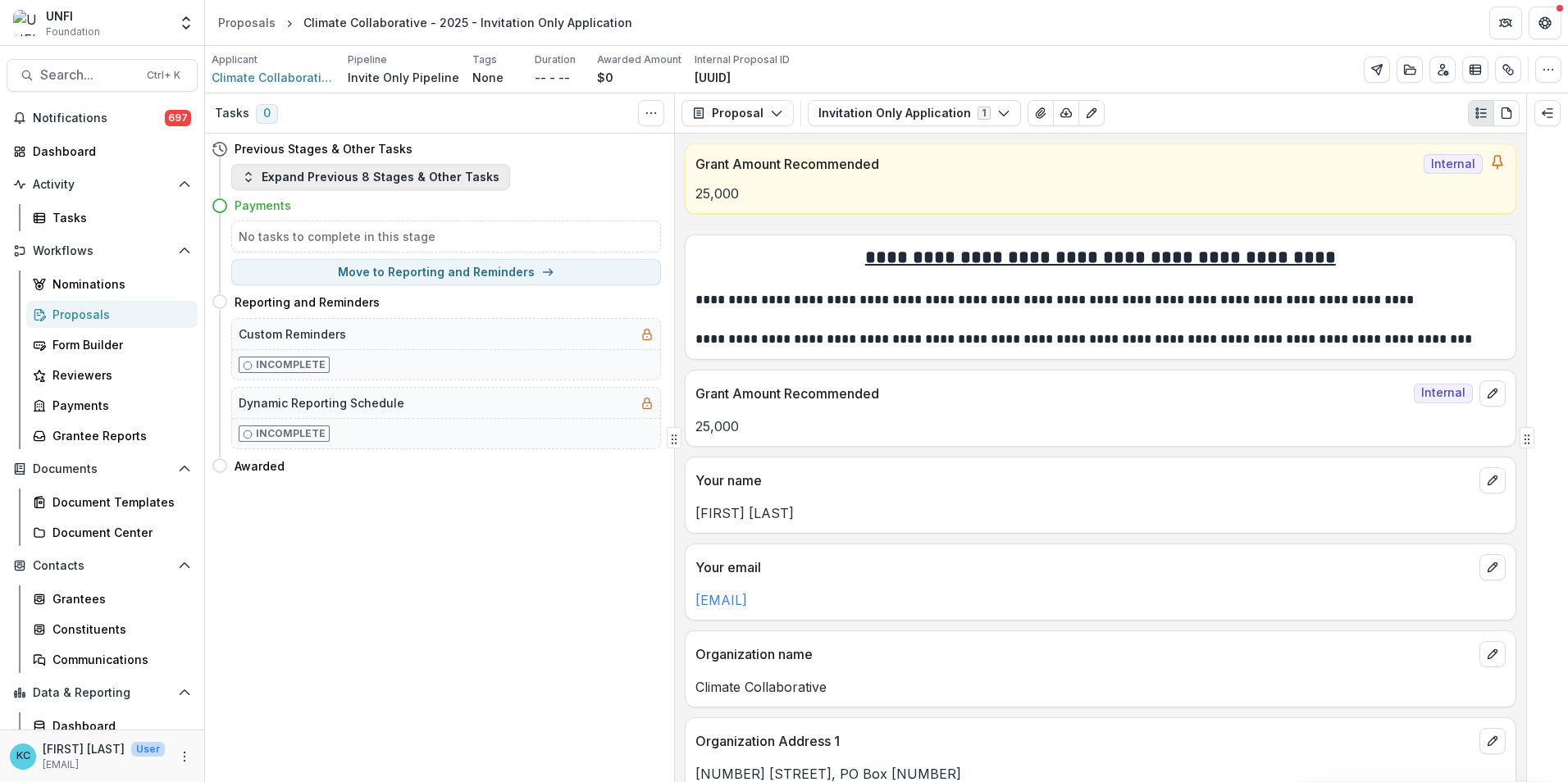 click on "Expand Previous 8 Stages & Other Tasks" at bounding box center (371, 177) 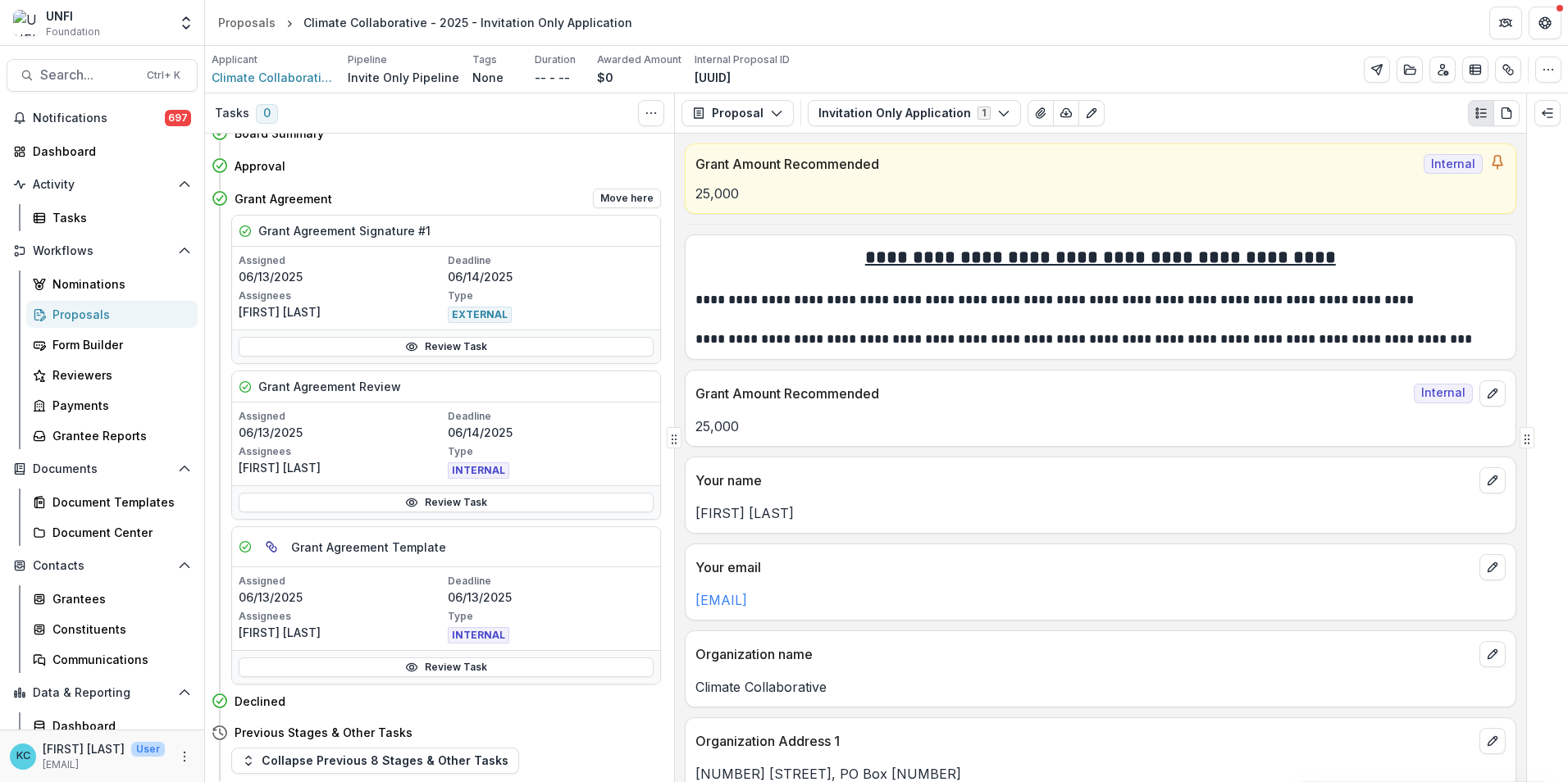 scroll, scrollTop: 492, scrollLeft: 0, axis: vertical 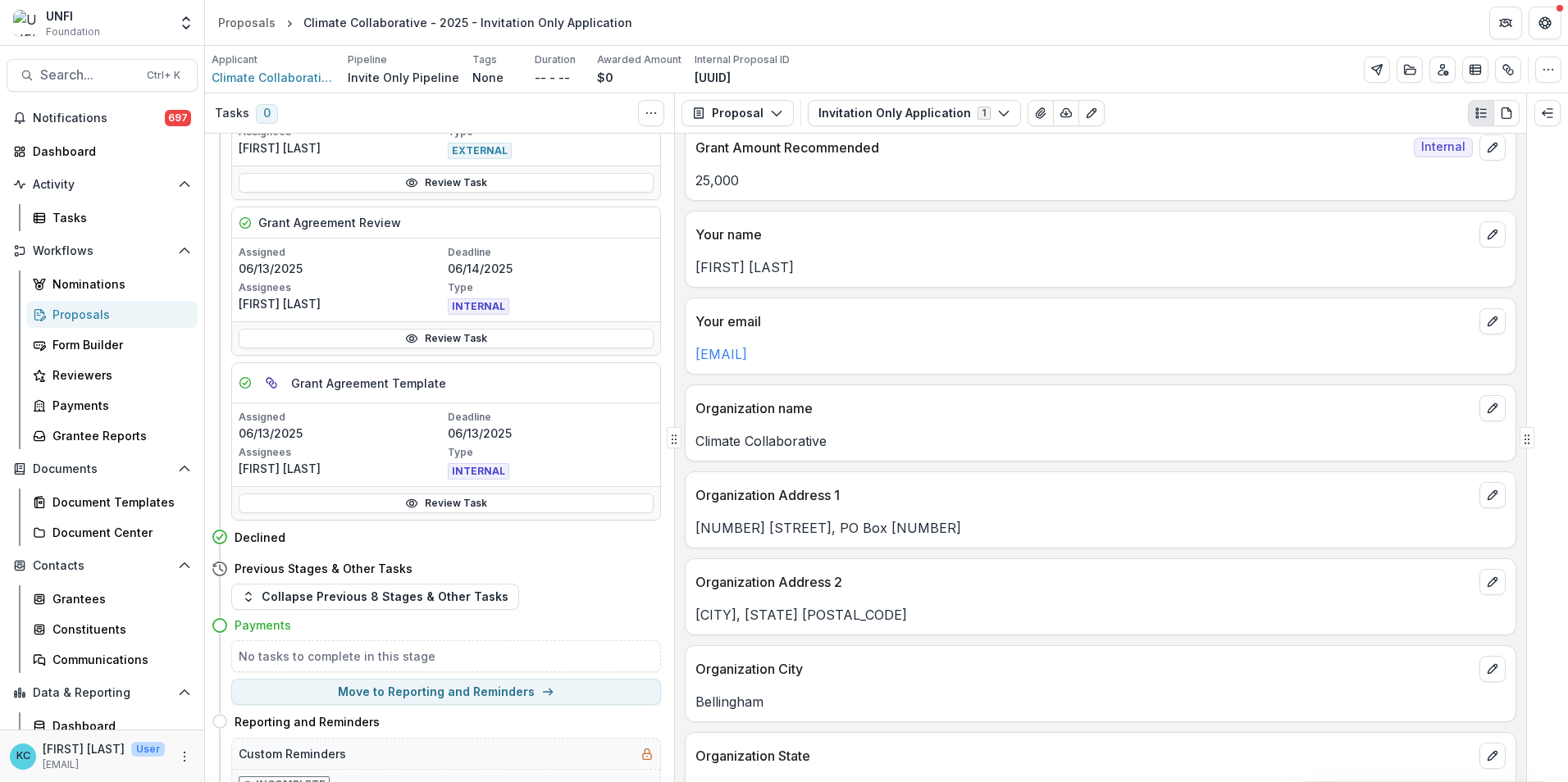 click on "[NUMBER] [STREET], PO Box [NUMBER]" at bounding box center [1101, 523] 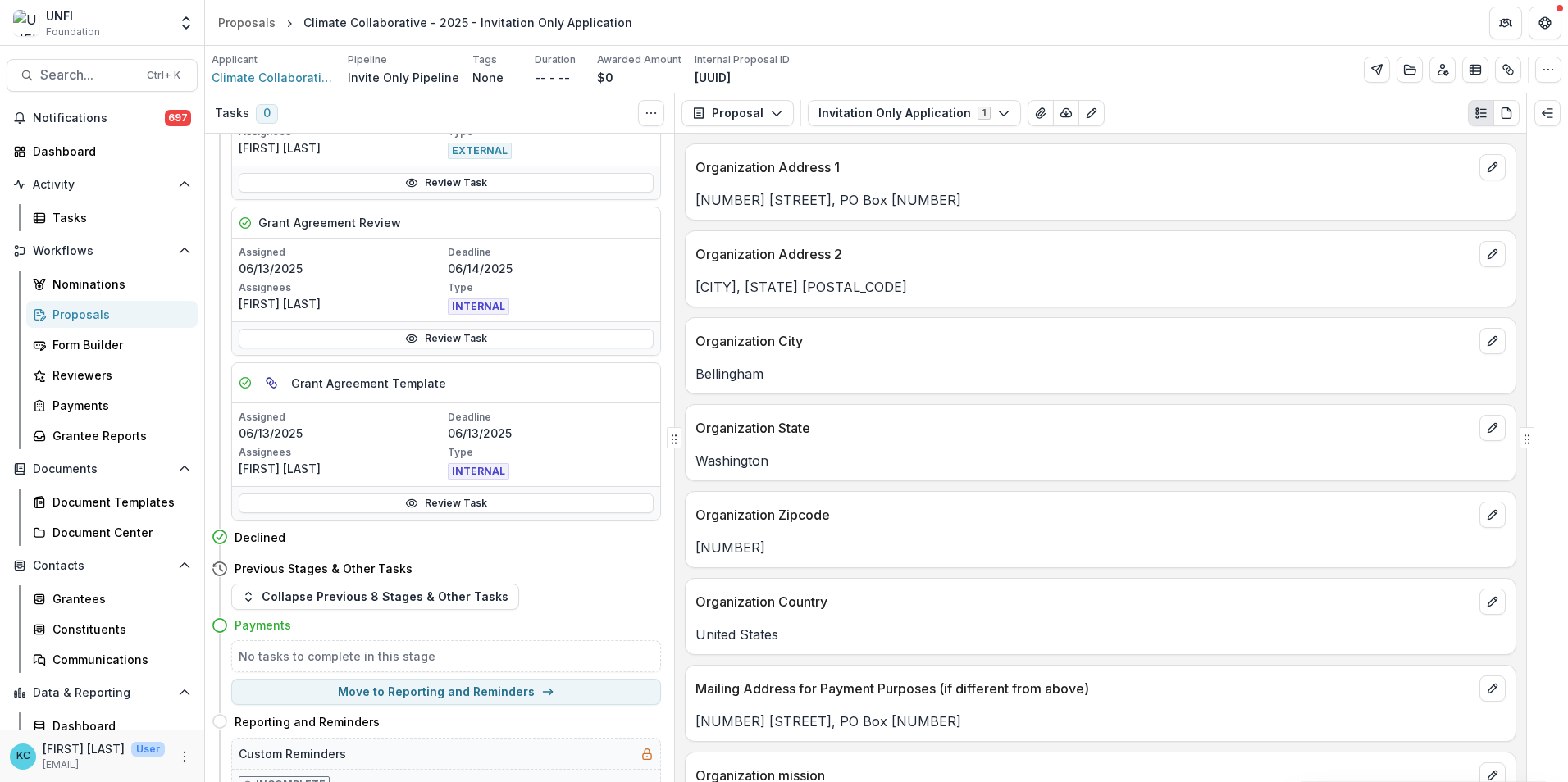 scroll, scrollTop: 656, scrollLeft: 0, axis: vertical 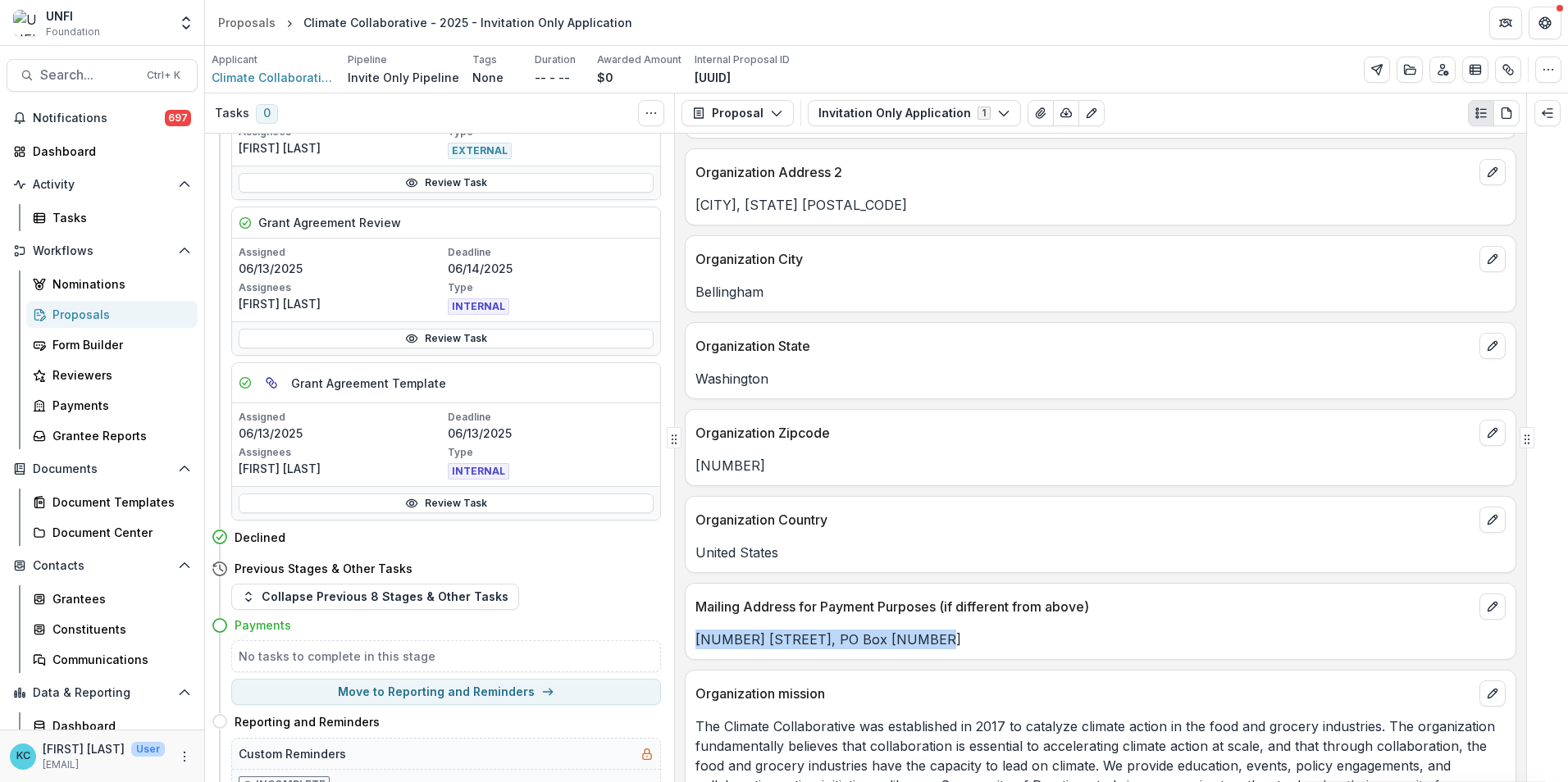 drag, startPoint x: 918, startPoint y: 642, endPoint x: 695, endPoint y: 635, distance: 223.1098 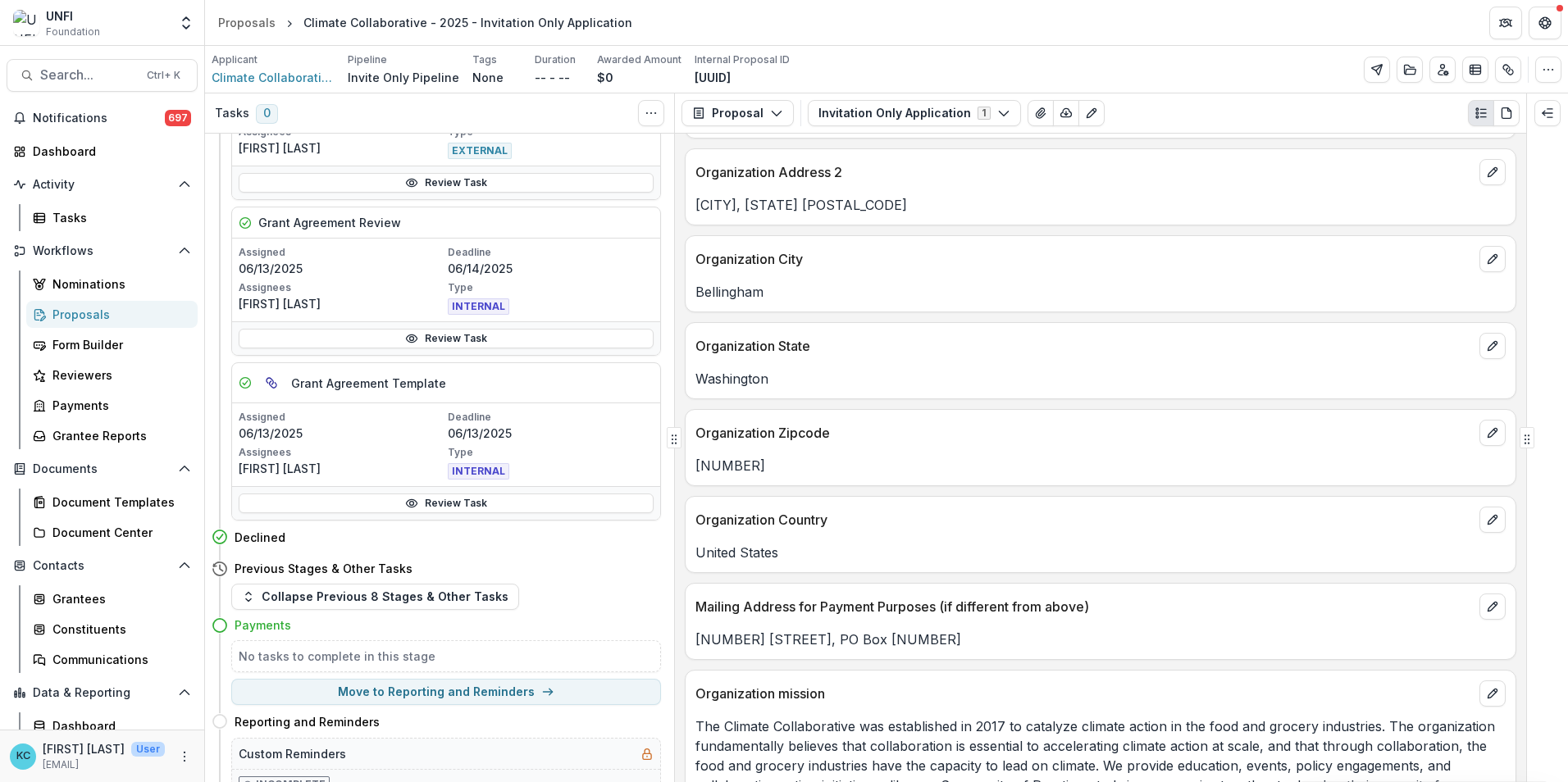 click on "Mailing Address for Payment Purposes (if different from above)" at bounding box center [1101, 602] 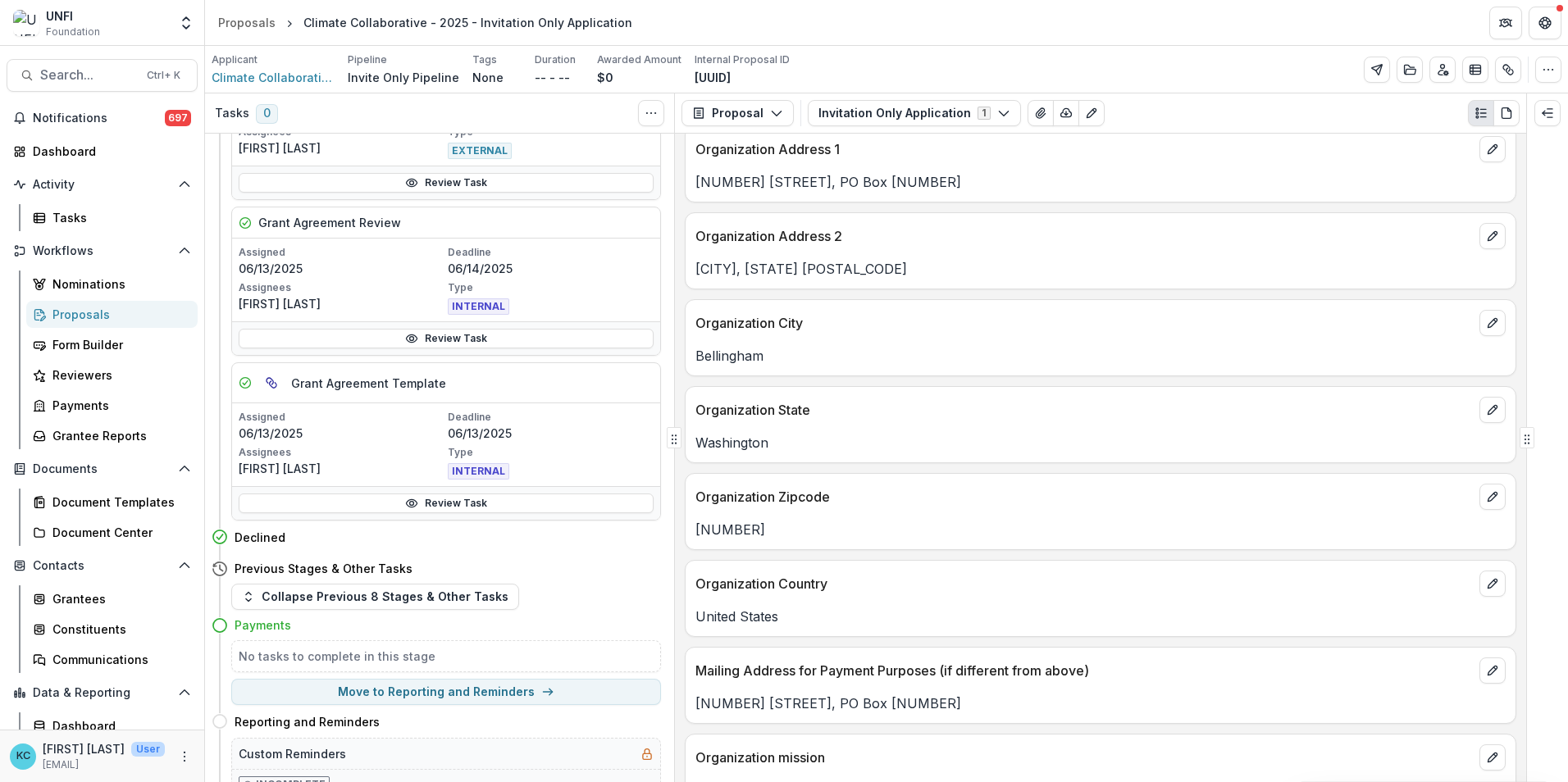 scroll, scrollTop: 410, scrollLeft: 0, axis: vertical 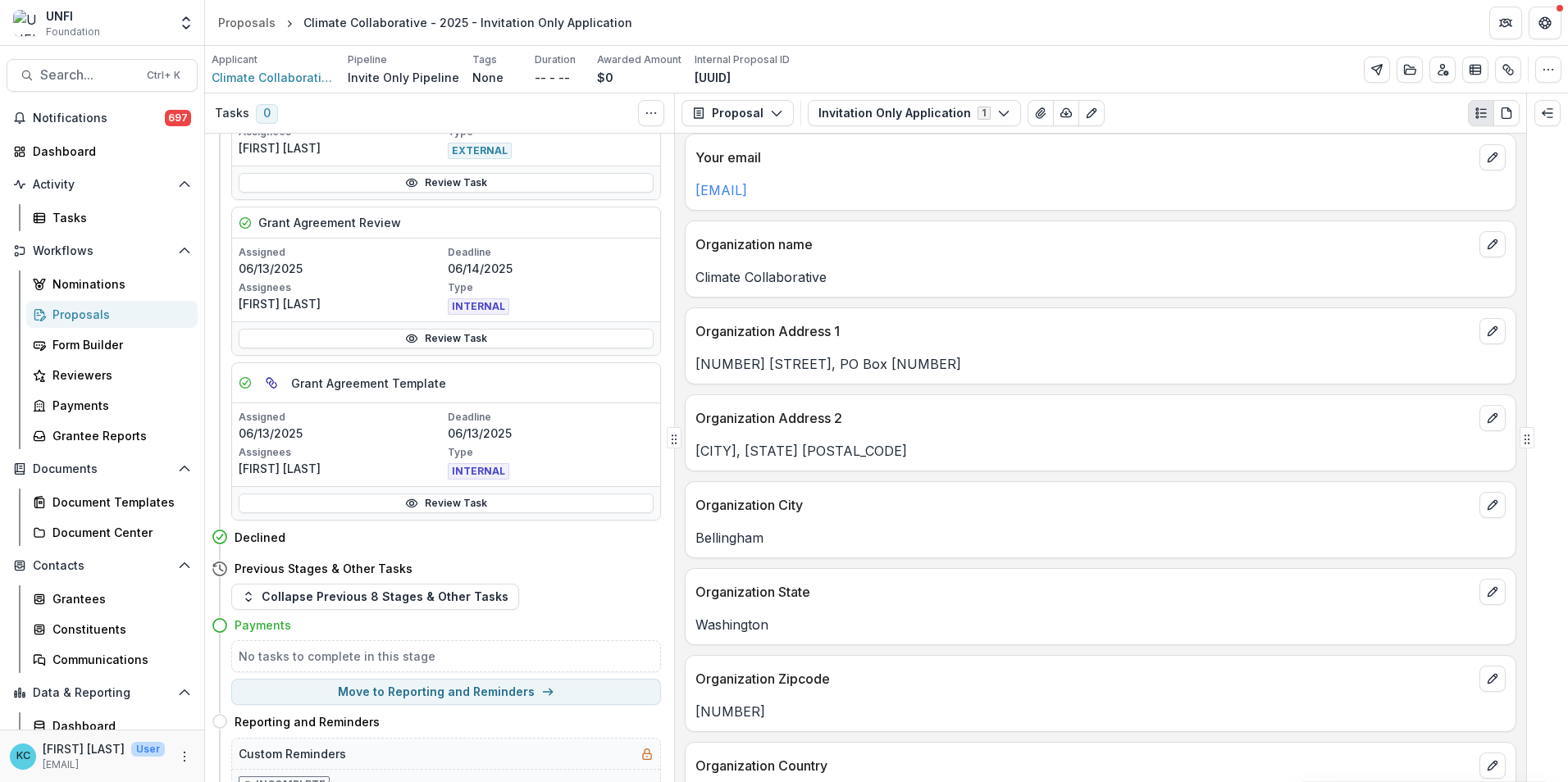 drag, startPoint x: 827, startPoint y: 355, endPoint x: 928, endPoint y: 357, distance: 101.0198 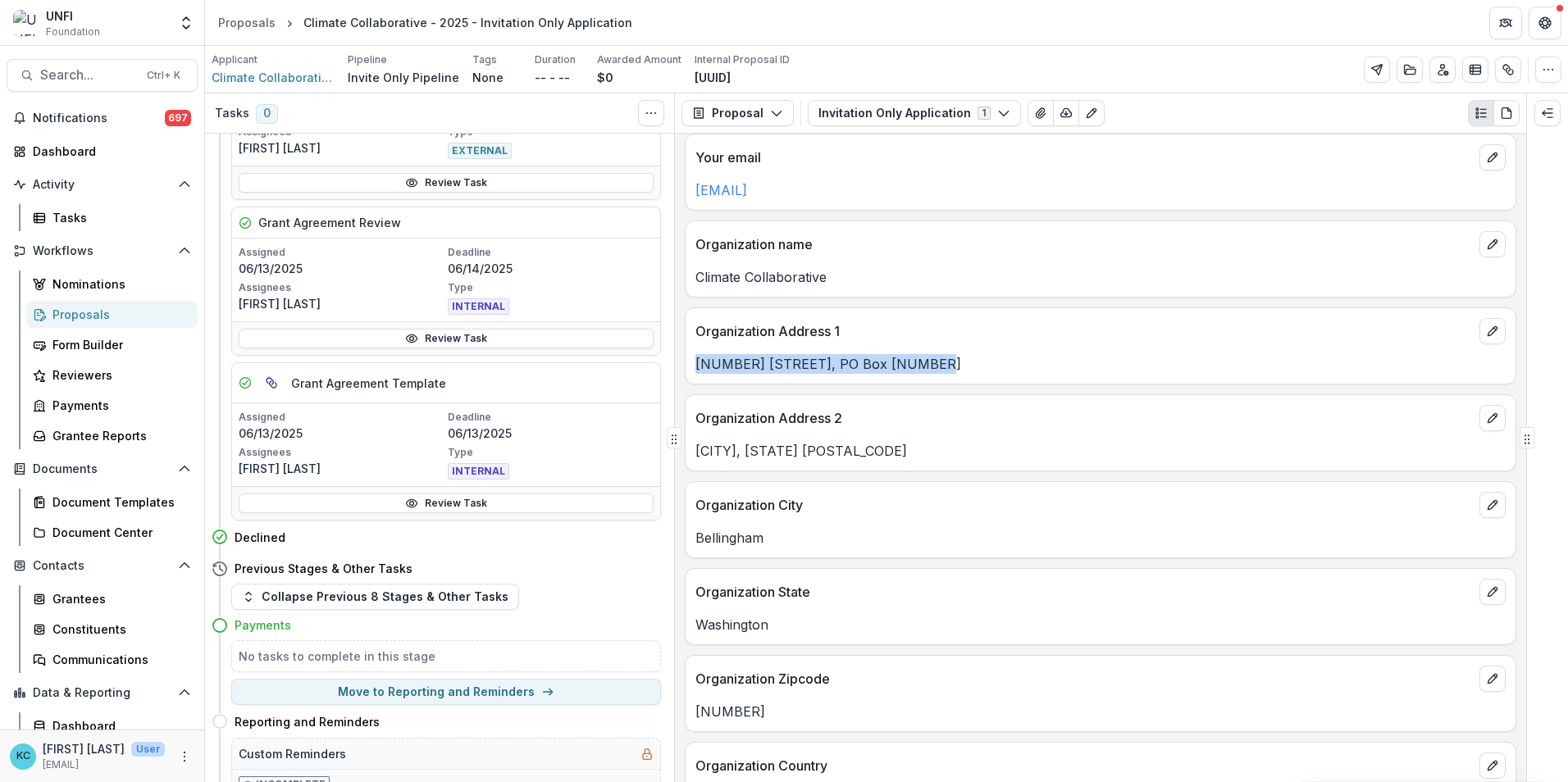 drag, startPoint x: 904, startPoint y: 362, endPoint x: 698, endPoint y: 366, distance: 206.03883 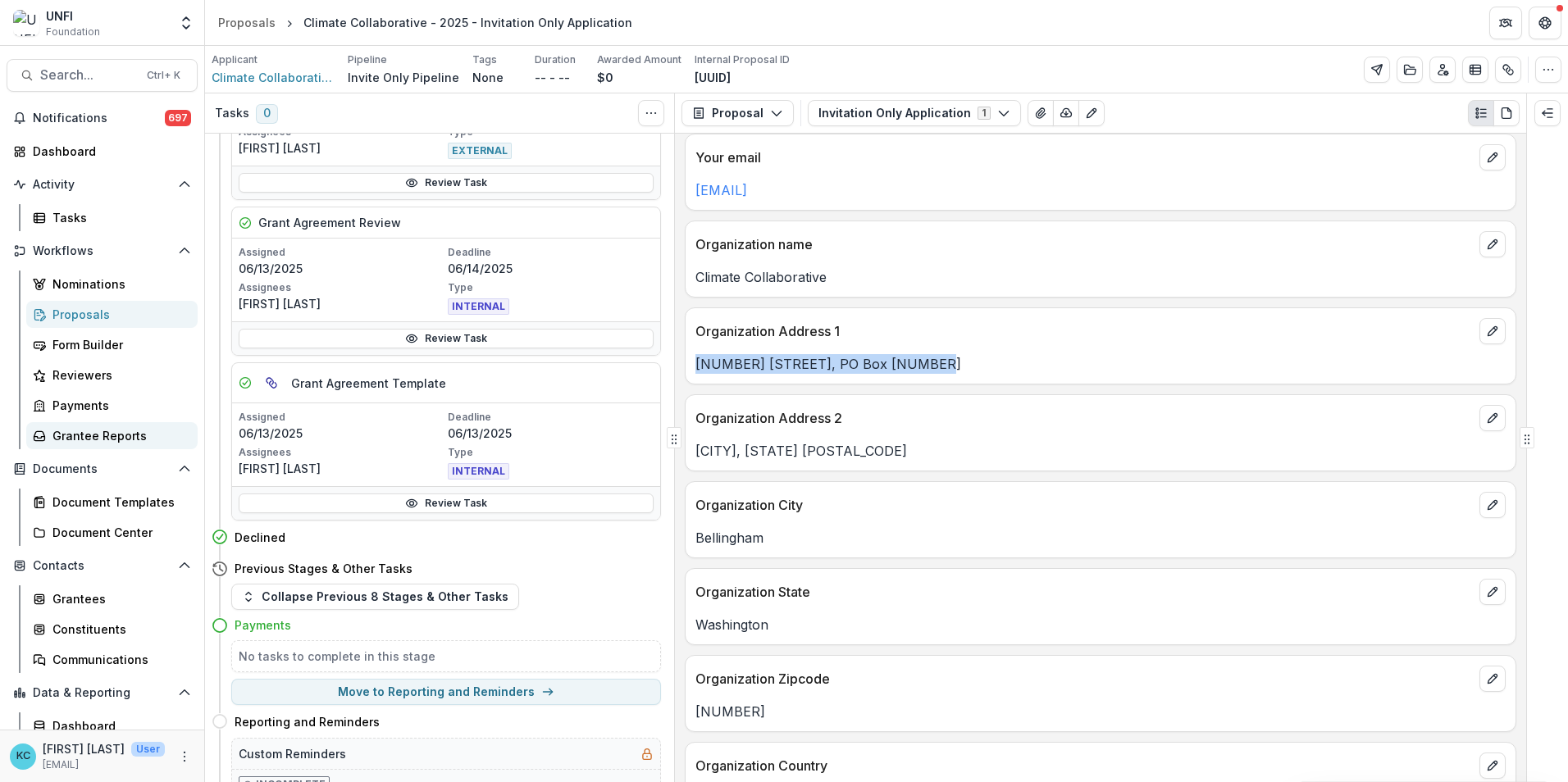 copy on "[NUMBER] [STREET], PO Box [NUMBER]" 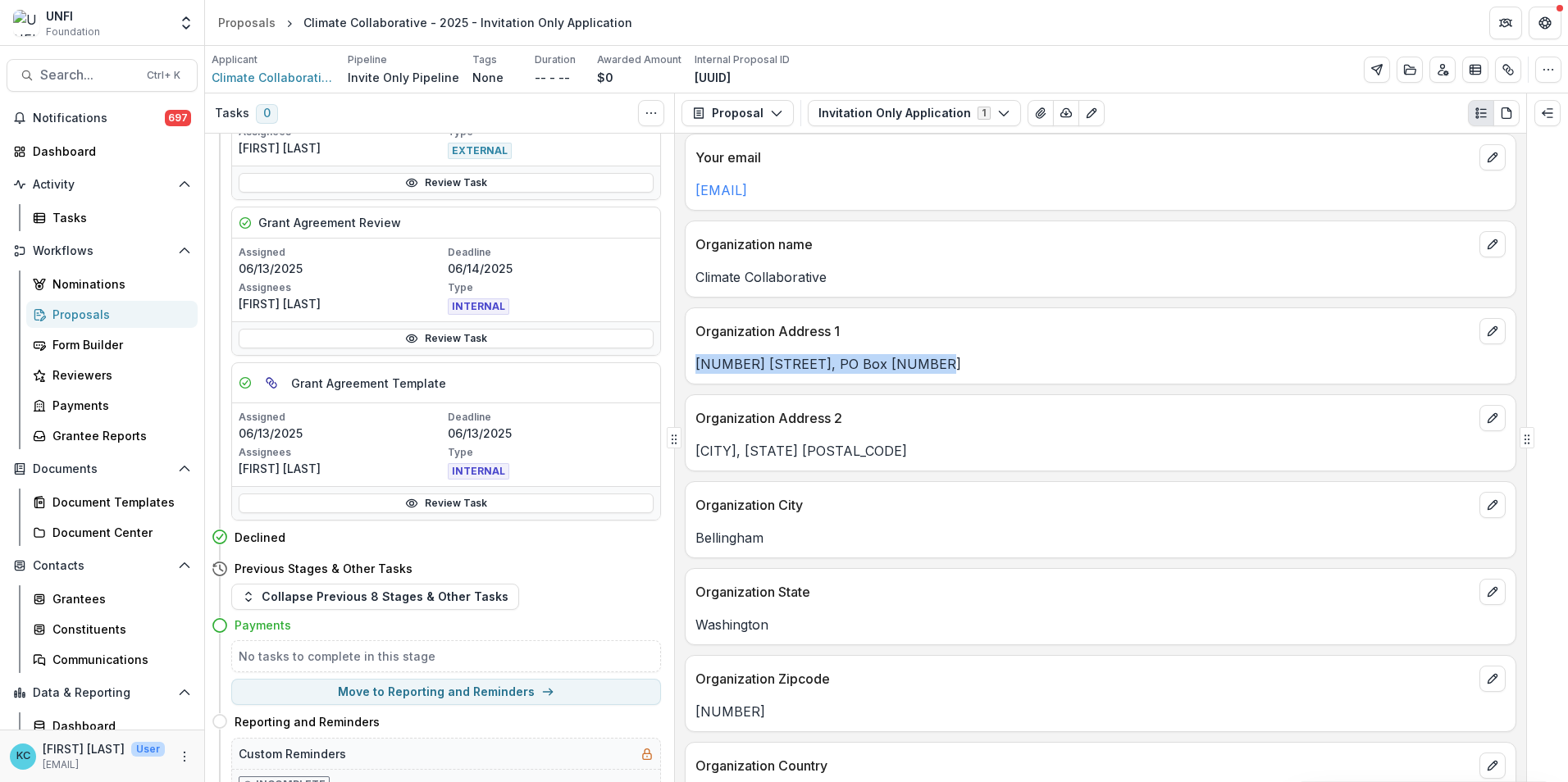 click on "Organization  Address 2" at bounding box center (1101, 413) 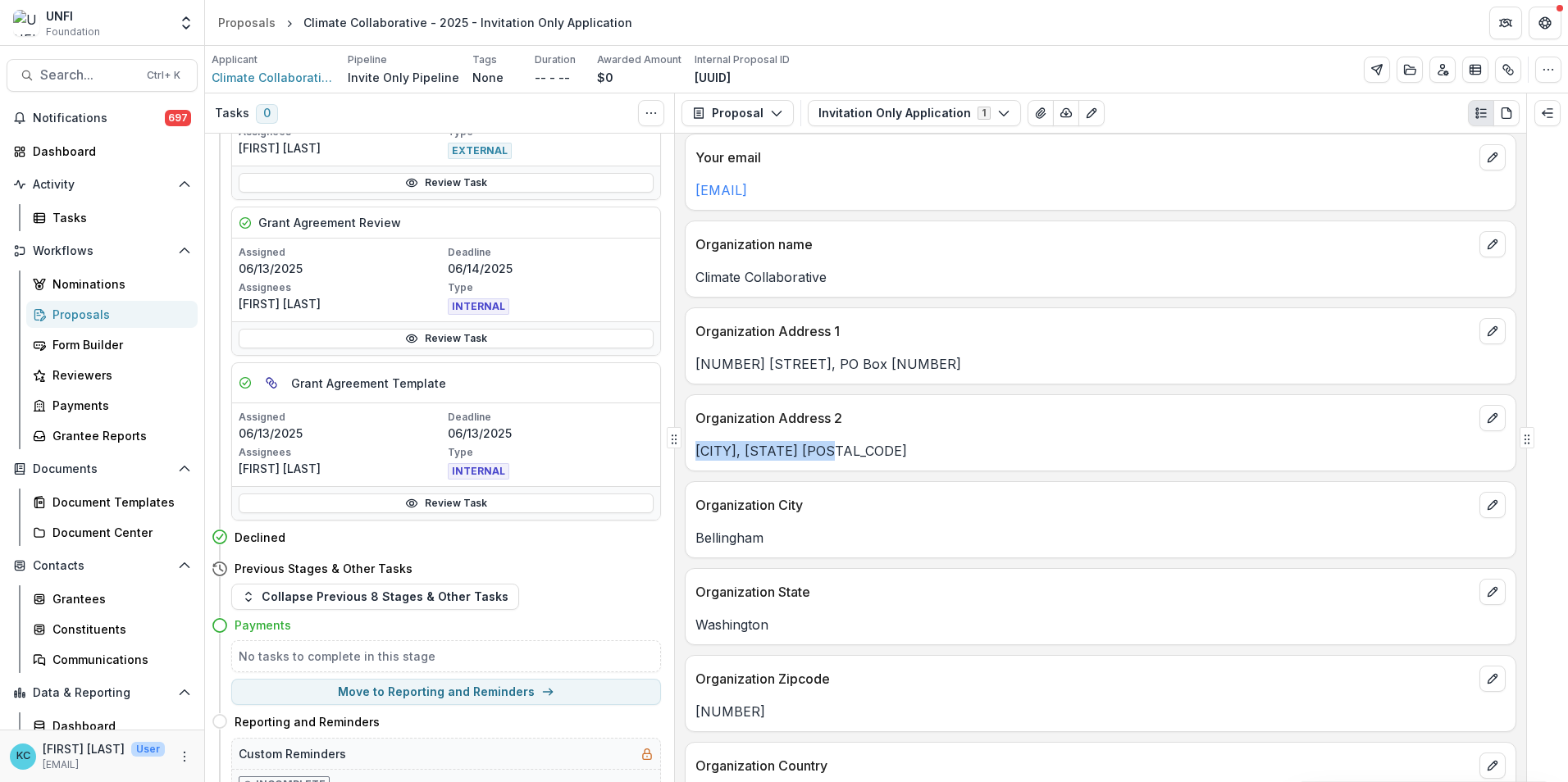 drag, startPoint x: 841, startPoint y: 453, endPoint x: 694, endPoint y: 448, distance: 147.08501 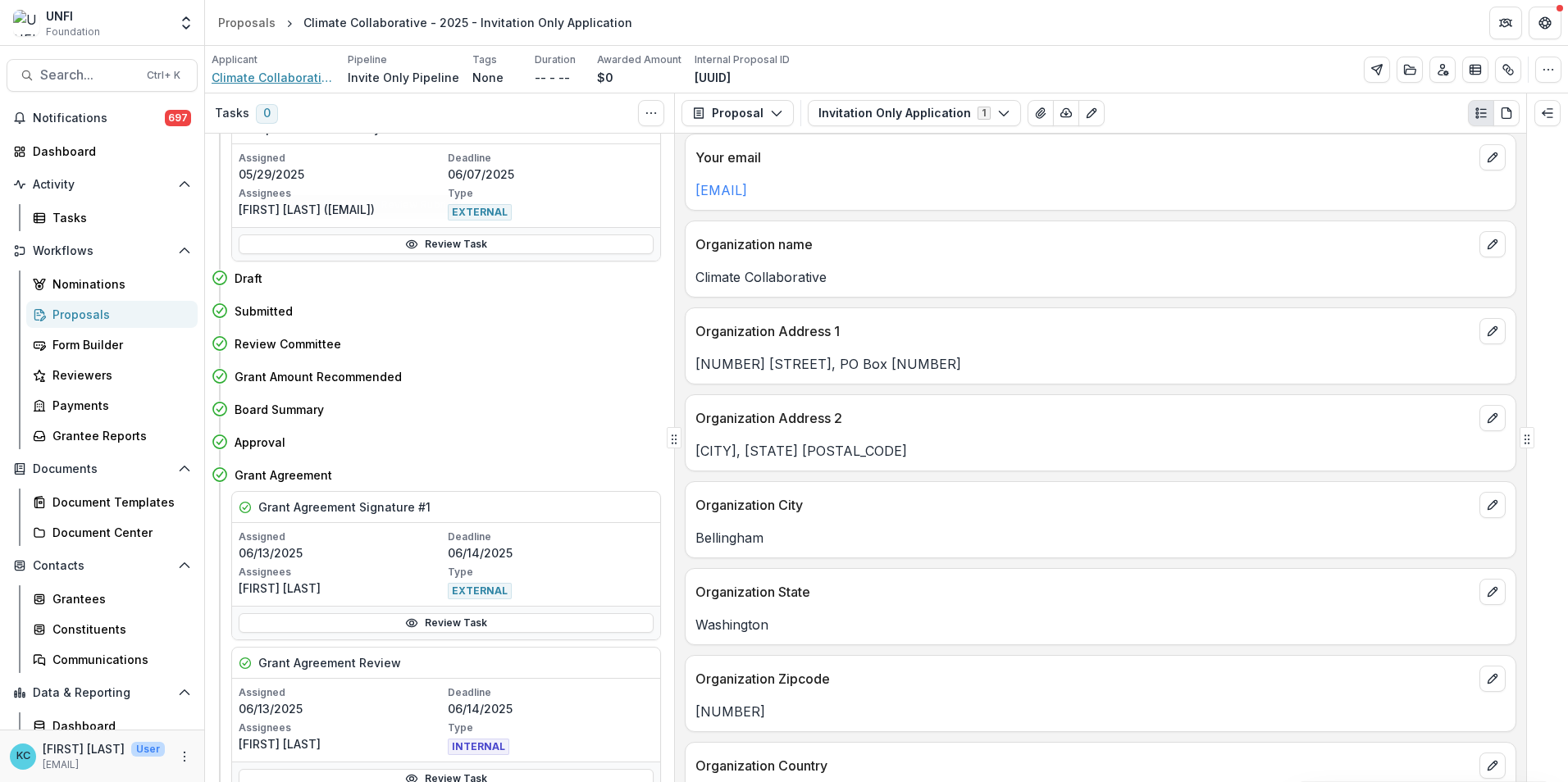 scroll, scrollTop: 0, scrollLeft: 0, axis: both 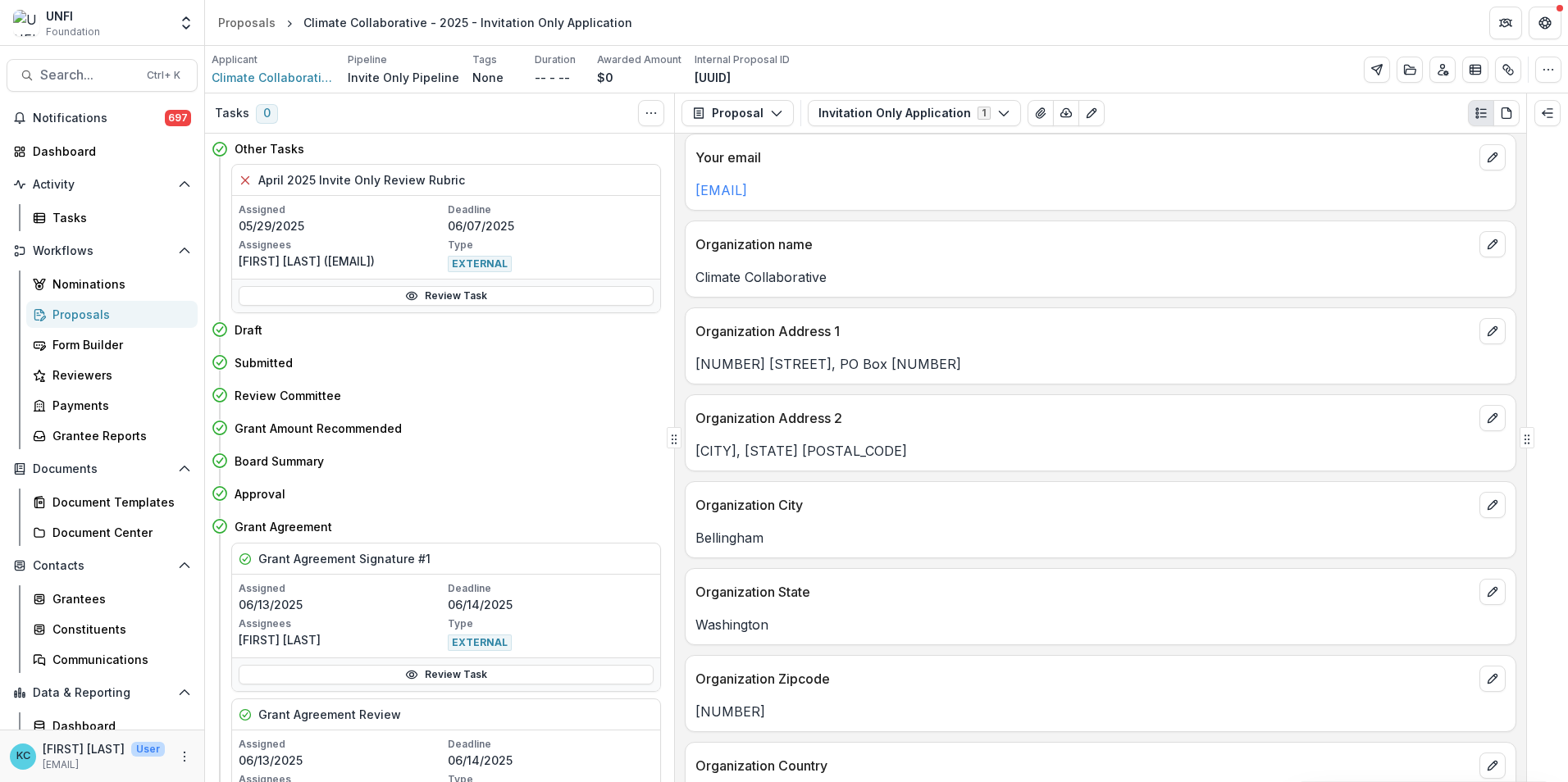 click on "Proposals Climate Collaborative - 2025 - Invitation Only Application" at bounding box center [887, 22] 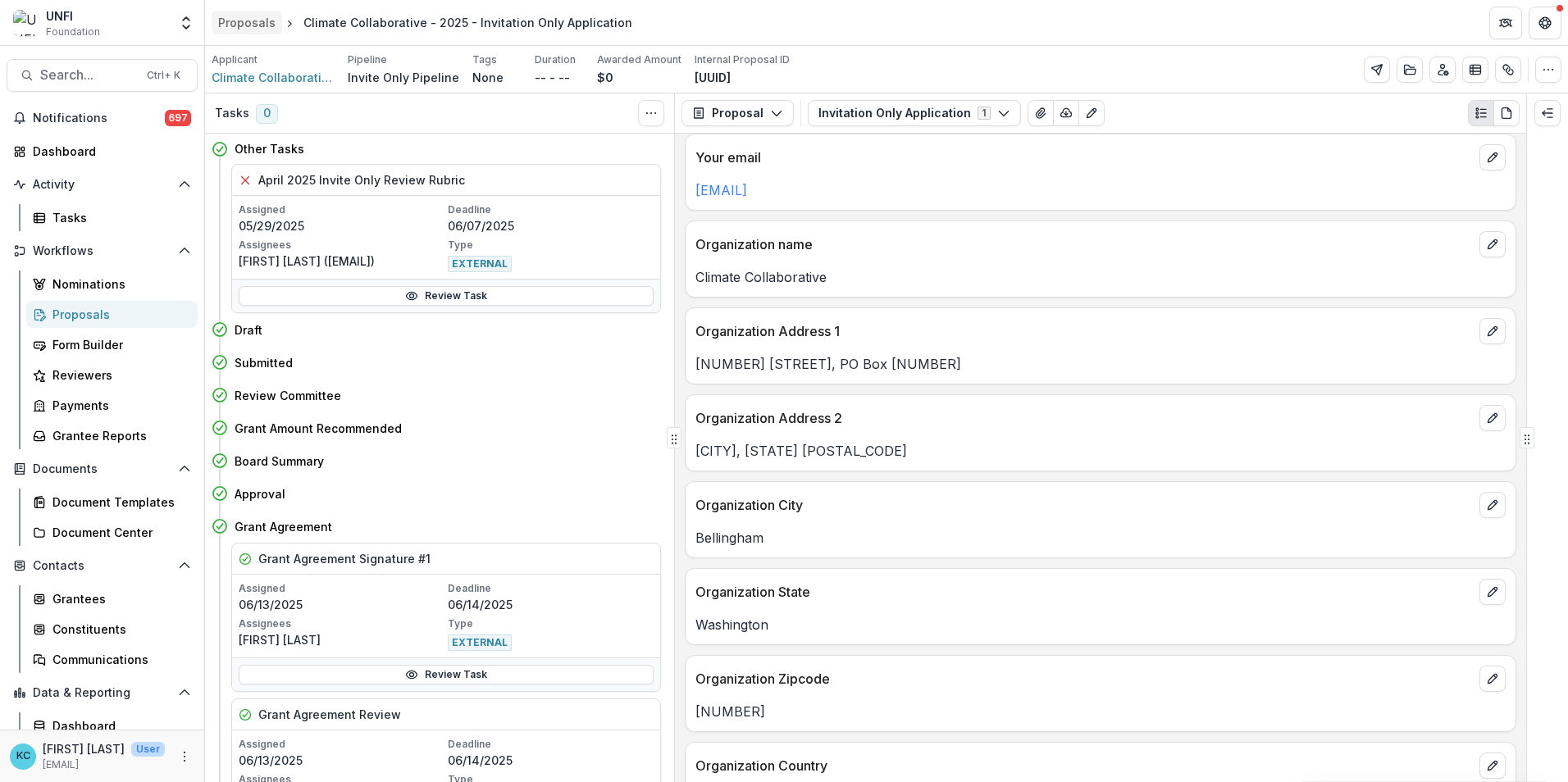 click on "Proposals" at bounding box center [247, 22] 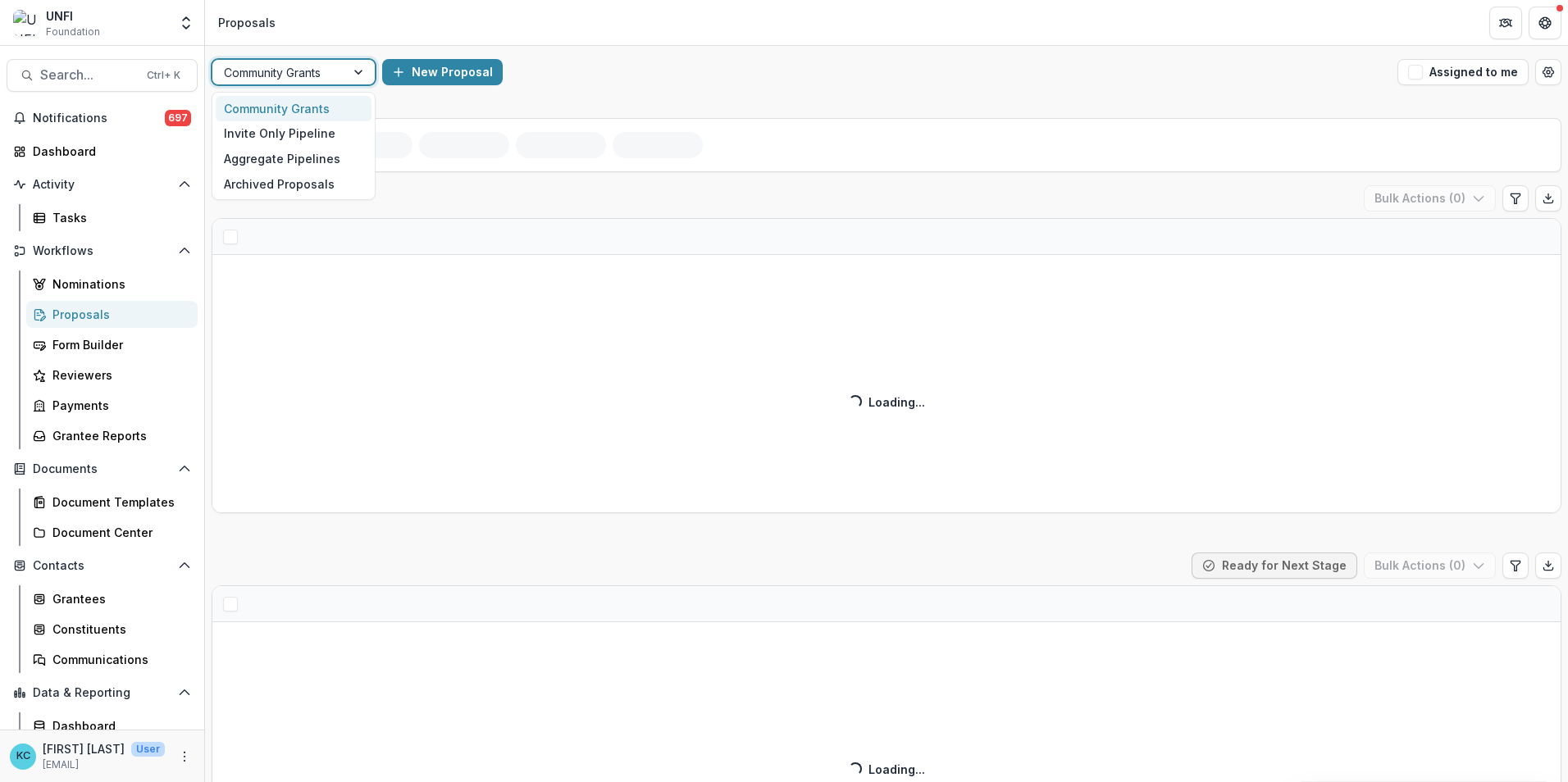 click at bounding box center [360, 72] 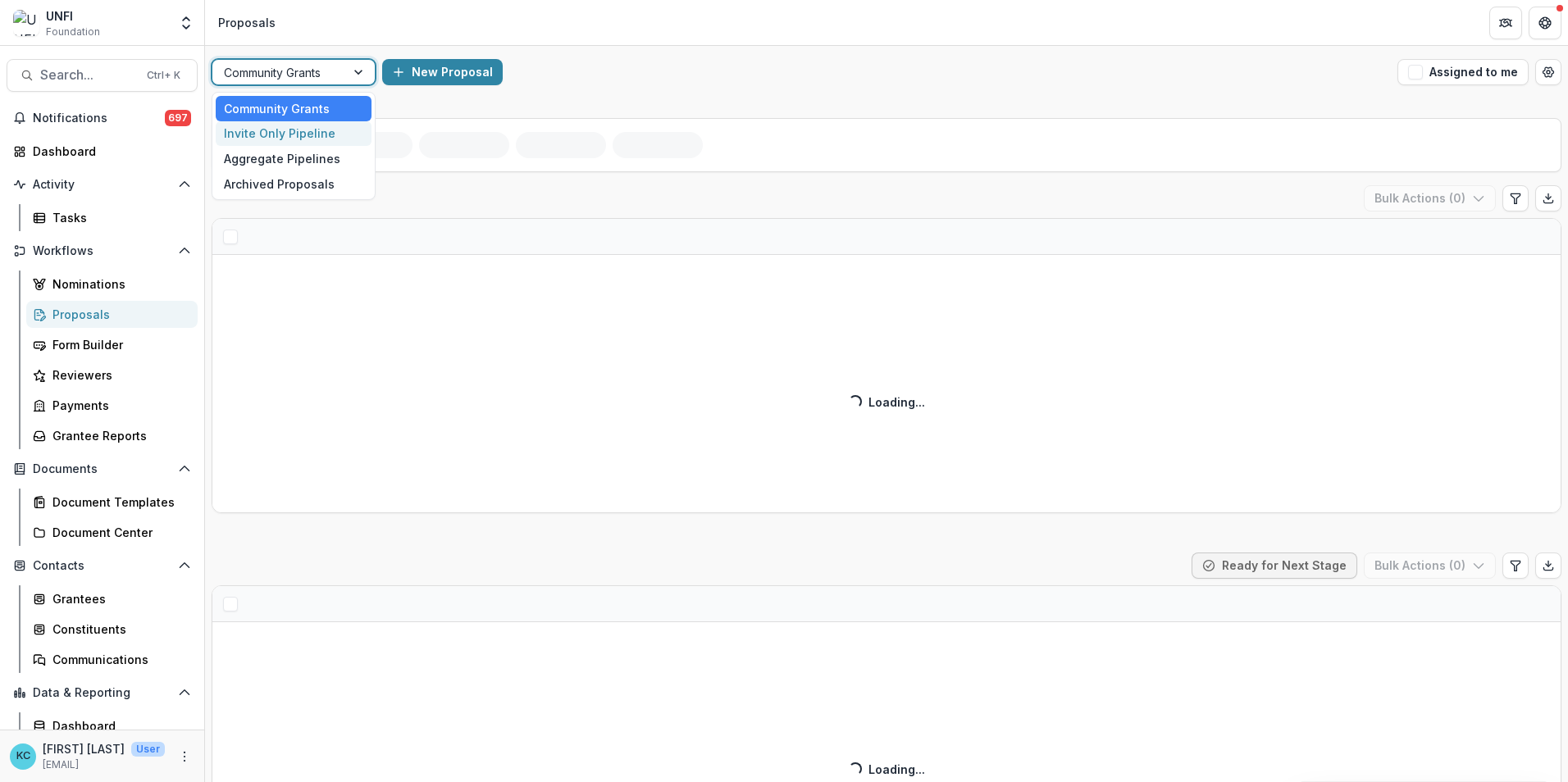 click on "Invite Only Pipeline" at bounding box center (294, 134) 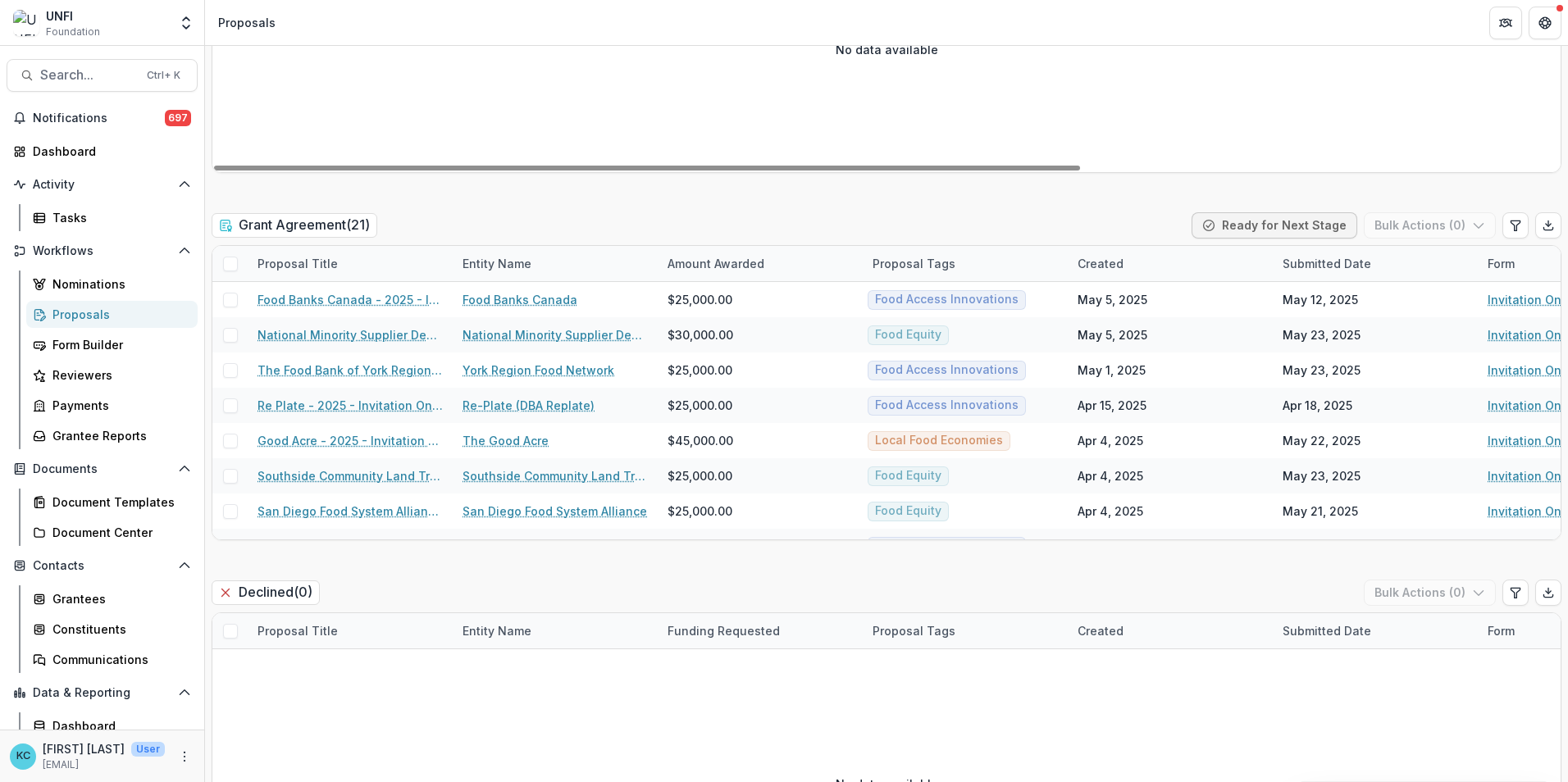 scroll, scrollTop: 2213, scrollLeft: 0, axis: vertical 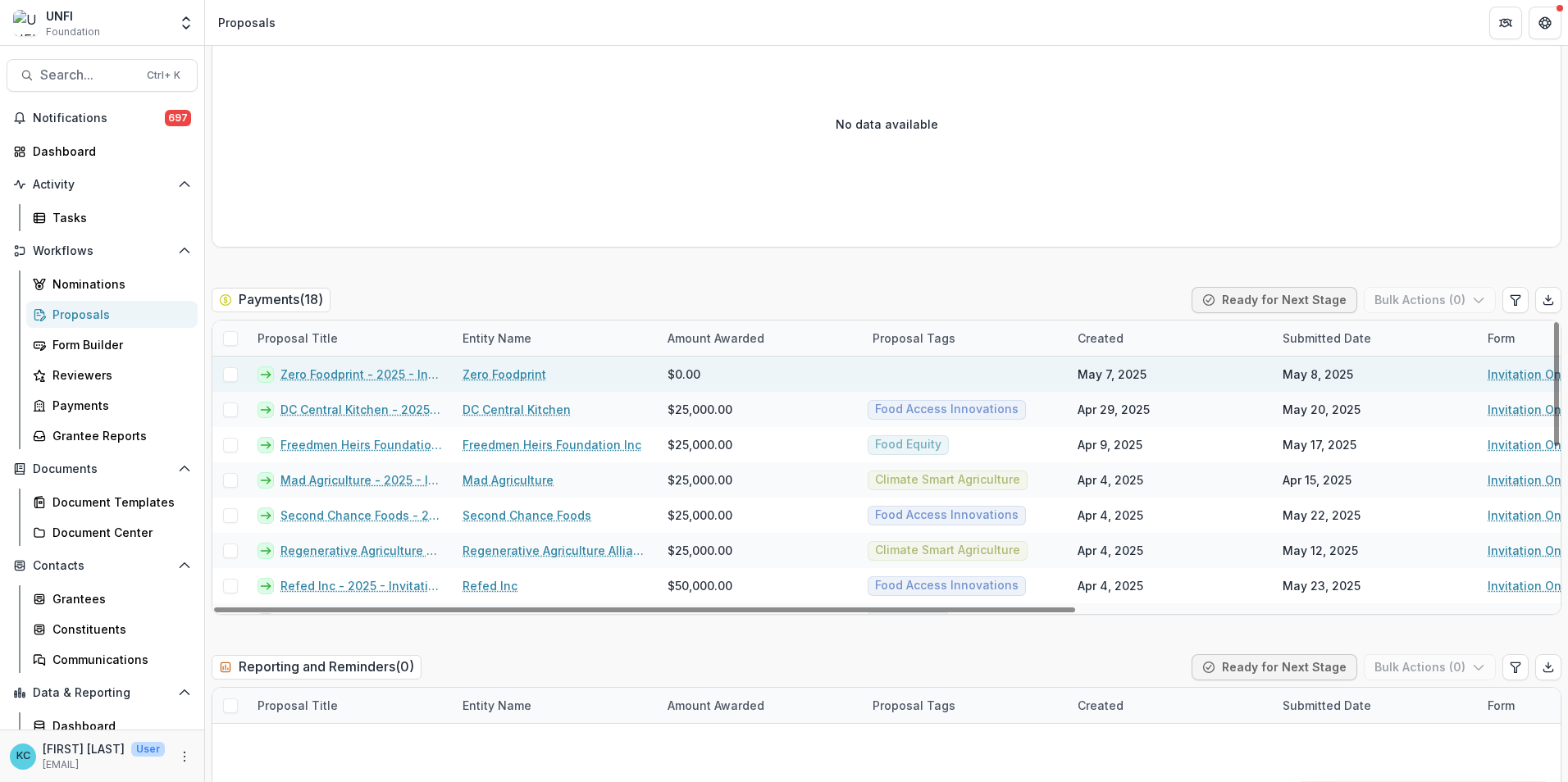 click on "Zero Foodprint - 2025 - Invitation Only Application" at bounding box center [362, 374] 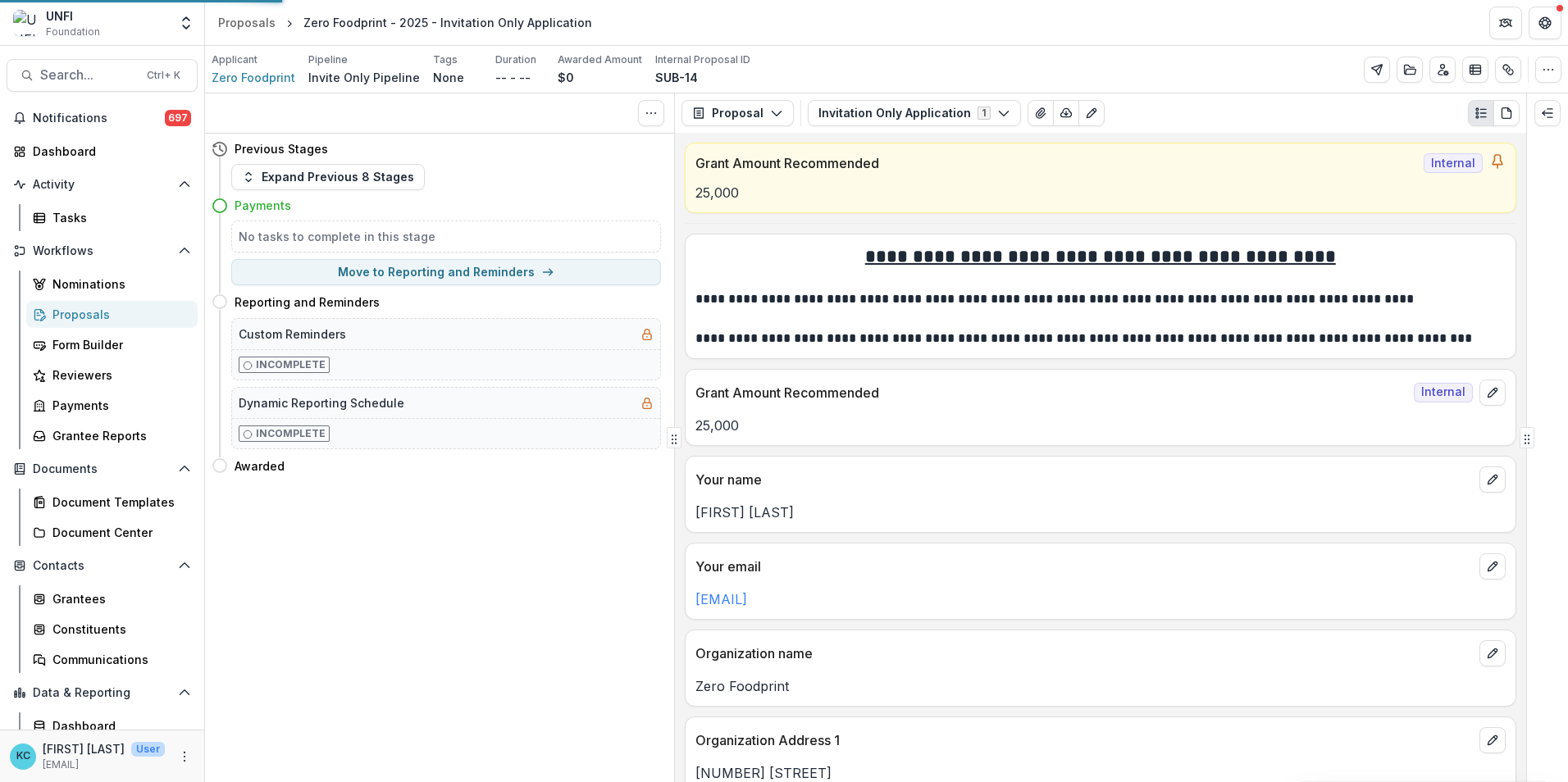scroll, scrollTop: 0, scrollLeft: 0, axis: both 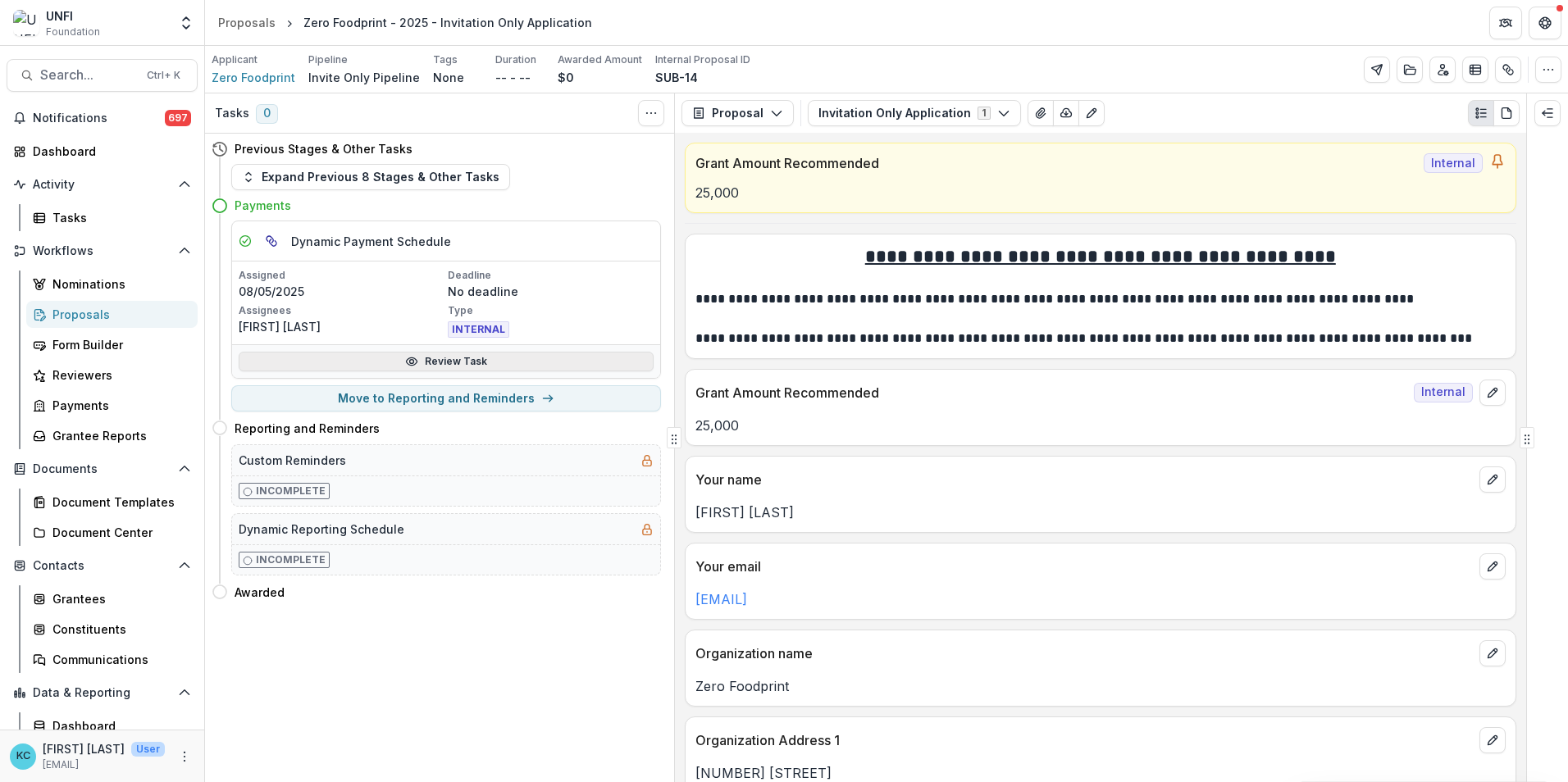 click 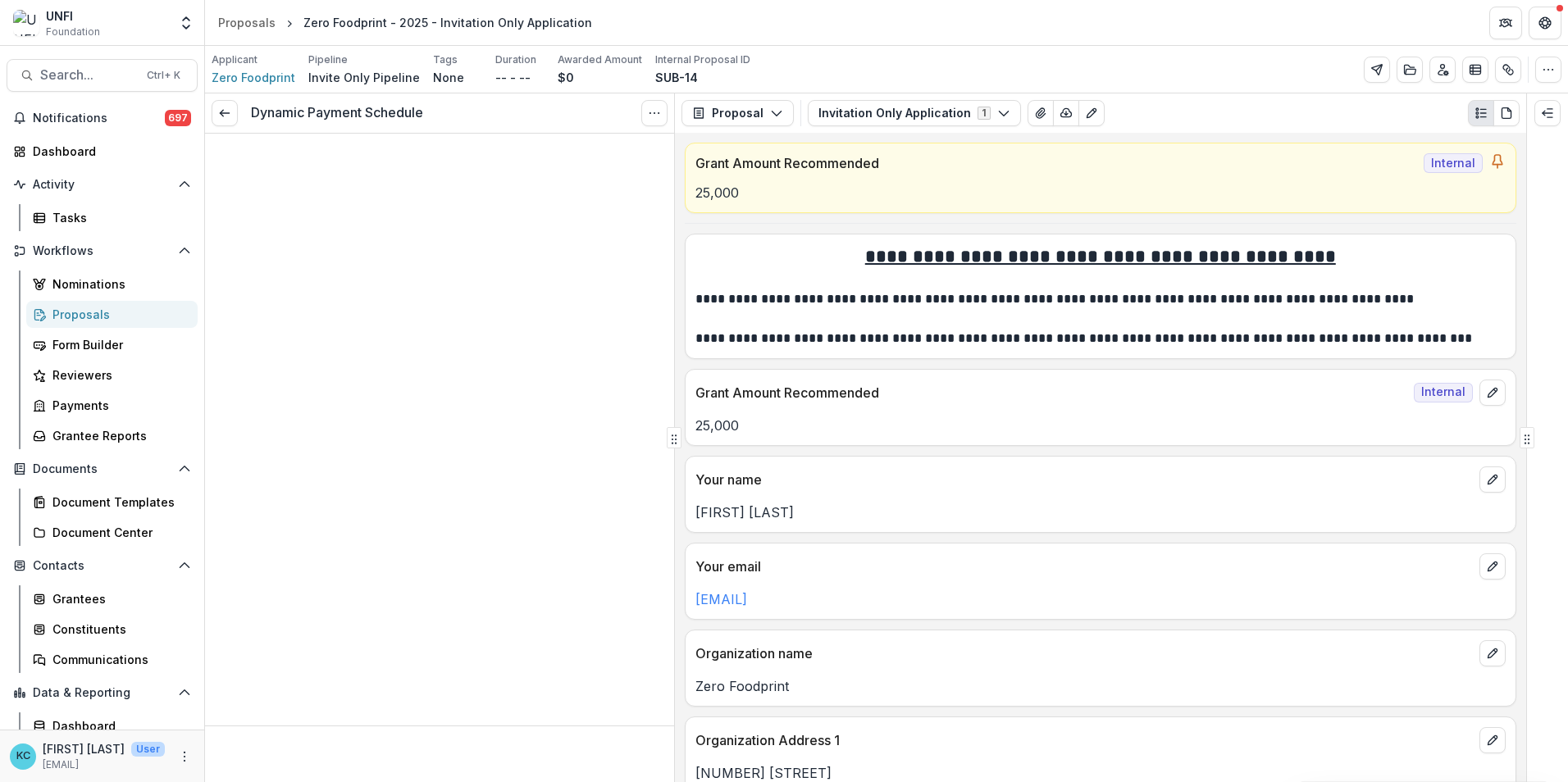 type on "*******" 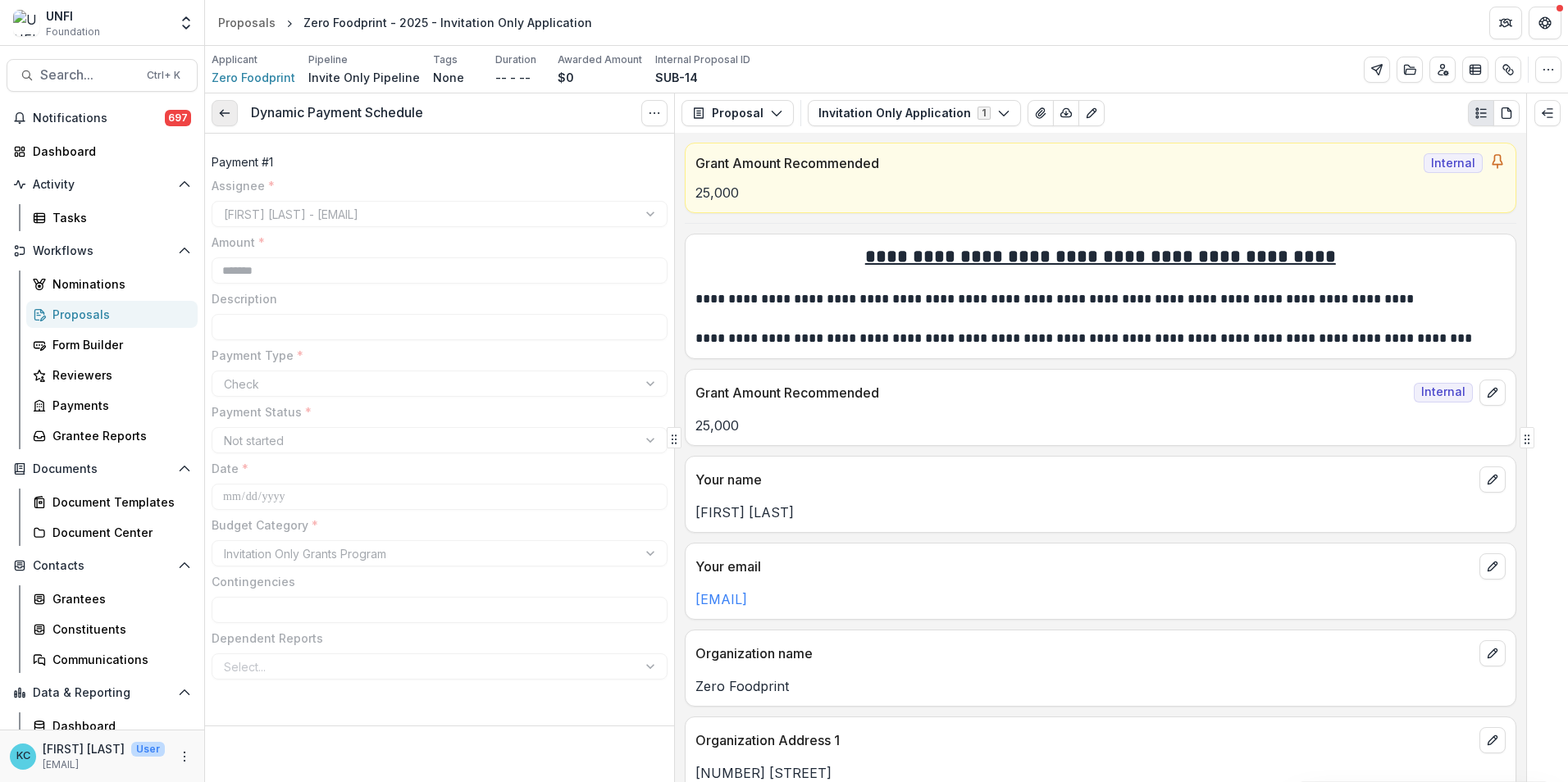 click 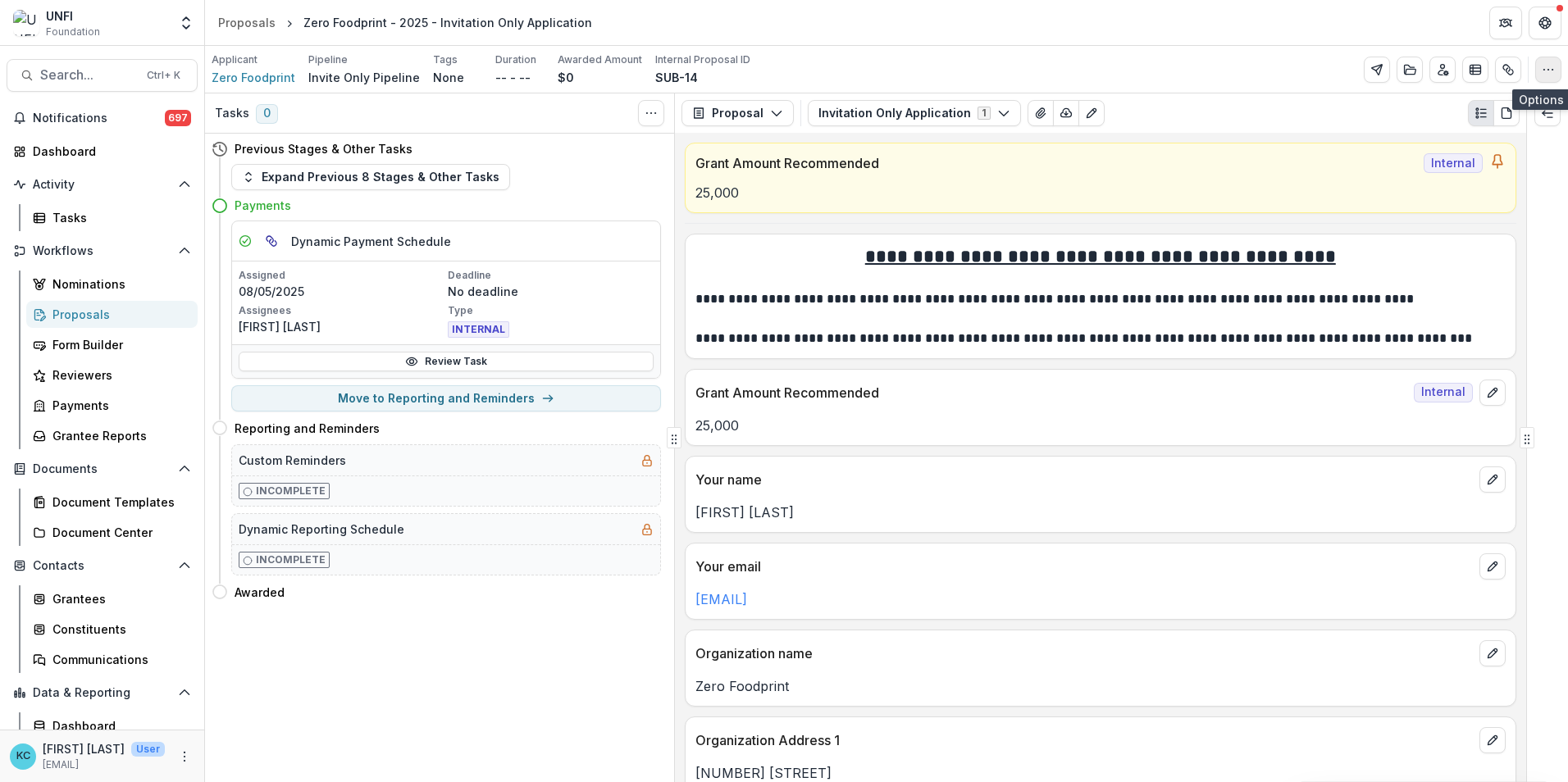 click 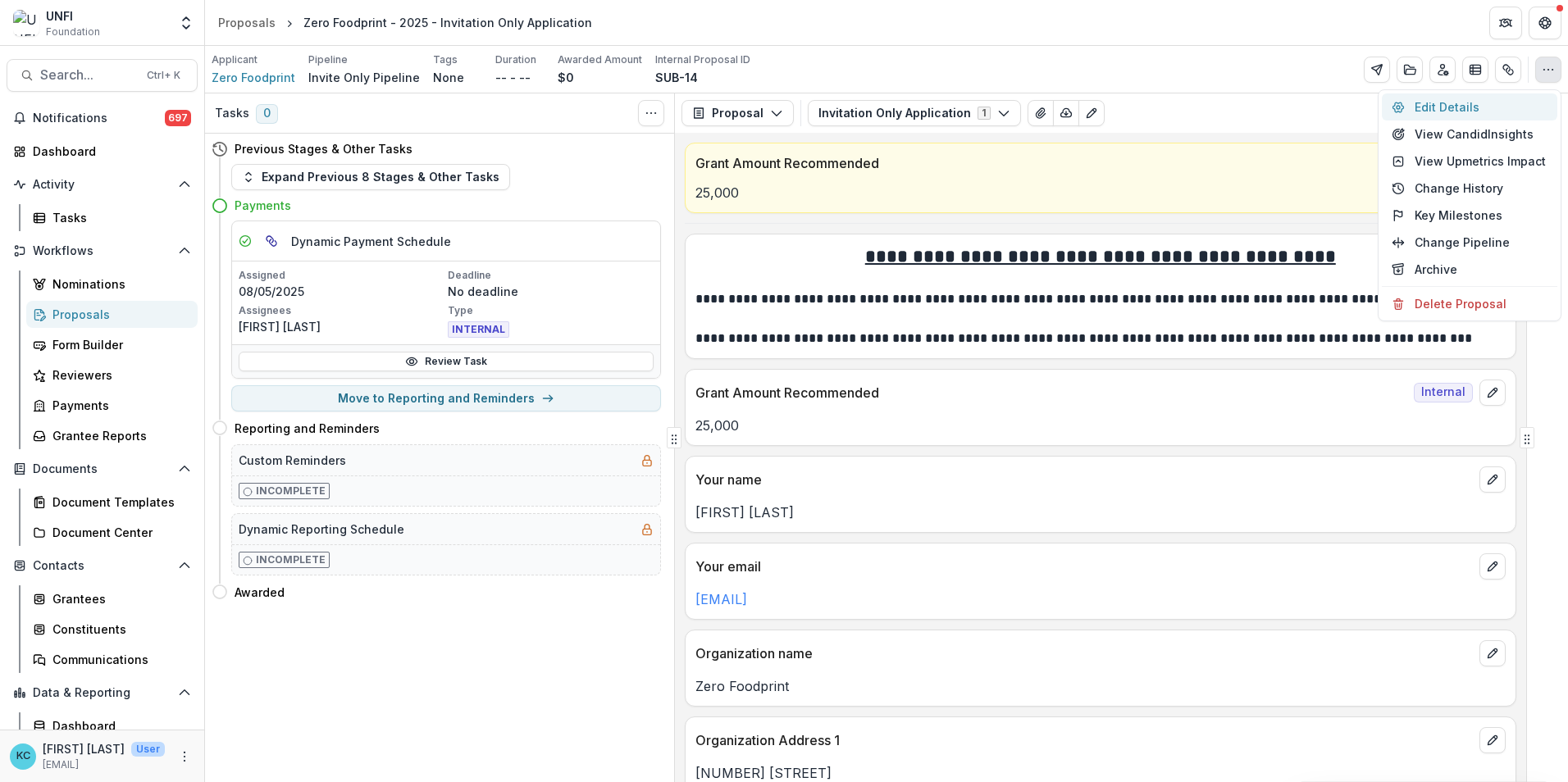 click on "Edit Details" at bounding box center (1470, 107) 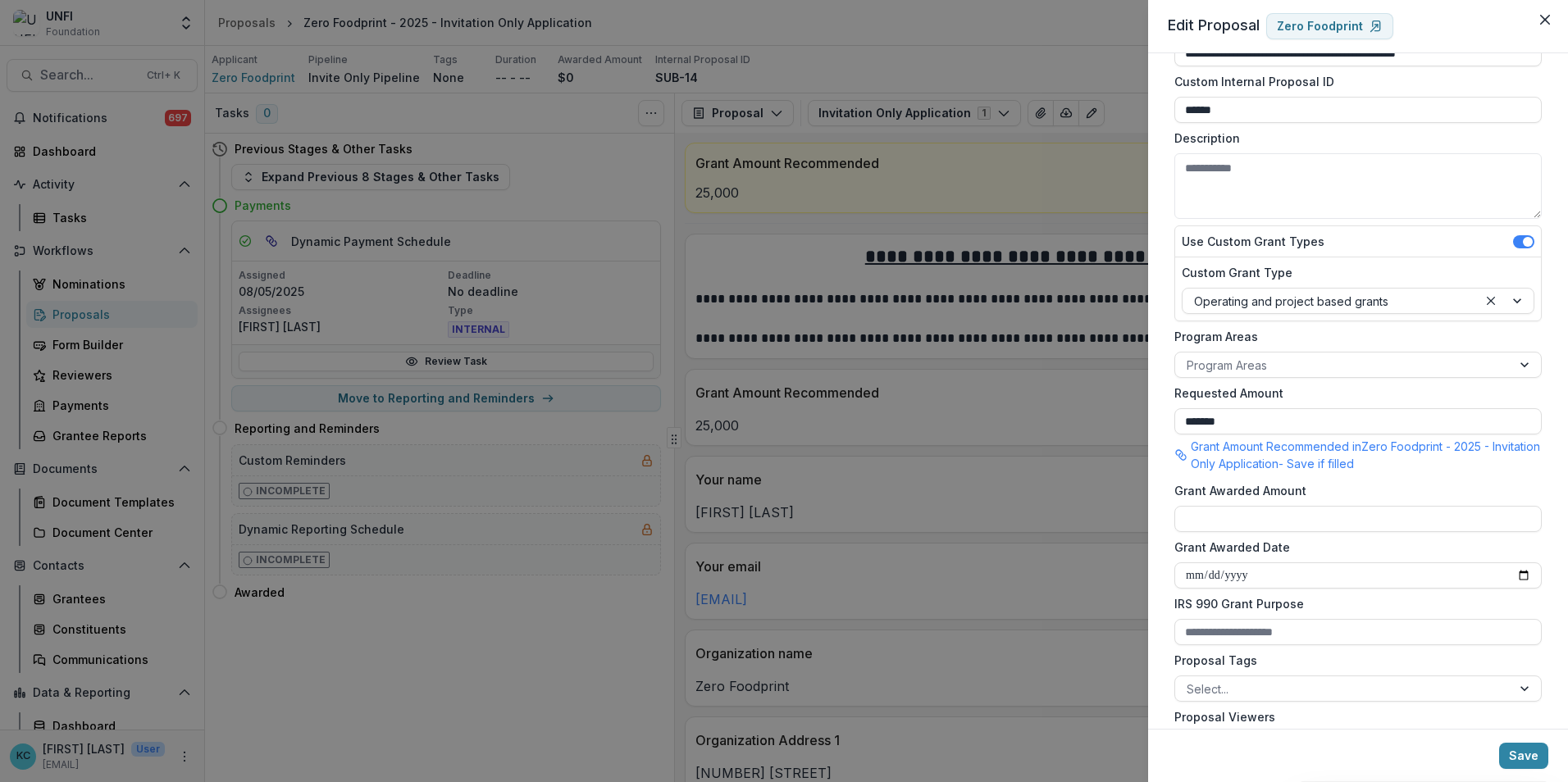 scroll, scrollTop: 82, scrollLeft: 0, axis: vertical 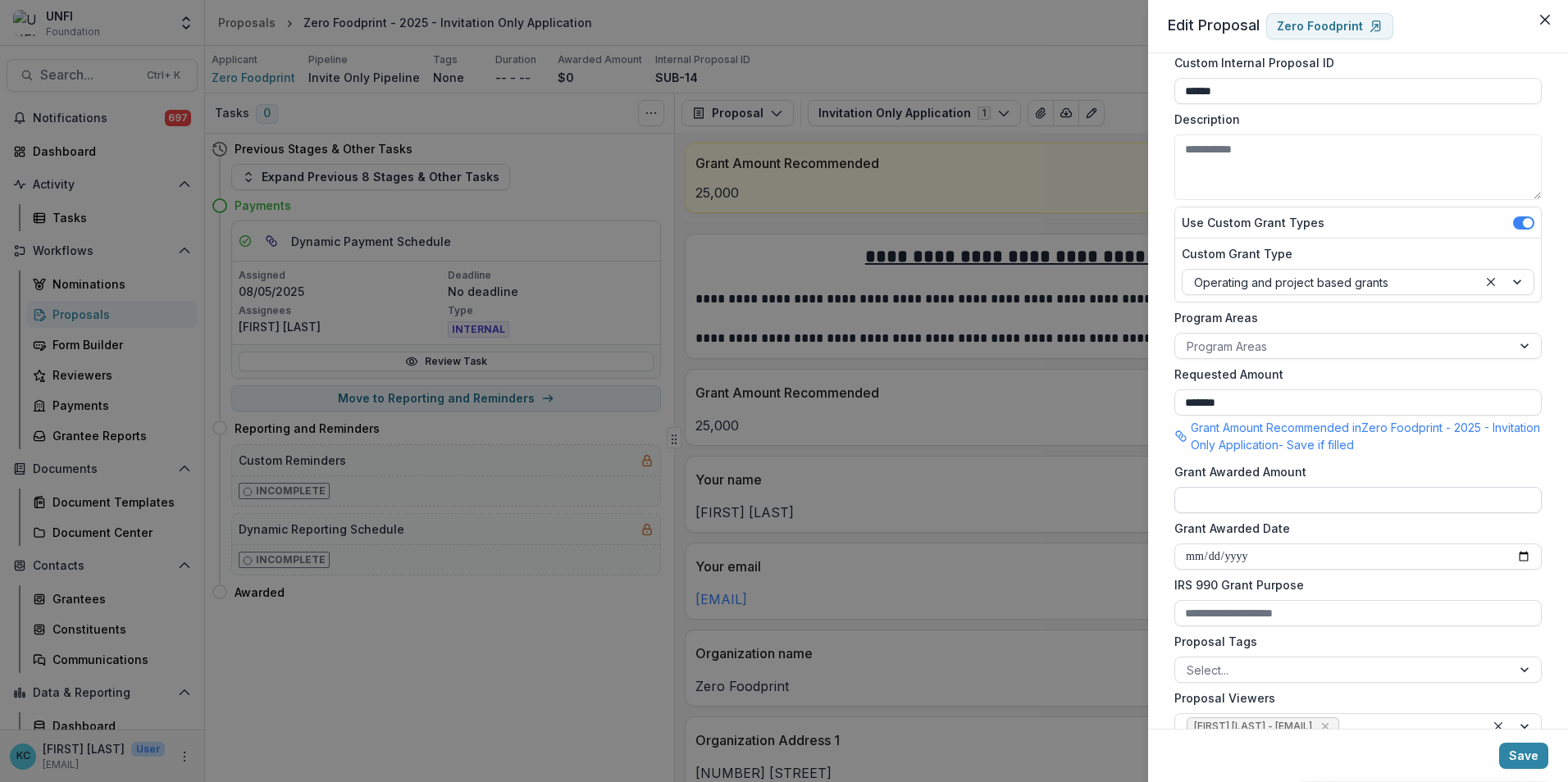 click on "Grant Awarded Amount" at bounding box center (1358, 500) 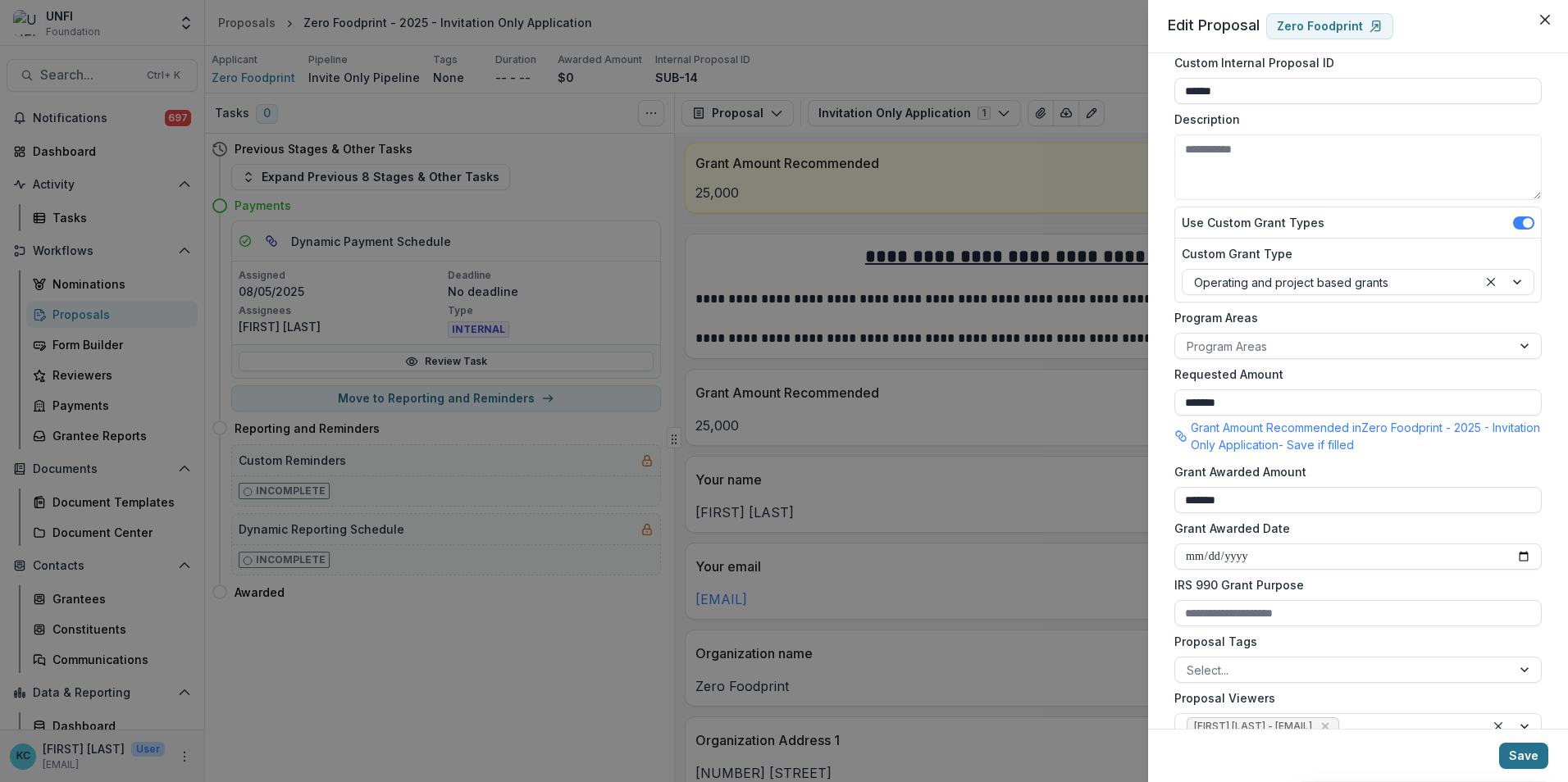 type on "*******" 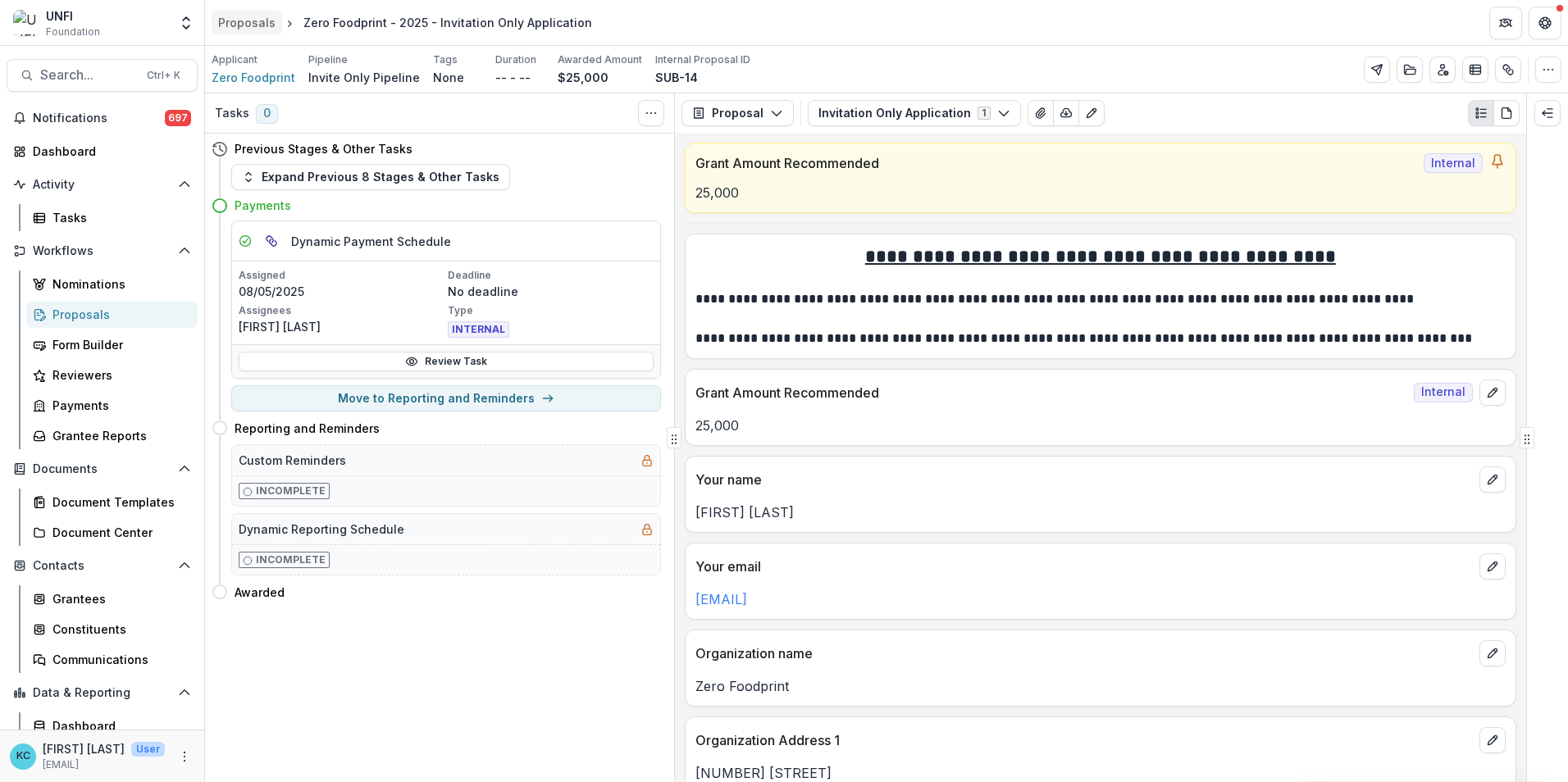 click on "Proposals" at bounding box center [247, 22] 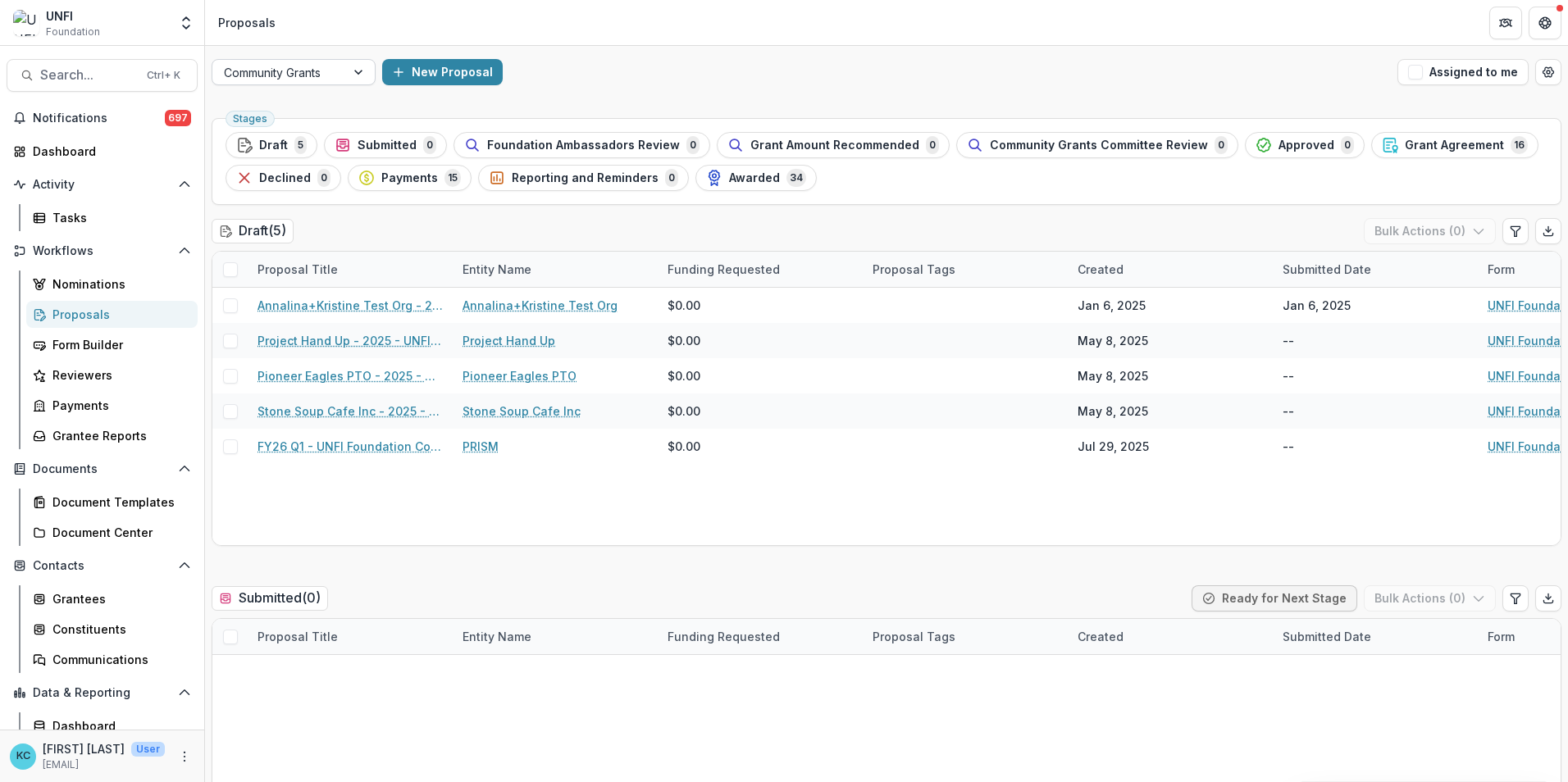 click at bounding box center [279, 72] 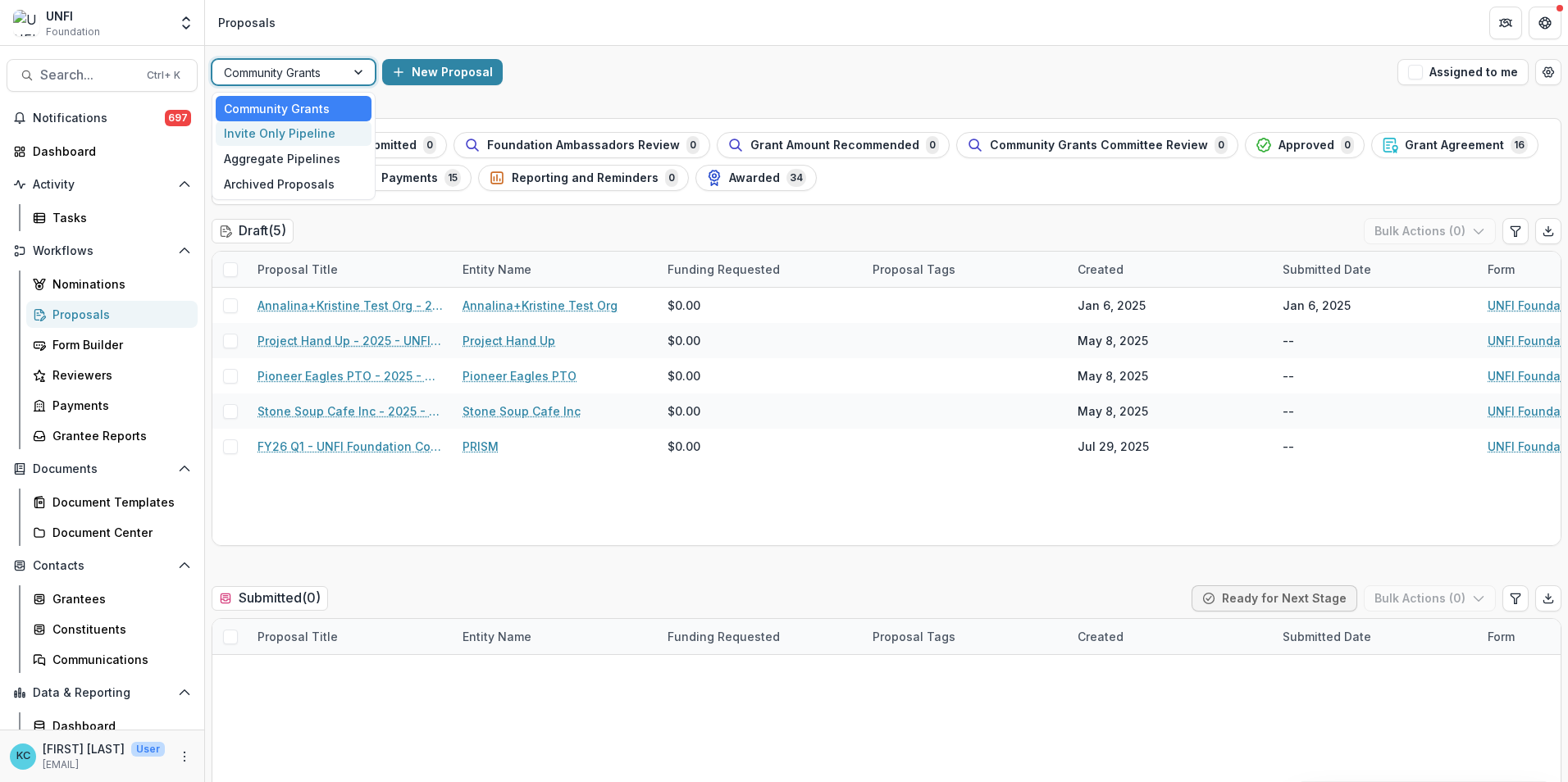 click on "Invite Only Pipeline" at bounding box center (294, 134) 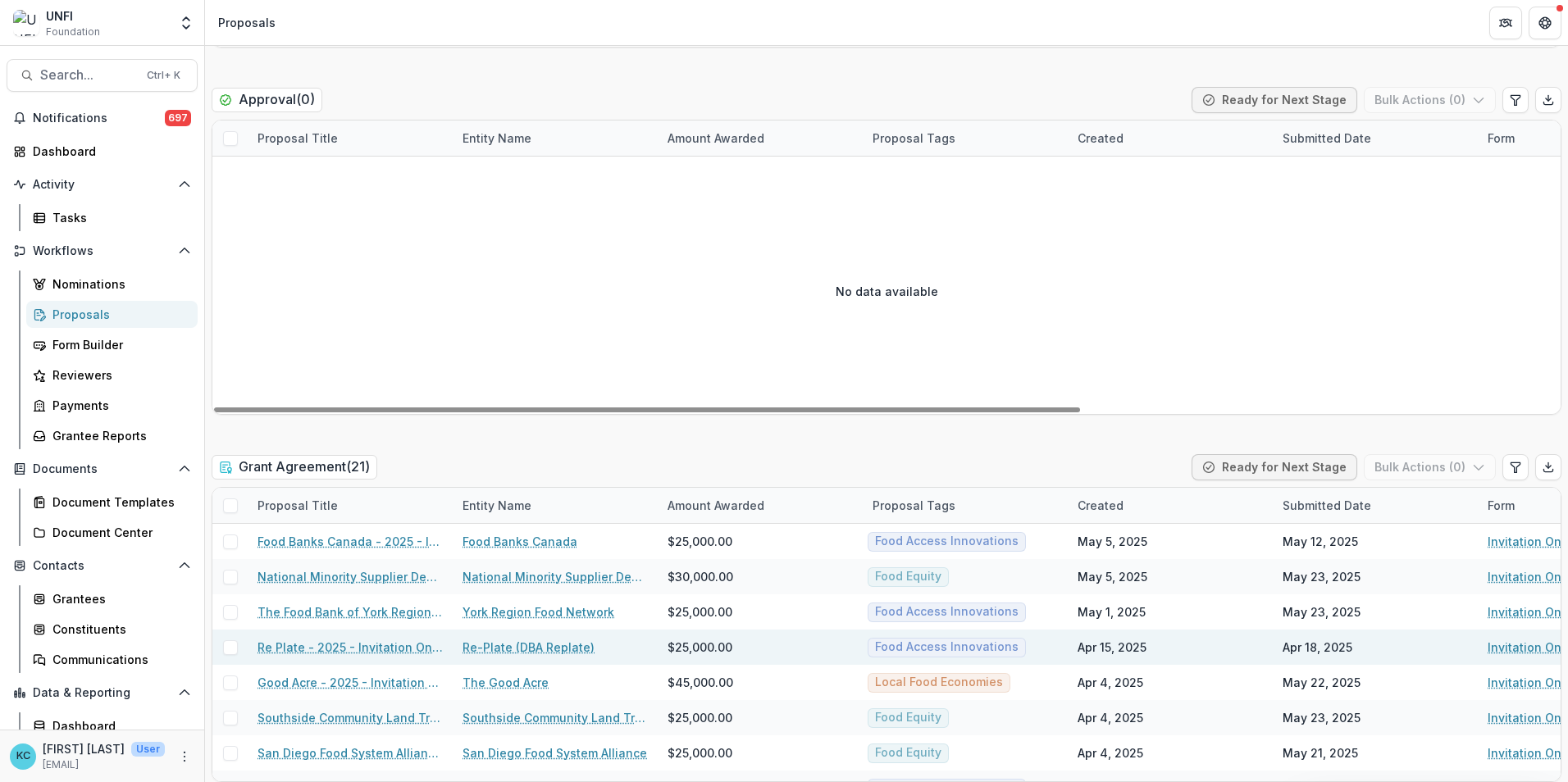 scroll, scrollTop: 2049, scrollLeft: 0, axis: vertical 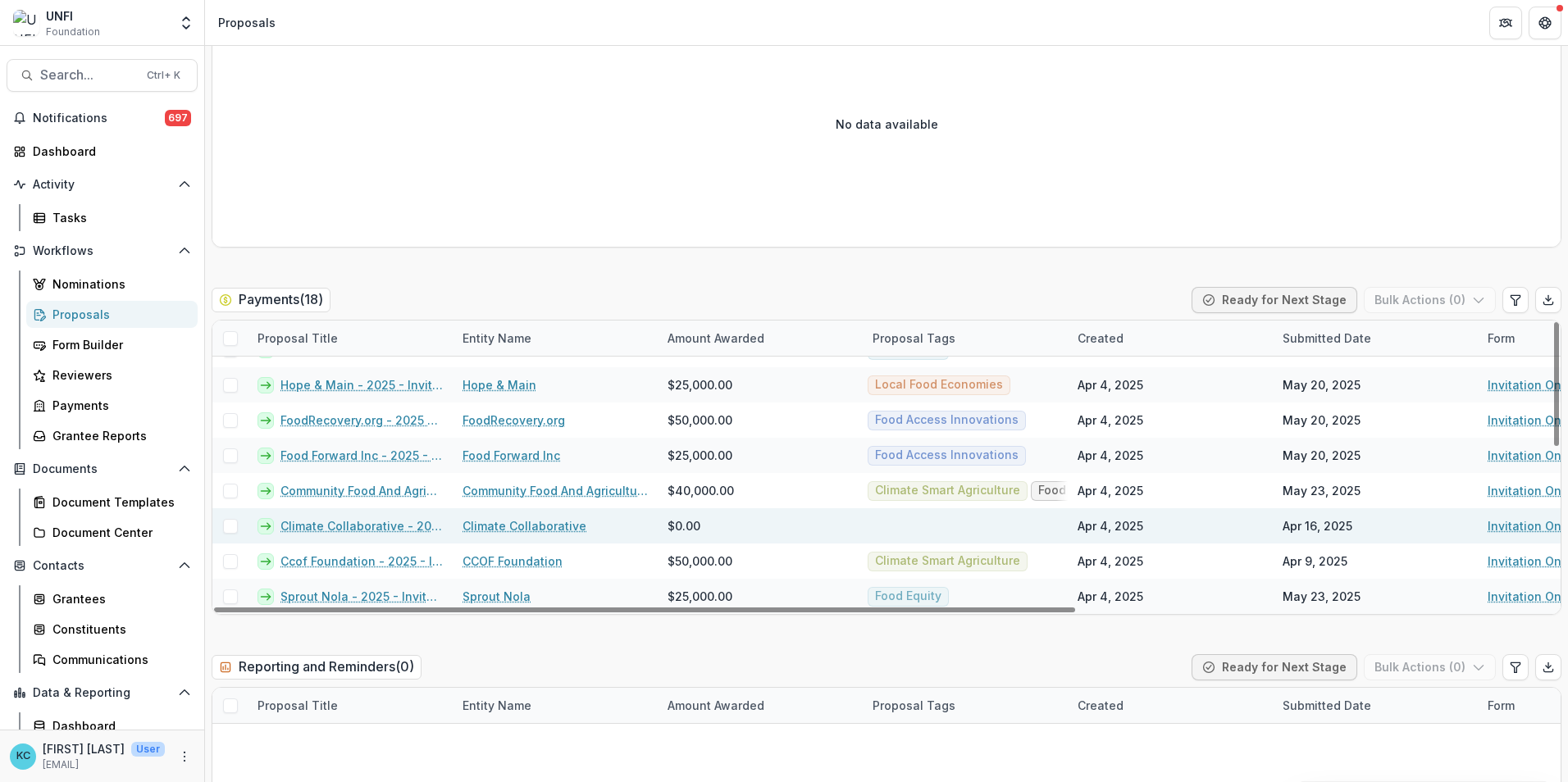 click on "Climate Collaborative - 2025 - Invitation Only Application" at bounding box center [362, 525] 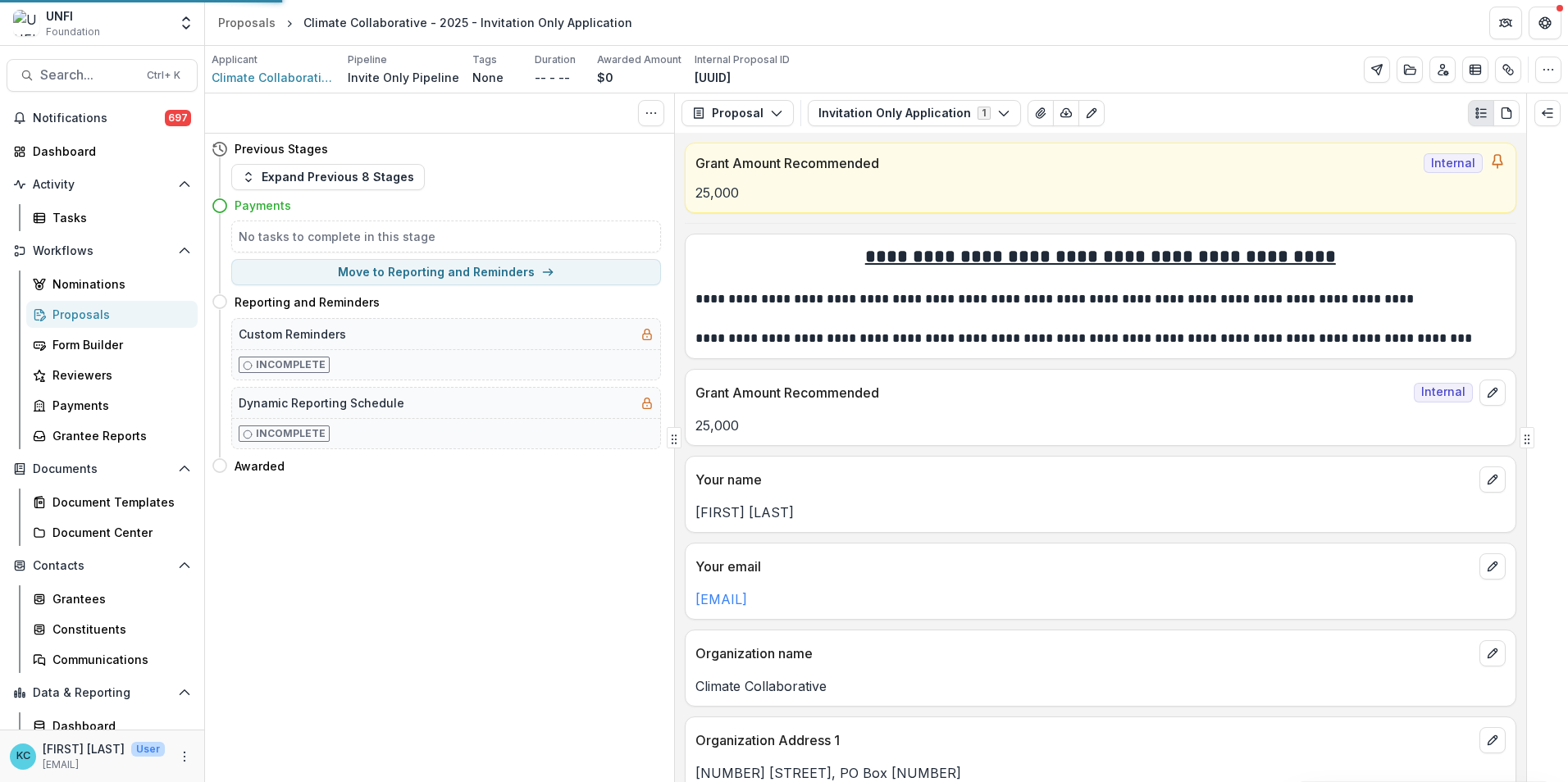 scroll, scrollTop: 0, scrollLeft: 0, axis: both 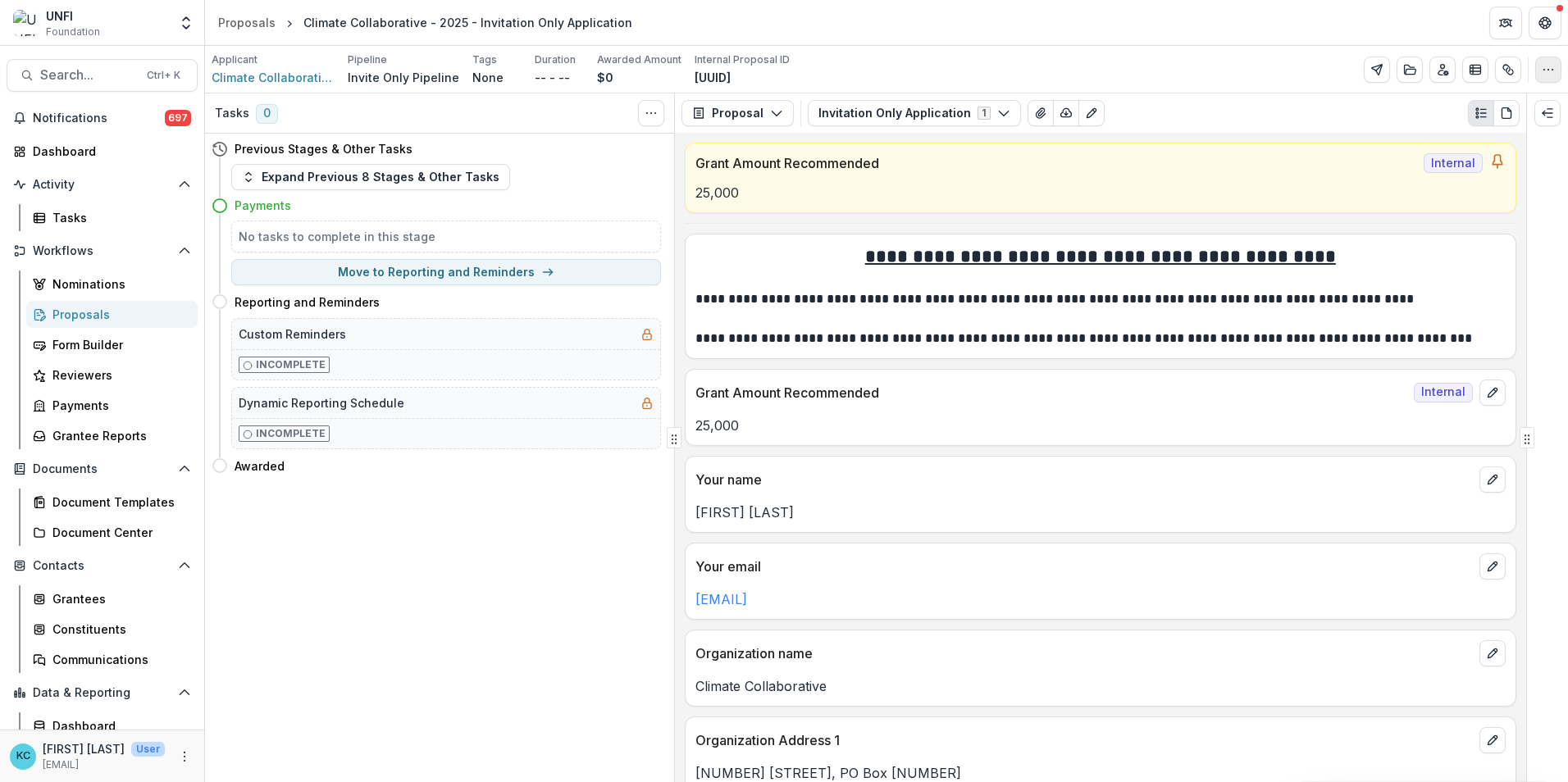 click at bounding box center [1548, 70] 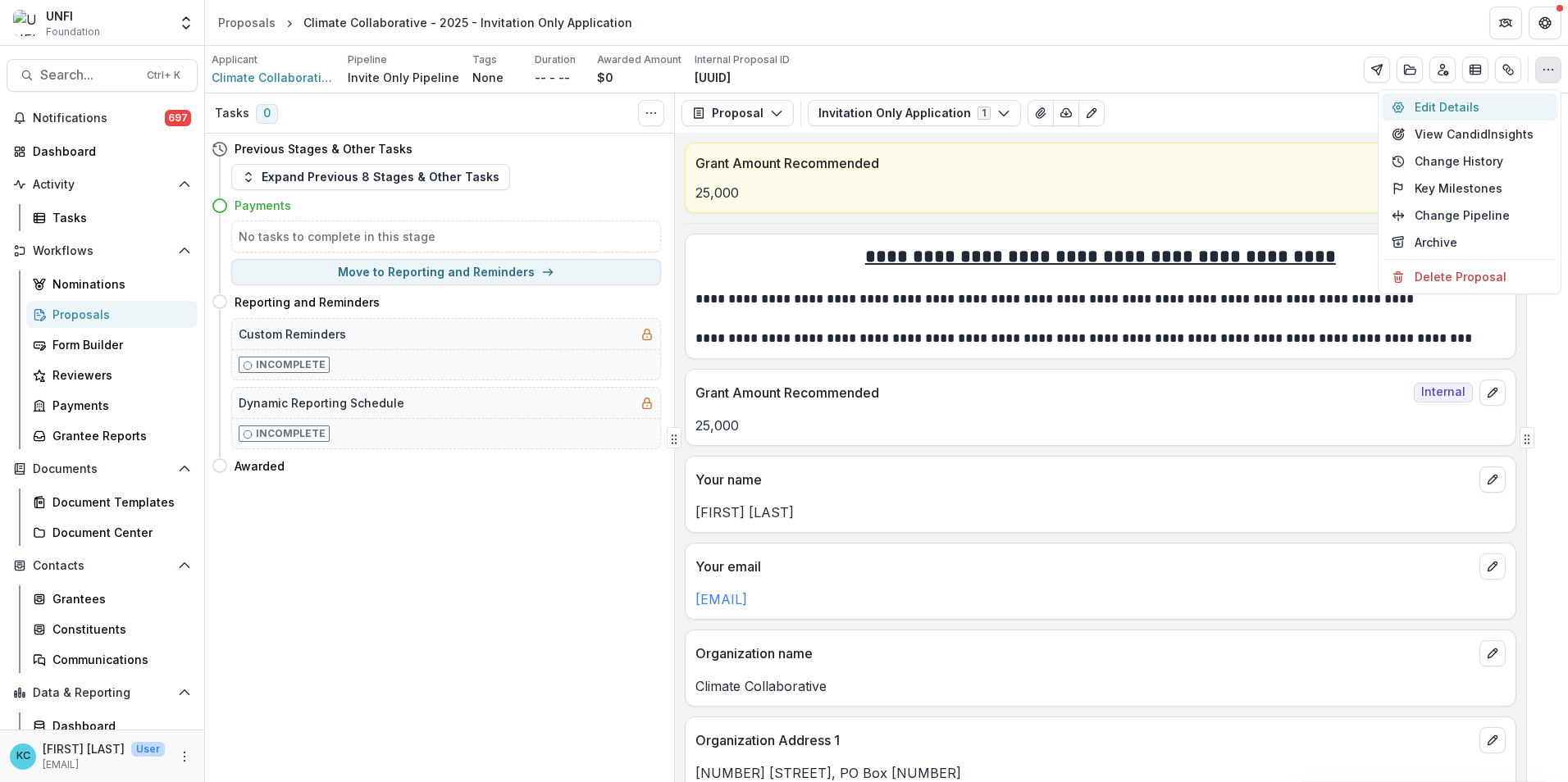 click on "Edit Details" at bounding box center (1470, 107) 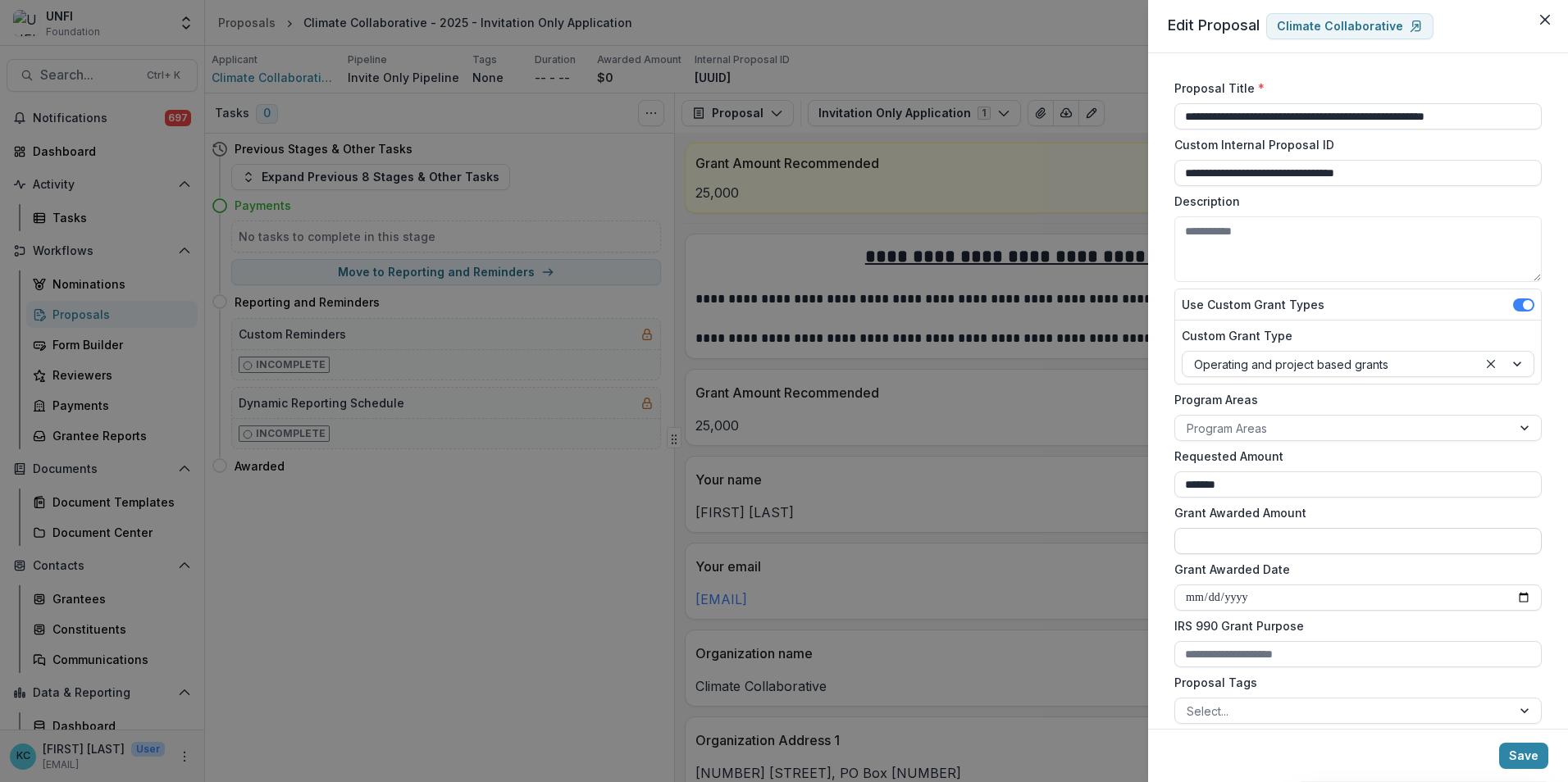 click on "Grant Awarded Amount" at bounding box center (1358, 541) 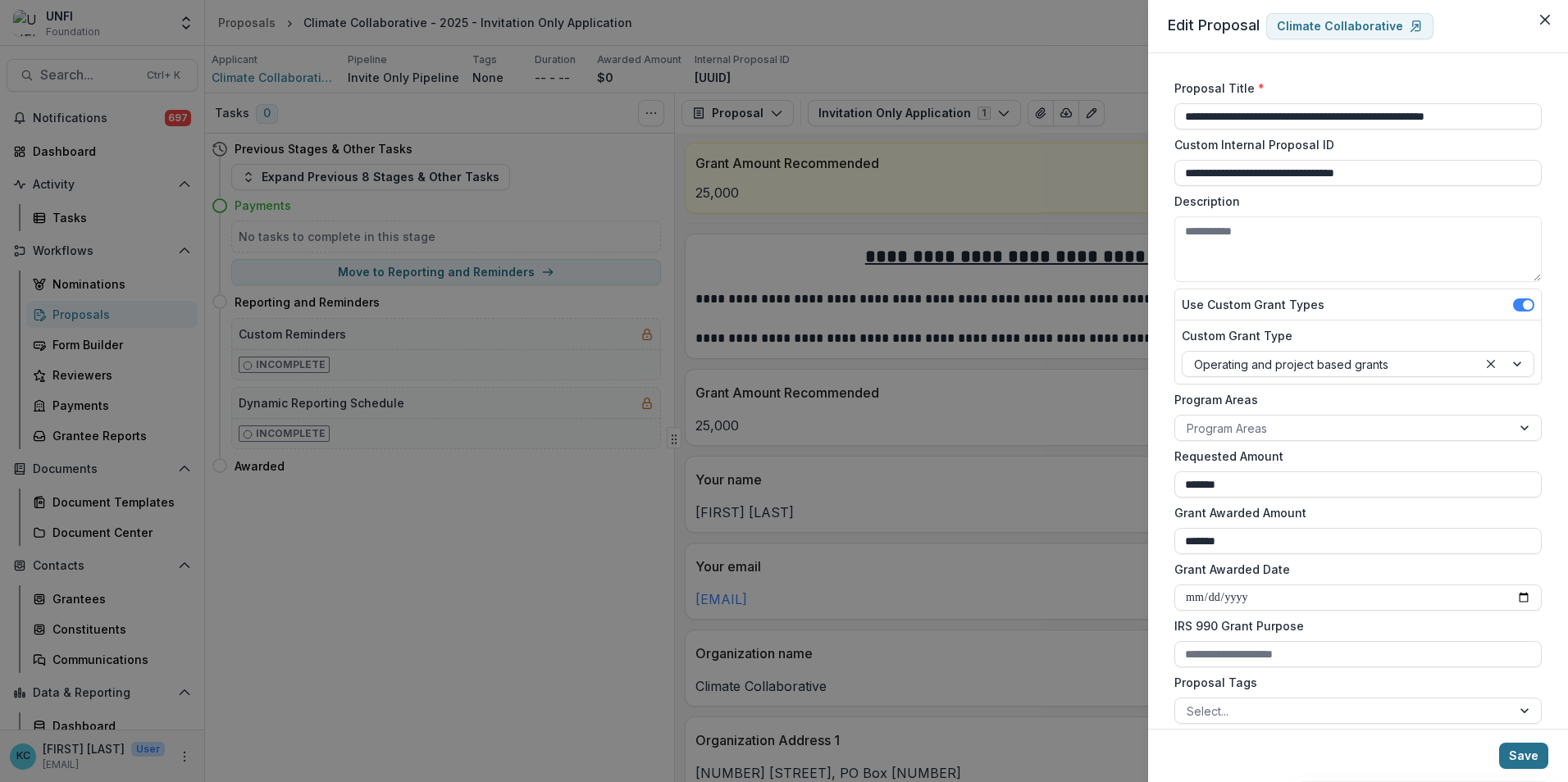 type on "*******" 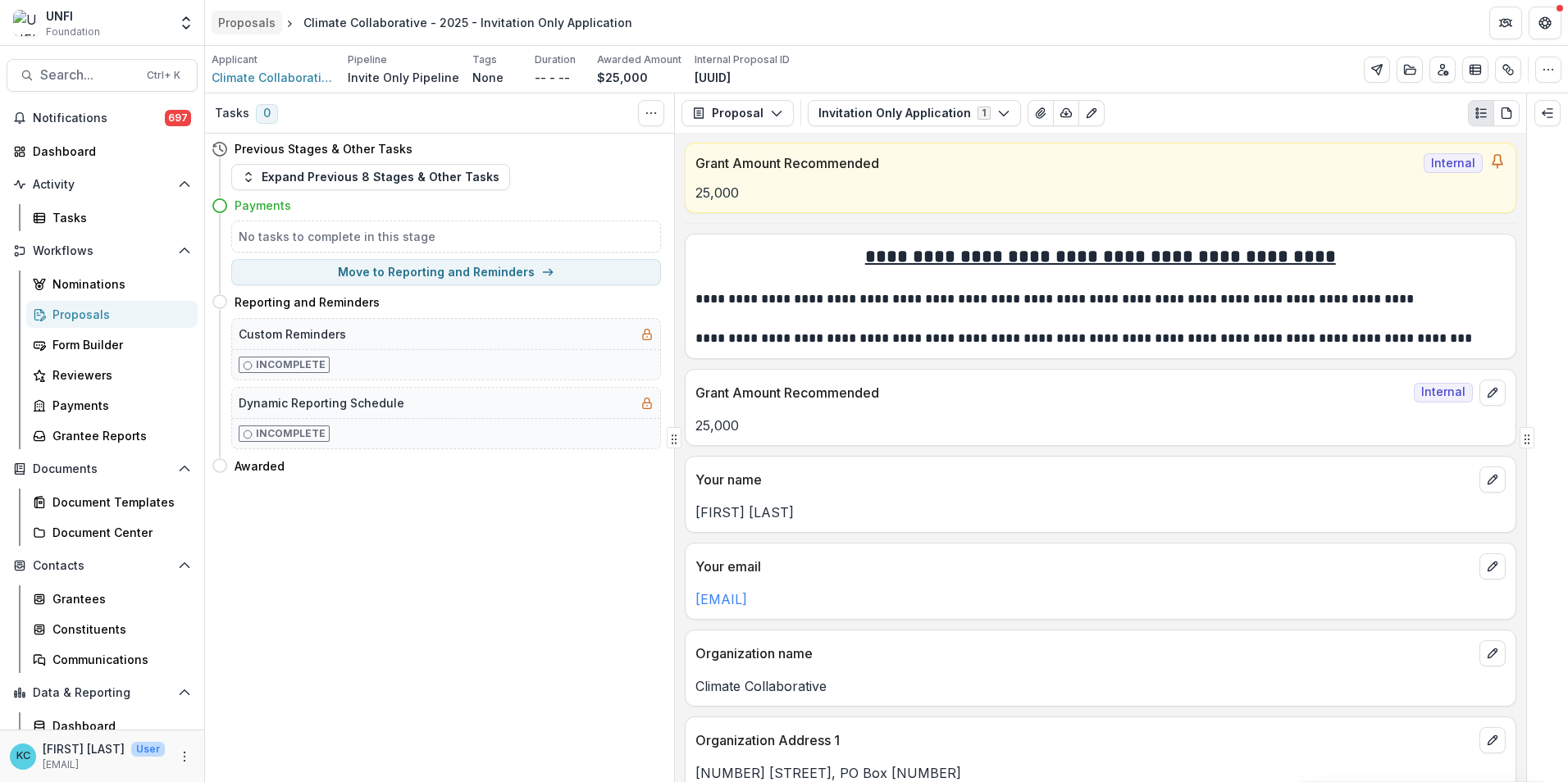click on "Proposals" at bounding box center (247, 22) 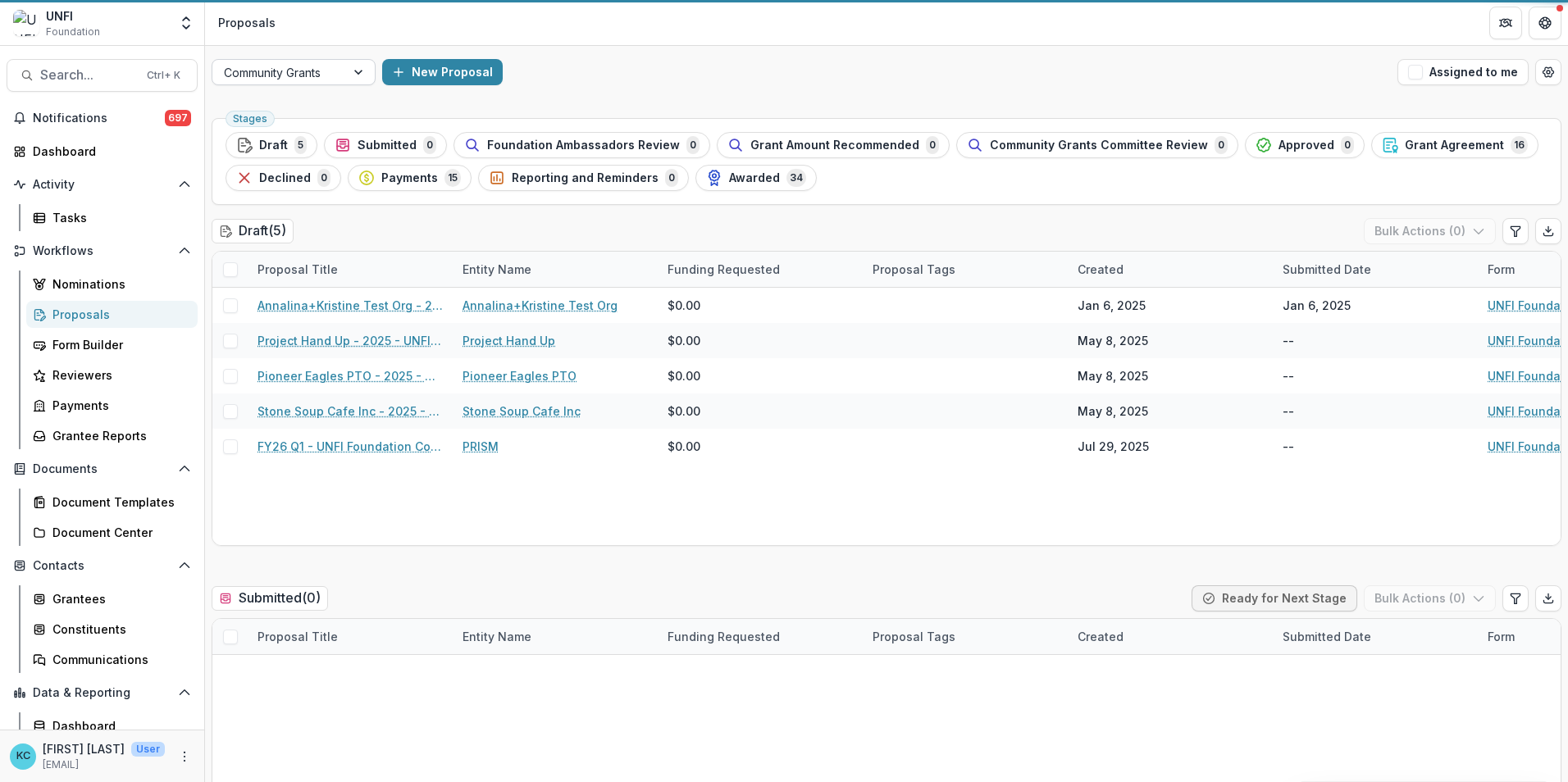 click at bounding box center (279, 72) 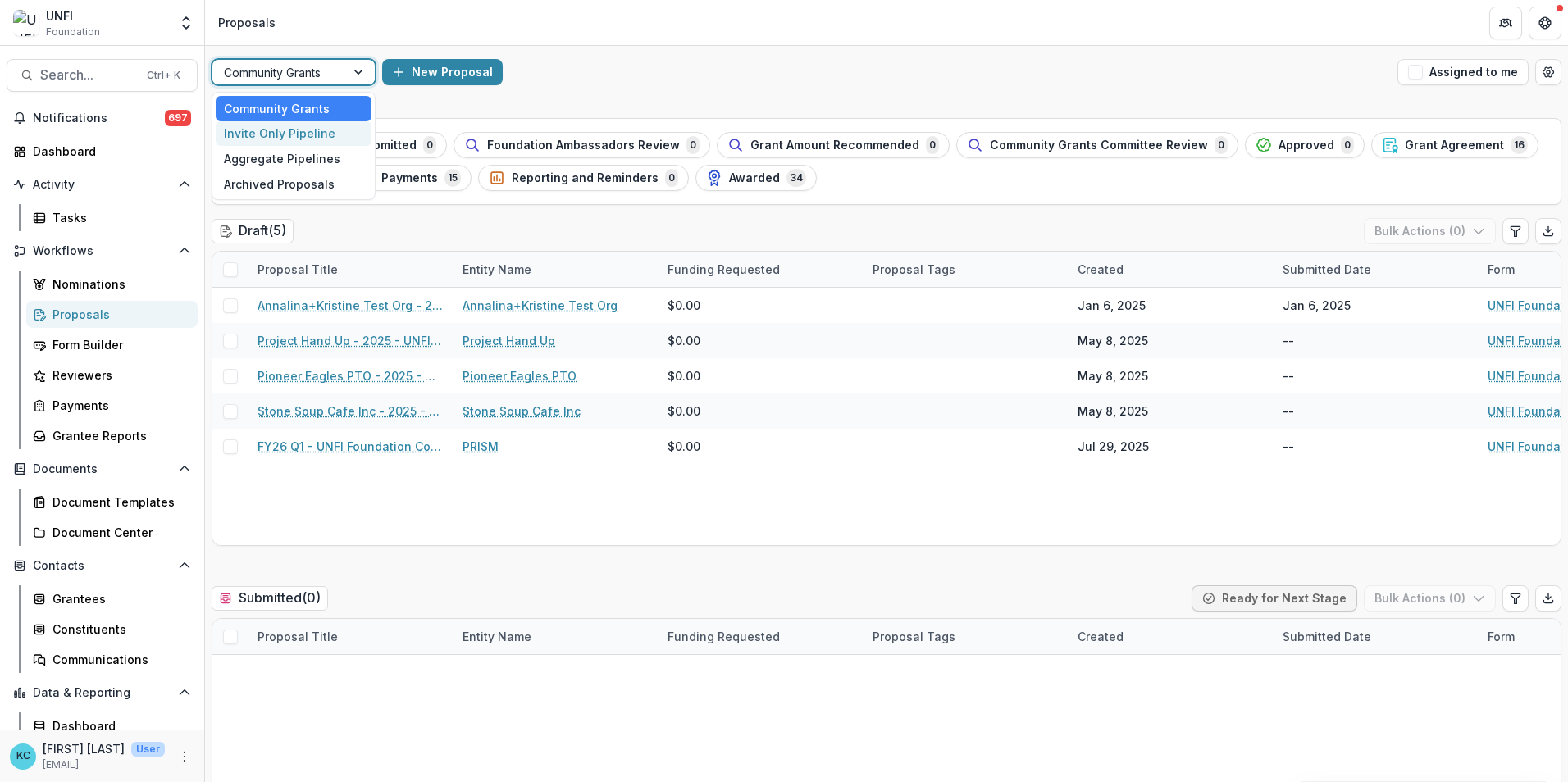 click on "Invite Only Pipeline" at bounding box center (294, 134) 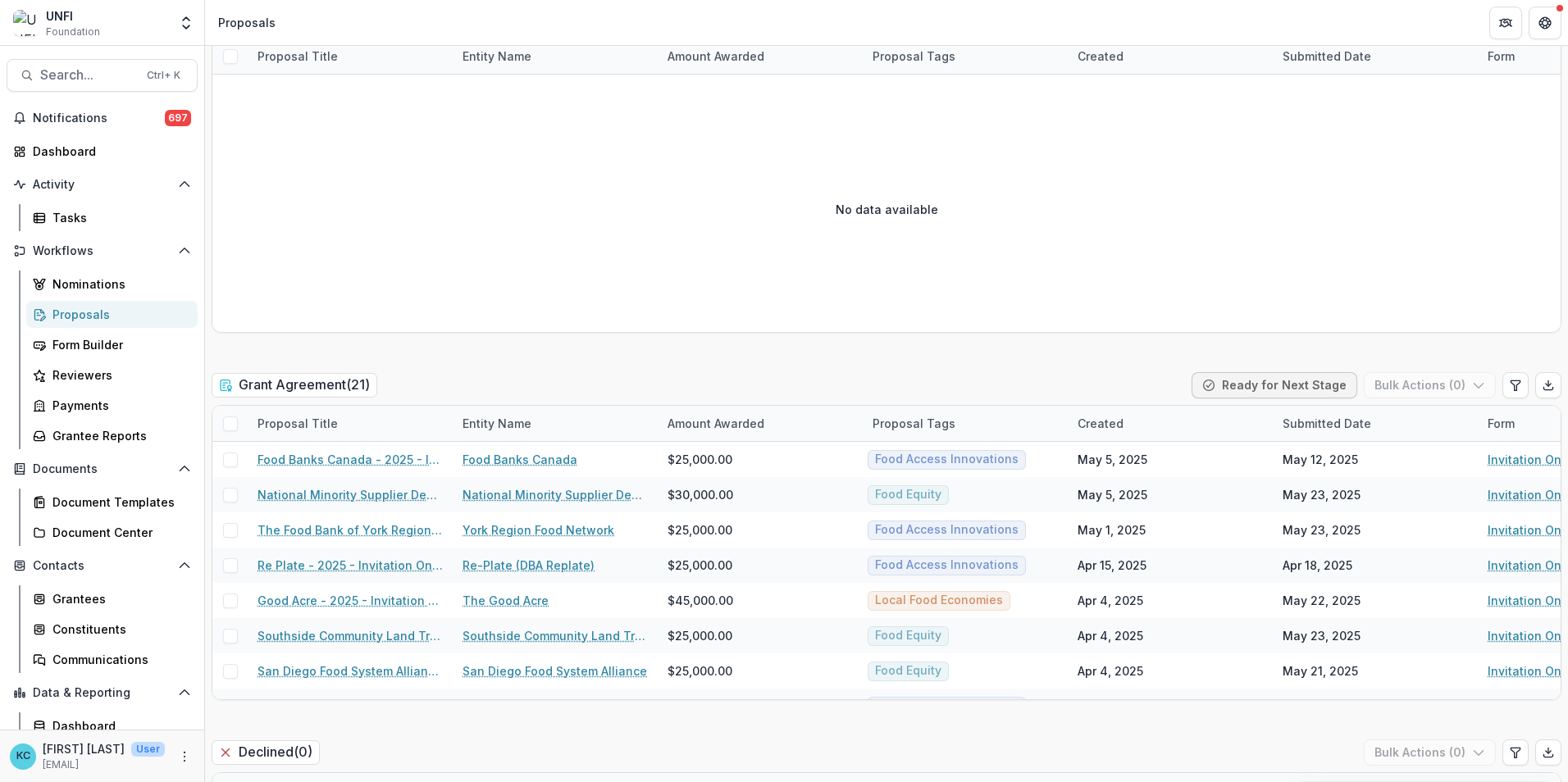 scroll, scrollTop: 2131, scrollLeft: 0, axis: vertical 